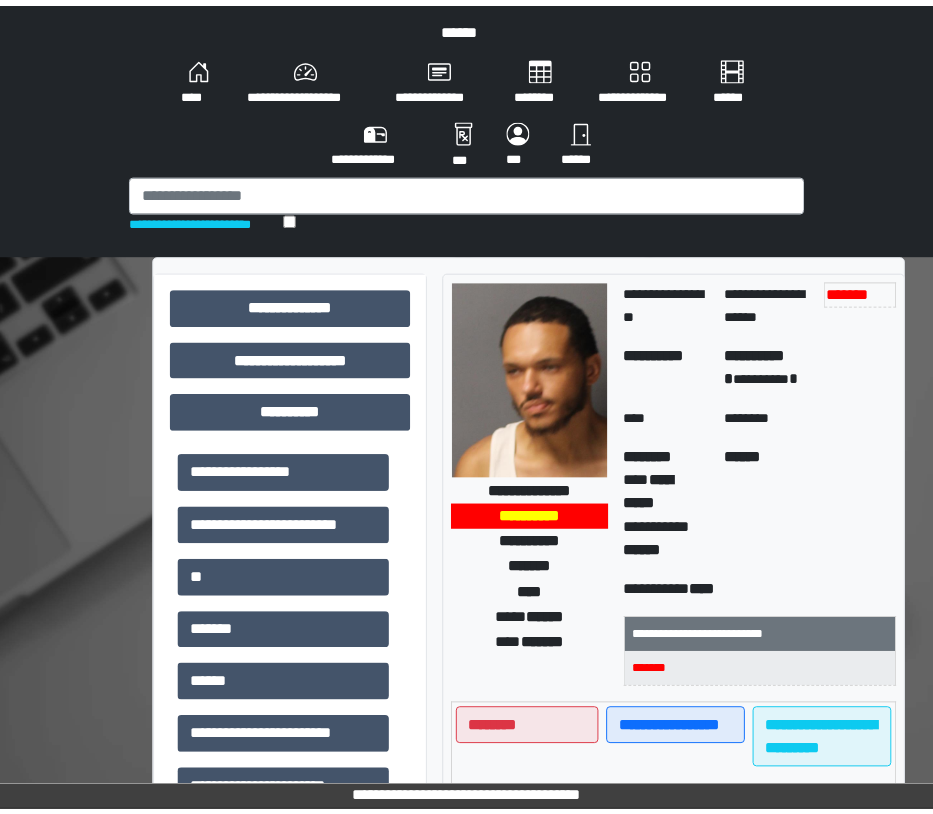 scroll, scrollTop: 0, scrollLeft: 0, axis: both 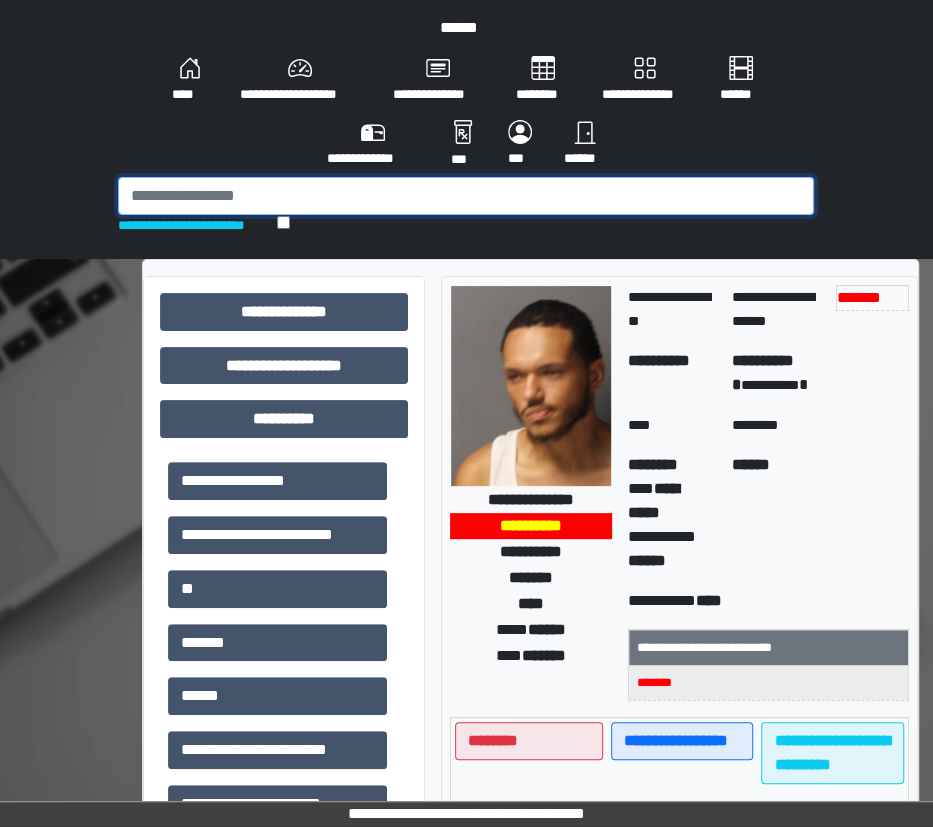 click at bounding box center (466, 196) 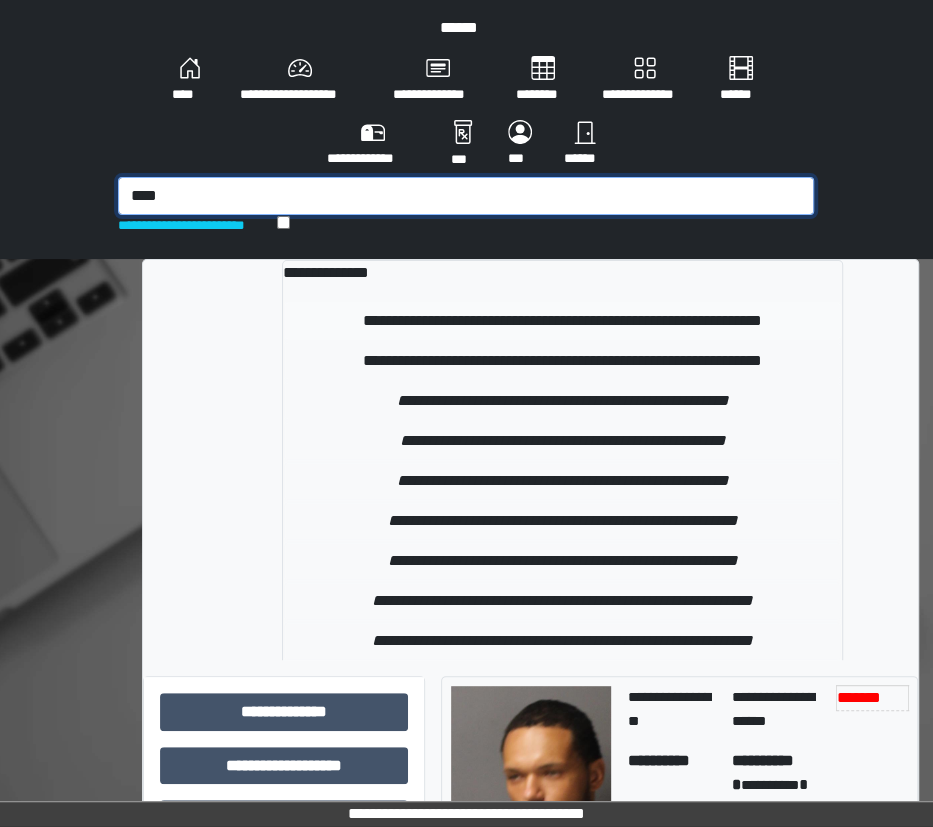 type on "****" 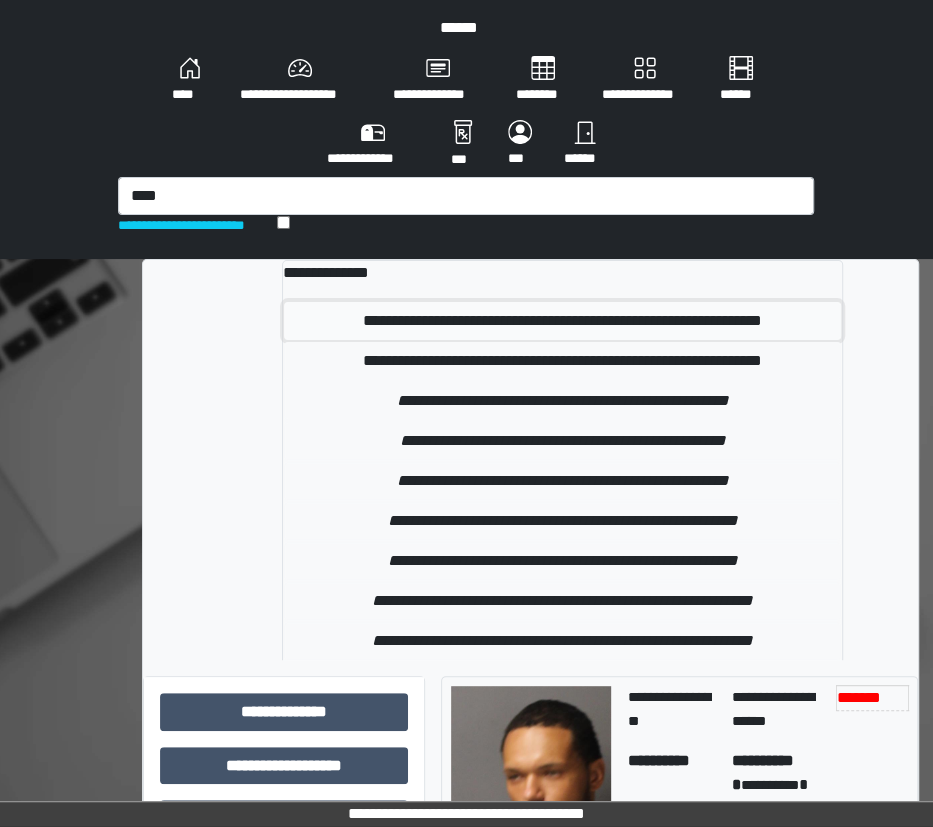 click on "**********" at bounding box center [562, 321] 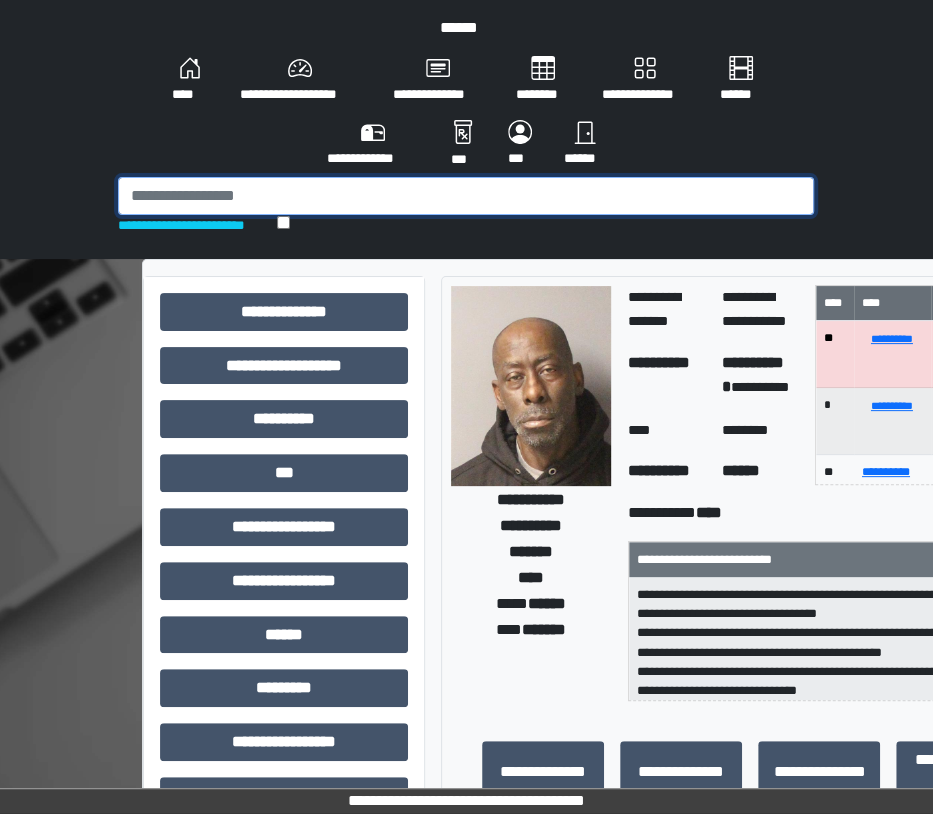 click at bounding box center [466, 196] 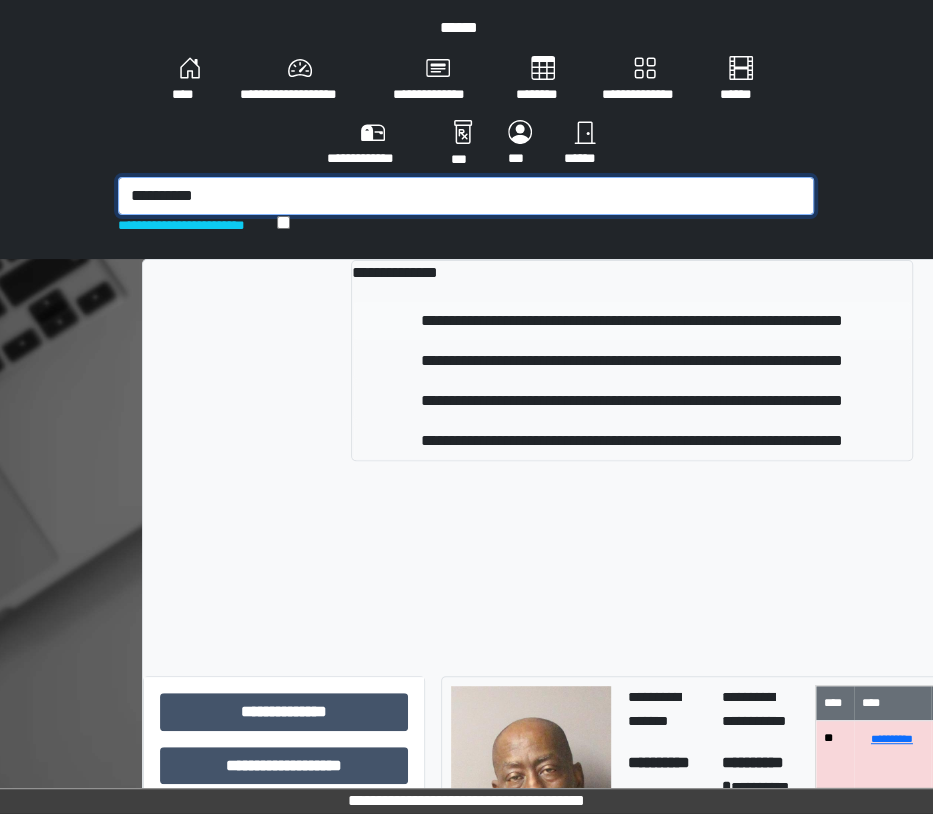 type on "**********" 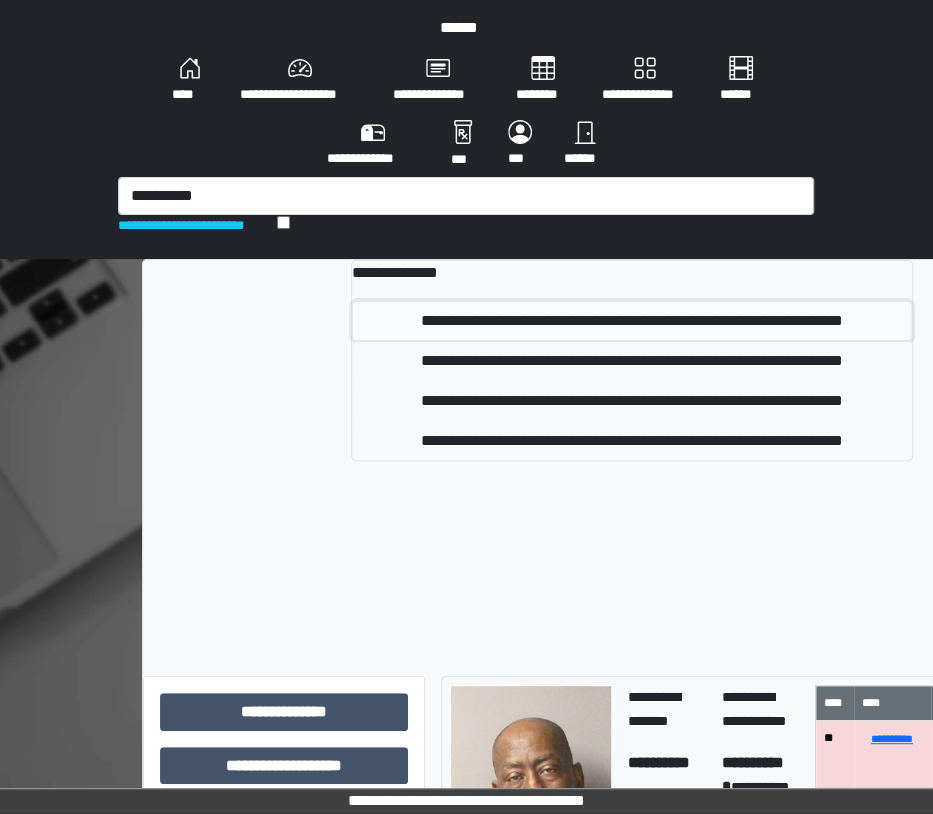 click on "**********" at bounding box center [632, 321] 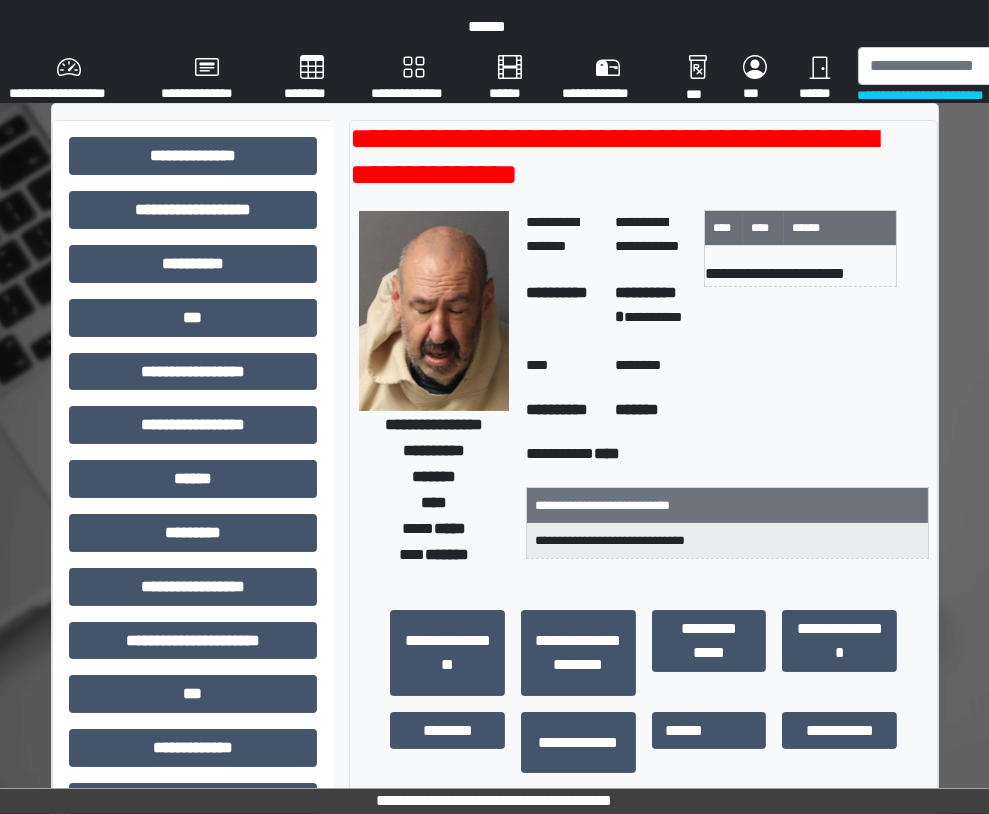 scroll, scrollTop: 0, scrollLeft: 0, axis: both 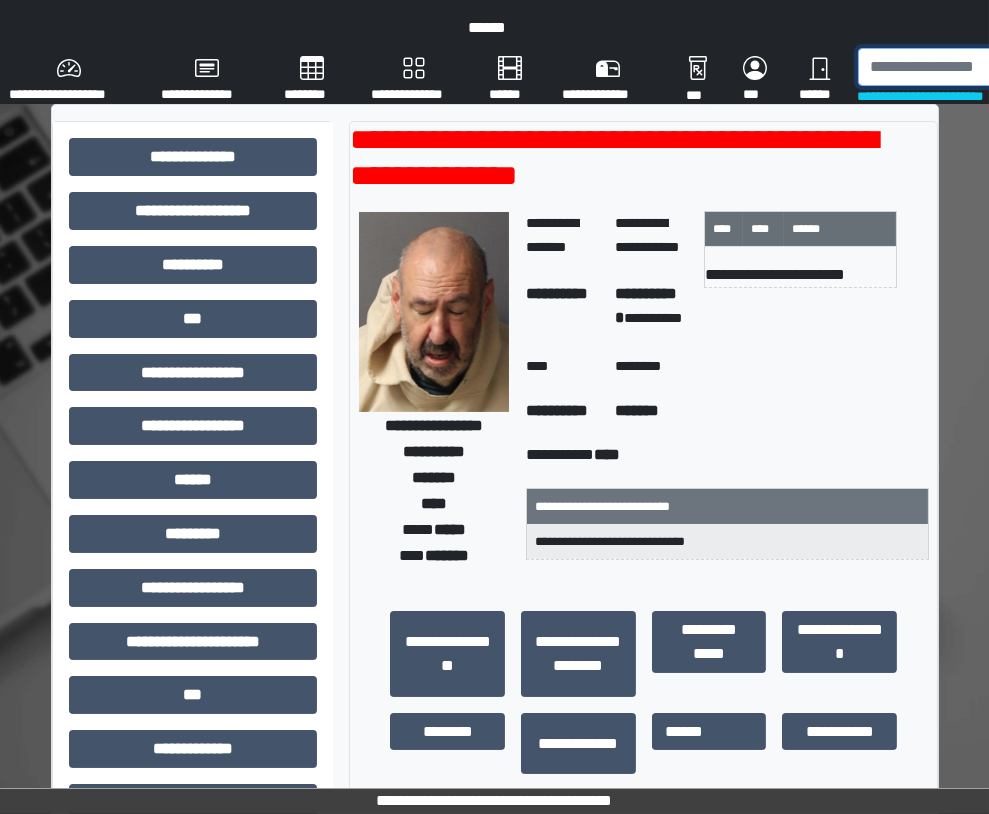 click at bounding box center (961, 67) 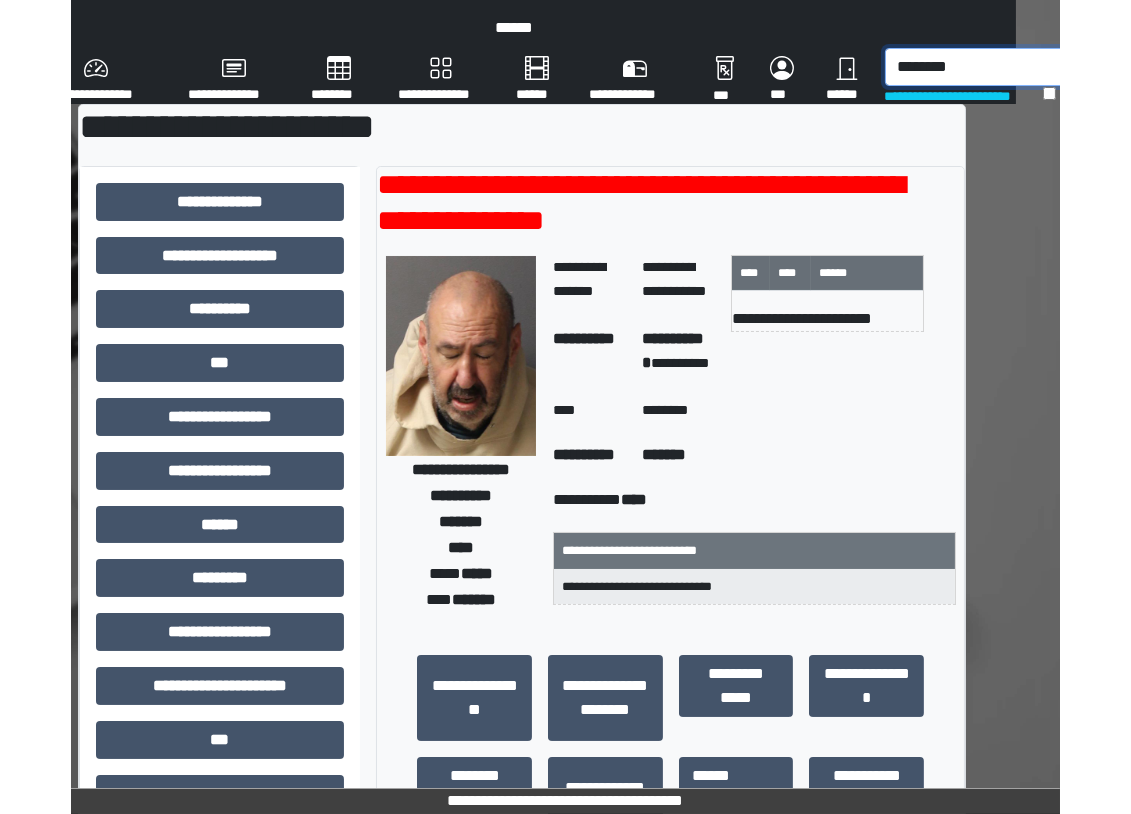 scroll, scrollTop: 0, scrollLeft: 49, axis: horizontal 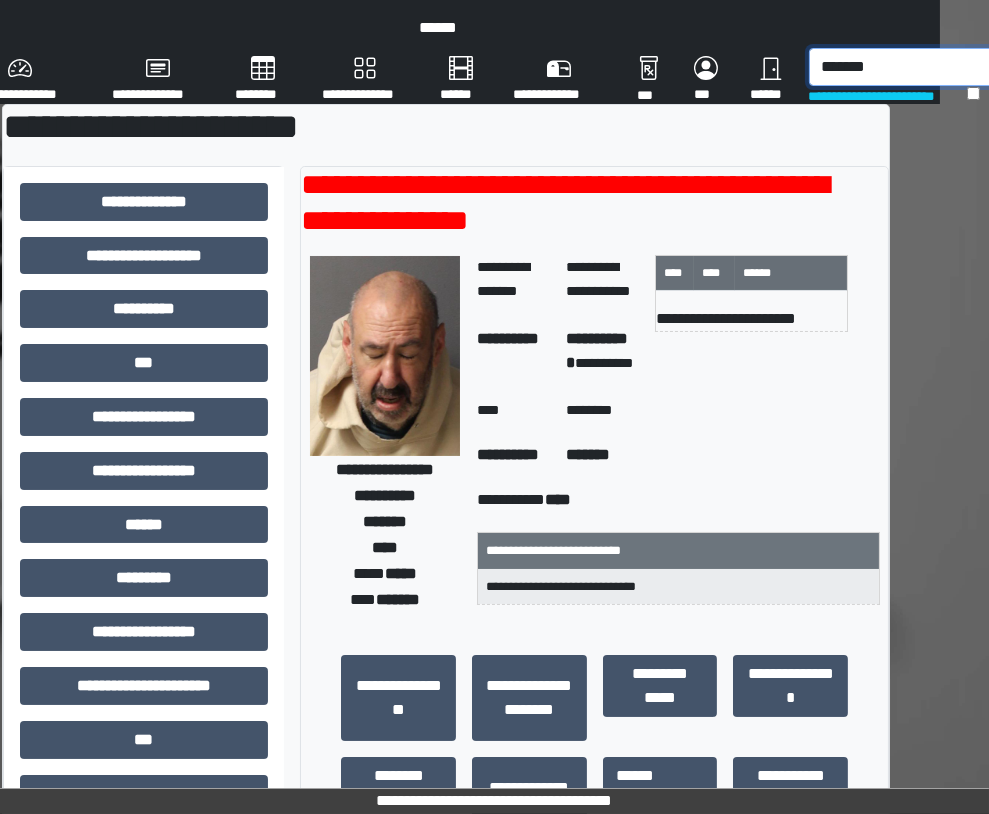 click on "*******" at bounding box center (912, 67) 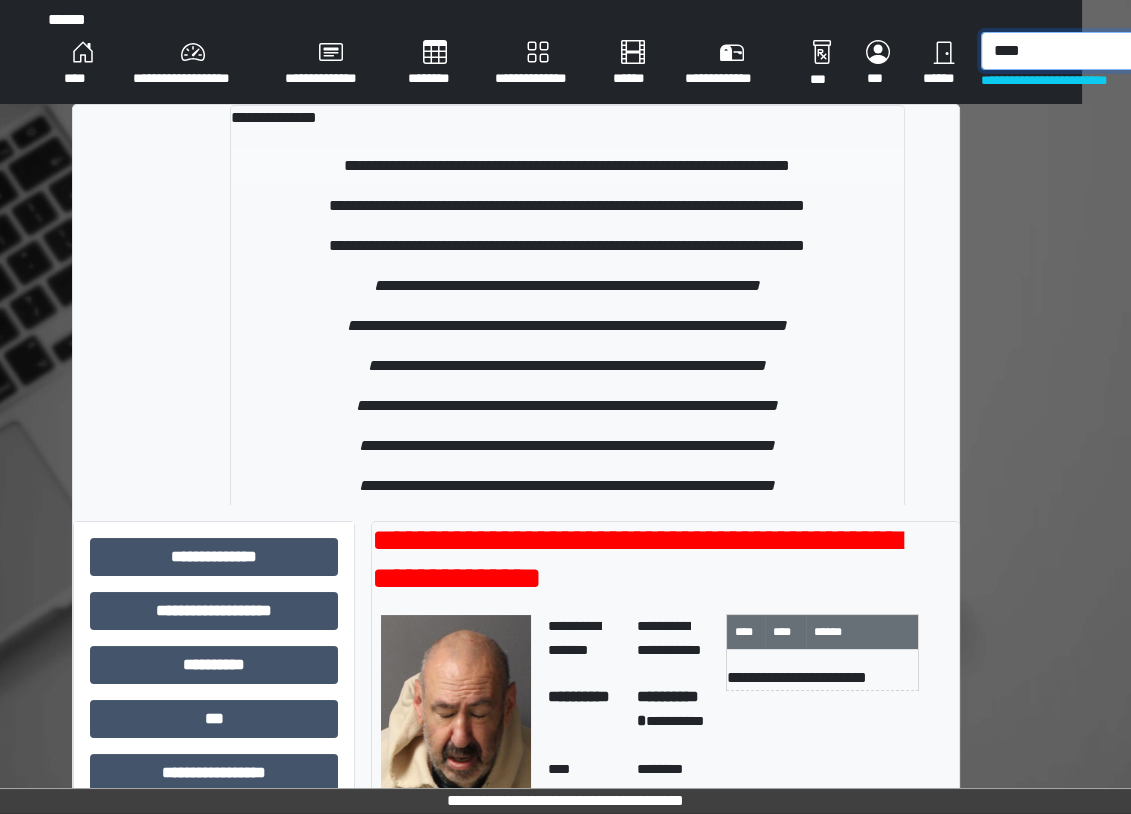 type on "****" 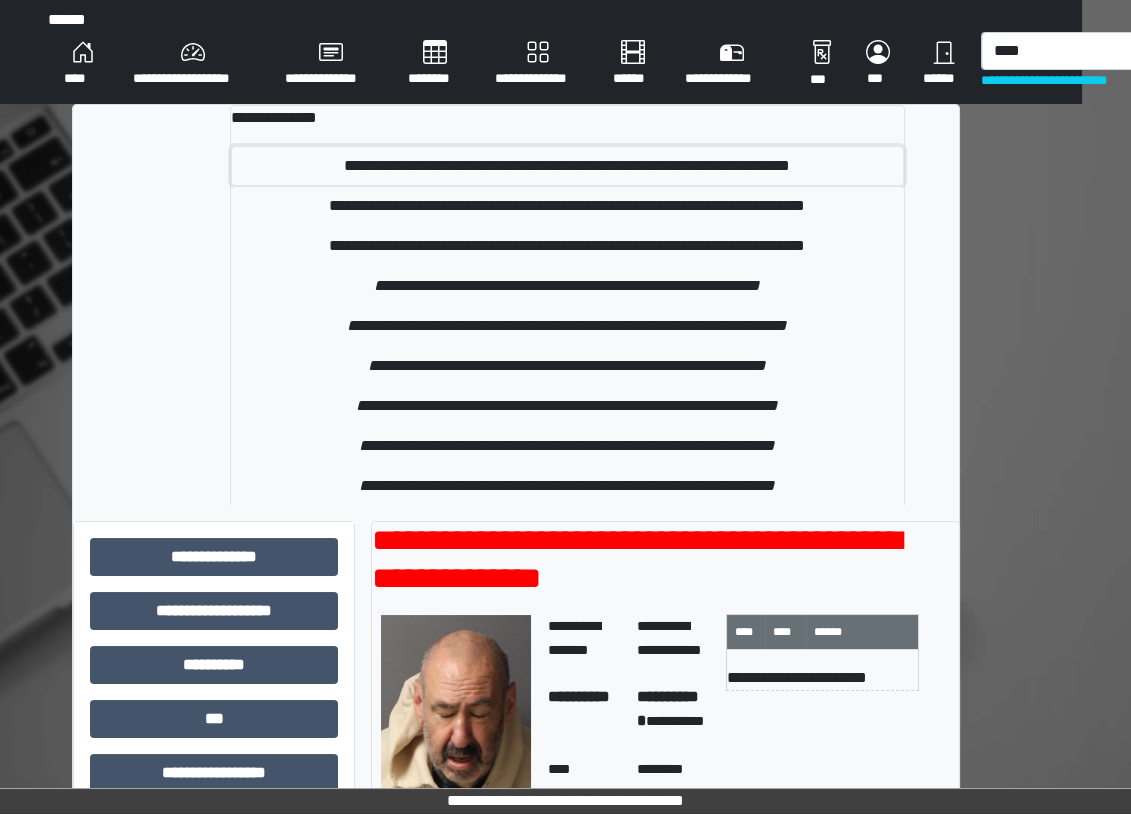 click on "**********" at bounding box center [567, 166] 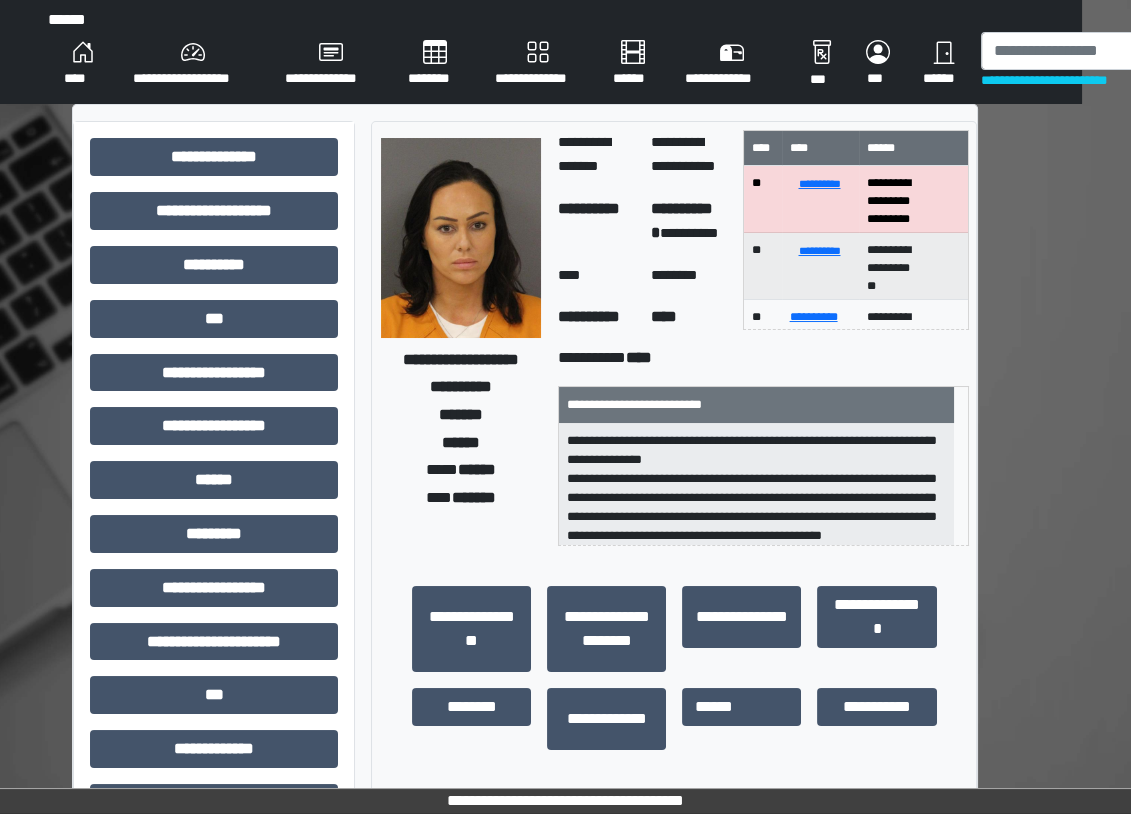 click at bounding box center [461, 238] 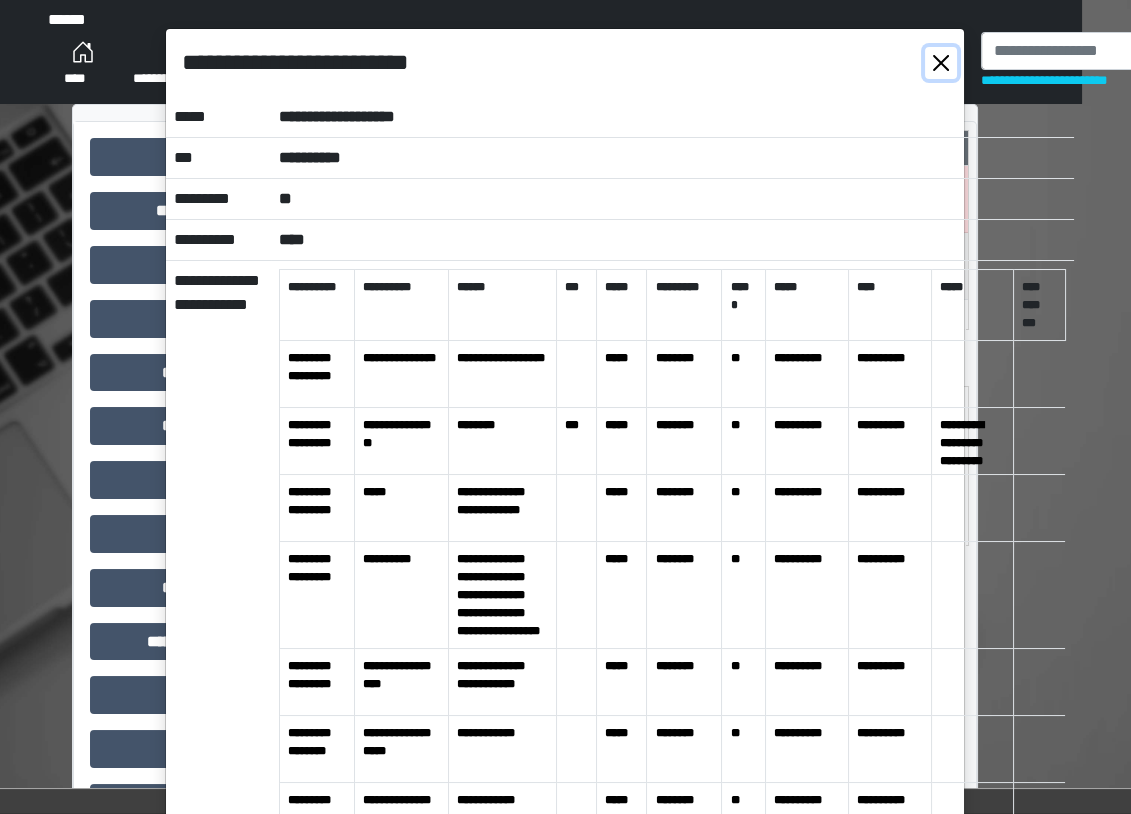 click on "**********" at bounding box center (565, 63) 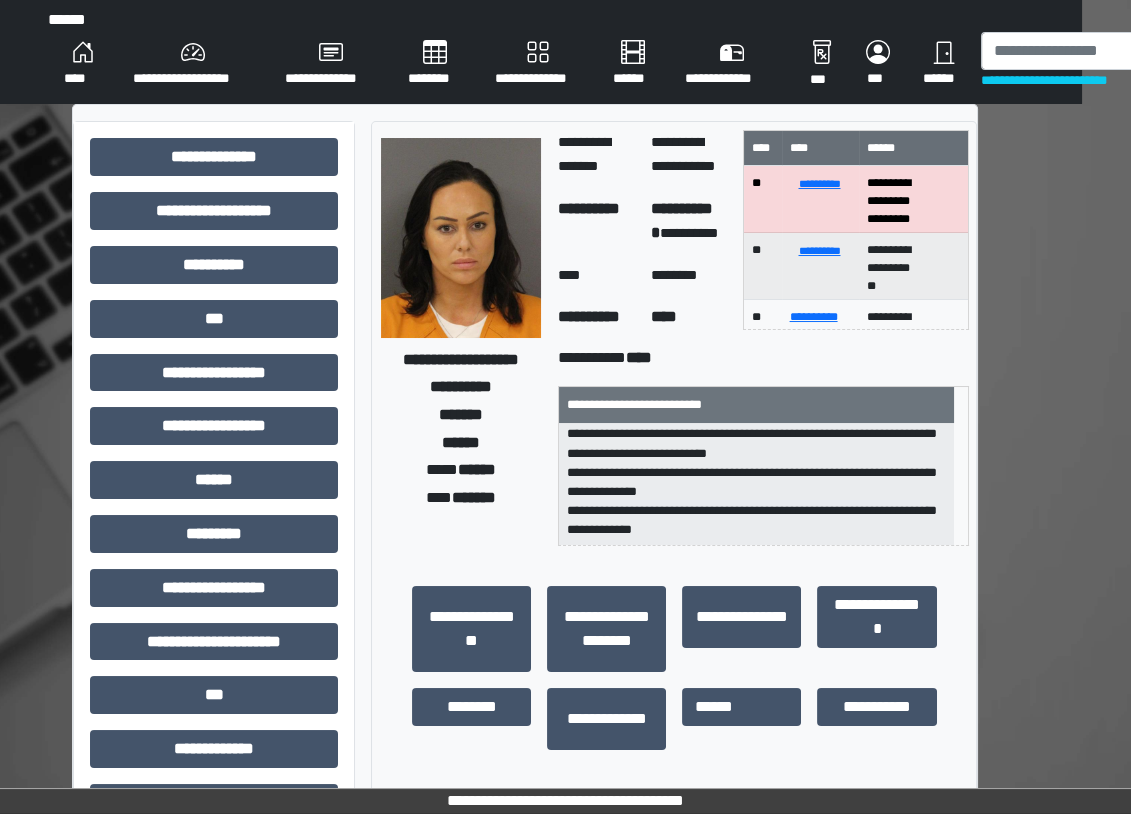 scroll, scrollTop: 236, scrollLeft: 0, axis: vertical 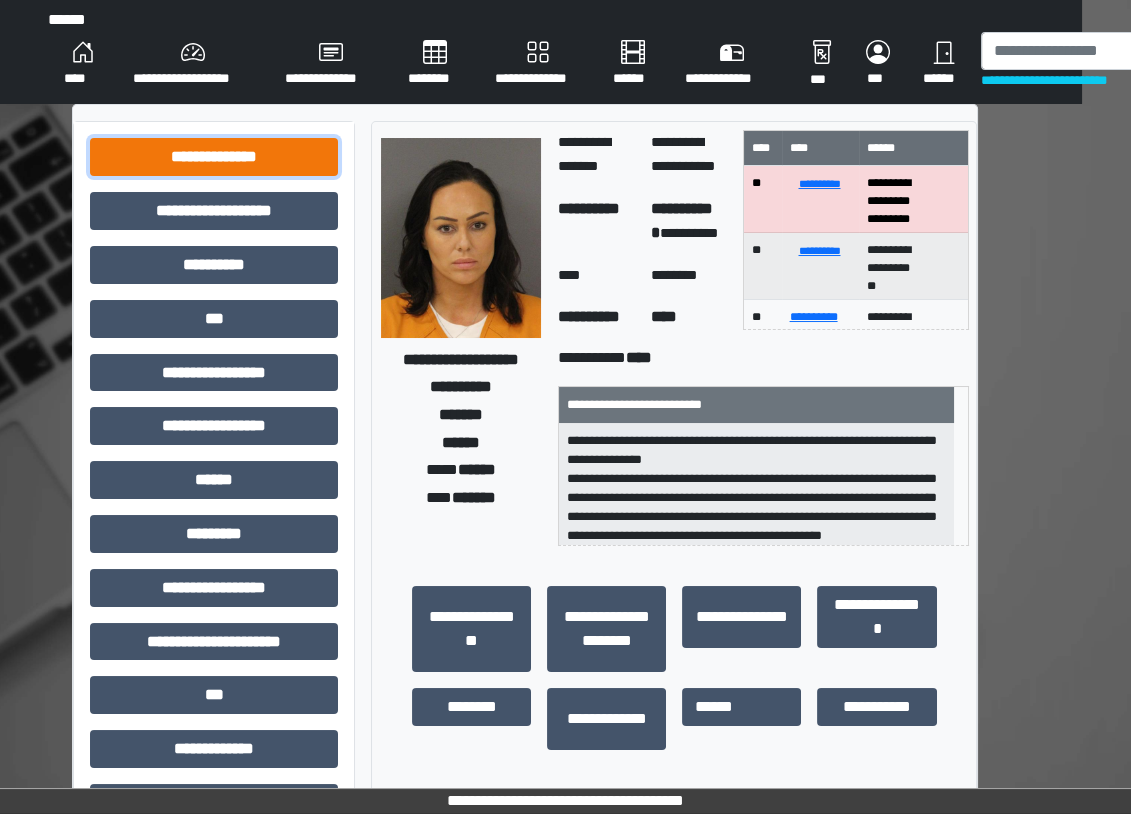 click on "**********" at bounding box center (214, 157) 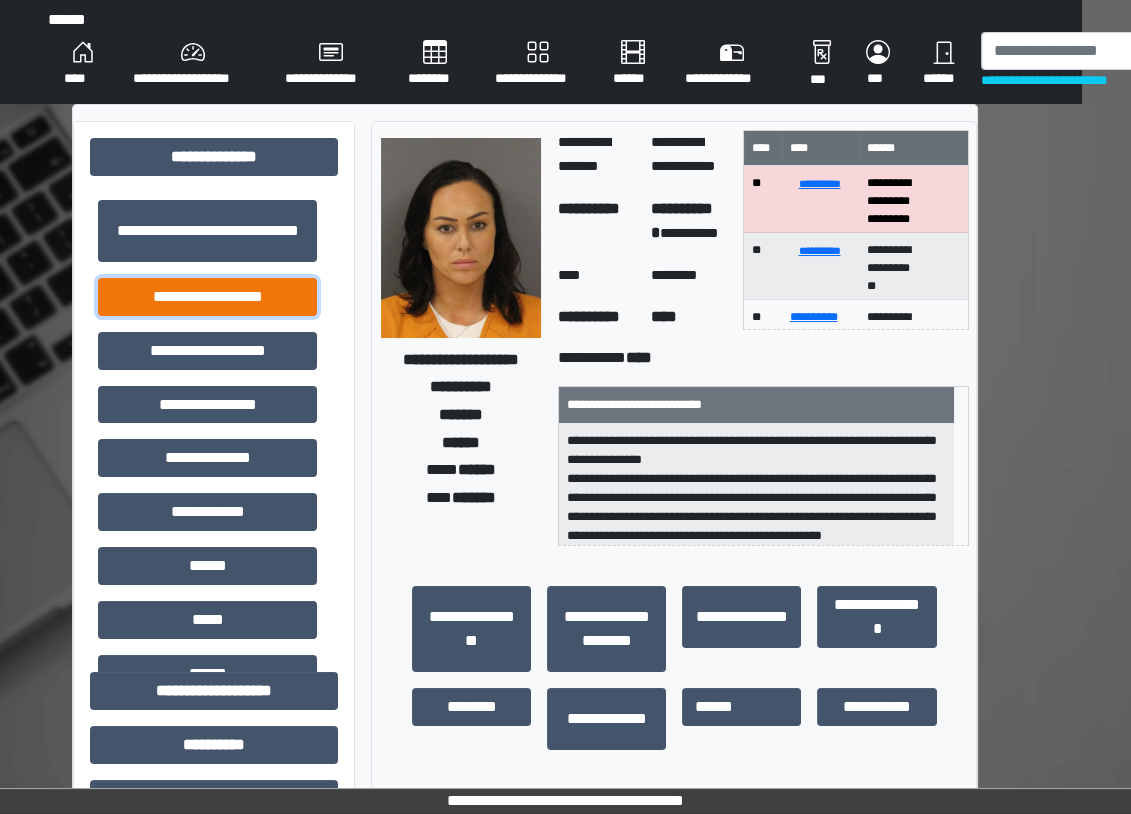 click on "**********" at bounding box center [207, 297] 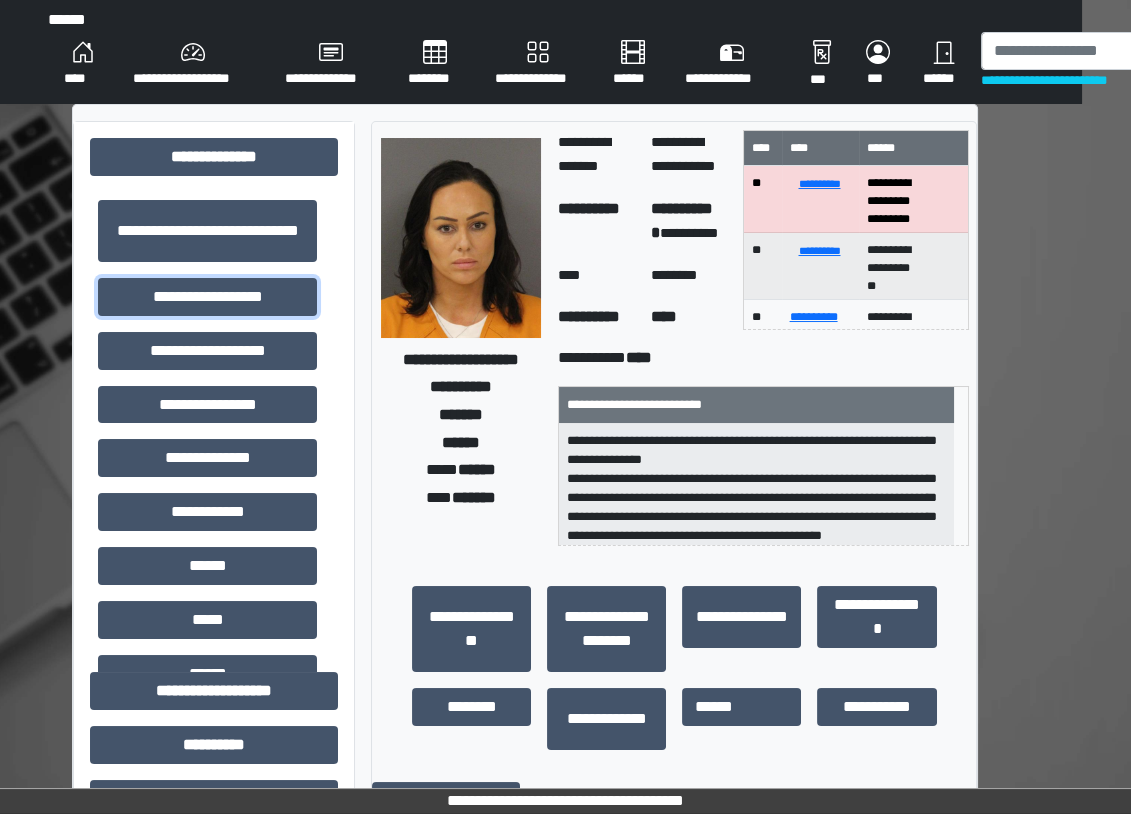 scroll, scrollTop: 0, scrollLeft: 49, axis: horizontal 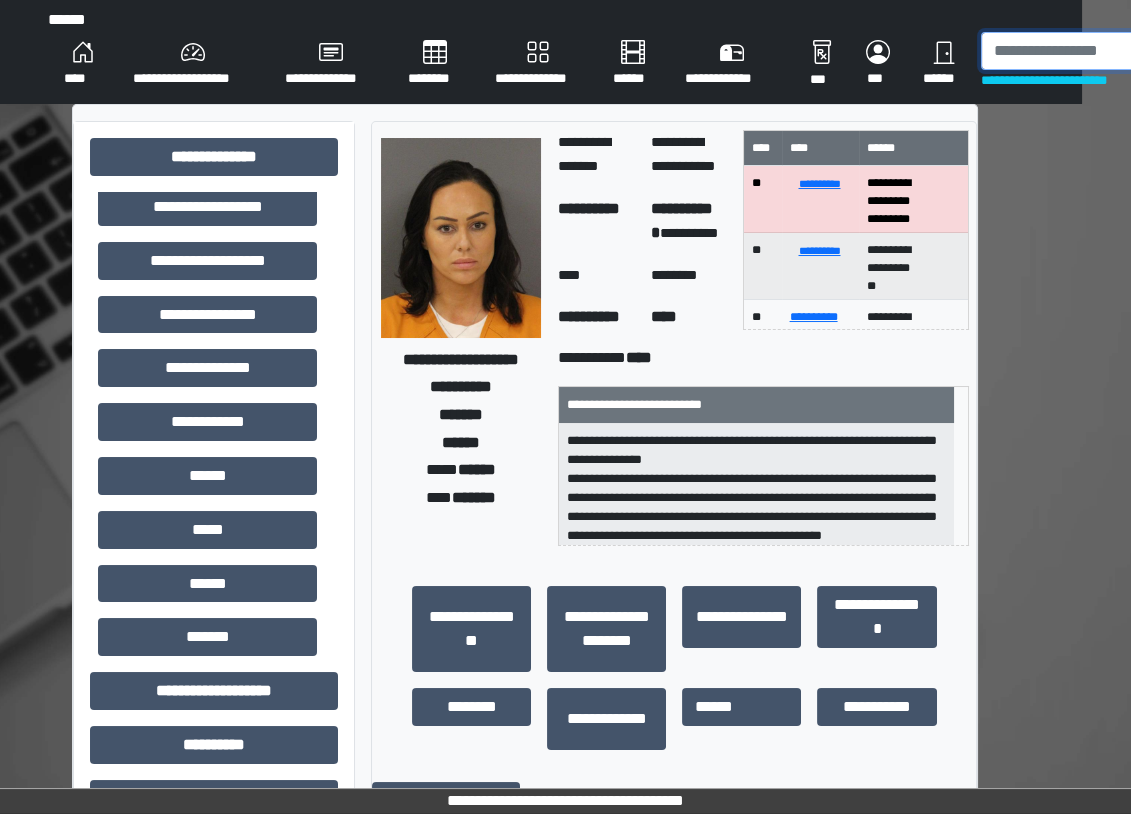 click at bounding box center (1084, 51) 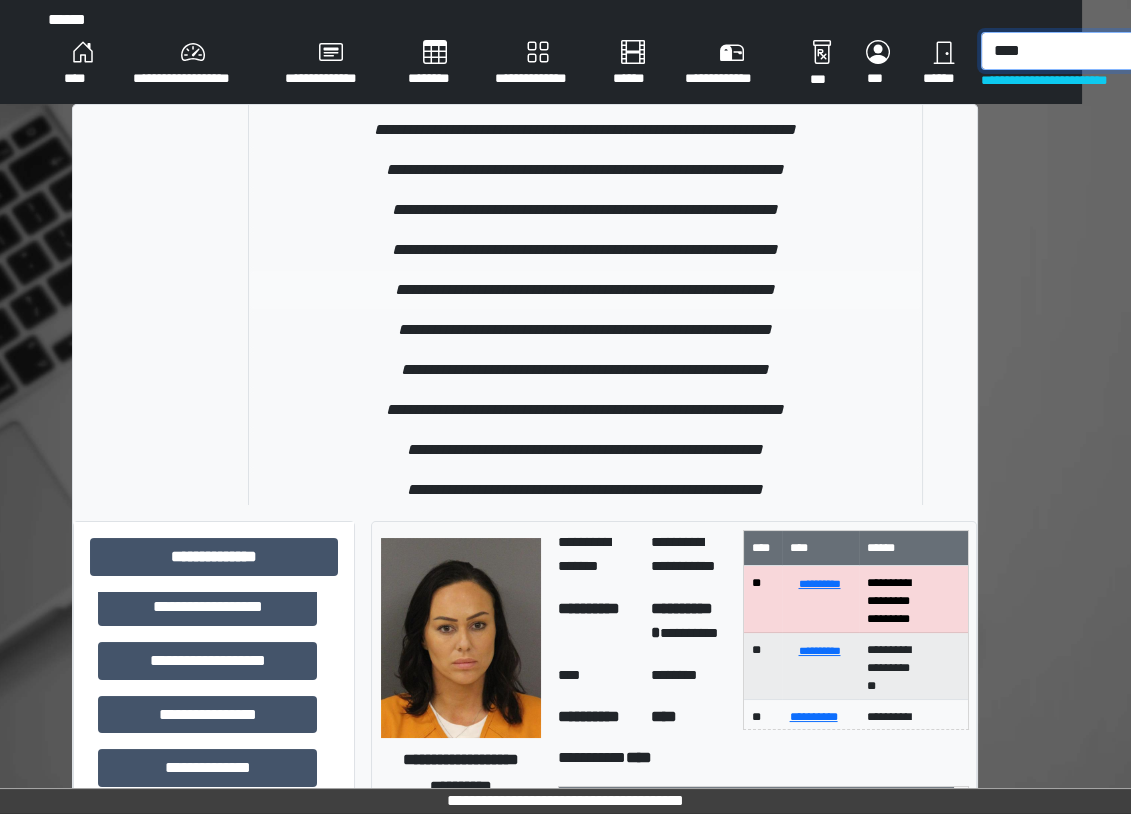 scroll, scrollTop: 818, scrollLeft: 0, axis: vertical 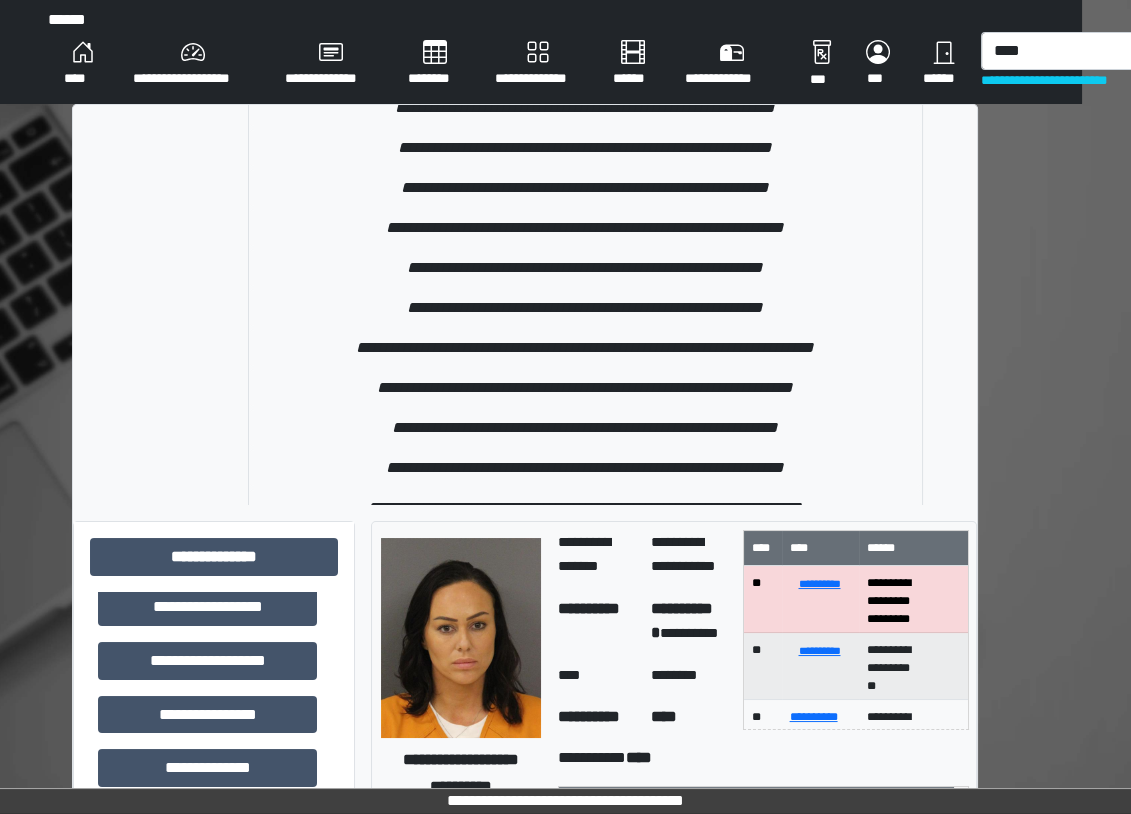 click on "****" at bounding box center [82, 64] 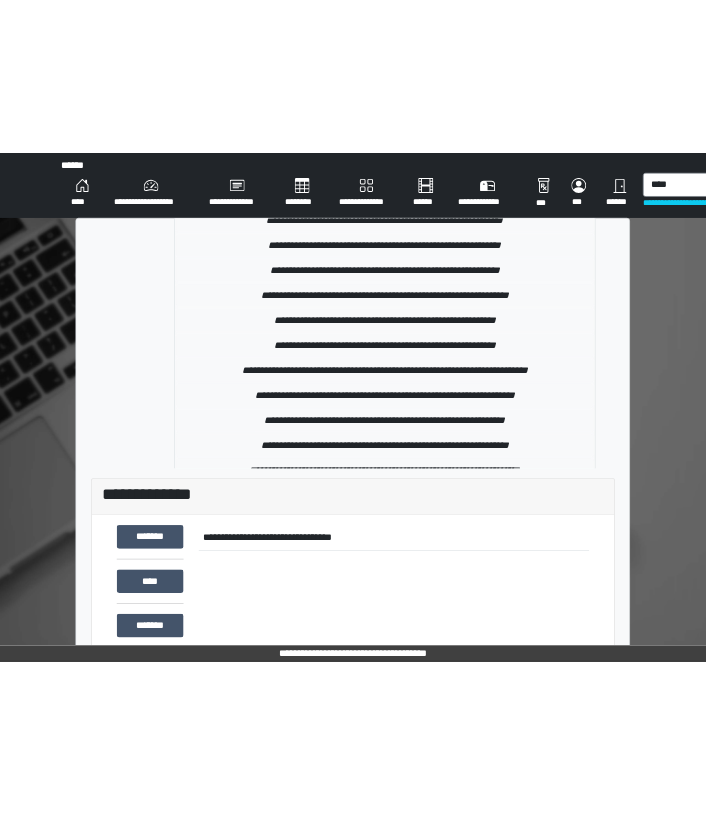 scroll 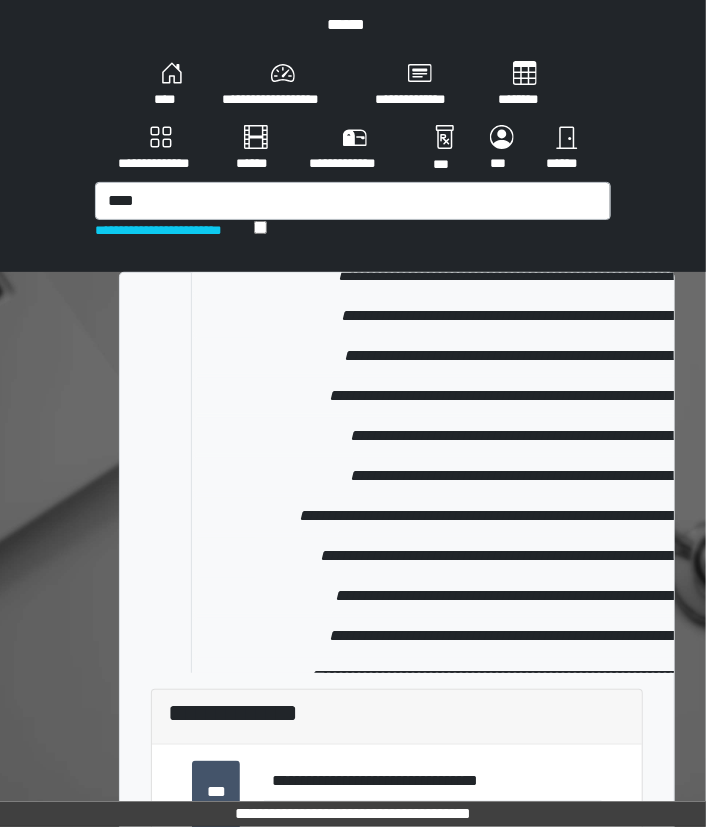 click on "**********" at bounding box center (353, 211) 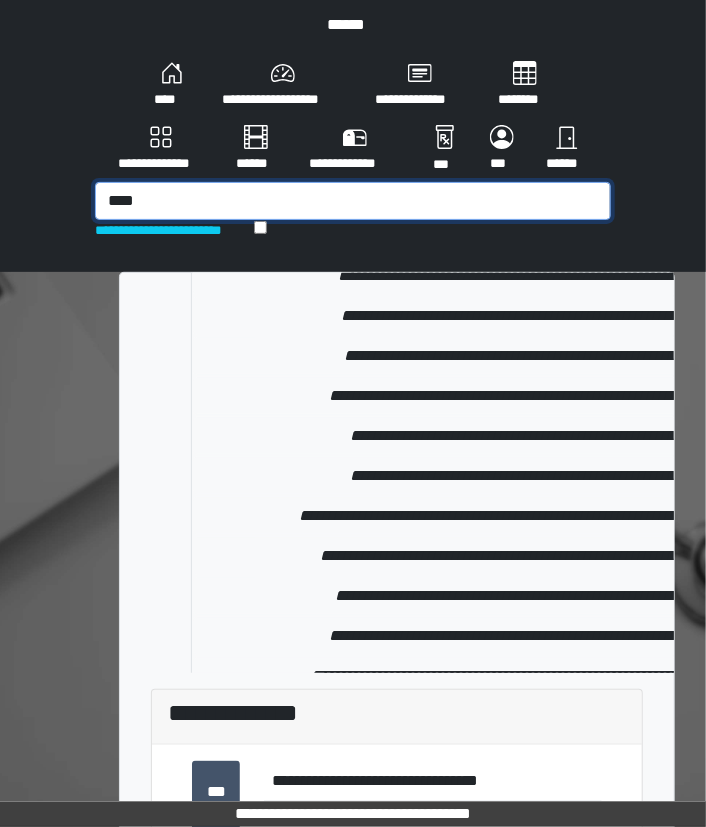 click on "****" at bounding box center (353, 201) 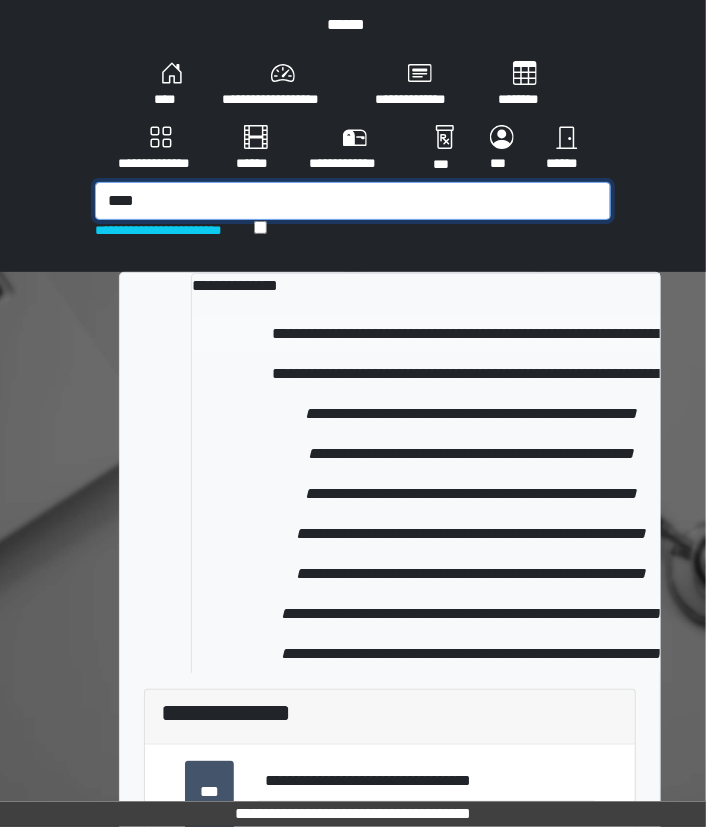 type on "****" 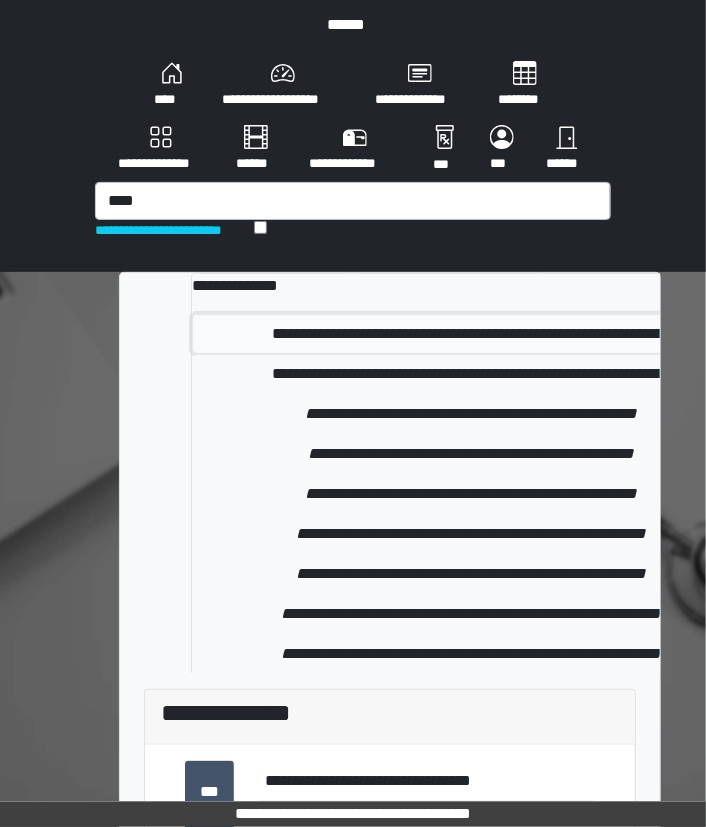 click on "**********" at bounding box center [471, 334] 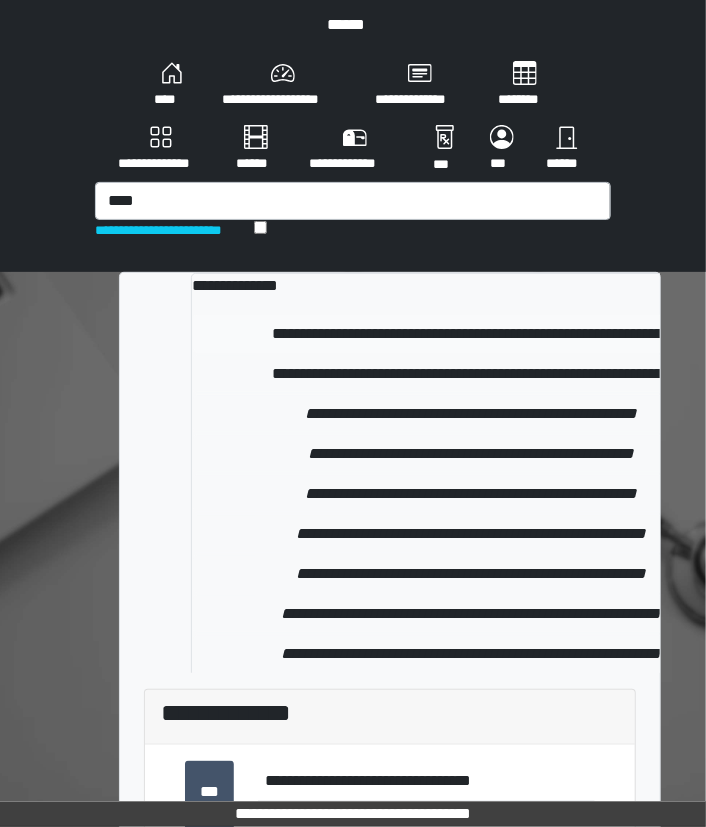 type 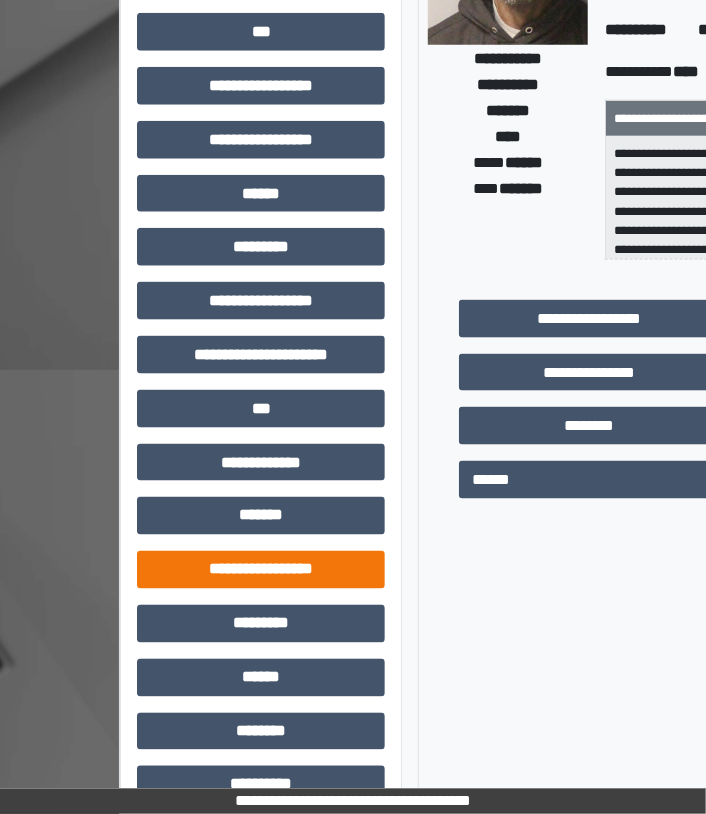 scroll, scrollTop: 458, scrollLeft: 0, axis: vertical 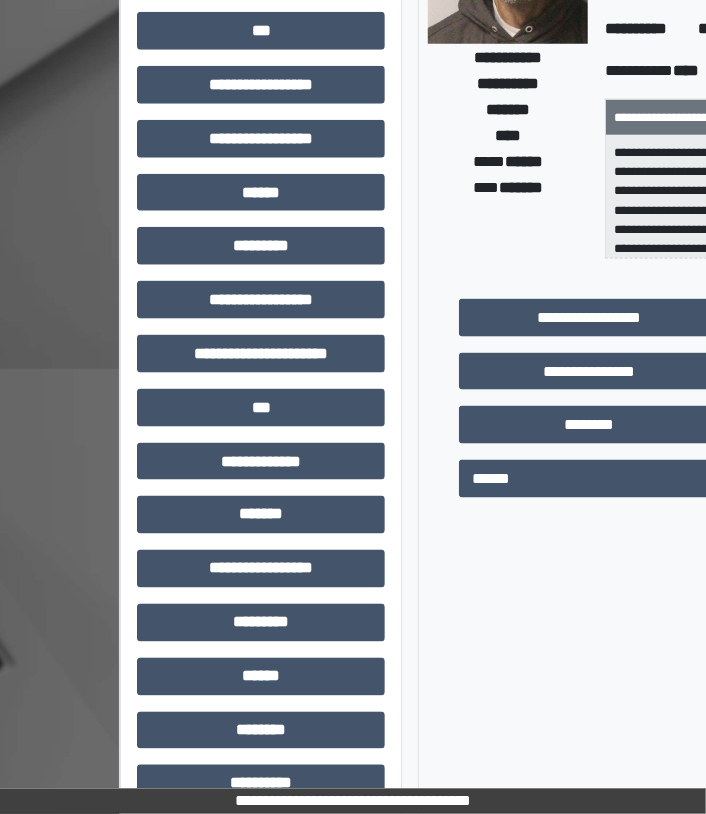 click on "**********" at bounding box center (261, 362) 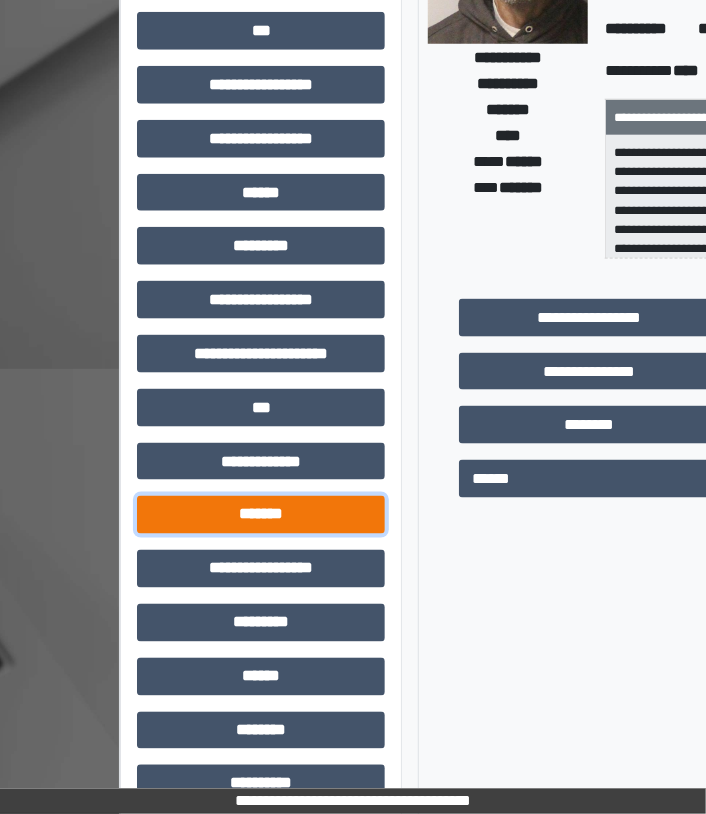 click on "*******" at bounding box center (261, 515) 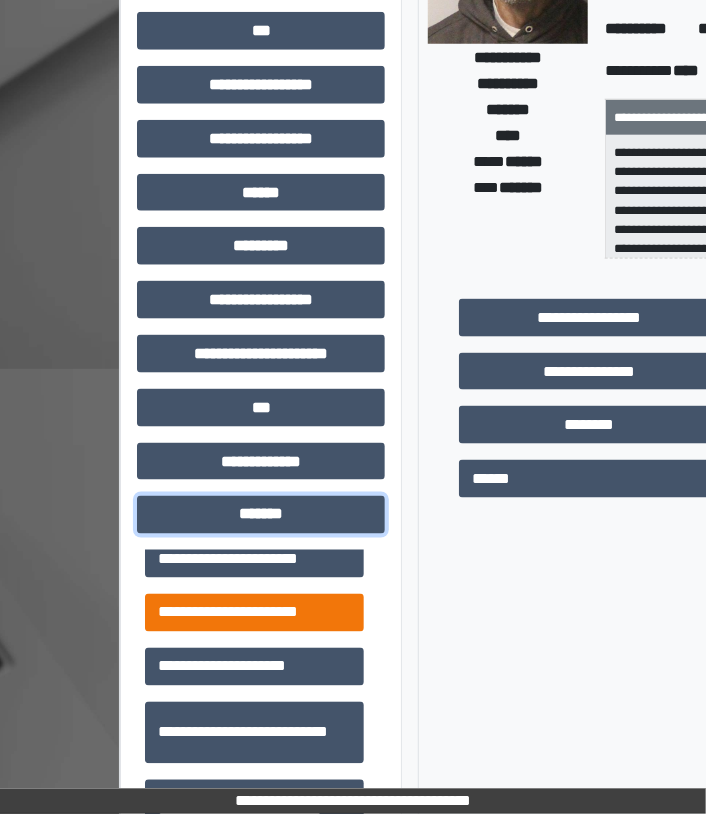scroll, scrollTop: 454, scrollLeft: 0, axis: vertical 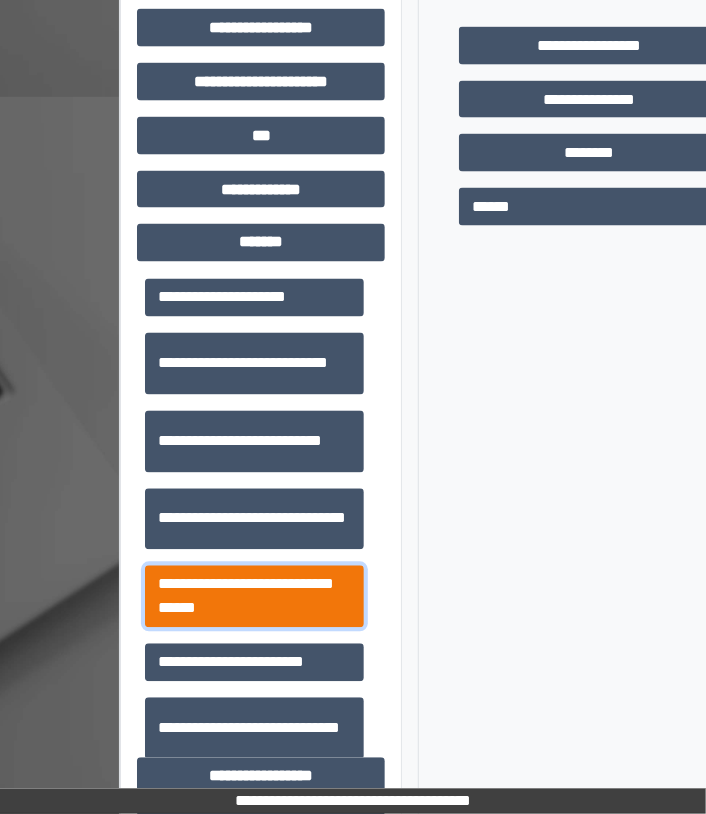 click on "**********" at bounding box center [254, 597] 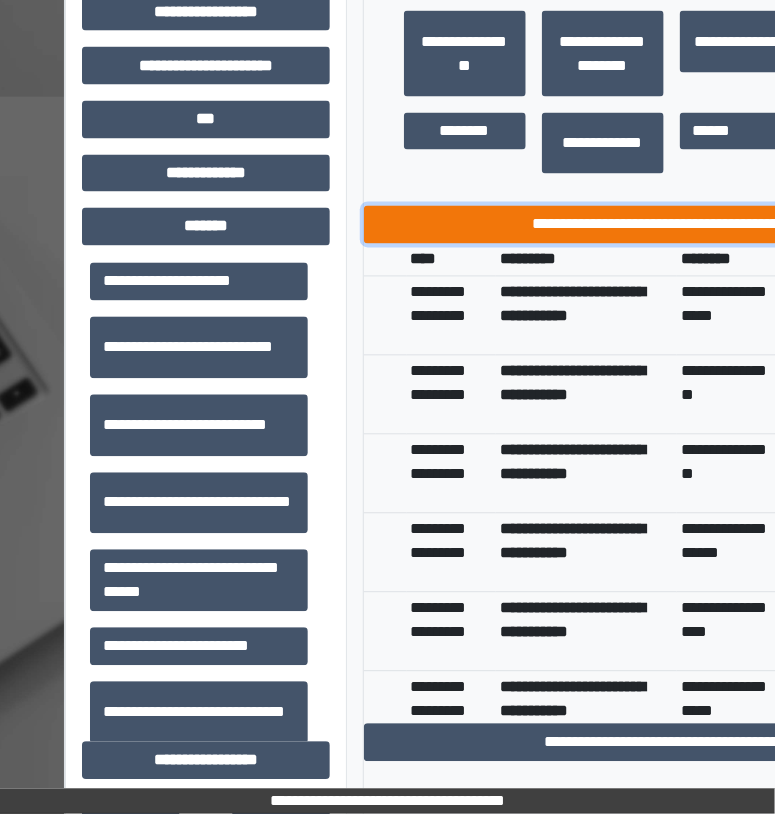 click on "**********" at bounding box center [672, 225] 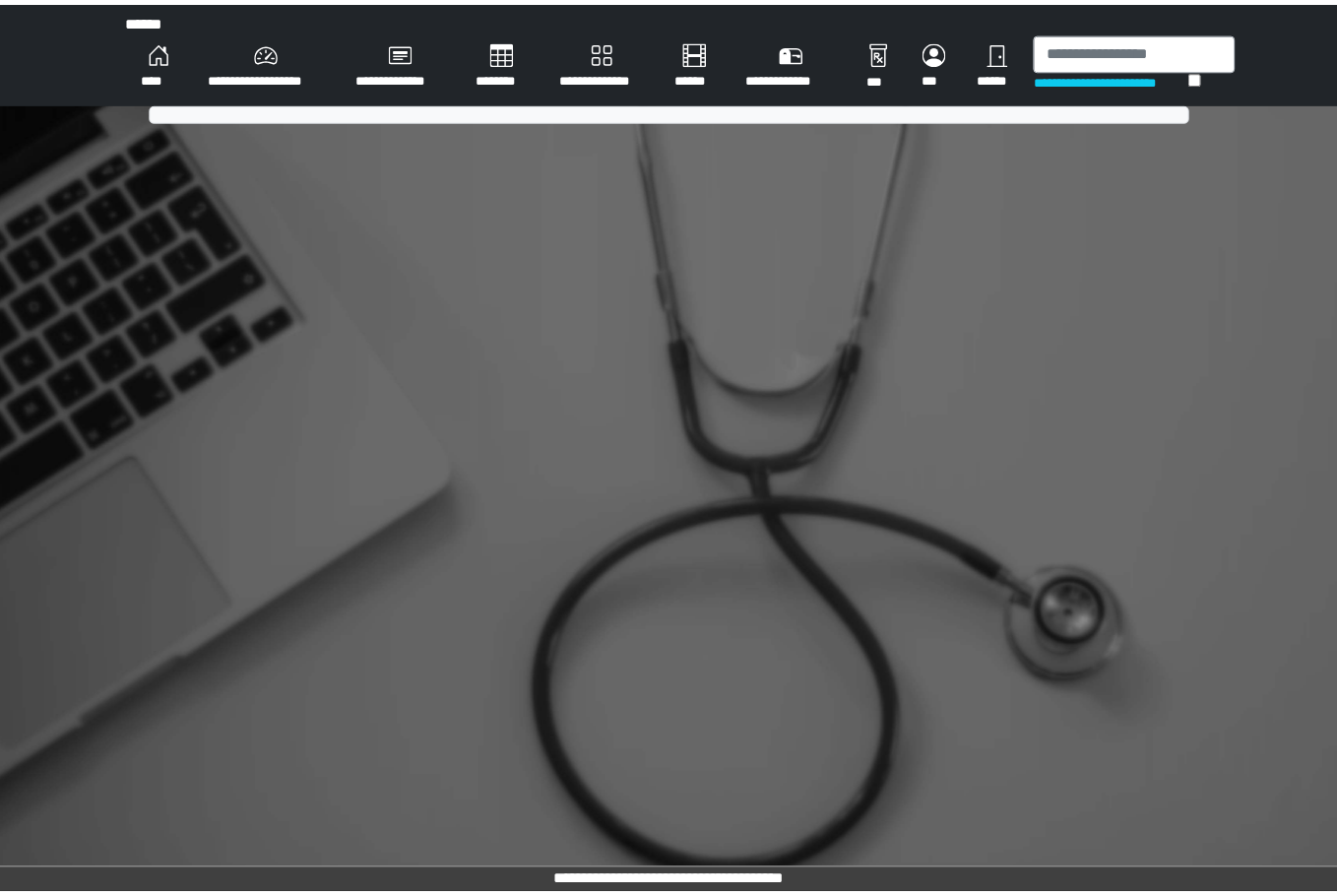 scroll, scrollTop: 0, scrollLeft: 0, axis: both 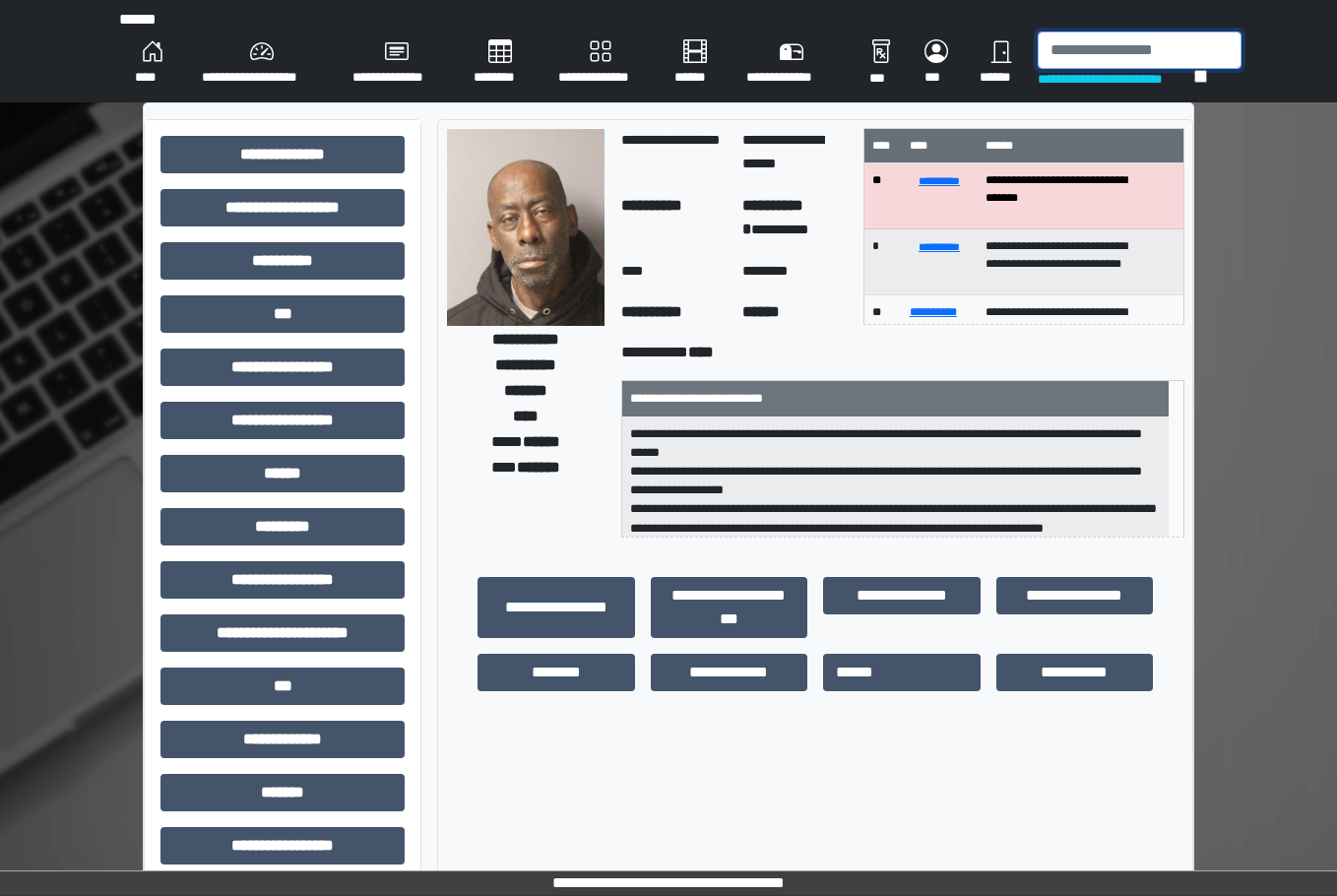 click at bounding box center [1139, 50] 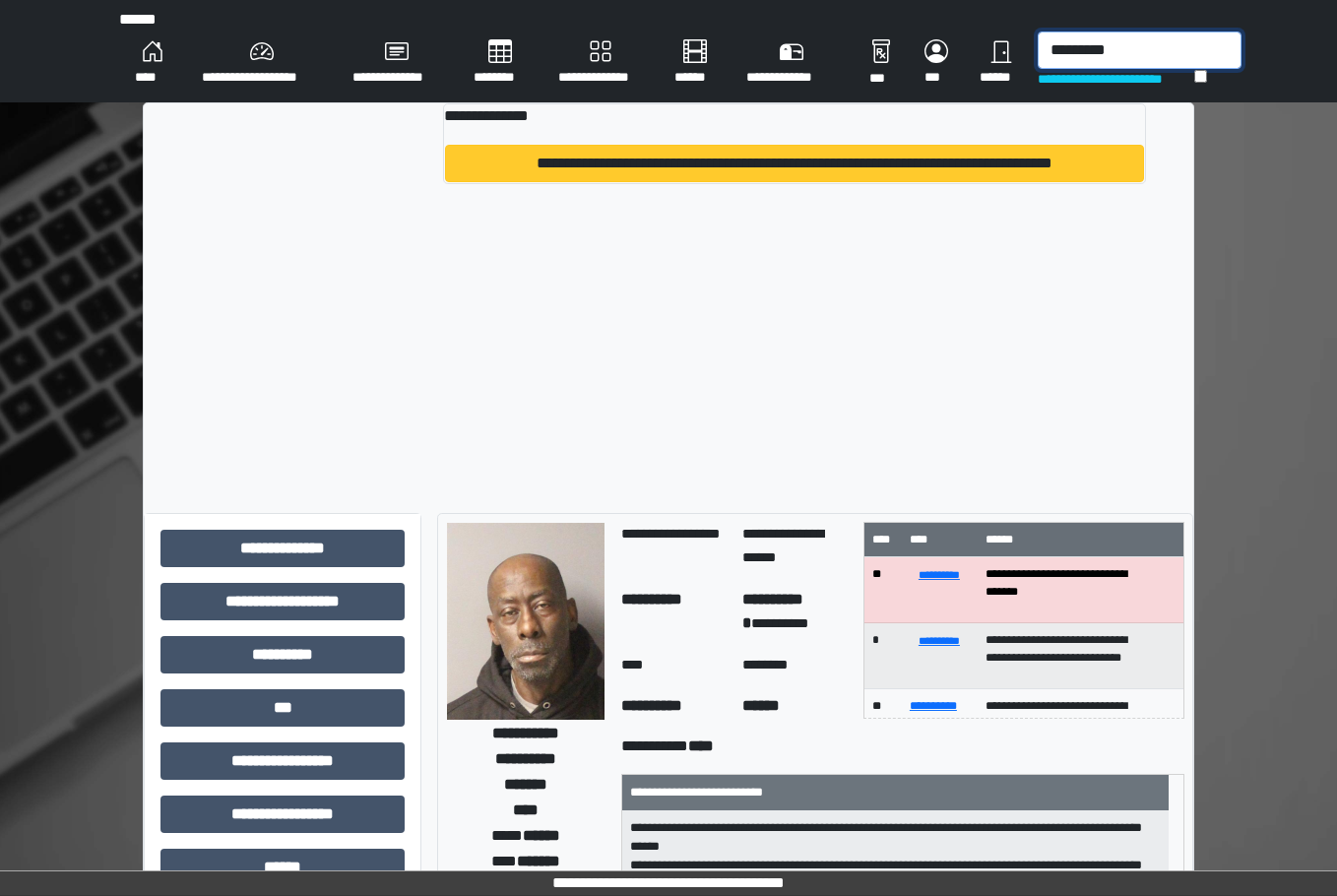 type on "*********" 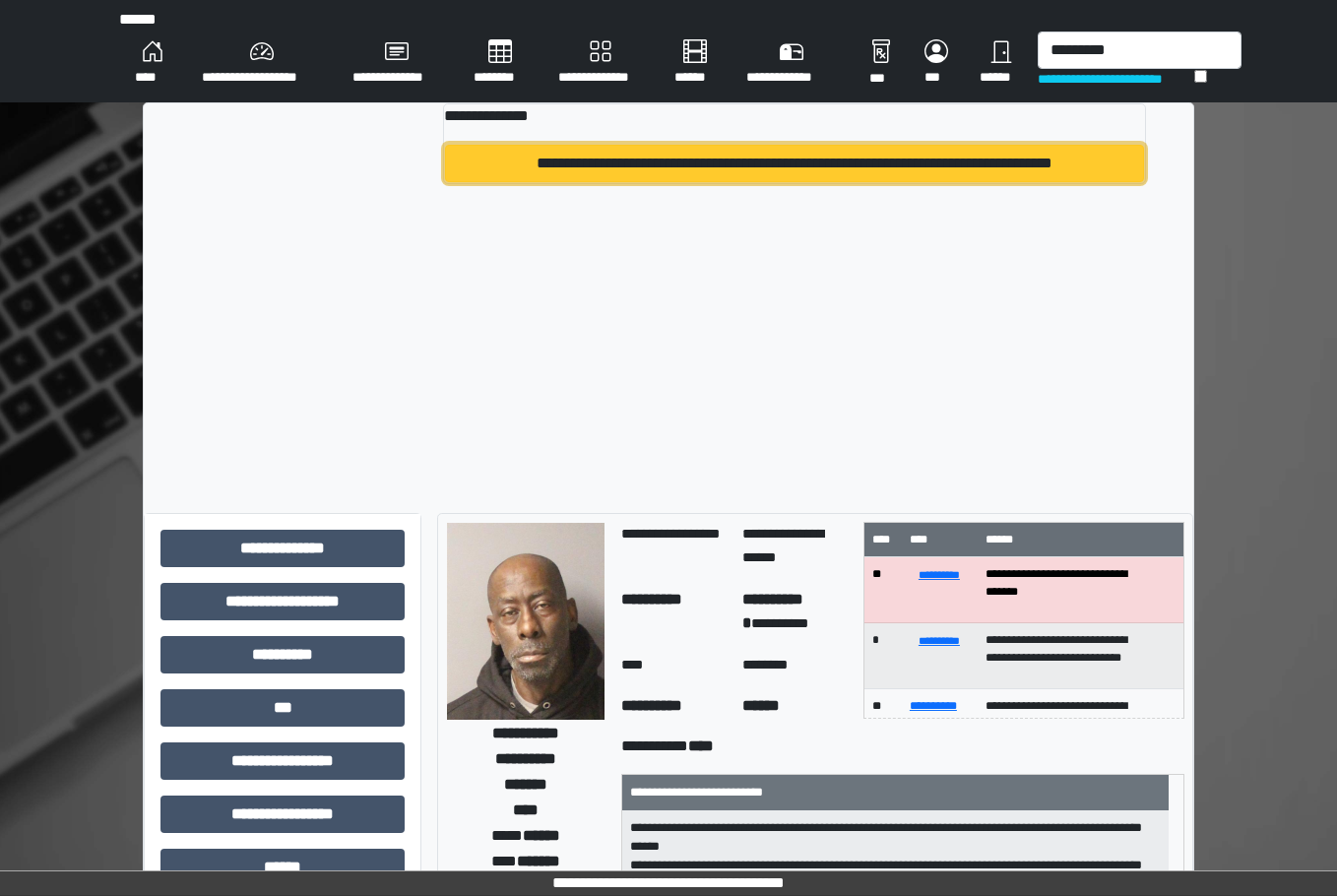 click on "**********" at bounding box center [795, 163] 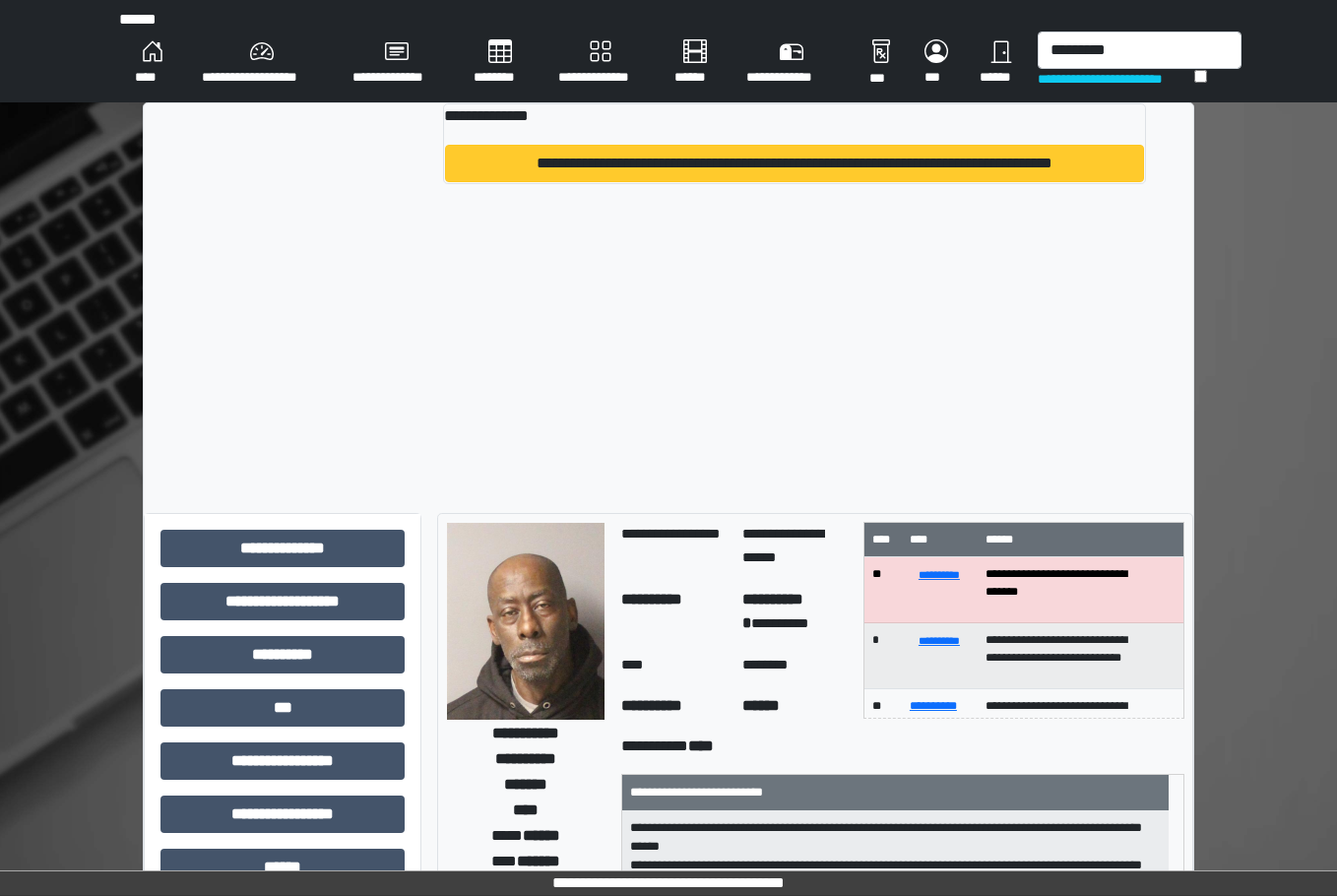 type 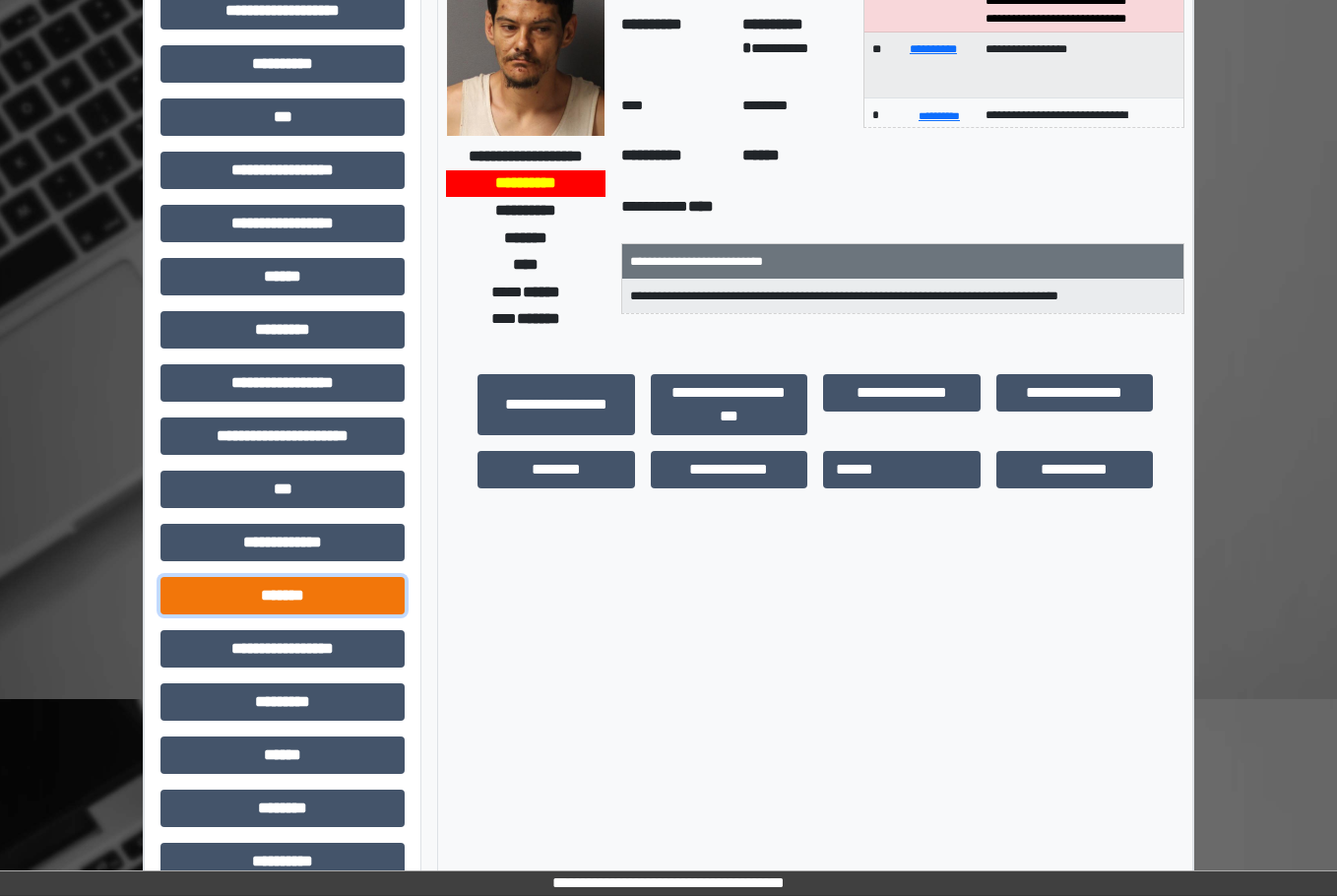 click on "*******" at bounding box center (283, 596) 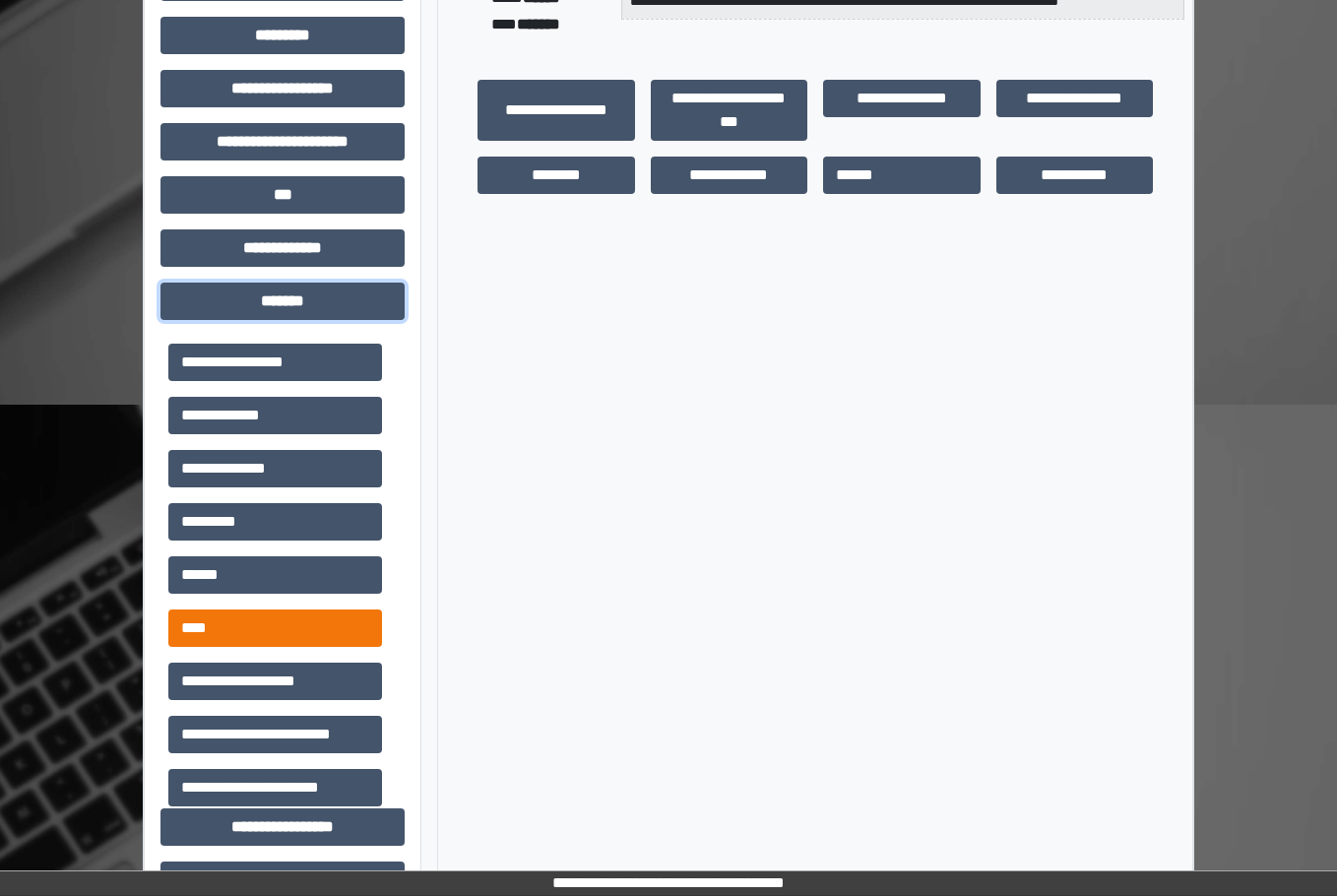 scroll, scrollTop: 492, scrollLeft: 0, axis: vertical 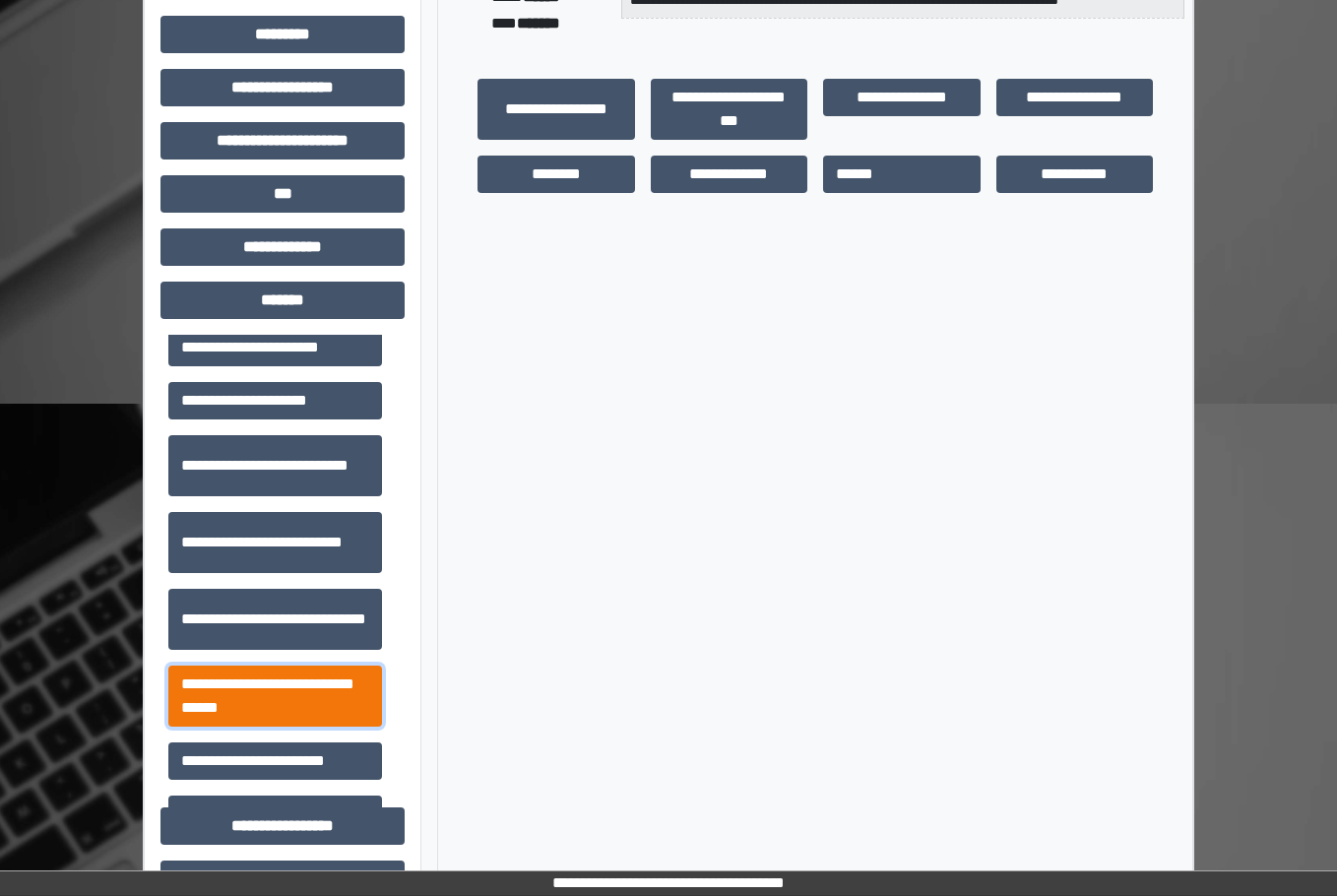click on "**********" at bounding box center (275, 696) 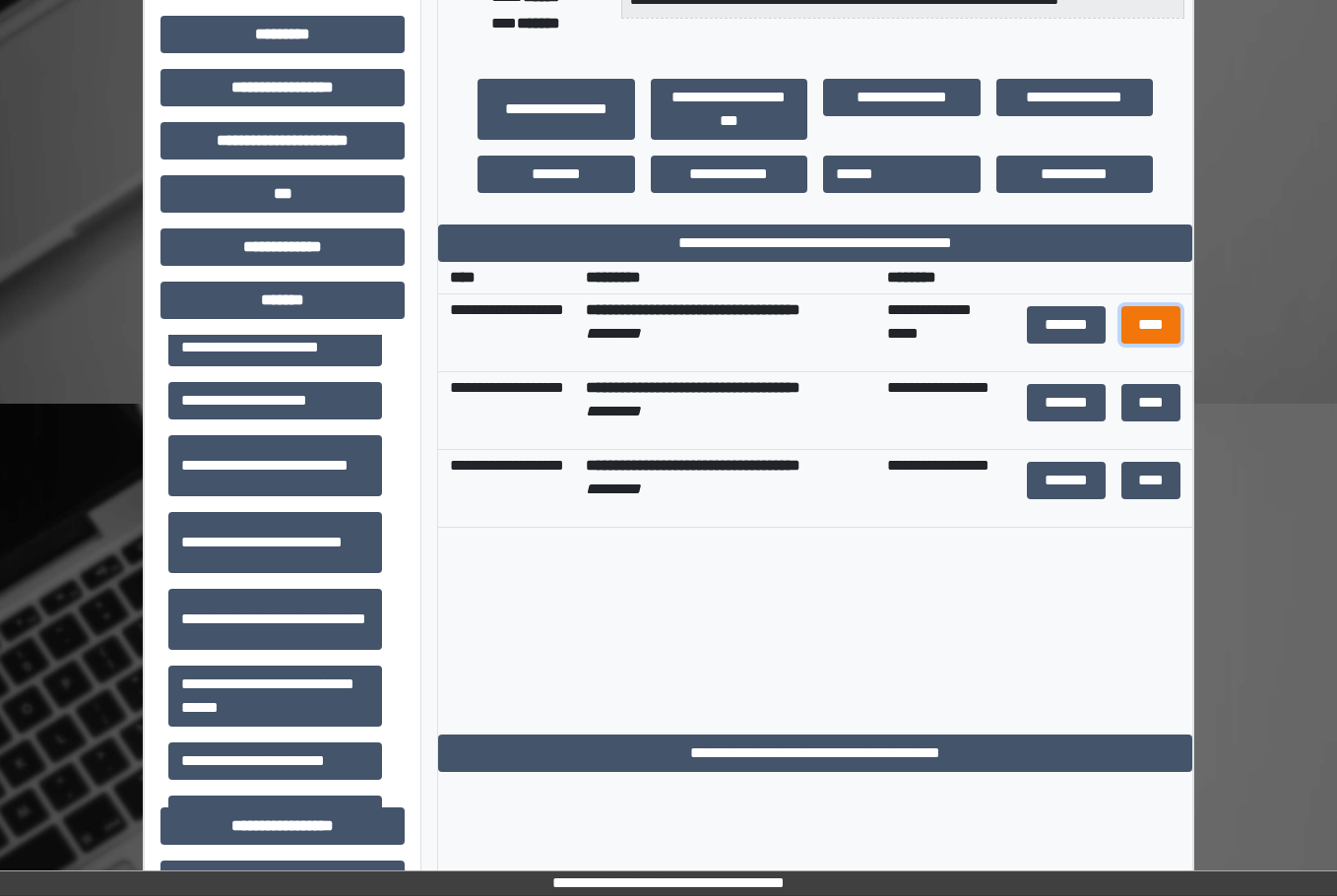 click on "****" at bounding box center [1151, 325] 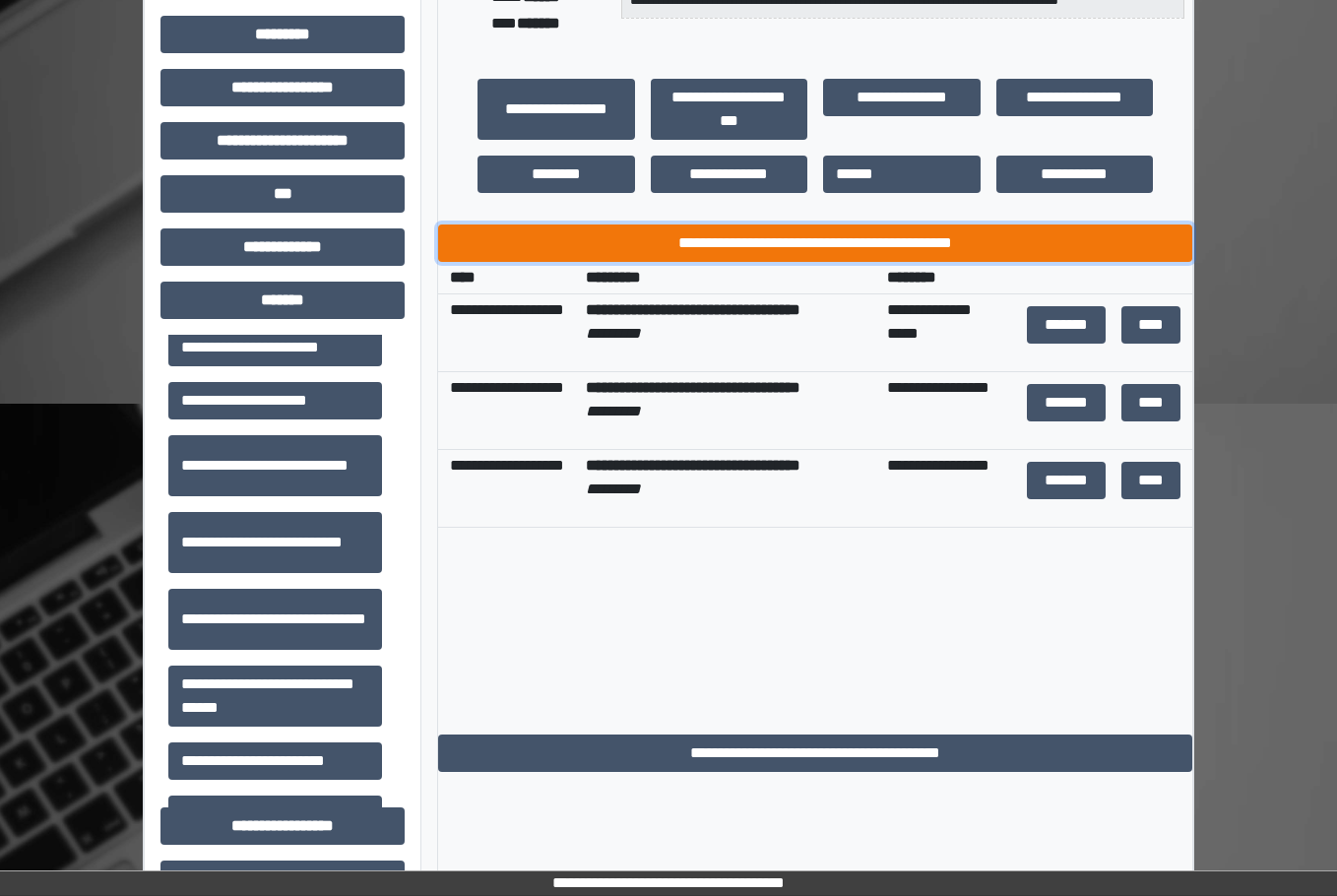 click on "**********" at bounding box center (815, 243) 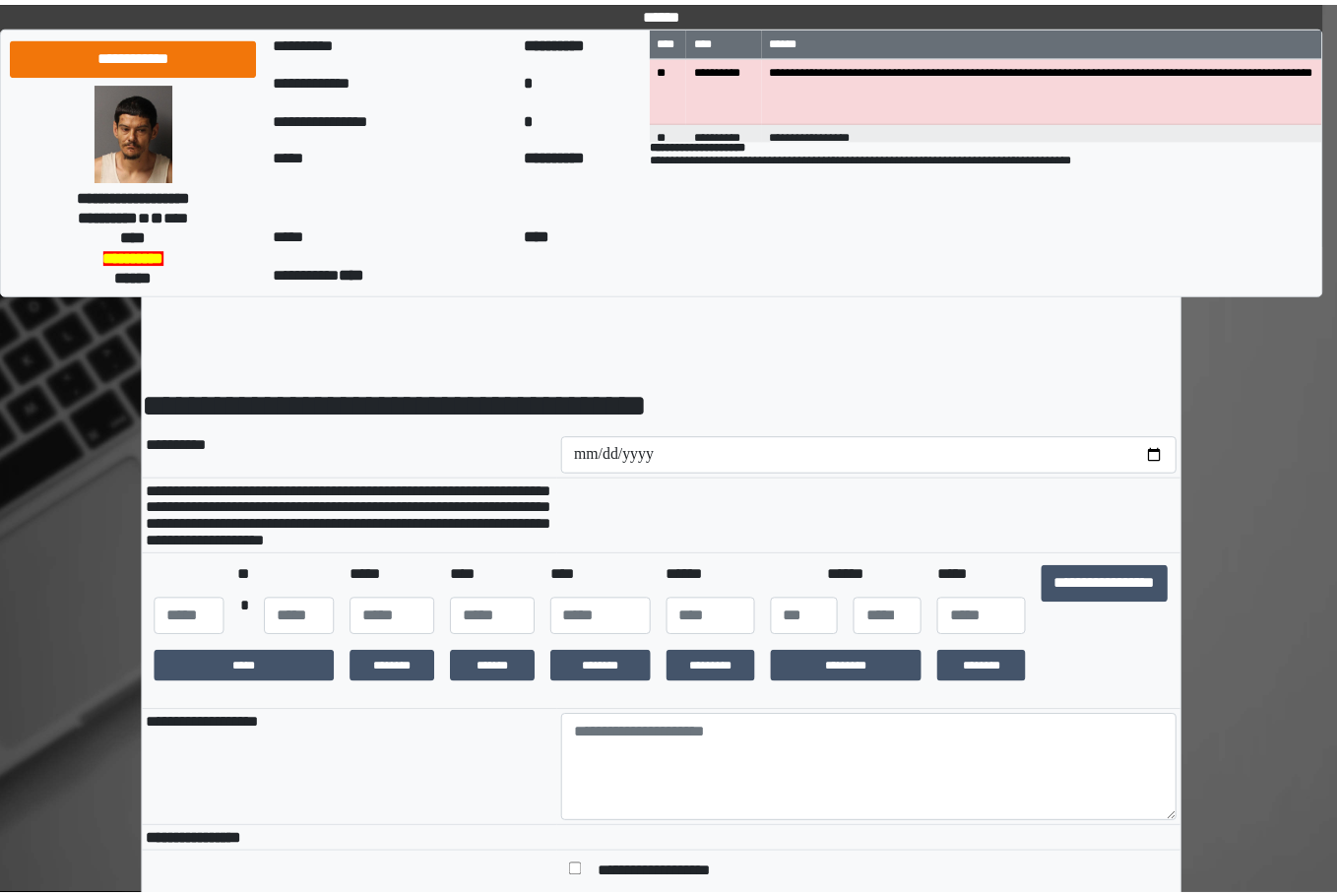 scroll, scrollTop: 0, scrollLeft: 0, axis: both 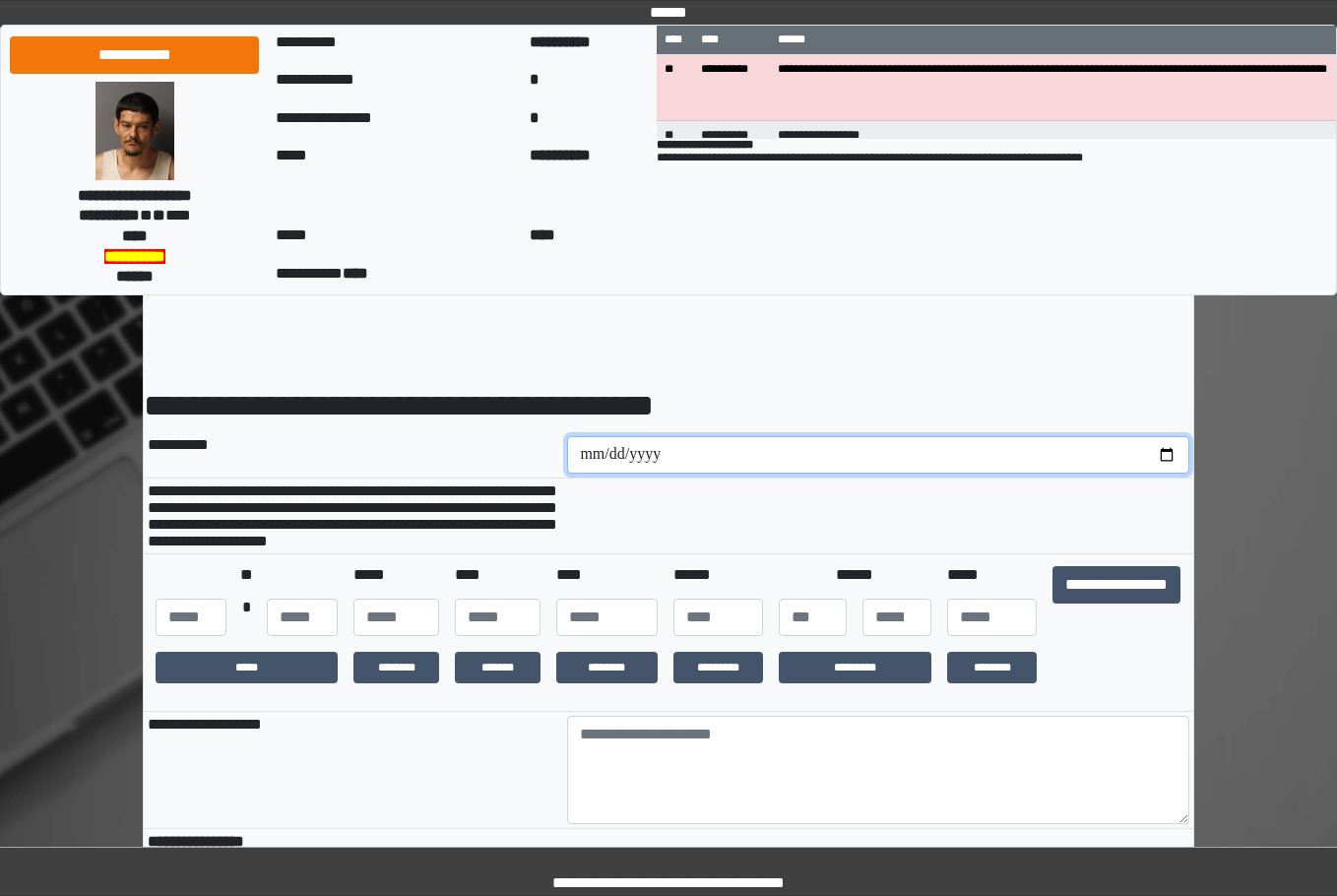 click at bounding box center [878, 455] 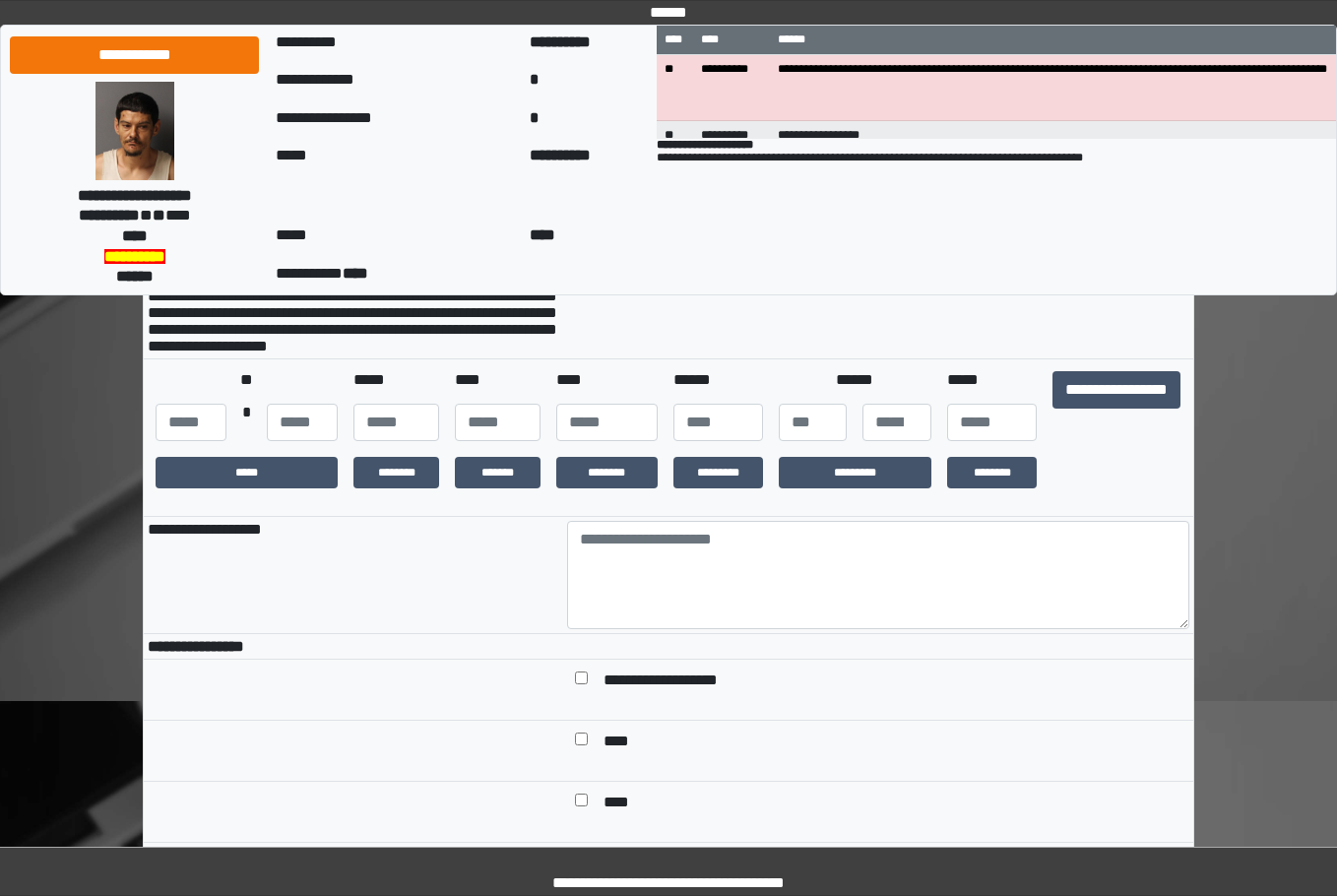 scroll, scrollTop: 197, scrollLeft: 0, axis: vertical 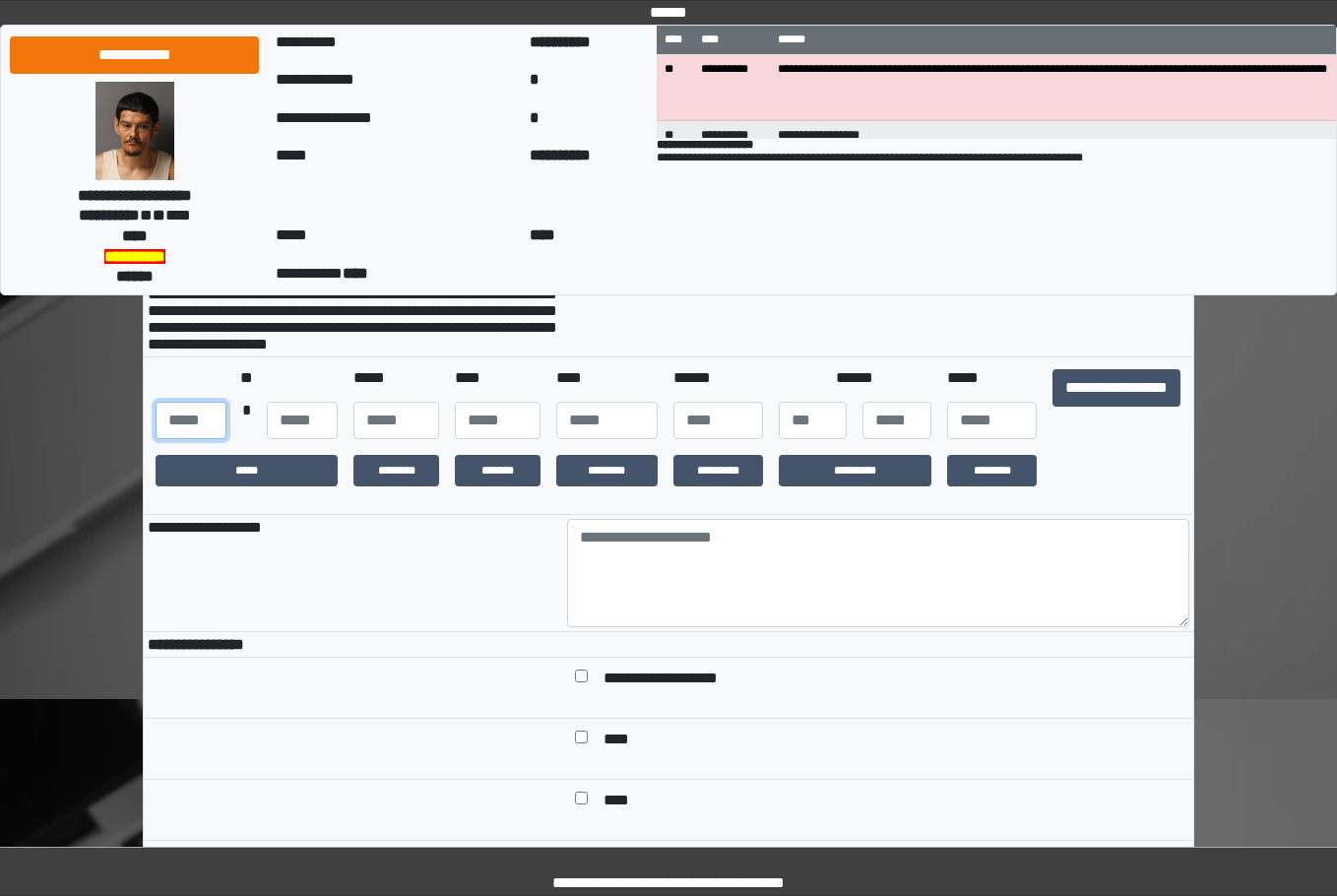 click at bounding box center (191, 420) 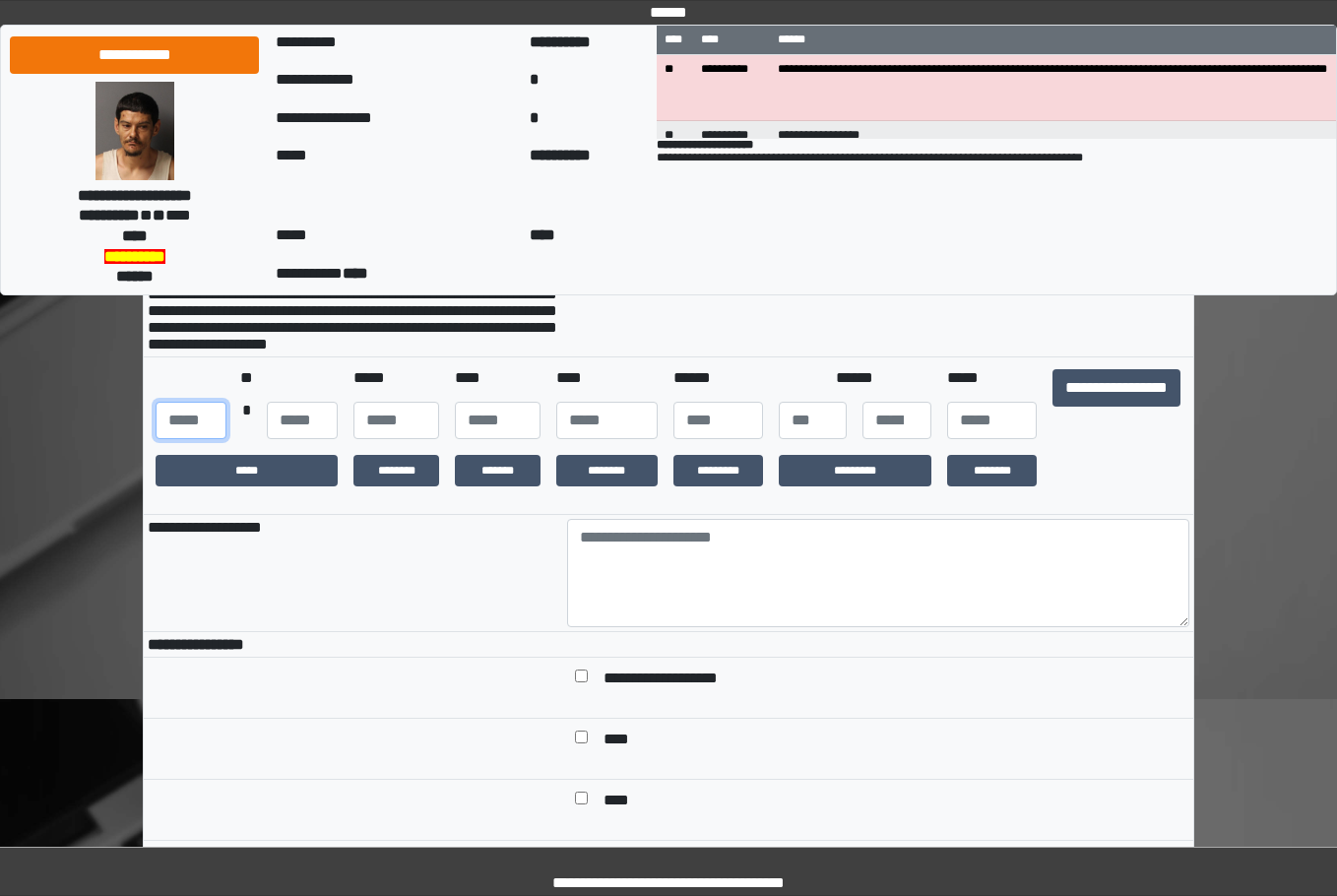 type on "**" 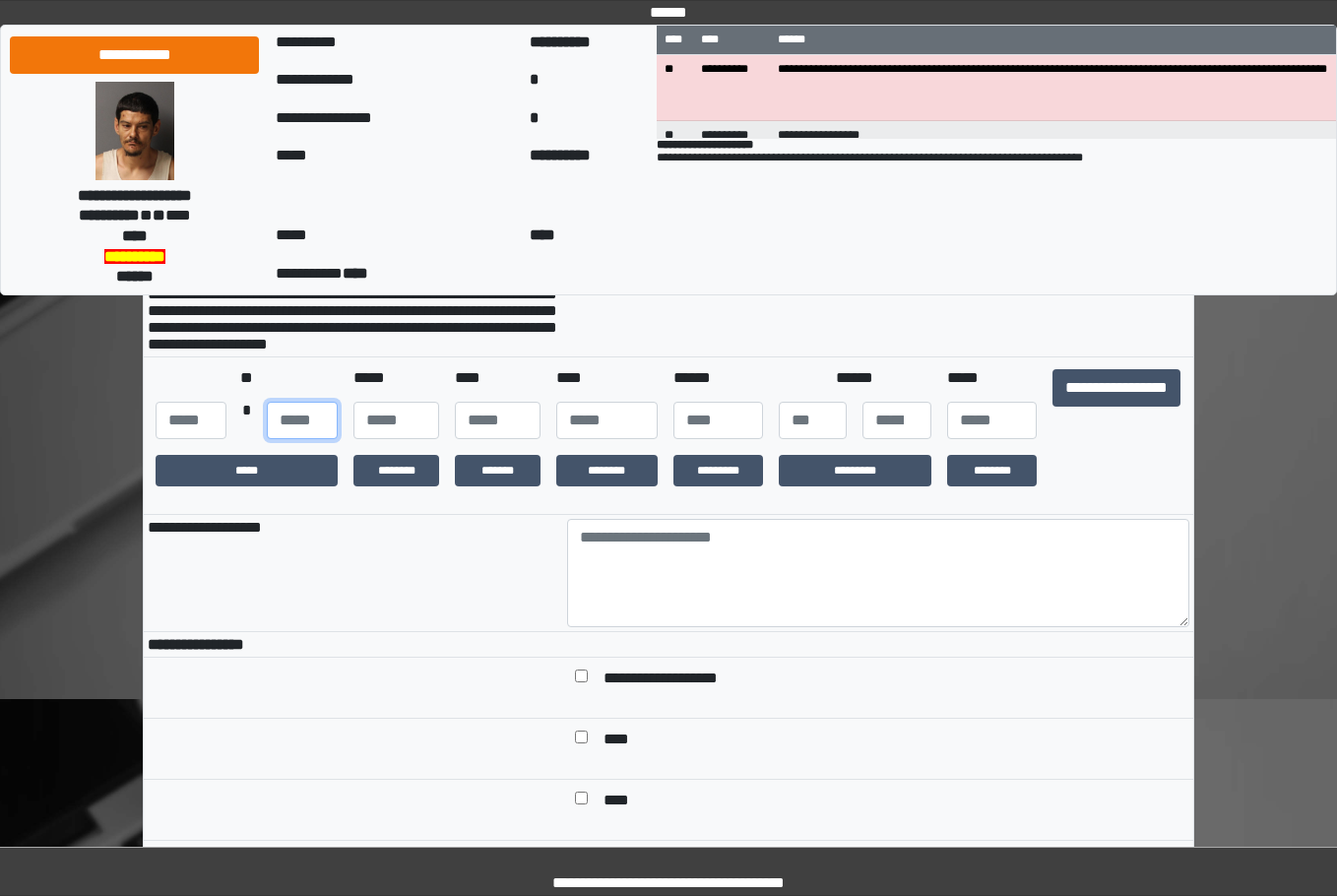 type on "**" 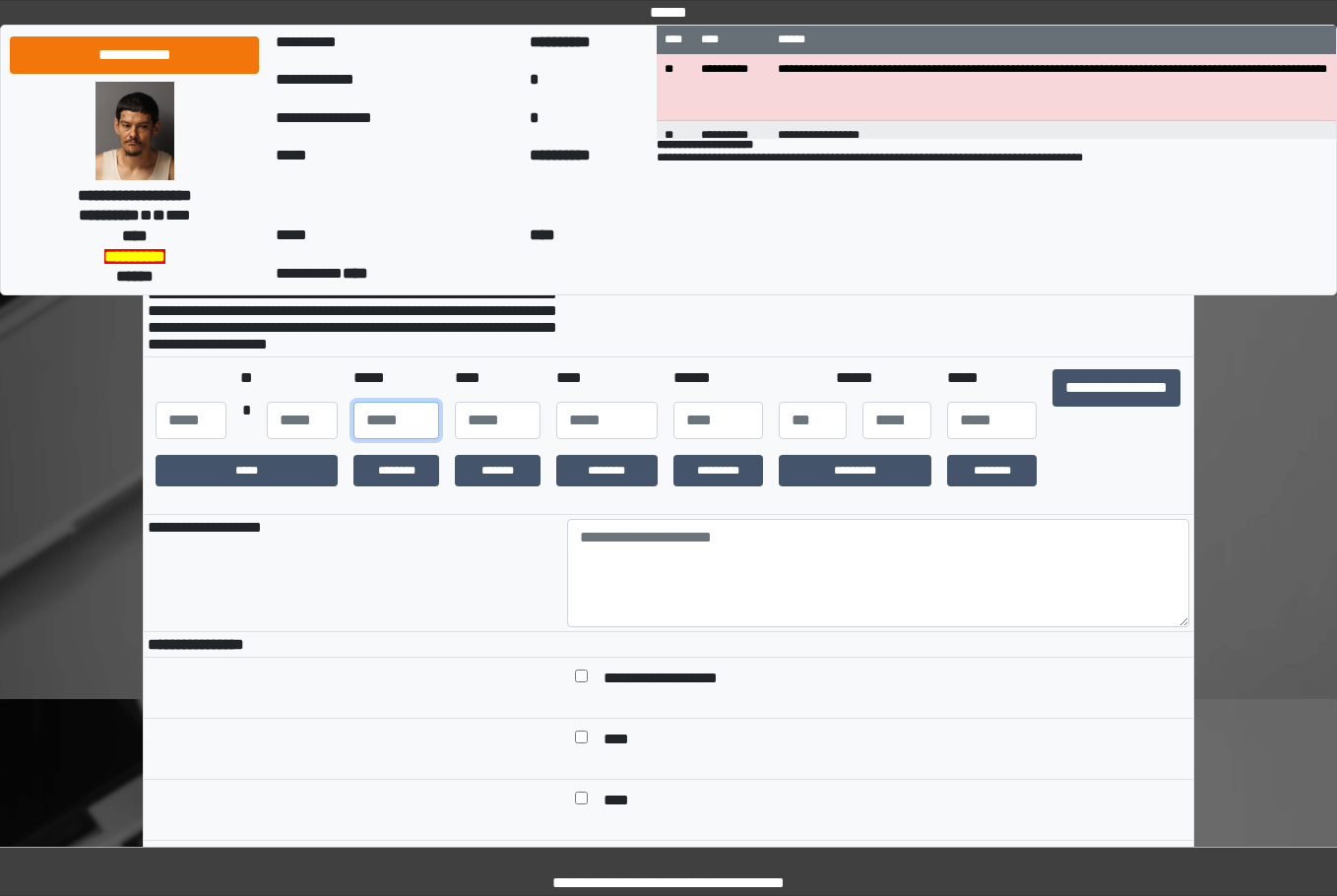 type on "**" 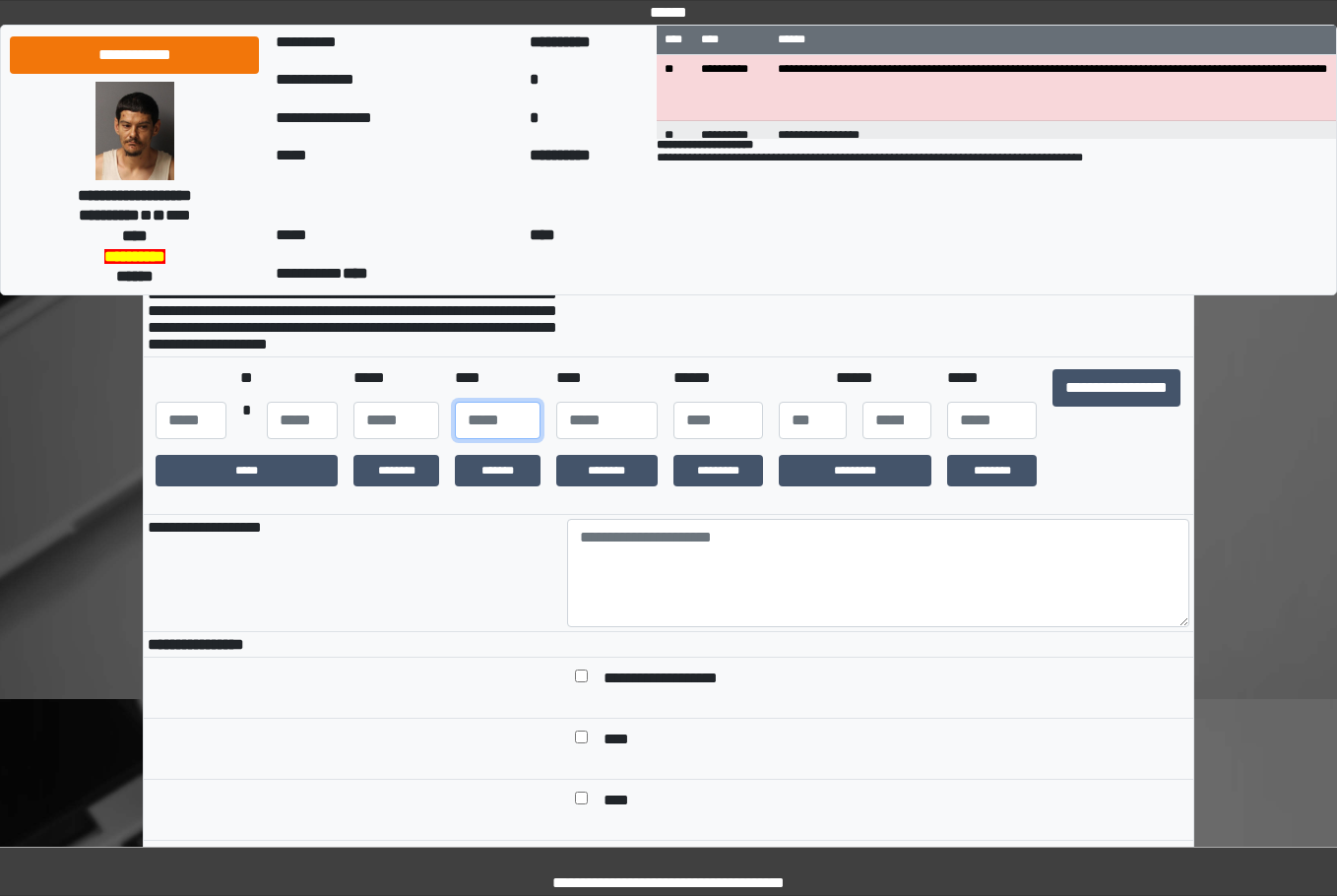 type on "**" 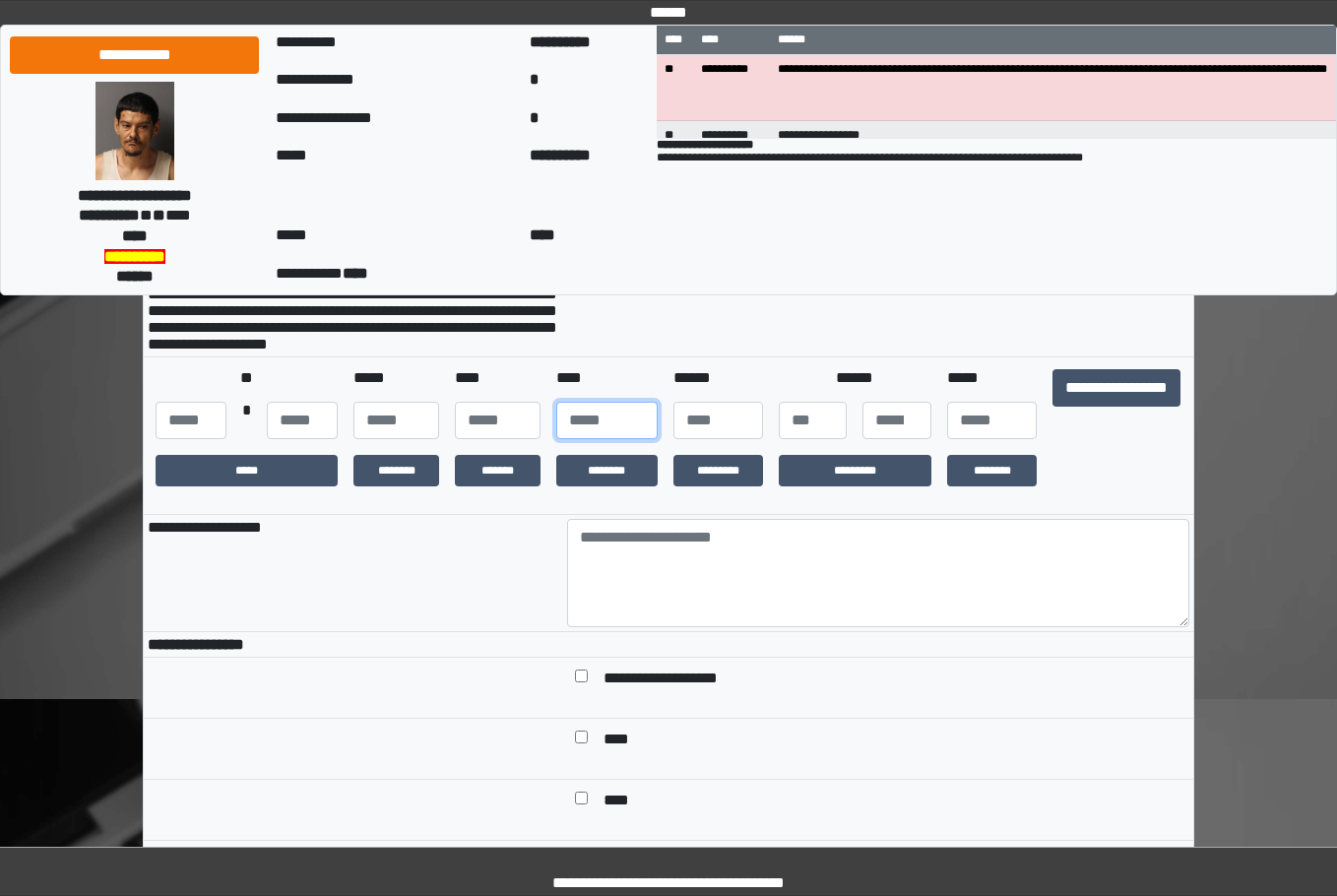 type on "**" 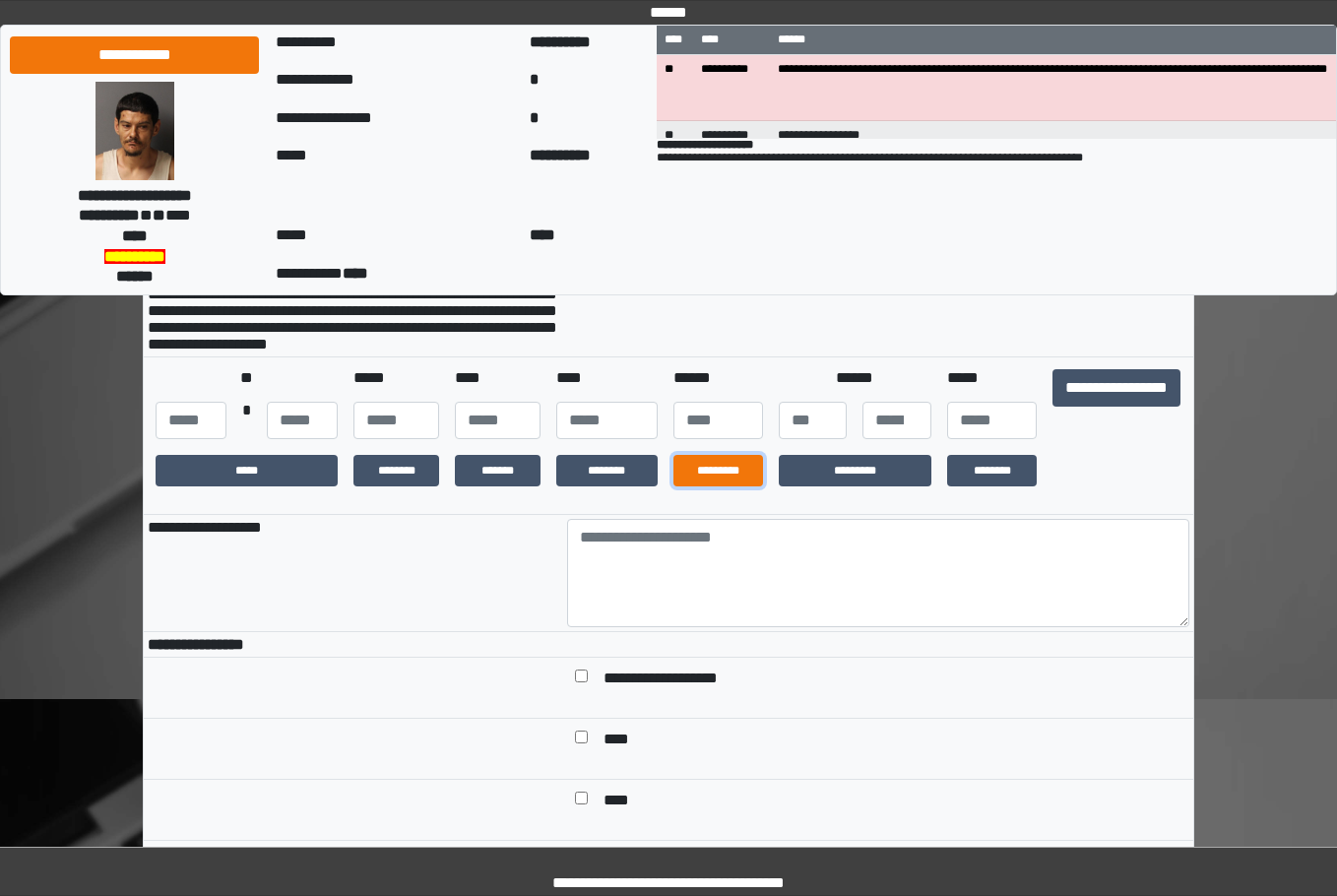 click on "*********" at bounding box center (718, 471) 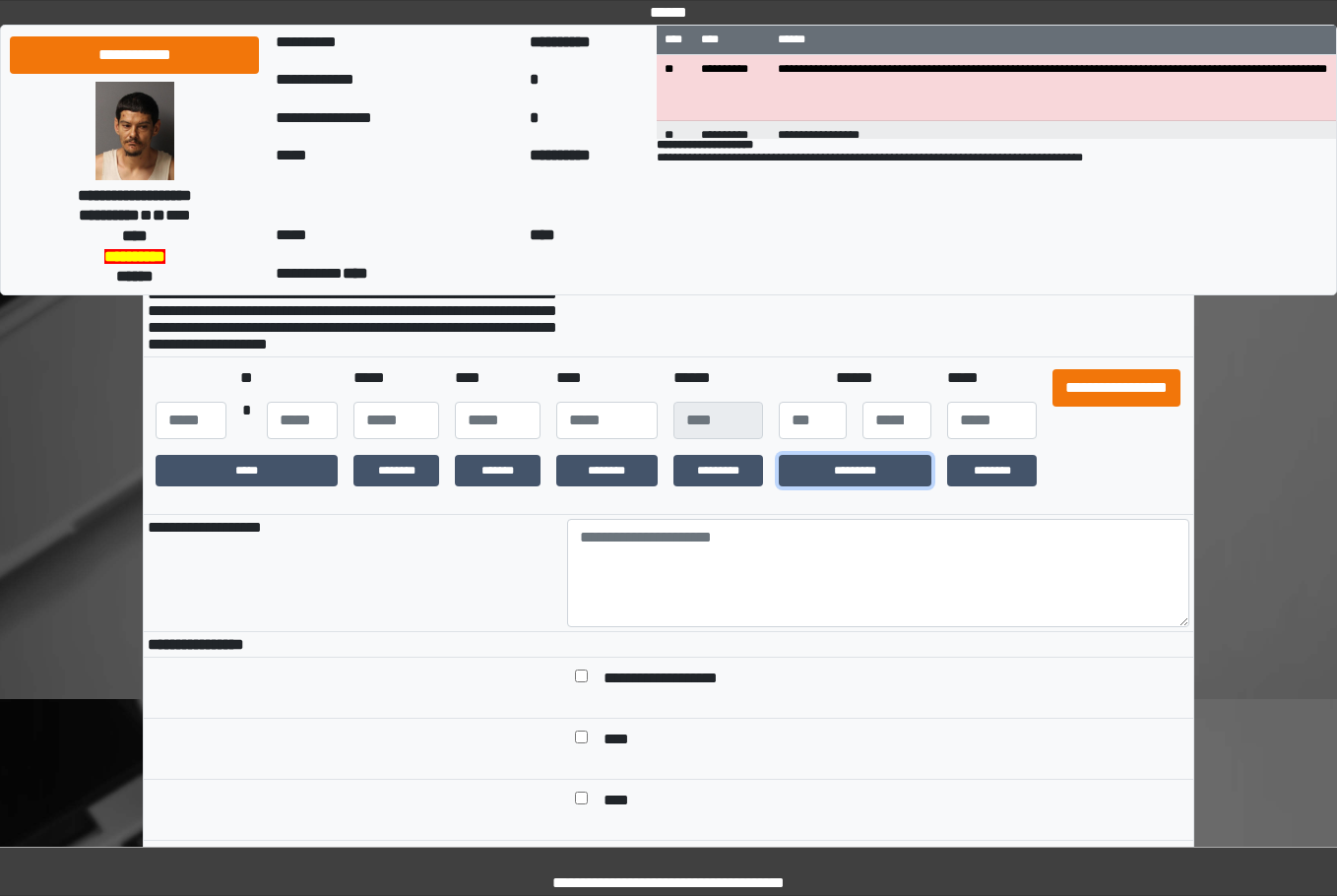 drag, startPoint x: 844, startPoint y: 512, endPoint x: 1093, endPoint y: 427, distance: 263.10834 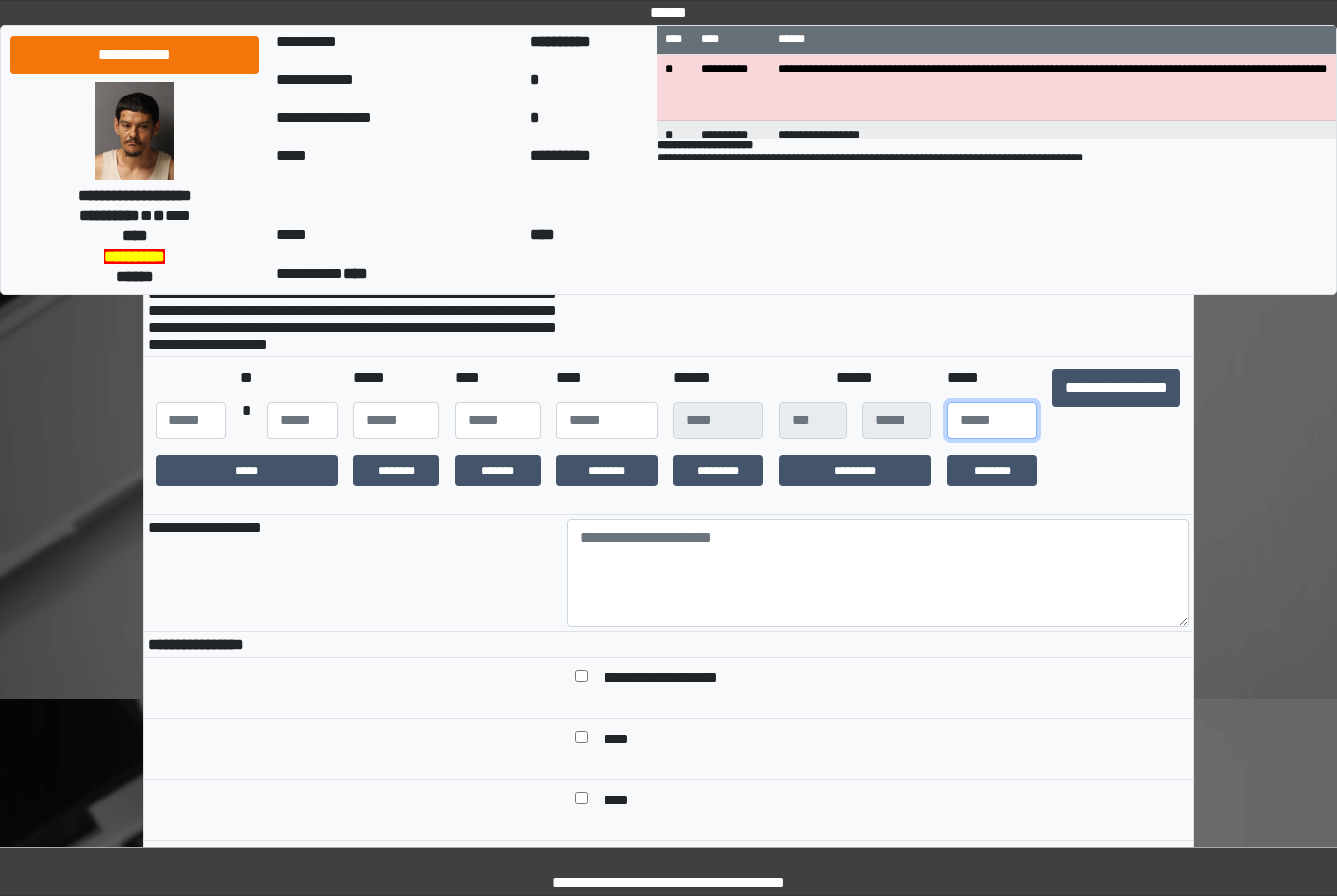 click at bounding box center (991, 420) 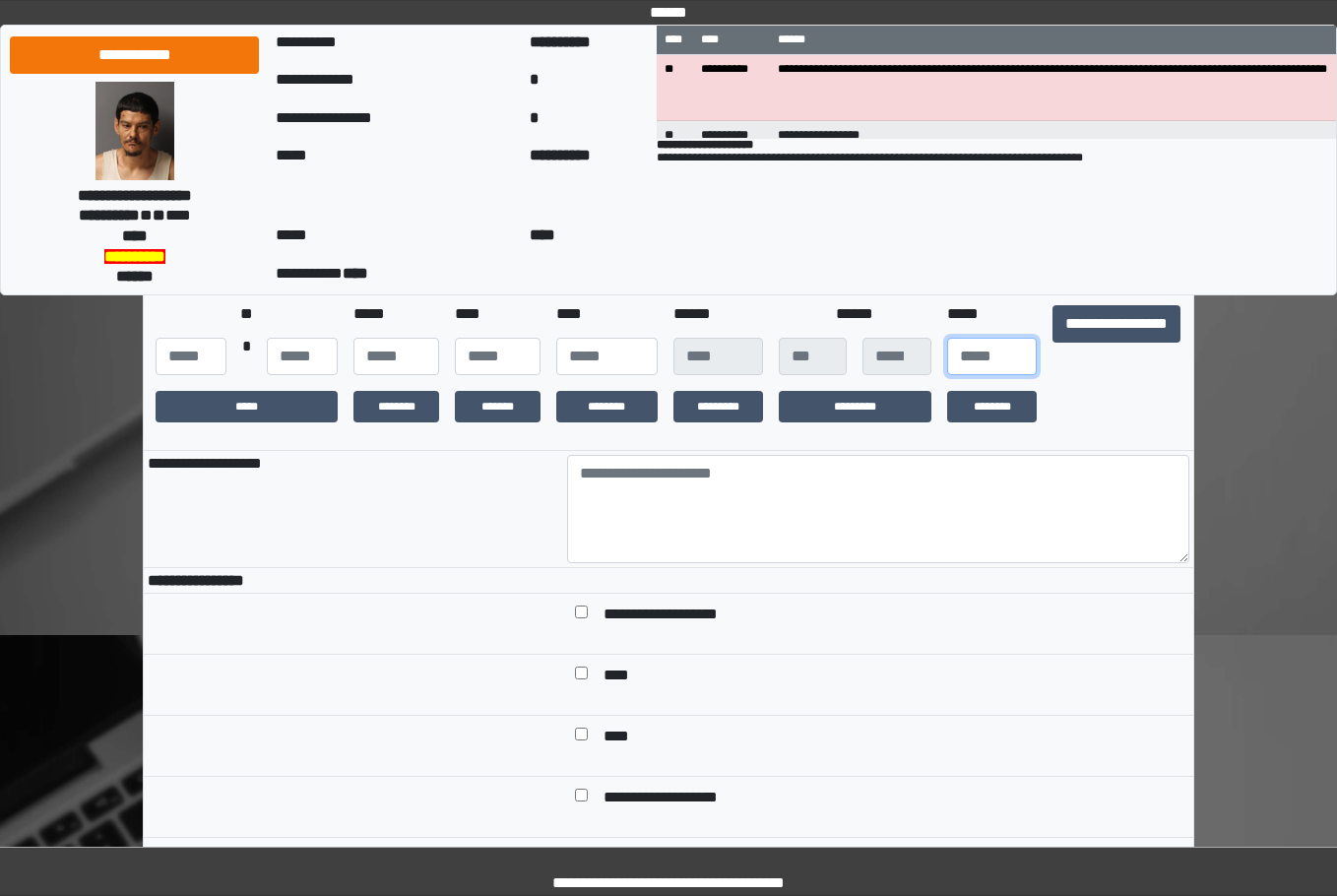 scroll, scrollTop: 295, scrollLeft: 0, axis: vertical 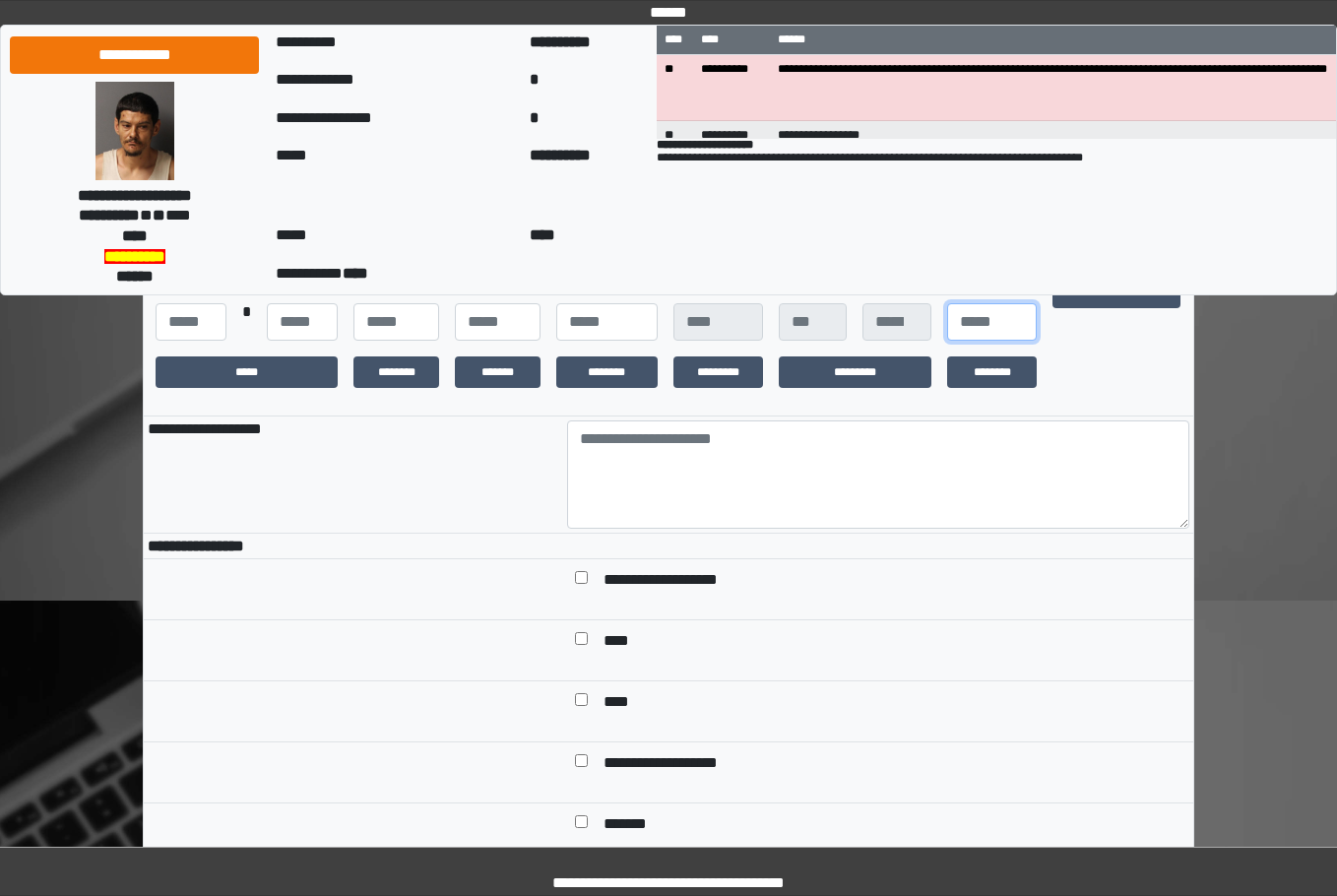 type on "**" 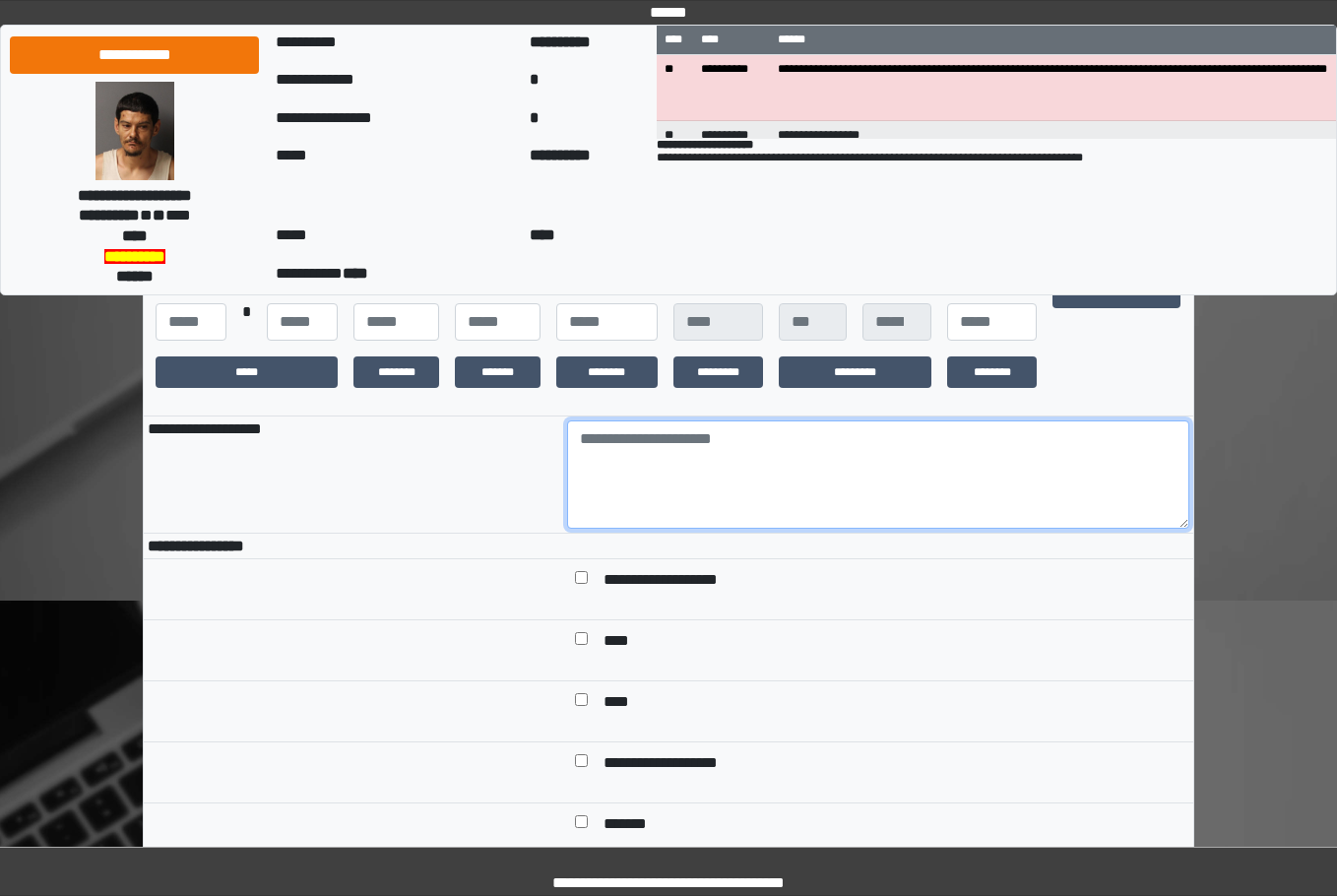 click at bounding box center (878, 475) 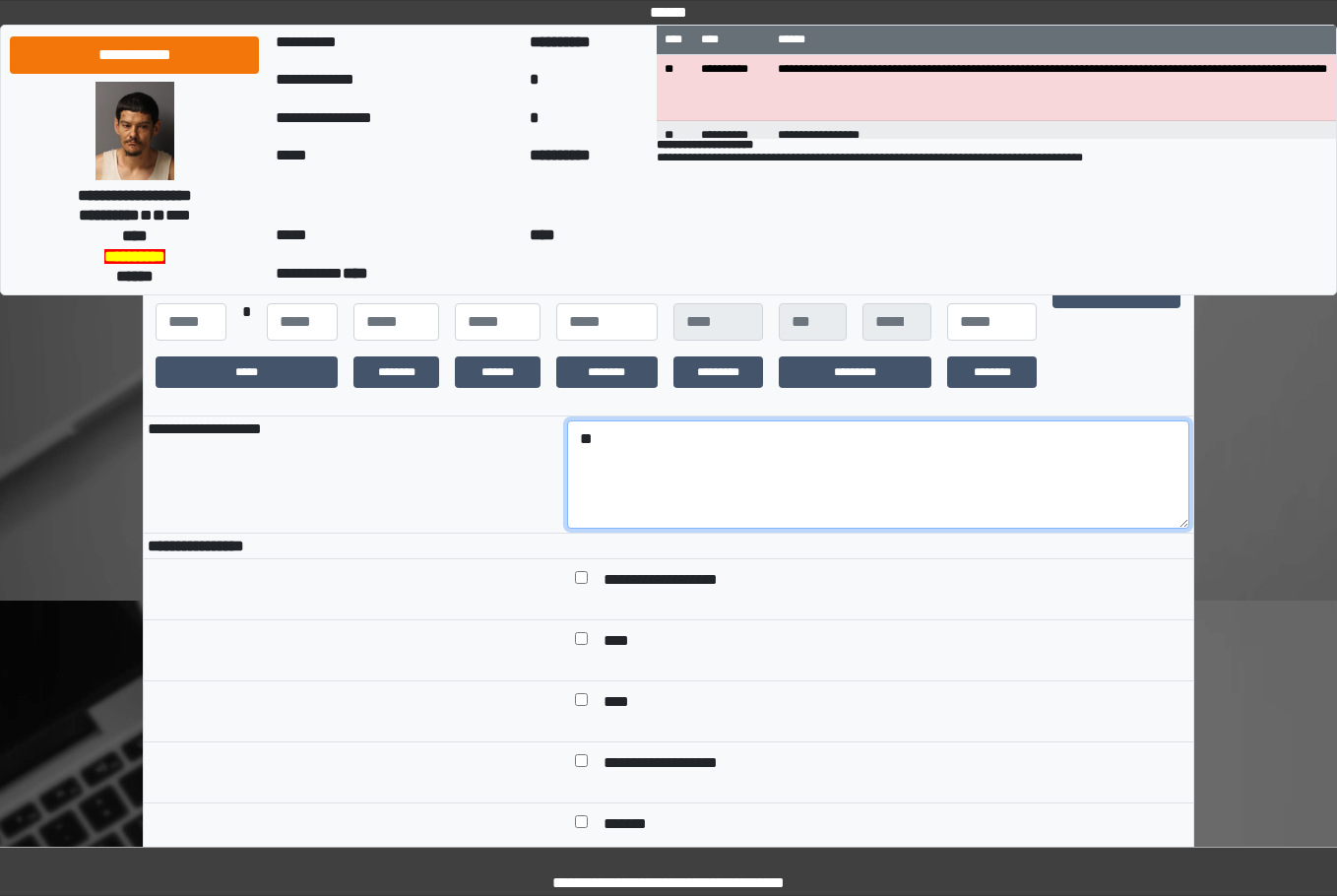 type on "*" 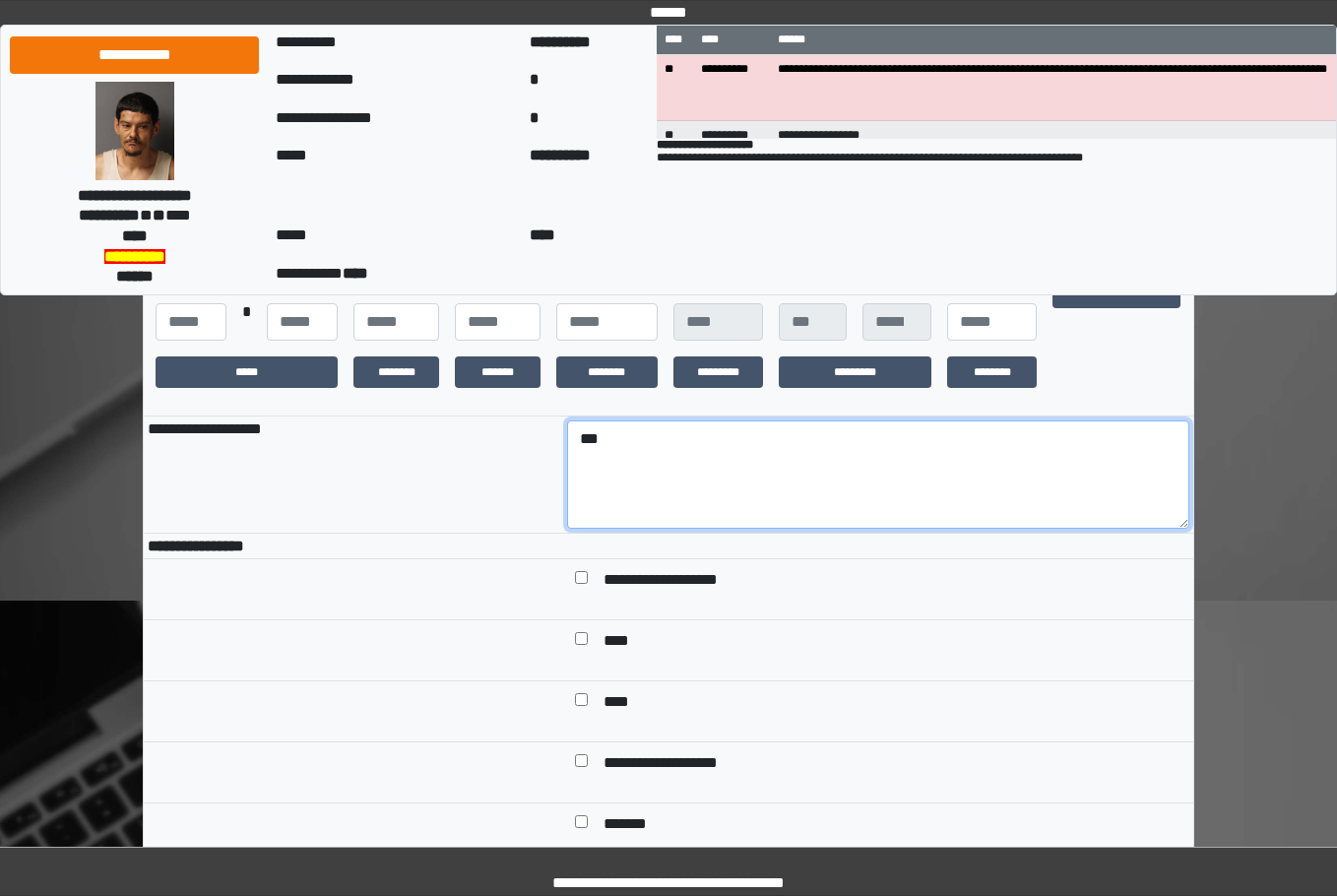 type on "***" 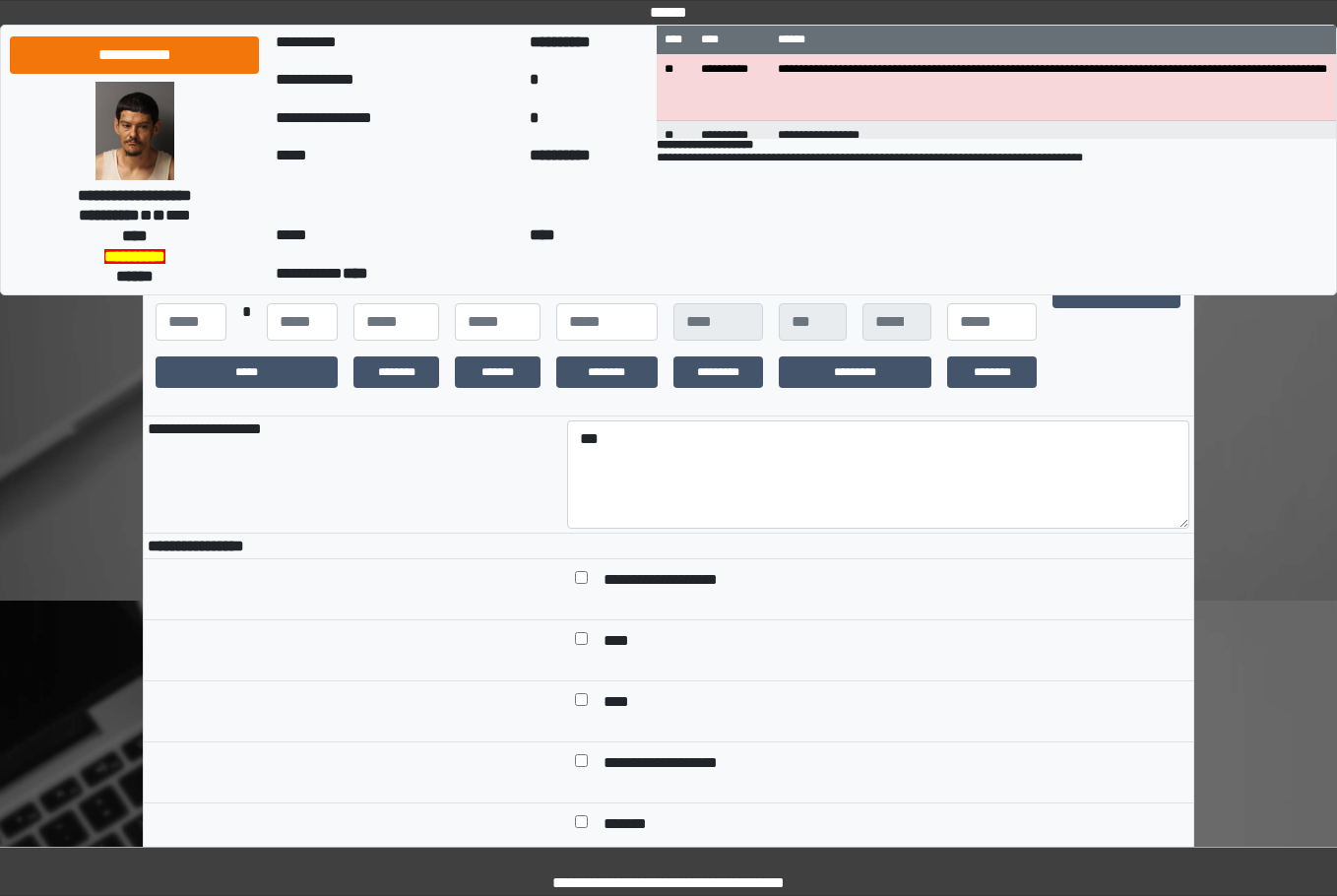 drag, startPoint x: 1213, startPoint y: 413, endPoint x: 1175, endPoint y: 378, distance: 51.66237 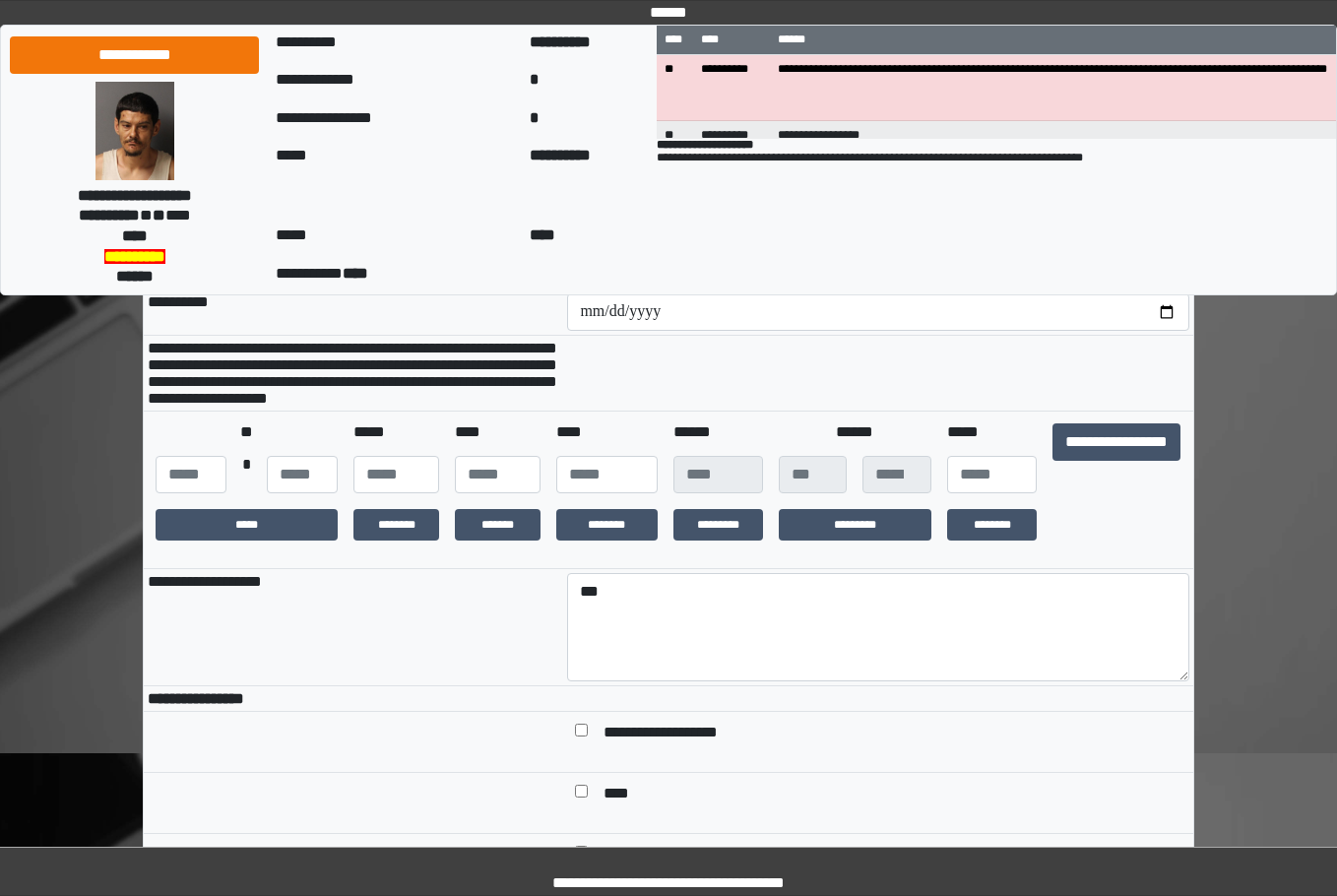 scroll, scrollTop: 0, scrollLeft: 0, axis: both 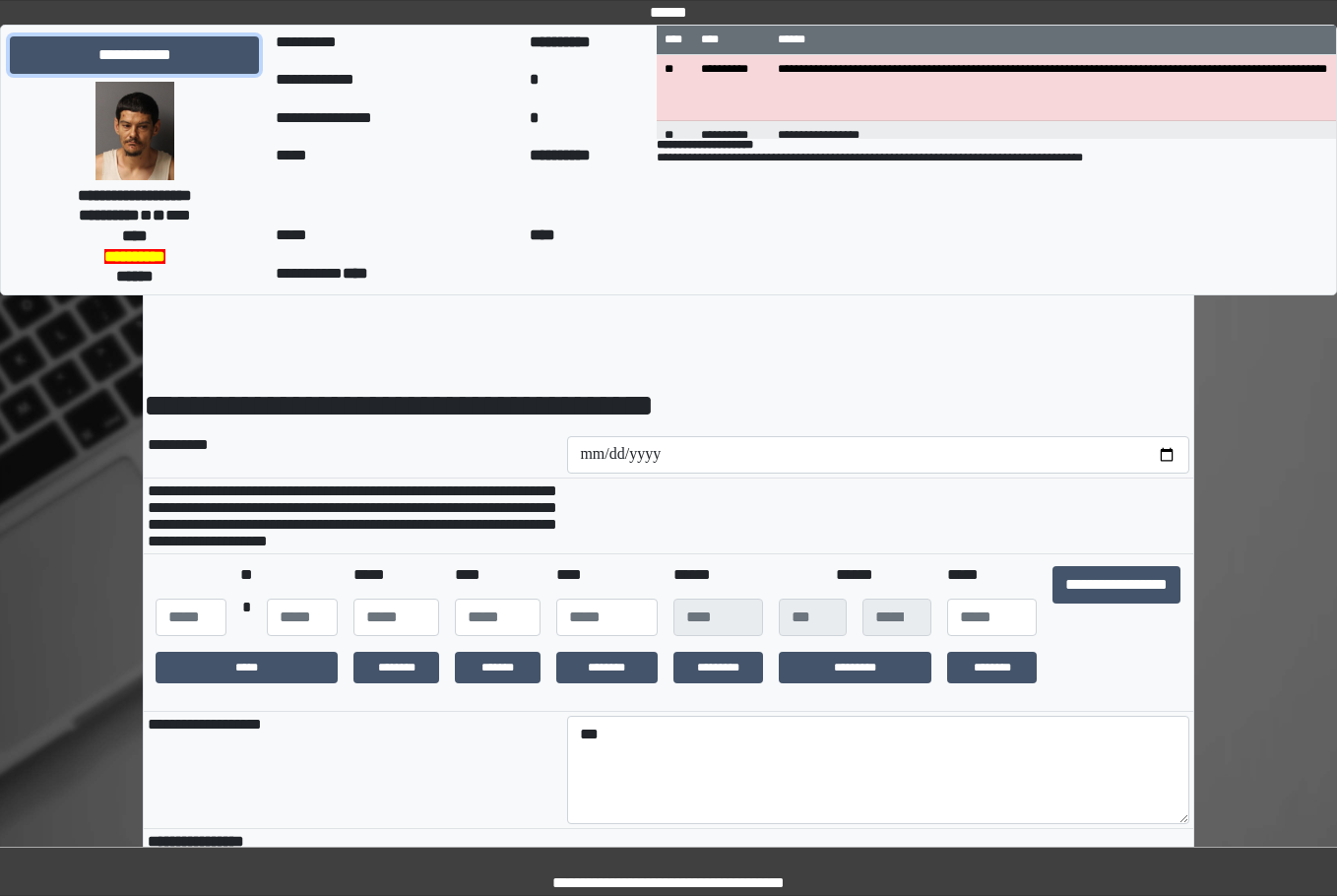 click on "**********" at bounding box center [134, 55] 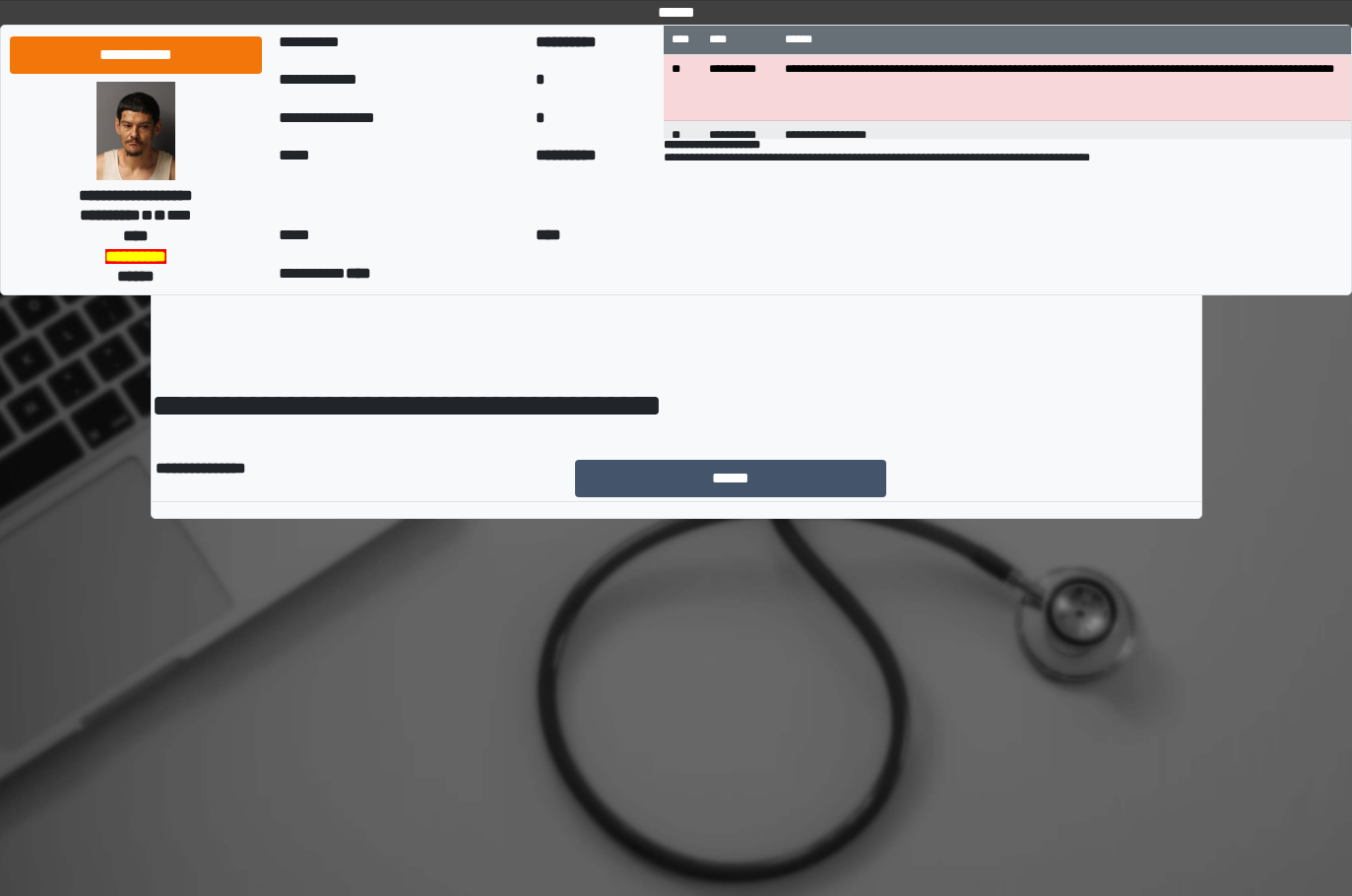 scroll, scrollTop: 0, scrollLeft: 0, axis: both 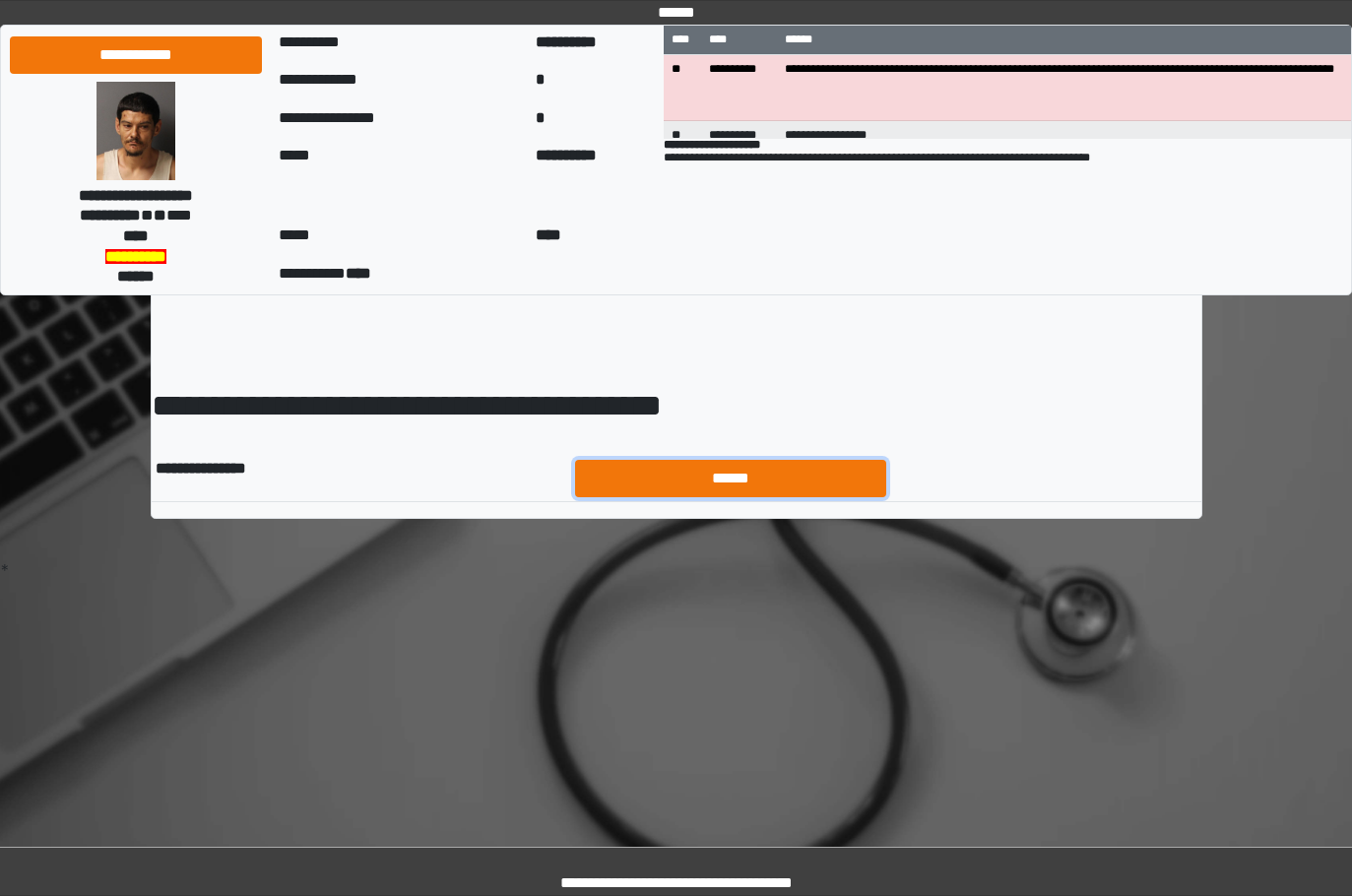 click on "******" at bounding box center (731, 479) 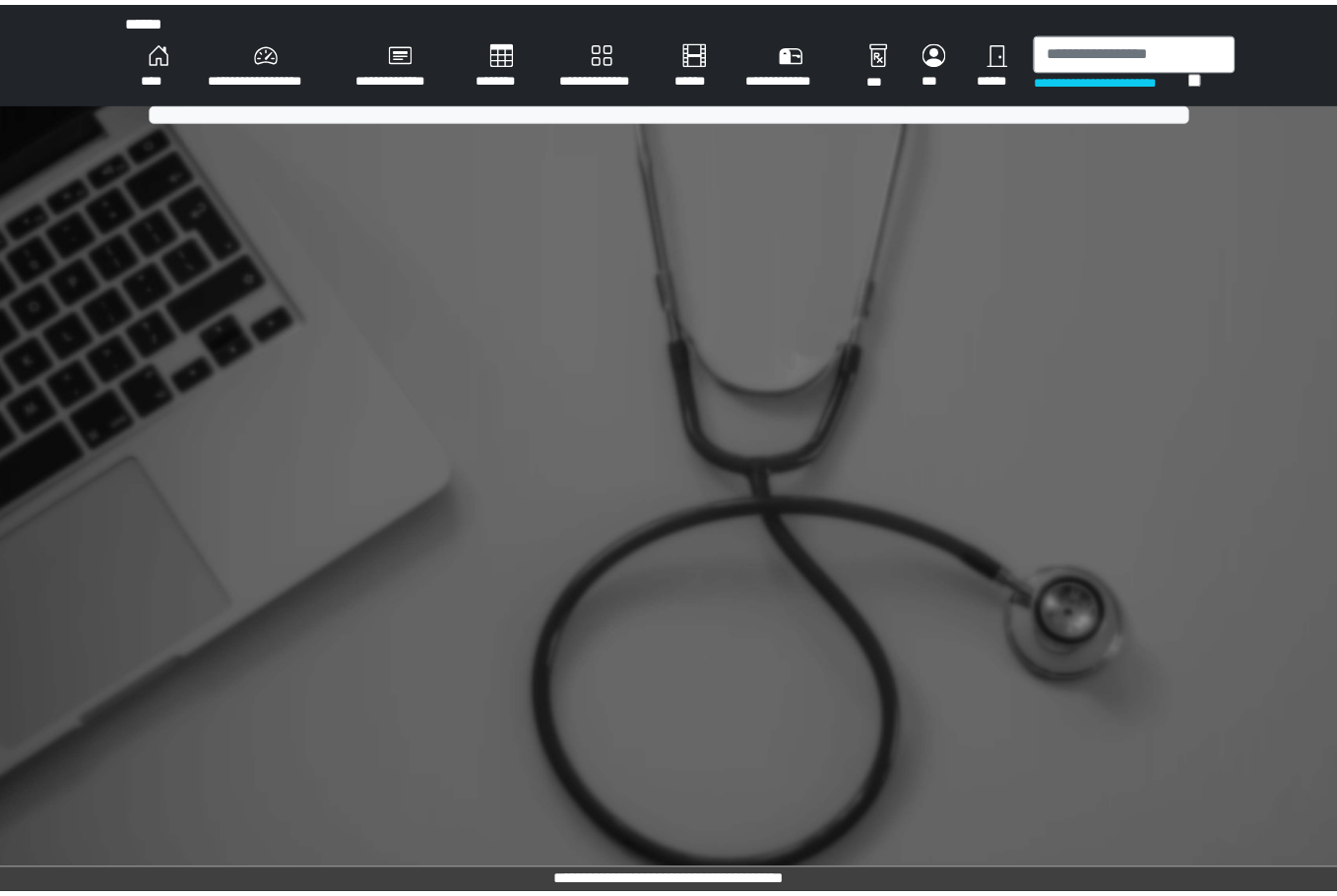 scroll, scrollTop: 0, scrollLeft: 0, axis: both 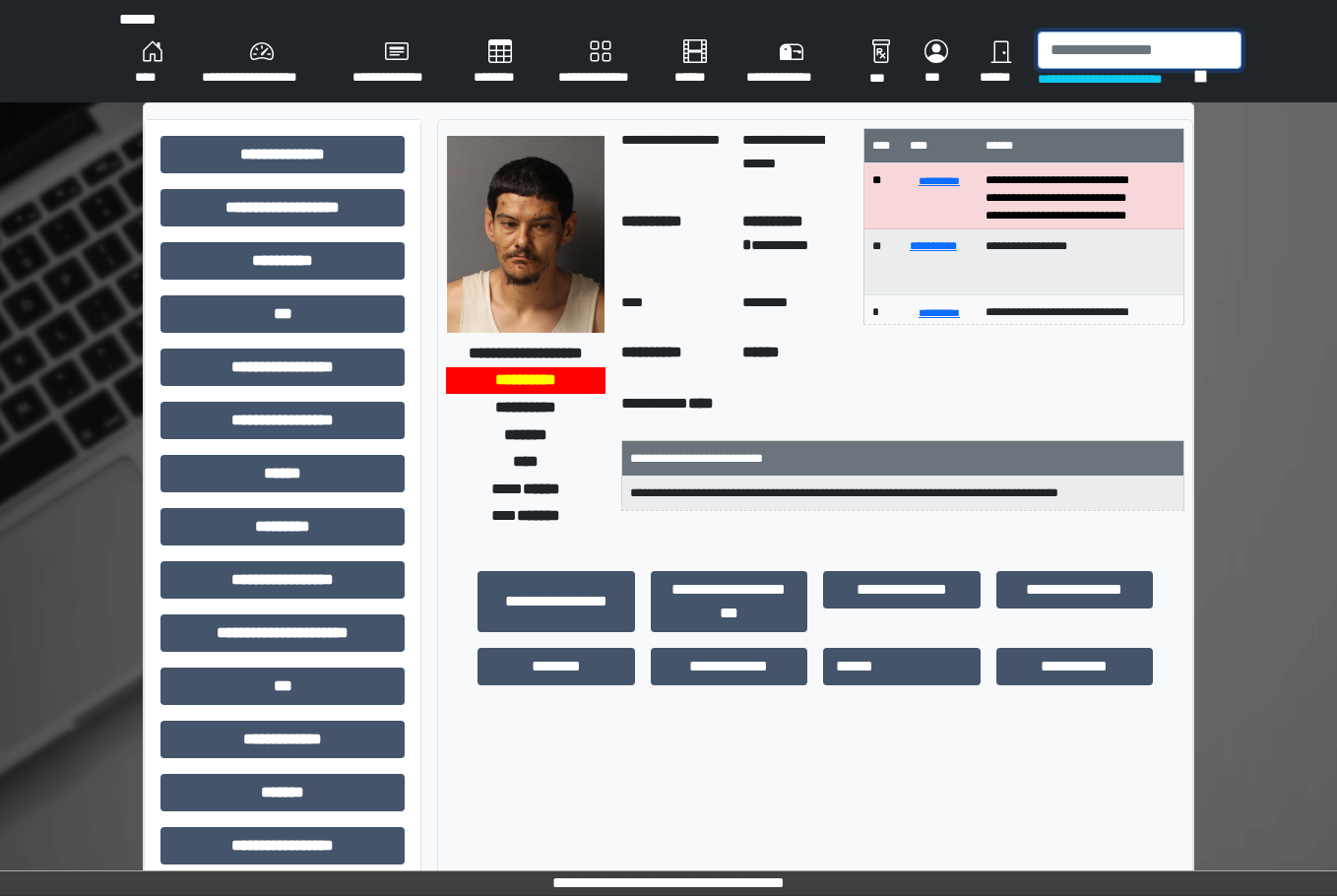 click at bounding box center [1139, 50] 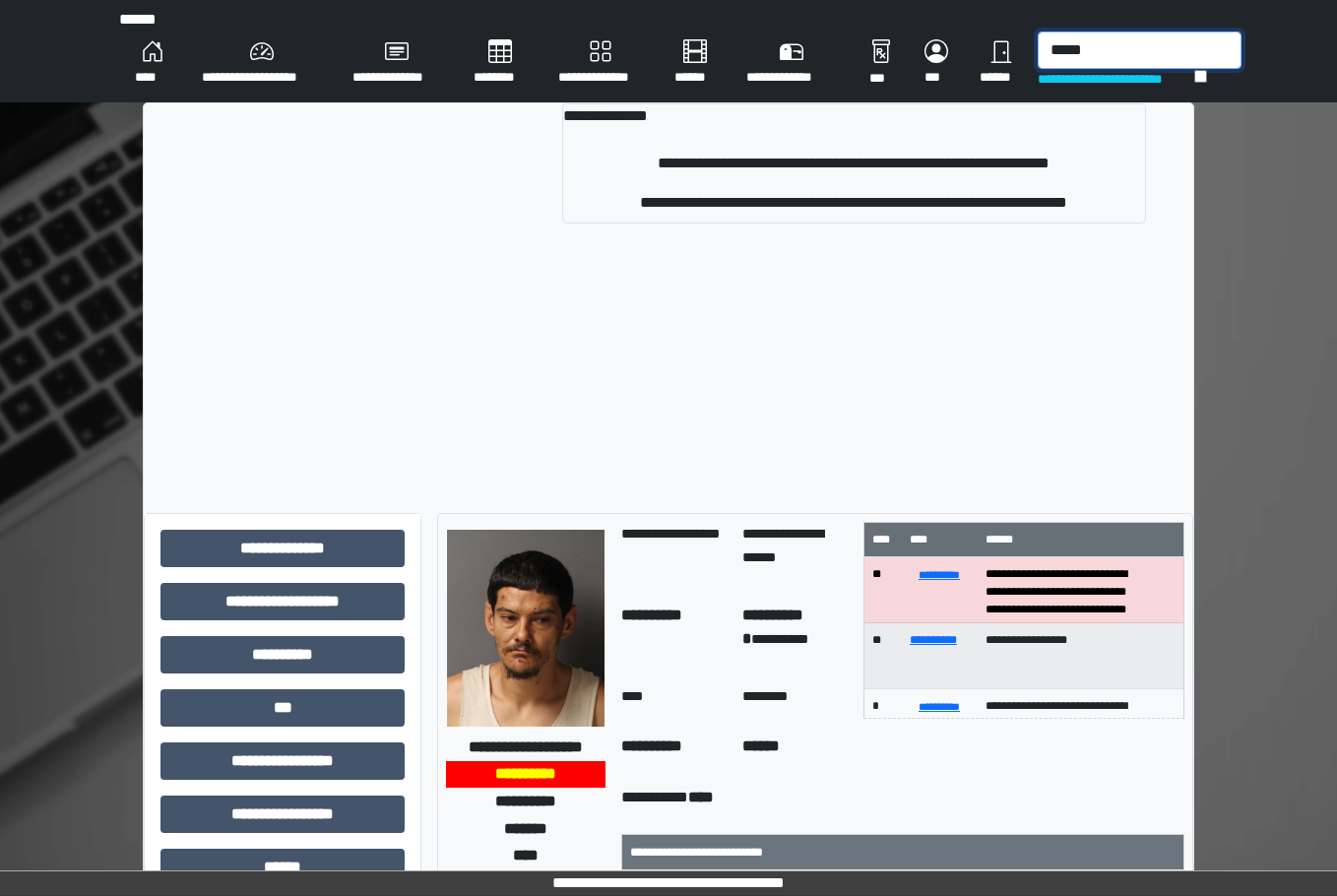 type on "*****" 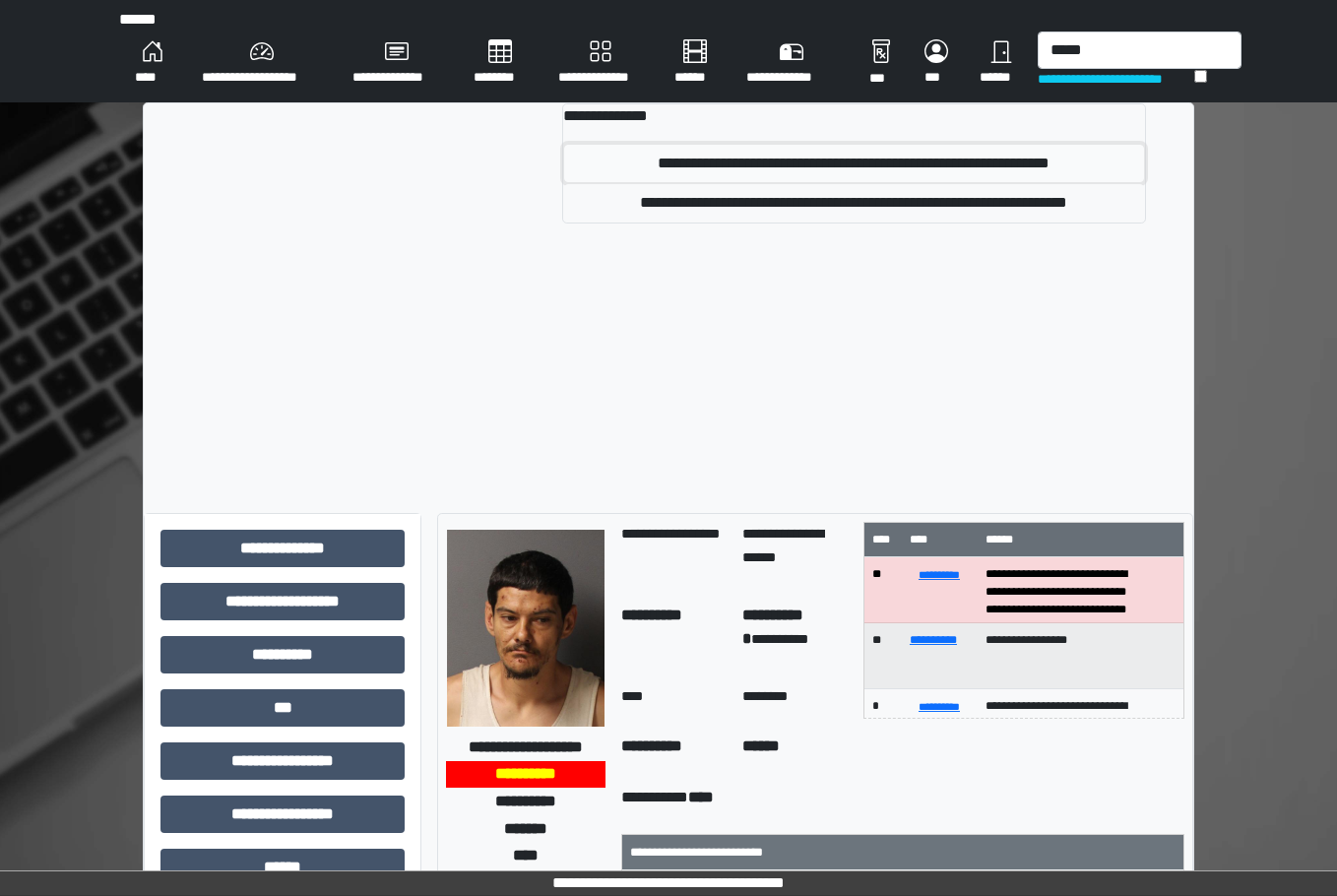 click on "**********" at bounding box center [854, 163] 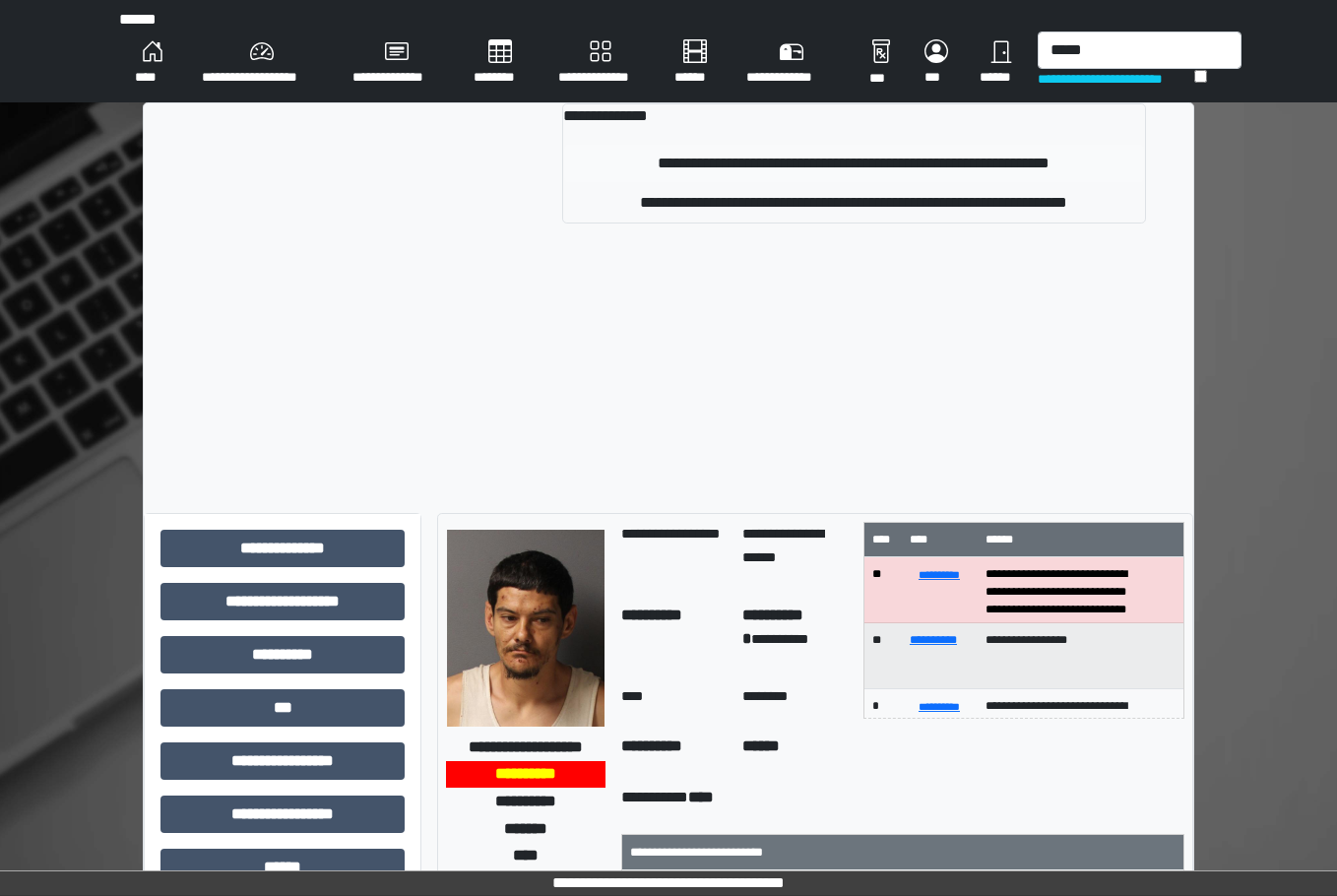 type 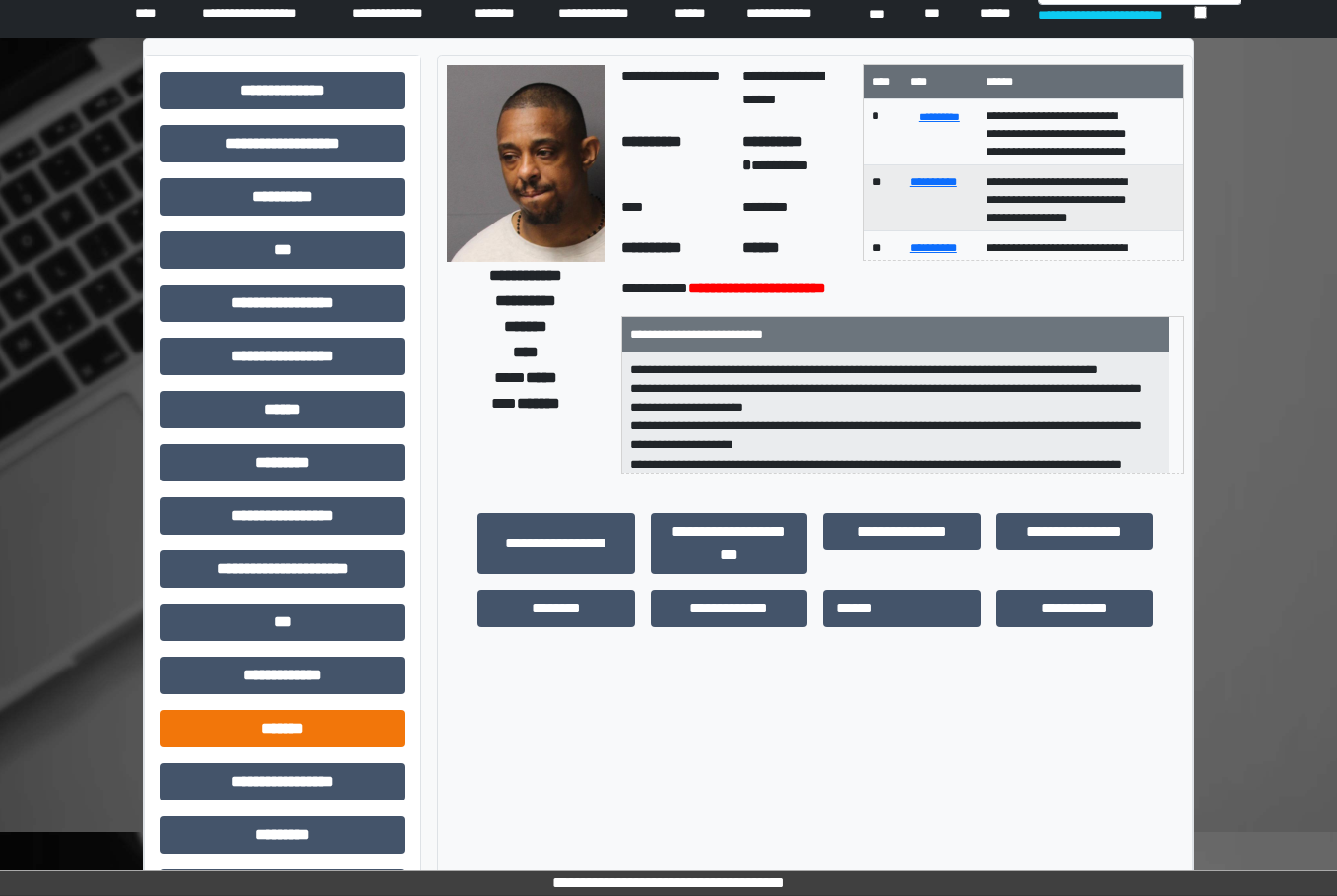 click on "**********" at bounding box center (283, 577) 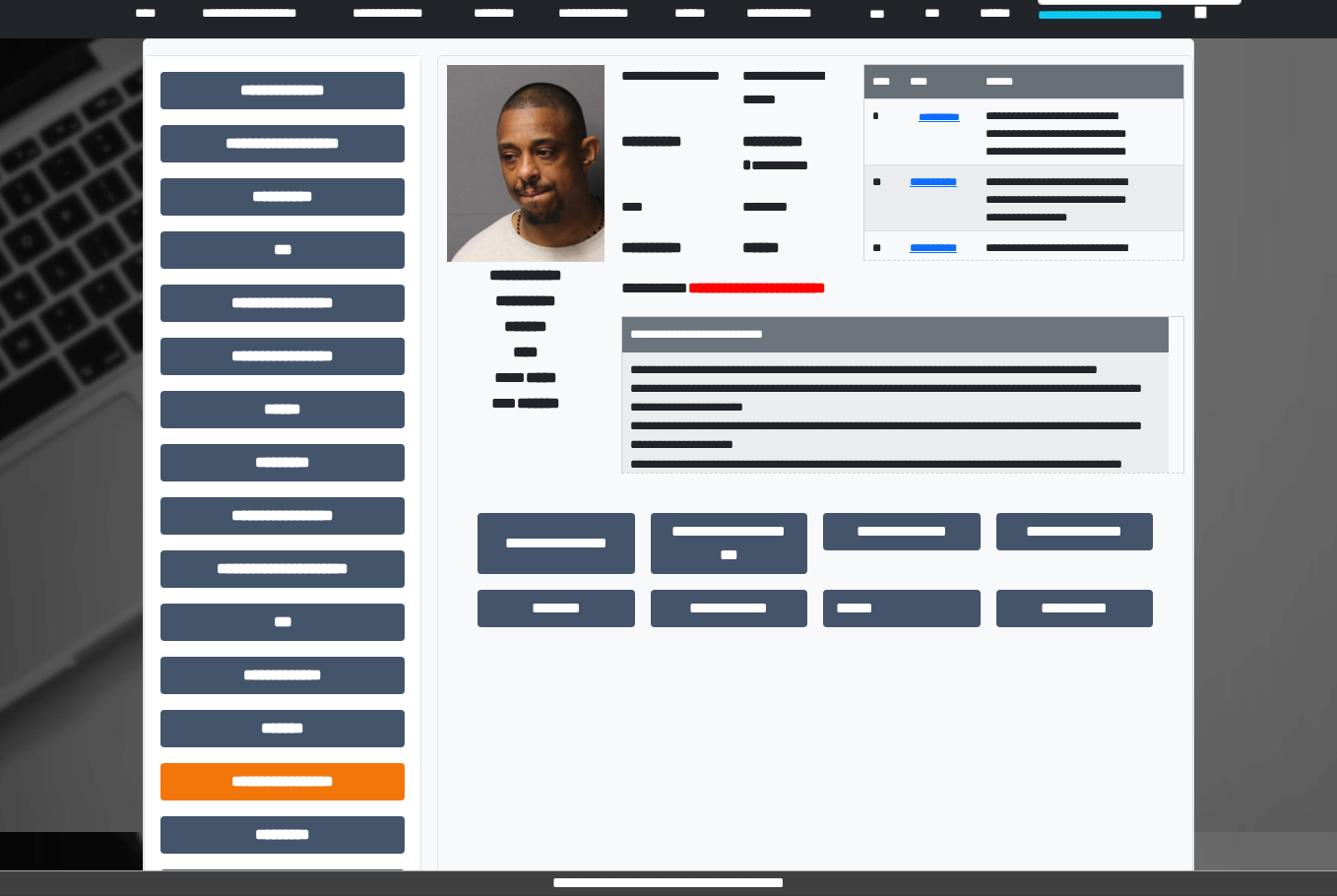 scroll, scrollTop: 98, scrollLeft: 0, axis: vertical 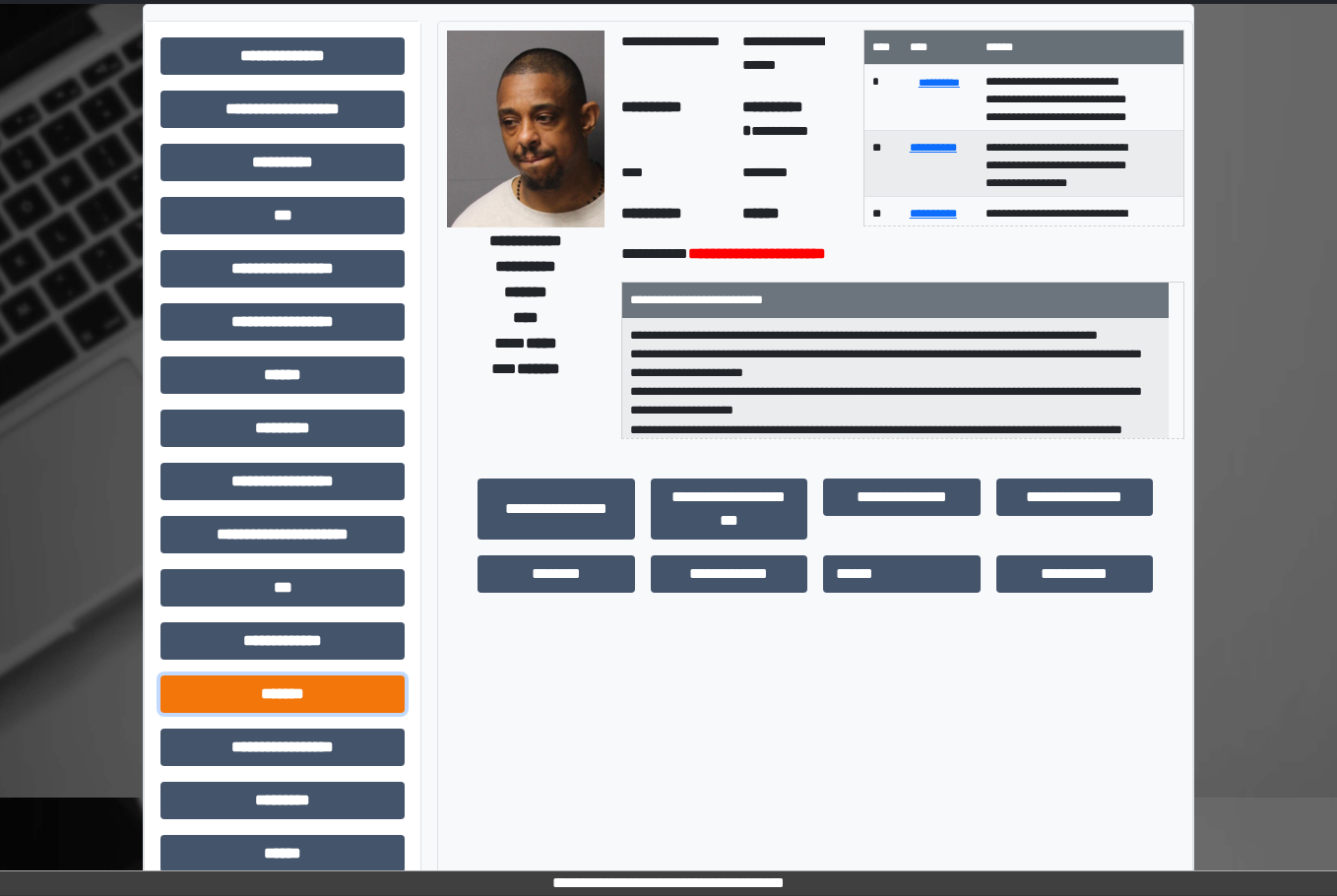 click on "*******" at bounding box center [283, 694] 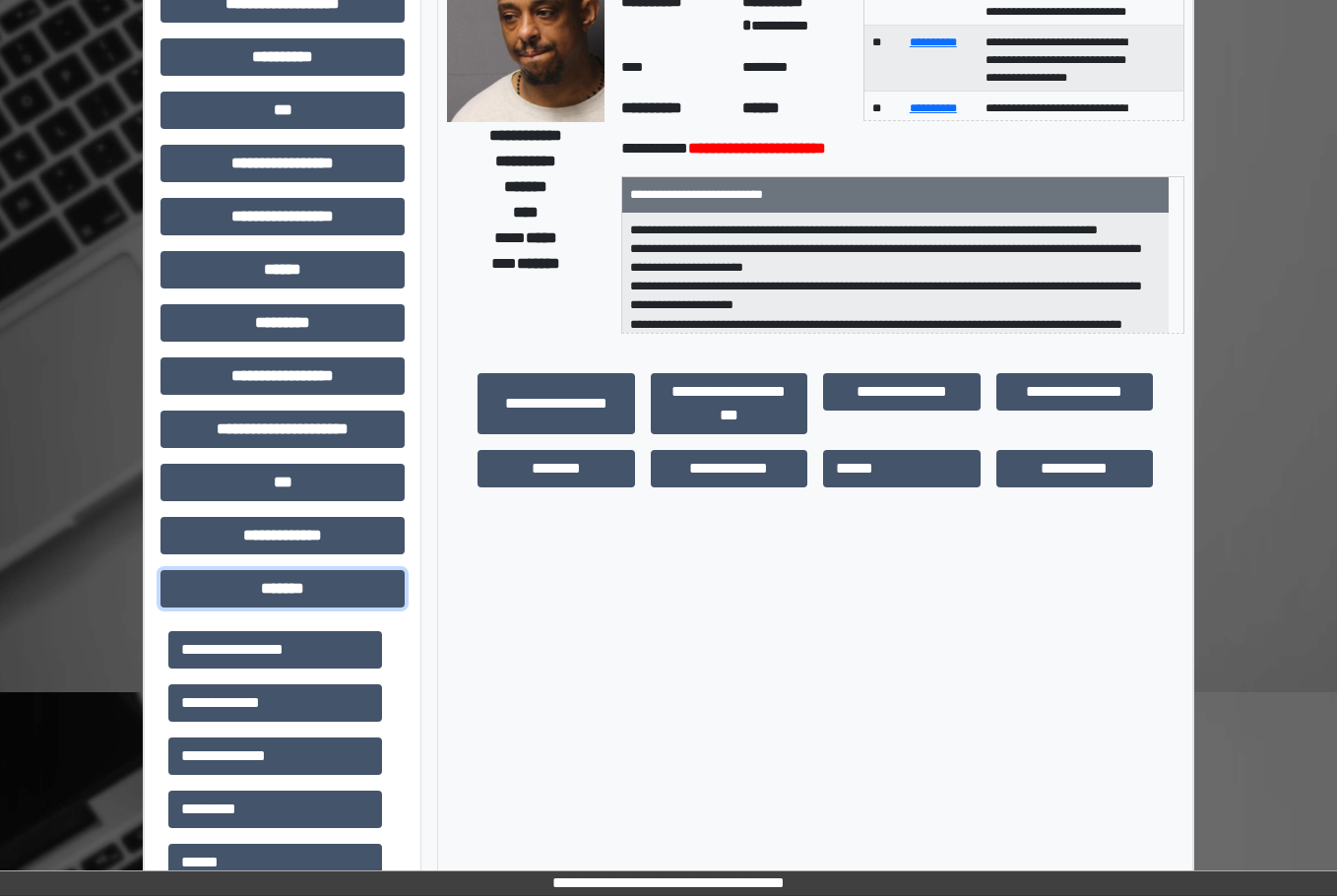 scroll, scrollTop: 394, scrollLeft: 0, axis: vertical 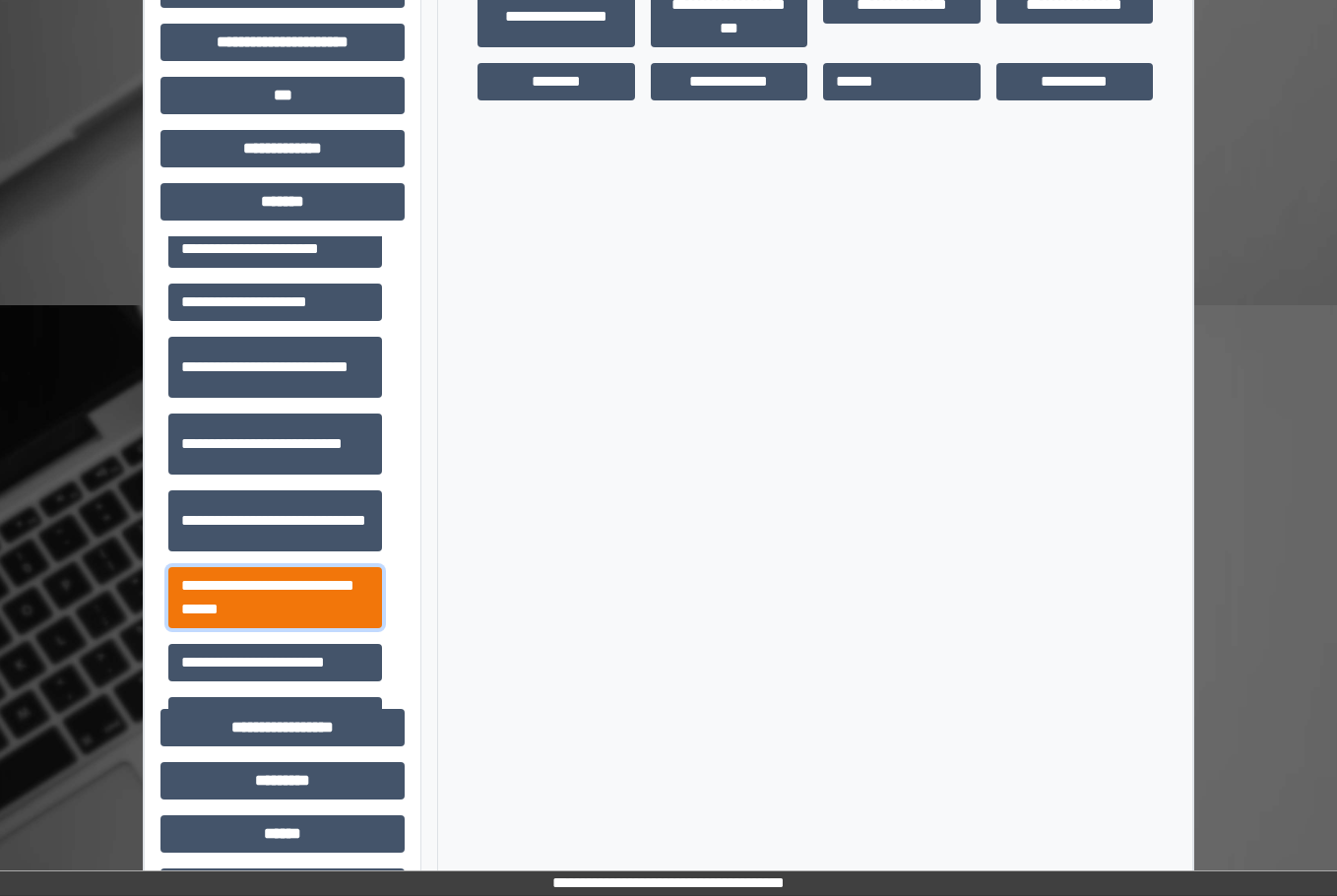 click on "**********" at bounding box center (275, 598) 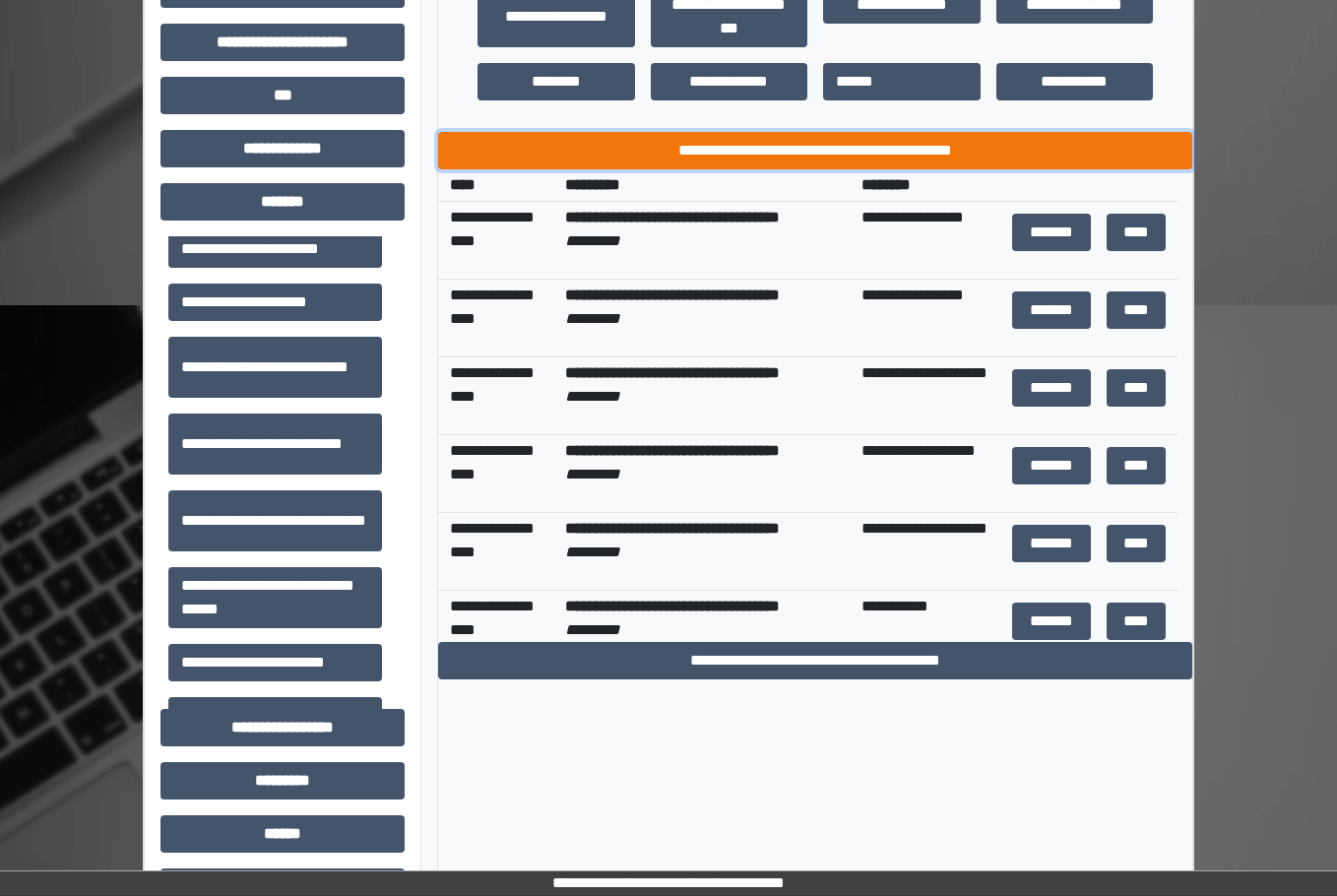 click on "**********" at bounding box center (815, 151) 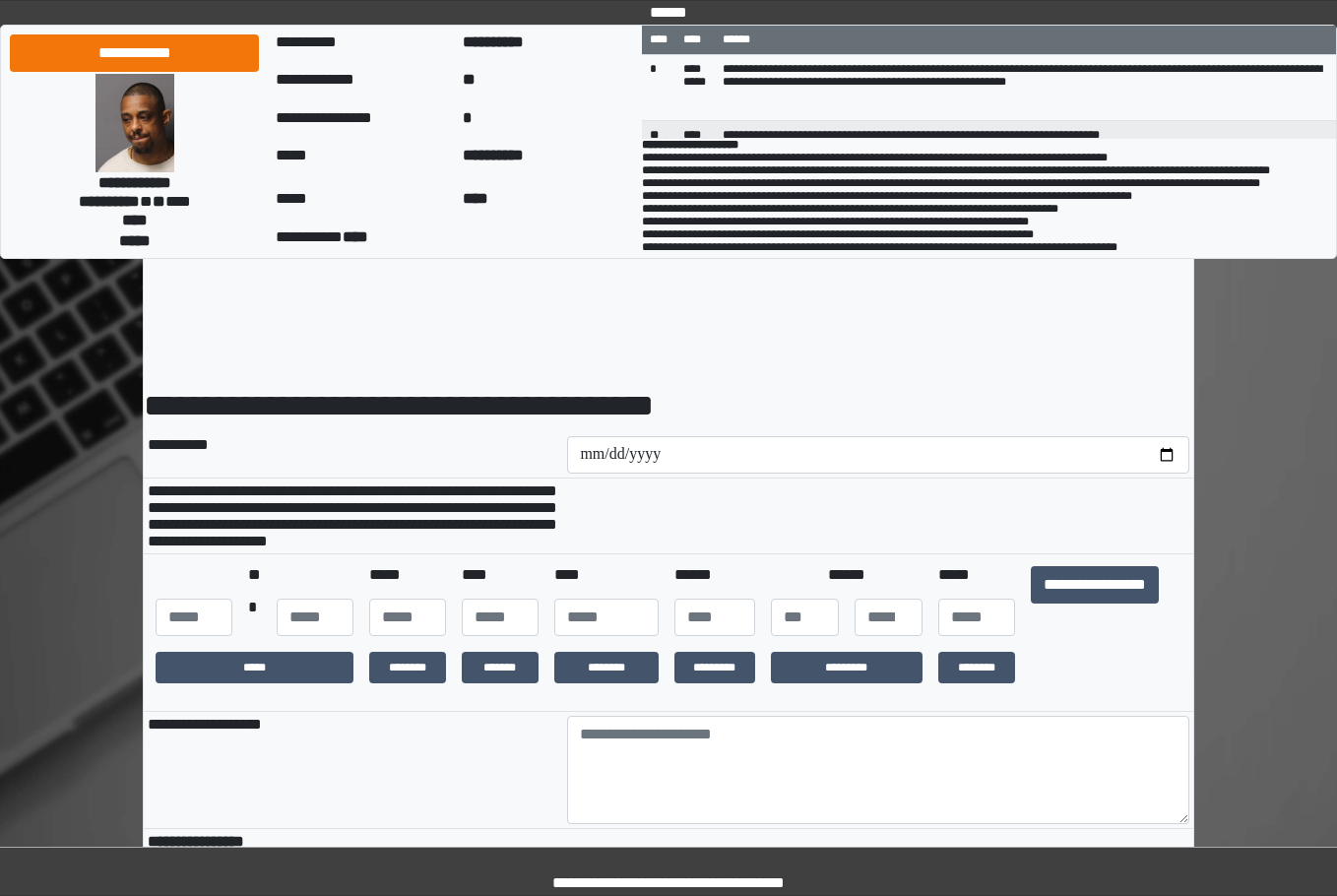 scroll, scrollTop: 0, scrollLeft: 0, axis: both 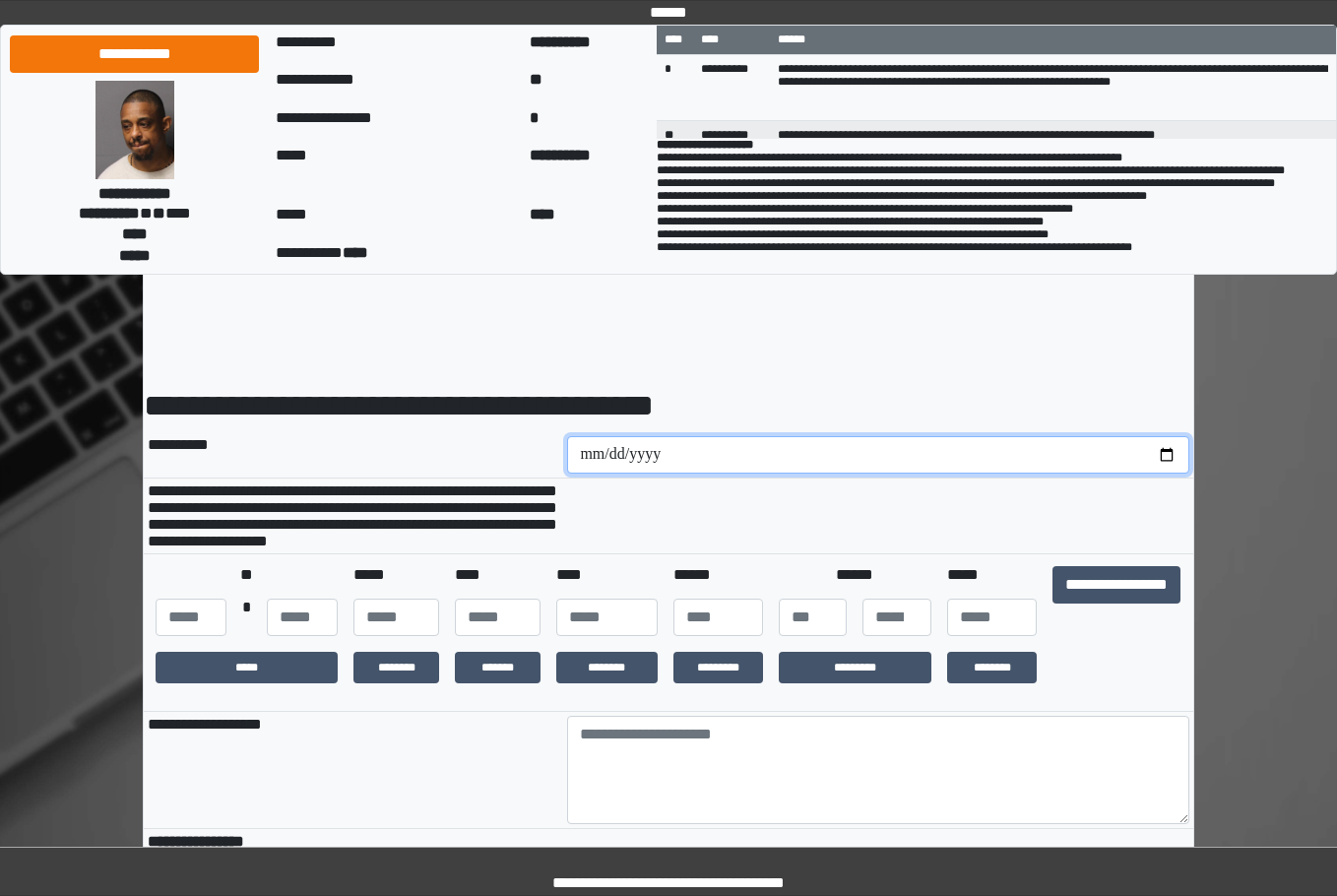 click at bounding box center [878, 455] 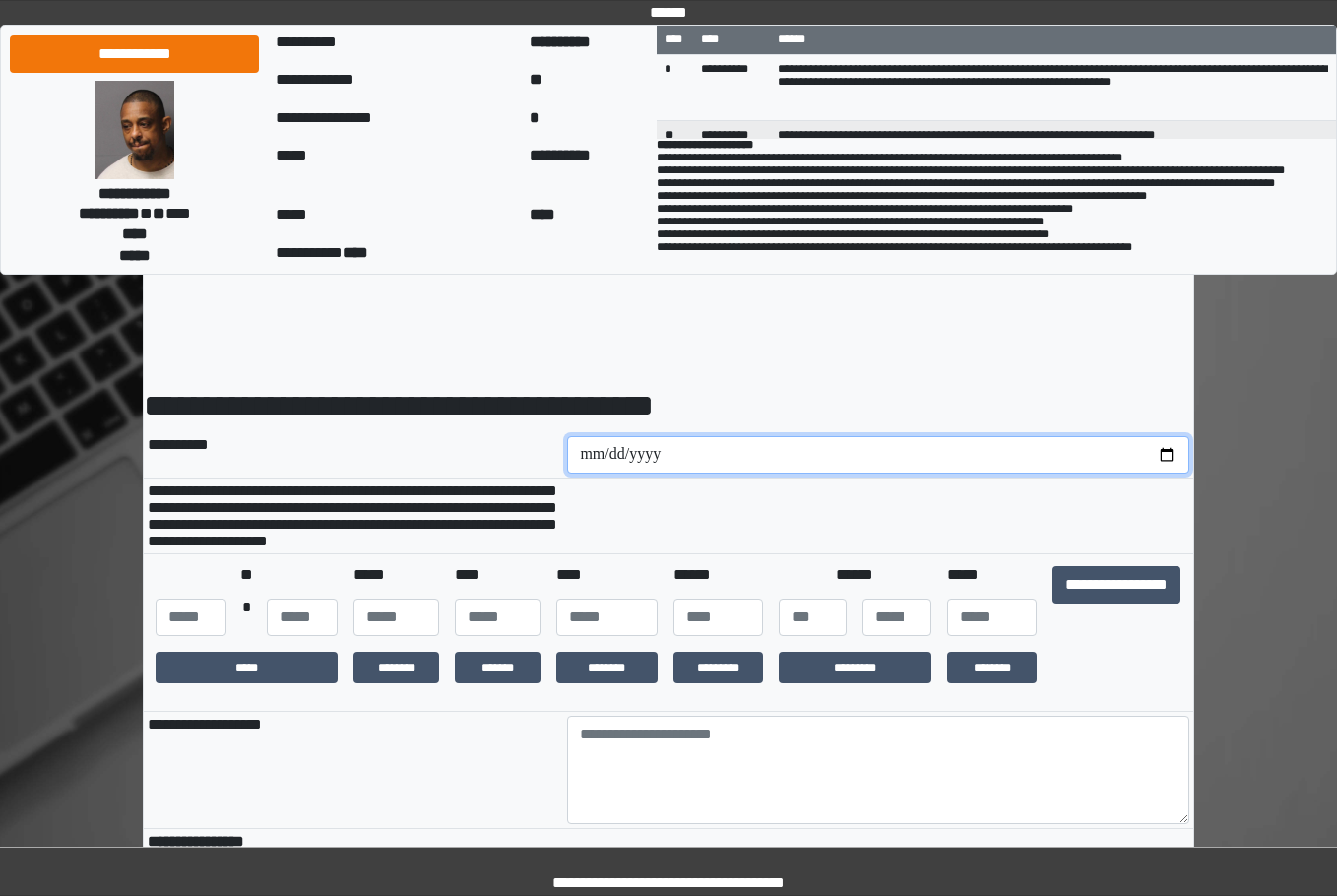 type on "**********" 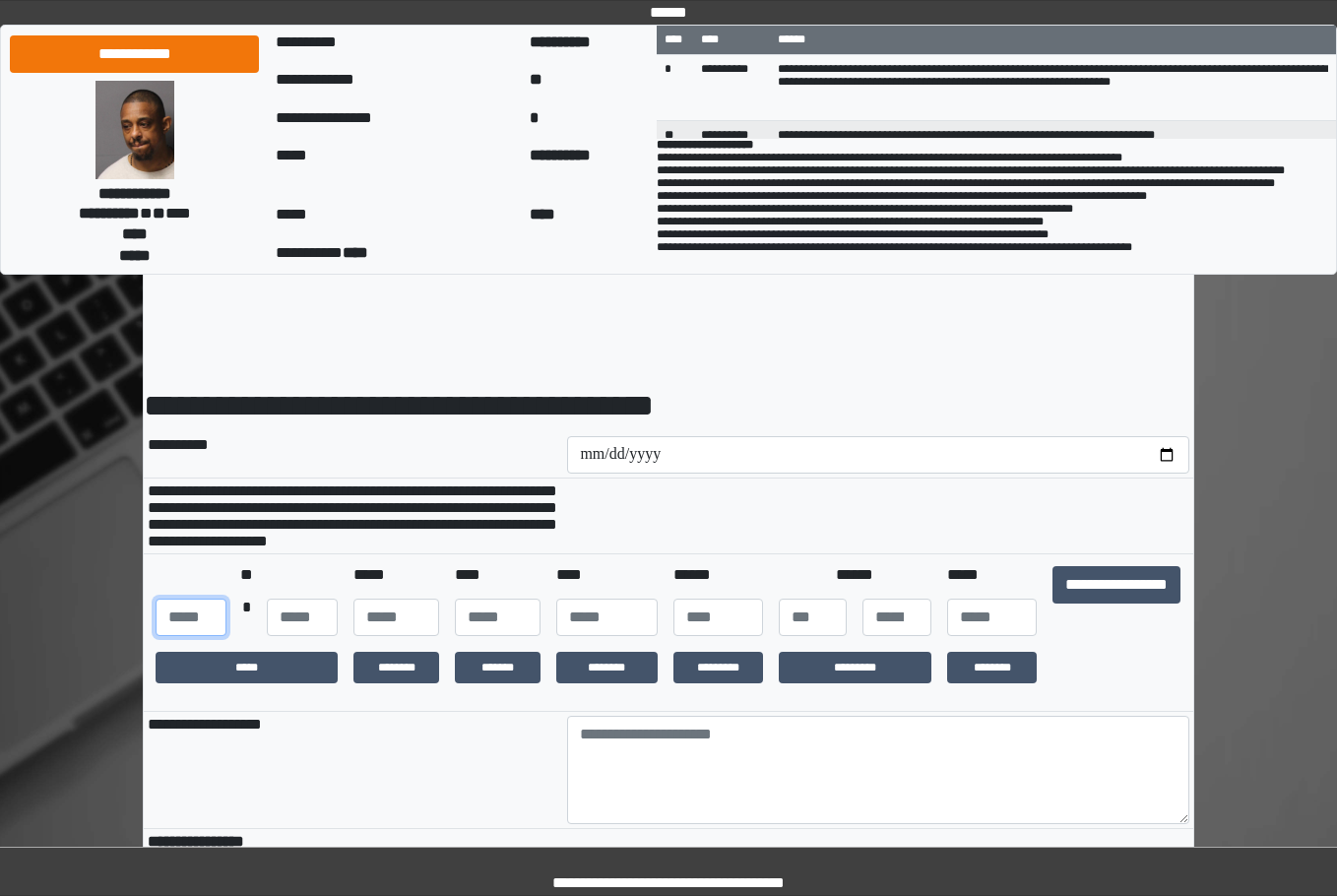 click at bounding box center [191, 617] 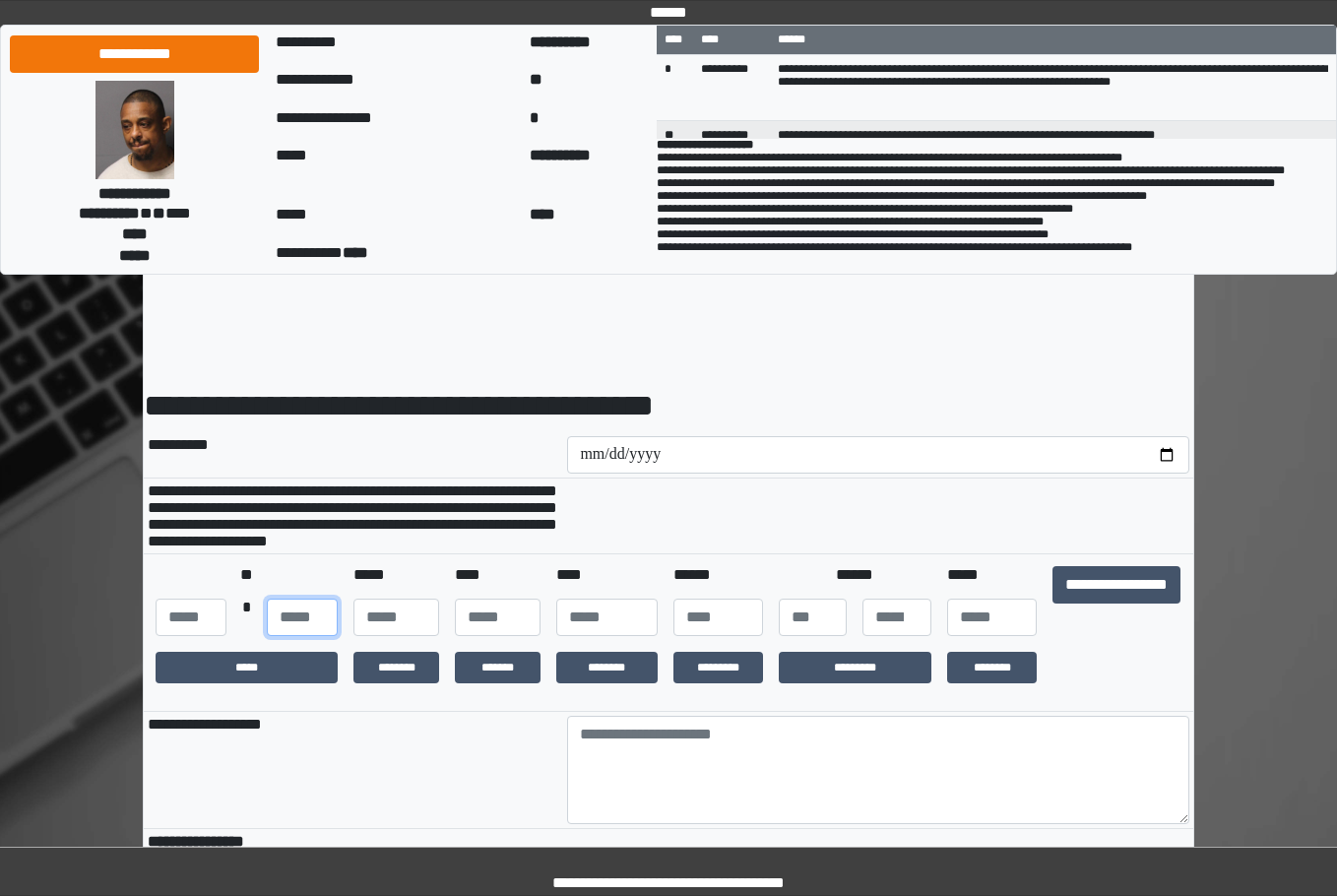 type on "**" 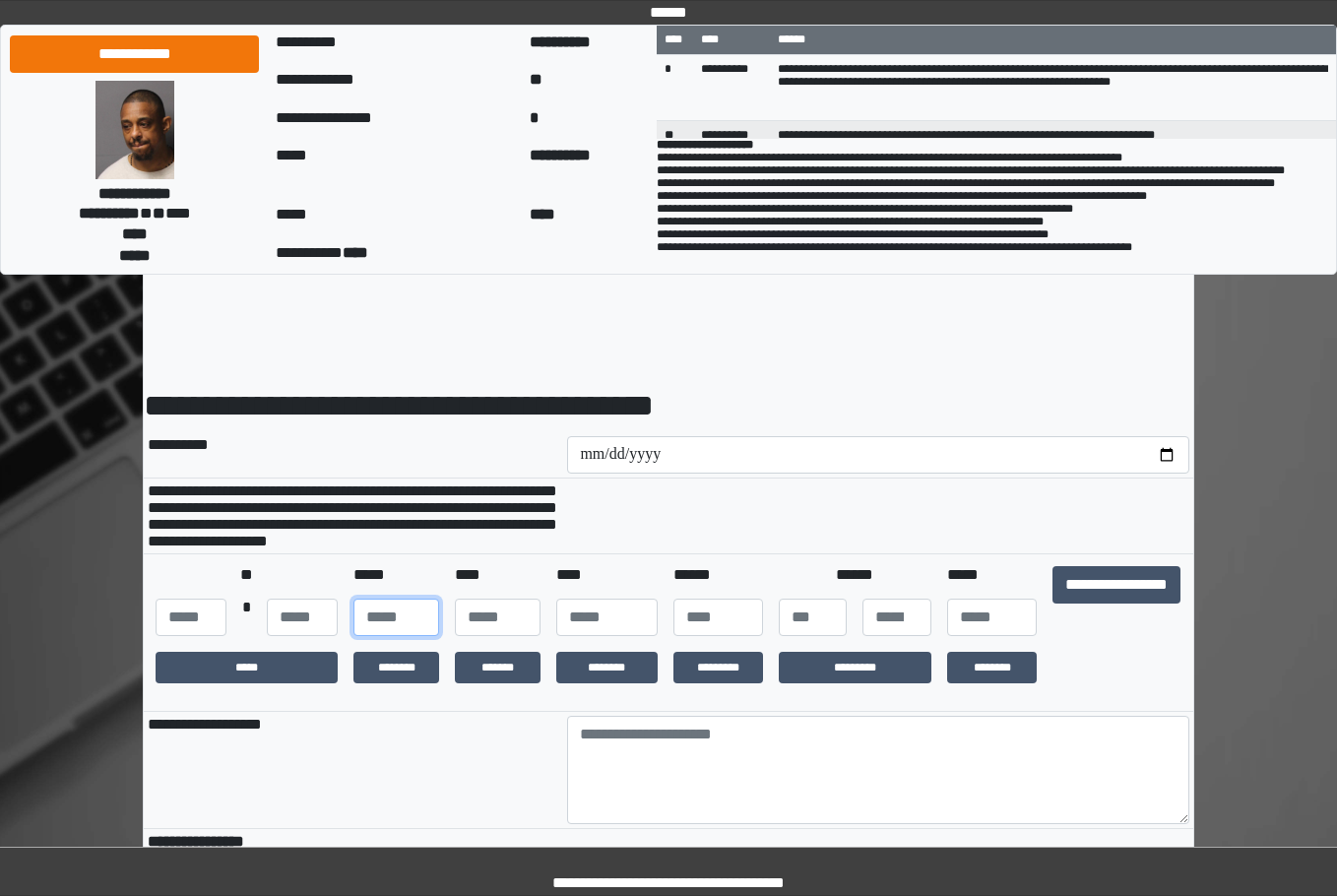 type on "**" 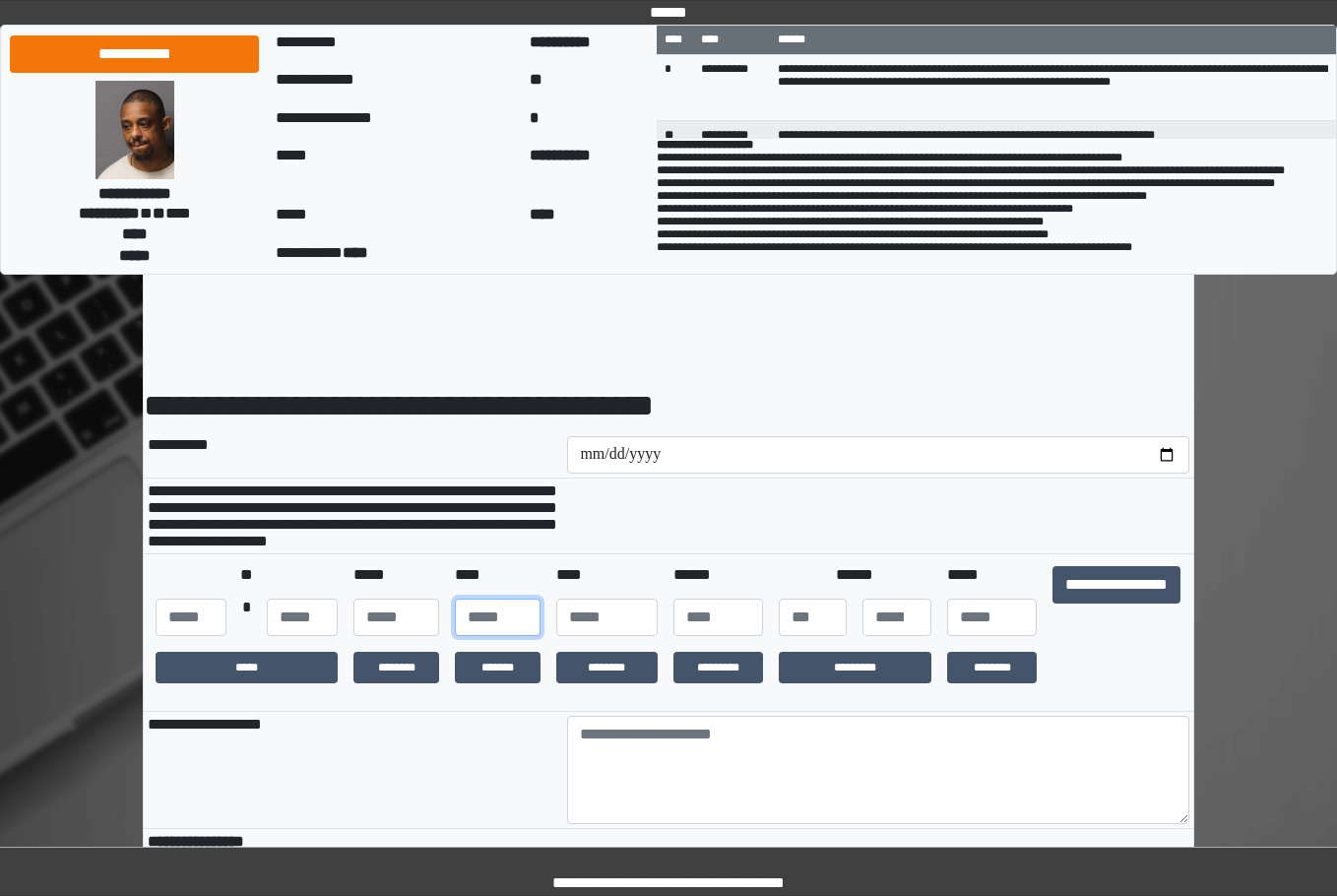 type on "**" 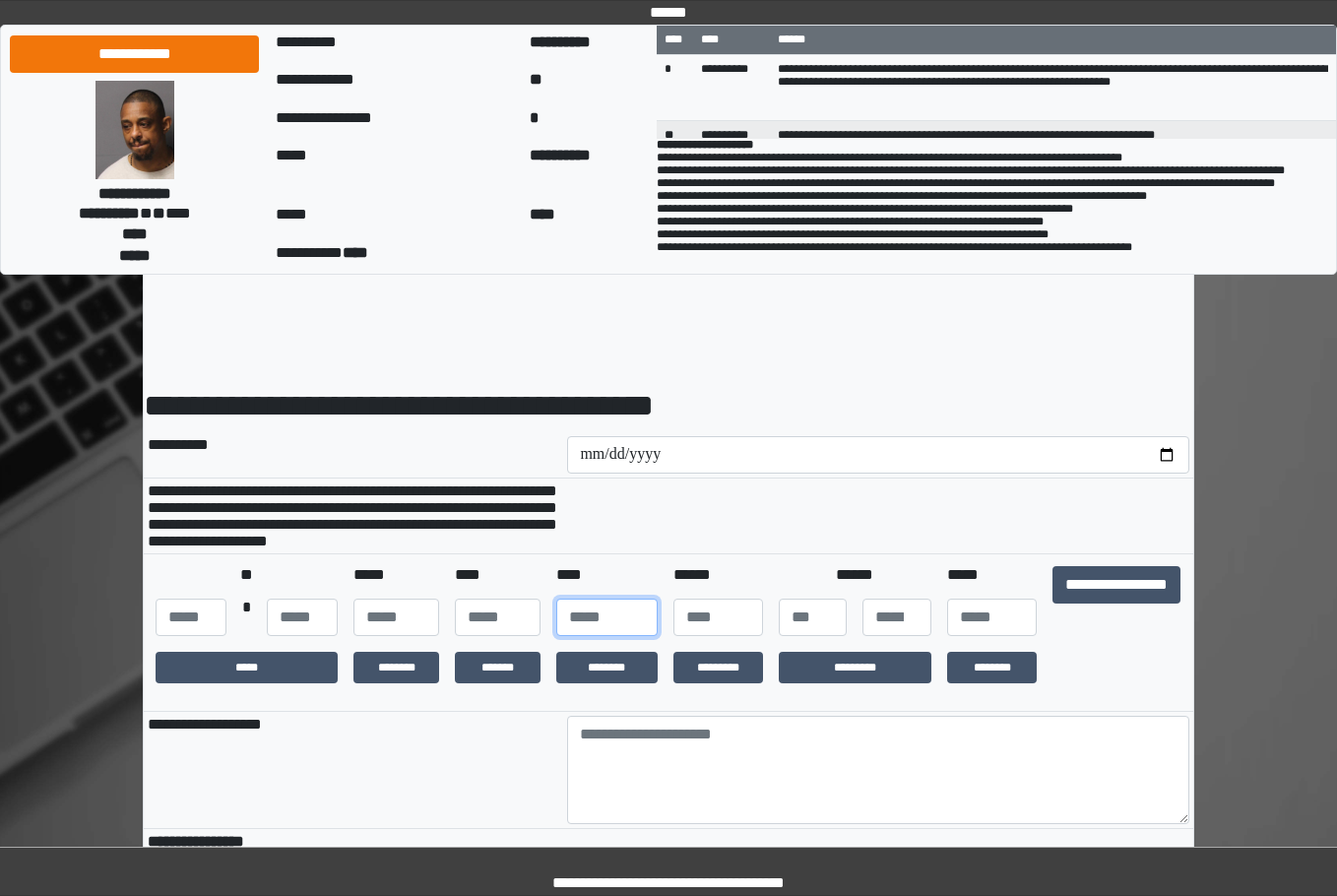 drag, startPoint x: 596, startPoint y: 660, endPoint x: 541, endPoint y: 672, distance: 56.29387 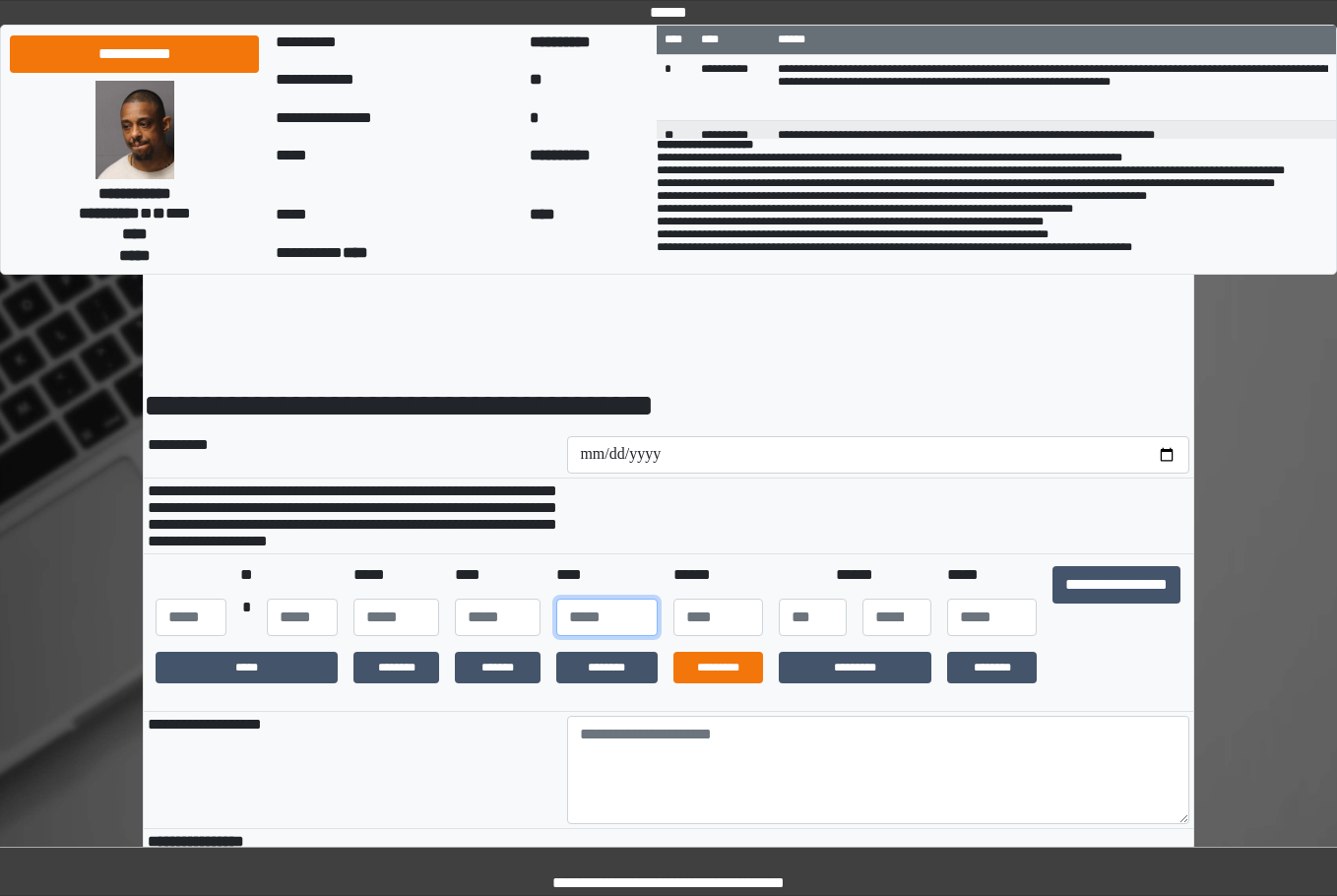 type on "****" 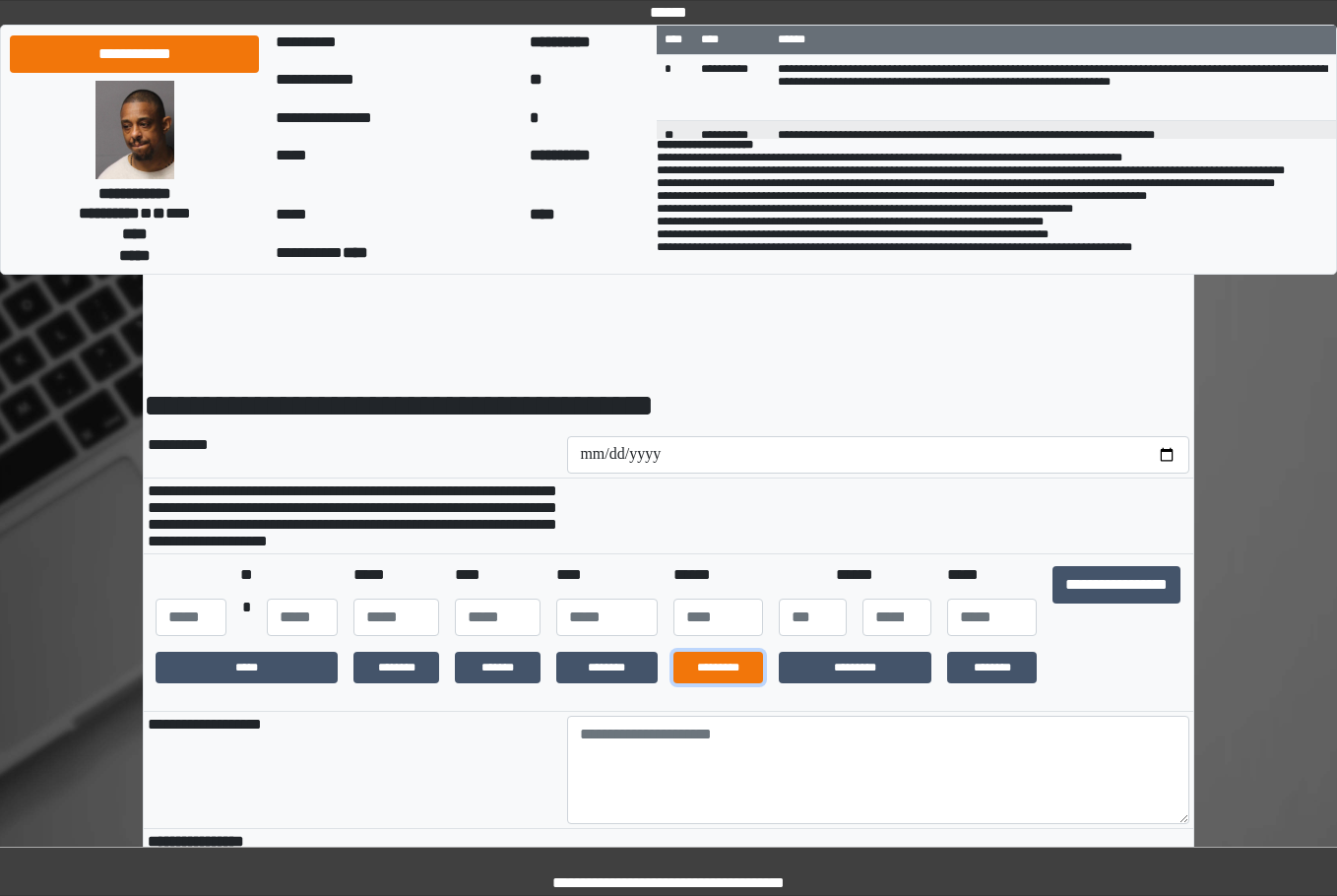 click on "*********" at bounding box center [718, 668] 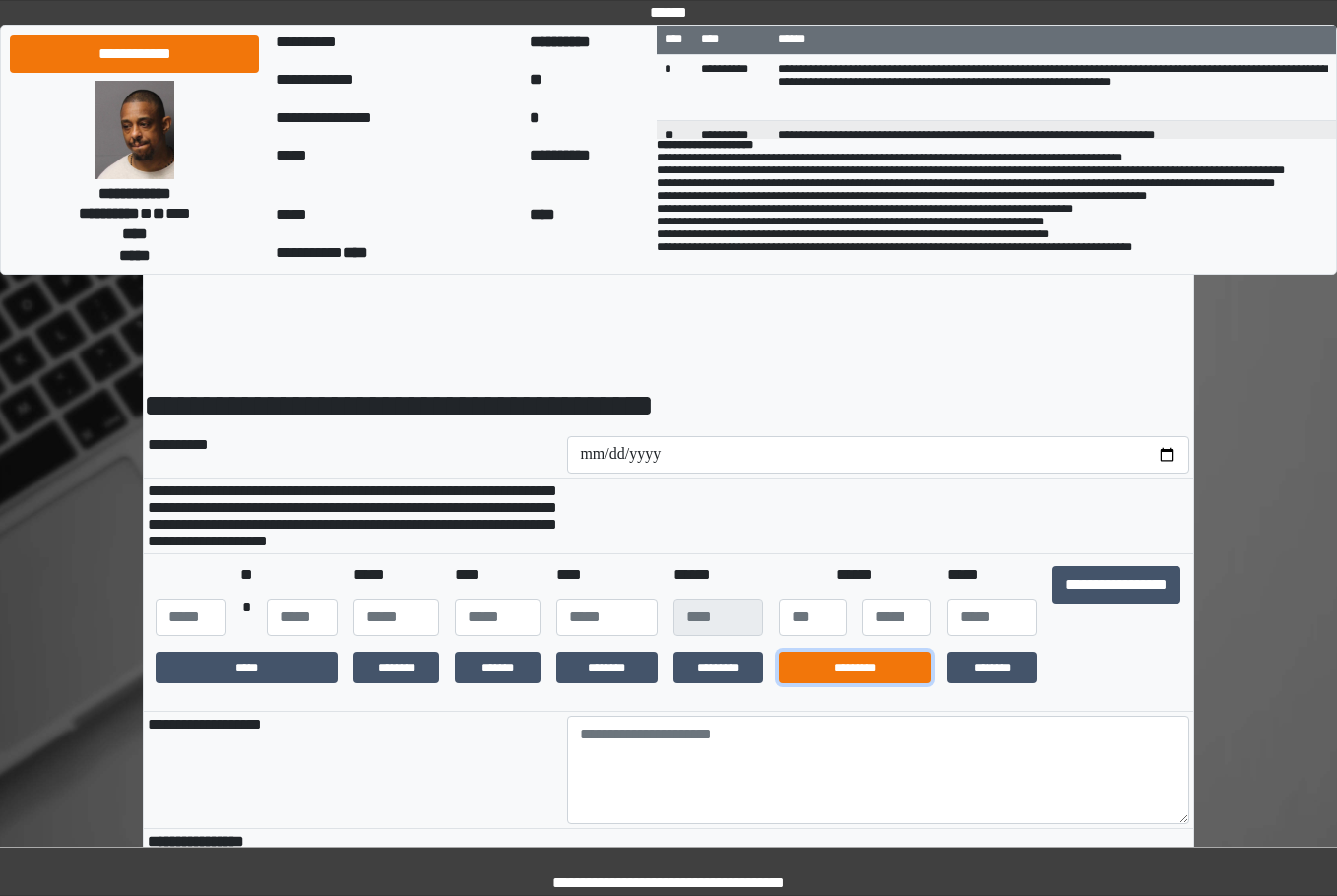 click on "*********" at bounding box center [856, 668] 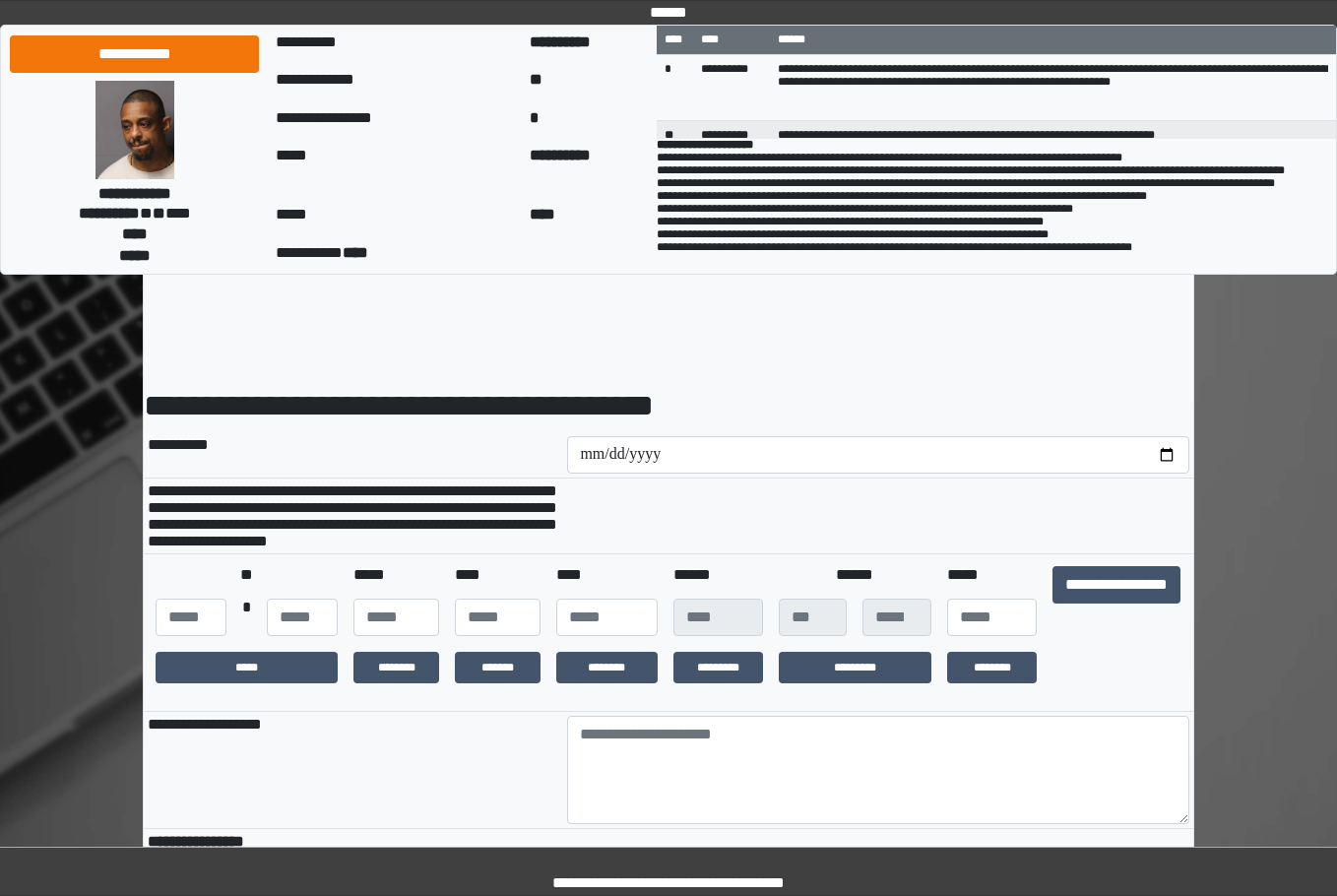 click at bounding box center (897, 617) 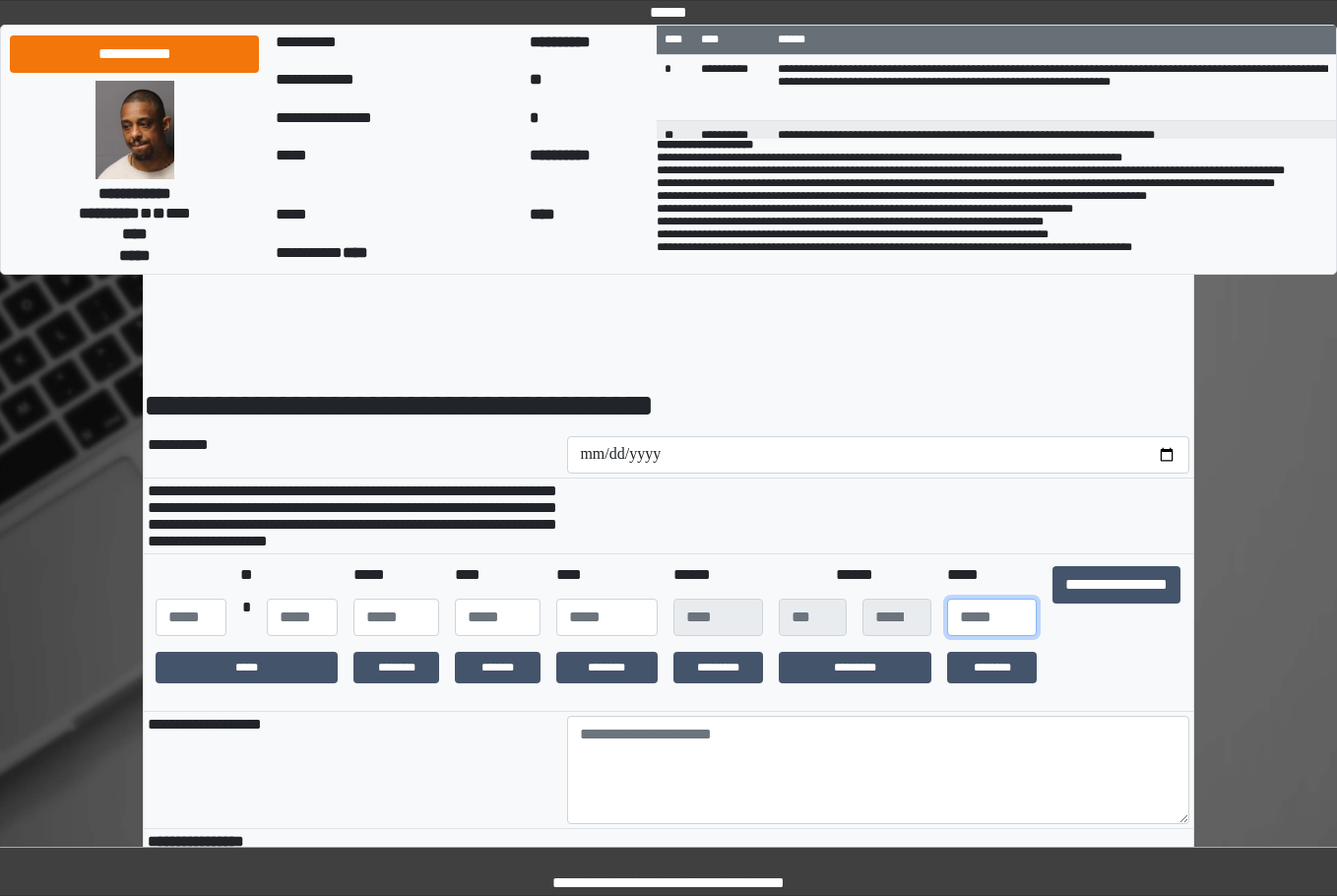 click at bounding box center (991, 617) 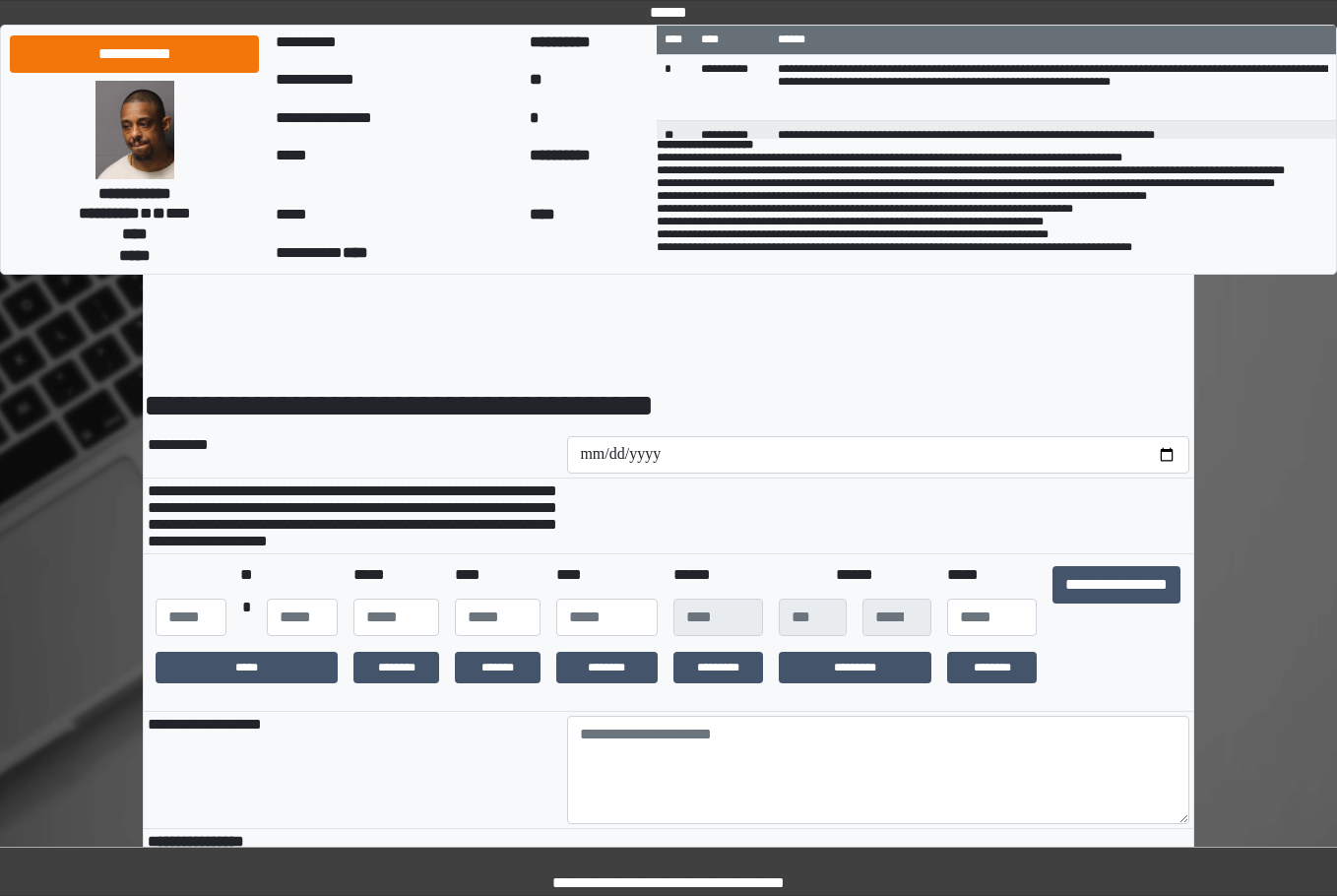 click at bounding box center [878, 516] 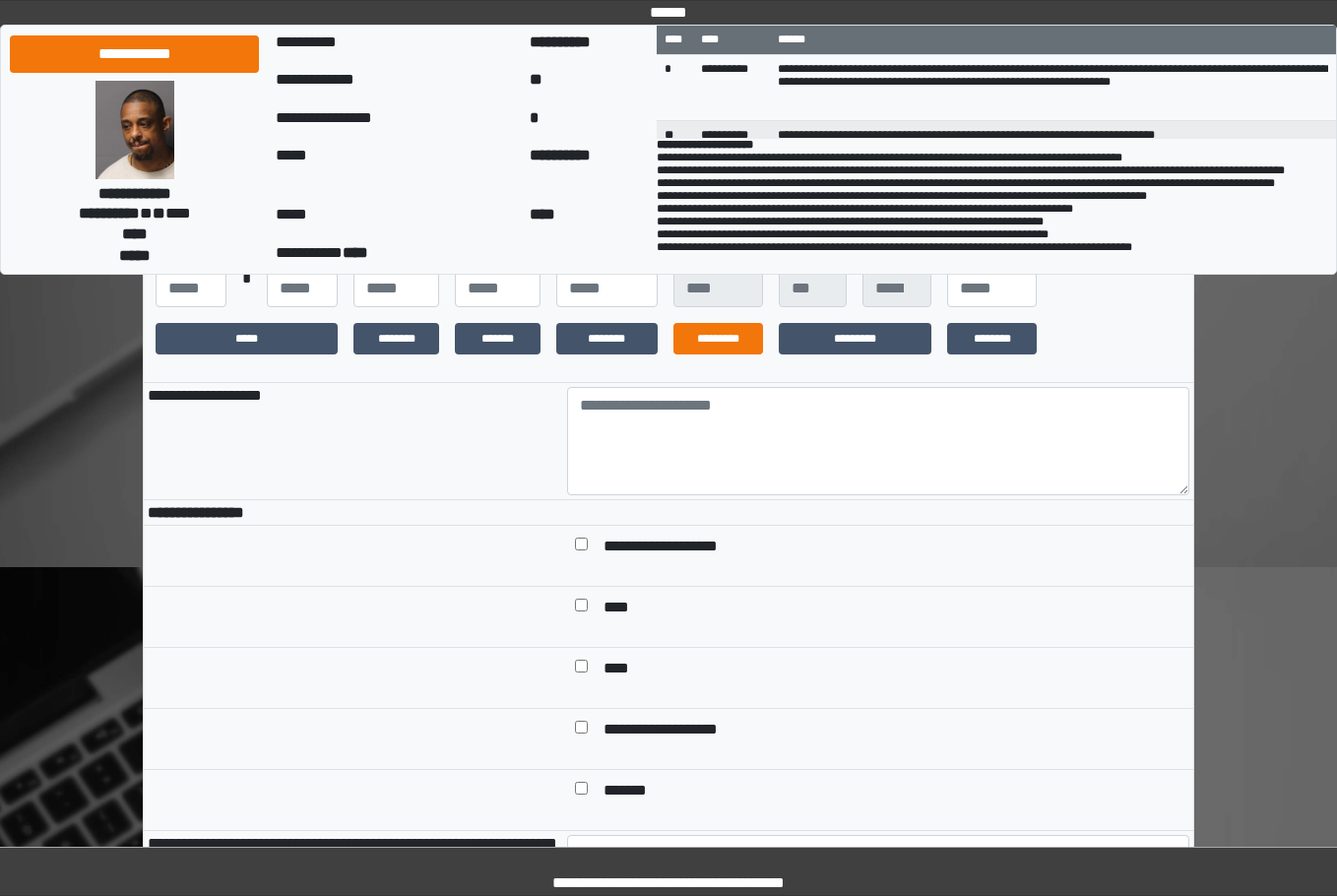 scroll, scrollTop: 295, scrollLeft: 0, axis: vertical 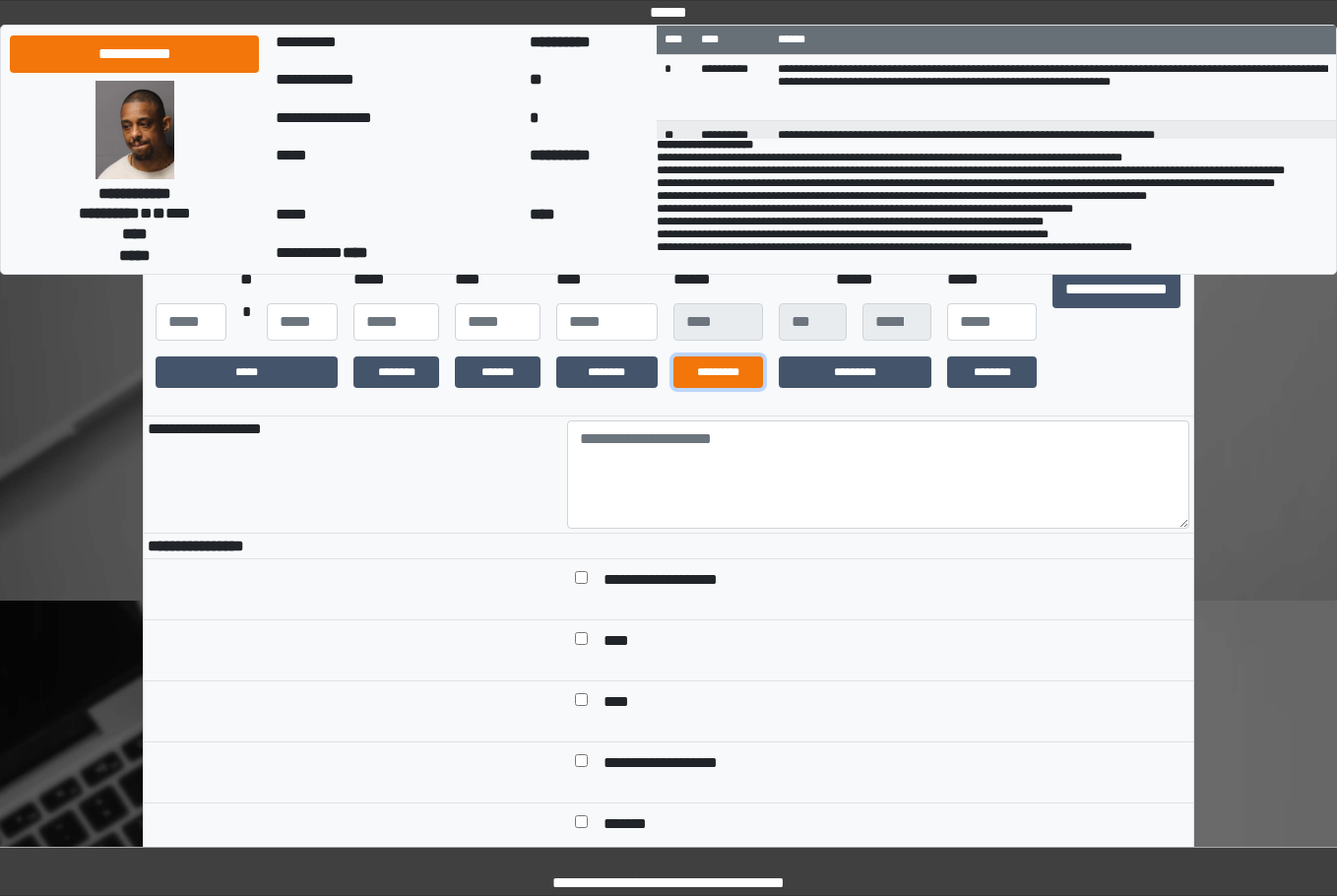 click on "*********" at bounding box center (718, 372) 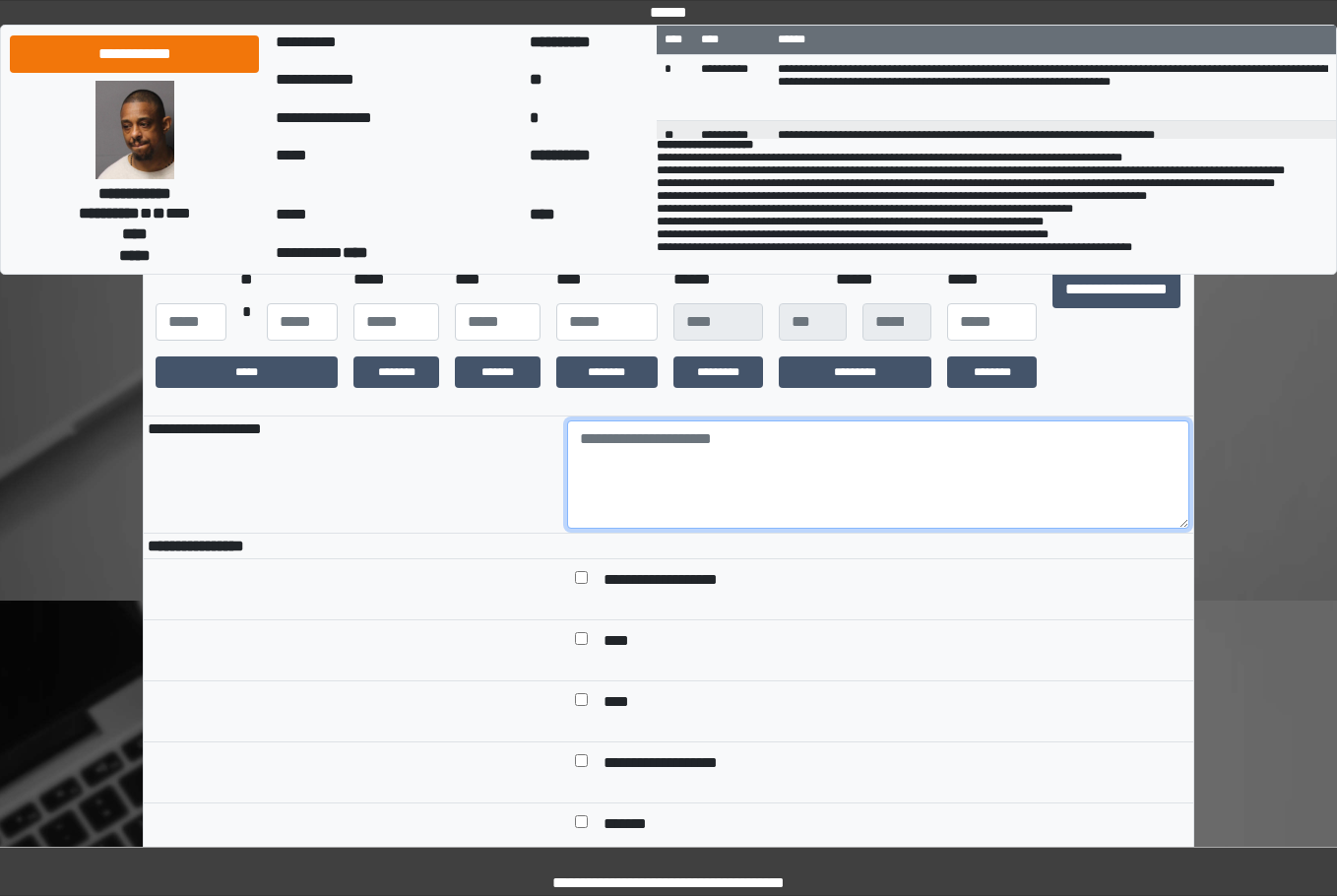 click at bounding box center (878, 475) 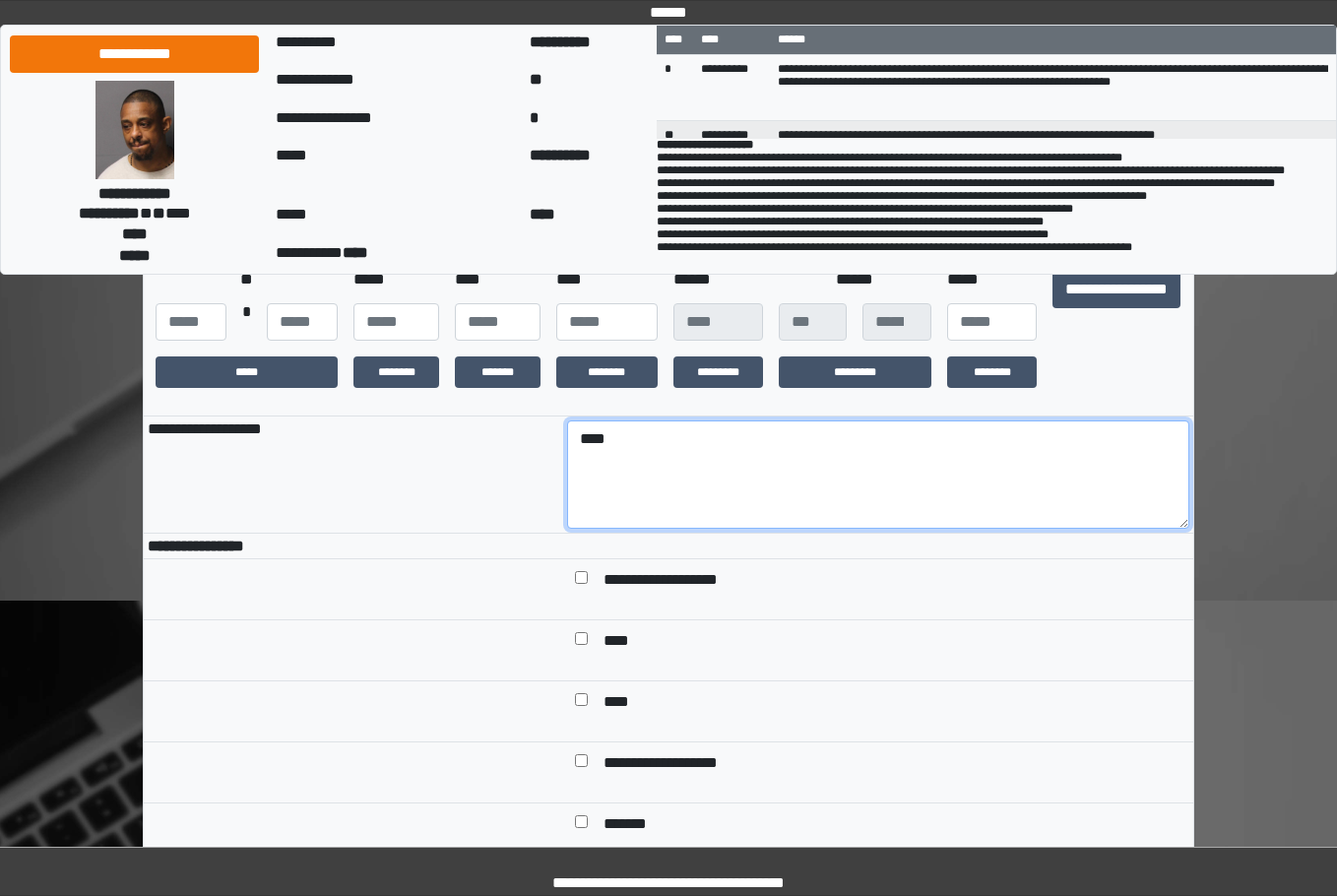 type on "****" 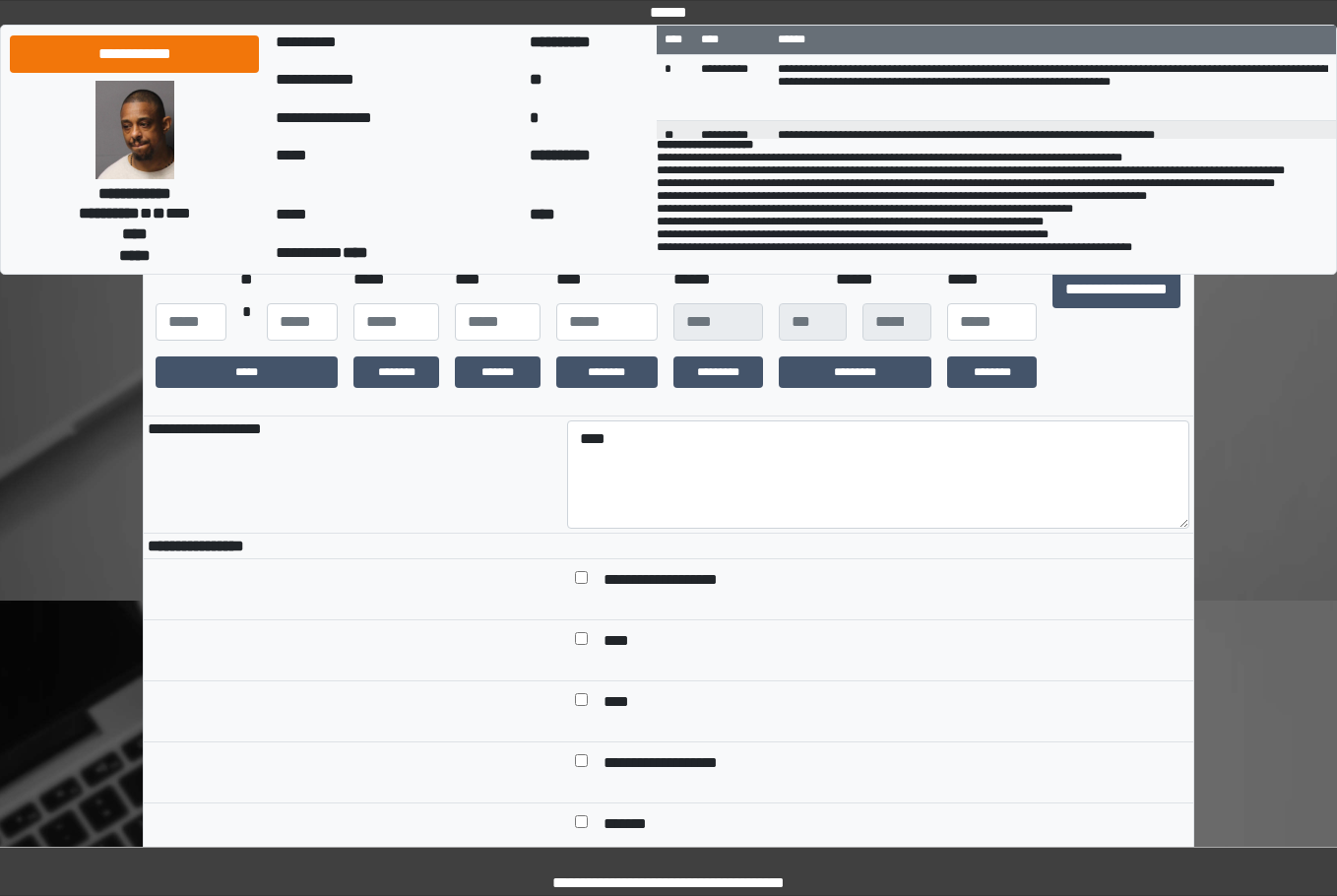 click on "**********" at bounding box center [677, 581] 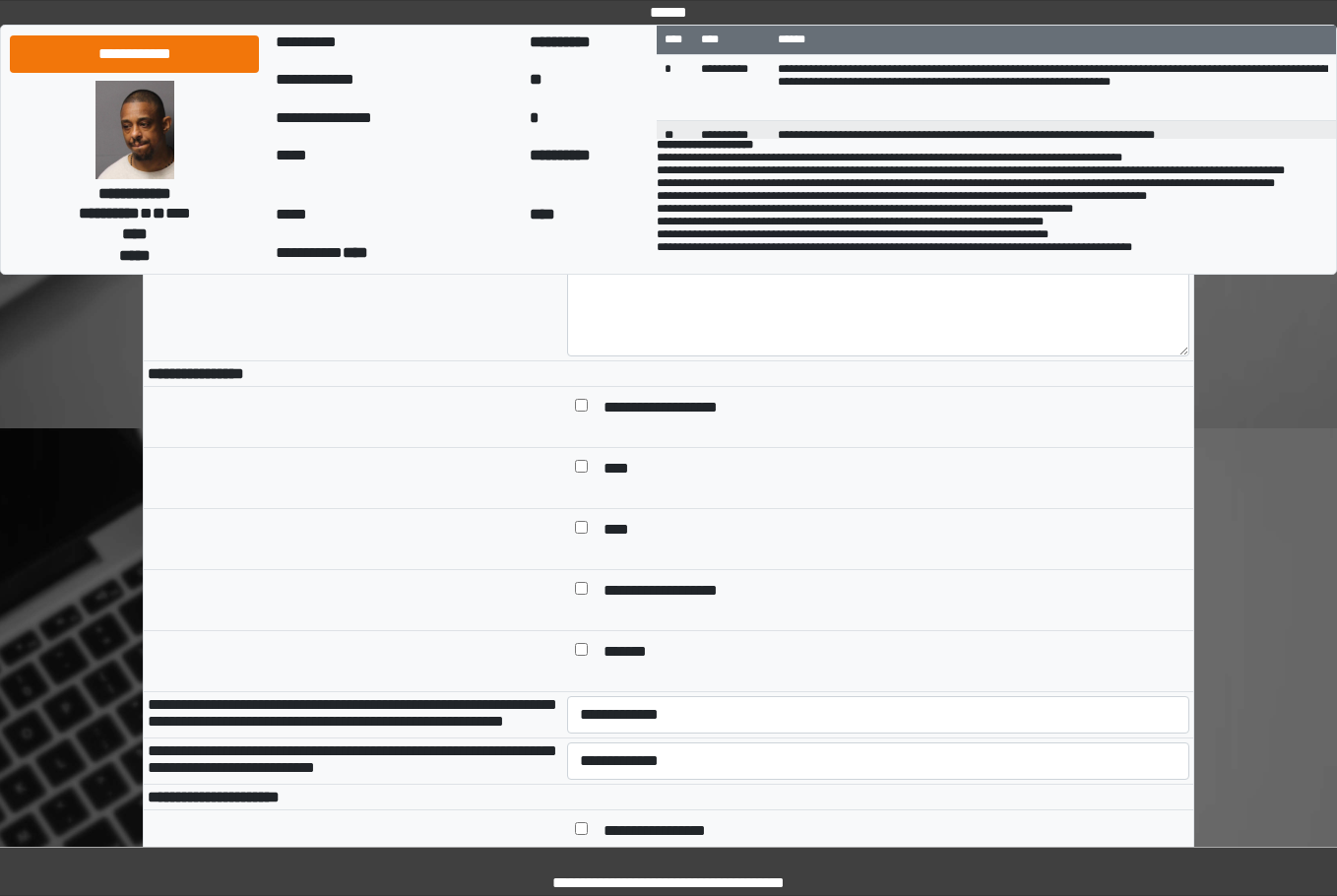 scroll, scrollTop: 788, scrollLeft: 0, axis: vertical 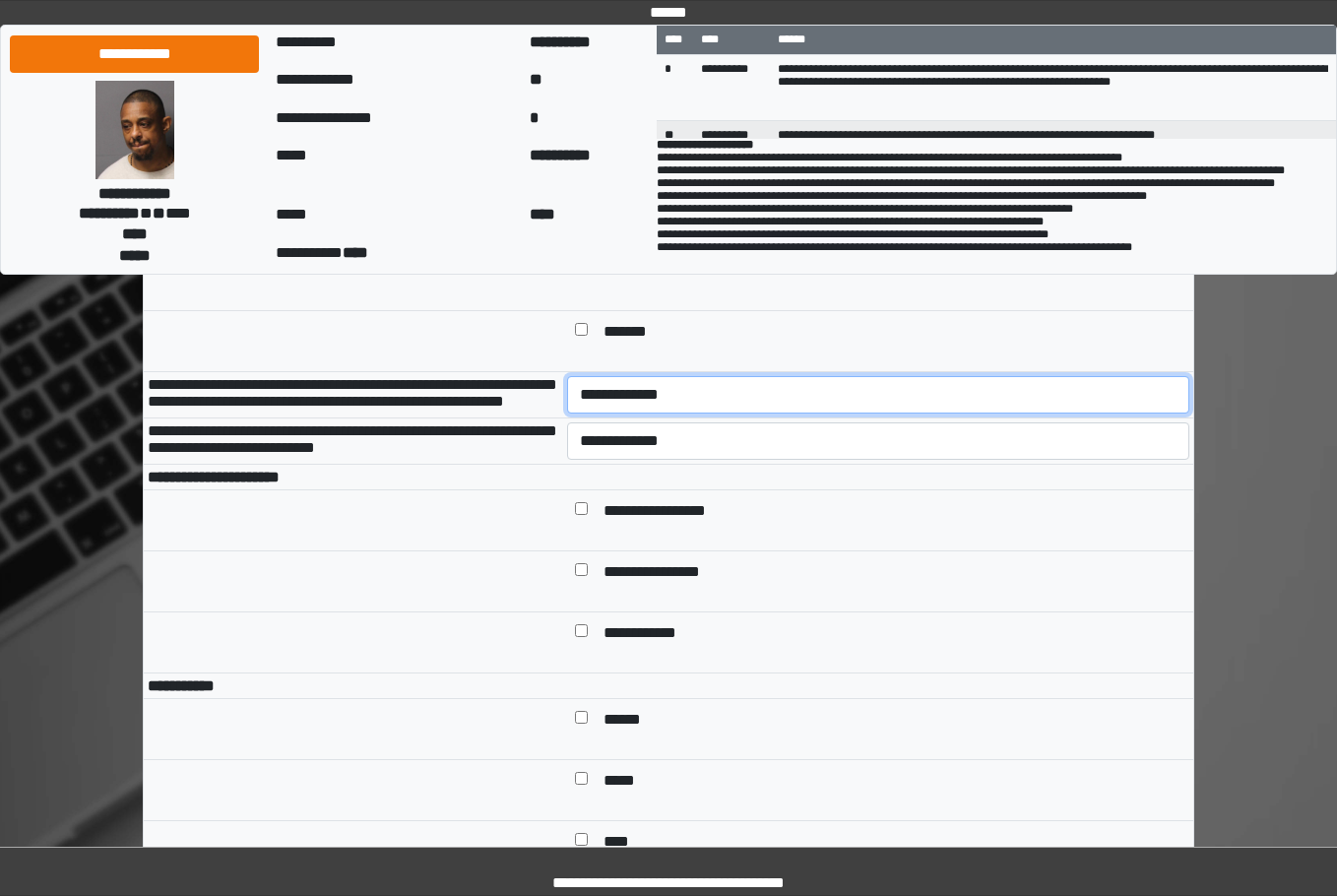 click on "**********" at bounding box center (878, 395) 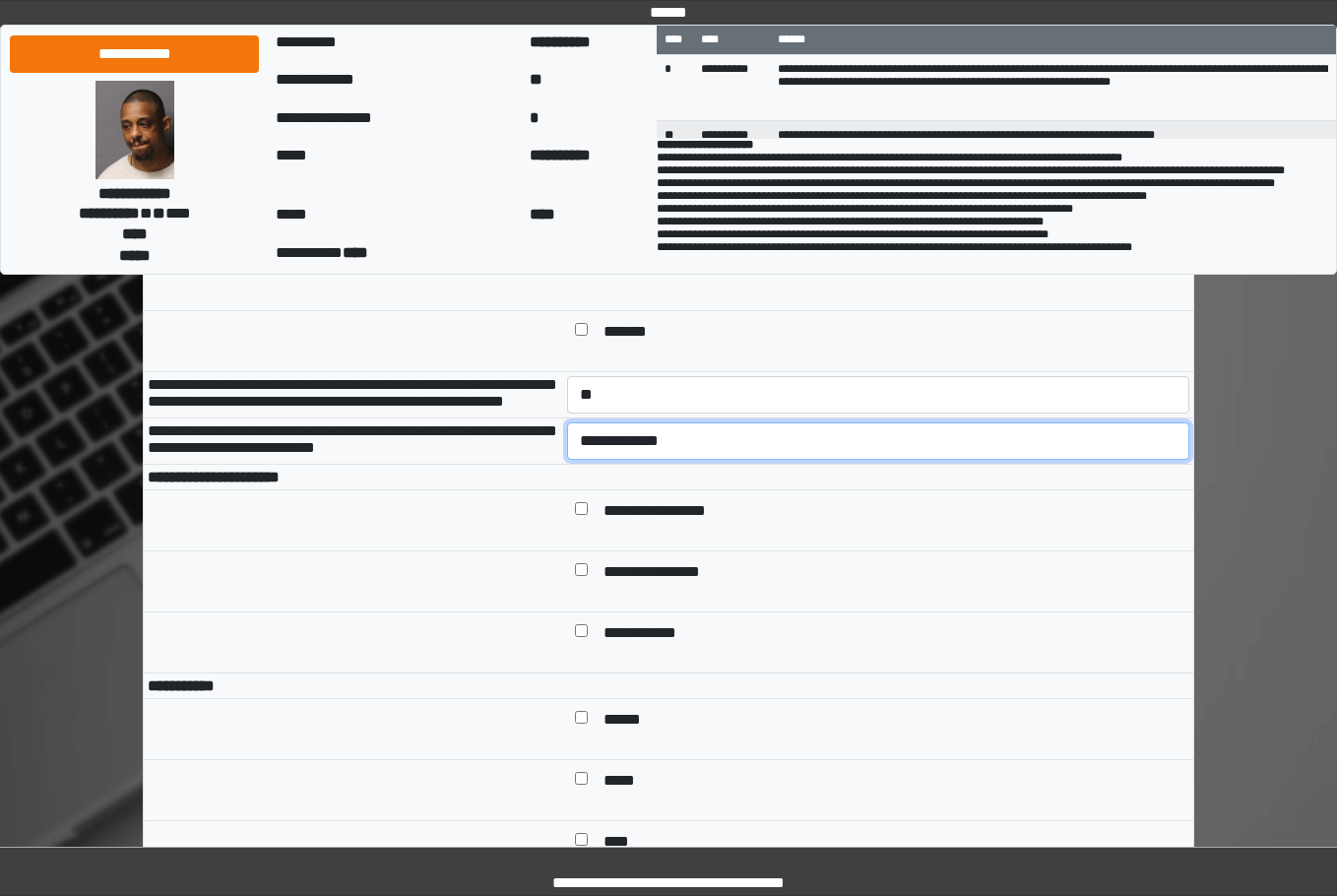 click on "**********" at bounding box center (878, 441) 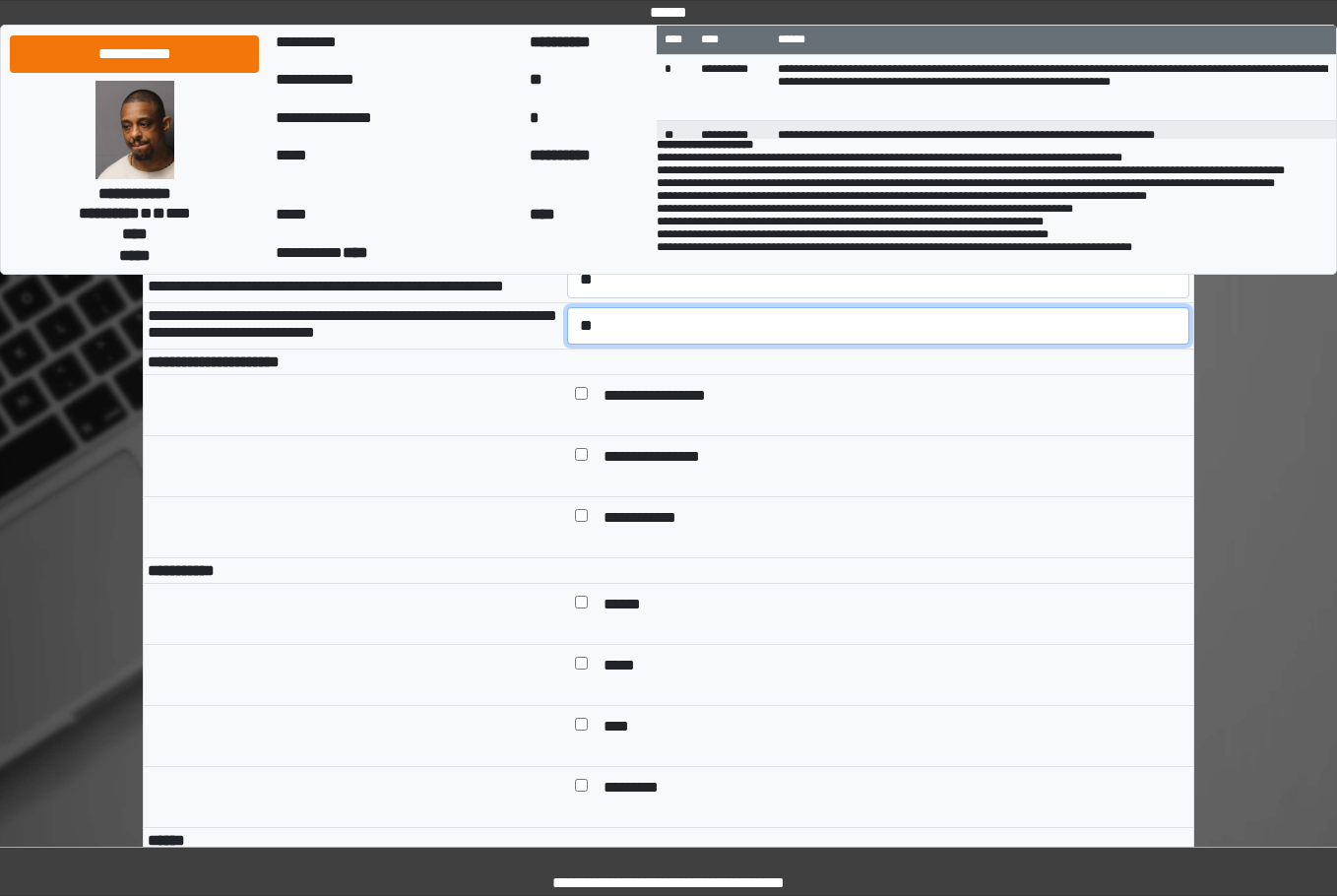 scroll, scrollTop: 1083, scrollLeft: 0, axis: vertical 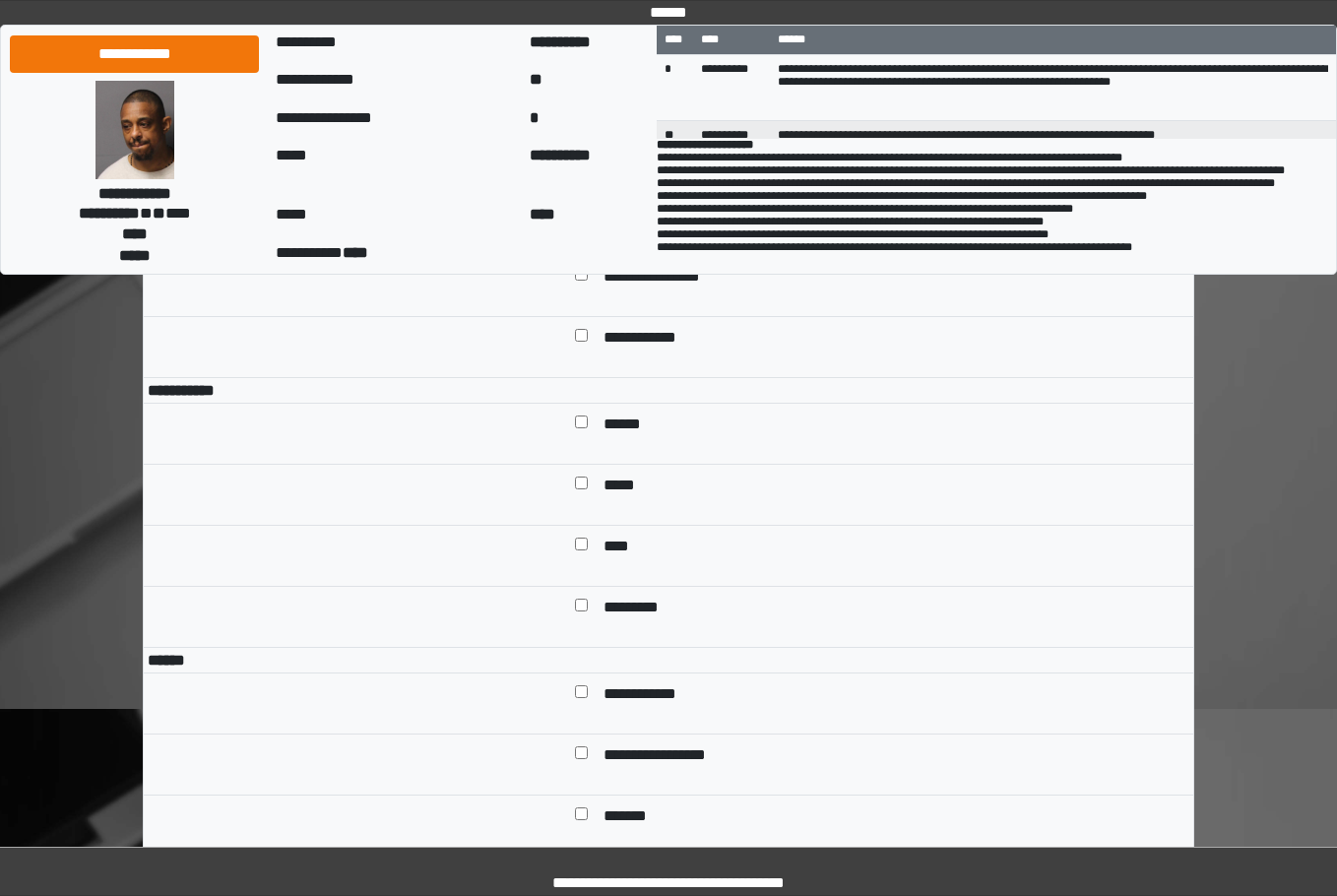 click on "**********" at bounding box center (669, 217) 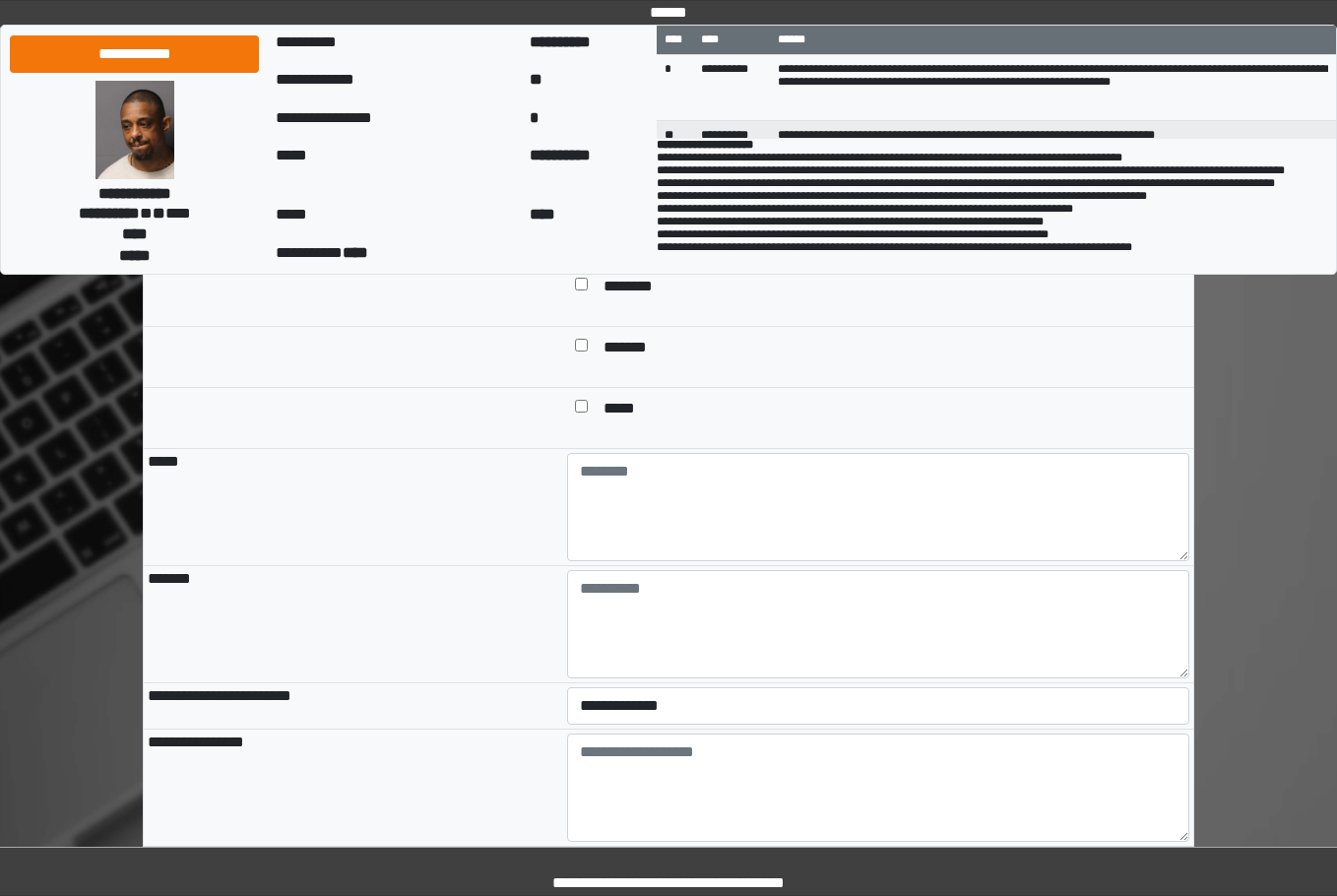 scroll, scrollTop: 1772, scrollLeft: 0, axis: vertical 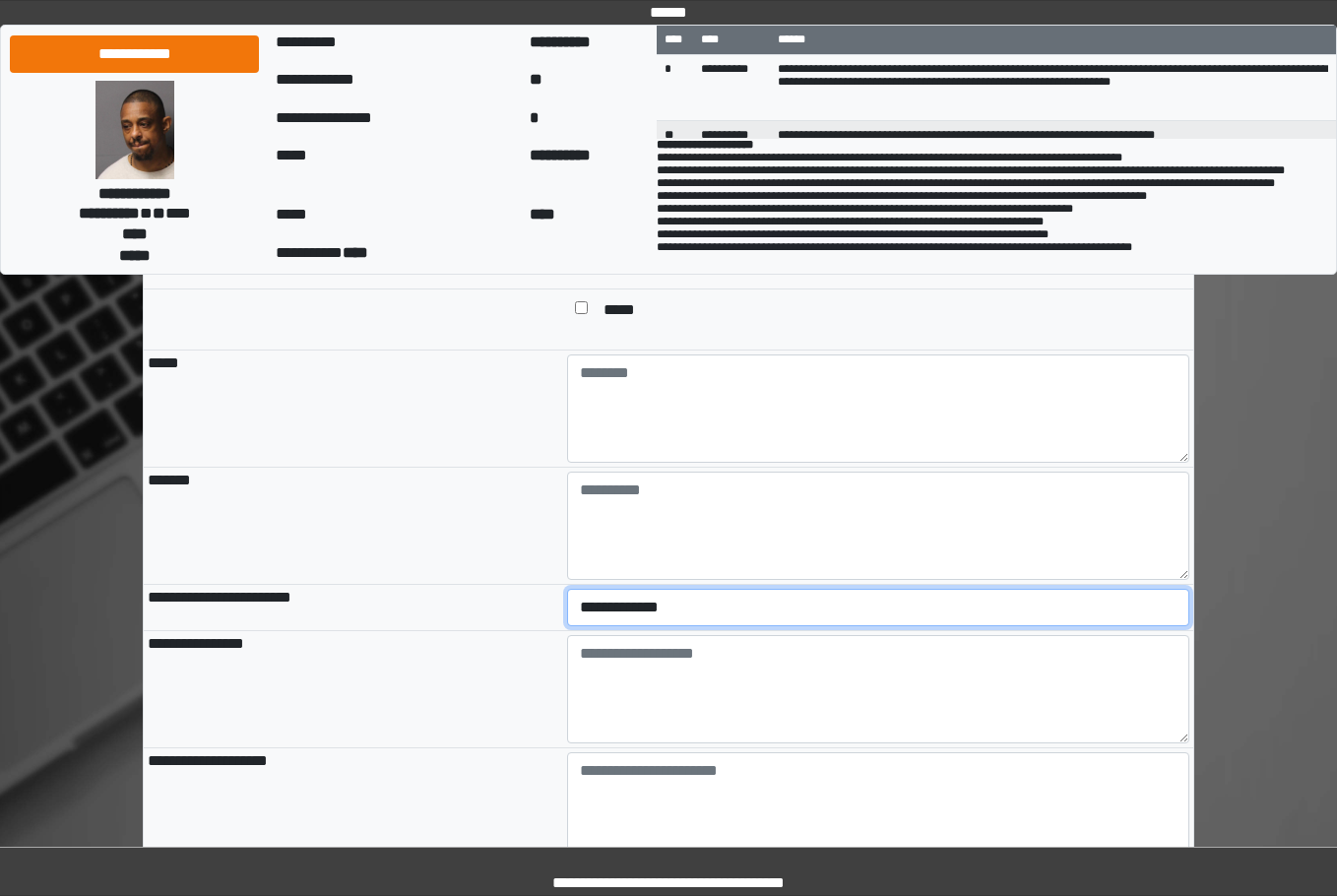drag, startPoint x: 588, startPoint y: 677, endPoint x: 591, endPoint y: 701, distance: 24.186773 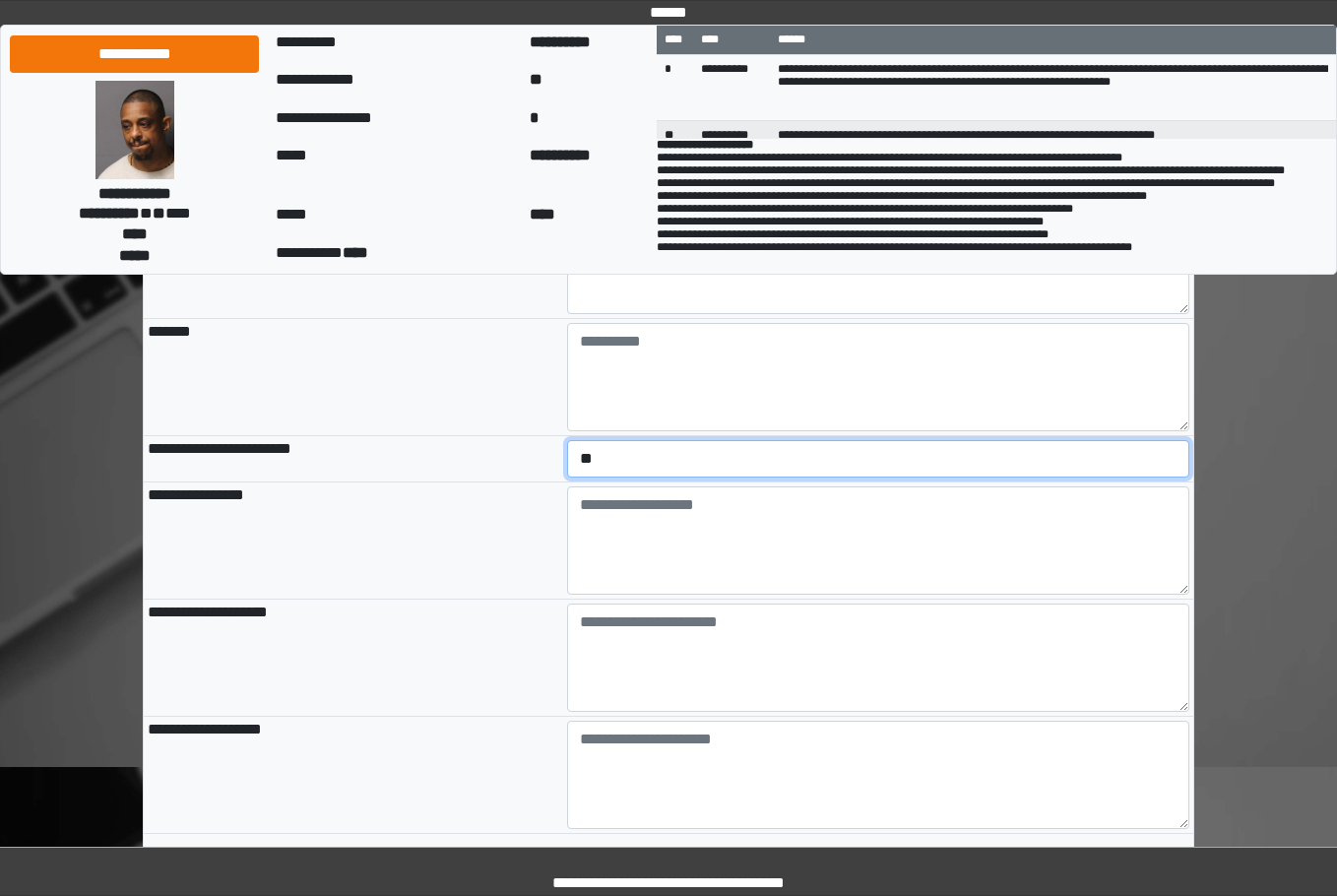 scroll, scrollTop: 2068, scrollLeft: 0, axis: vertical 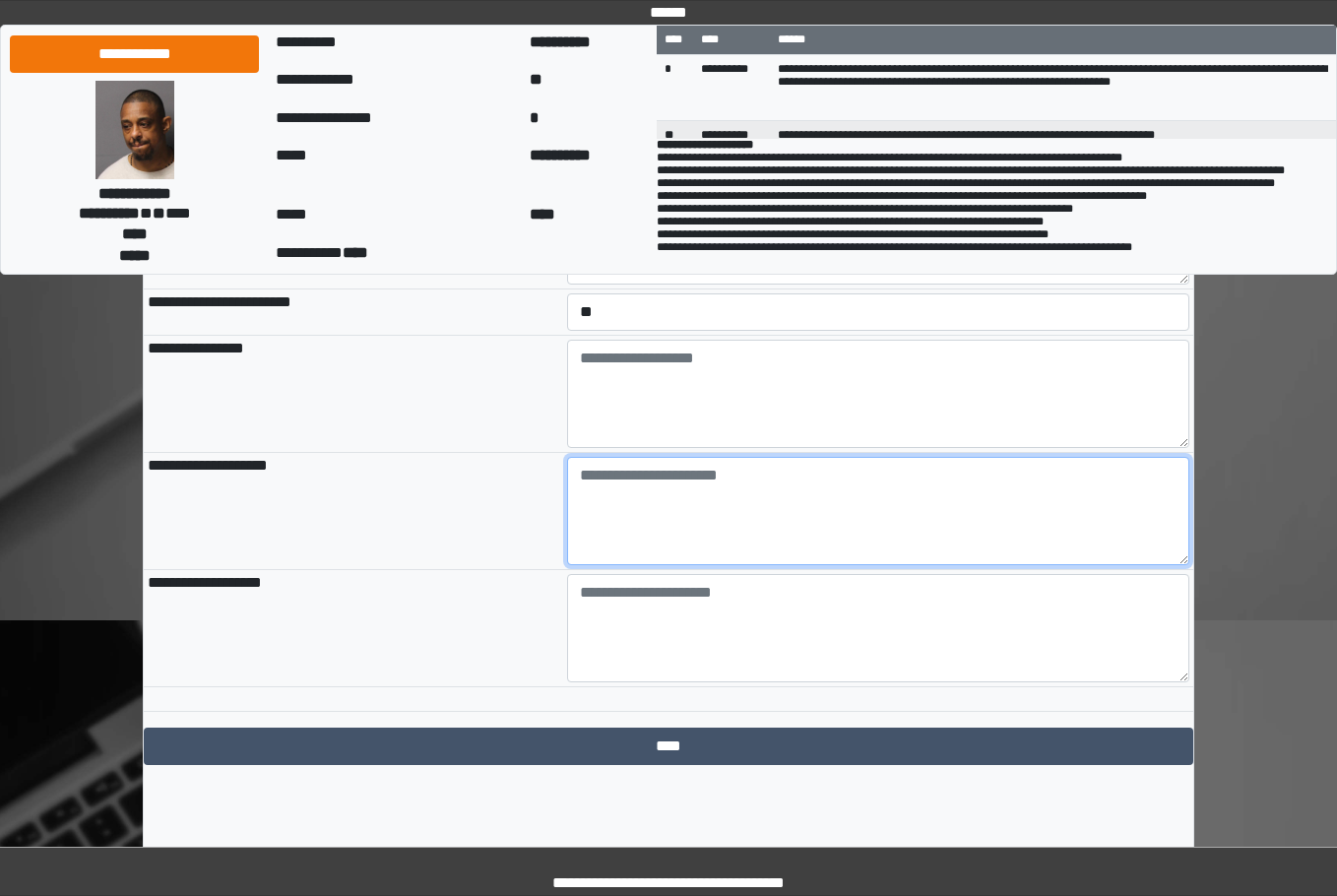click at bounding box center [878, 511] 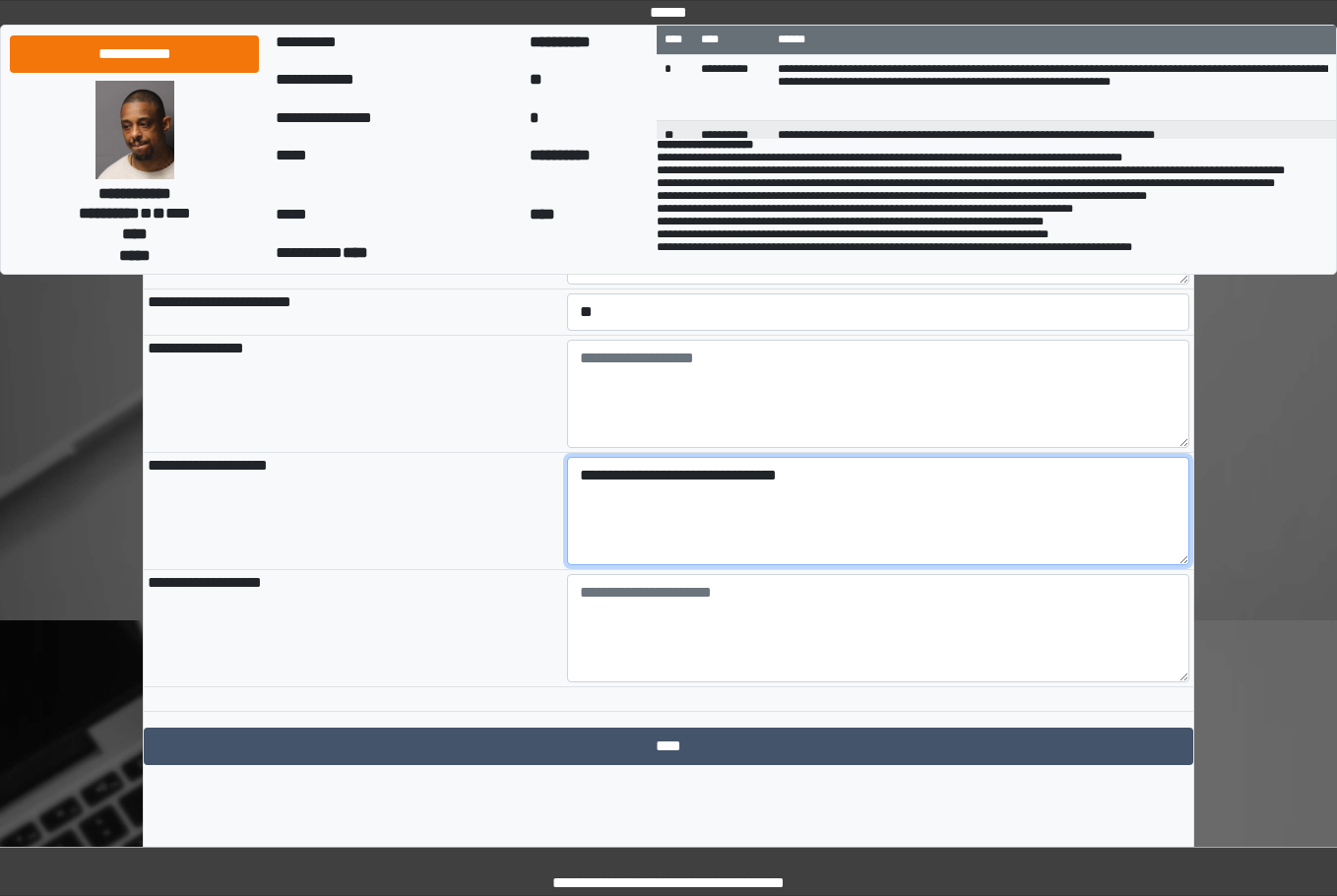 type on "**********" 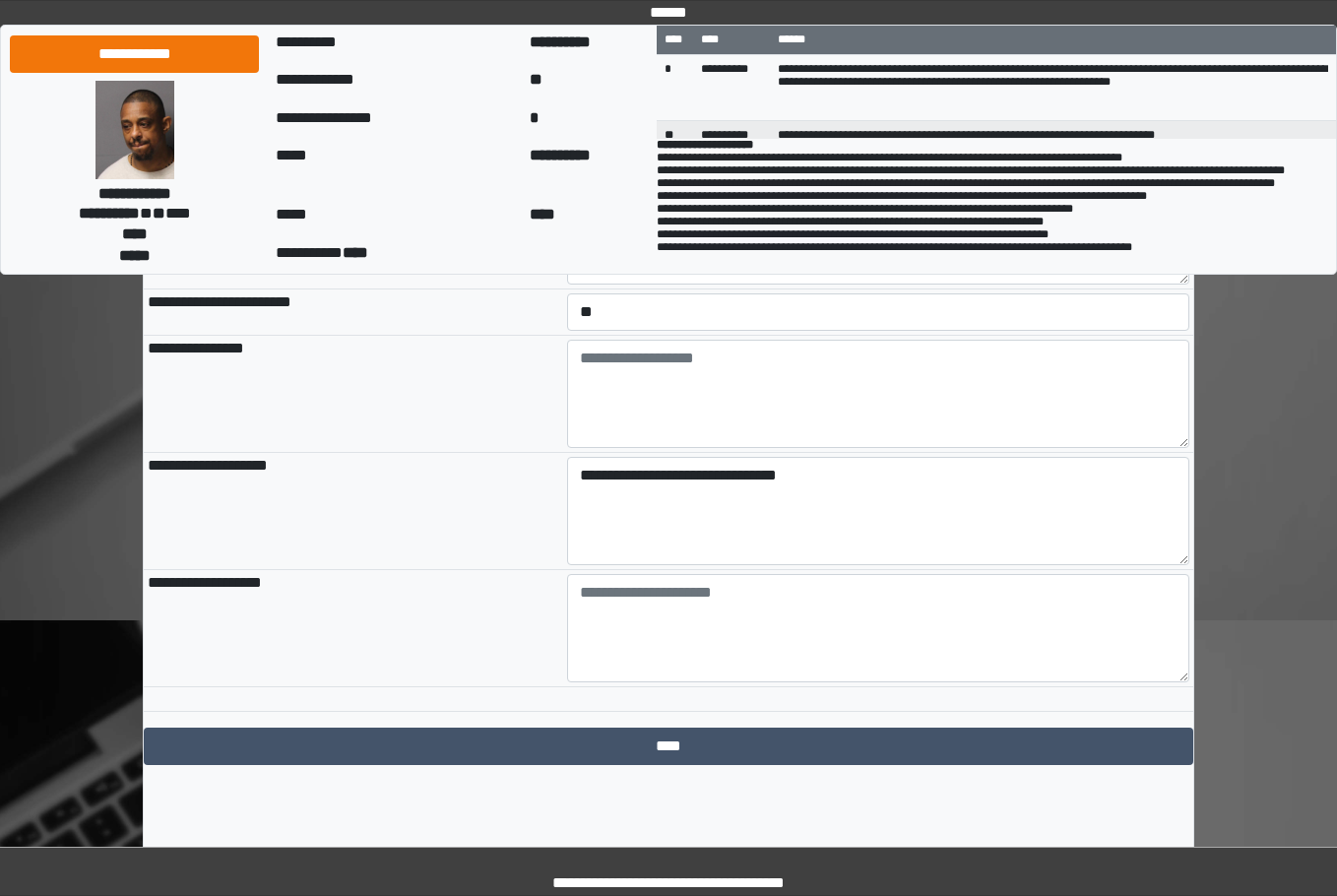 click on "**********" at bounding box center (353, 511) 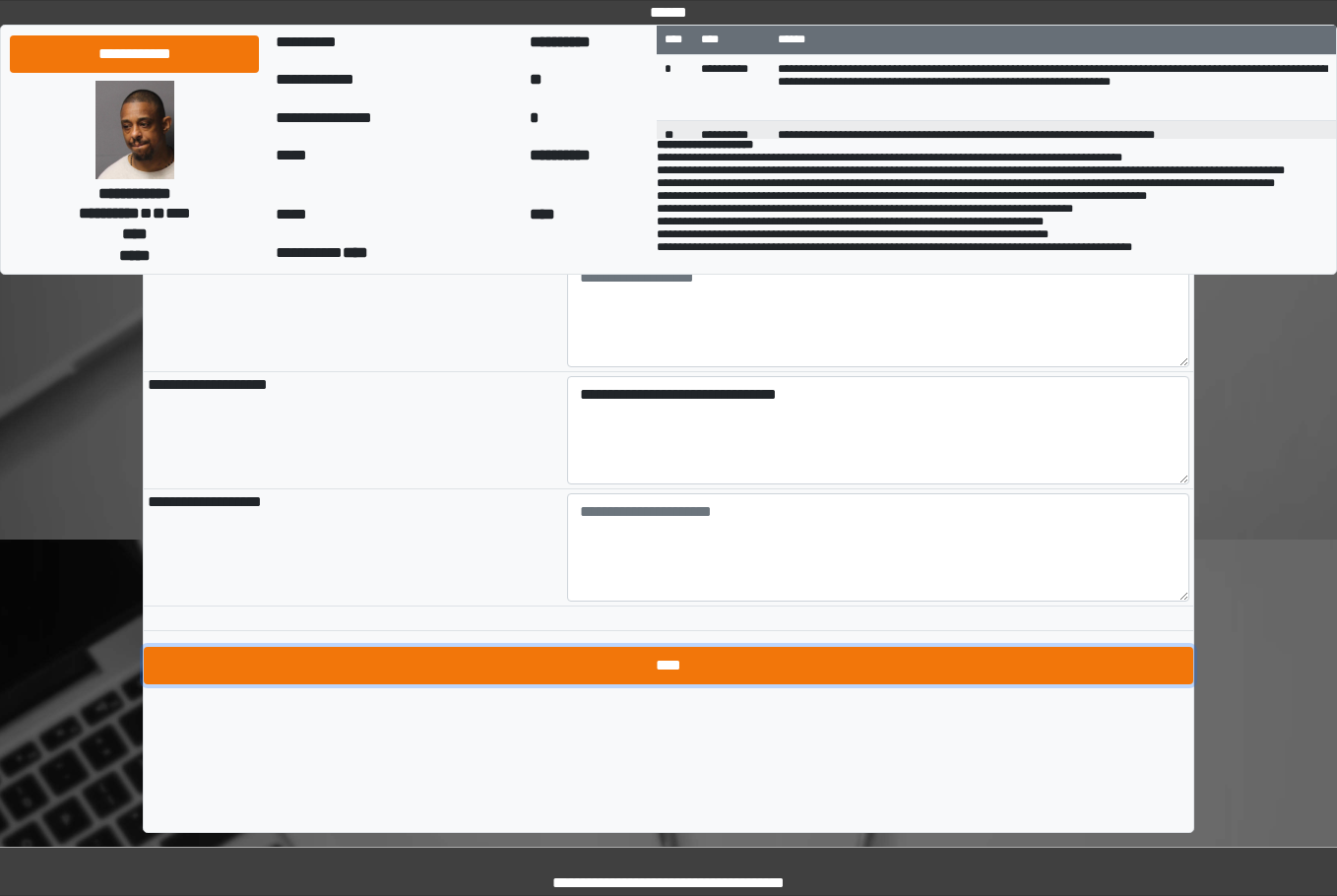 click on "****" at bounding box center (668, 666) 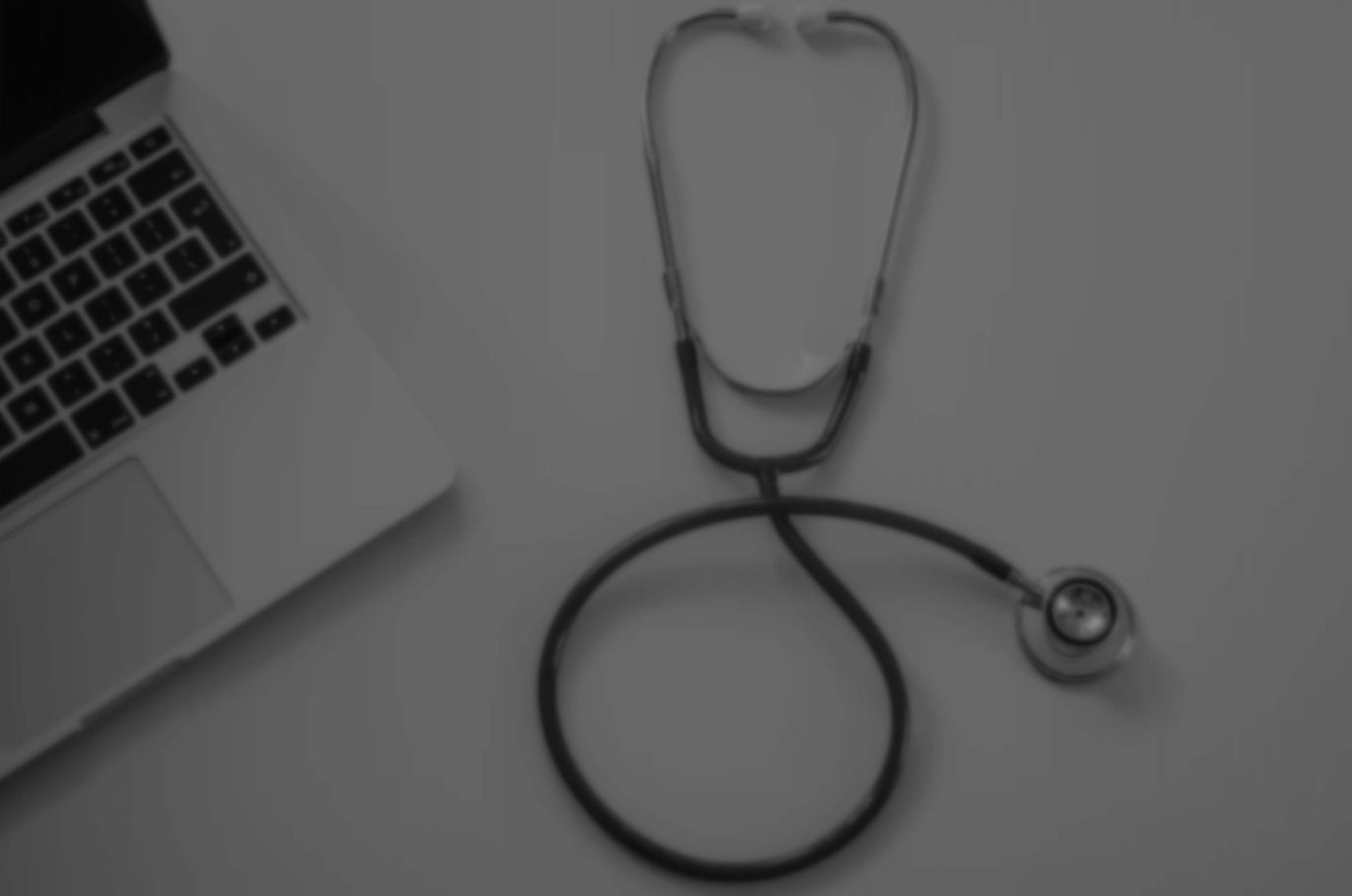 scroll, scrollTop: 0, scrollLeft: 0, axis: both 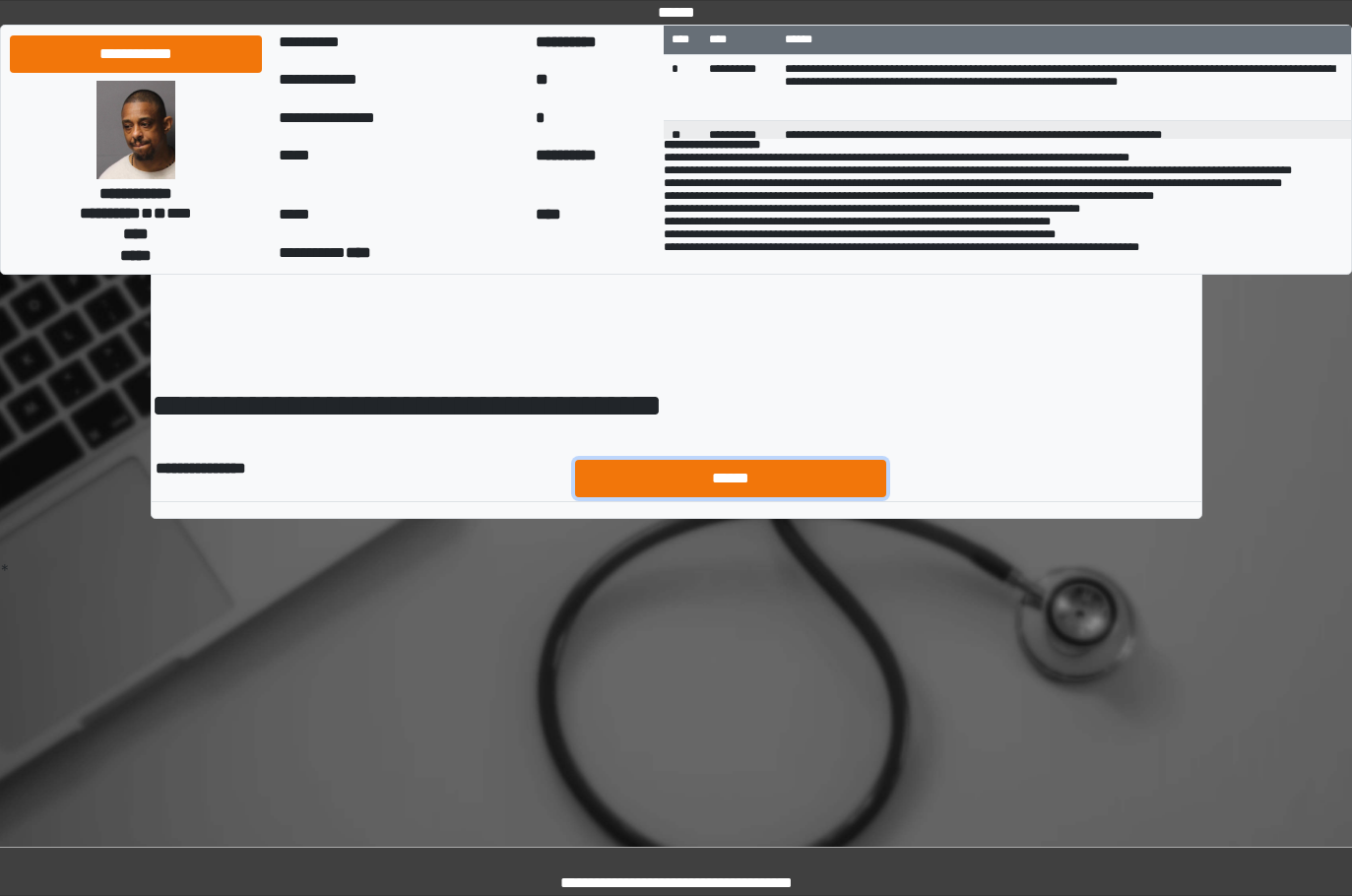 click on "******" at bounding box center (731, 479) 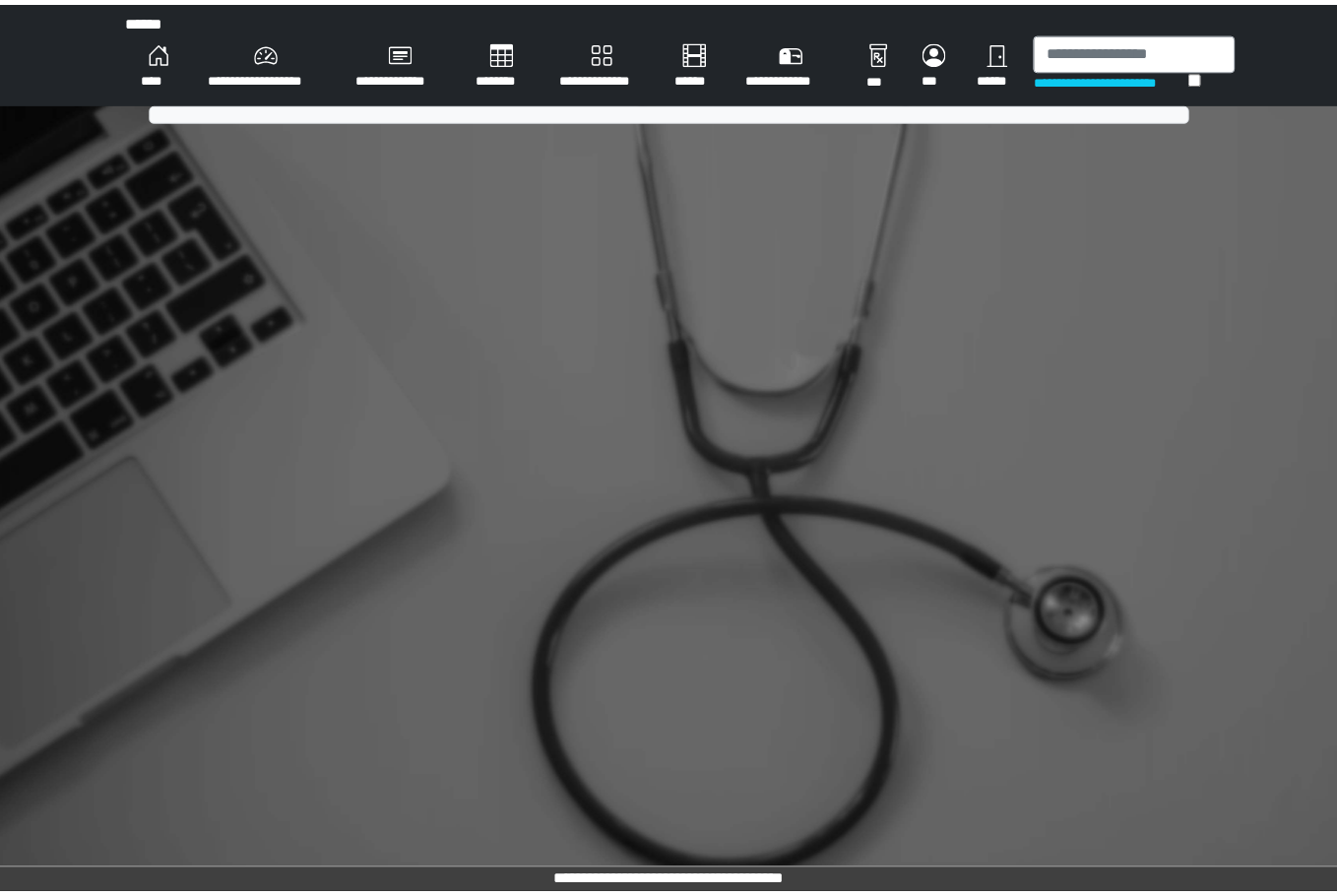 scroll, scrollTop: 0, scrollLeft: 0, axis: both 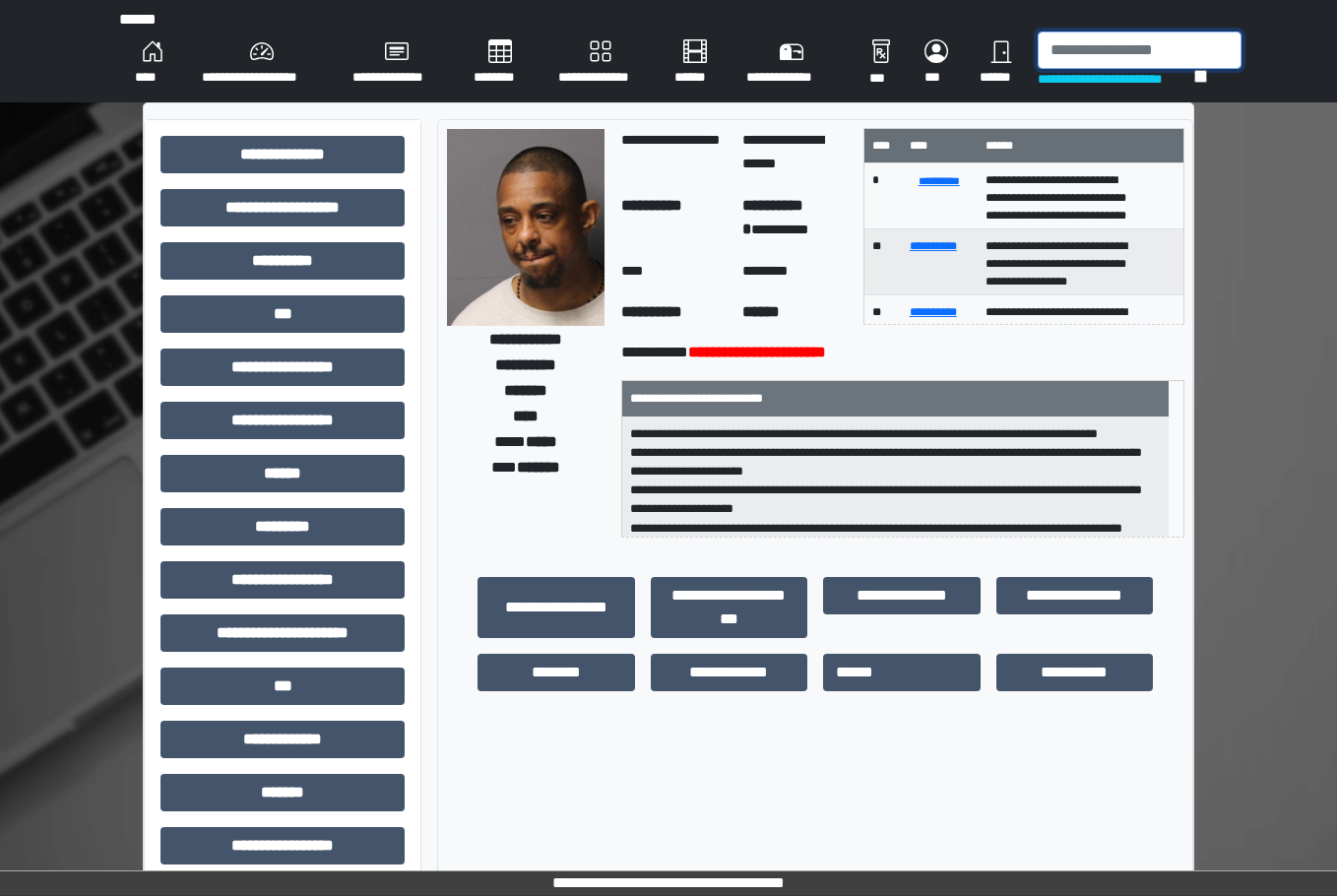click at bounding box center (1139, 50) 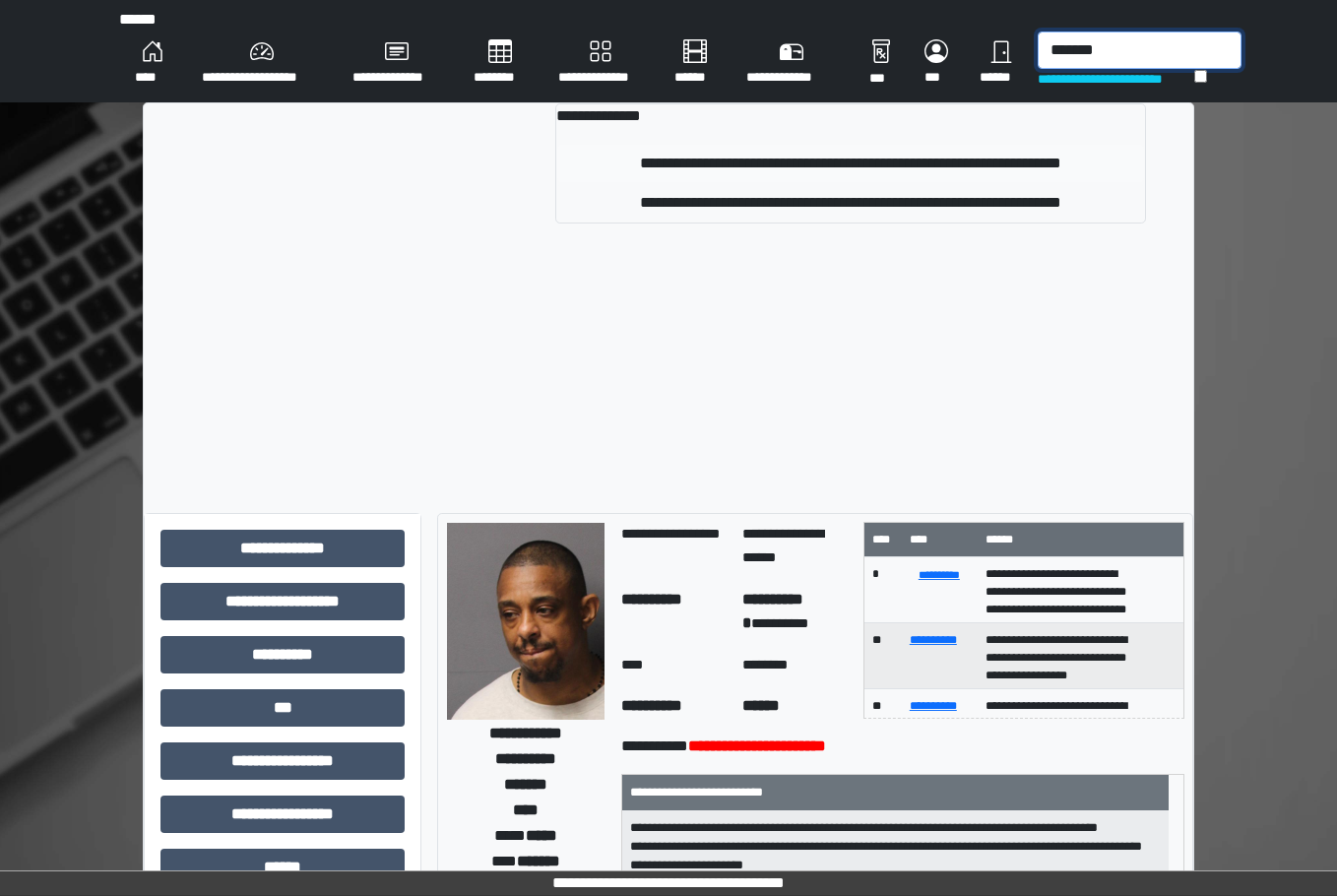 type on "*******" 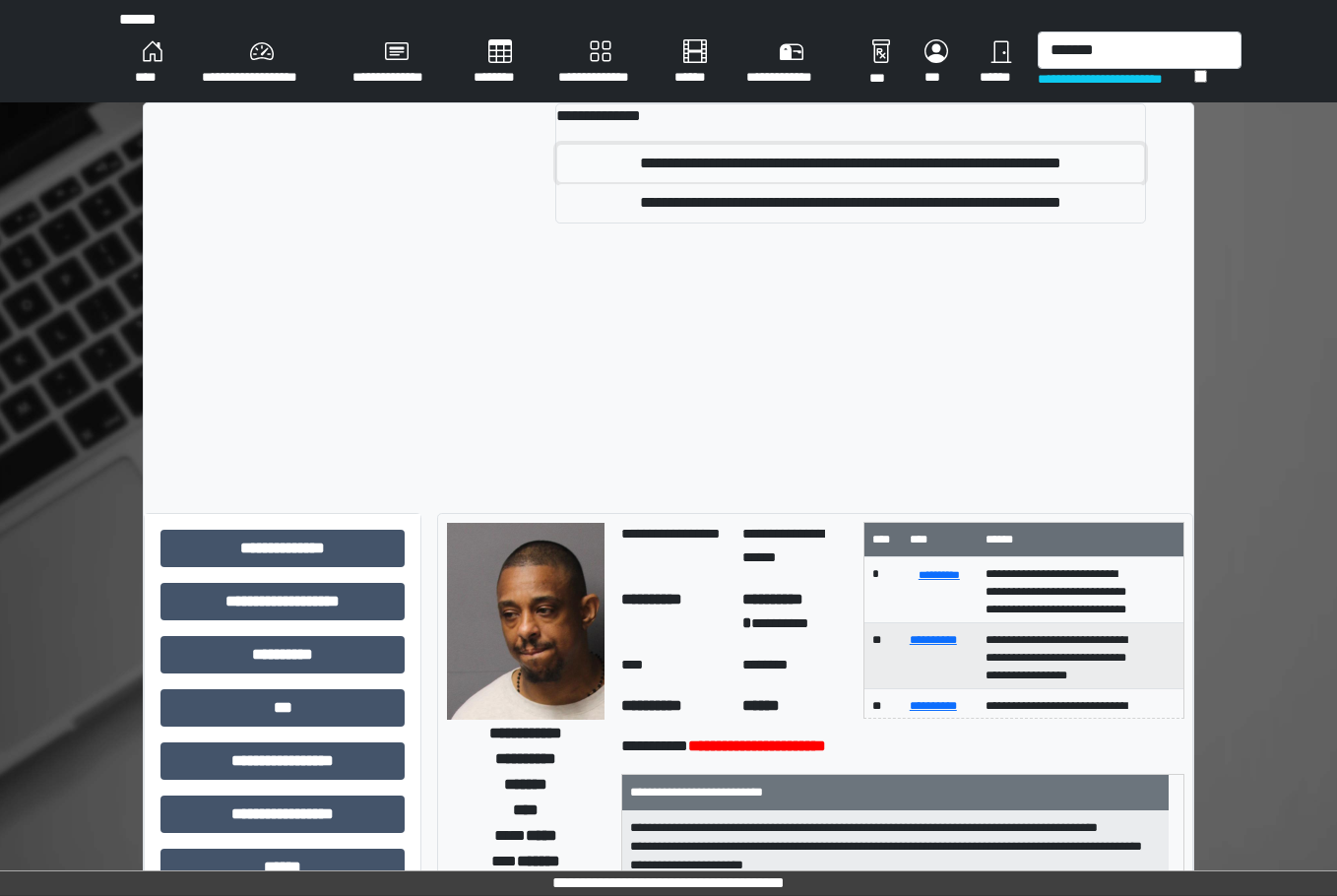 click on "**********" at bounding box center [851, 163] 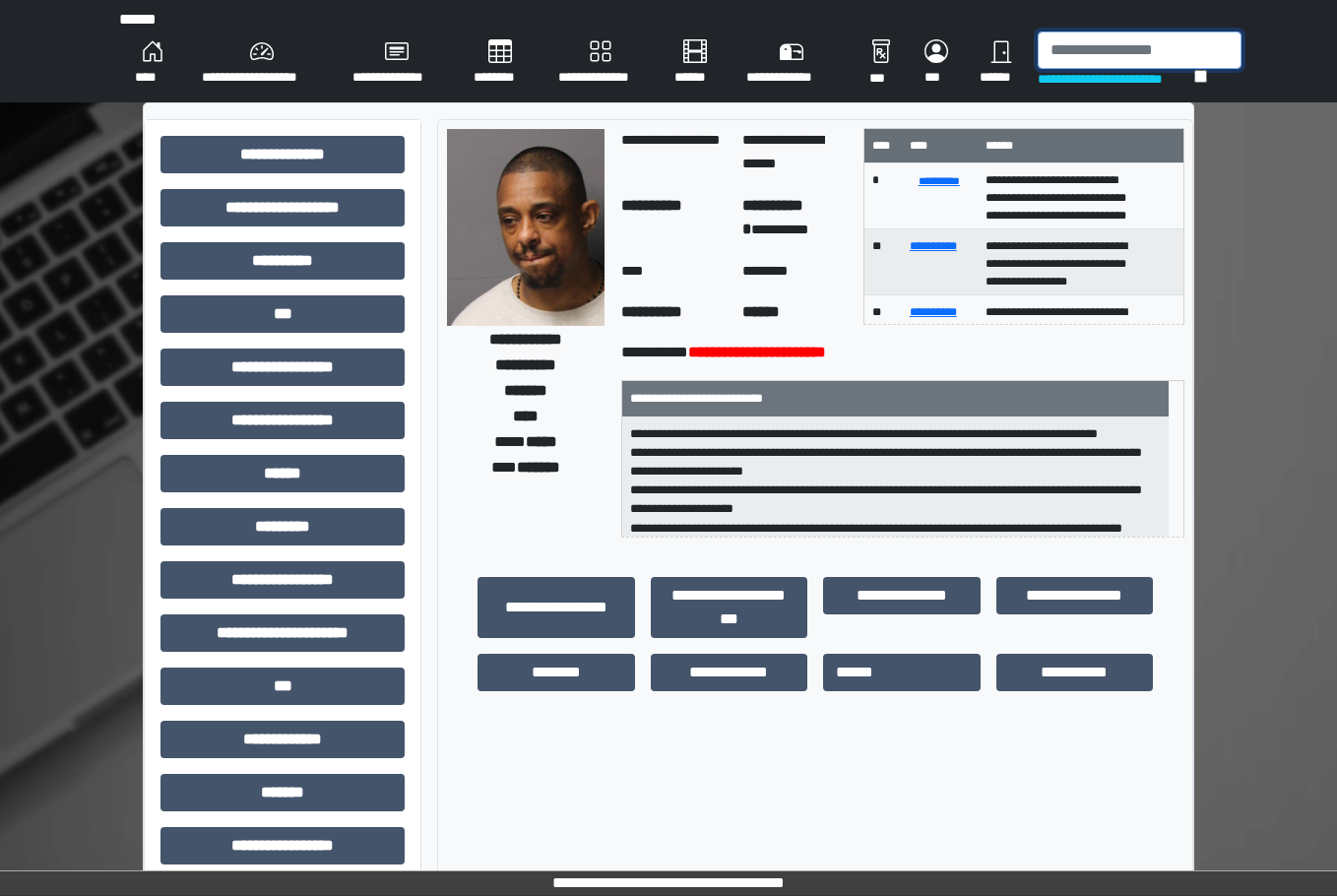click at bounding box center [1139, 50] 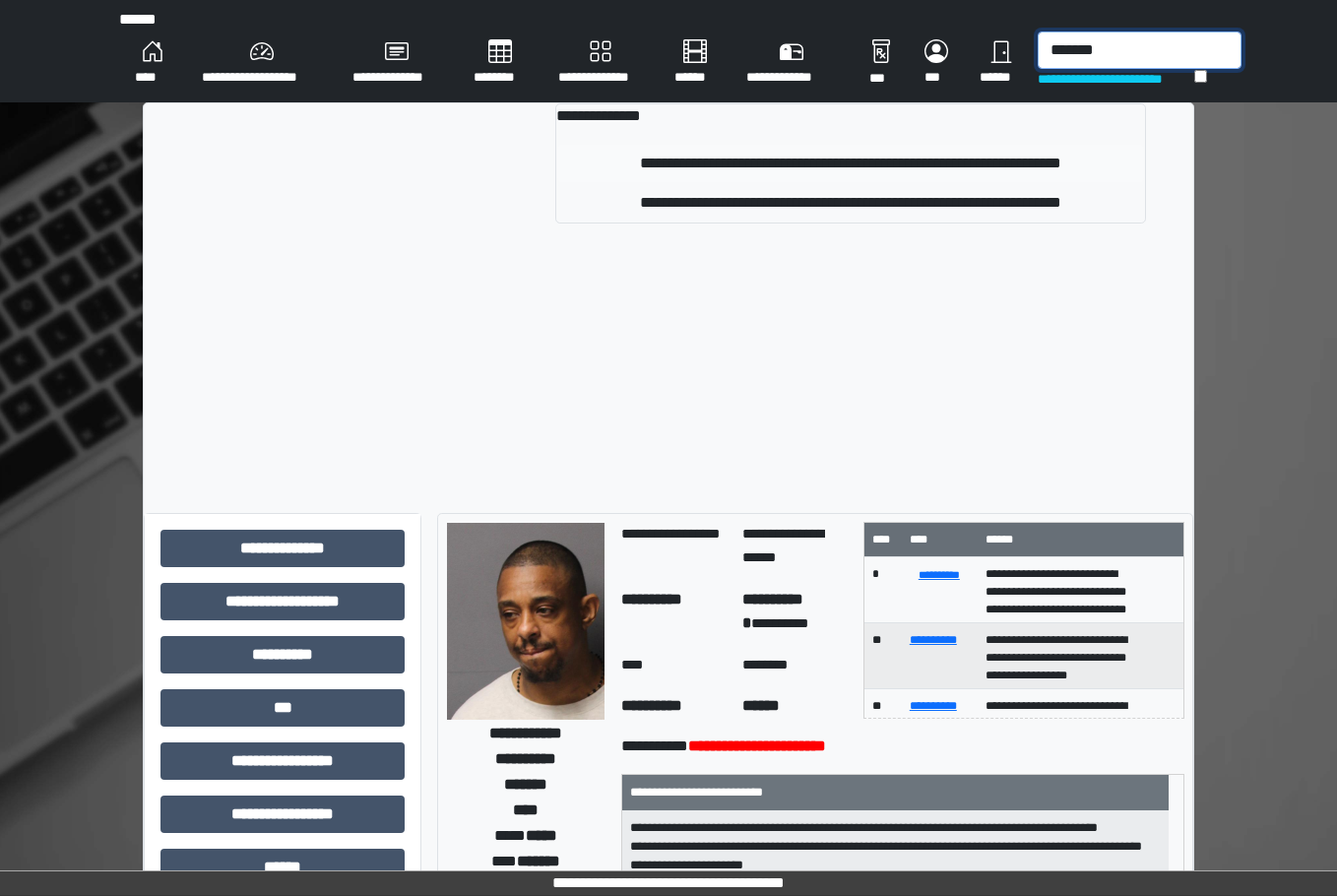 type on "*******" 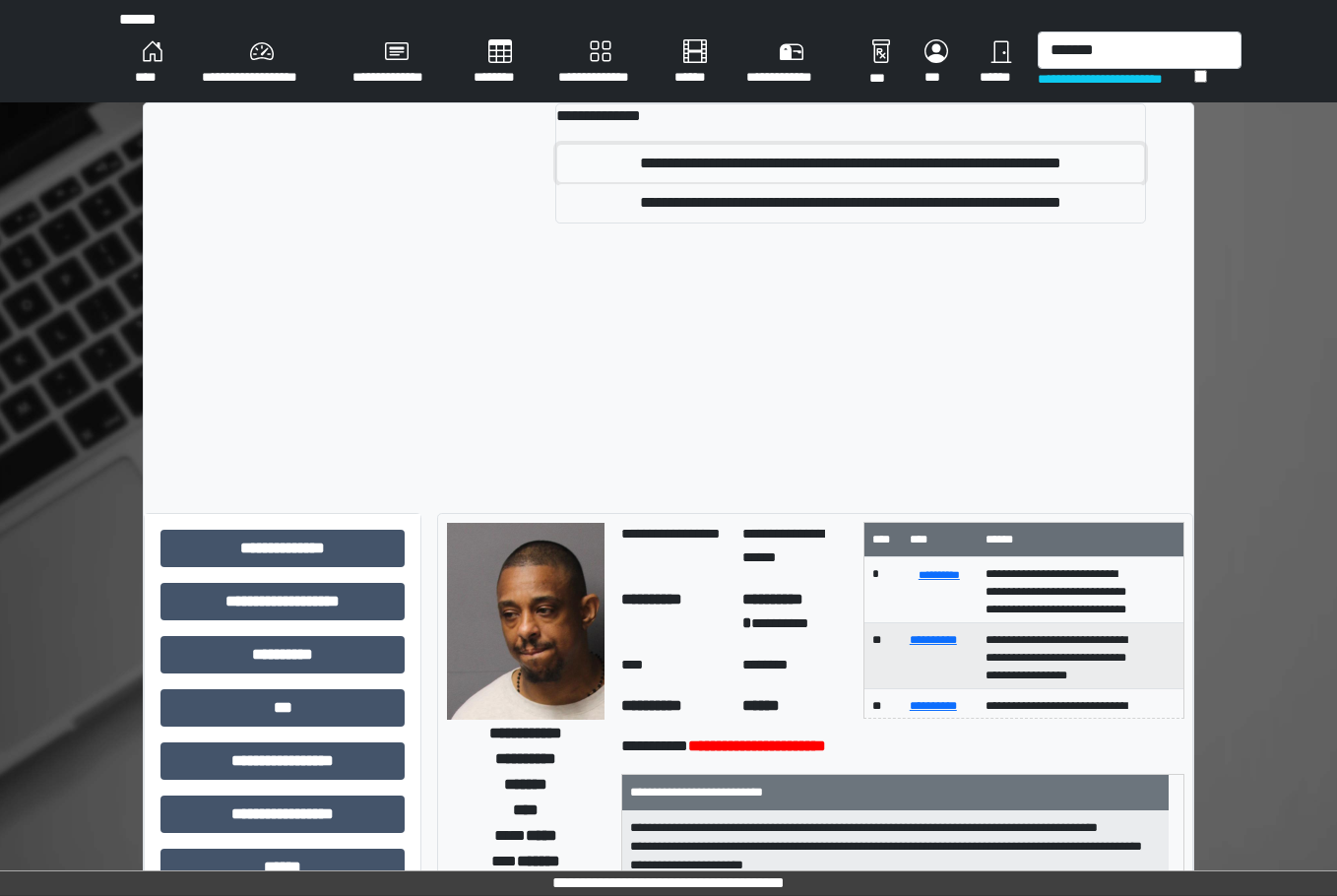 click on "**********" at bounding box center (851, 163) 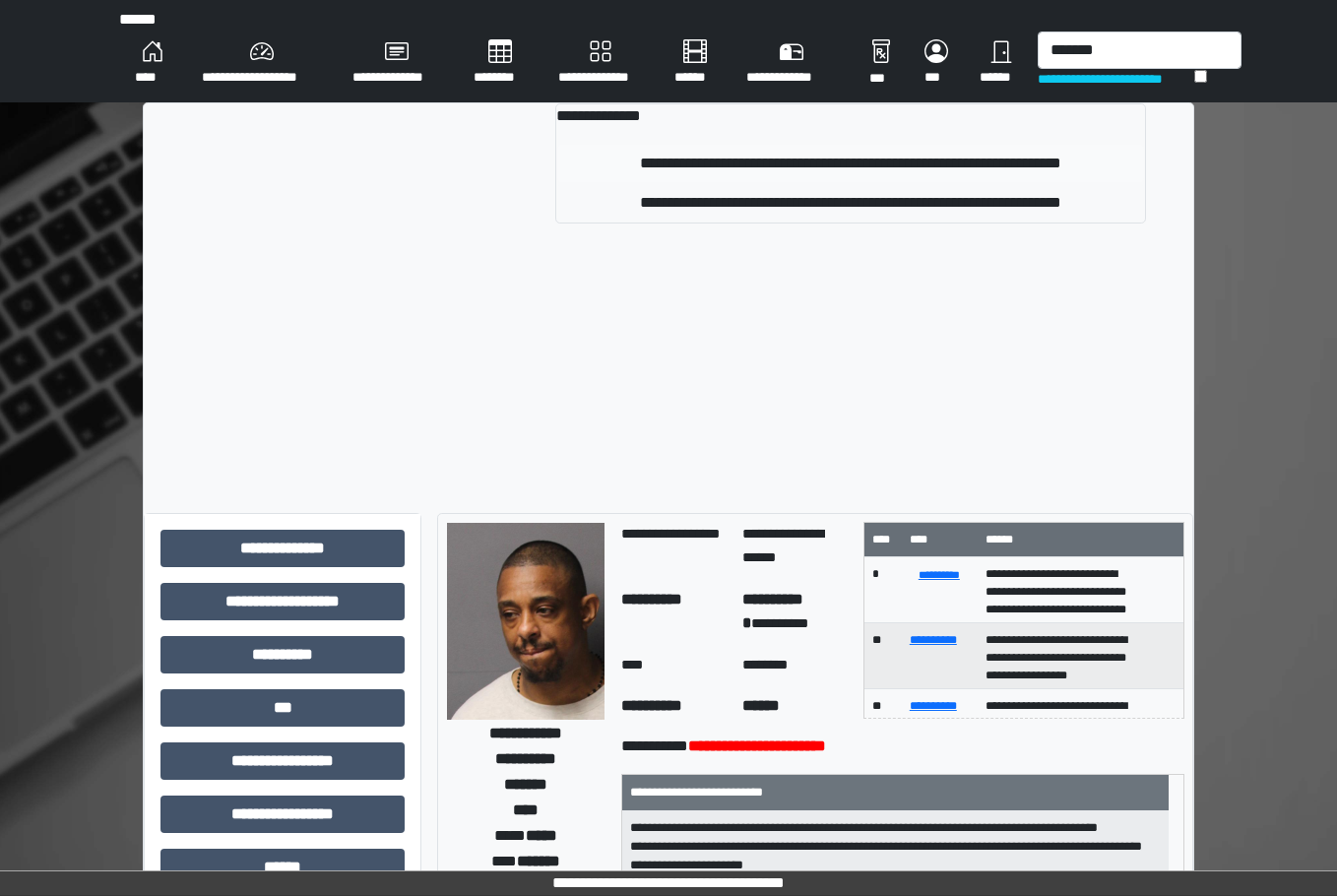 type 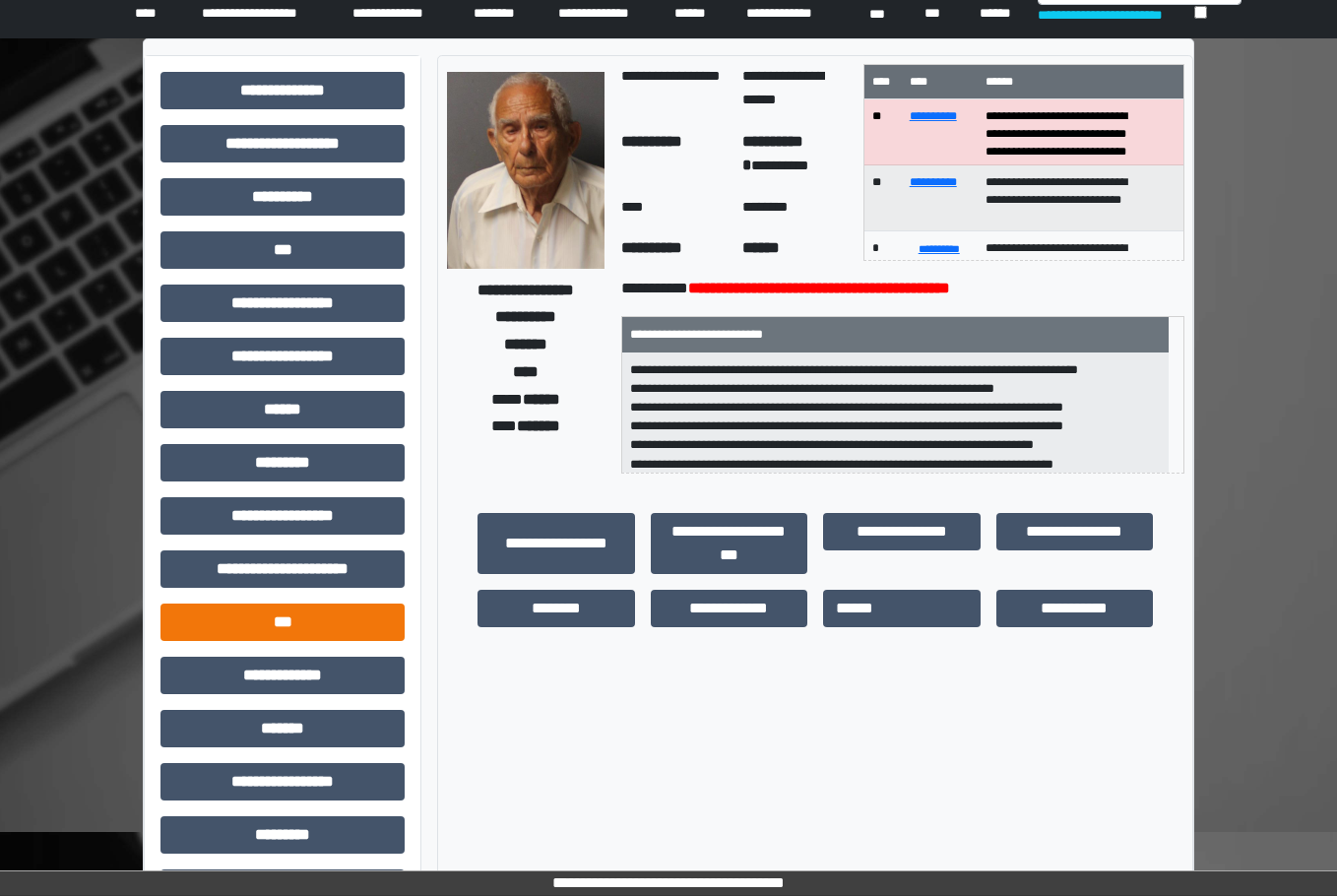 scroll, scrollTop: 98, scrollLeft: 0, axis: vertical 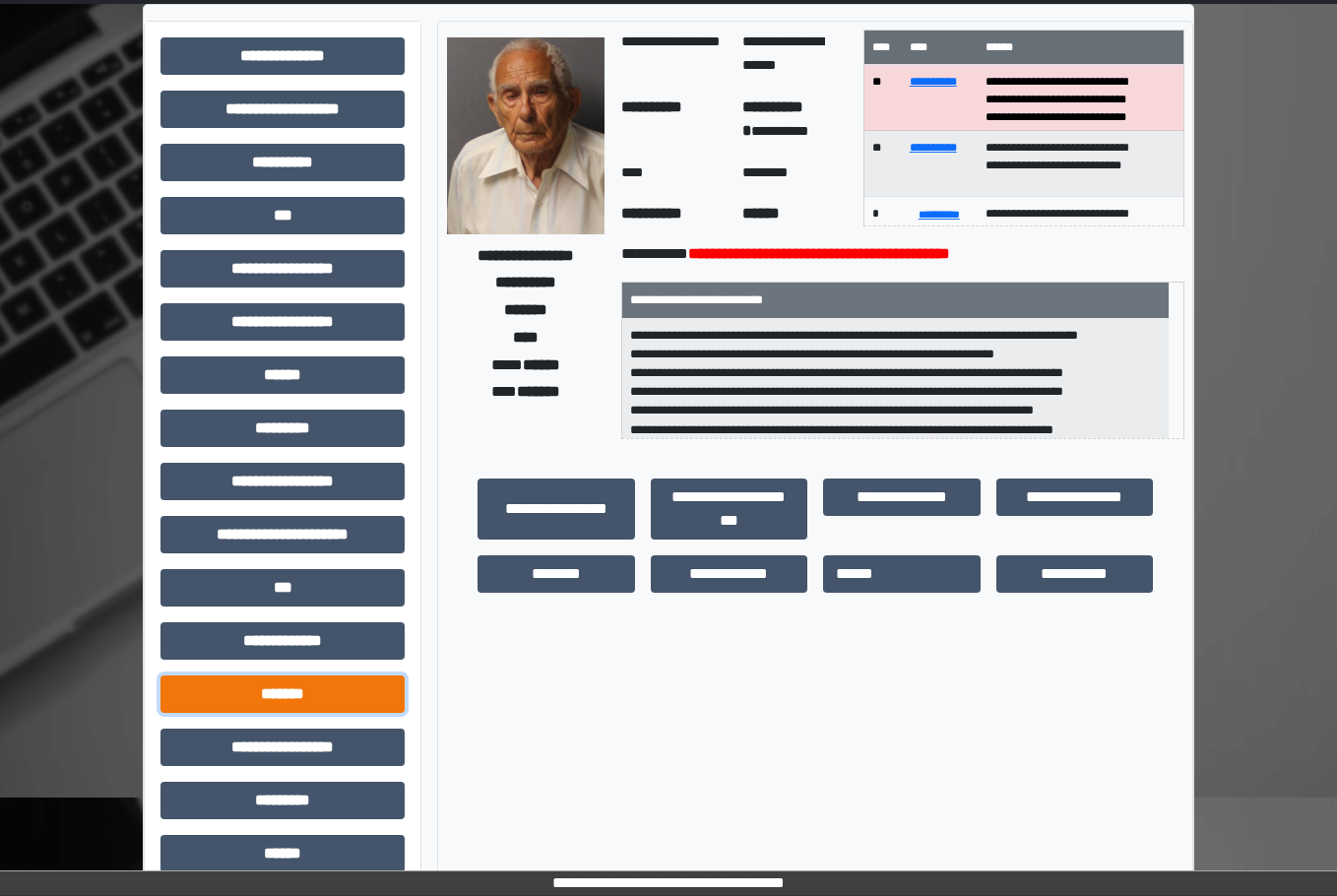 click on "*******" at bounding box center (283, 694) 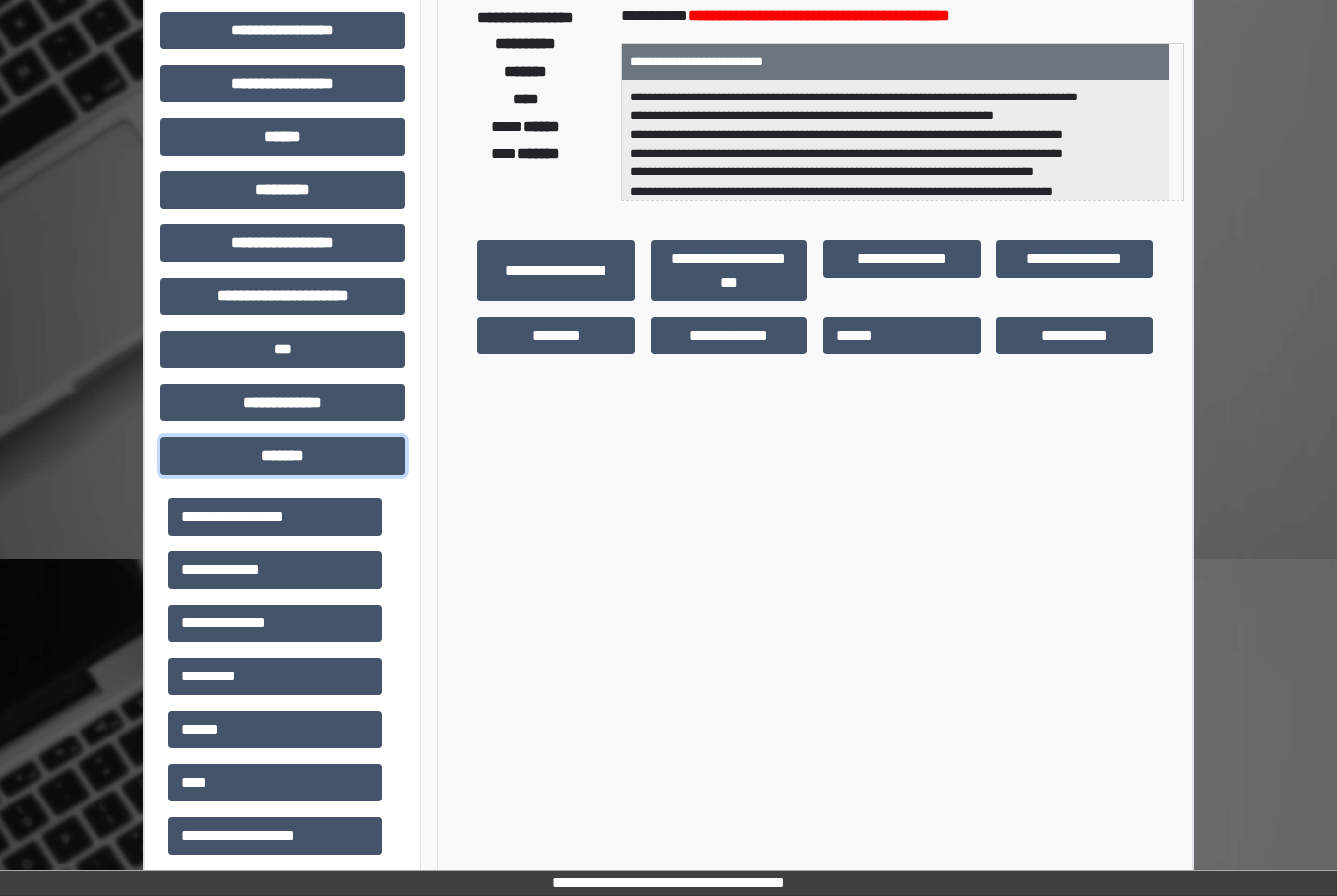 scroll, scrollTop: 591, scrollLeft: 0, axis: vertical 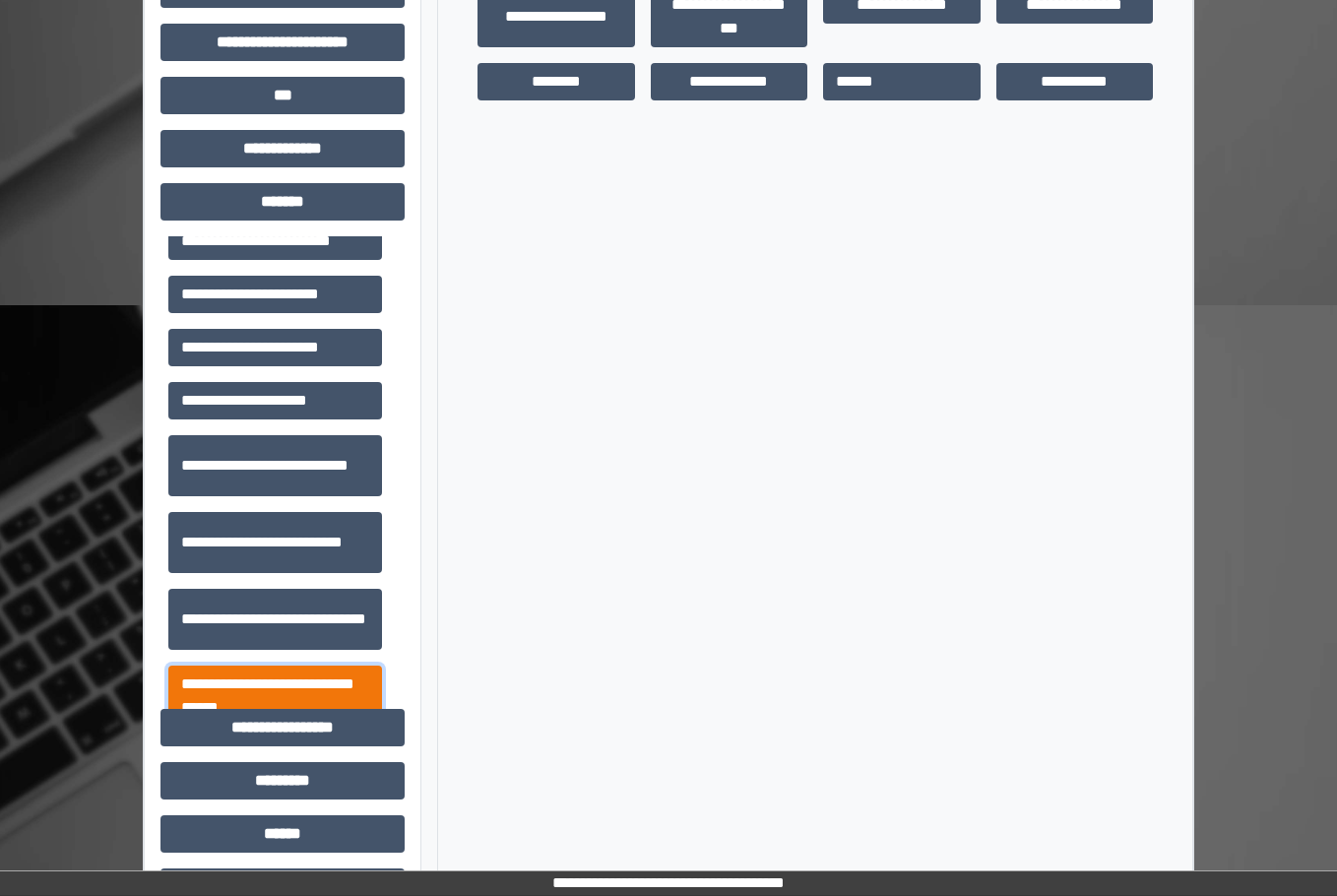 click on "**********" at bounding box center [275, 696] 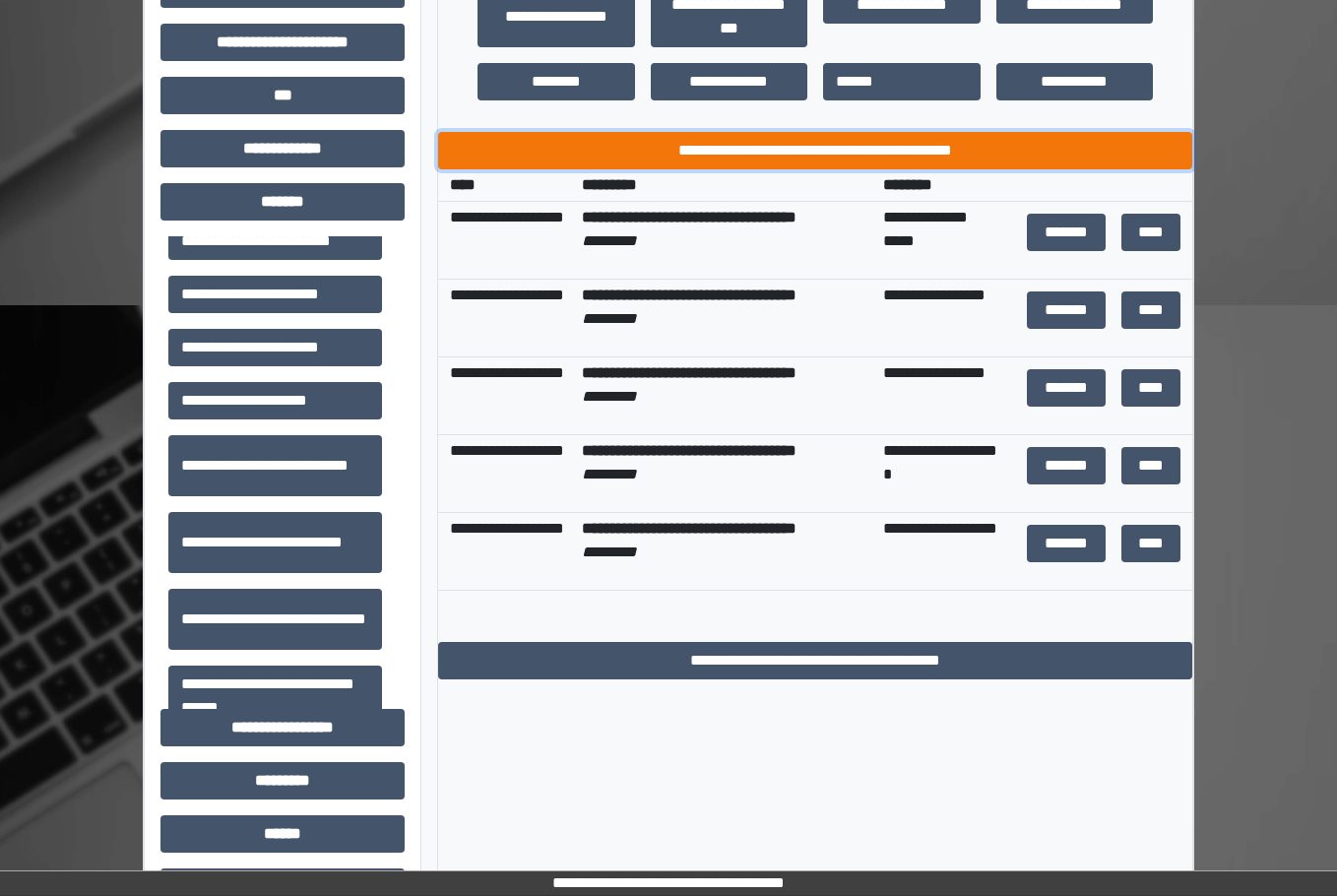 click on "**********" at bounding box center (815, 151) 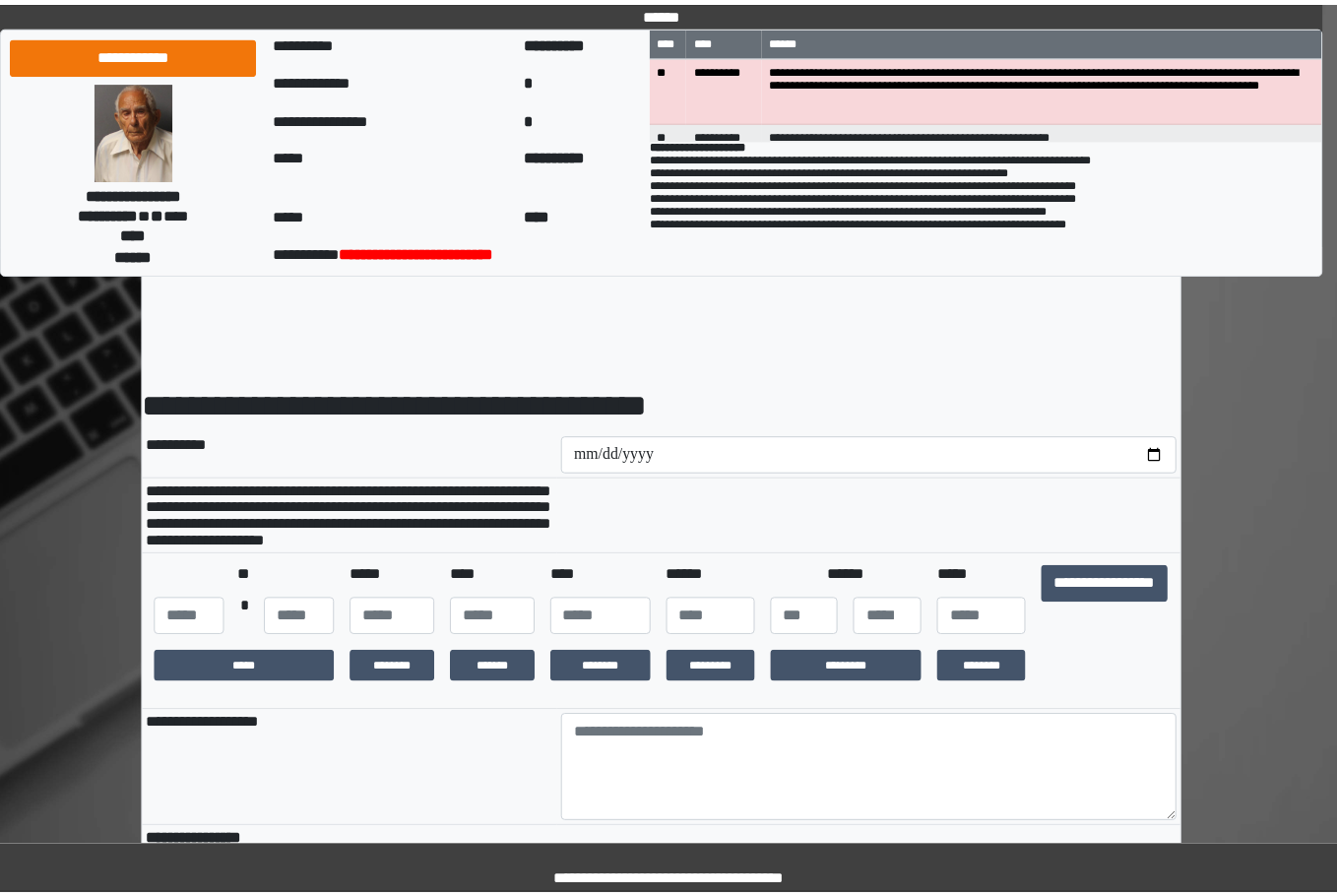 scroll, scrollTop: 0, scrollLeft: 0, axis: both 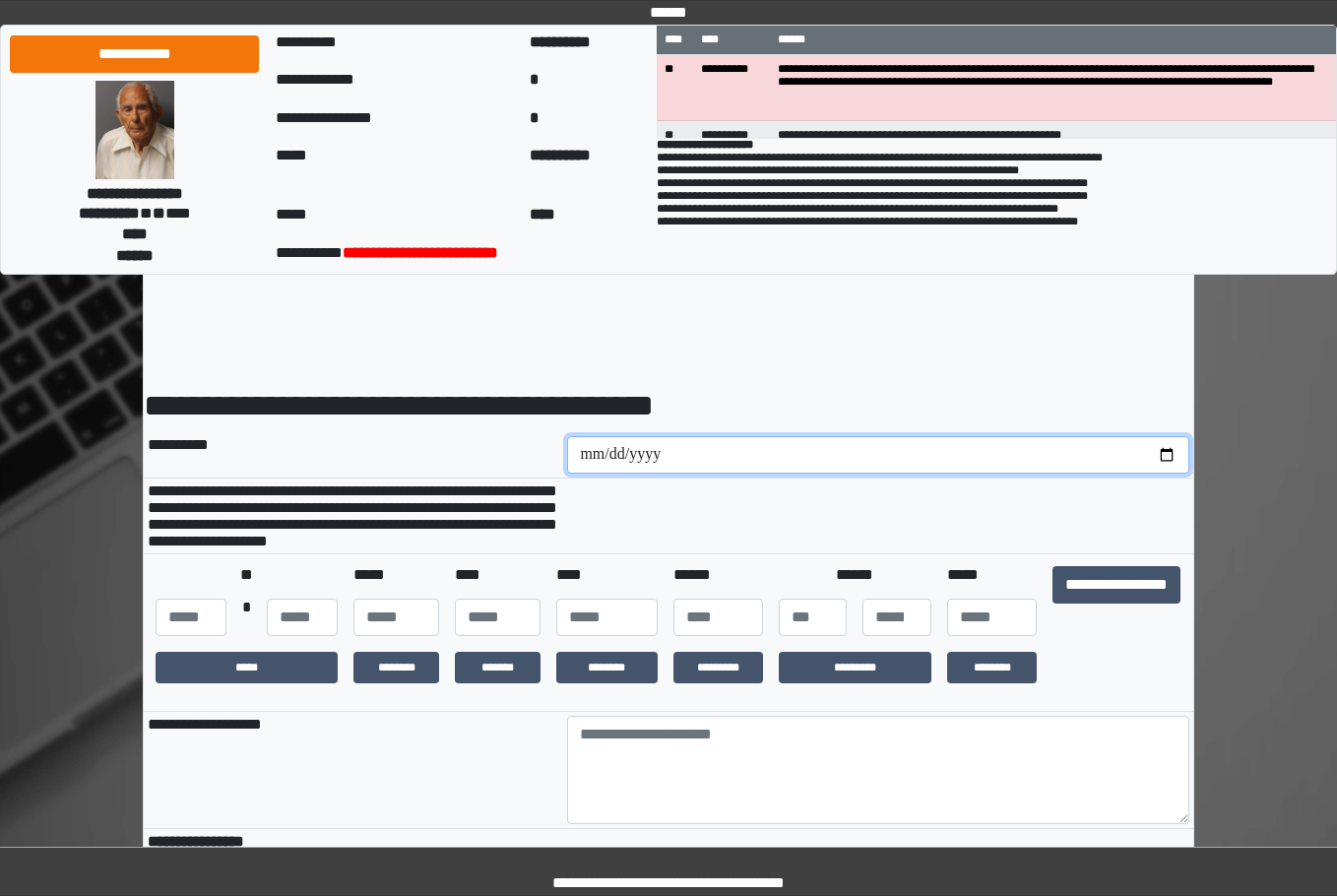 click at bounding box center (878, 455) 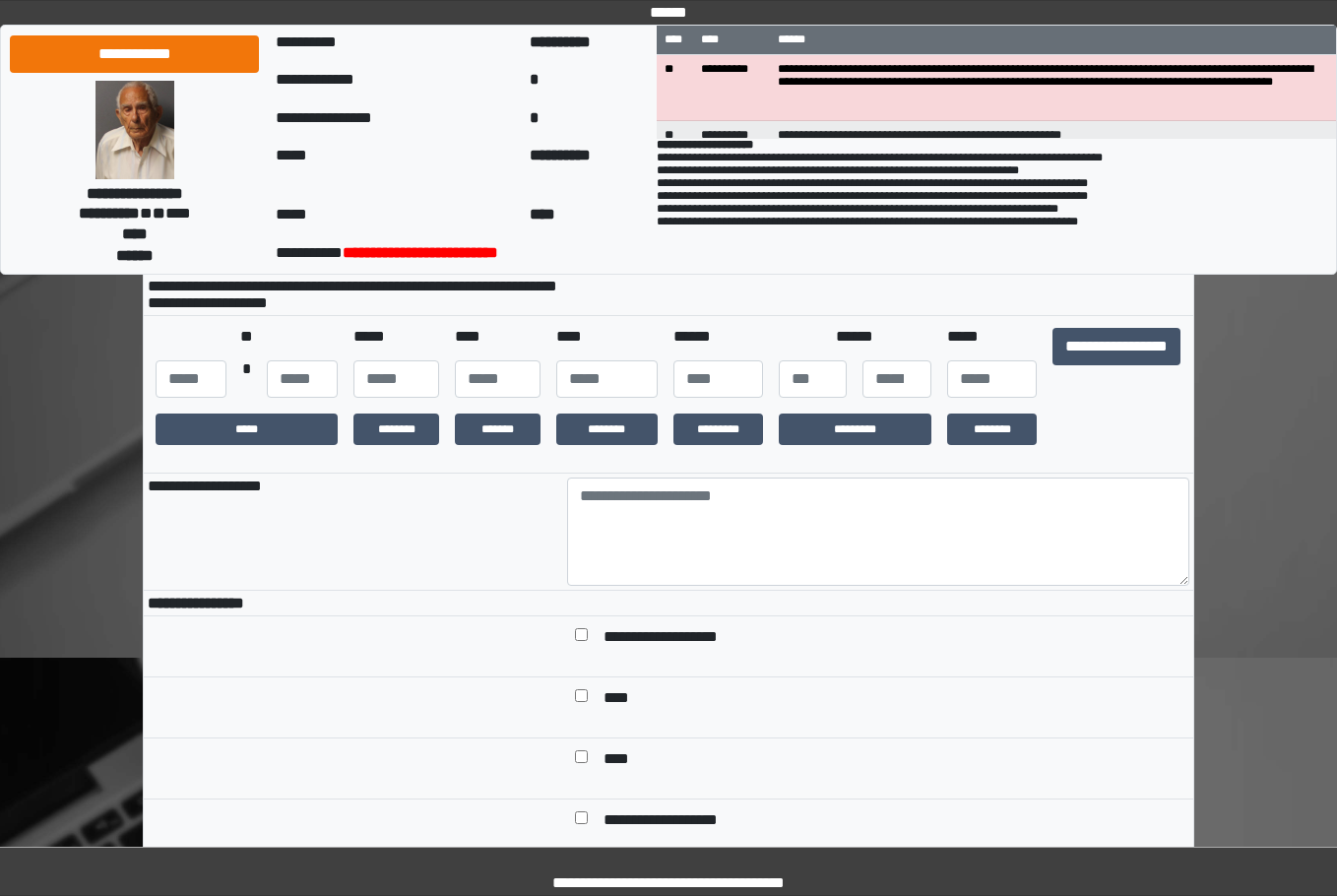 scroll, scrollTop: 295, scrollLeft: 0, axis: vertical 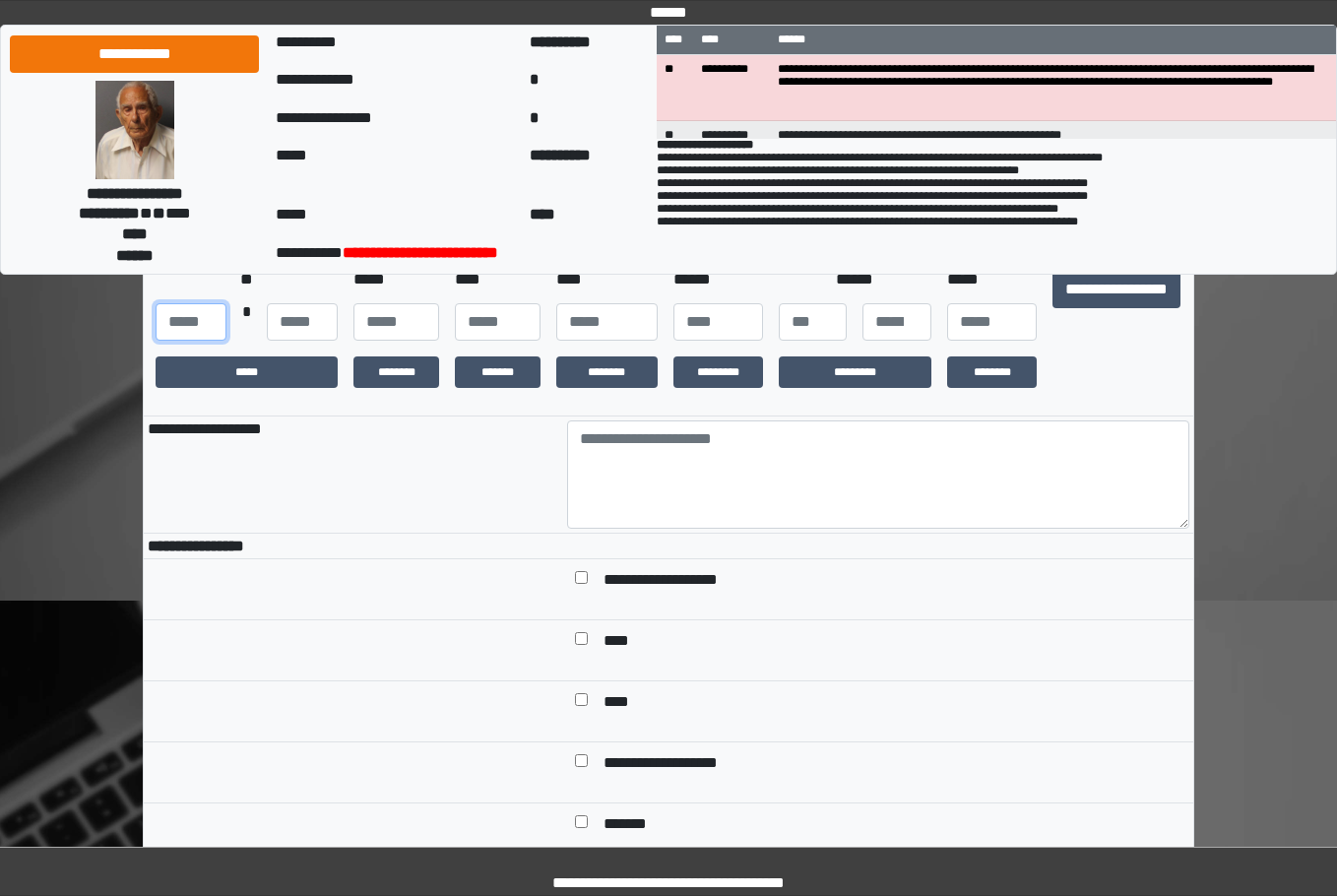 click at bounding box center (191, 322) 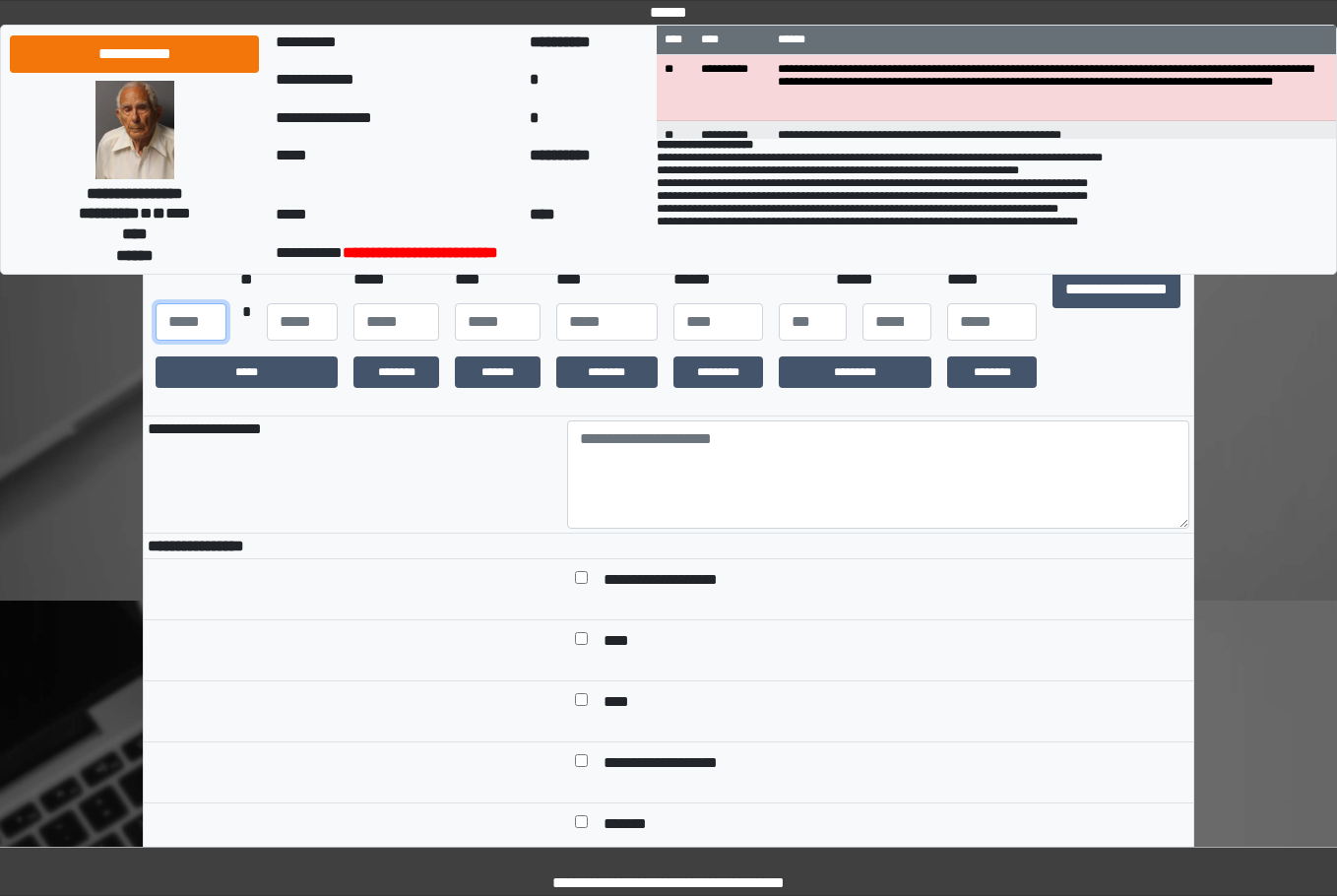 type on "***" 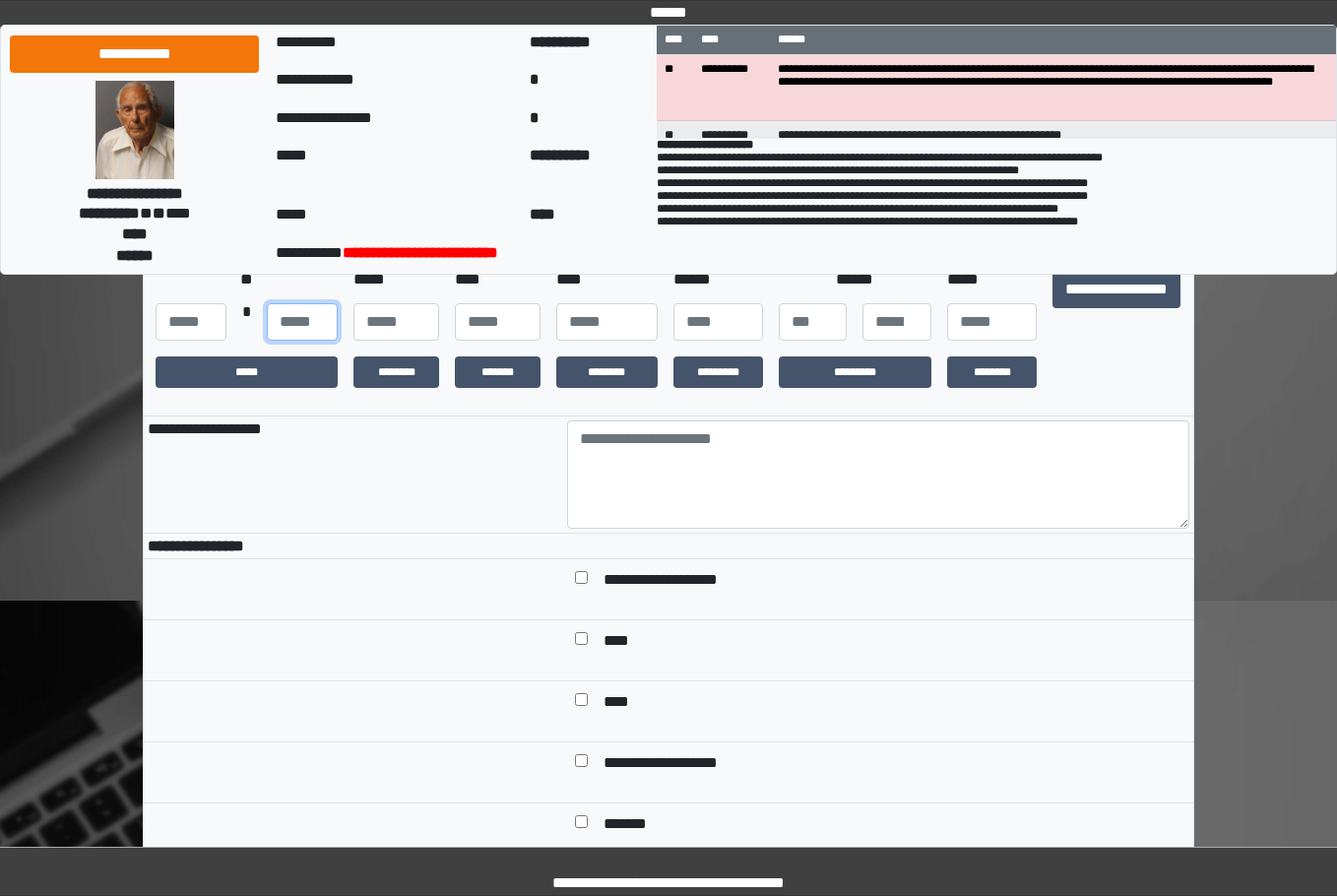 type on "**" 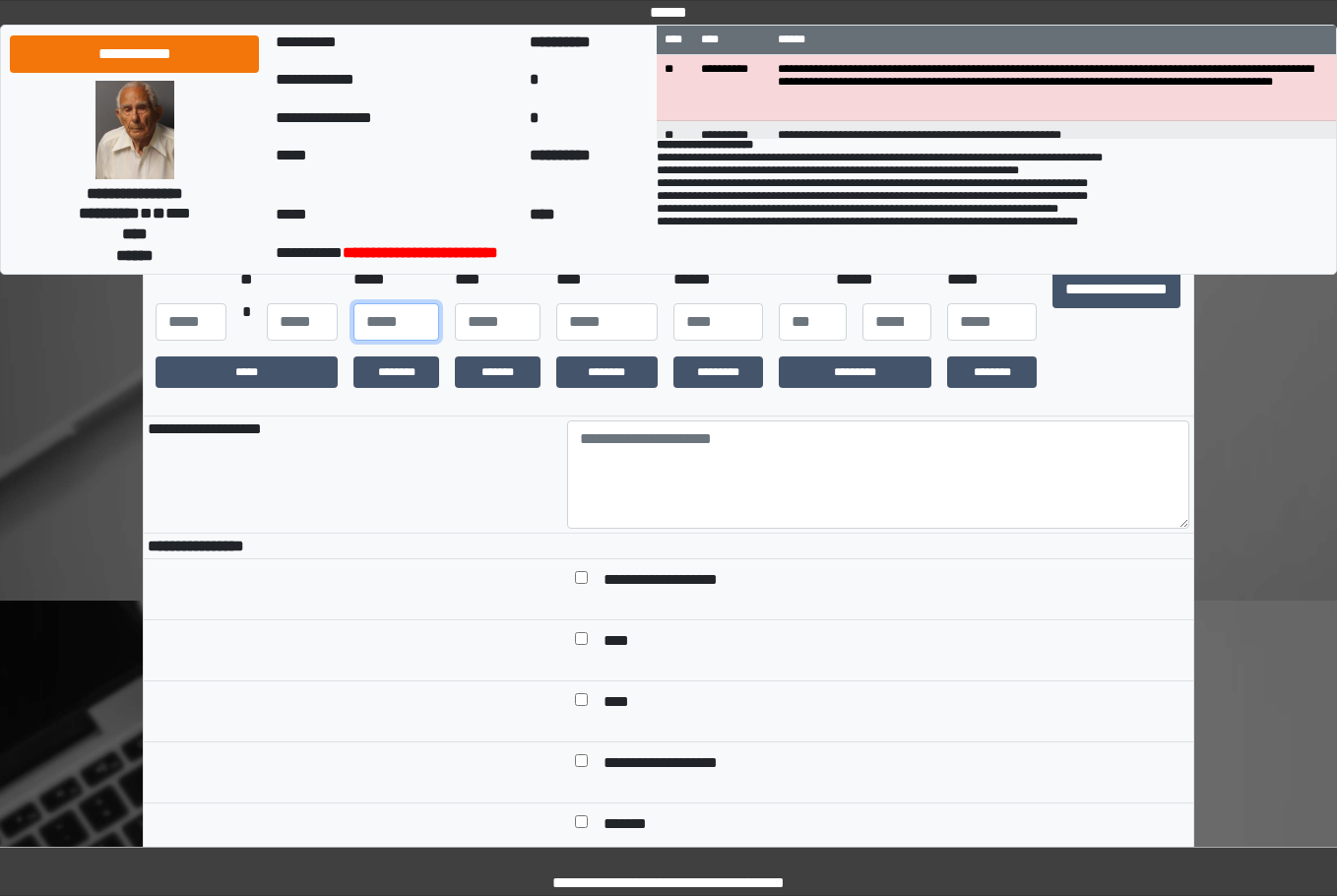 type on "**" 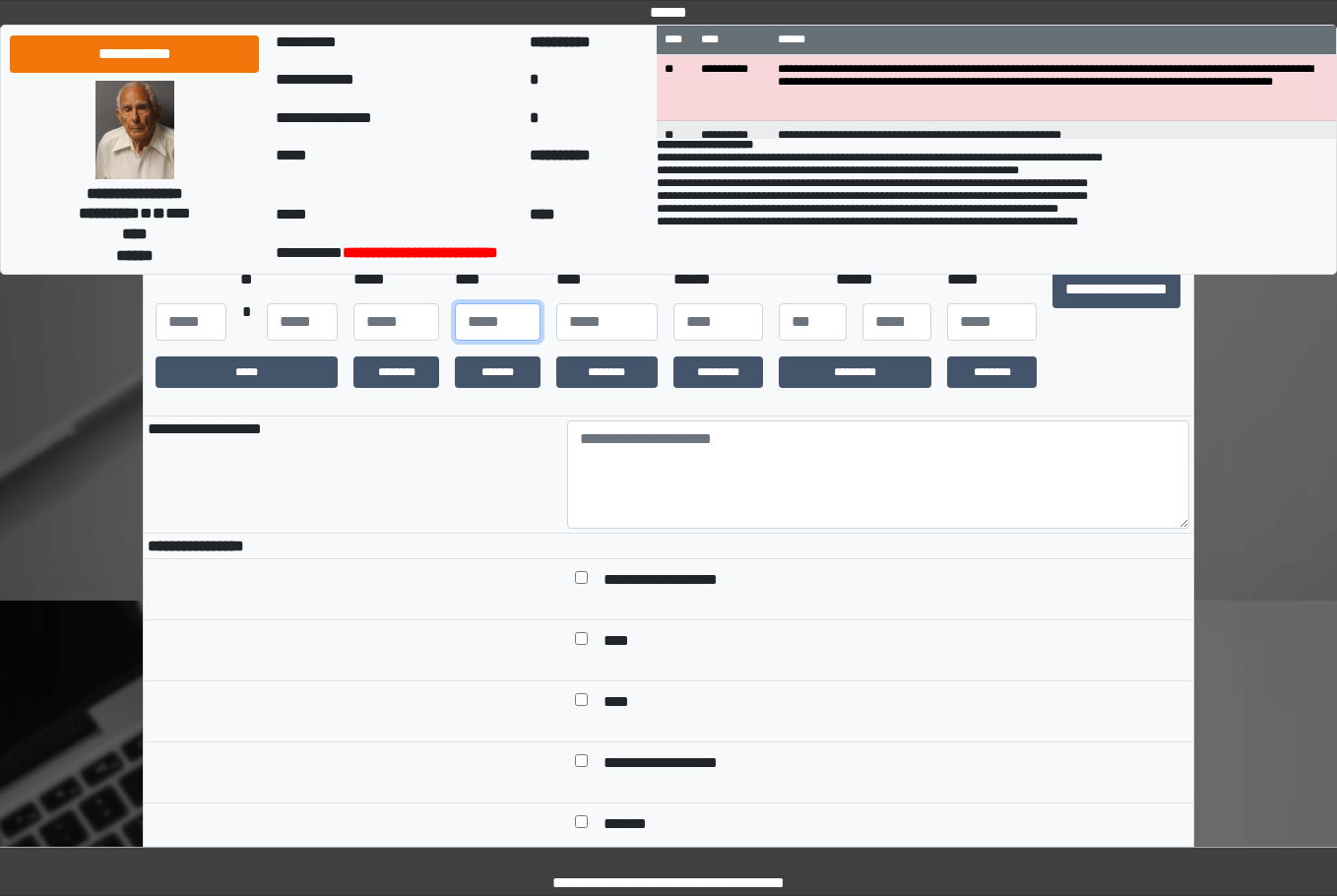type on "**" 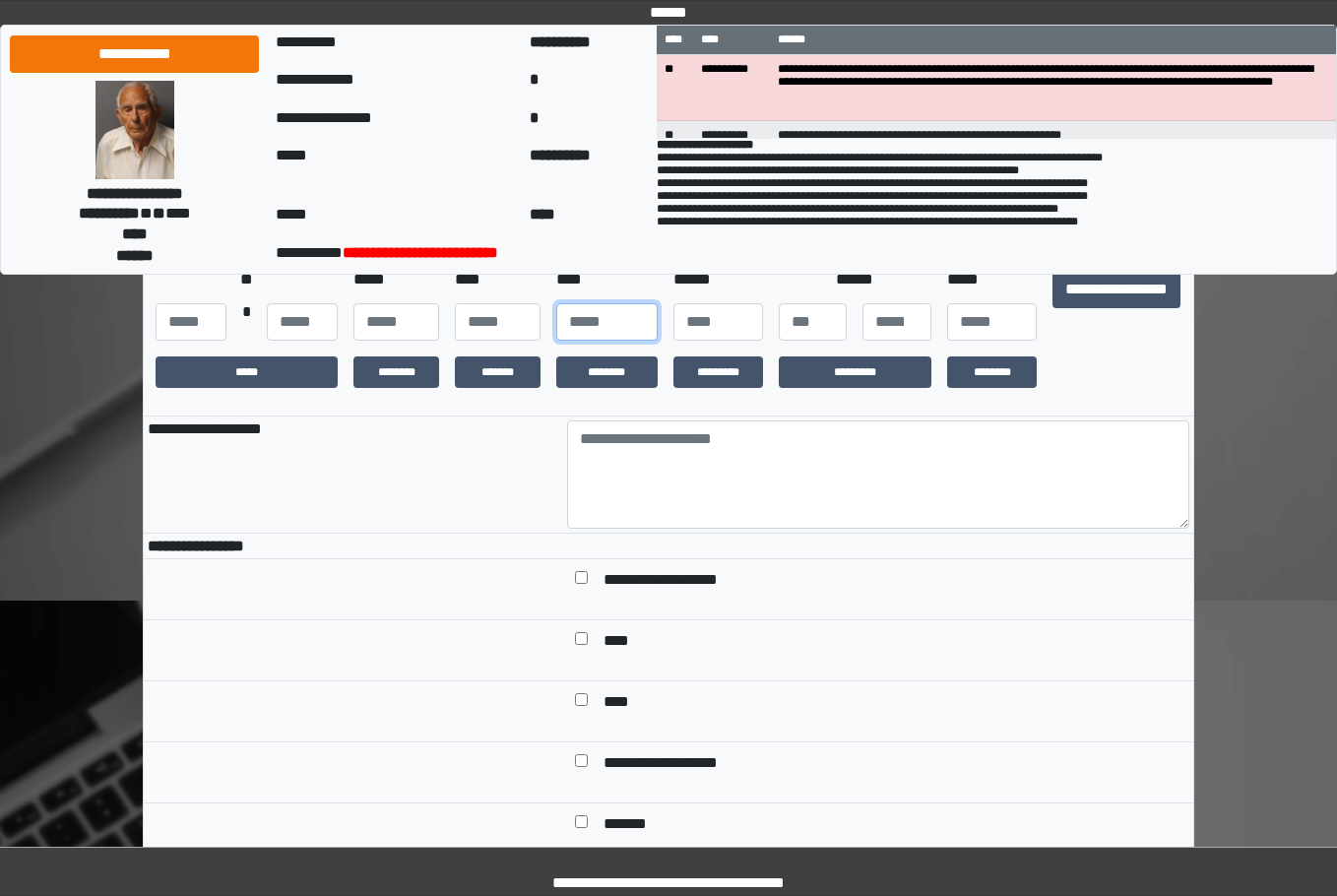 type on "****" 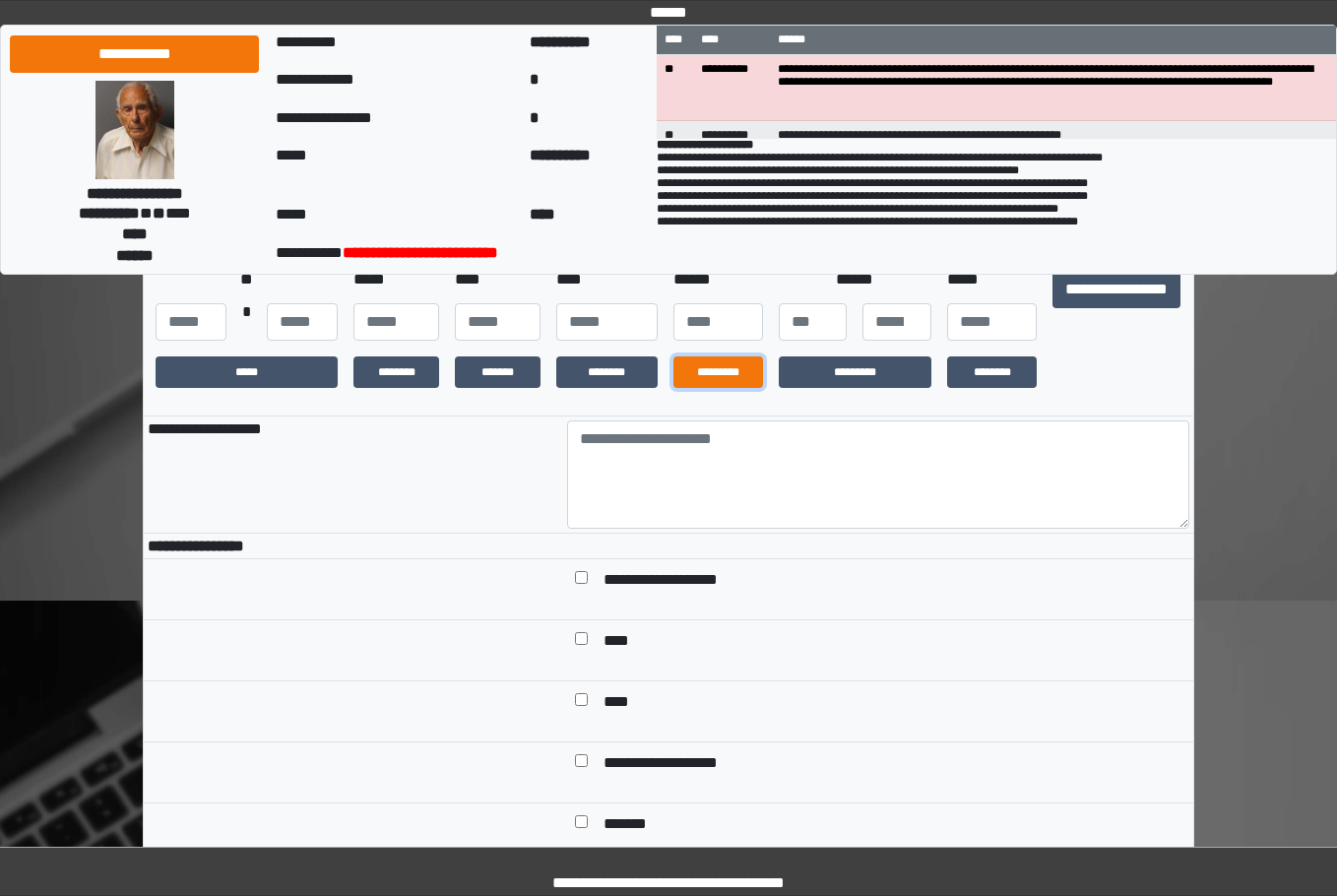 click on "*********" at bounding box center (718, 372) 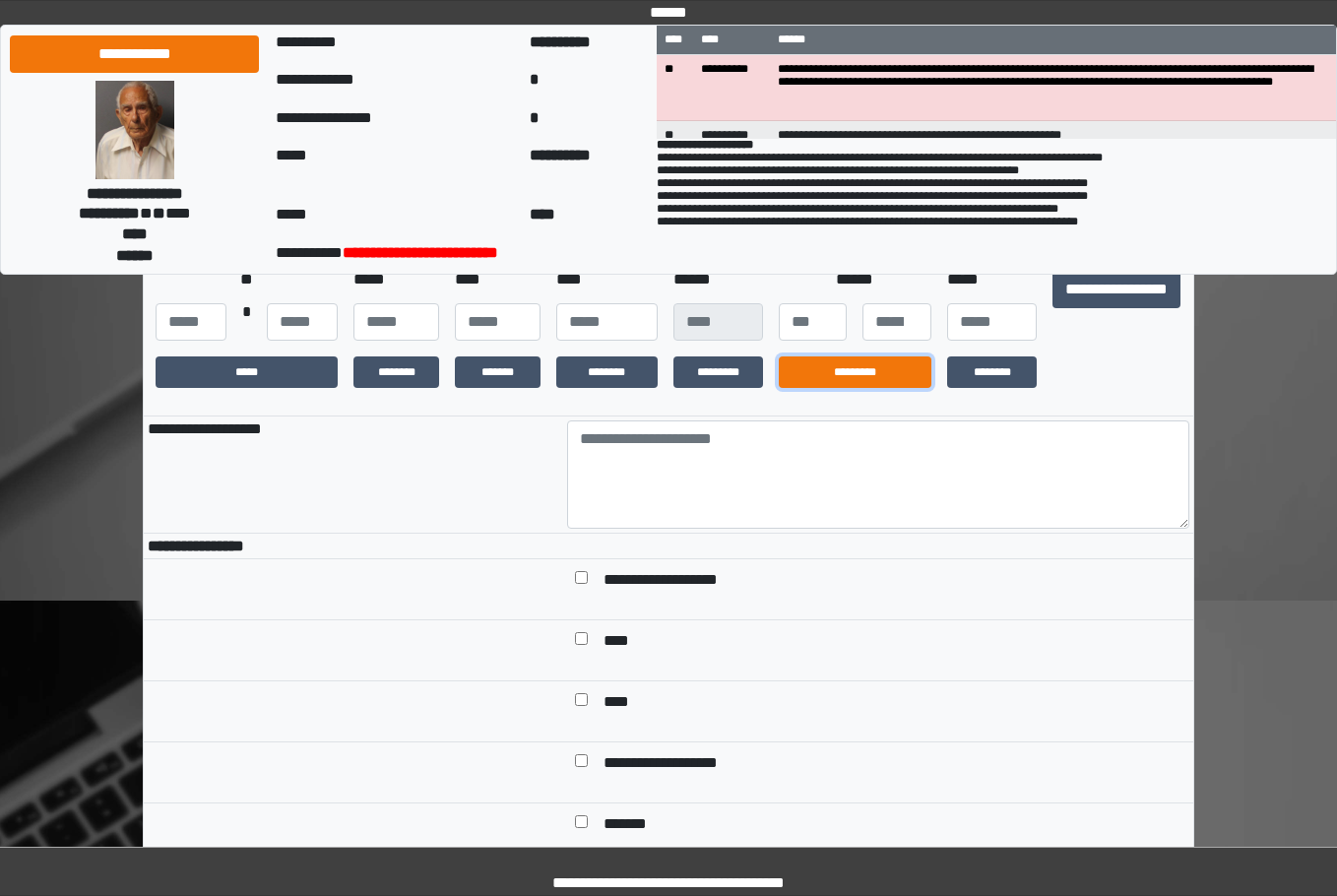 click on "*********" at bounding box center [856, 372] 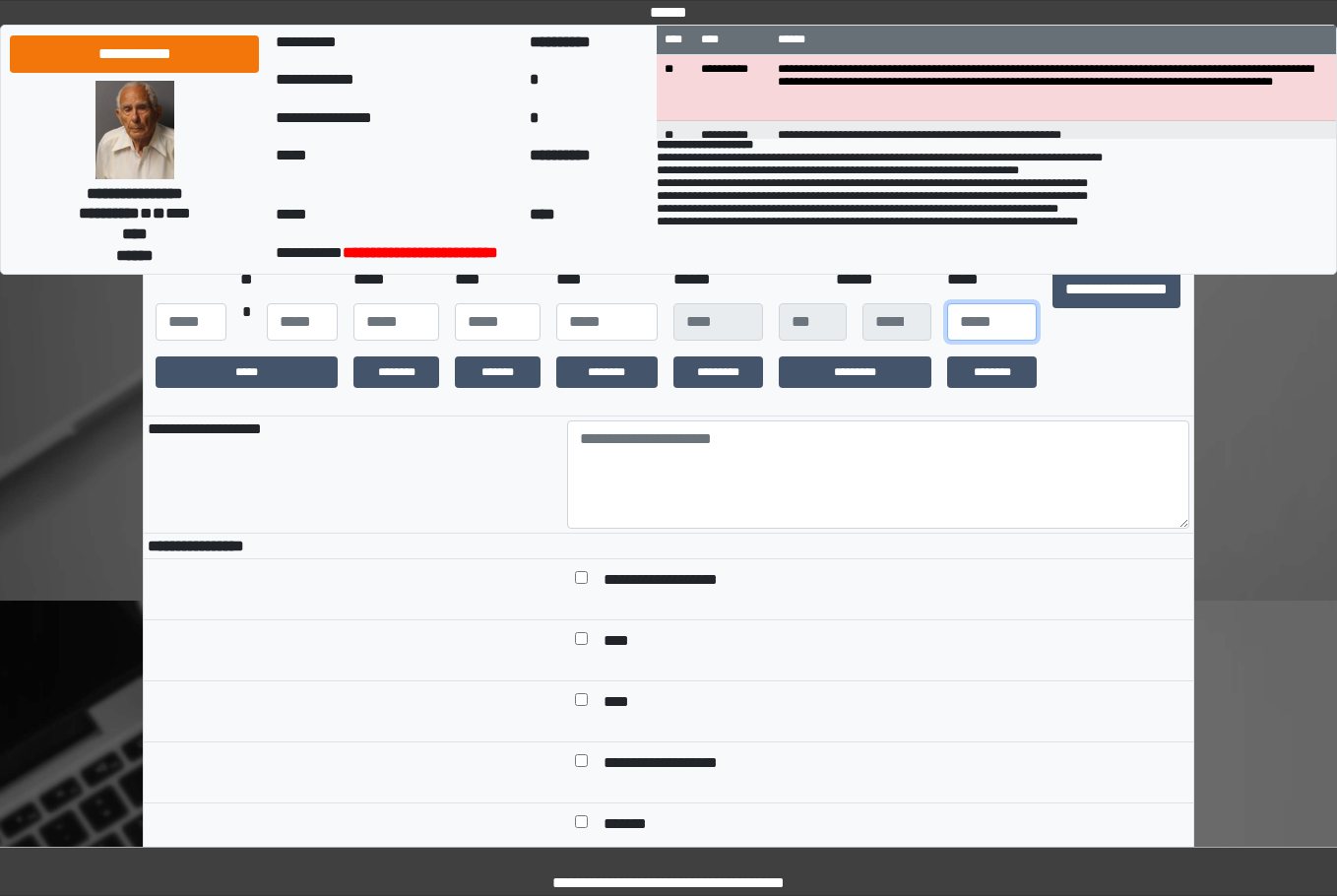 click at bounding box center [991, 322] 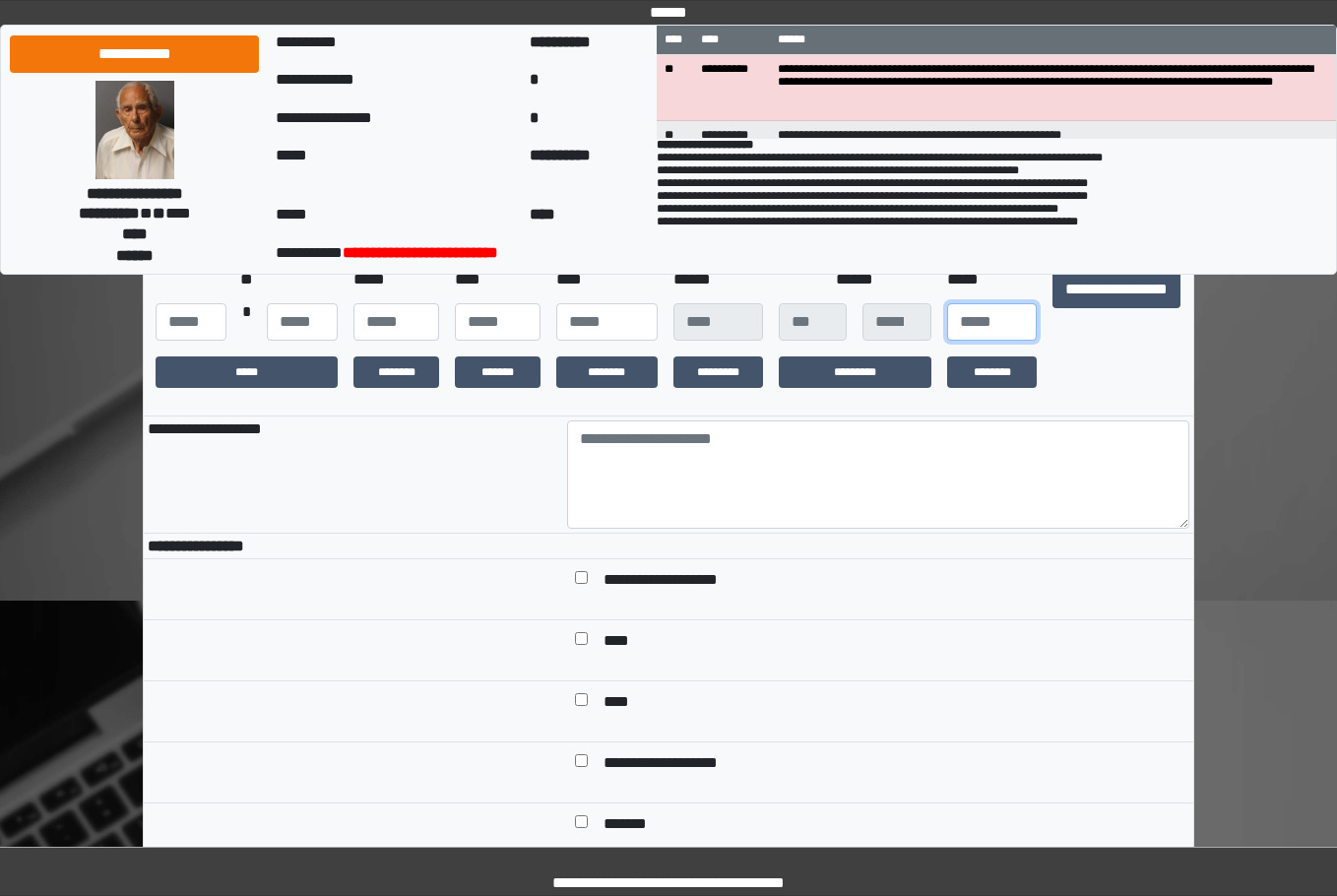 type on "**" 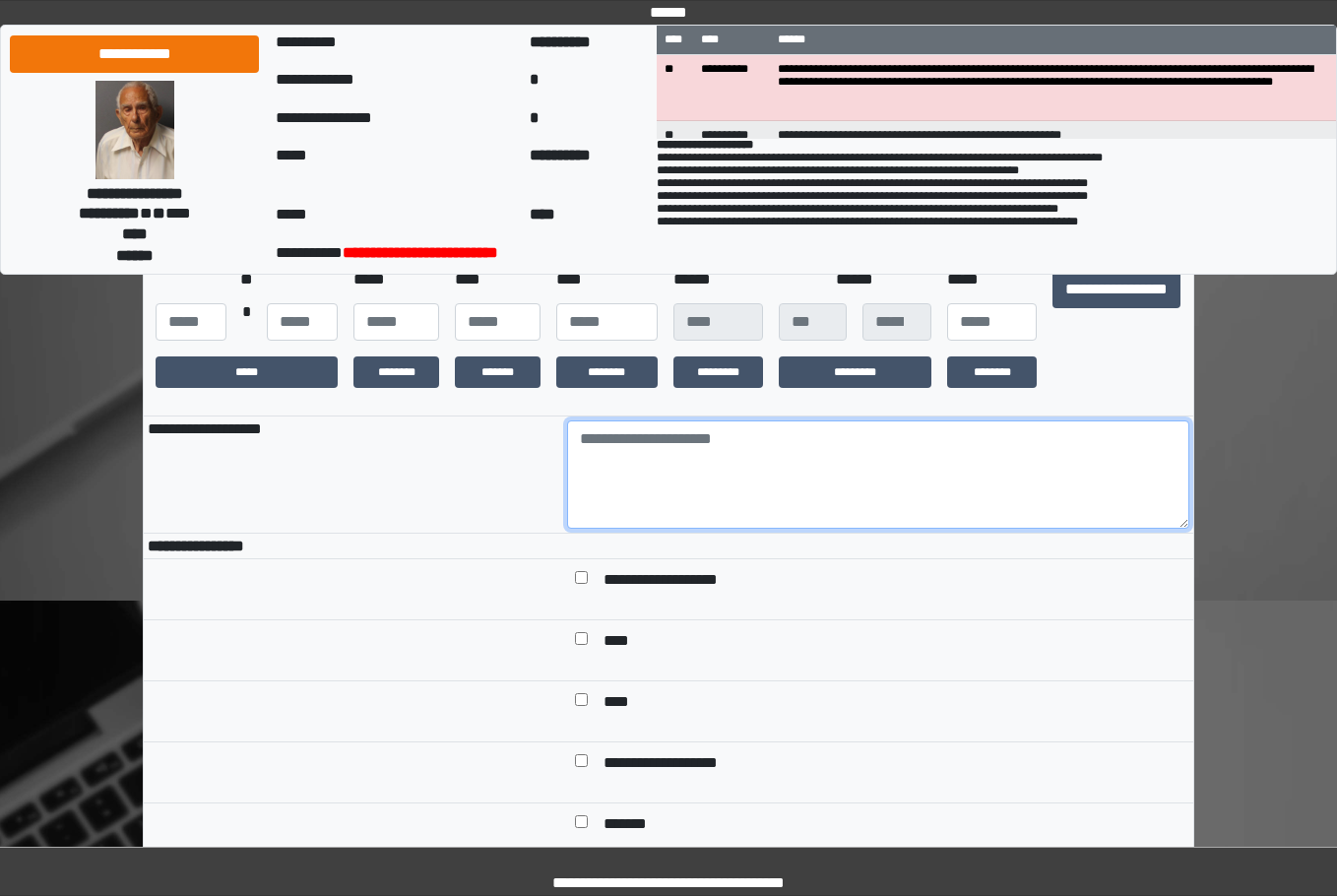 click at bounding box center (878, 475) 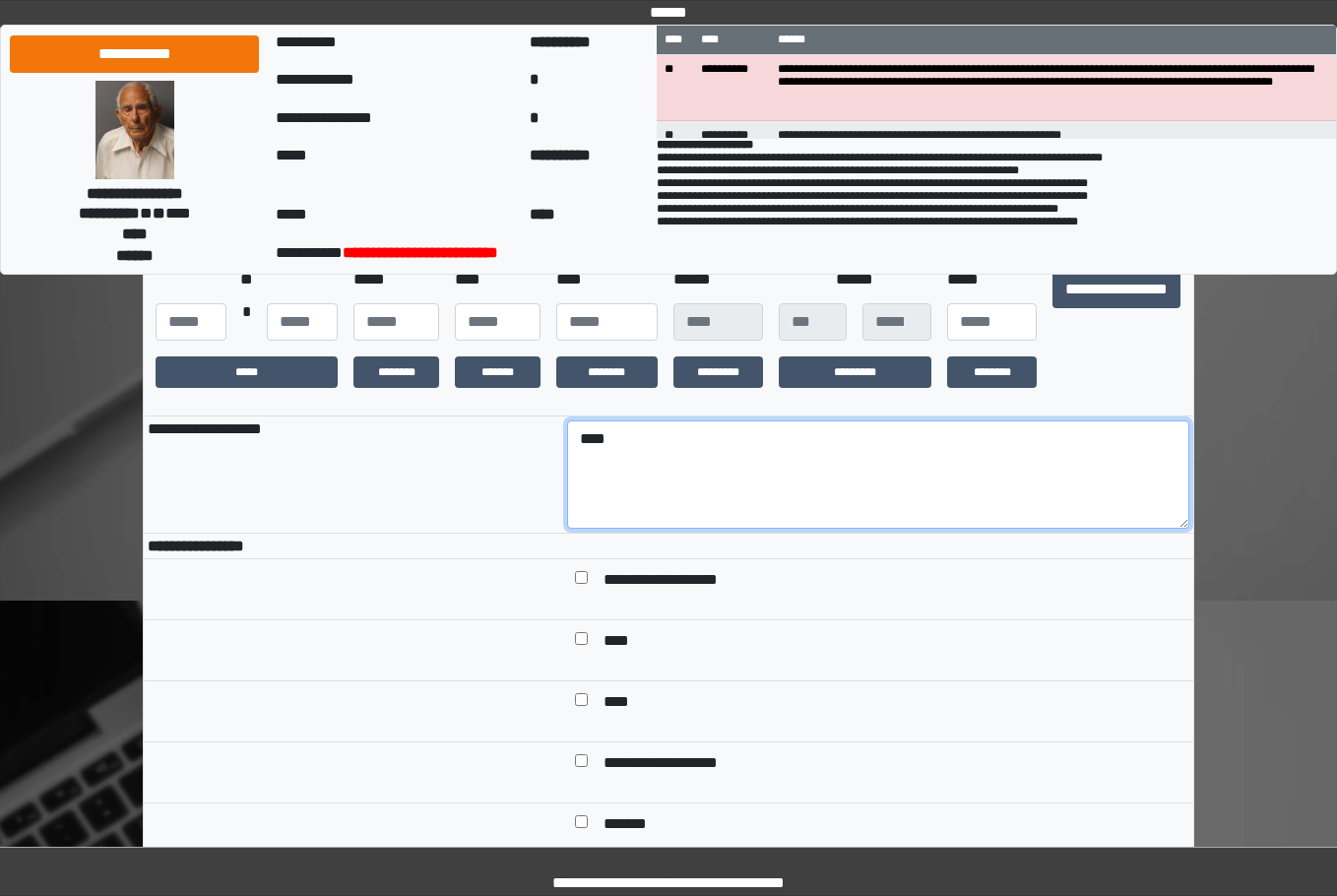 type on "****" 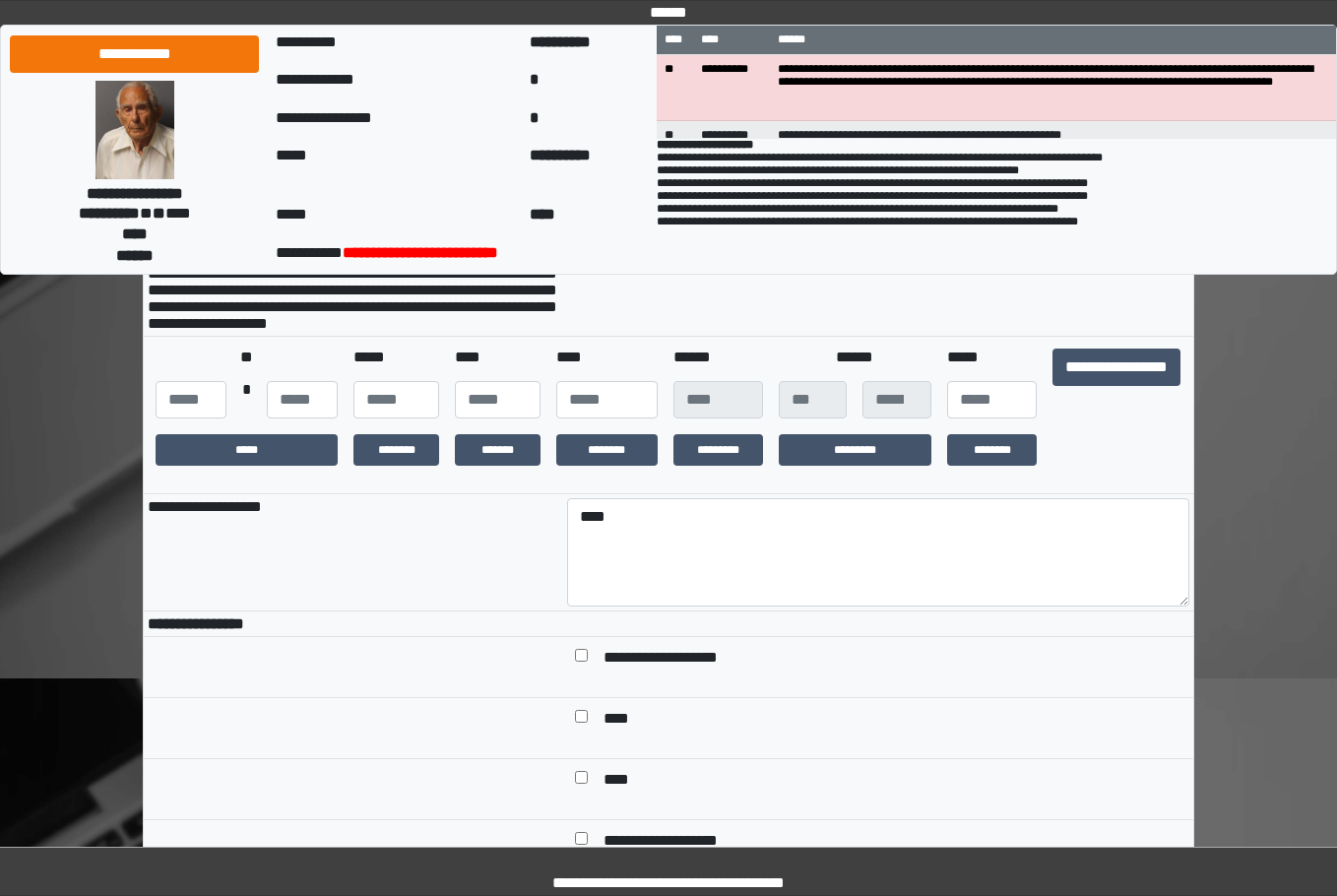 click on "**********" at bounding box center (353, 552) 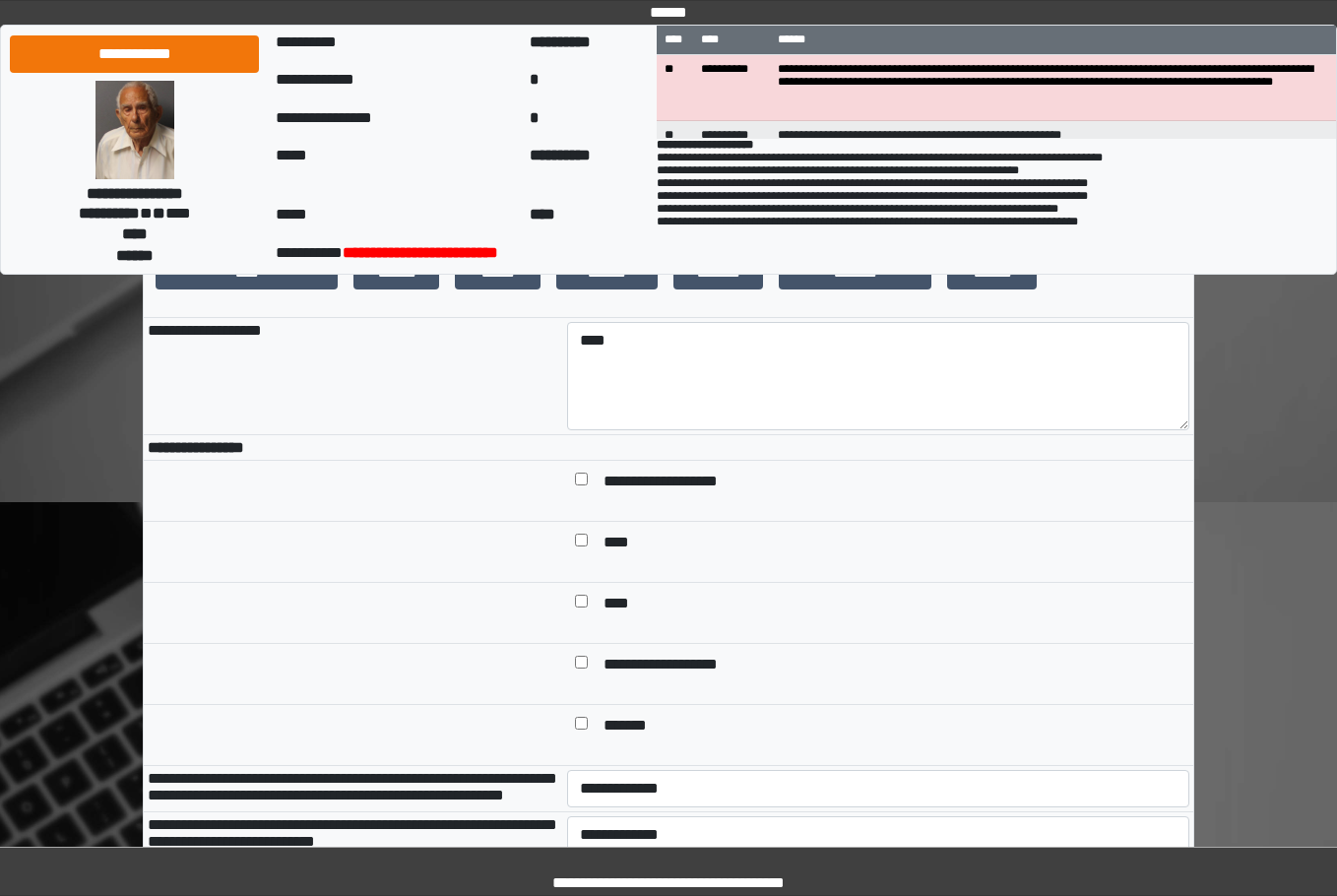 click on "**********" at bounding box center (677, 482) 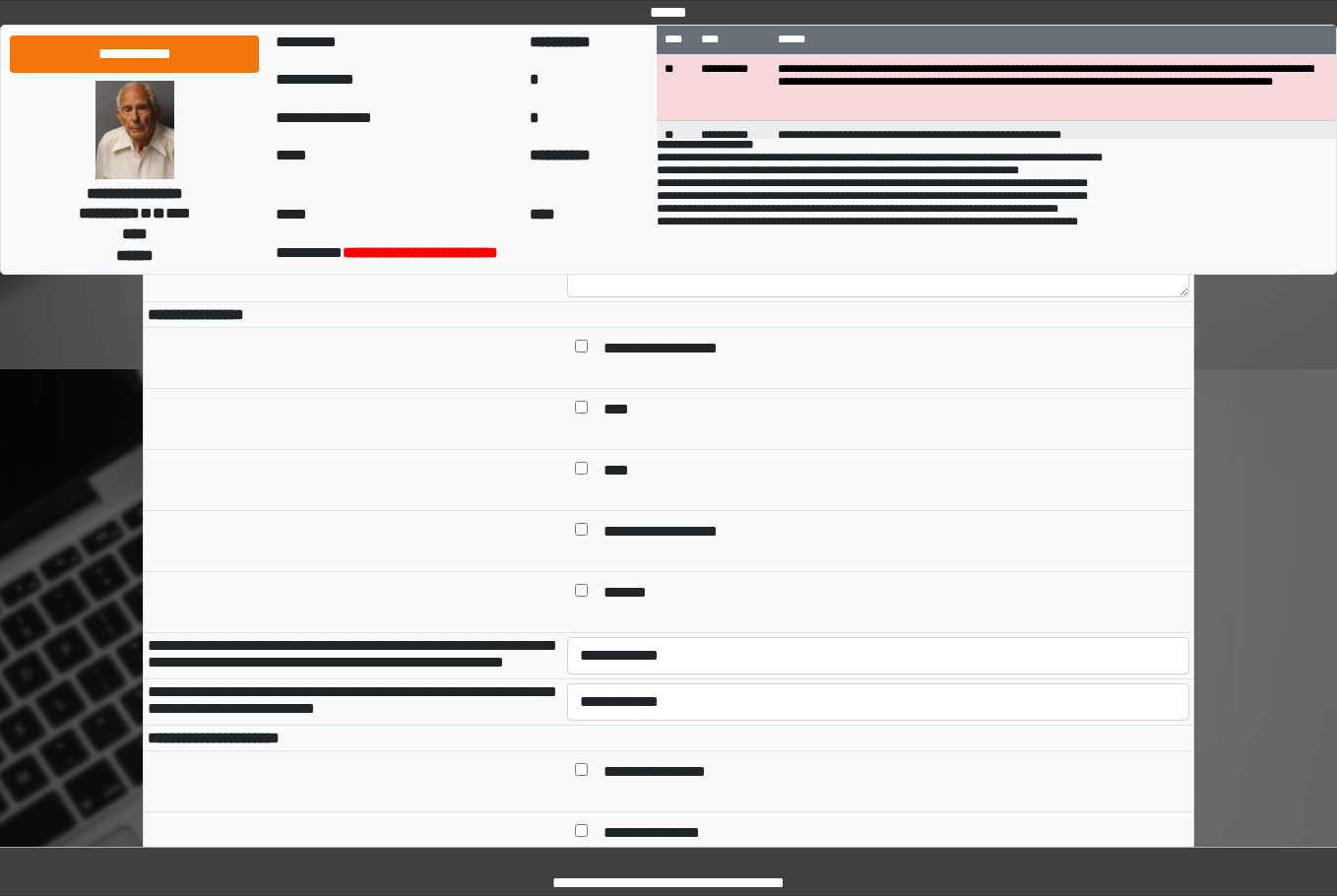 scroll, scrollTop: 788, scrollLeft: 0, axis: vertical 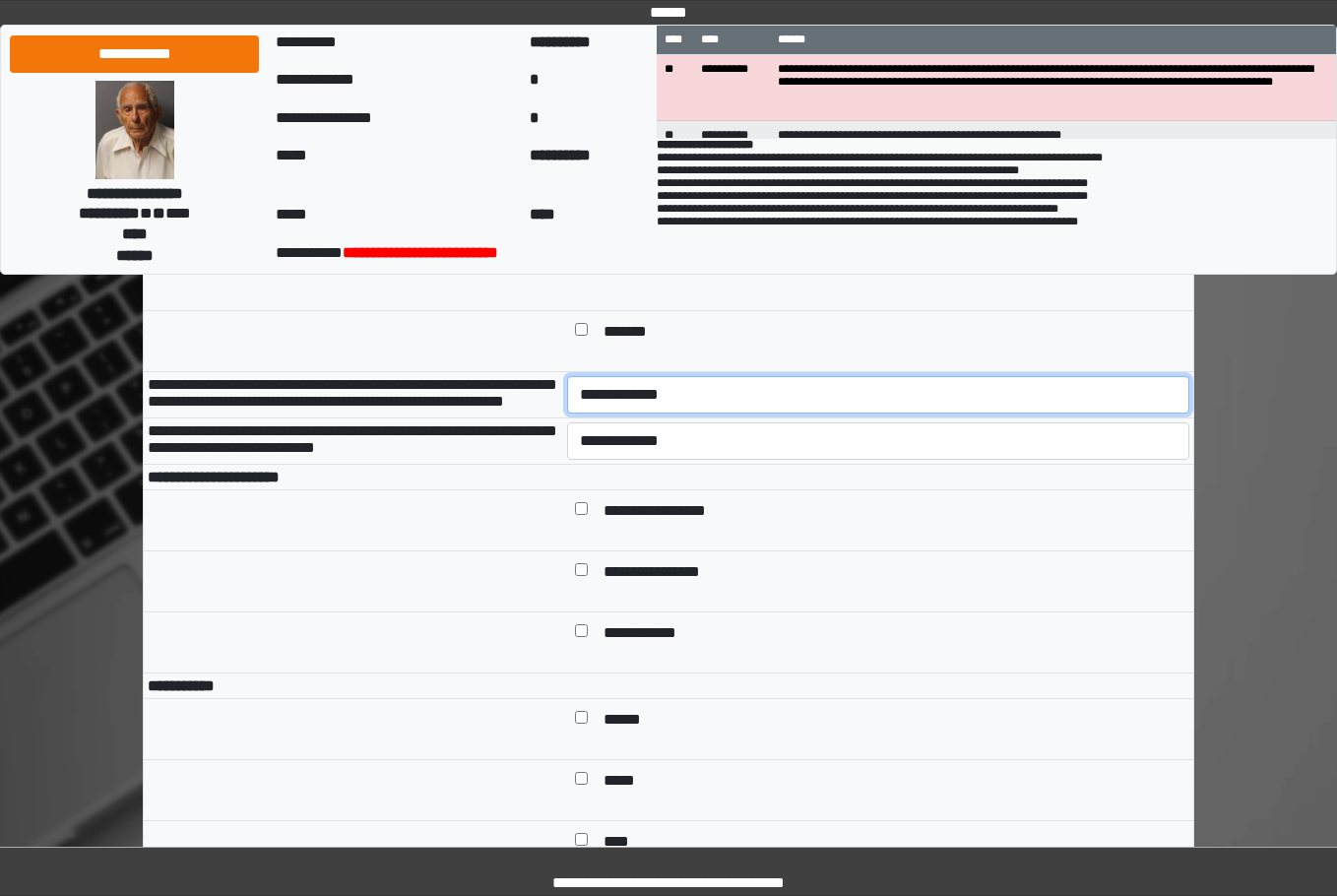 click on "**********" at bounding box center [878, 395] 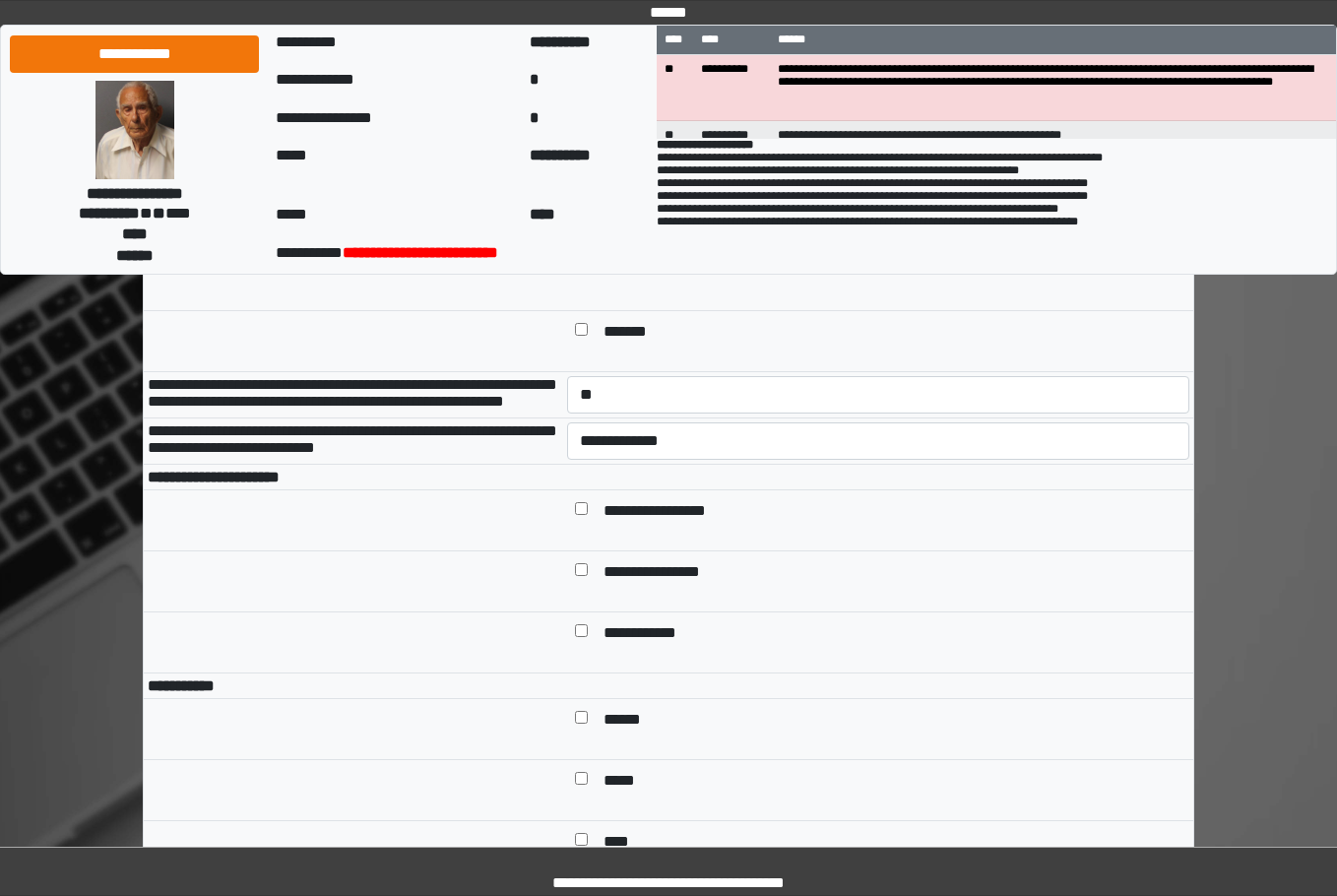 click on "**********" at bounding box center [878, 441] 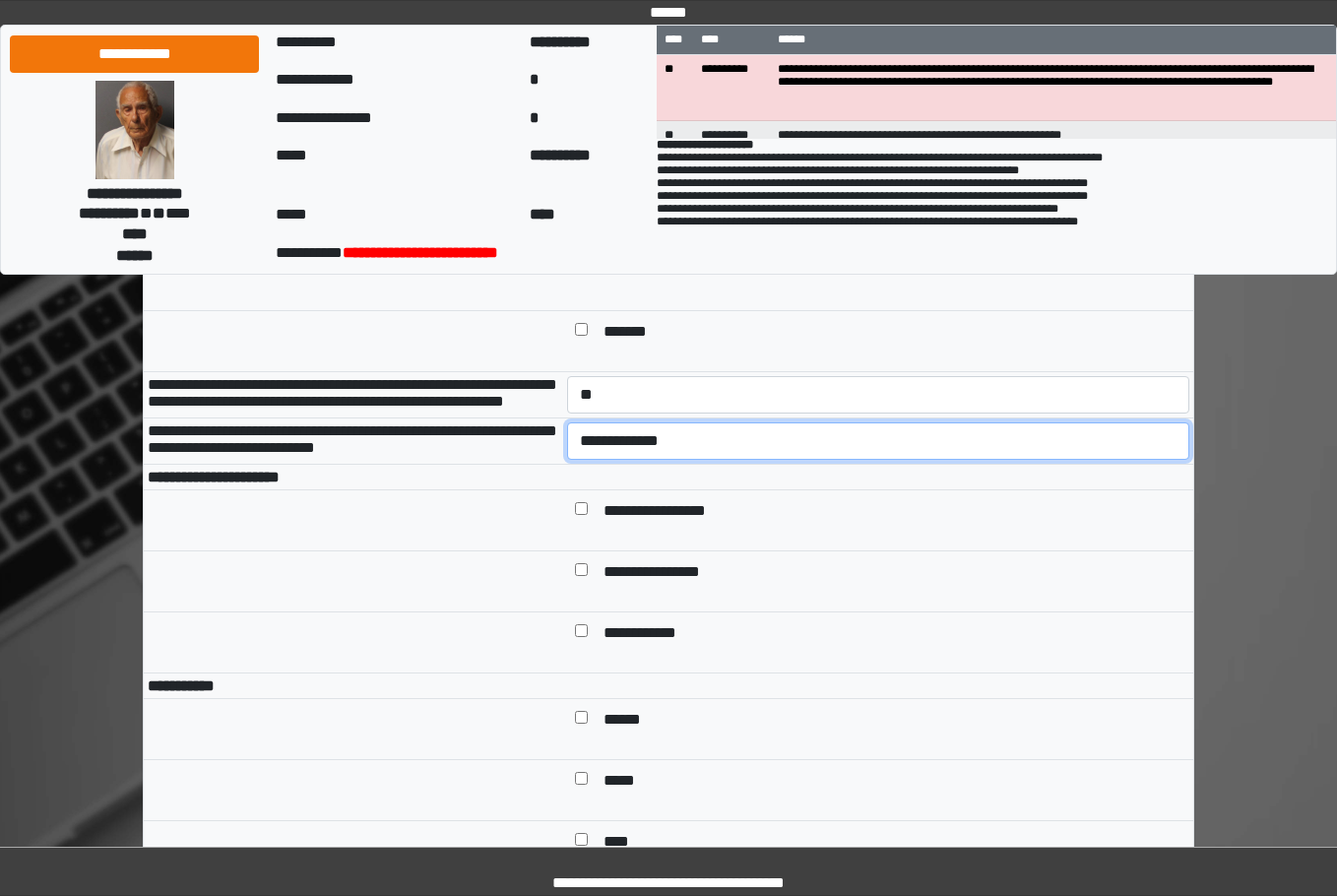 click on "**********" at bounding box center [878, 441] 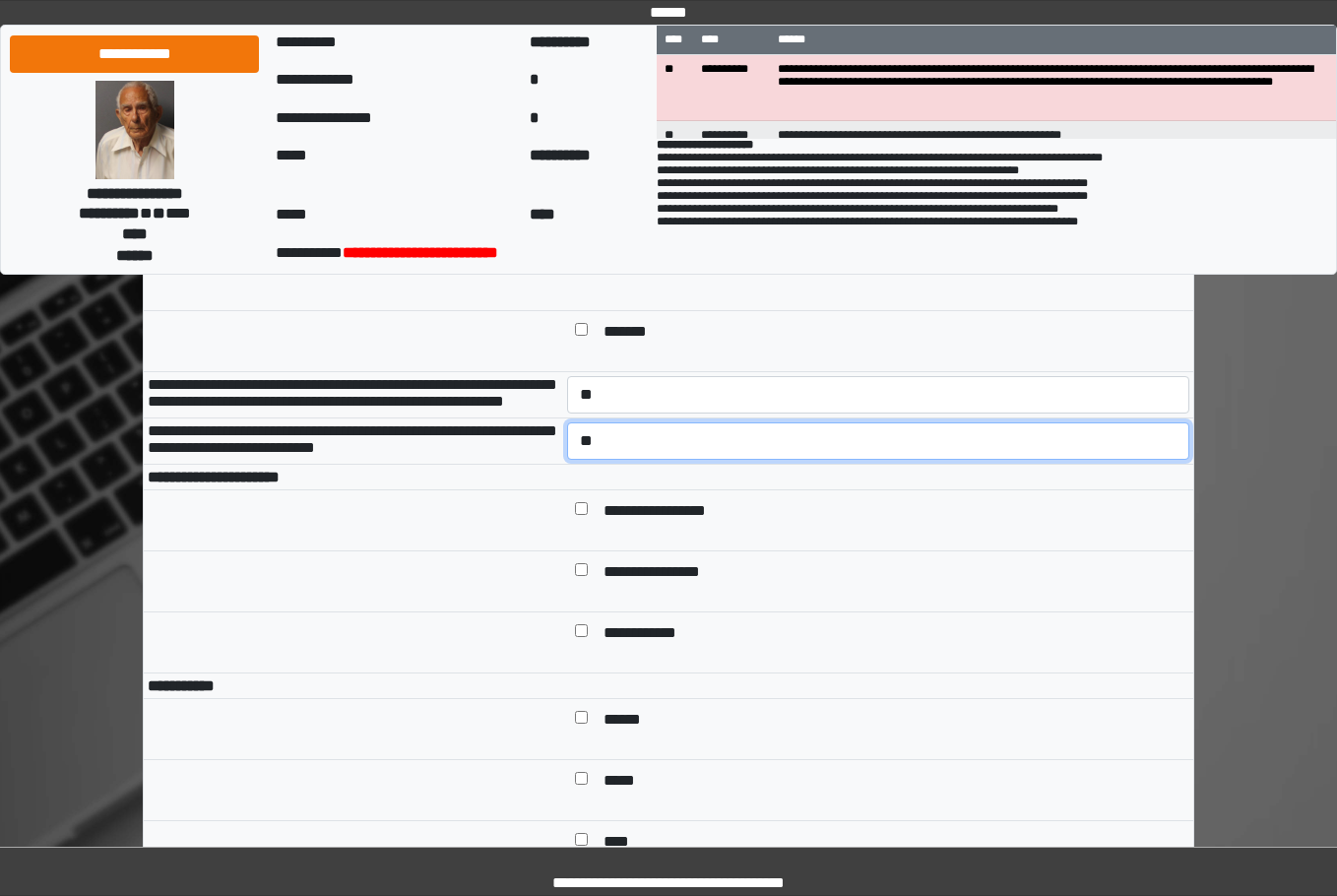 click on "**********" at bounding box center [878, 441] 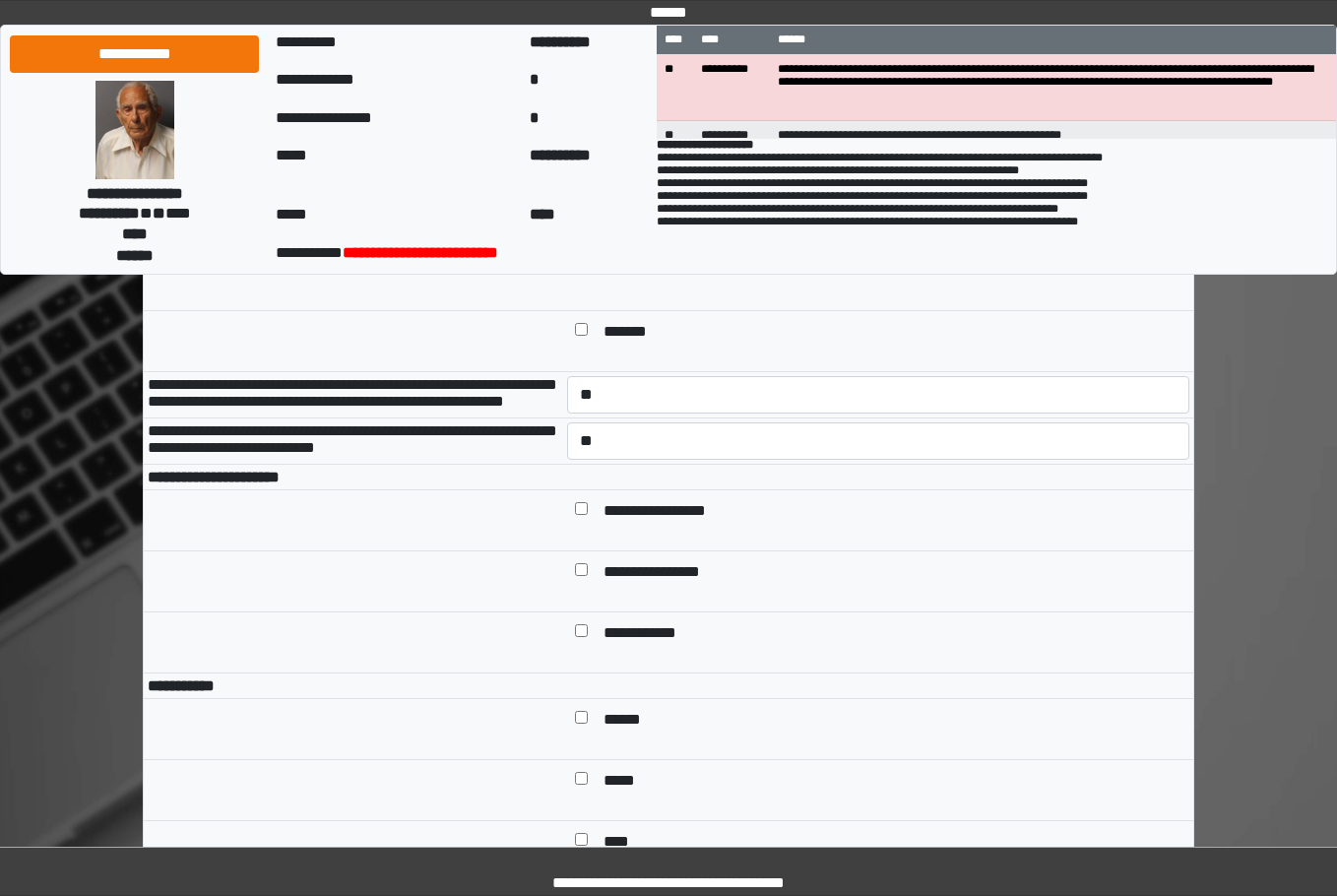 click on "**********" at bounding box center [353, 478] 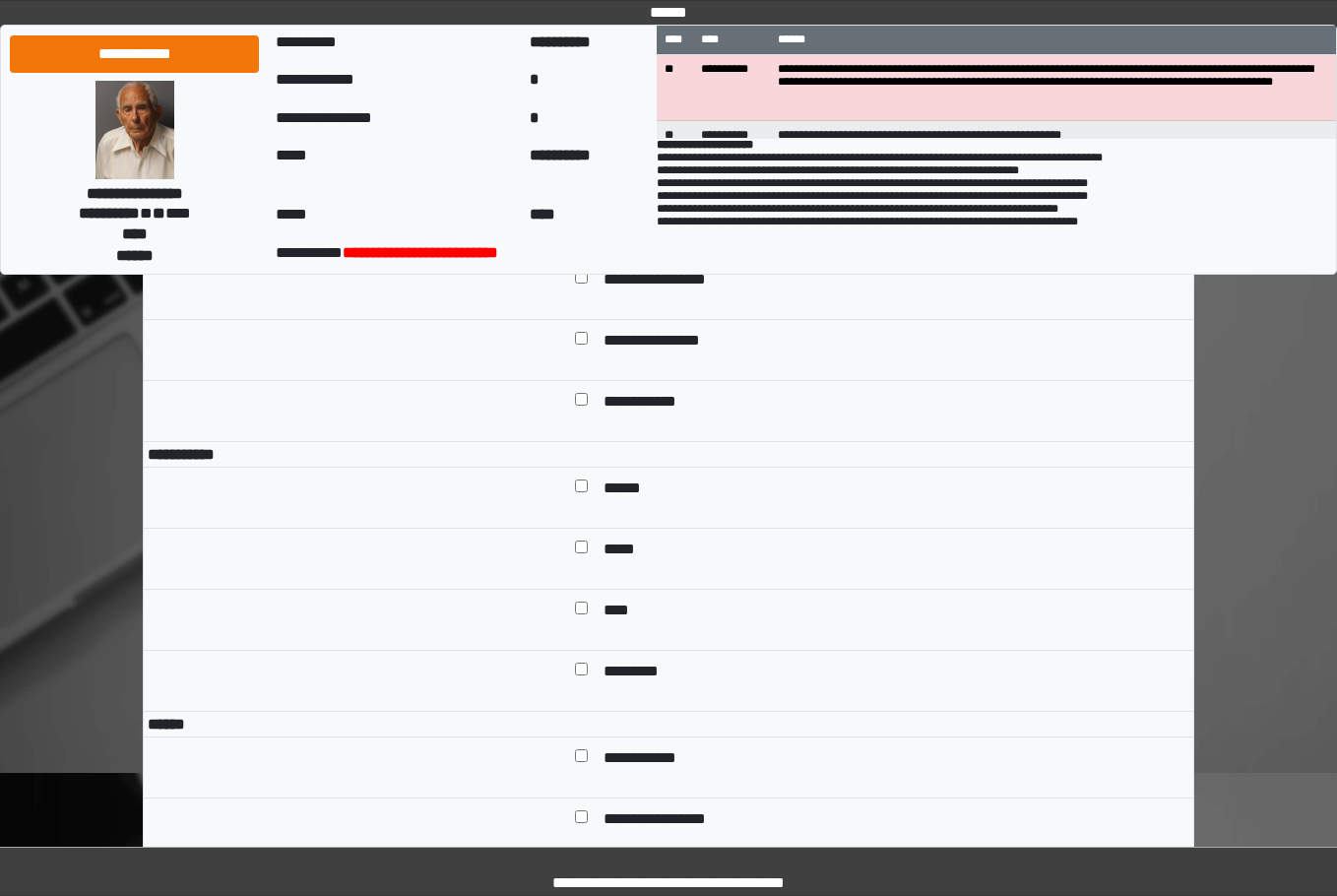 scroll, scrollTop: 985, scrollLeft: 0, axis: vertical 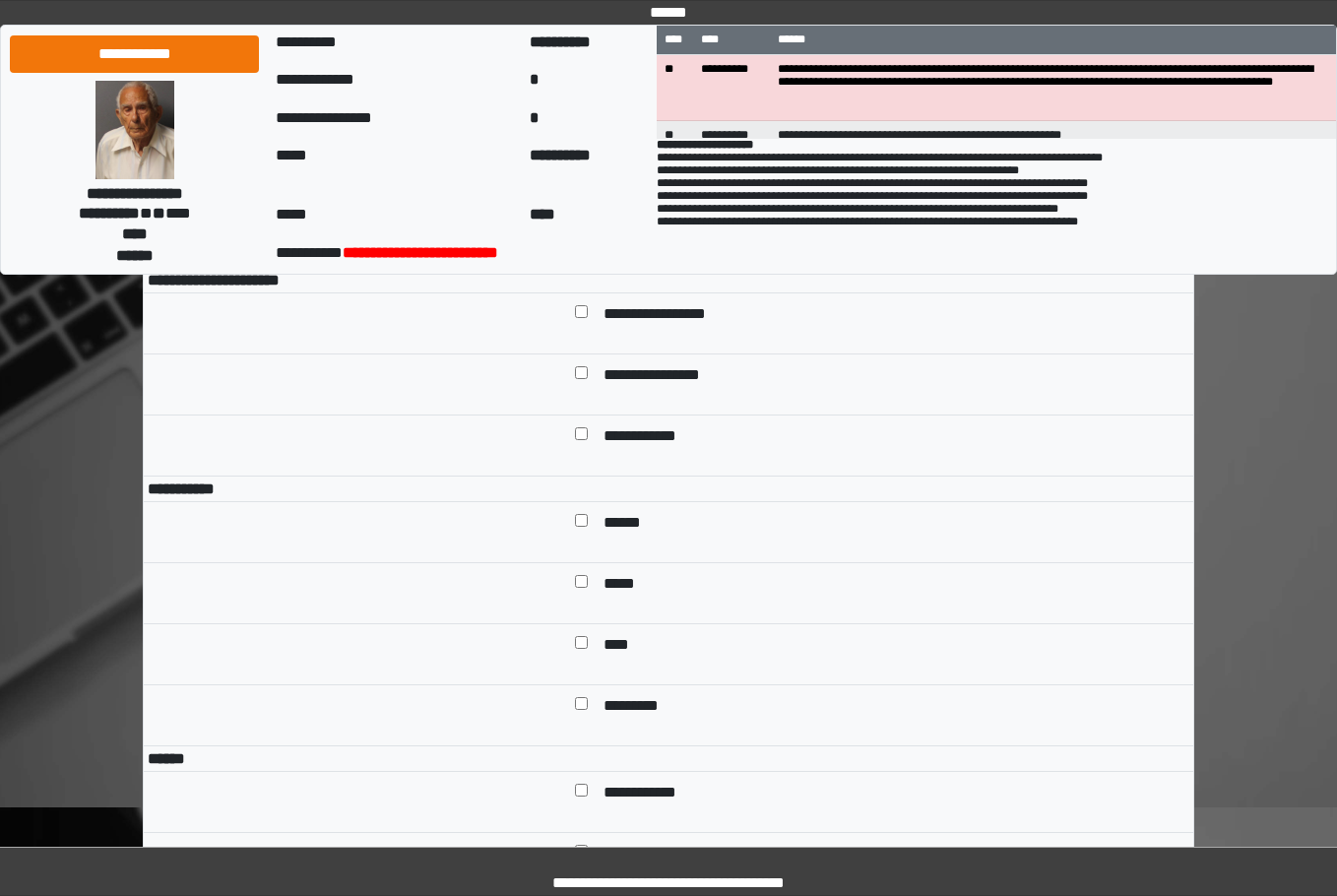 click on "**********" at bounding box center [892, 315] 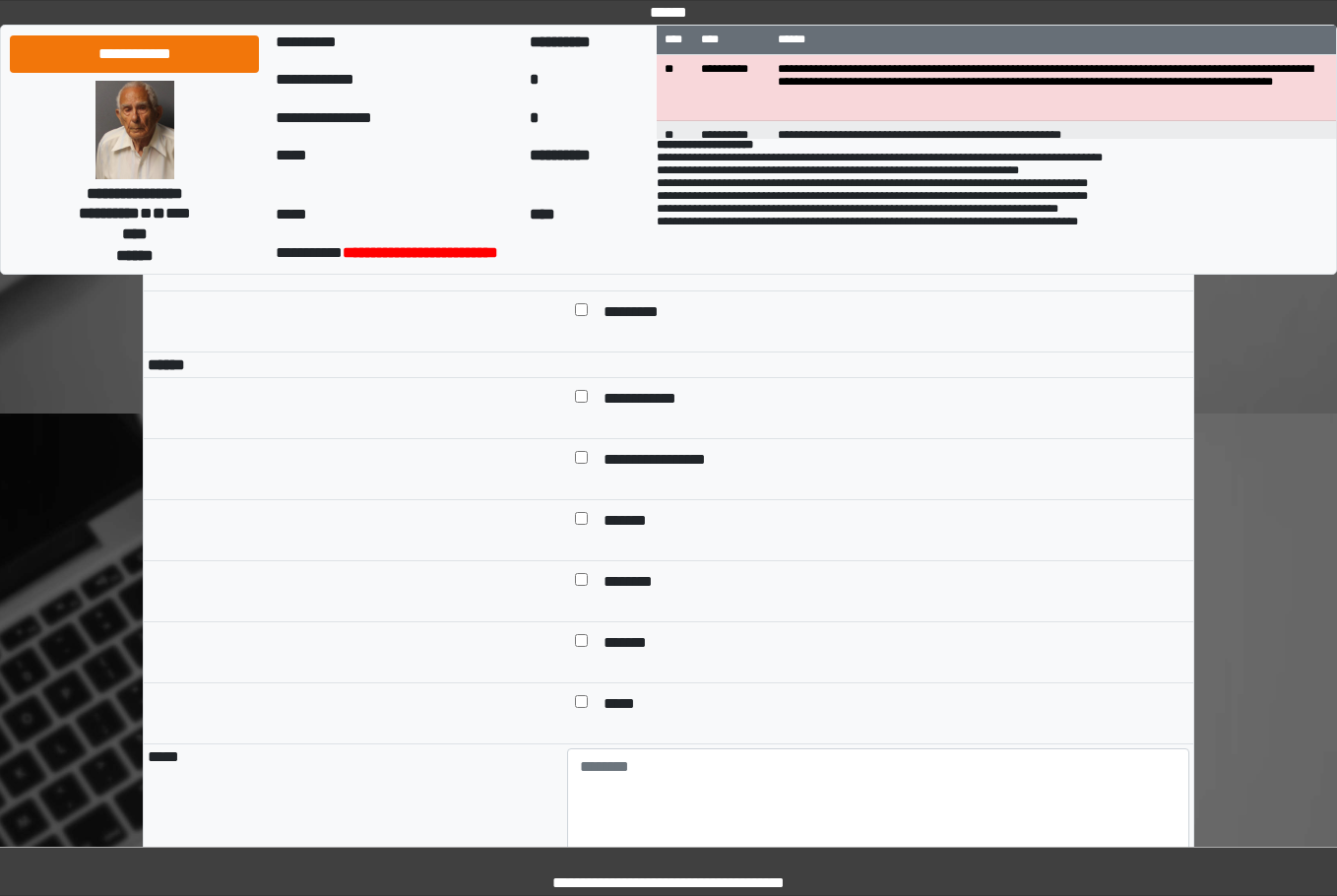 click on "**********" at bounding box center [655, 400] 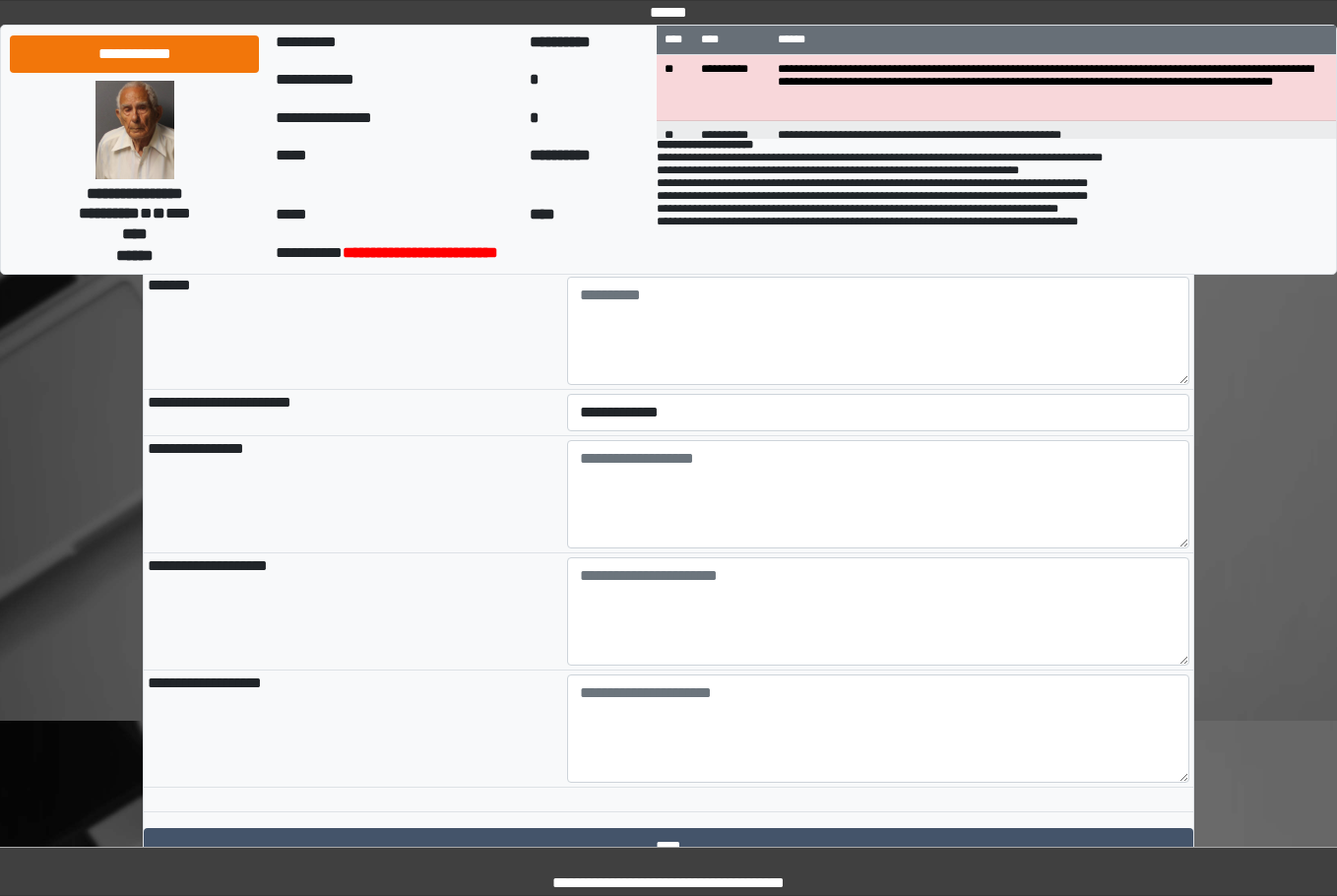 scroll, scrollTop: 1969, scrollLeft: 0, axis: vertical 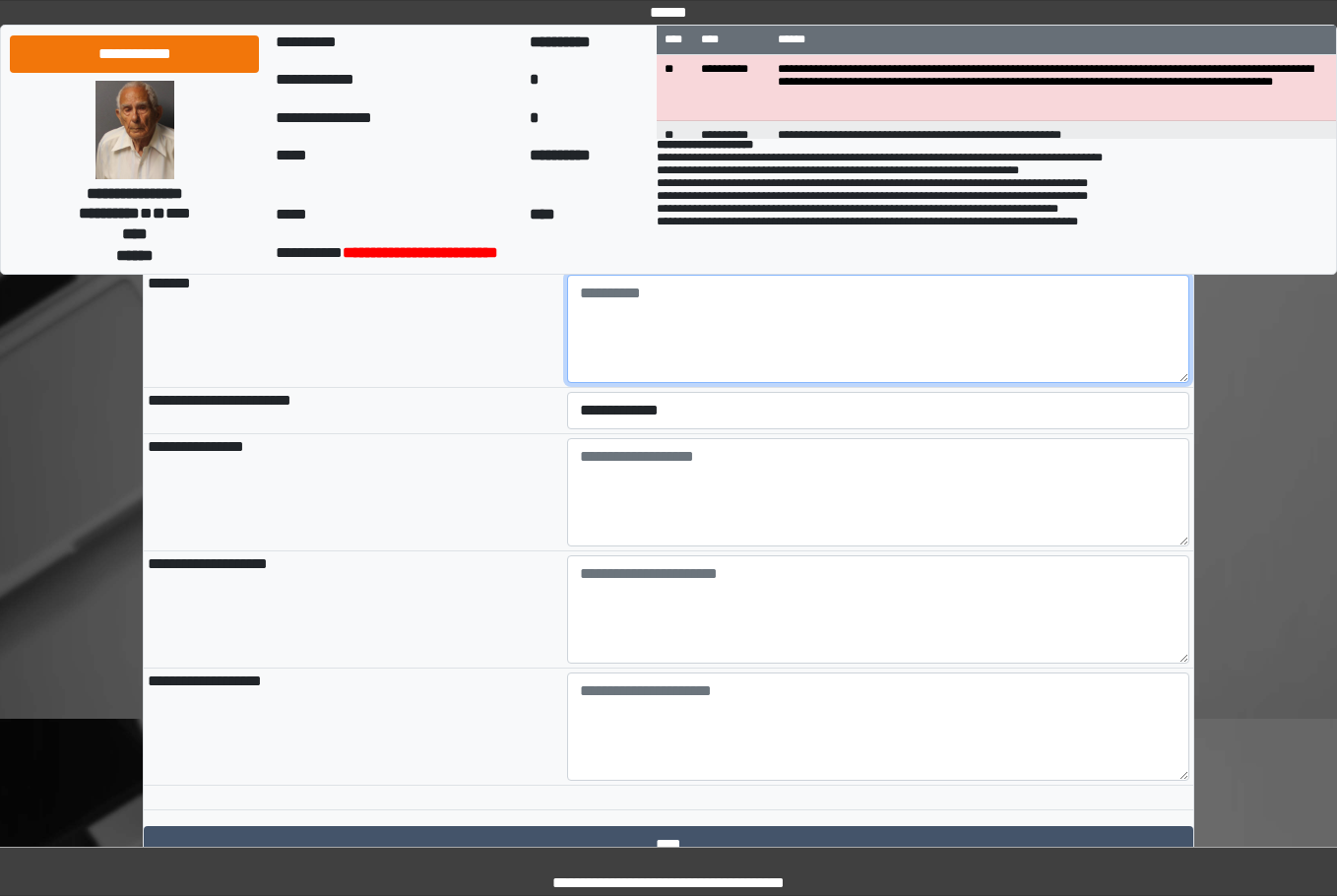 click at bounding box center (878, 329) 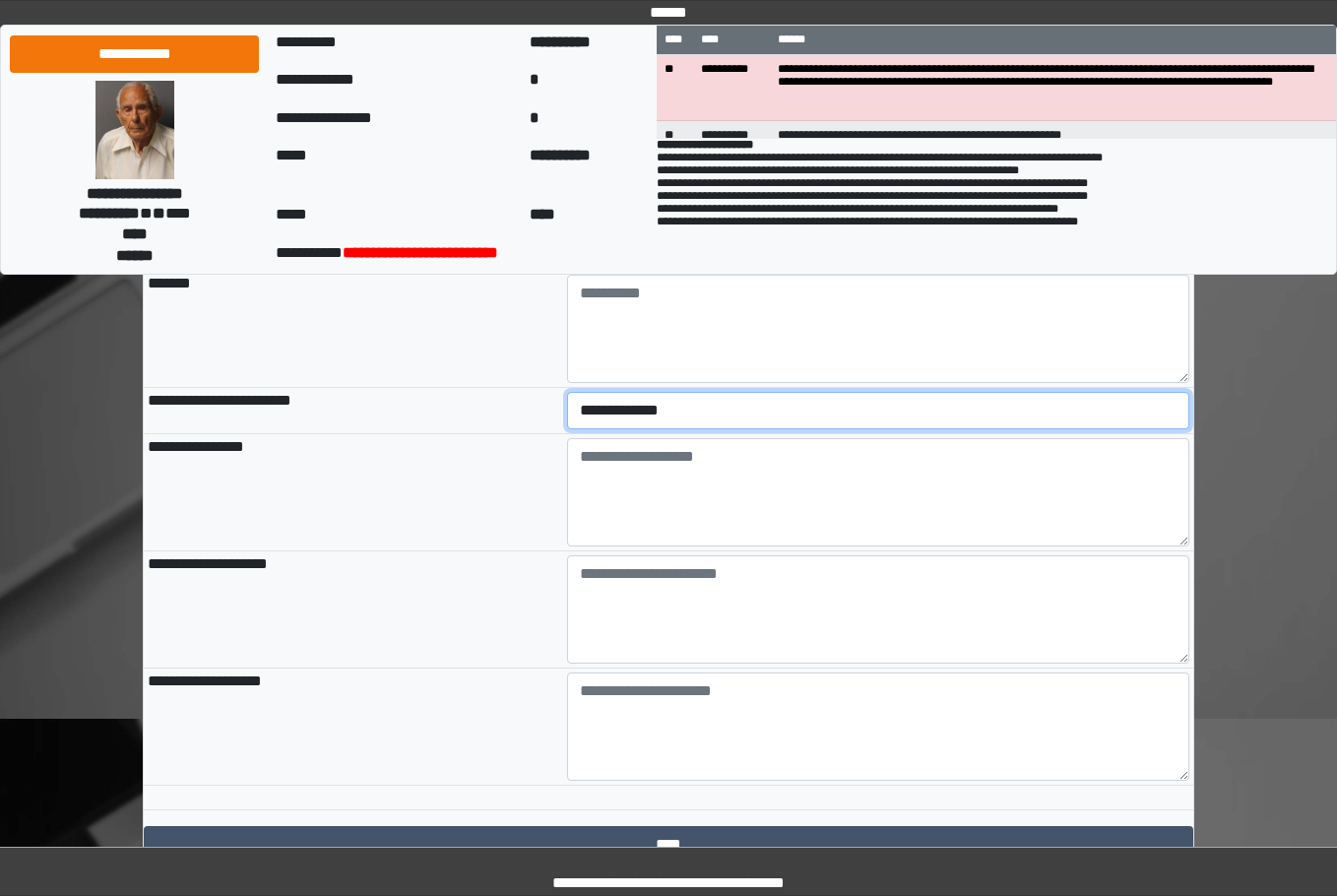 click on "**********" at bounding box center (878, 411) 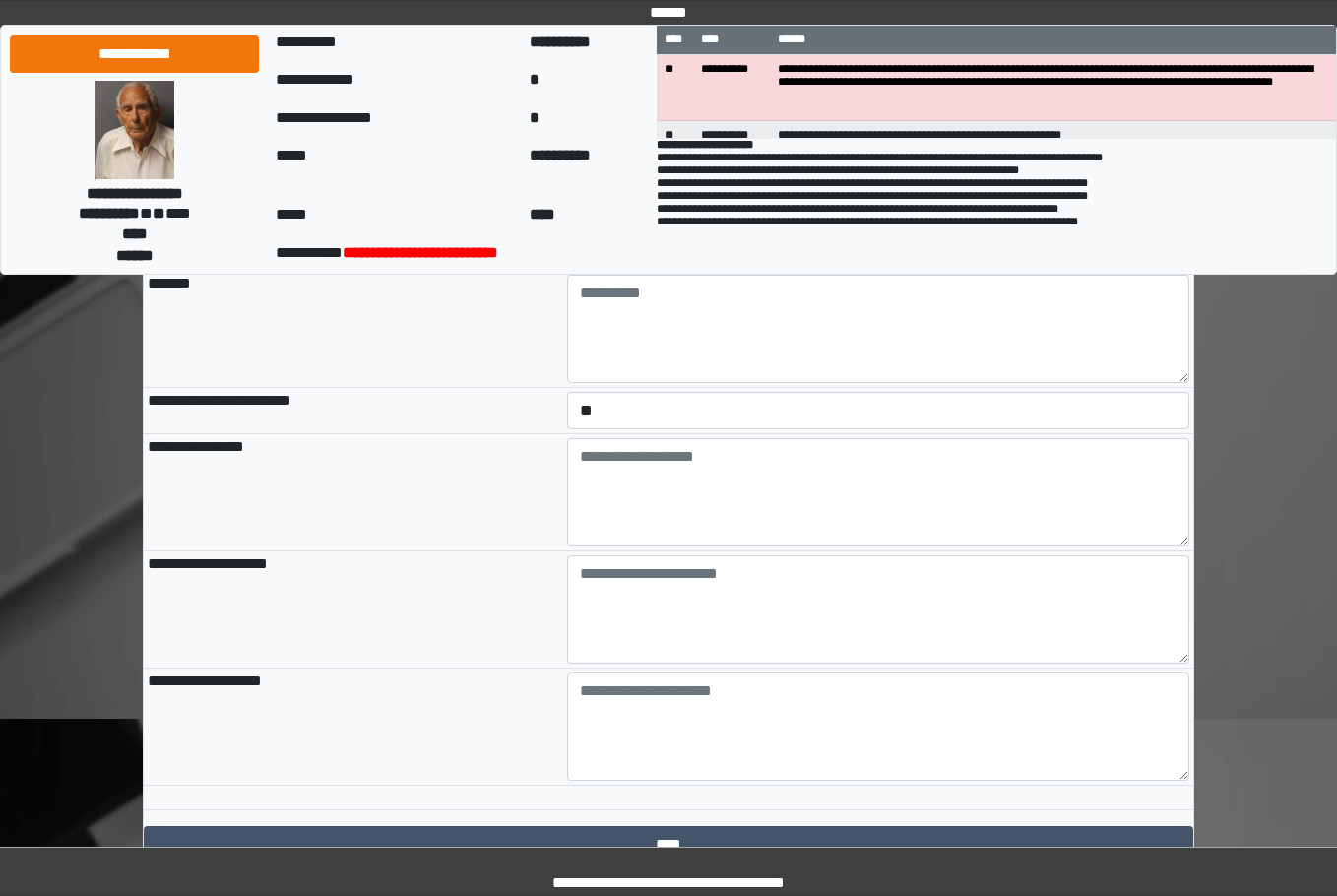 click on "**********" at bounding box center (353, 492) 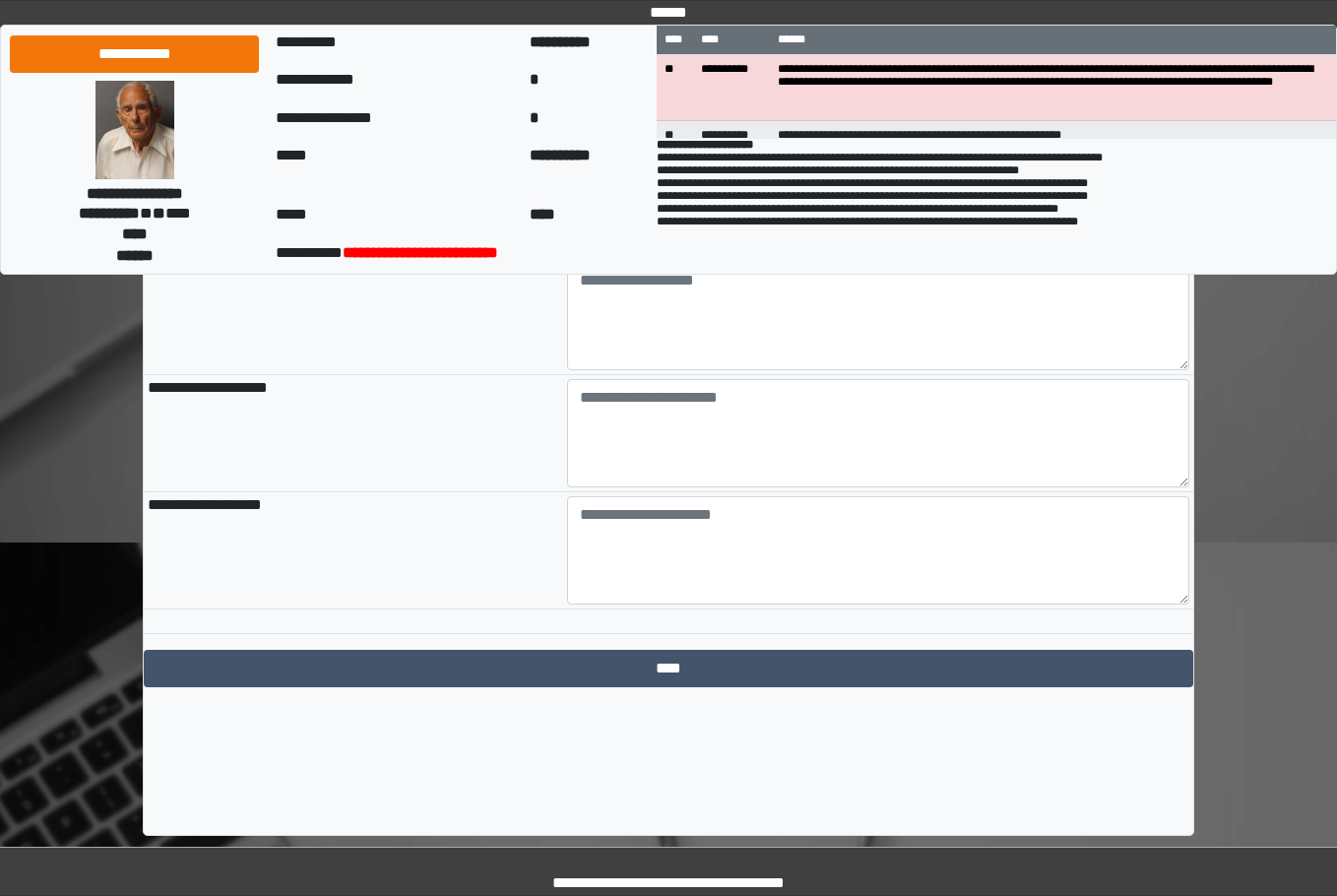 scroll, scrollTop: 2148, scrollLeft: 0, axis: vertical 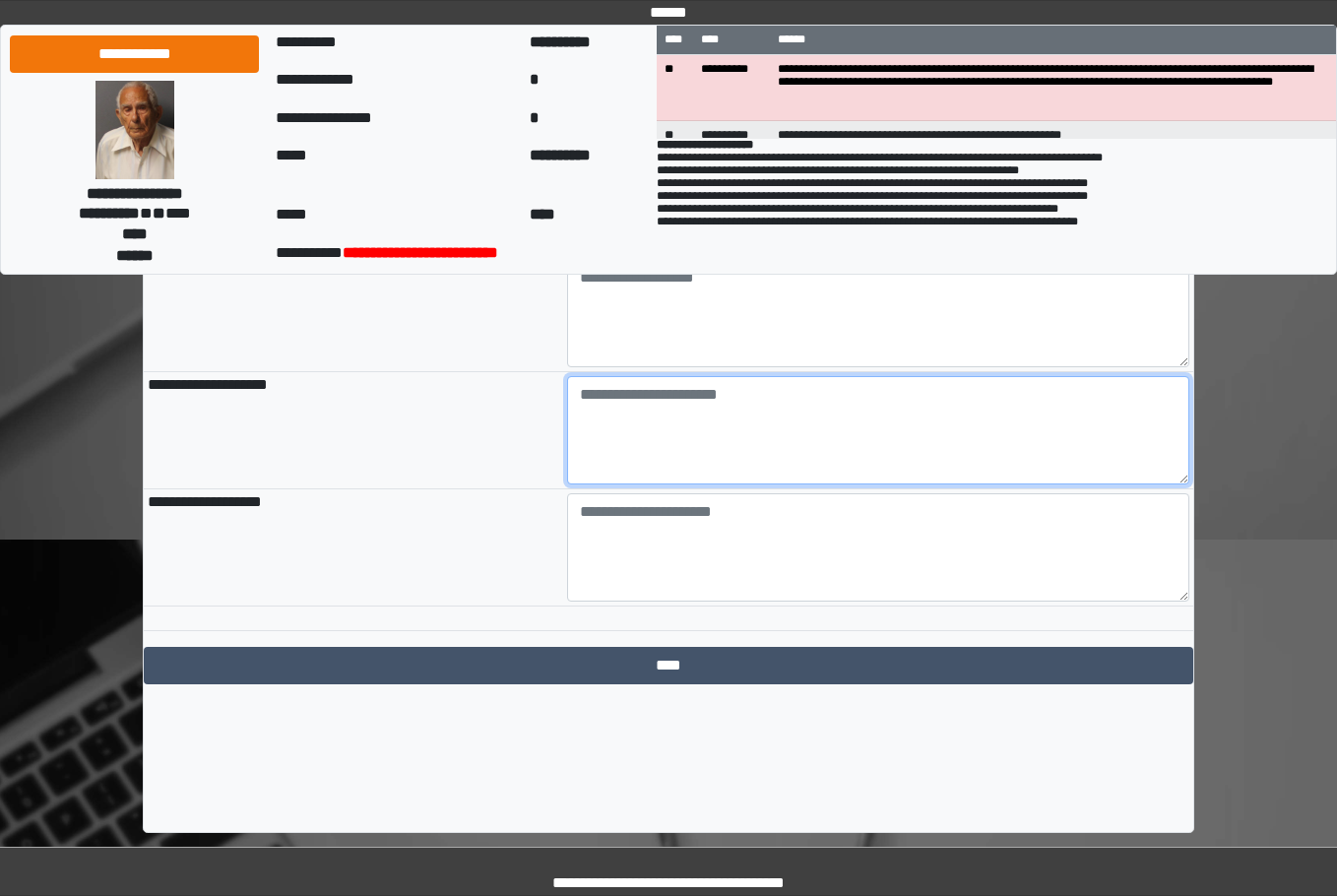 click at bounding box center (878, 430) 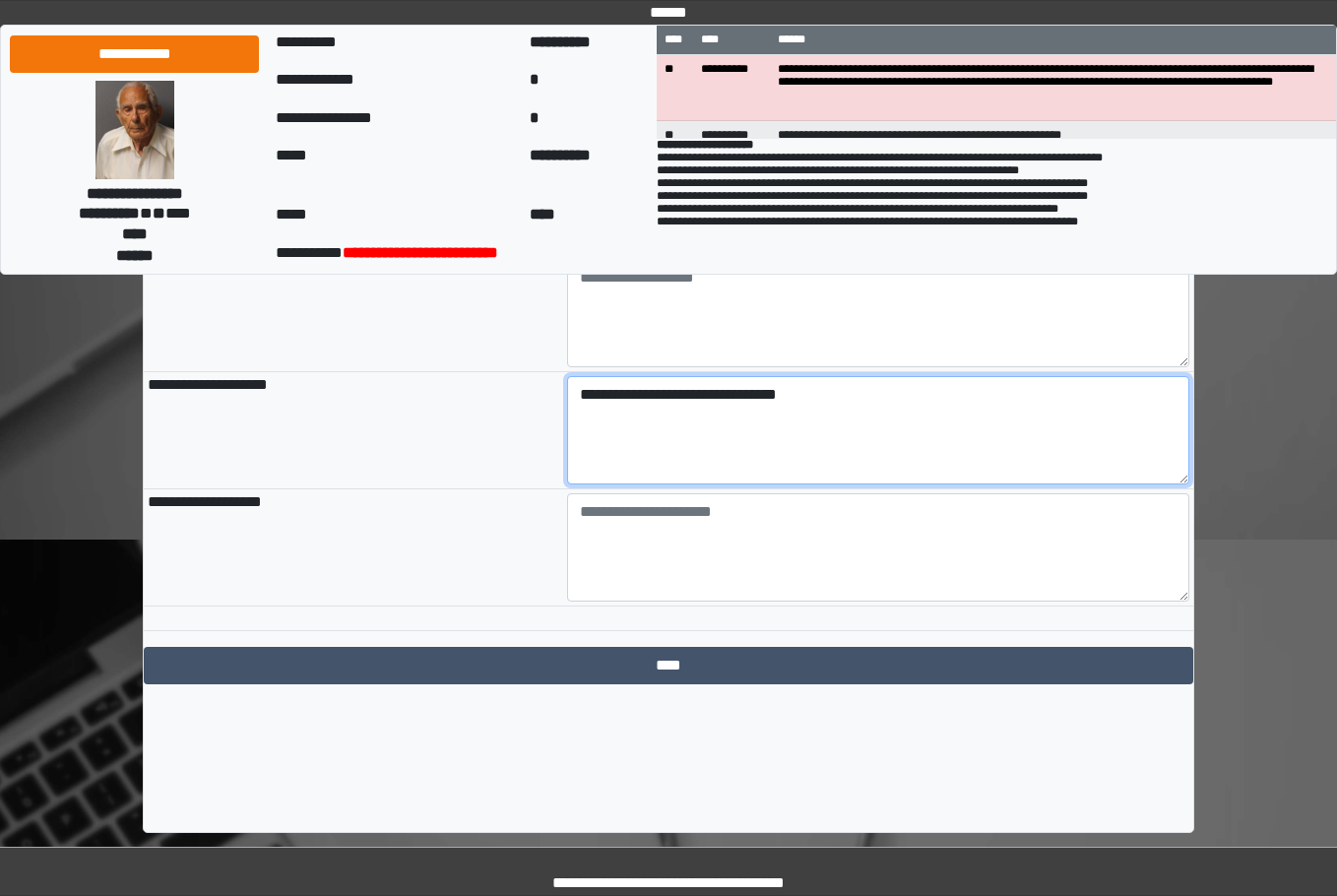 type on "**********" 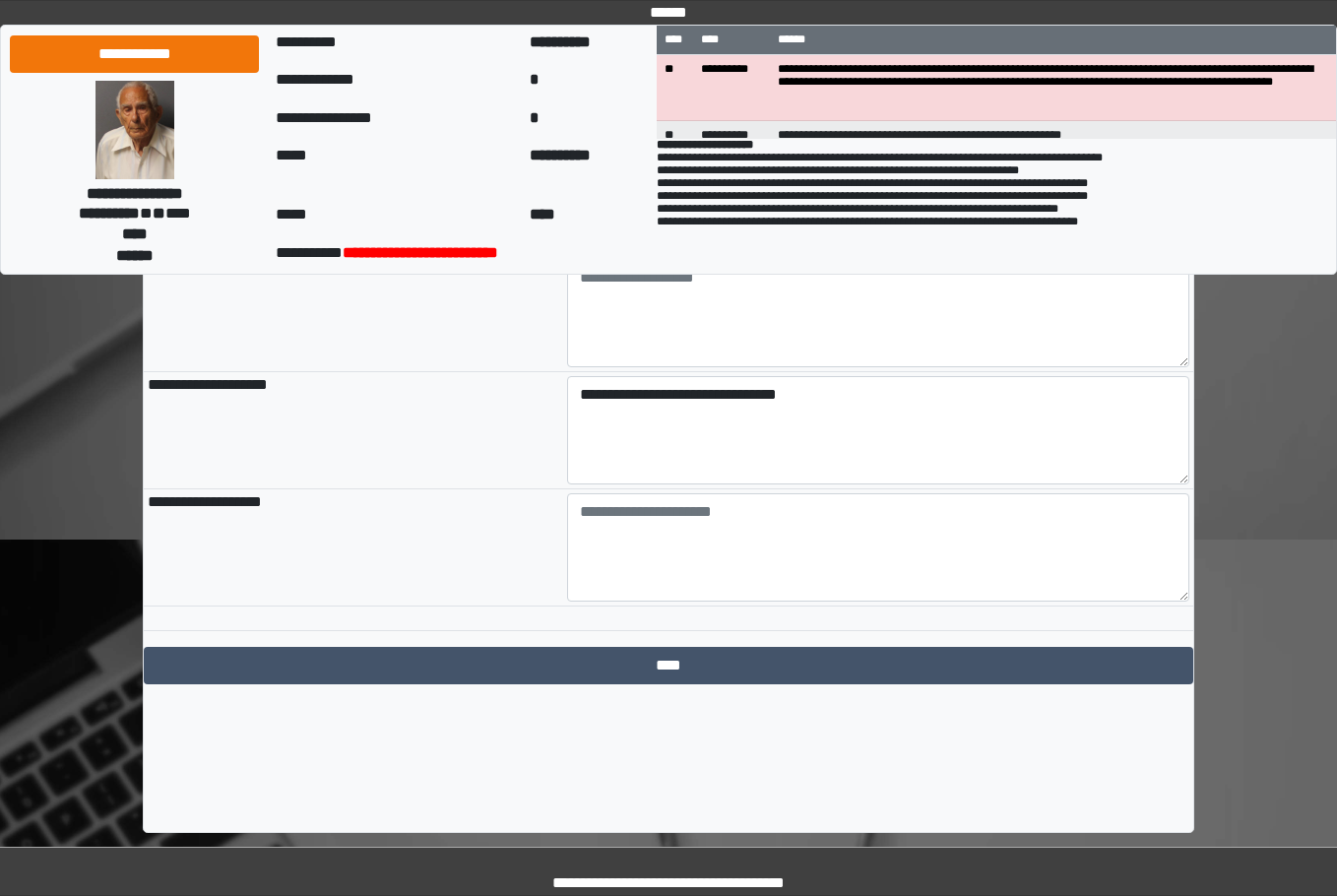 click on "**********" at bounding box center [353, 430] 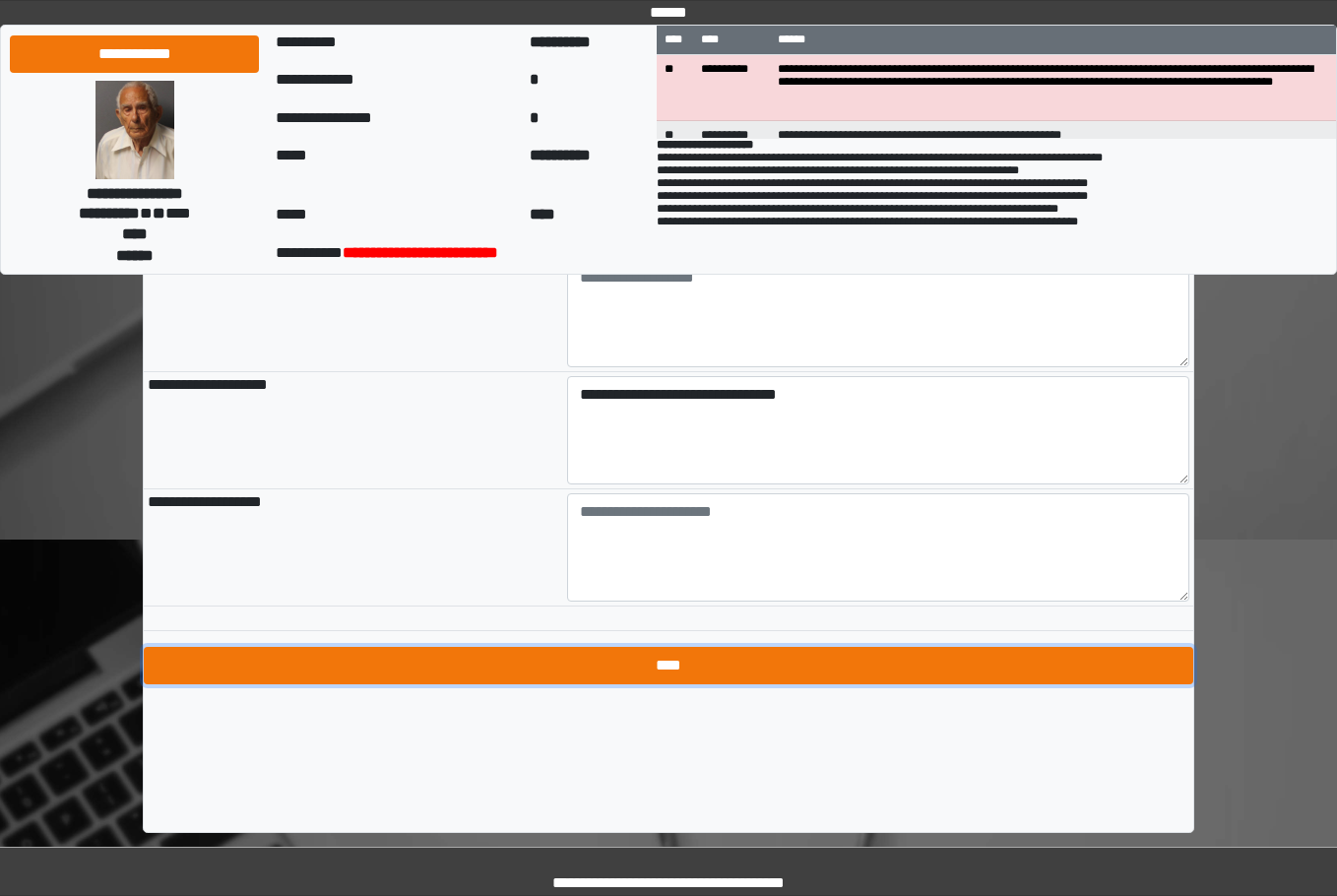 click on "****" at bounding box center (668, 666) 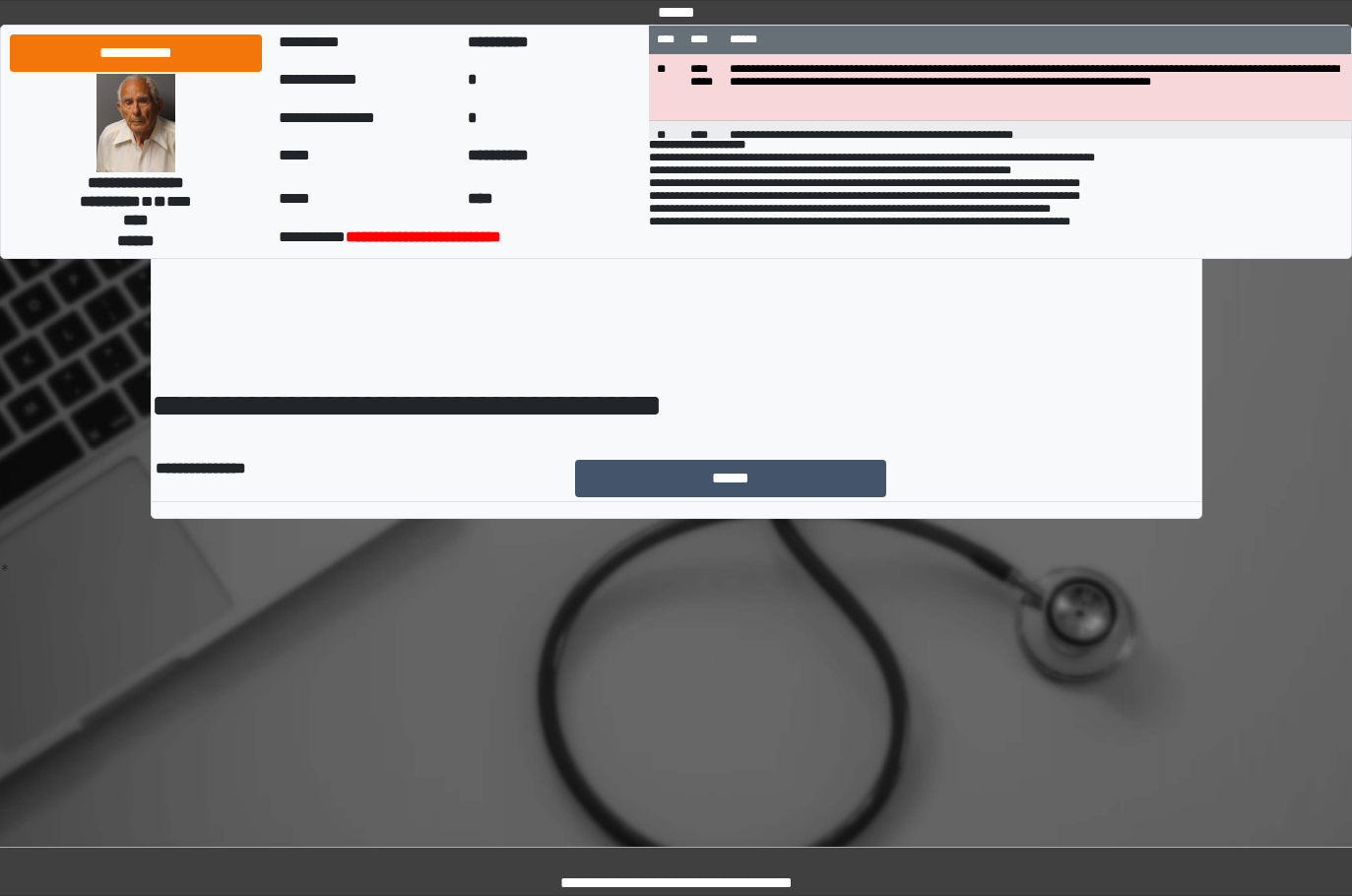 scroll, scrollTop: 0, scrollLeft: 0, axis: both 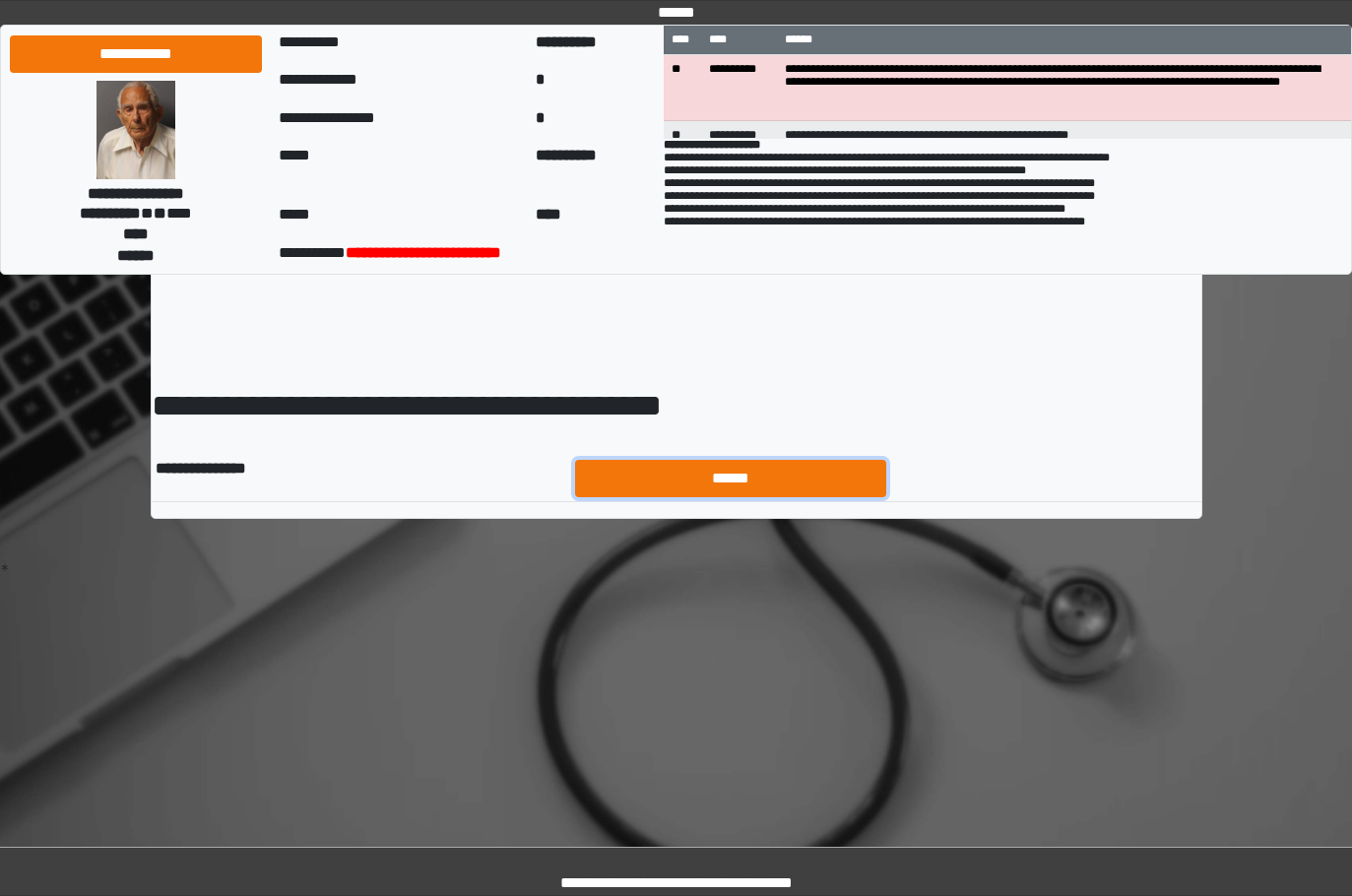 click on "******" at bounding box center (731, 479) 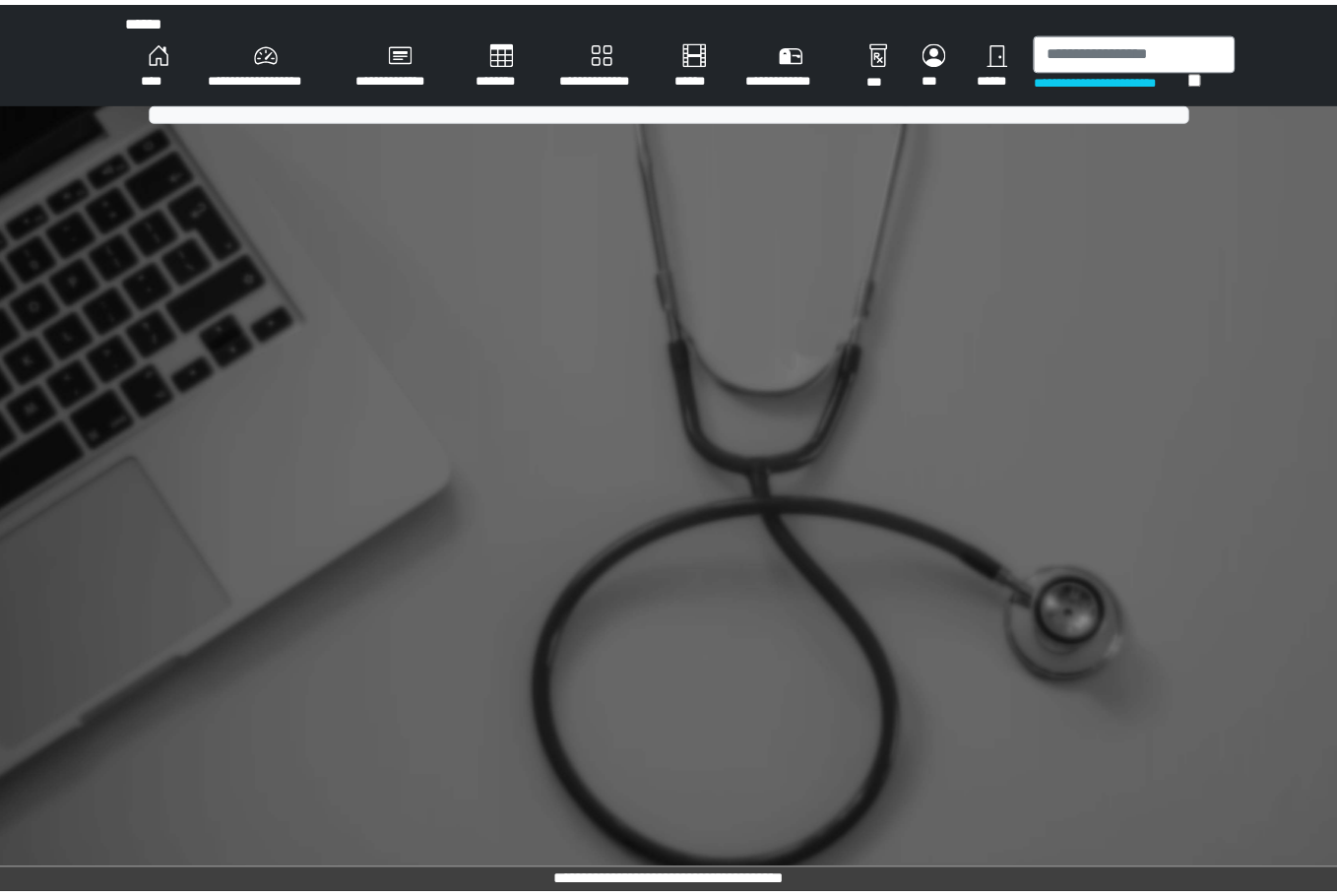 scroll, scrollTop: 0, scrollLeft: 0, axis: both 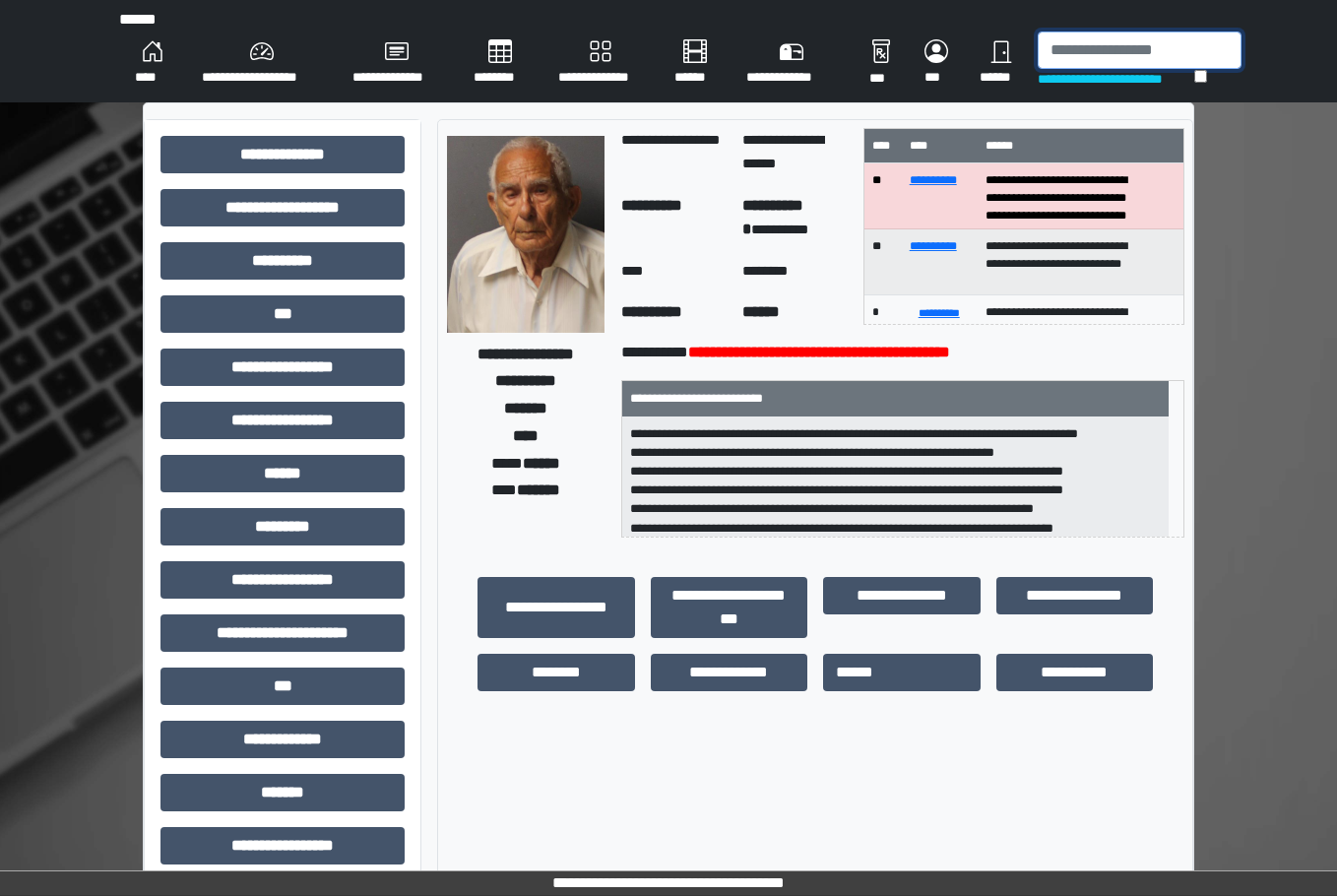 click at bounding box center (1139, 50) 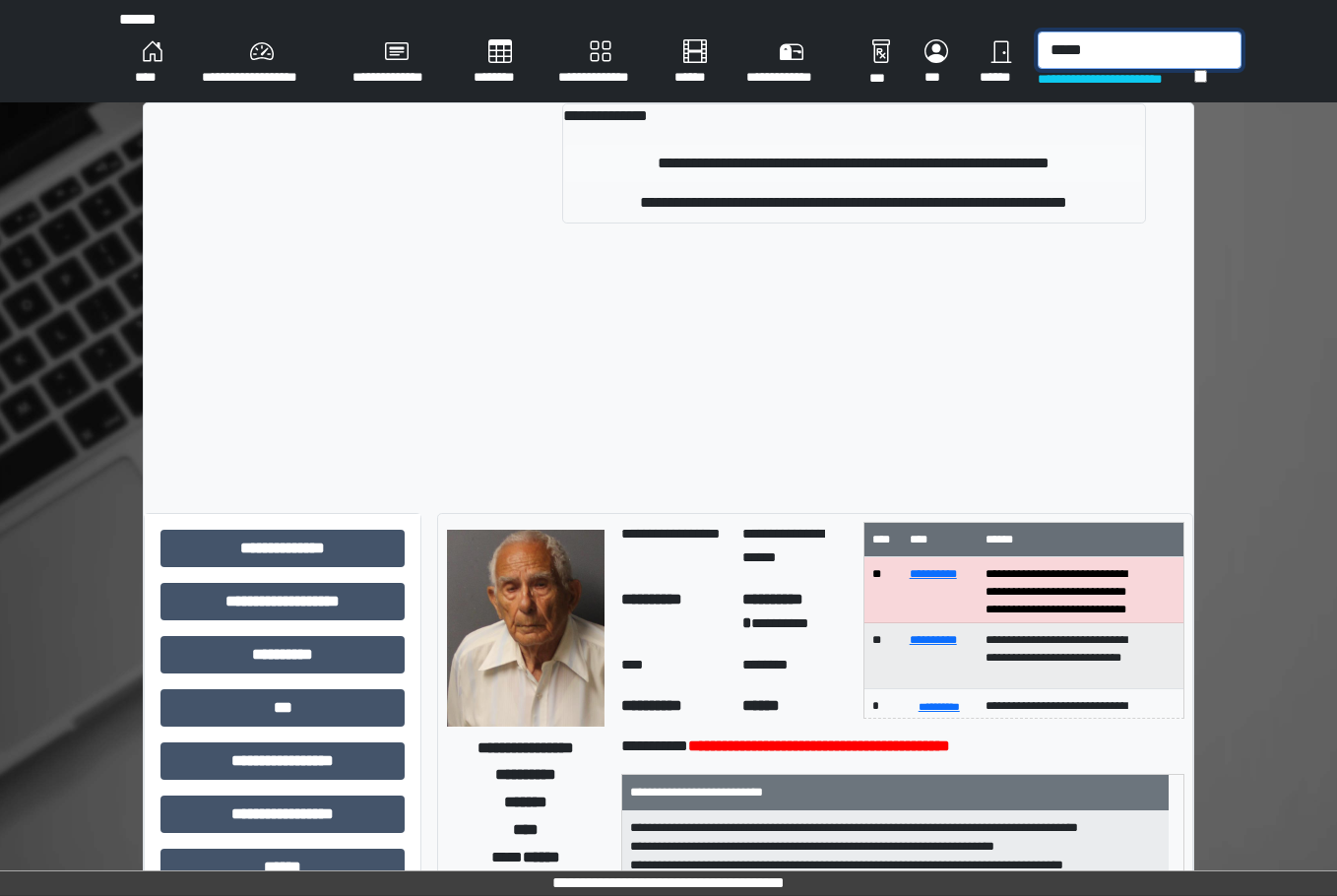 type on "*****" 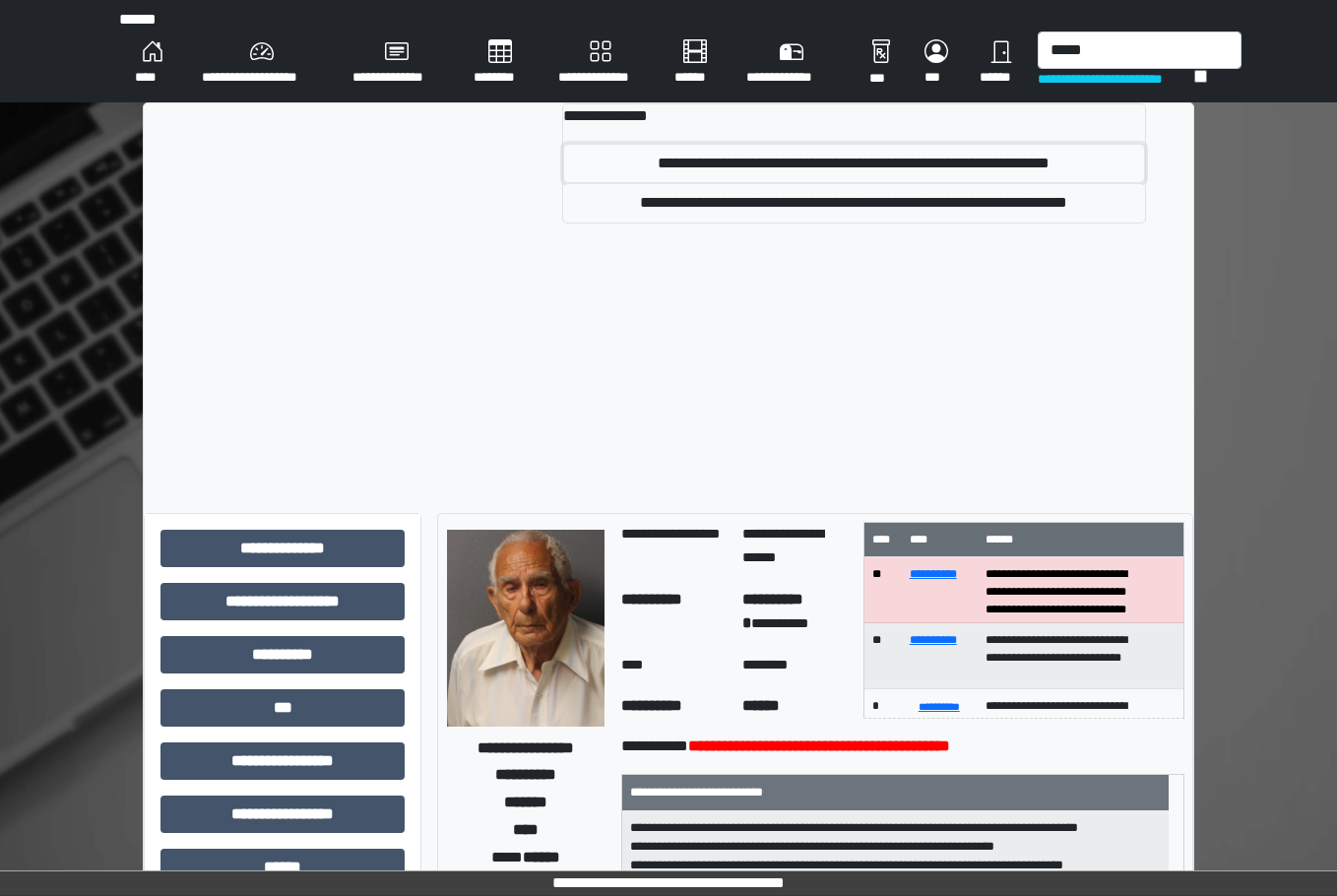 click on "**********" at bounding box center (854, 163) 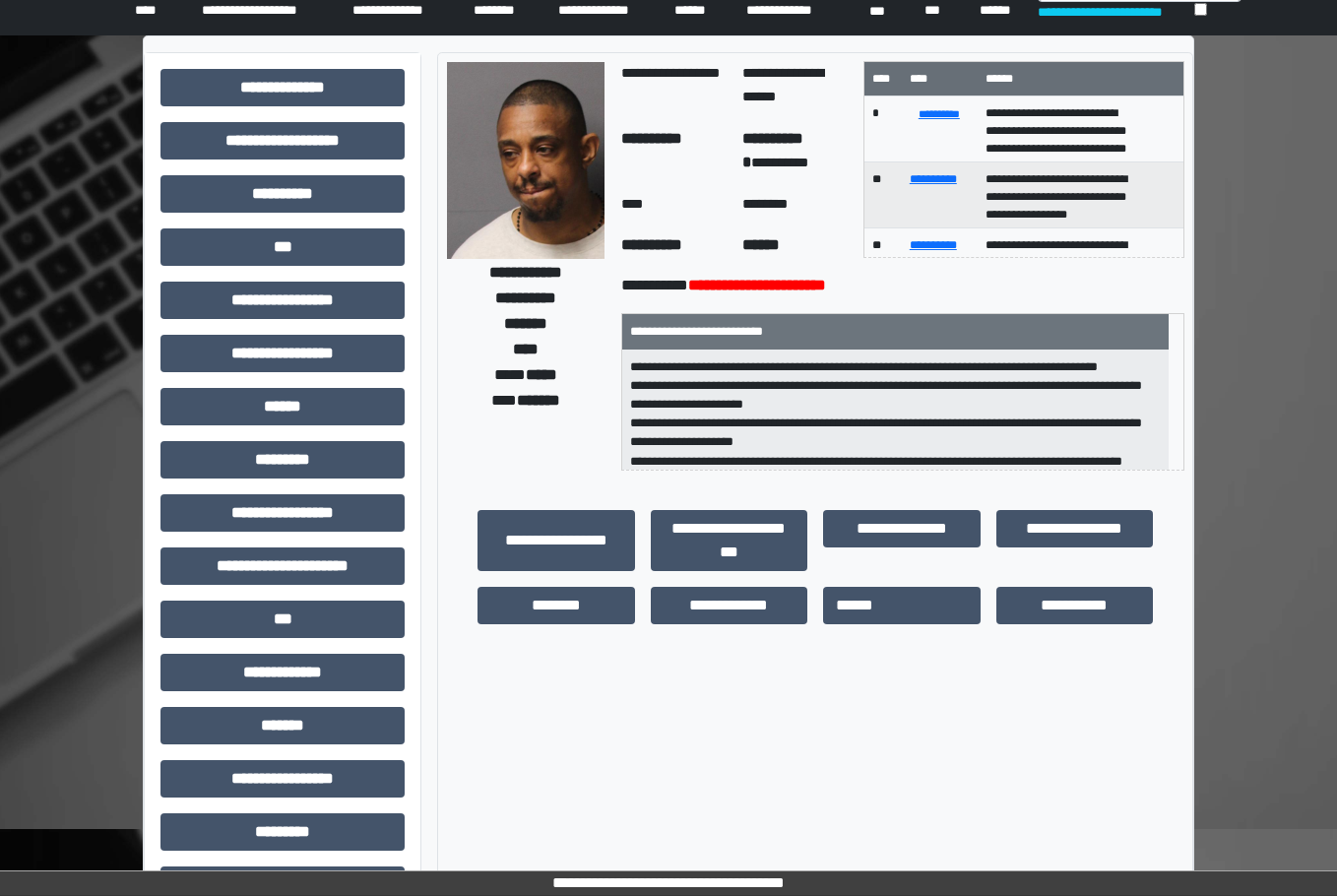 scroll, scrollTop: 98, scrollLeft: 0, axis: vertical 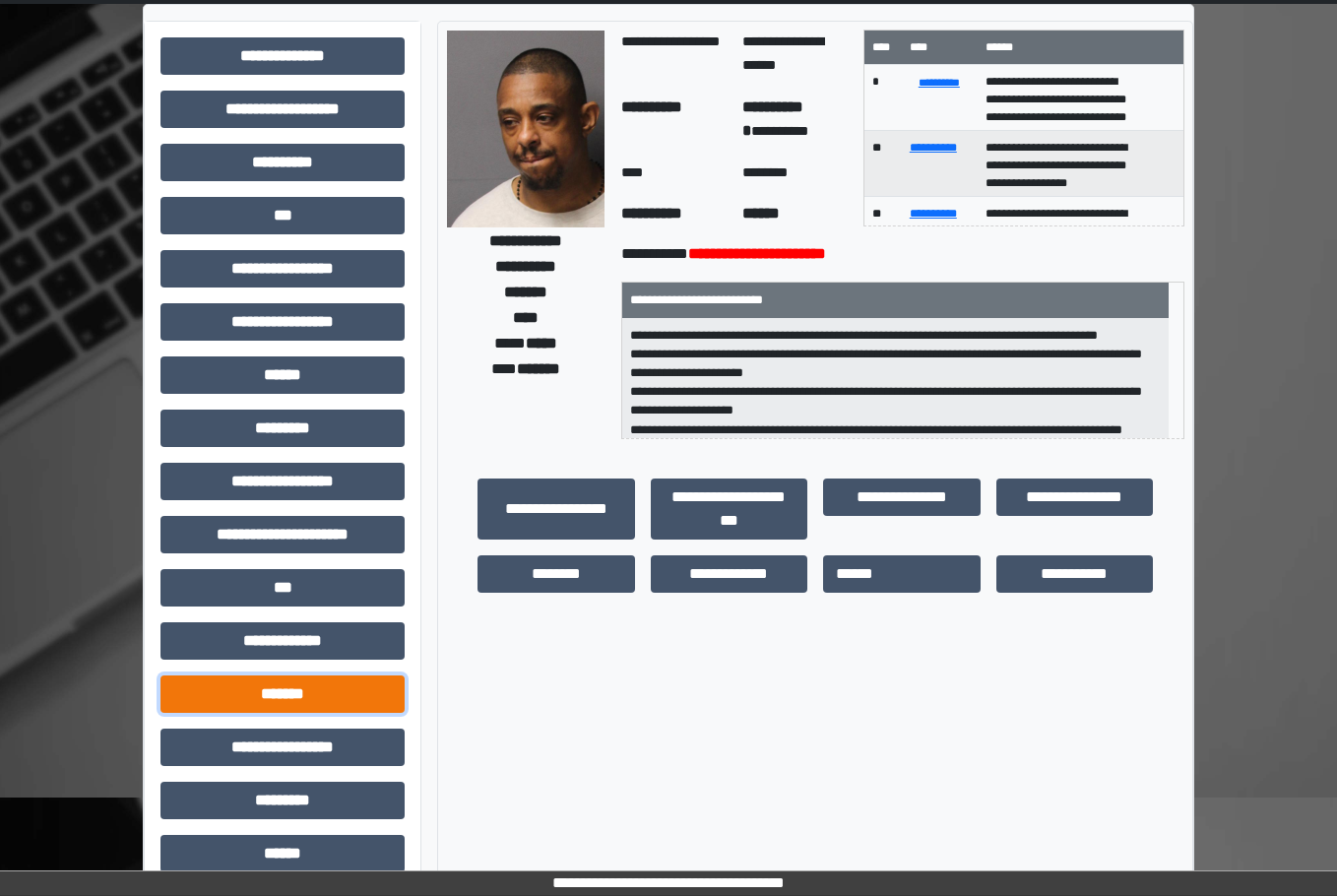 click on "*******" at bounding box center (283, 694) 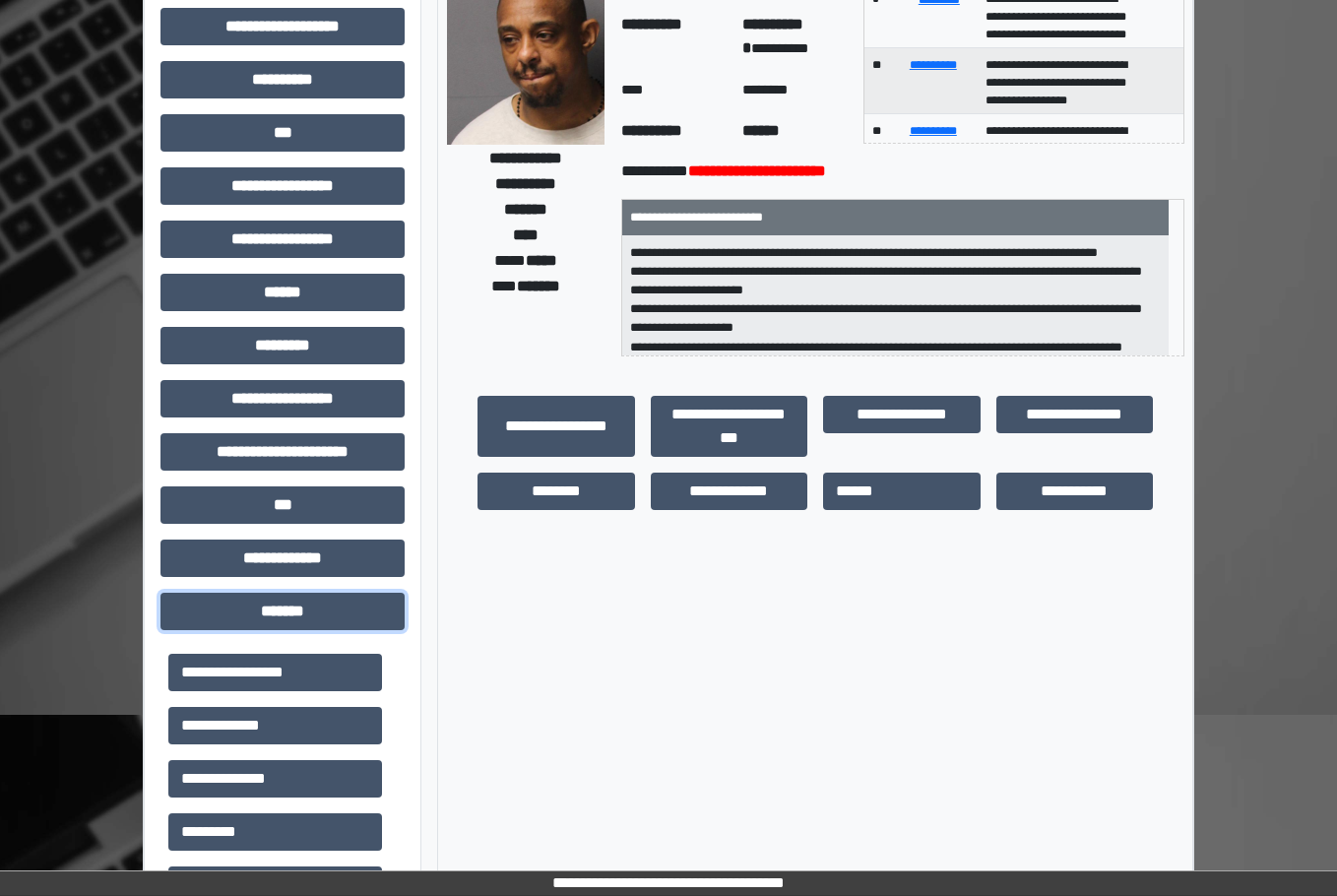 scroll, scrollTop: 295, scrollLeft: 0, axis: vertical 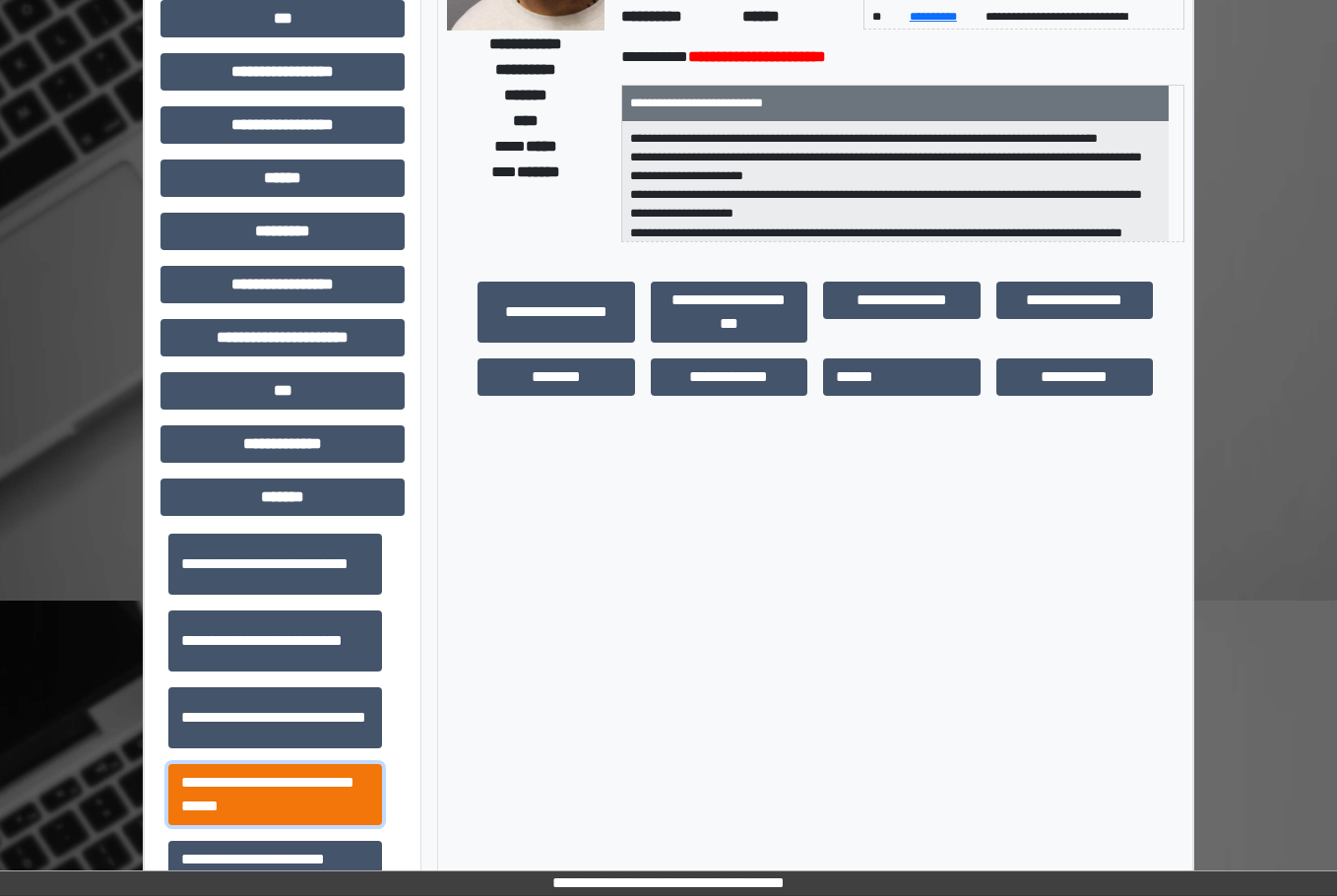 click on "**********" at bounding box center (275, 795) 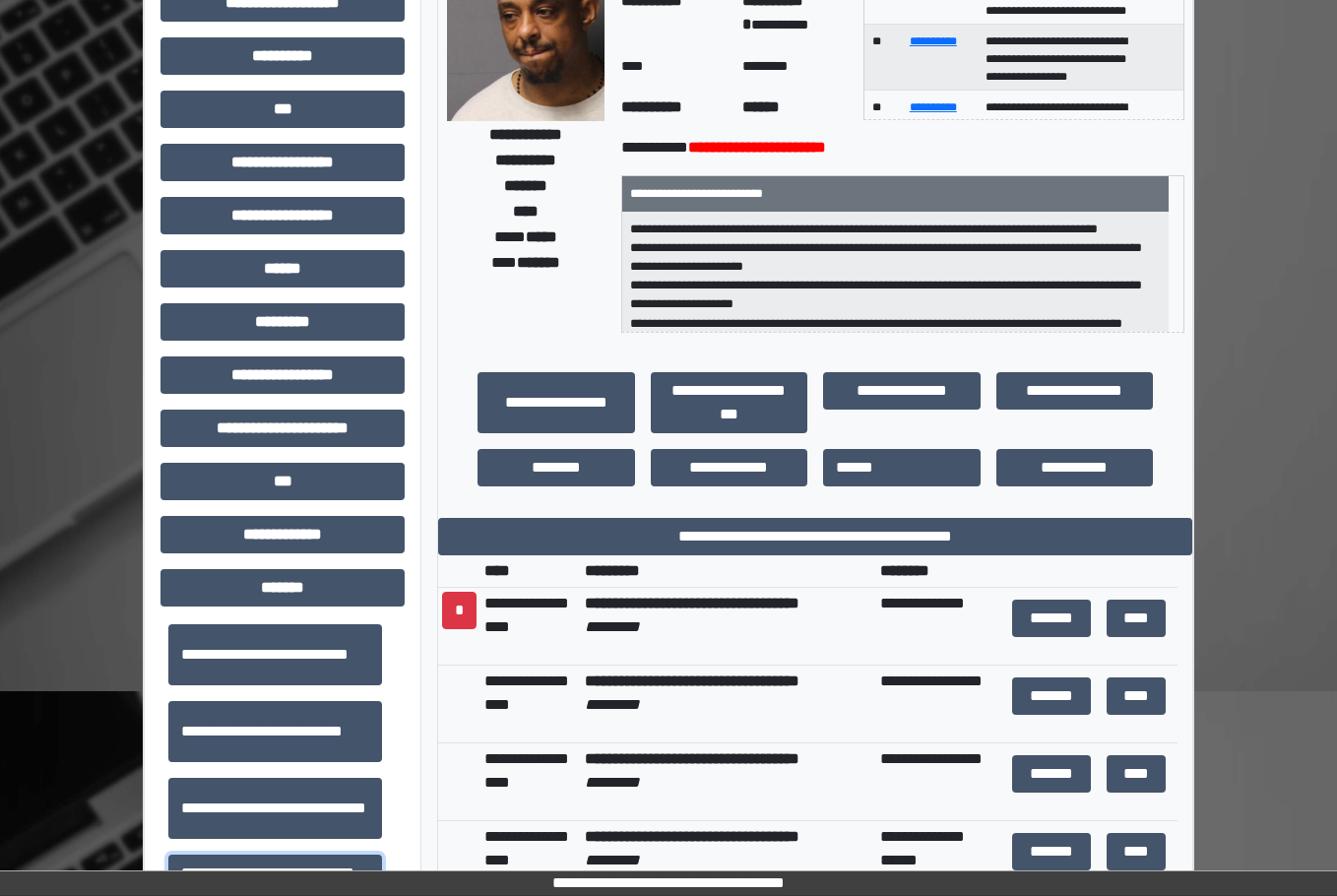 scroll, scrollTop: 0, scrollLeft: 0, axis: both 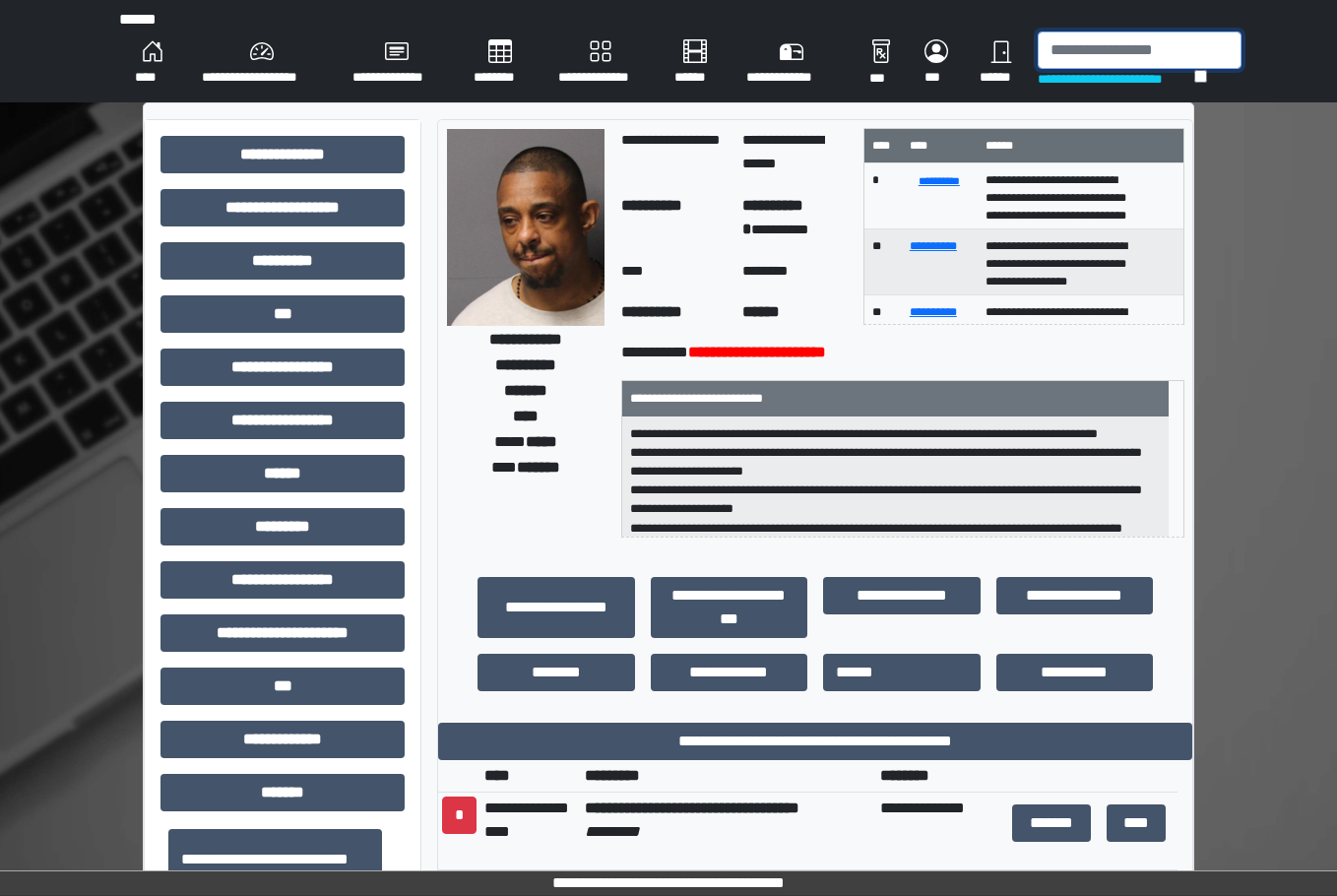 click at bounding box center (1139, 50) 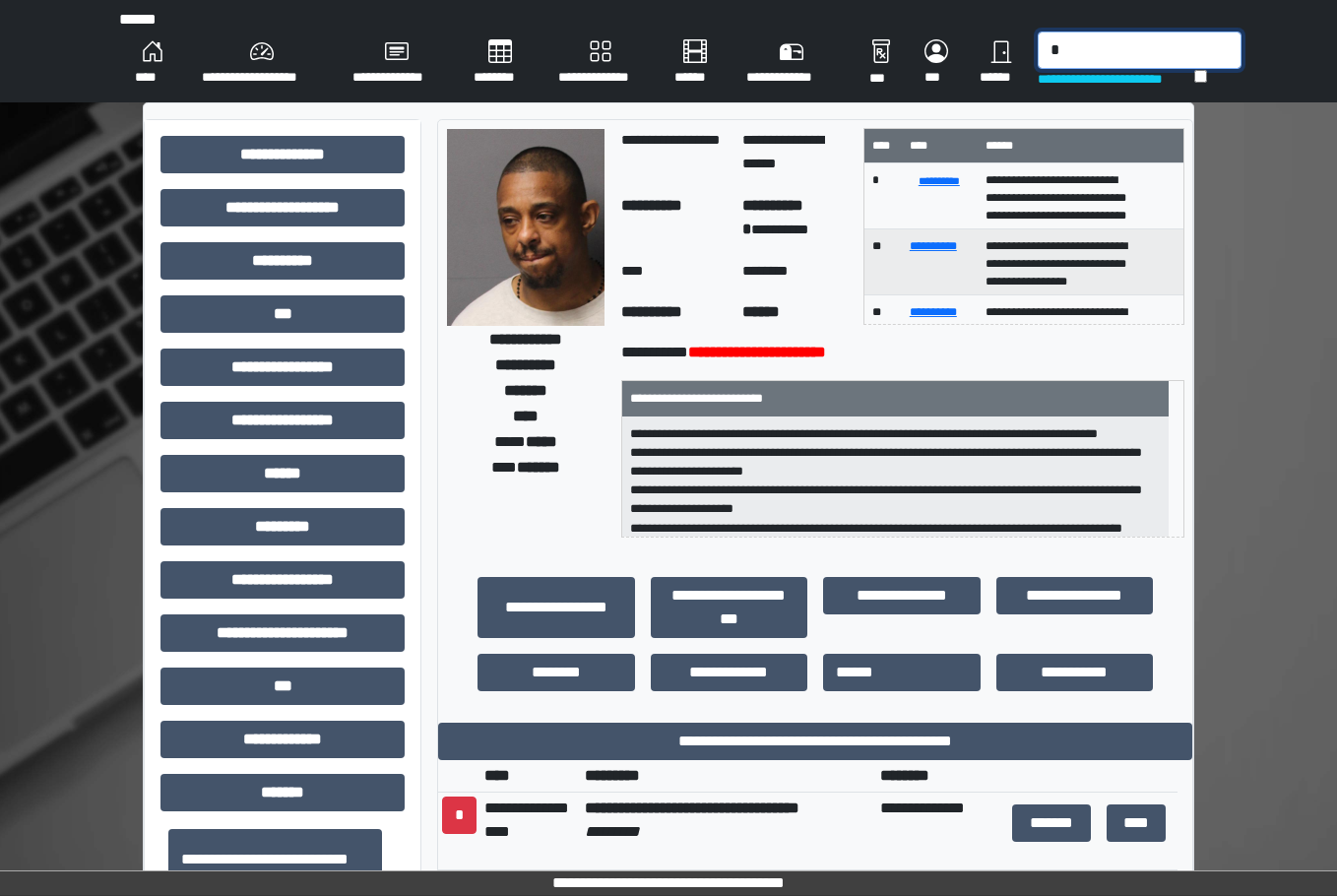 click on "*" at bounding box center [1139, 50] 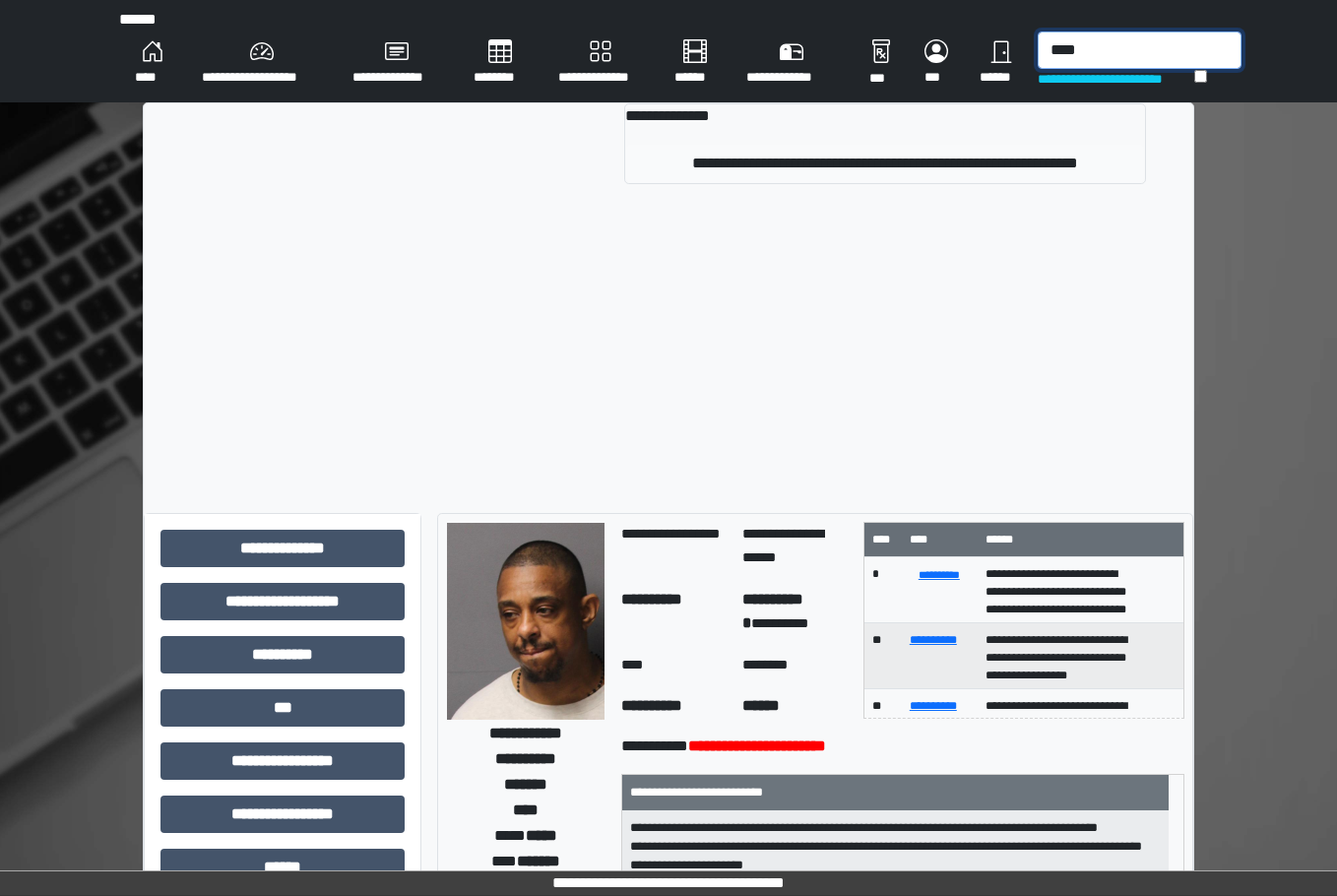 type on "****" 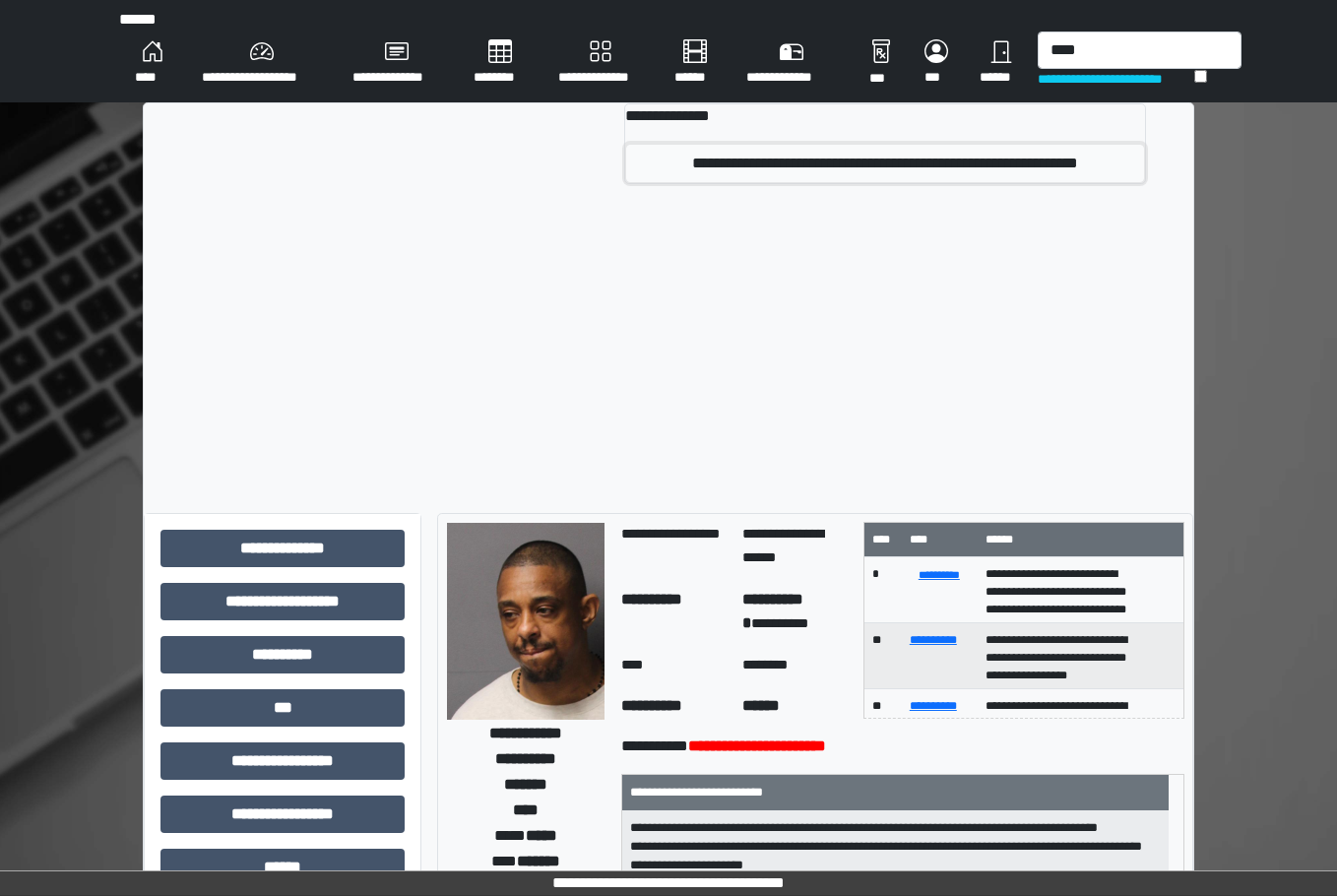 click on "**********" at bounding box center [885, 163] 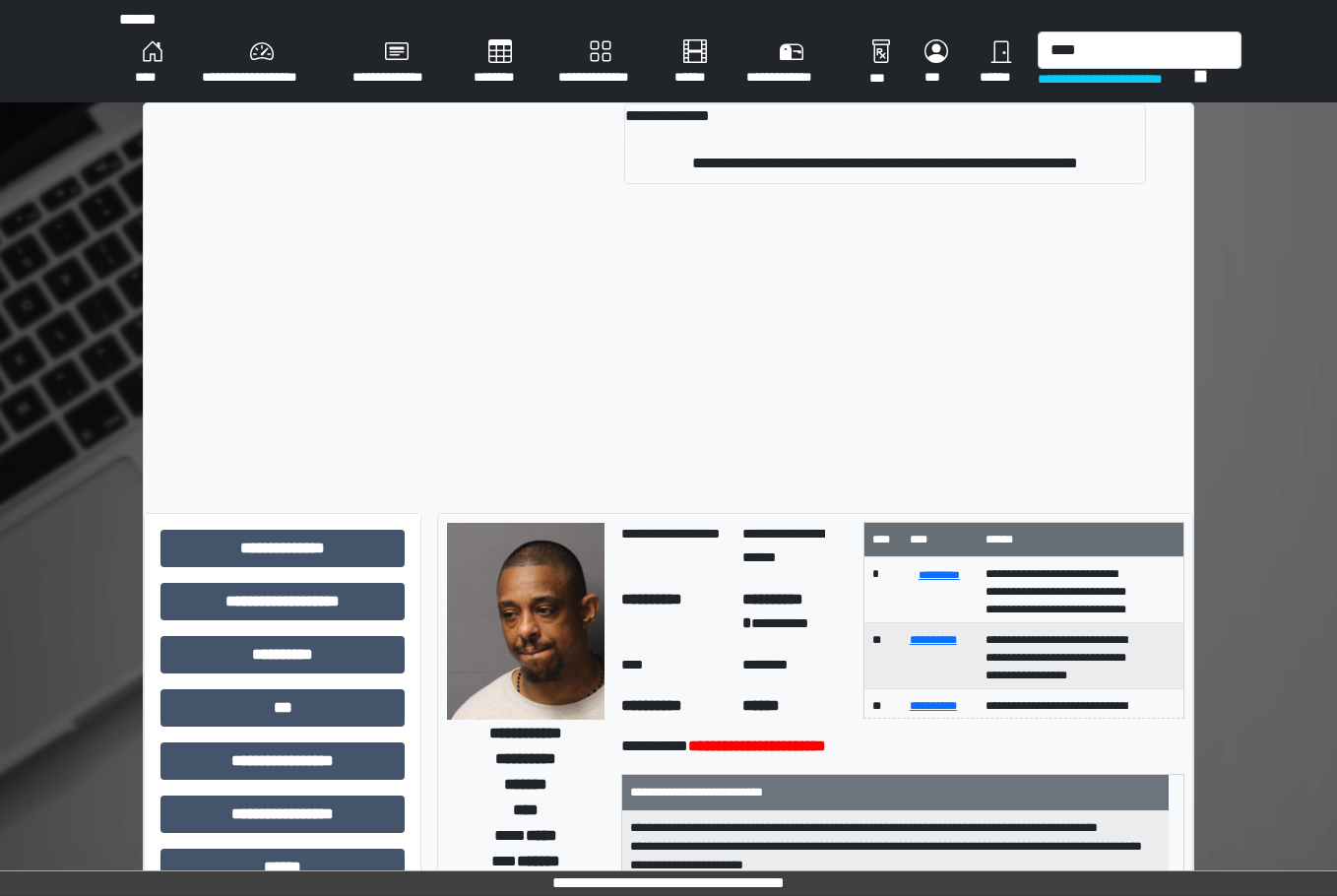 type 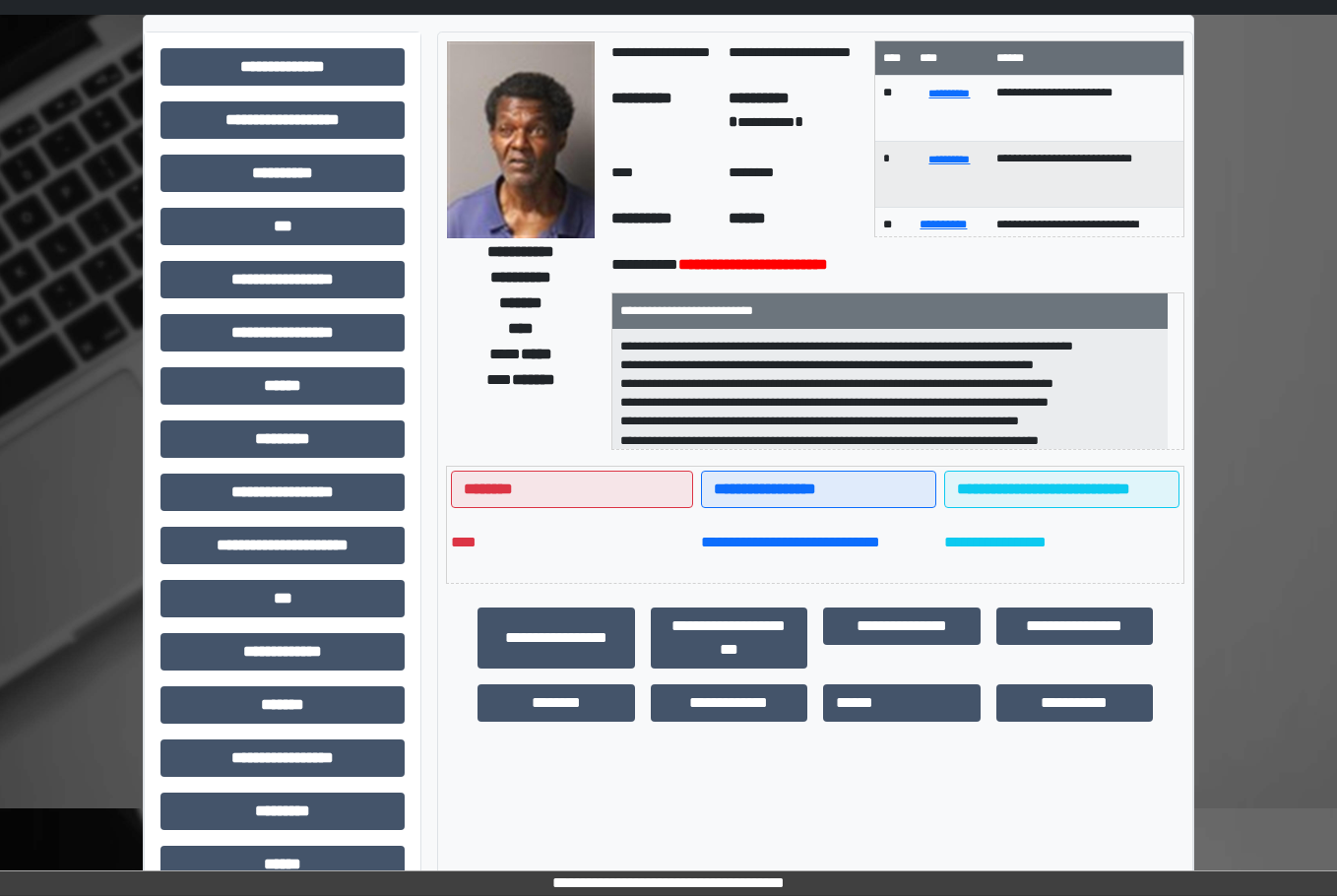 scroll, scrollTop: 197, scrollLeft: 0, axis: vertical 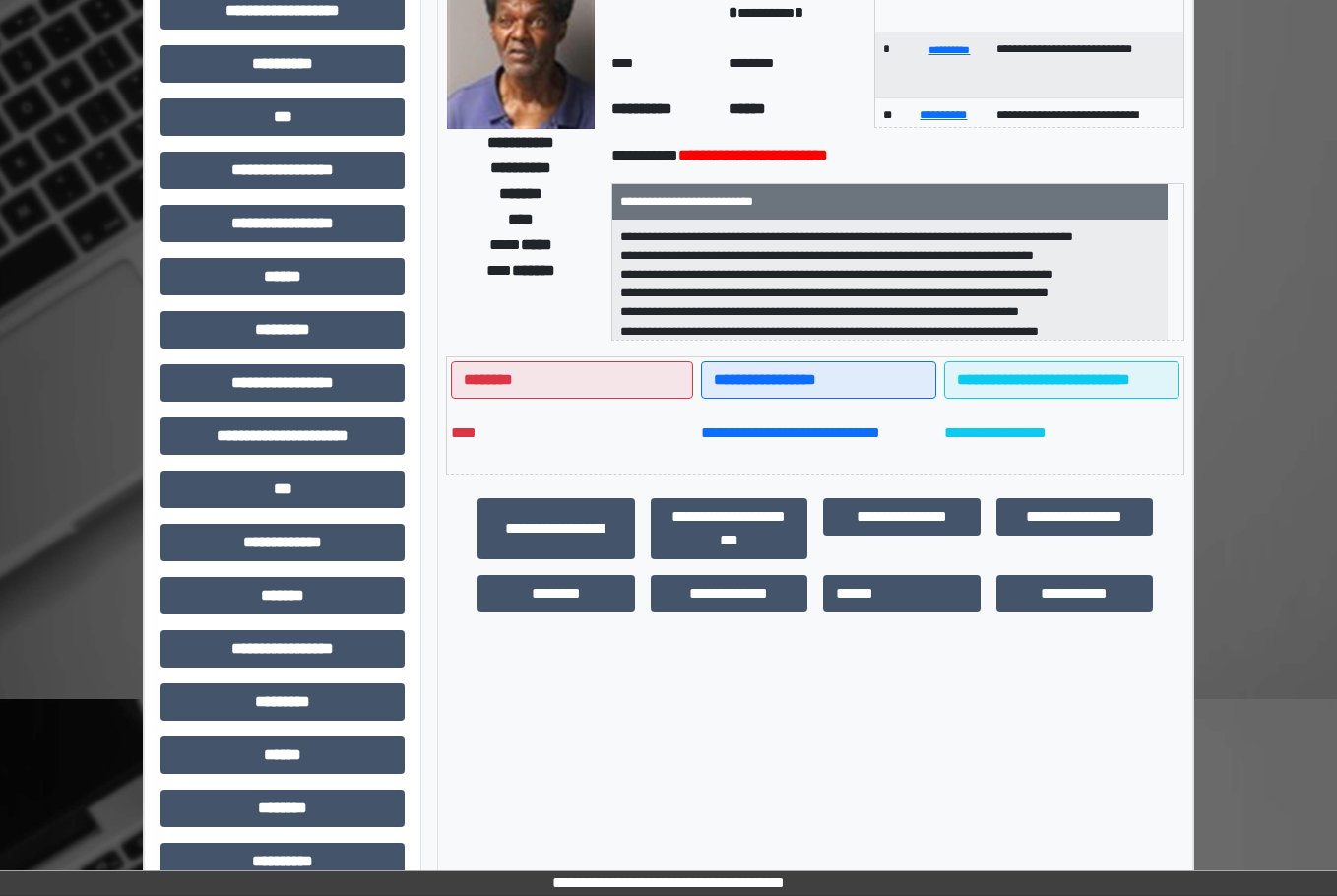 click on "**********" at bounding box center (283, 444) 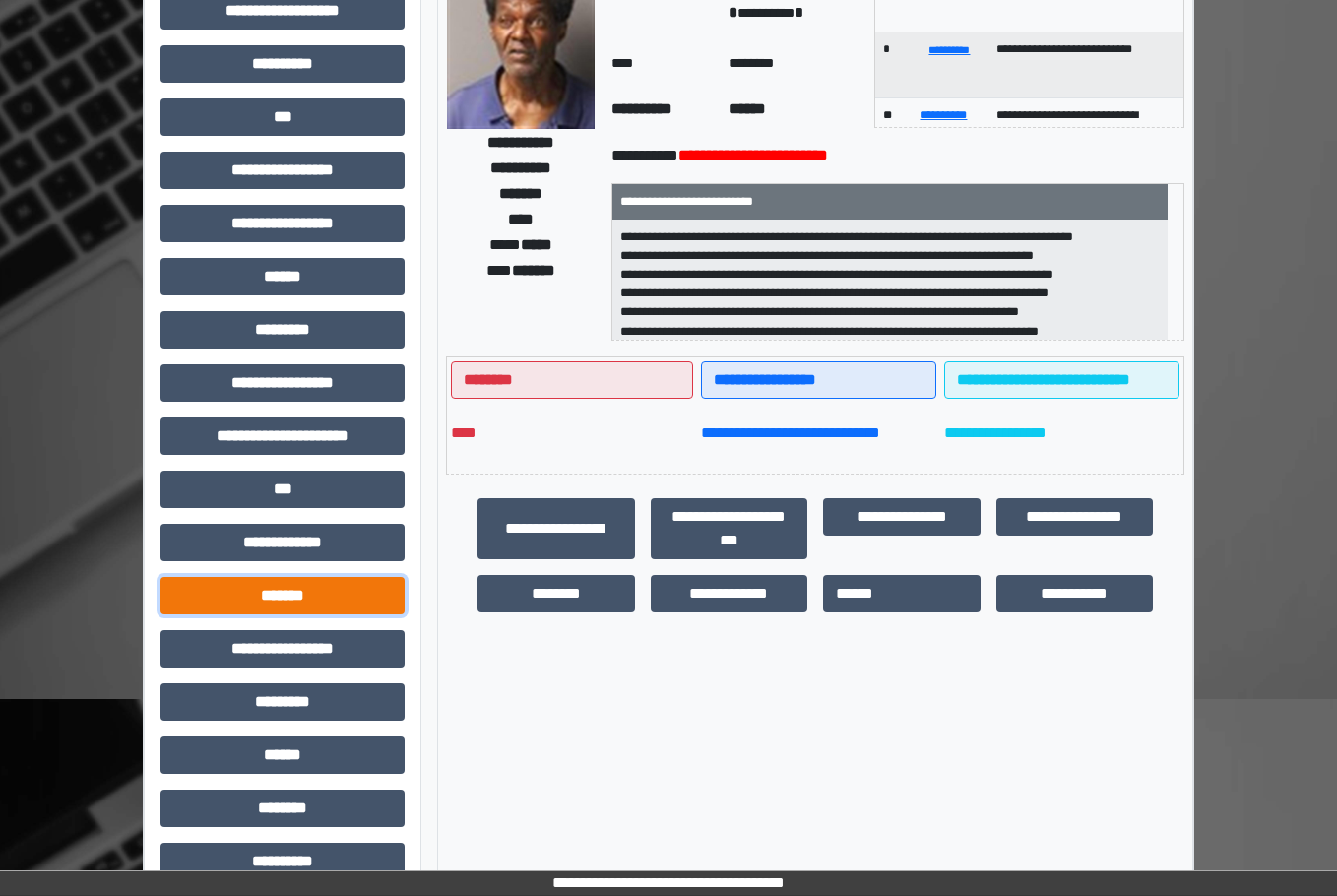 click on "*******" at bounding box center [283, 596] 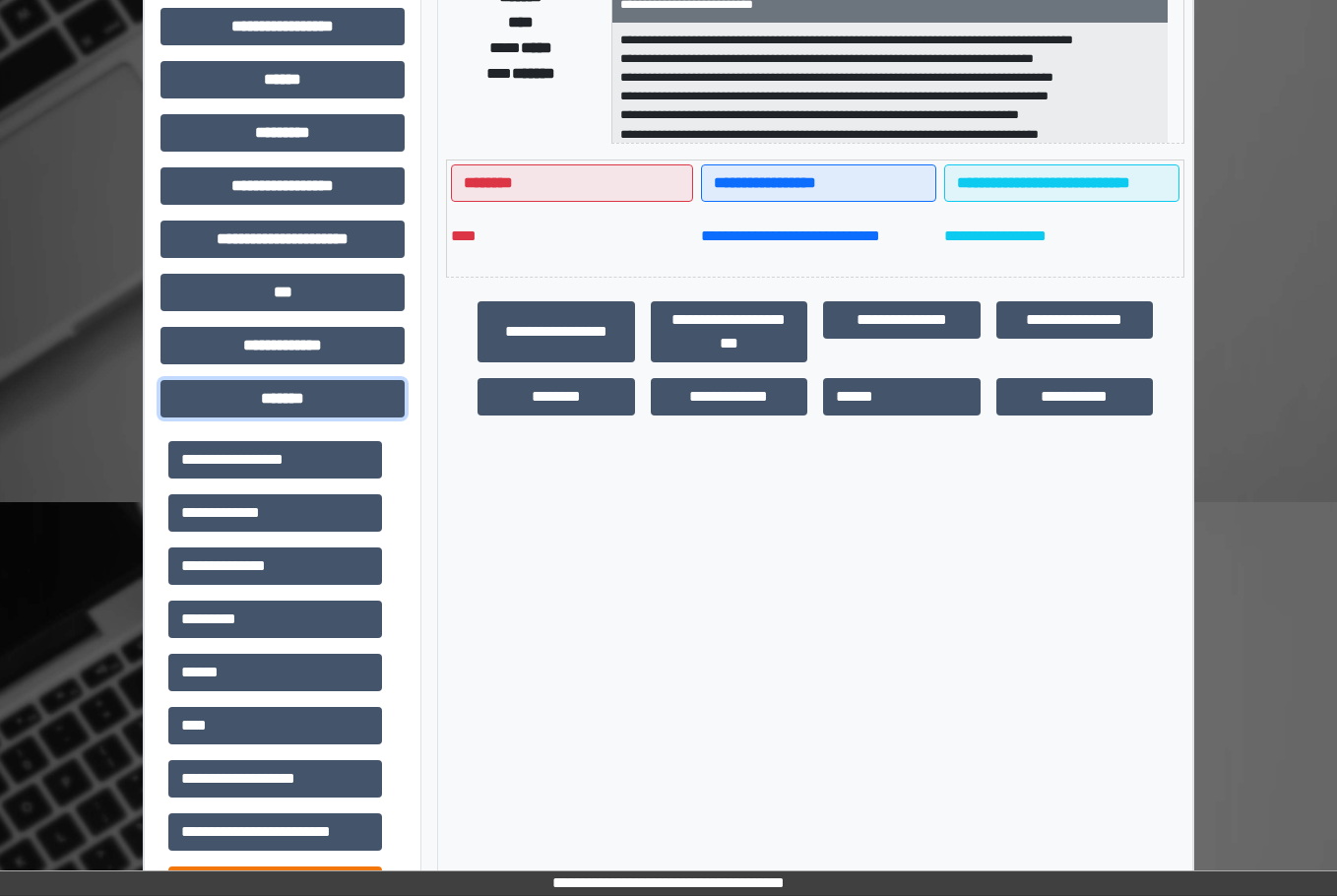 scroll, scrollTop: 689, scrollLeft: 0, axis: vertical 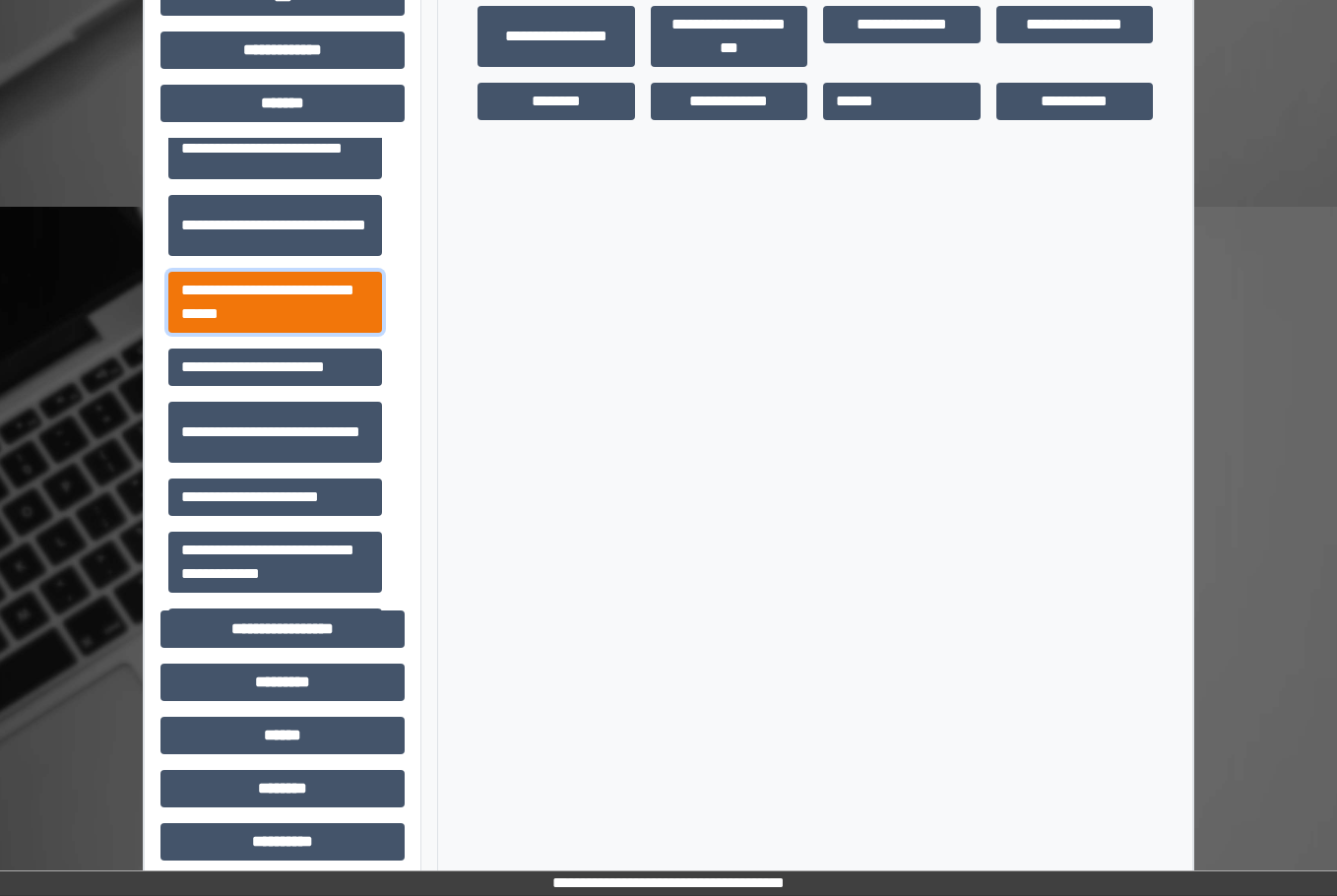 click on "**********" at bounding box center (275, 302) 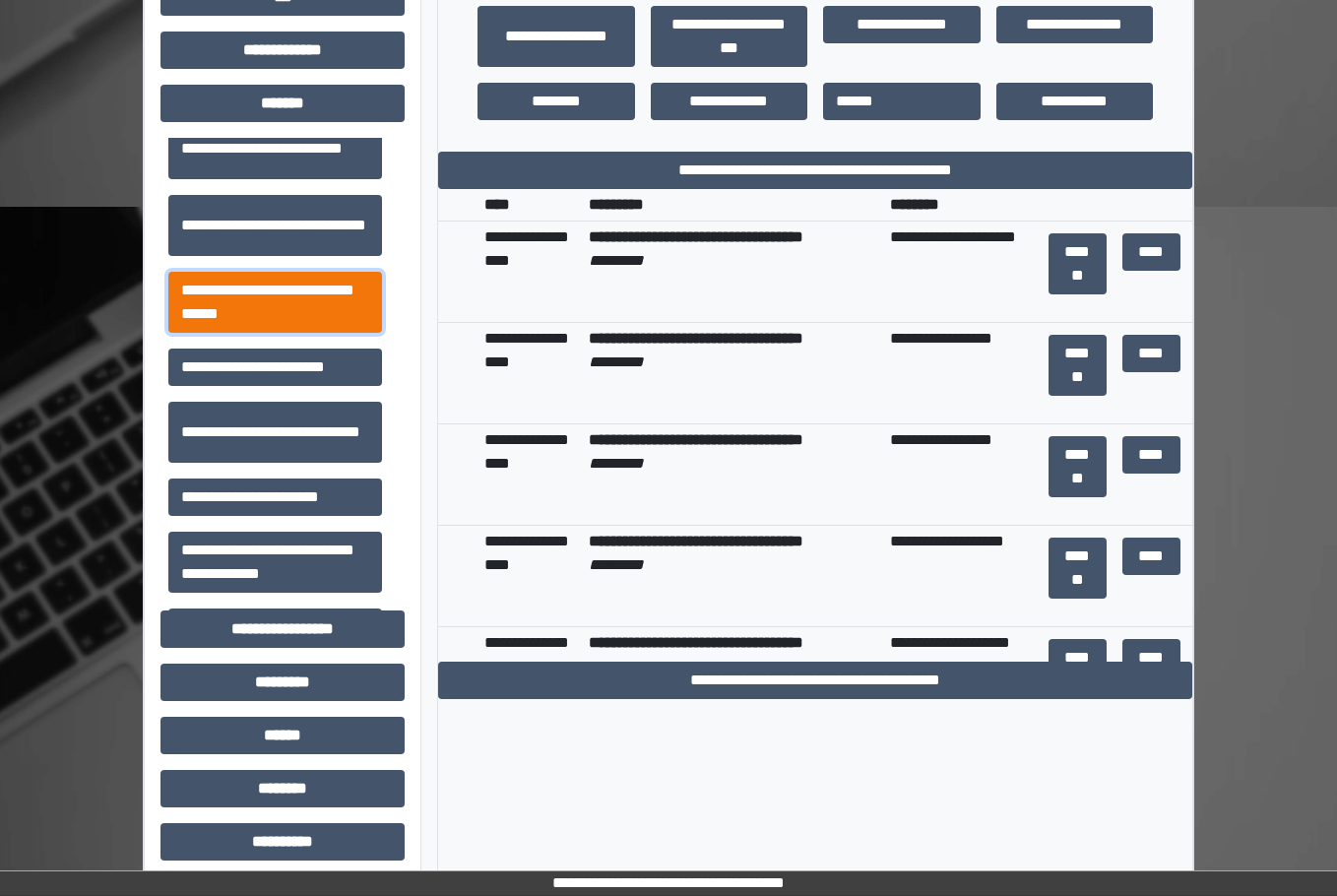 click on "**********" at bounding box center [275, 302] 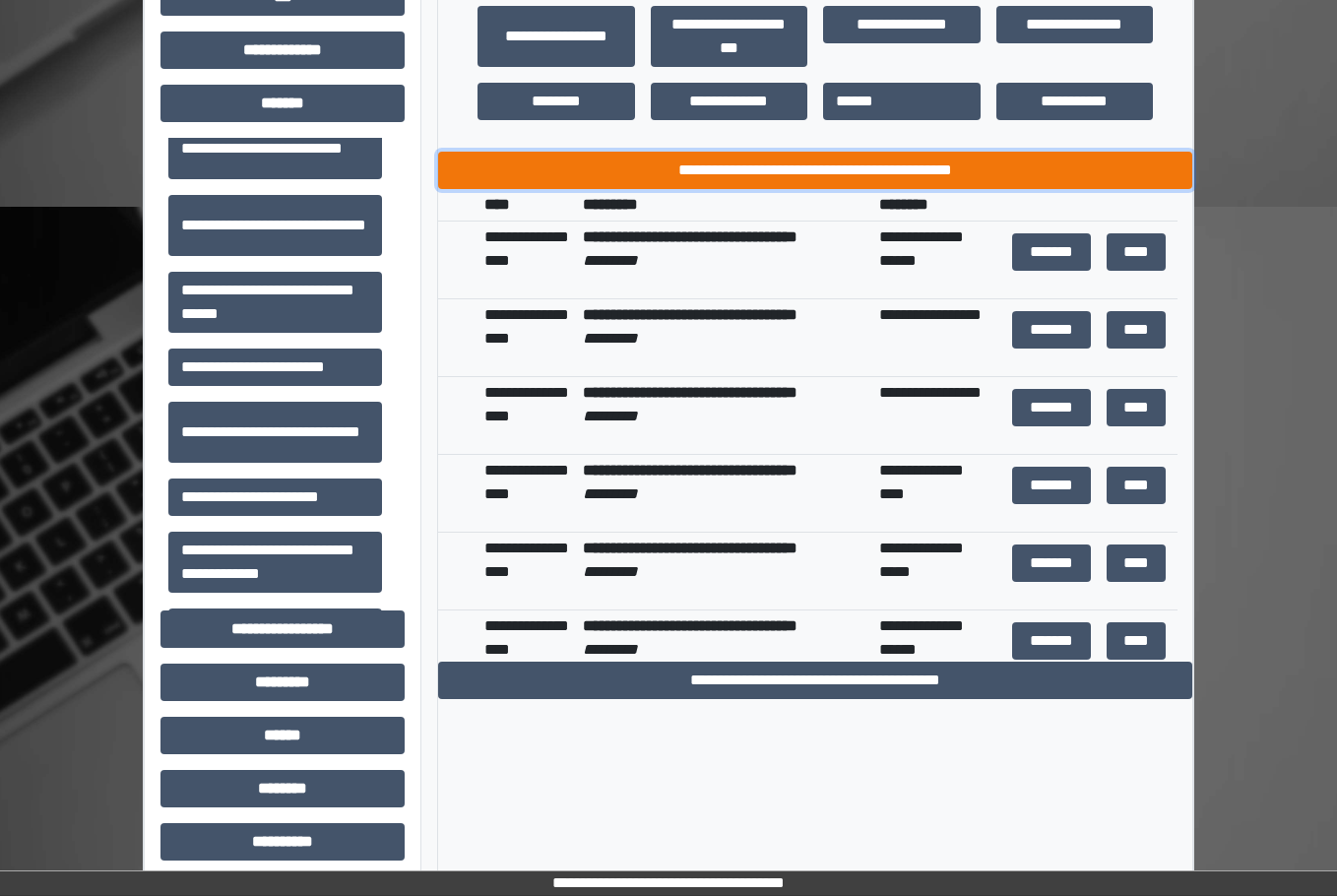 click on "**********" at bounding box center (815, 170) 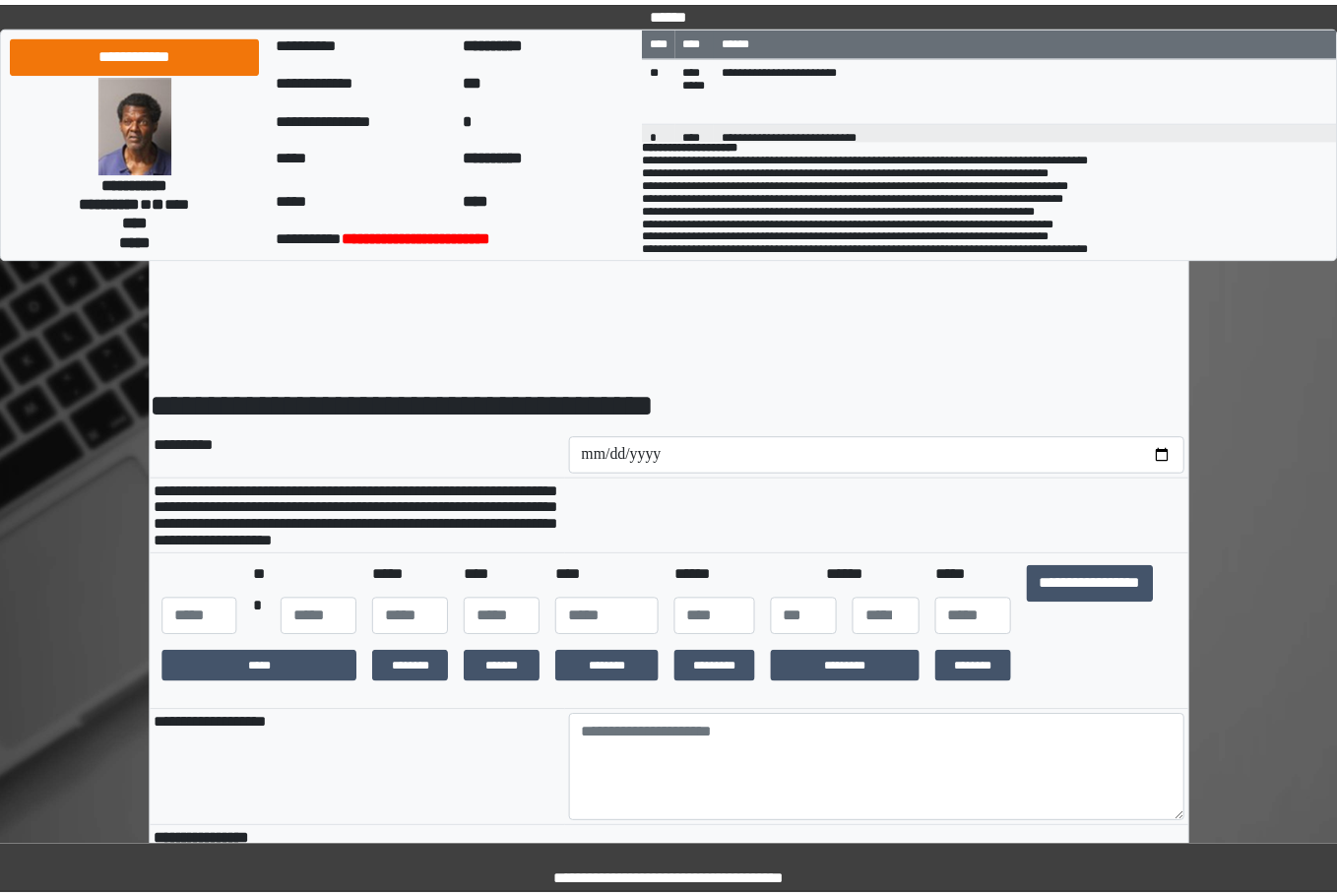 scroll, scrollTop: 0, scrollLeft: 0, axis: both 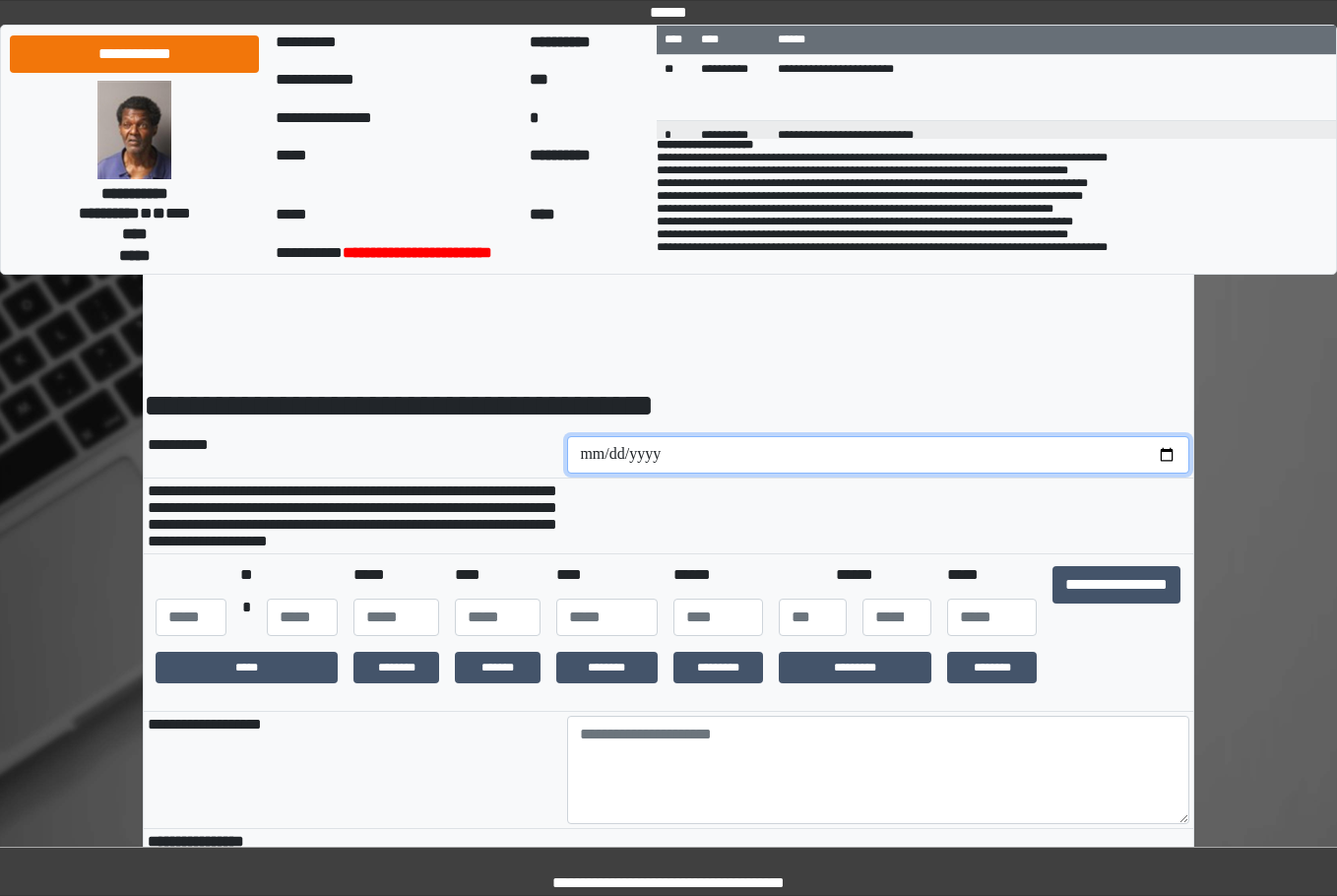 click at bounding box center (878, 455) 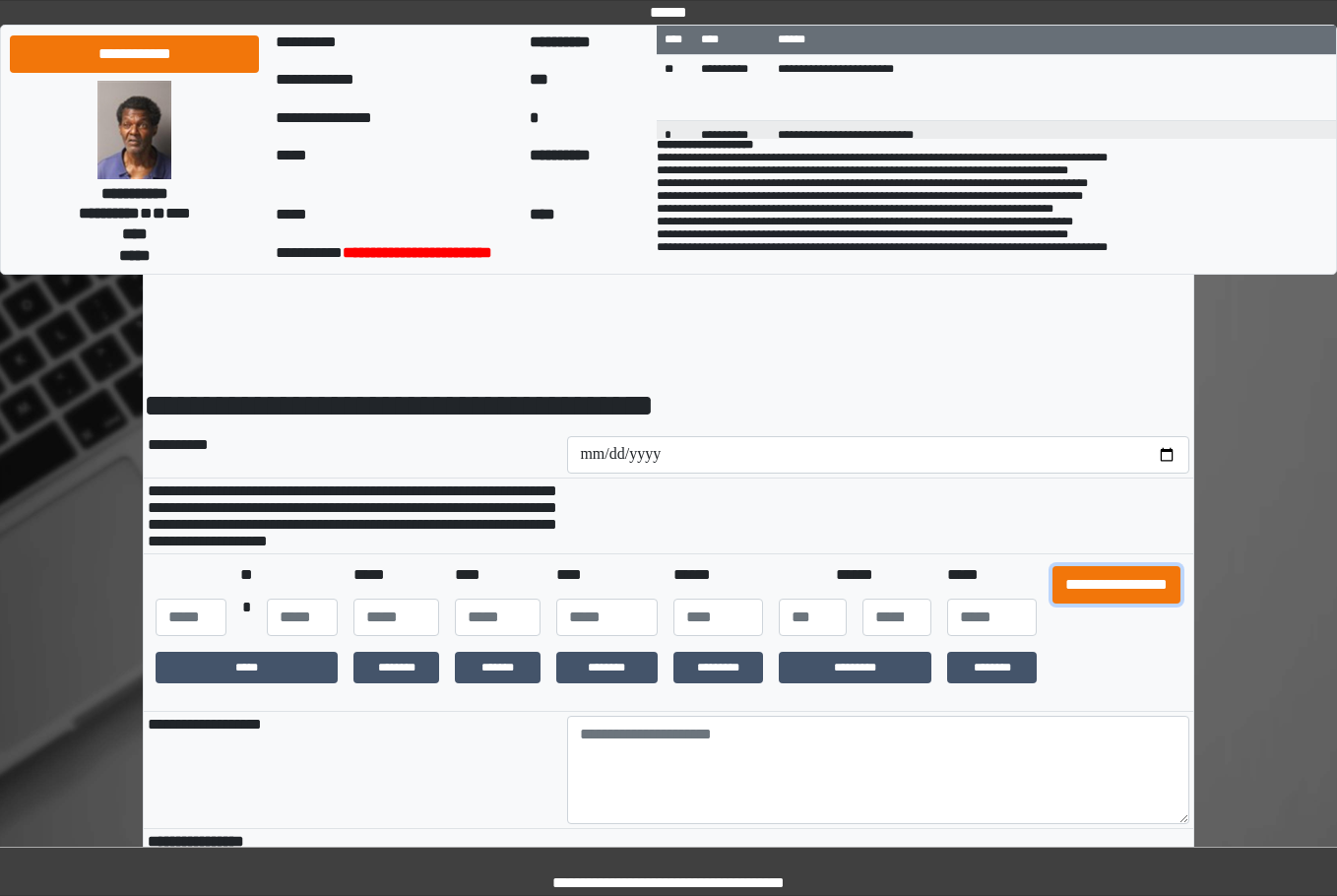 drag, startPoint x: 1104, startPoint y: 616, endPoint x: 947, endPoint y: 558, distance: 167.37085 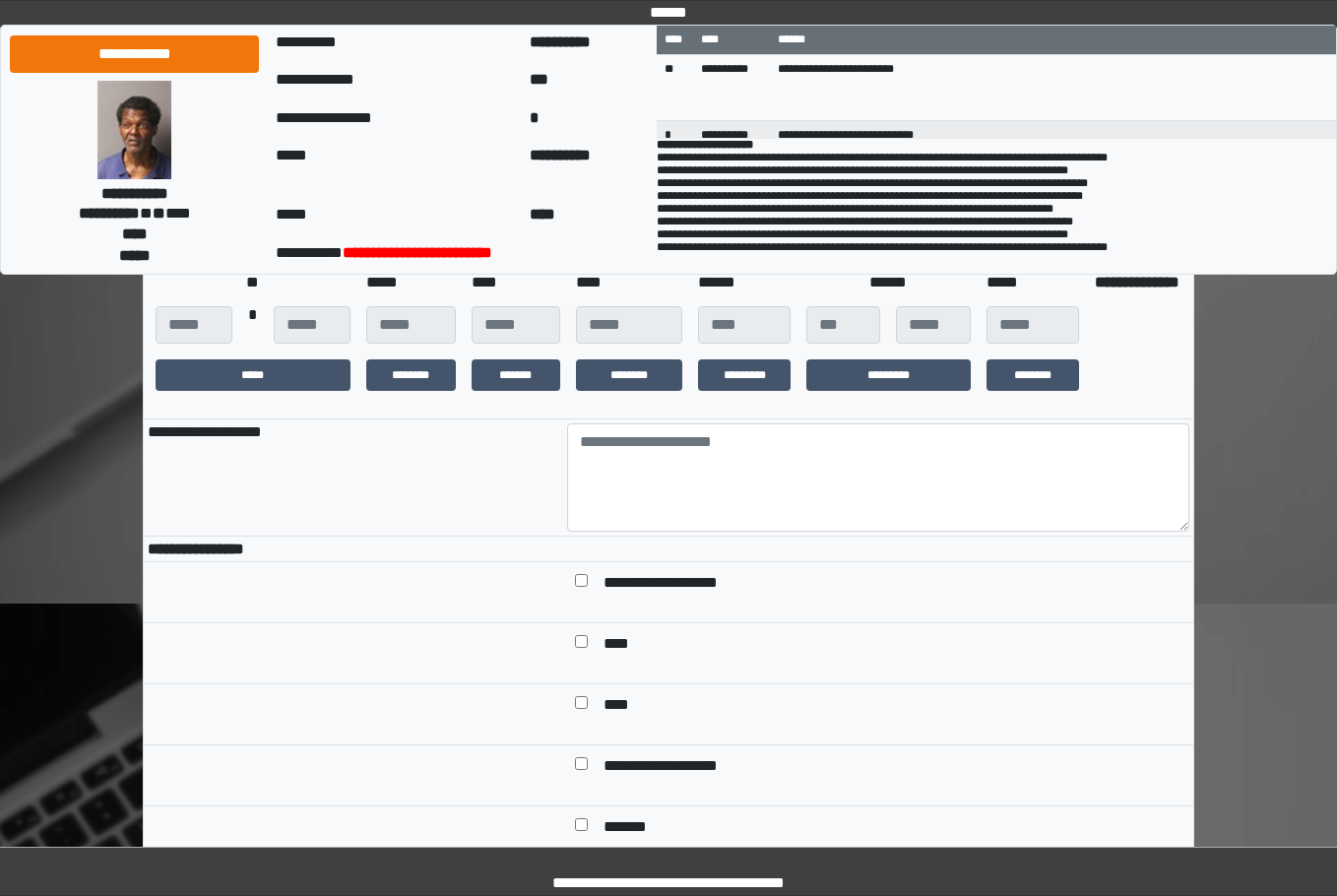 scroll, scrollTop: 295, scrollLeft: 0, axis: vertical 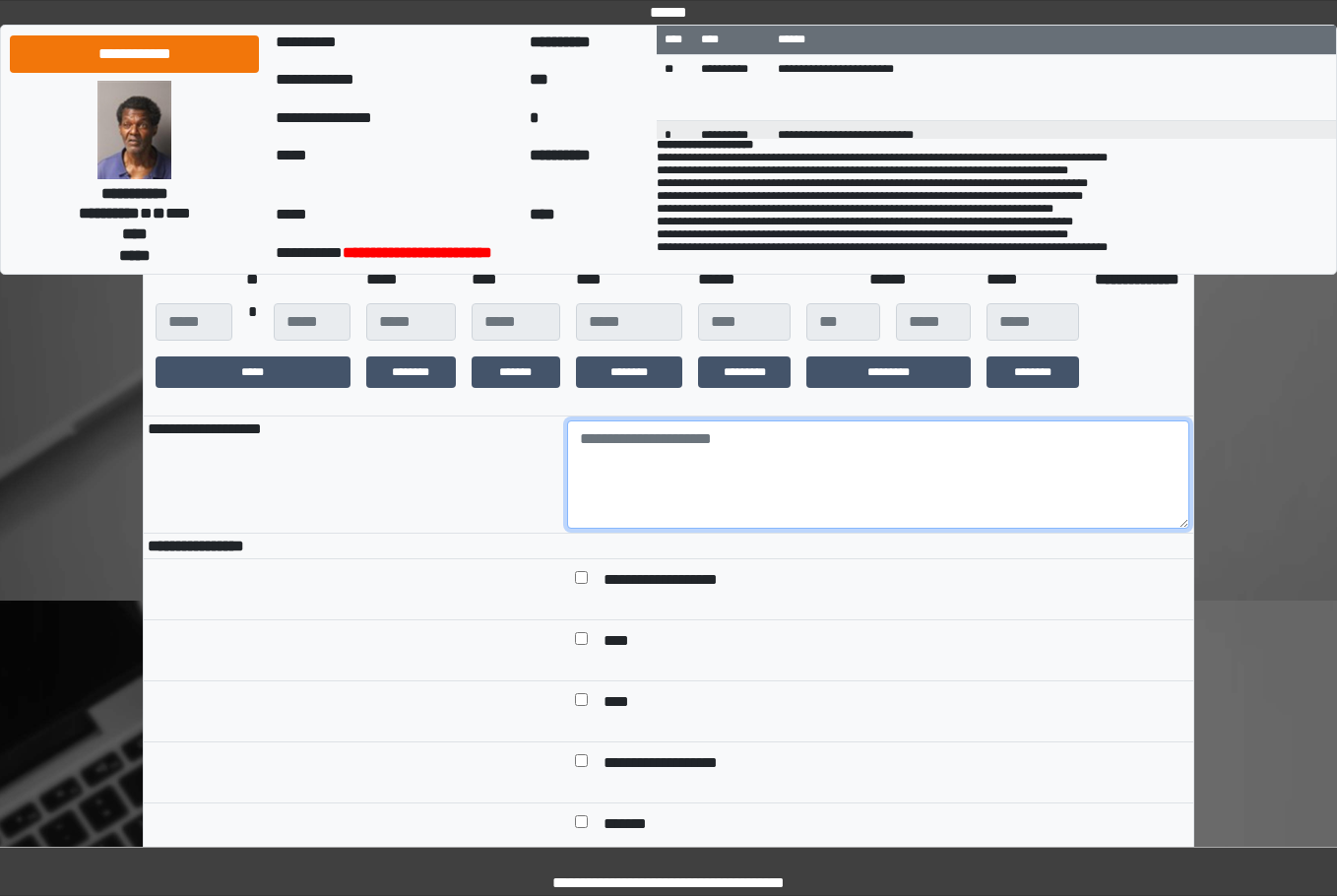 click at bounding box center (878, 475) 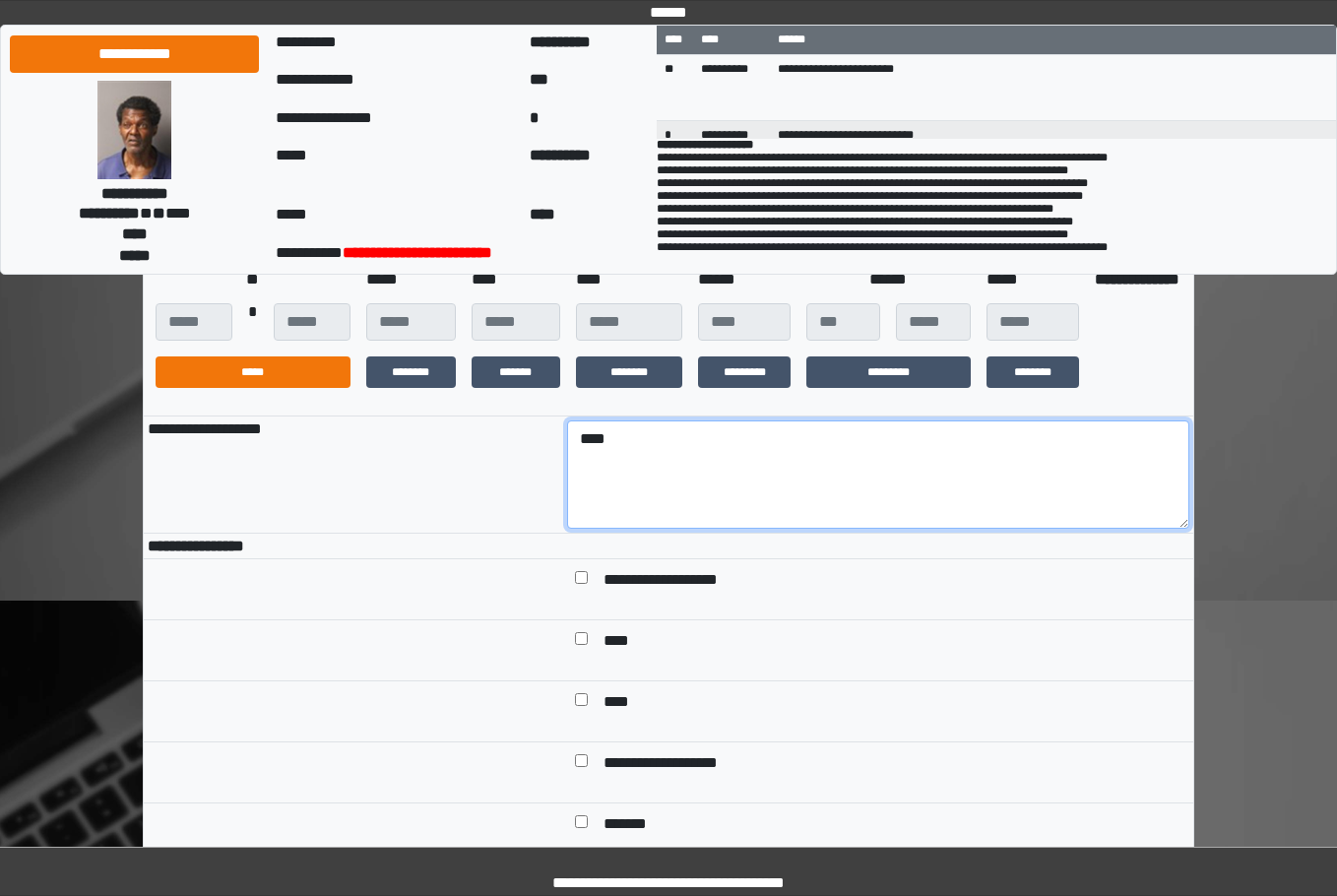 type on "****" 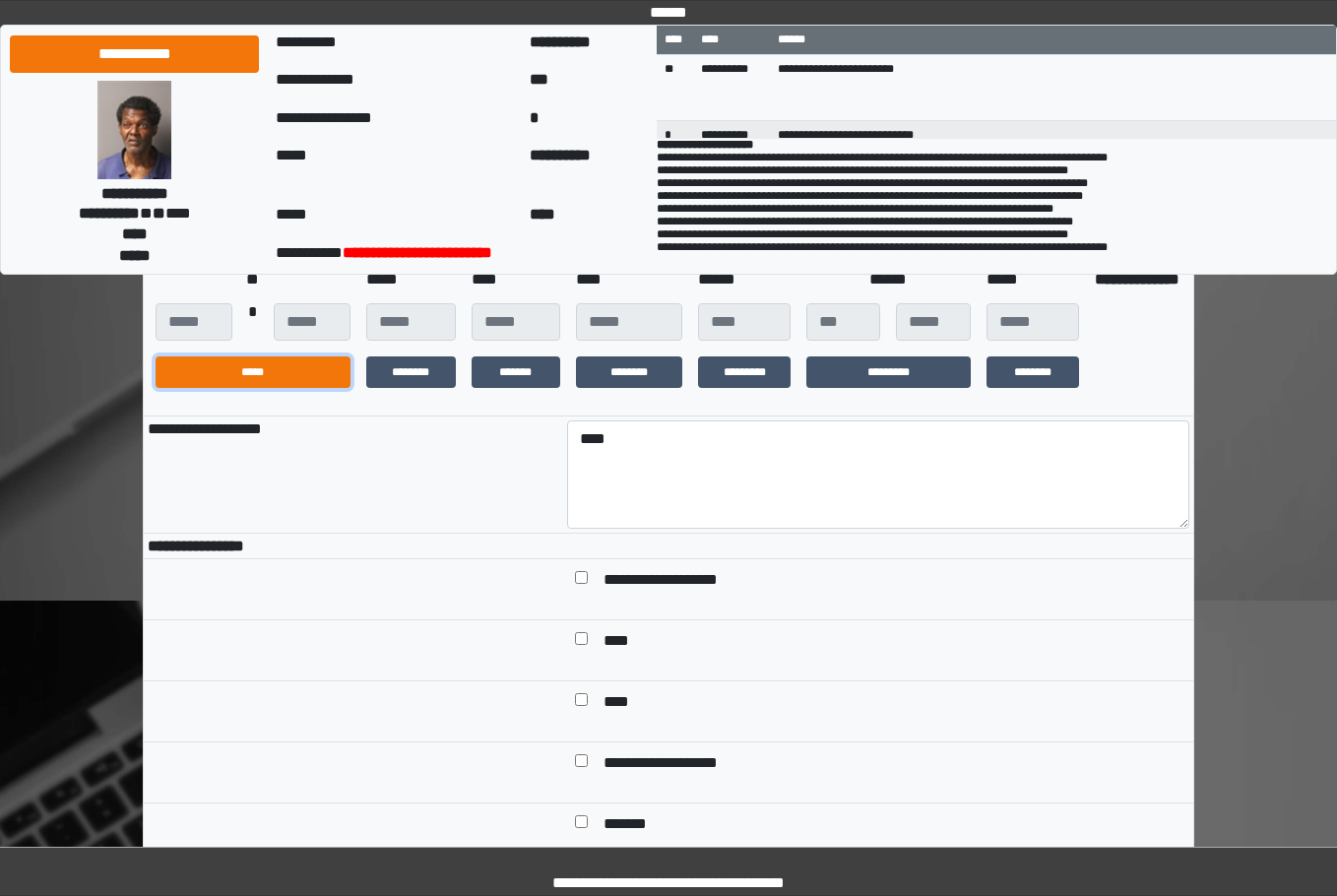 click on "*****" at bounding box center [253, 372] 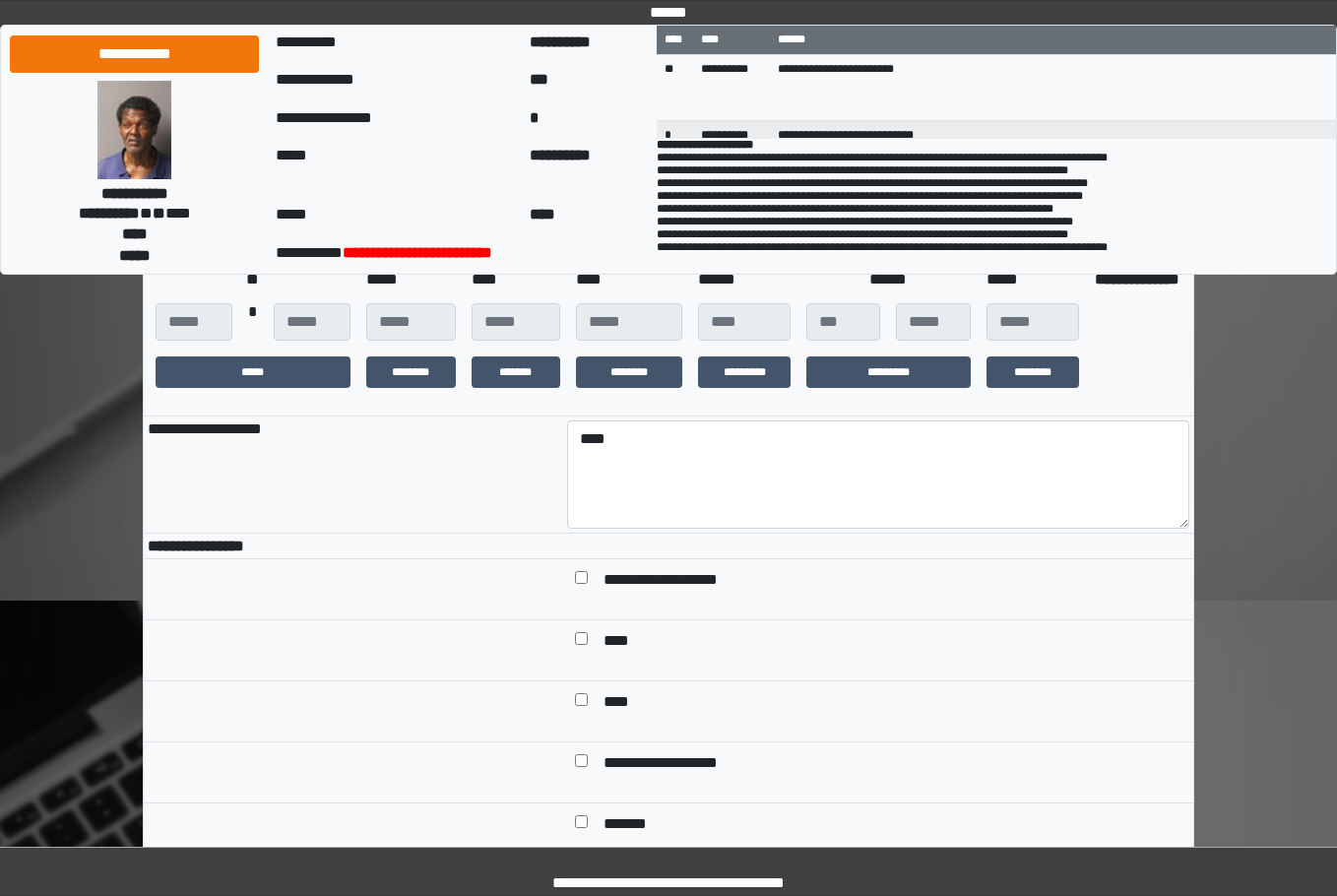 click on "**********" at bounding box center (353, 475) 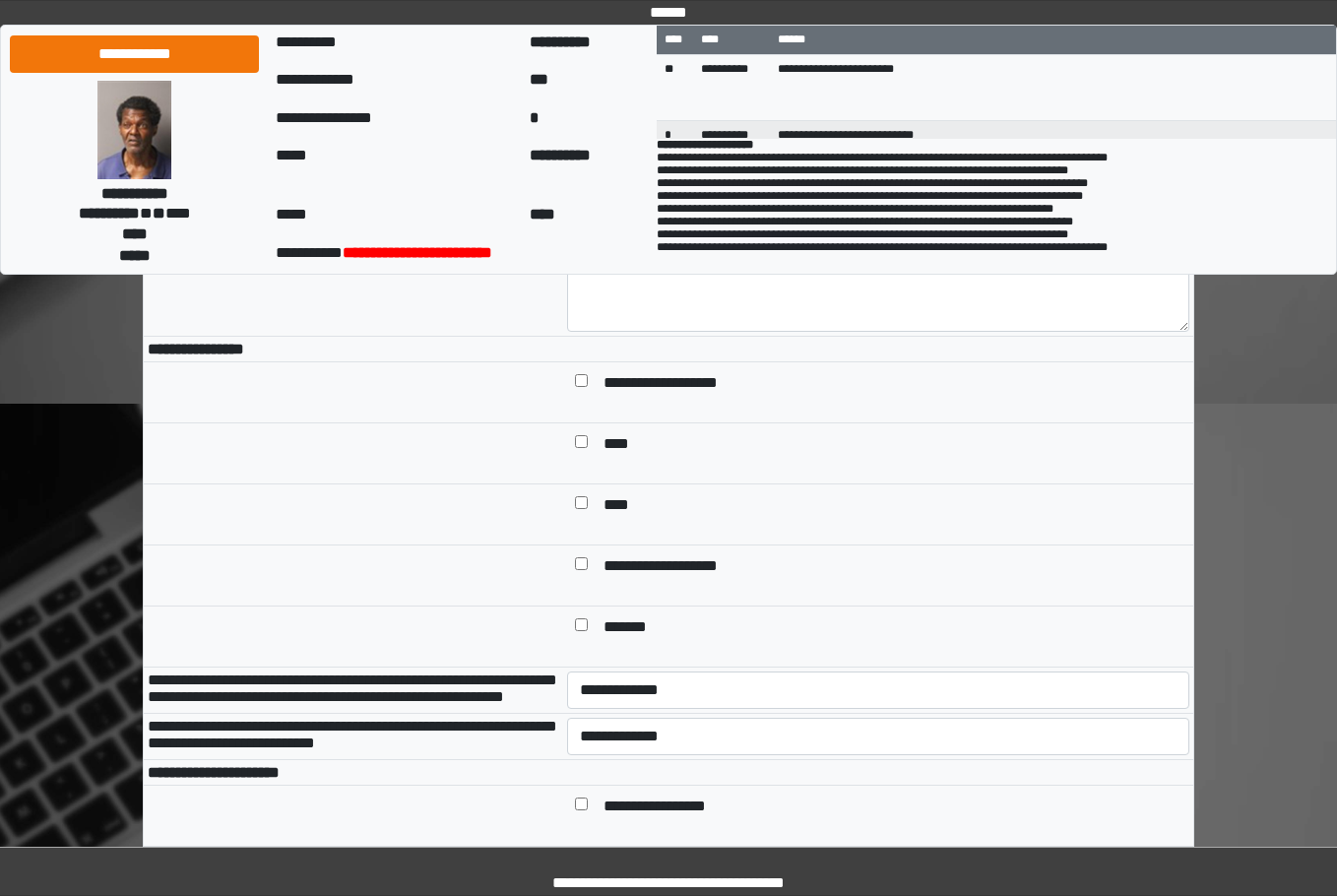 click on "**********" at bounding box center [892, 384] 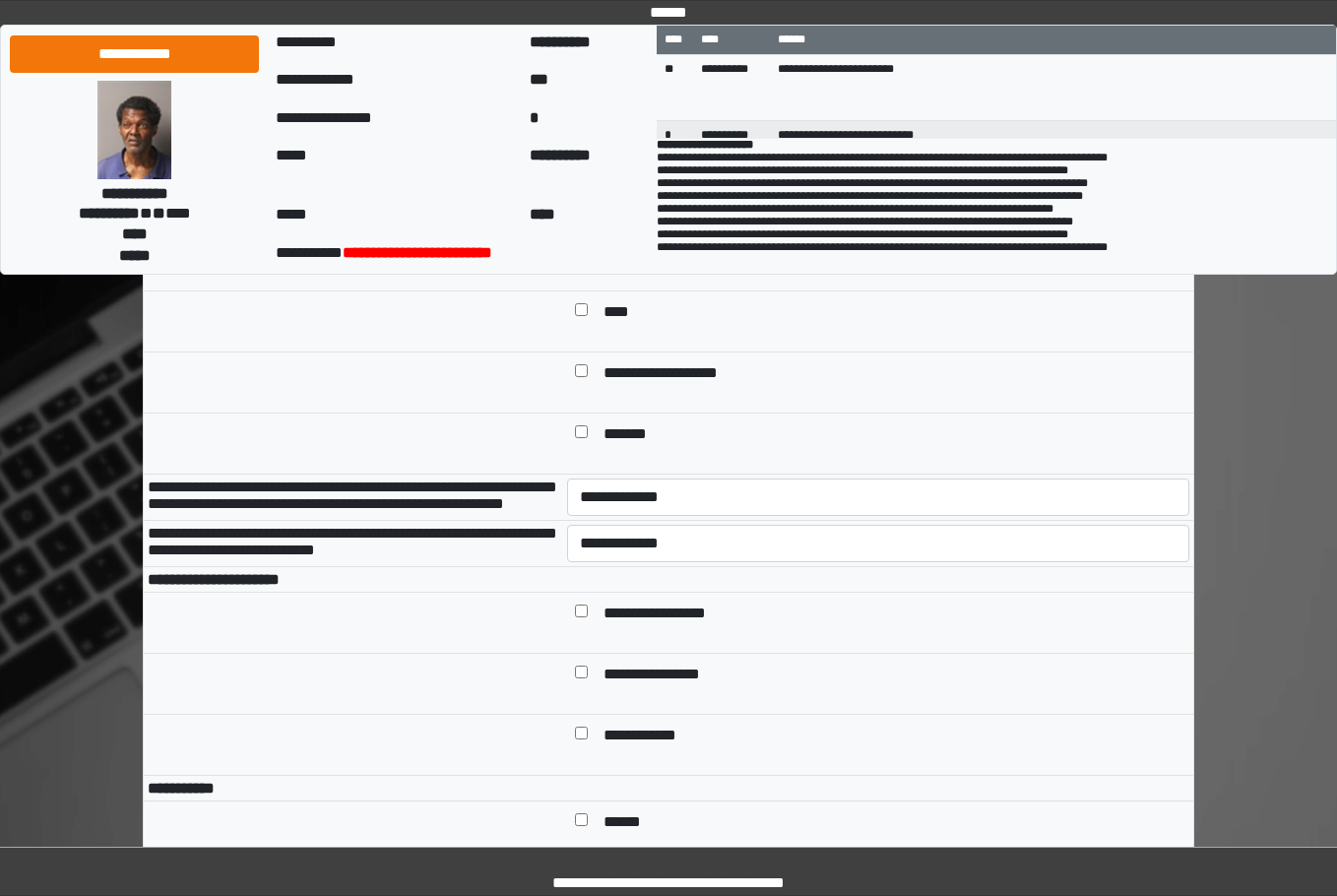 scroll, scrollTop: 689, scrollLeft: 0, axis: vertical 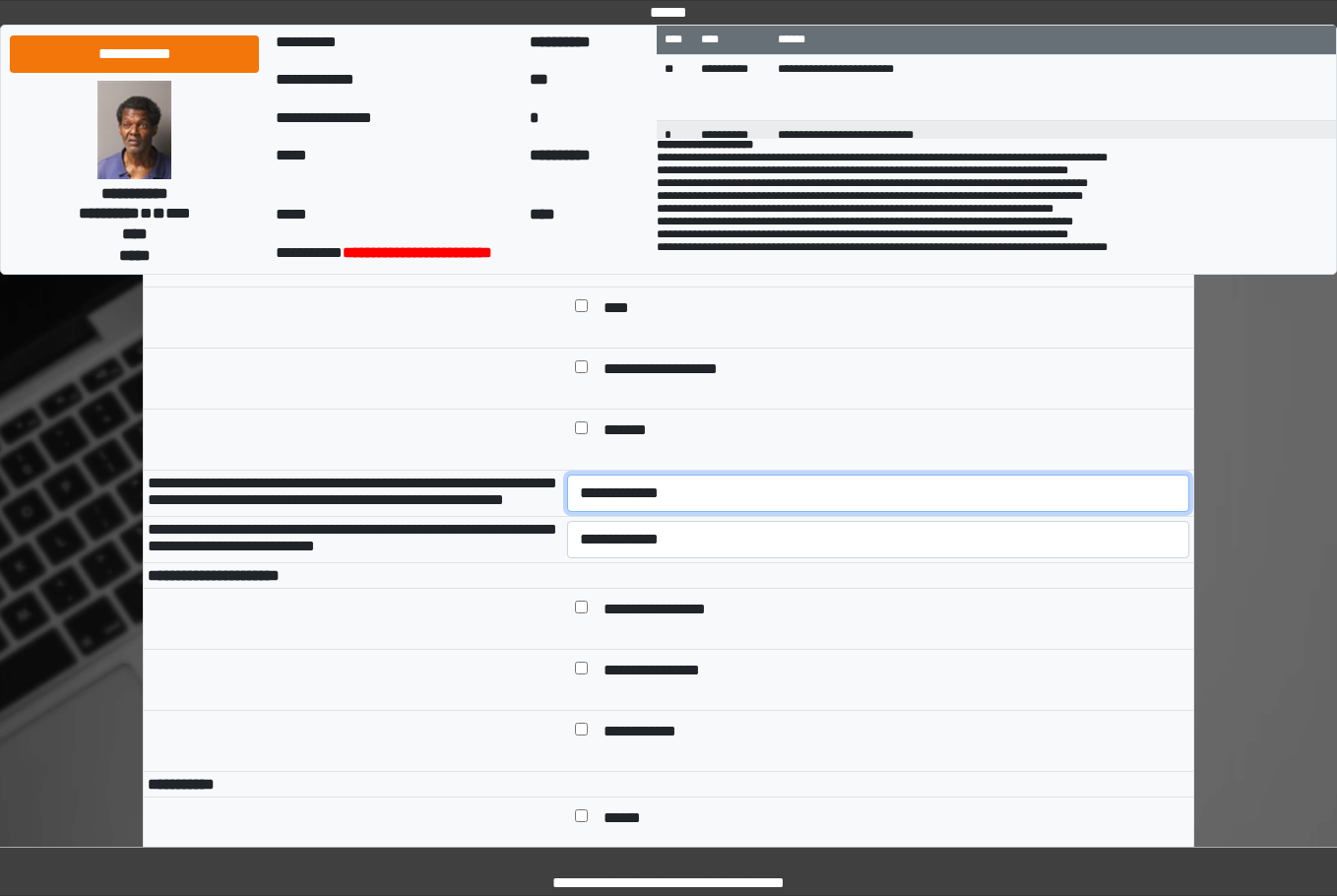 drag, startPoint x: 620, startPoint y: 535, endPoint x: 622, endPoint y: 565, distance: 30.06659 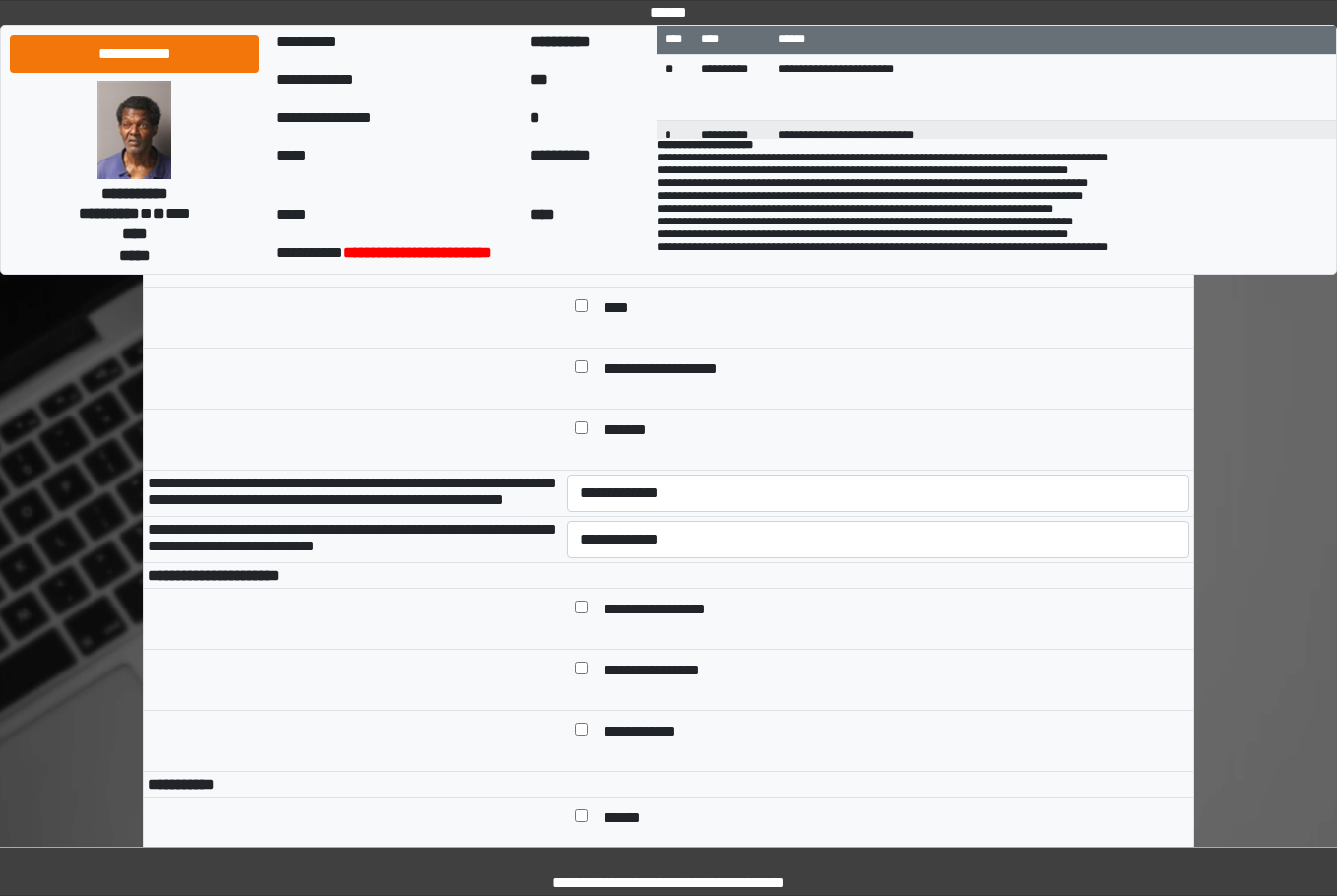 drag, startPoint x: 624, startPoint y: 581, endPoint x: 619, endPoint y: 556, distance: 25.495098 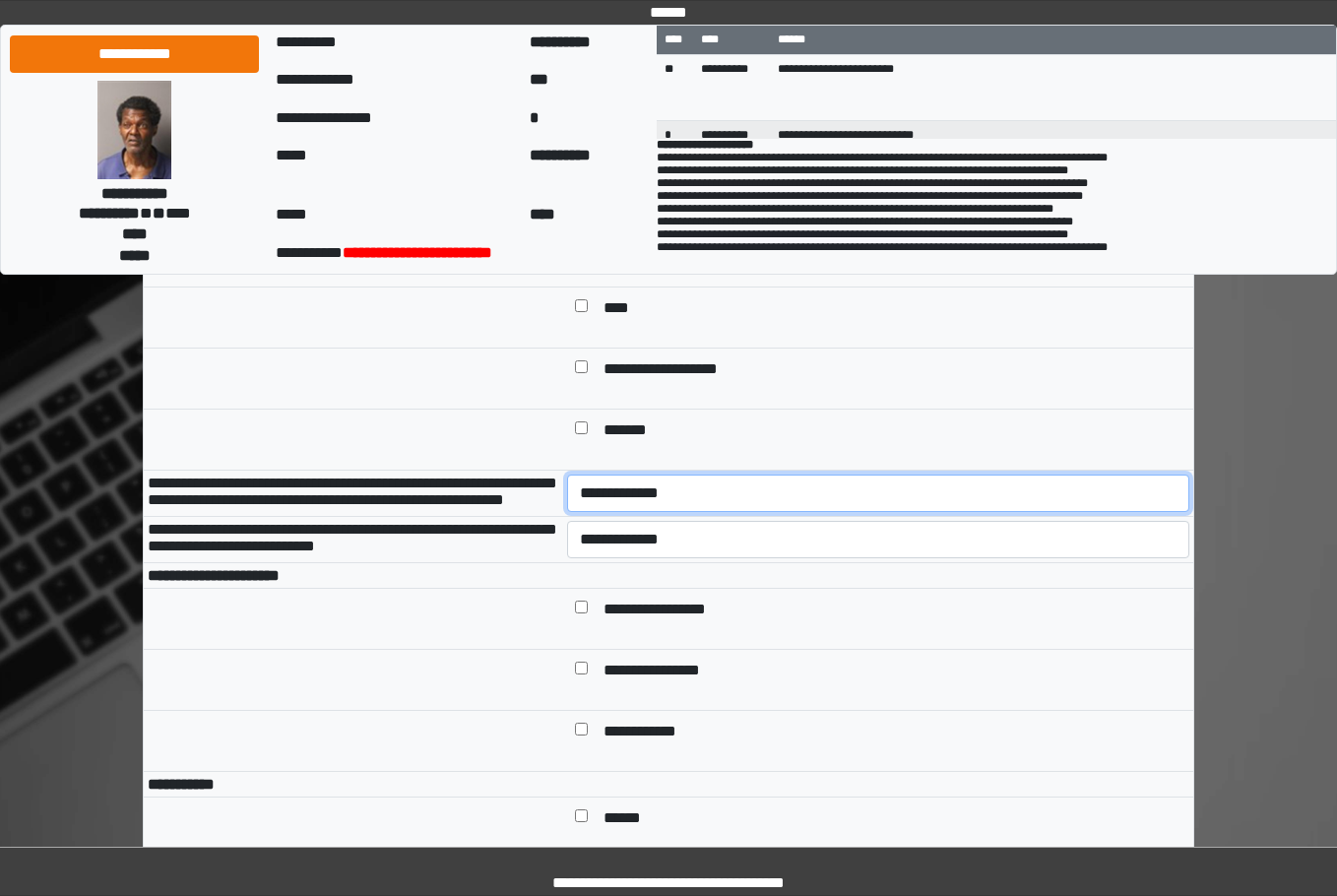 click on "**********" at bounding box center [878, 493] 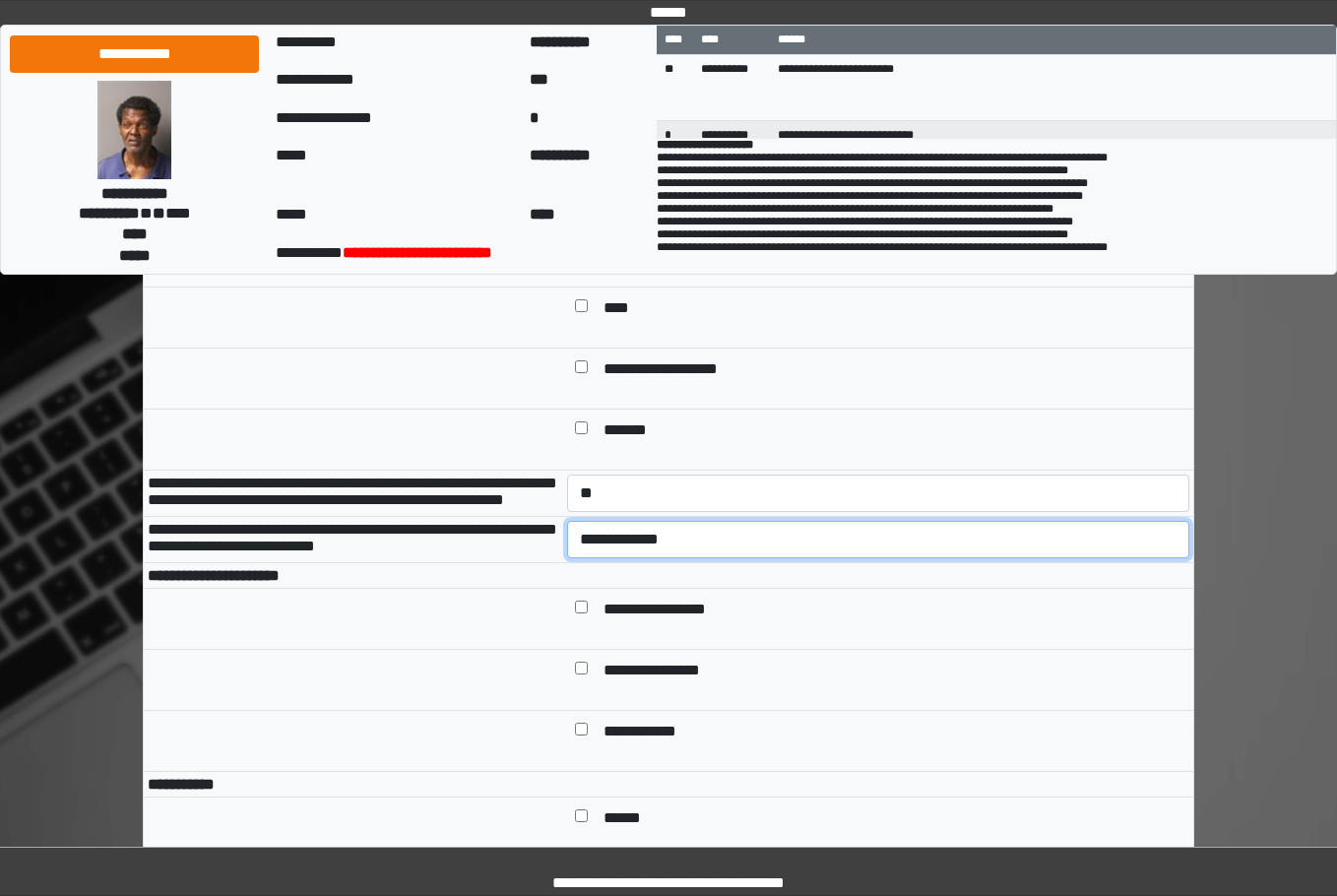 click on "**********" at bounding box center [878, 540] 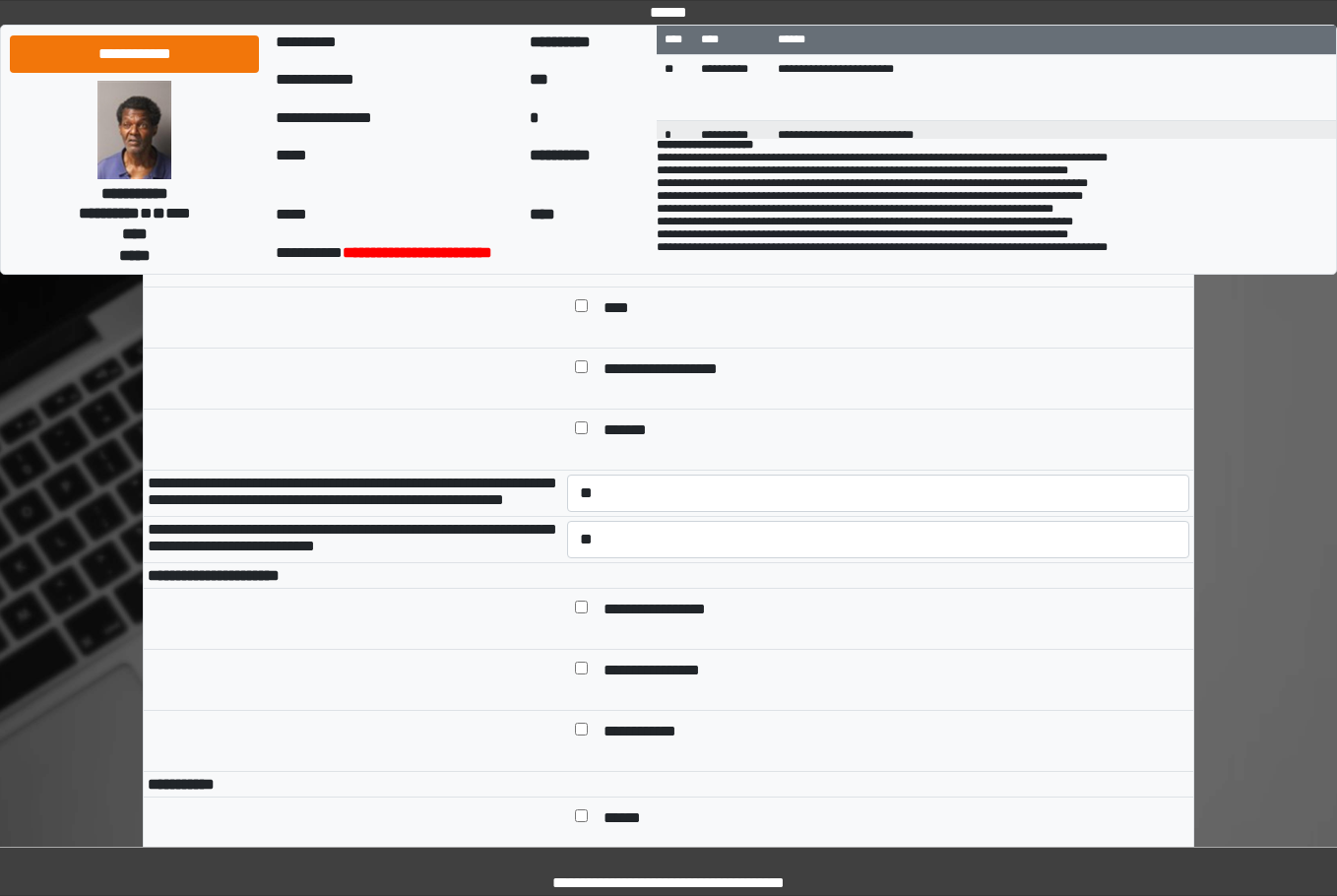 click on "**********" at bounding box center (353, 576) 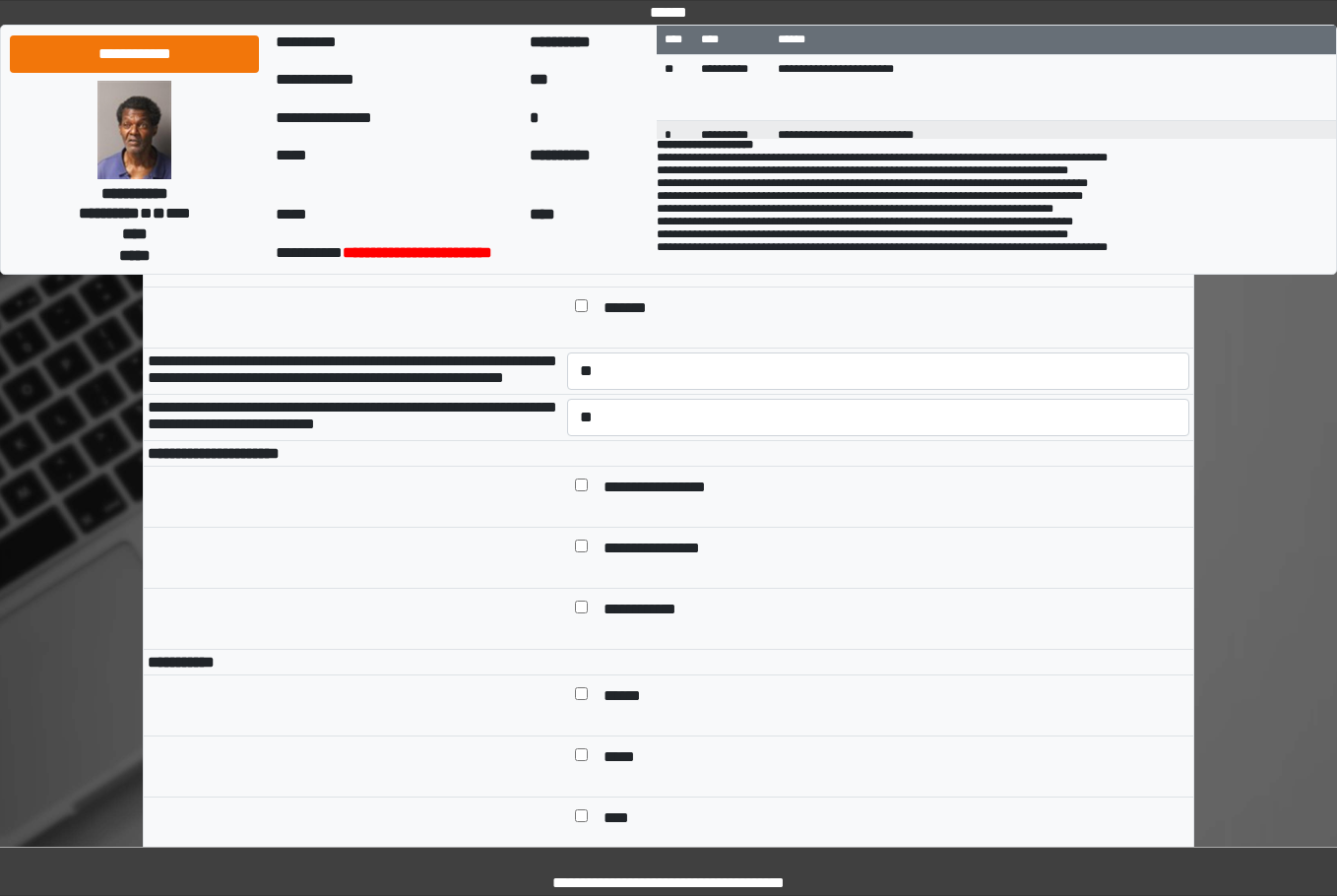 scroll, scrollTop: 985, scrollLeft: 0, axis: vertical 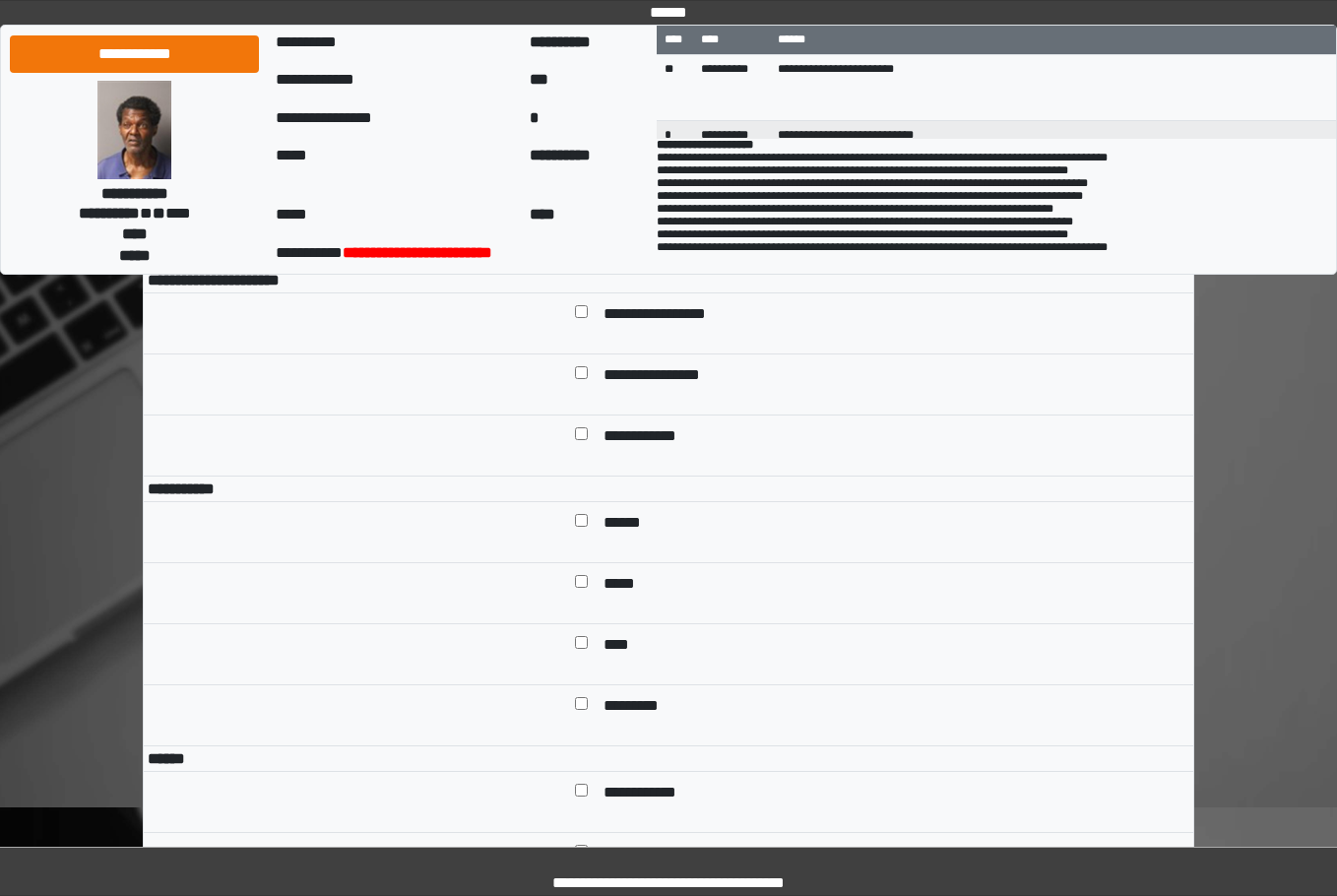 click on "**********" at bounding box center [669, 315] 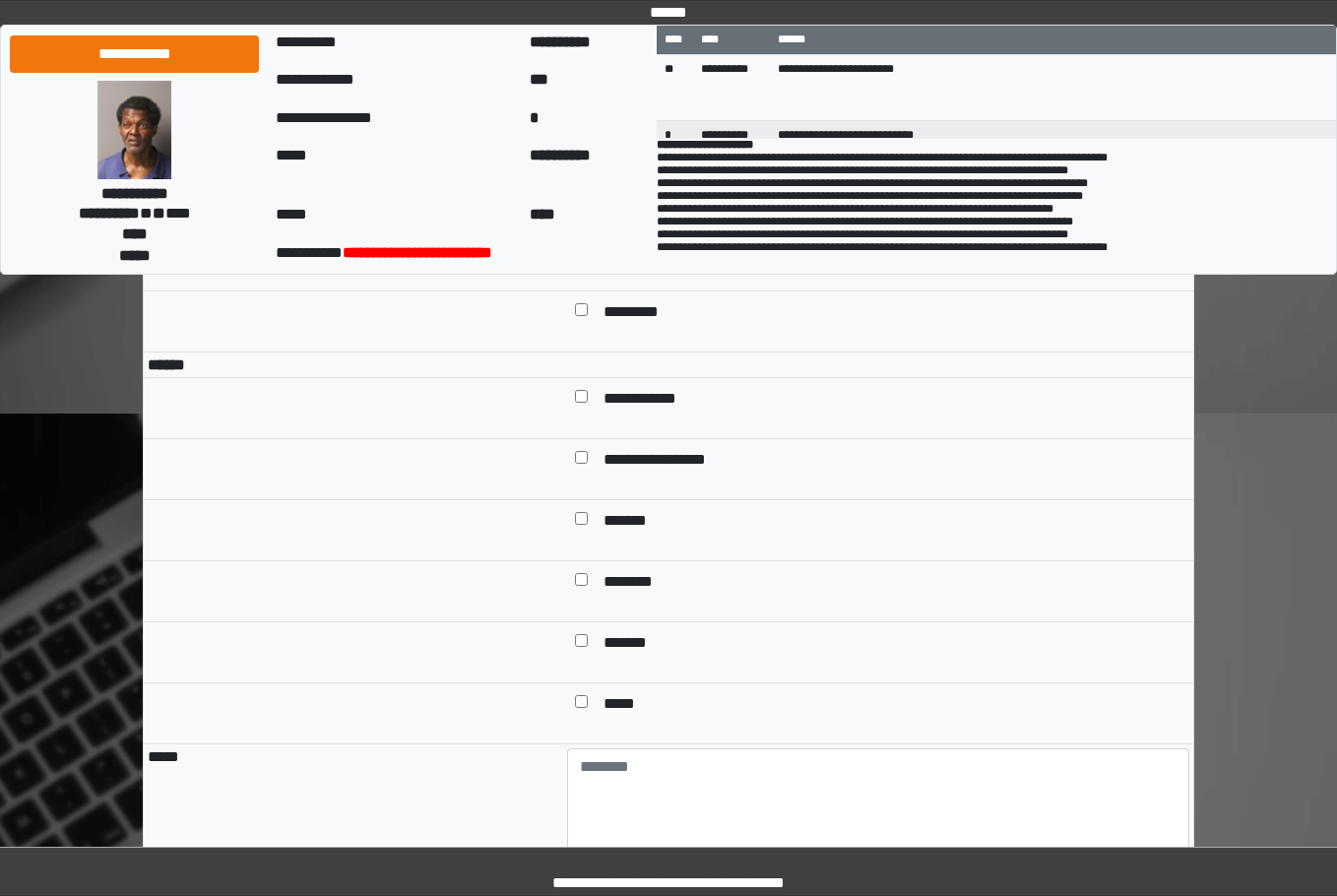 click on "**********" at bounding box center [655, 400] 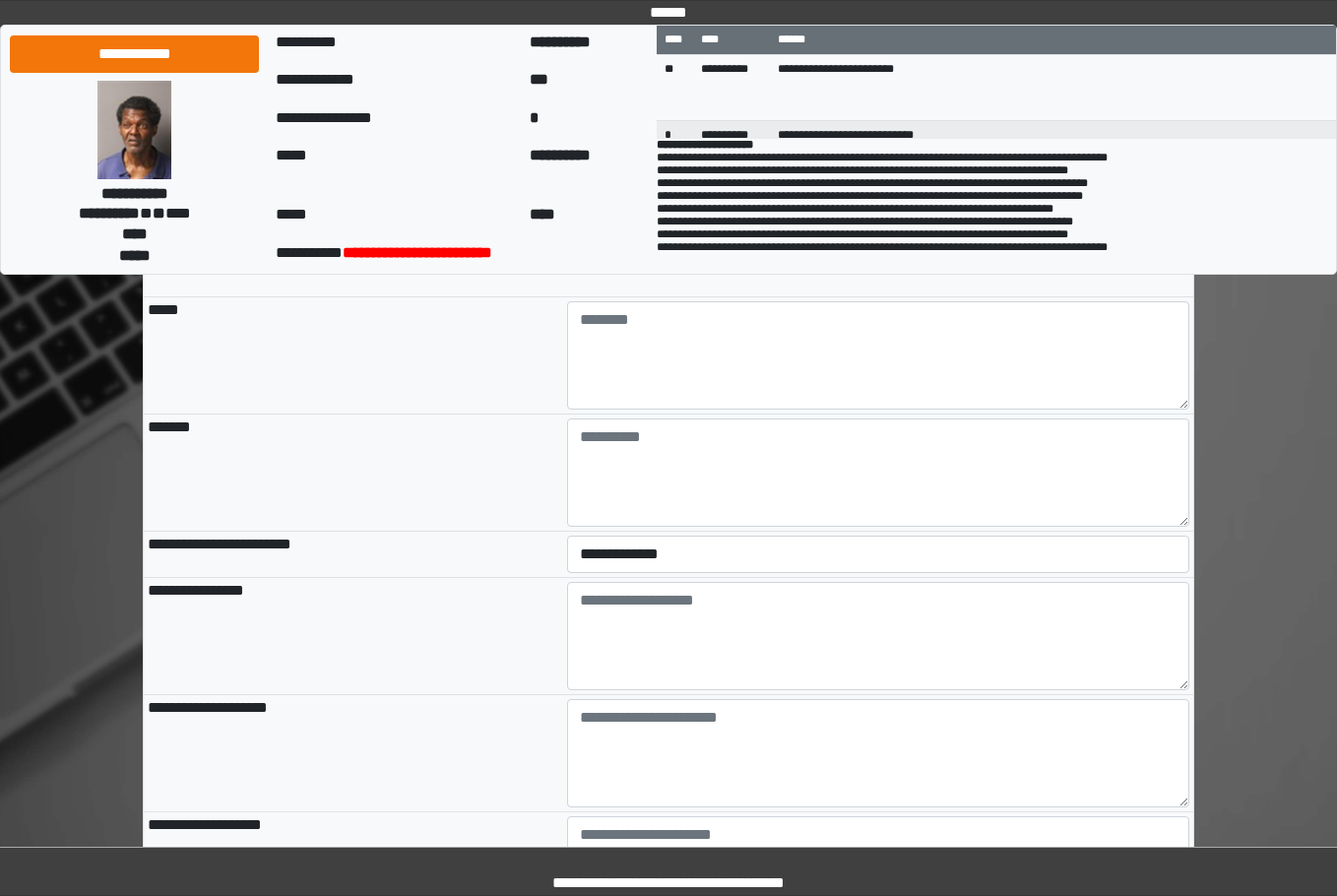 scroll, scrollTop: 1871, scrollLeft: 0, axis: vertical 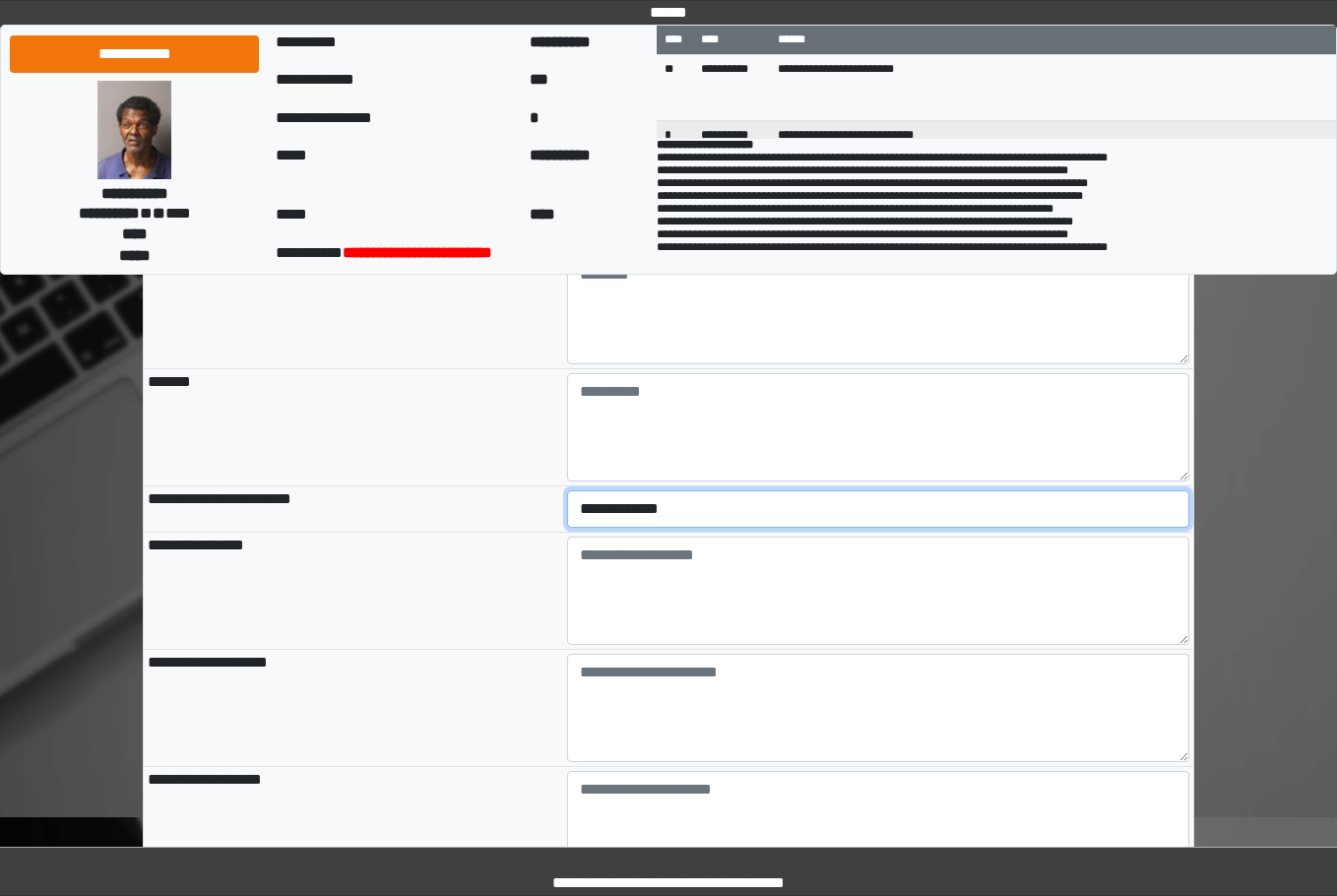 click on "**********" at bounding box center (878, 509) 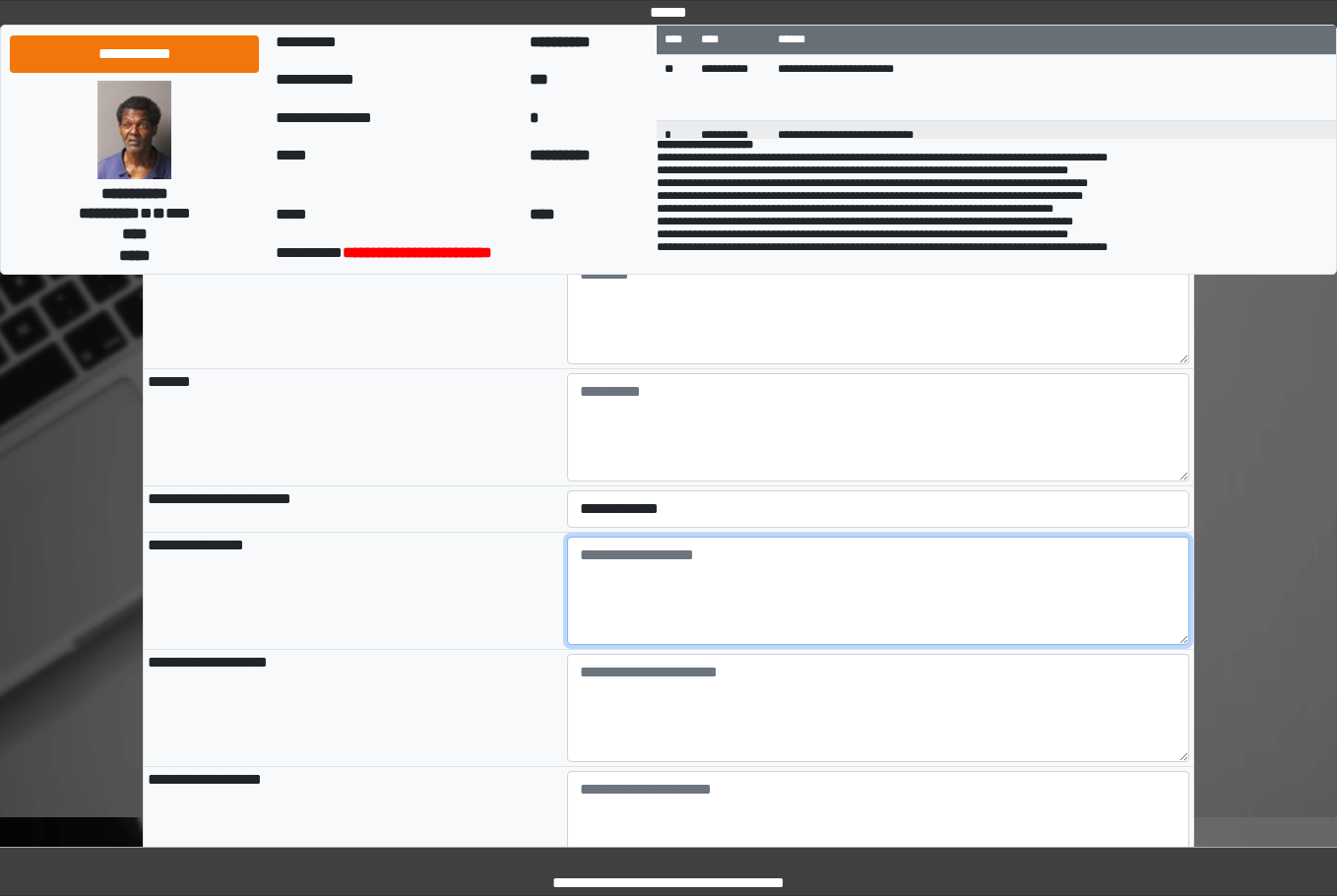 click at bounding box center [878, 591] 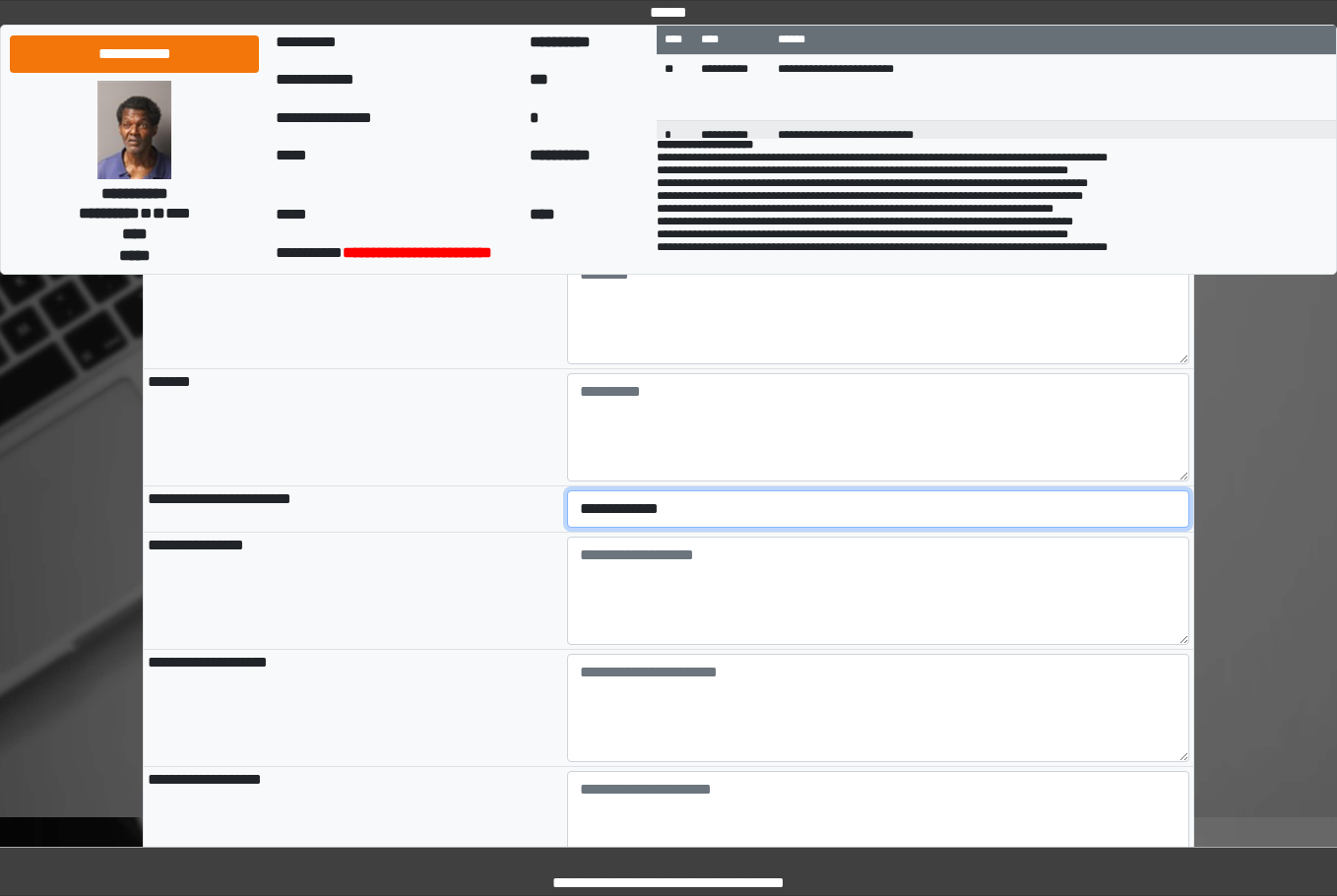 click on "**********" at bounding box center (878, 509) 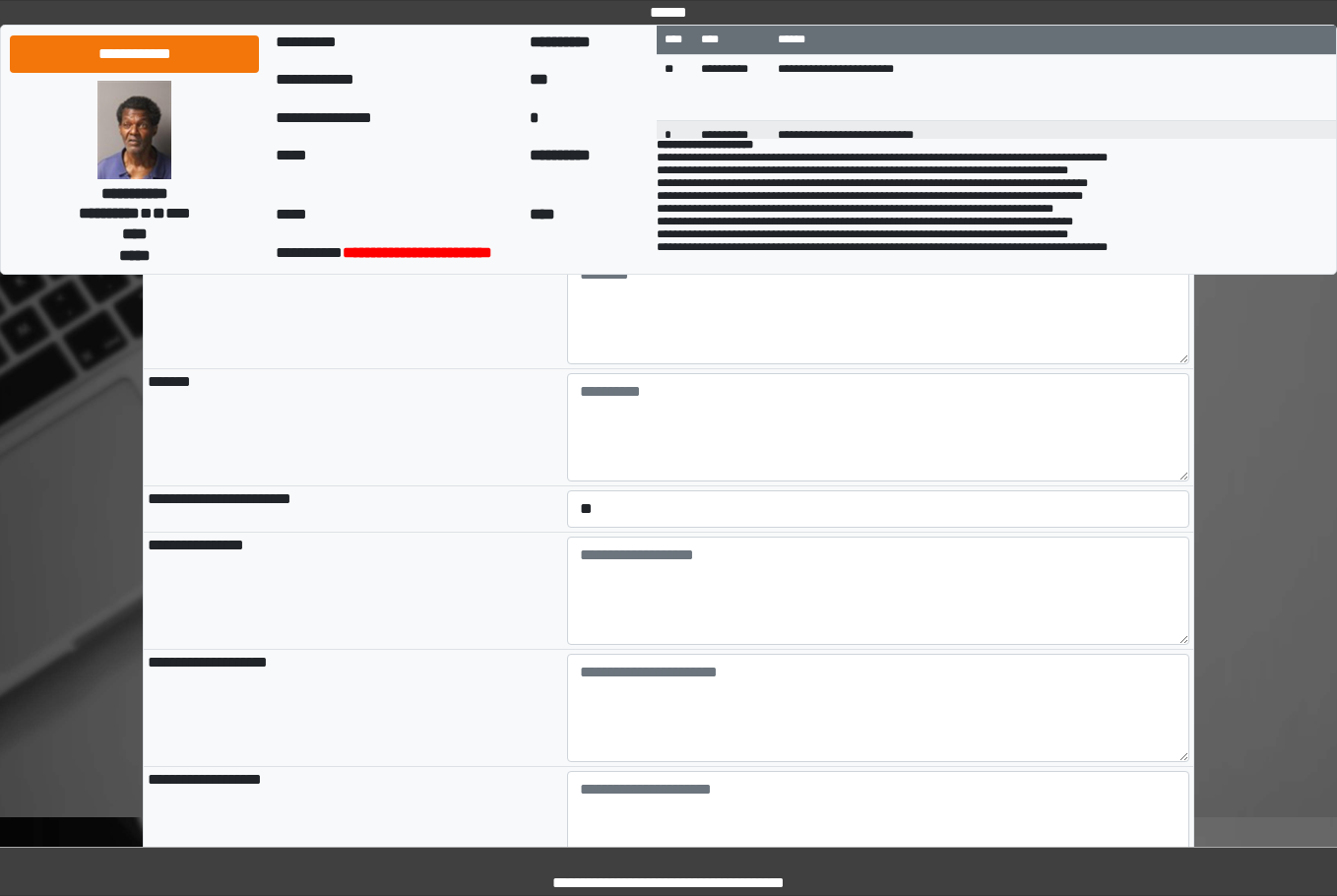 click on "**********" at bounding box center [353, 509] 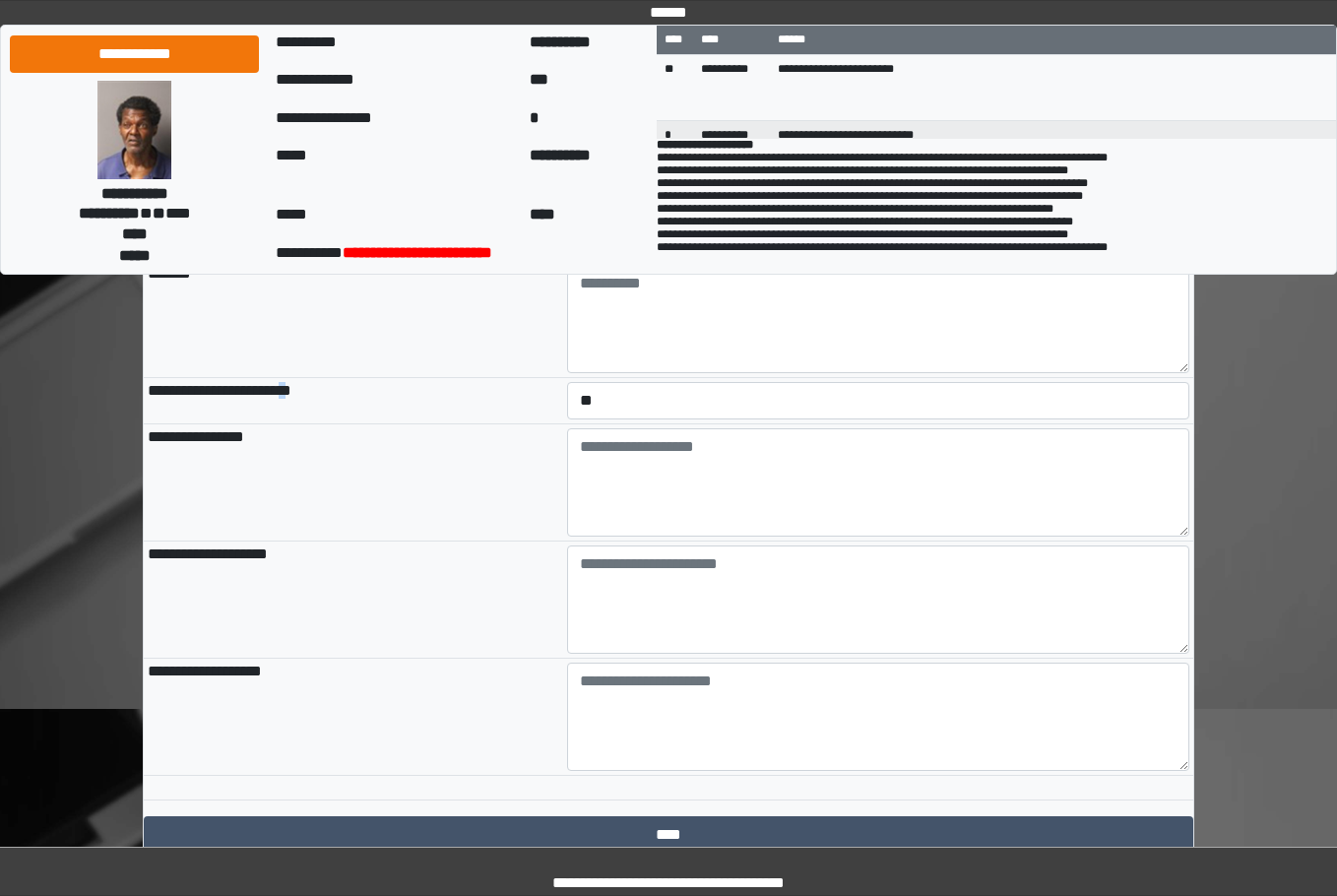 scroll, scrollTop: 2148, scrollLeft: 0, axis: vertical 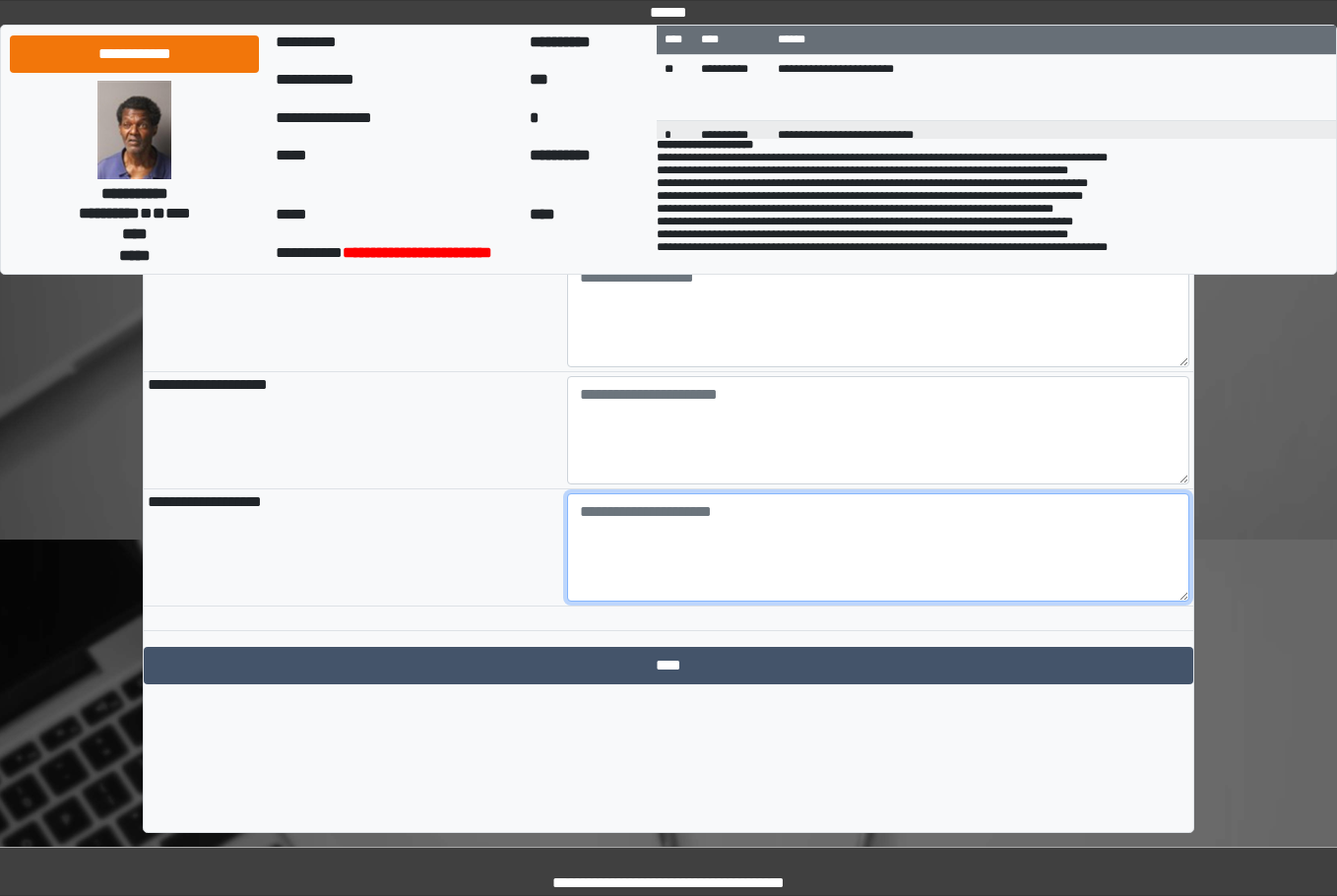 drag, startPoint x: 605, startPoint y: 618, endPoint x: 612, endPoint y: 575, distance: 43.566042 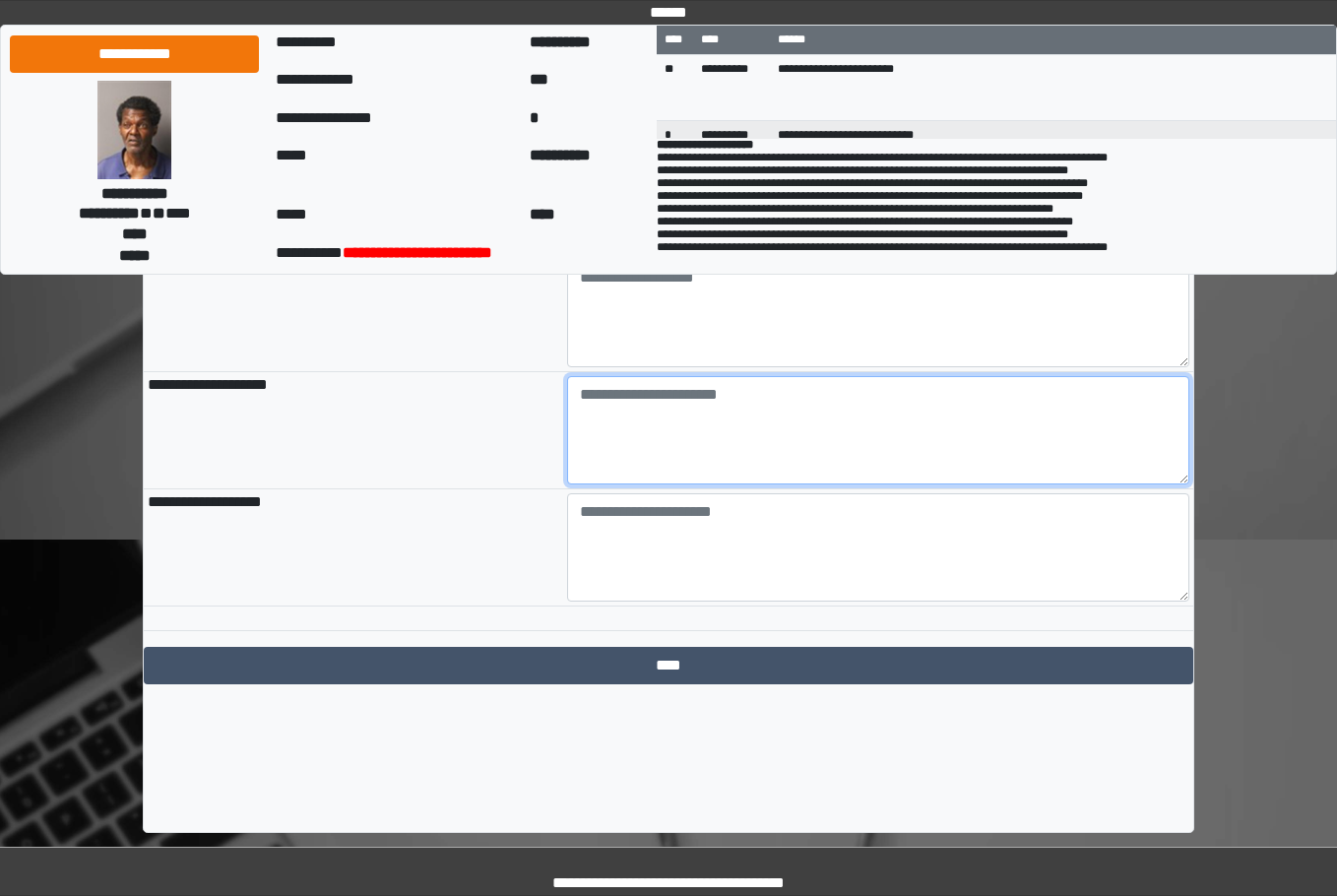 click at bounding box center (878, 430) 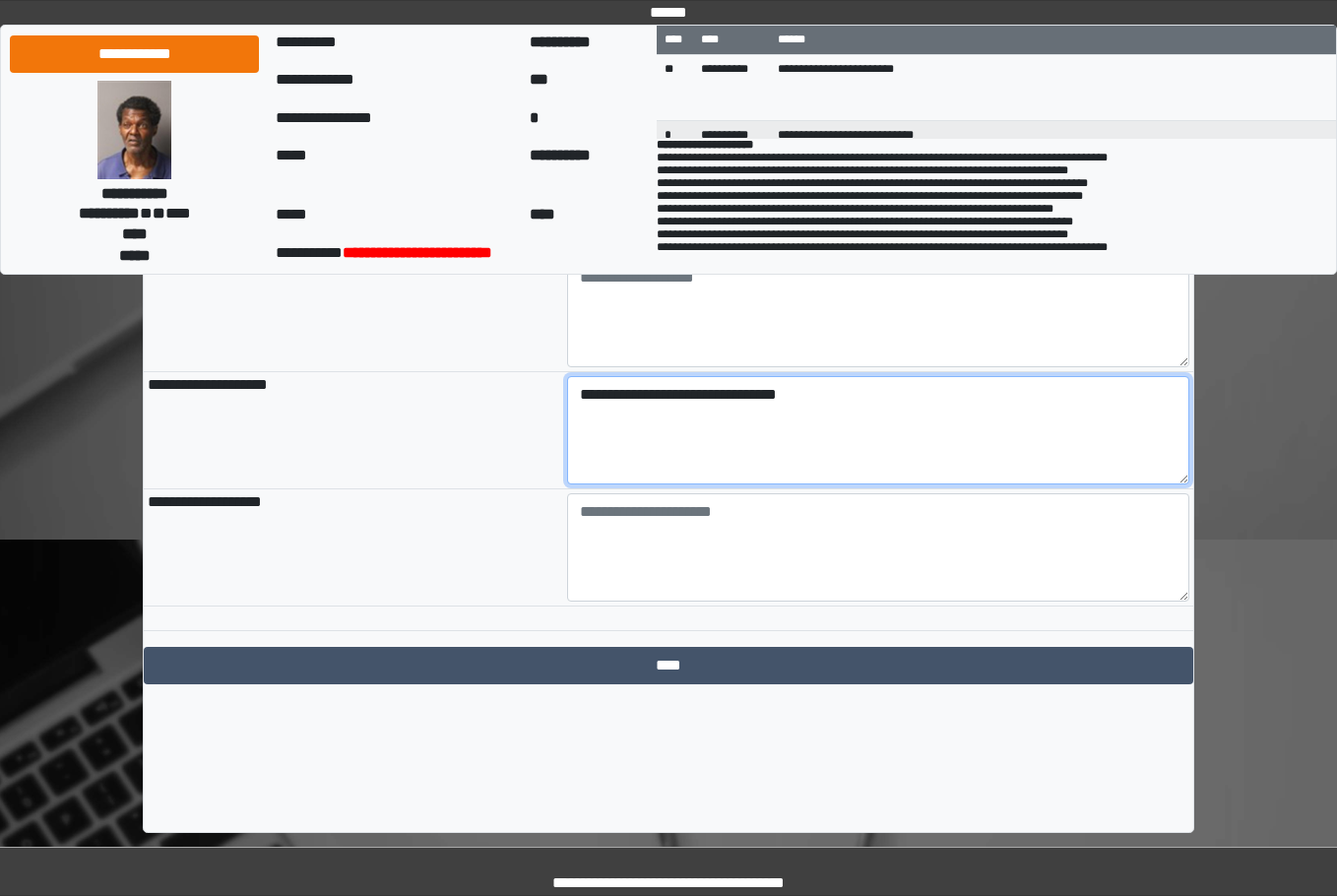 type on "**********" 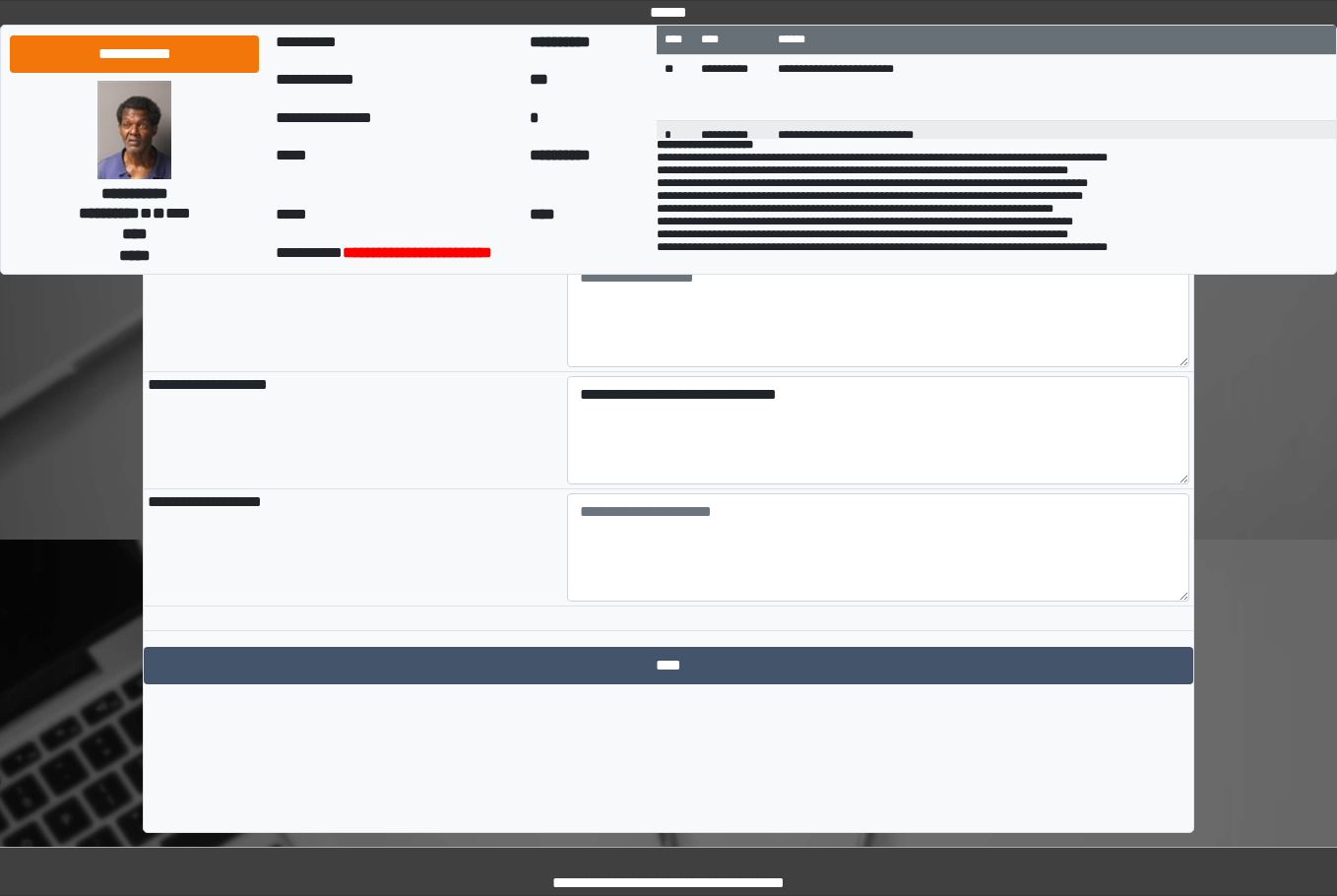 click on "**********" at bounding box center (353, 547) 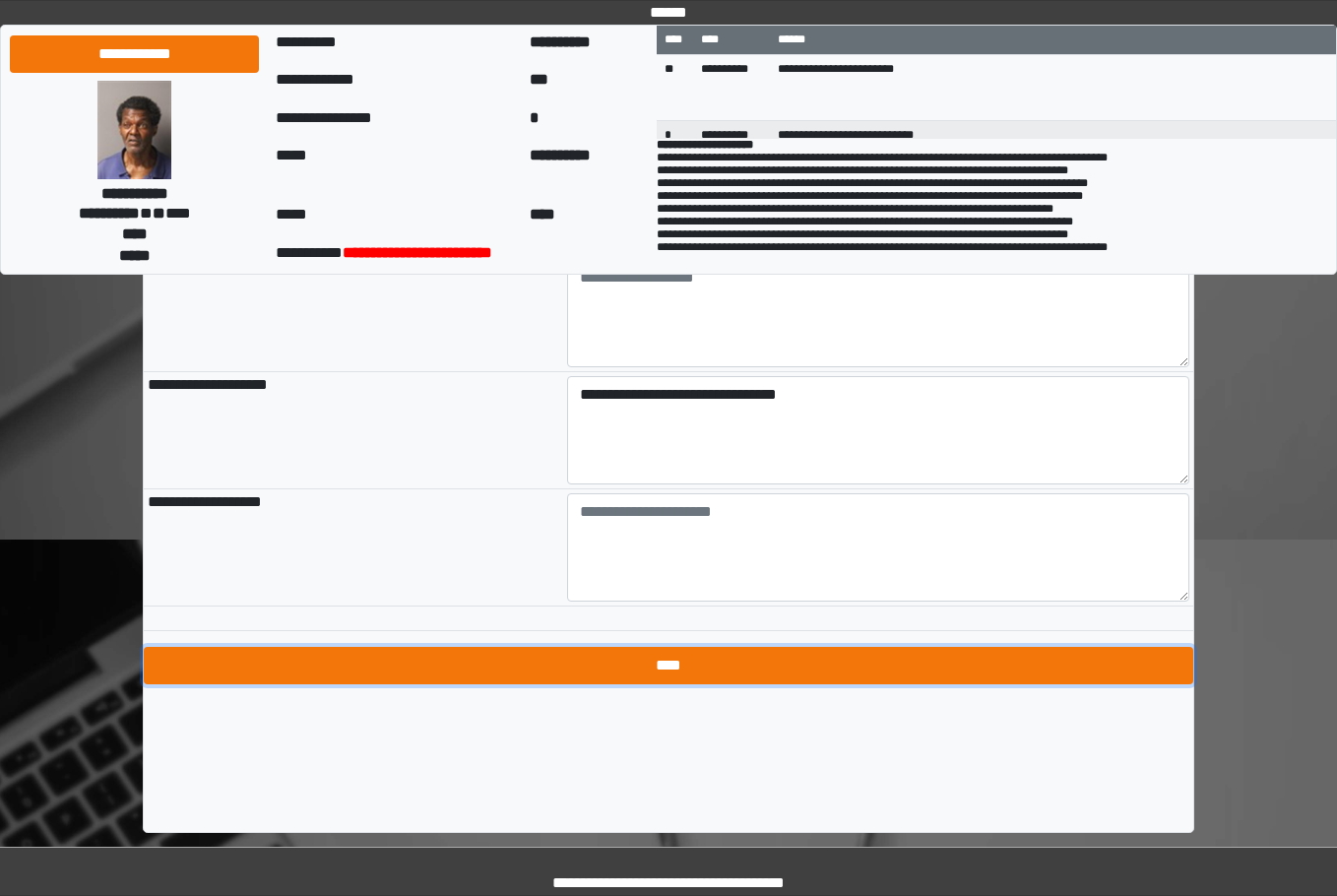 click on "****" at bounding box center [668, 666] 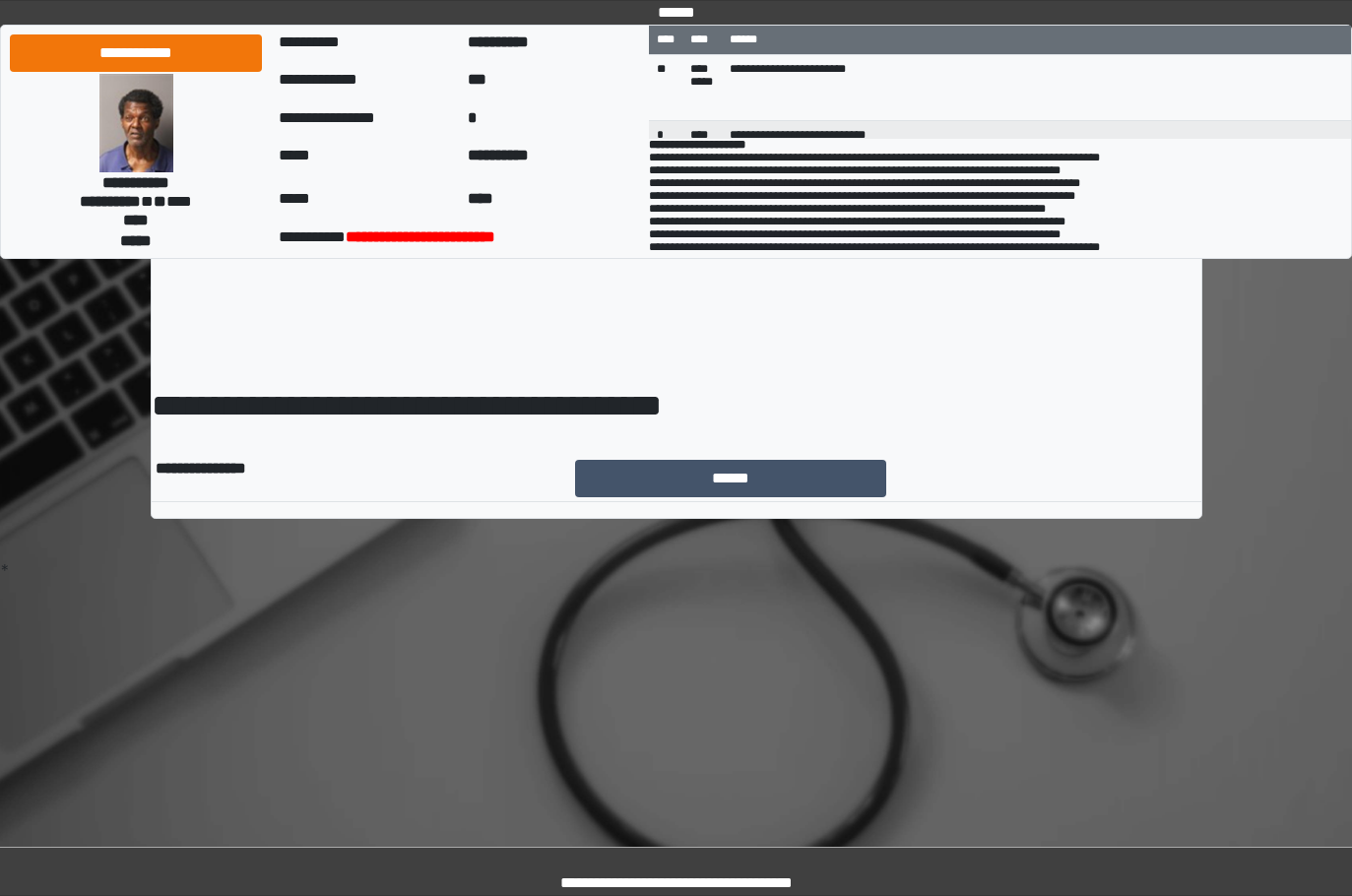 scroll, scrollTop: 0, scrollLeft: 0, axis: both 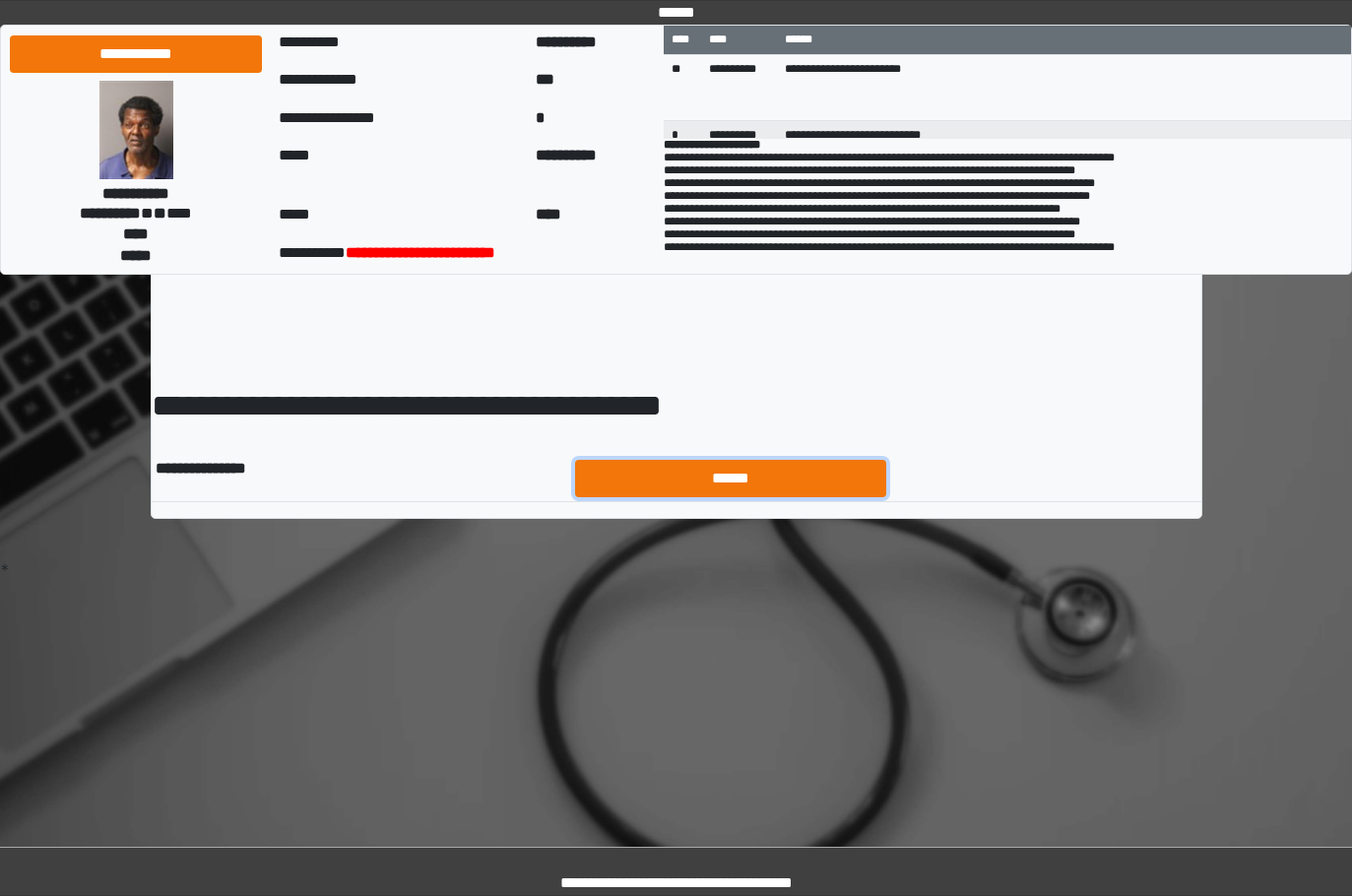 click on "******" at bounding box center [731, 479] 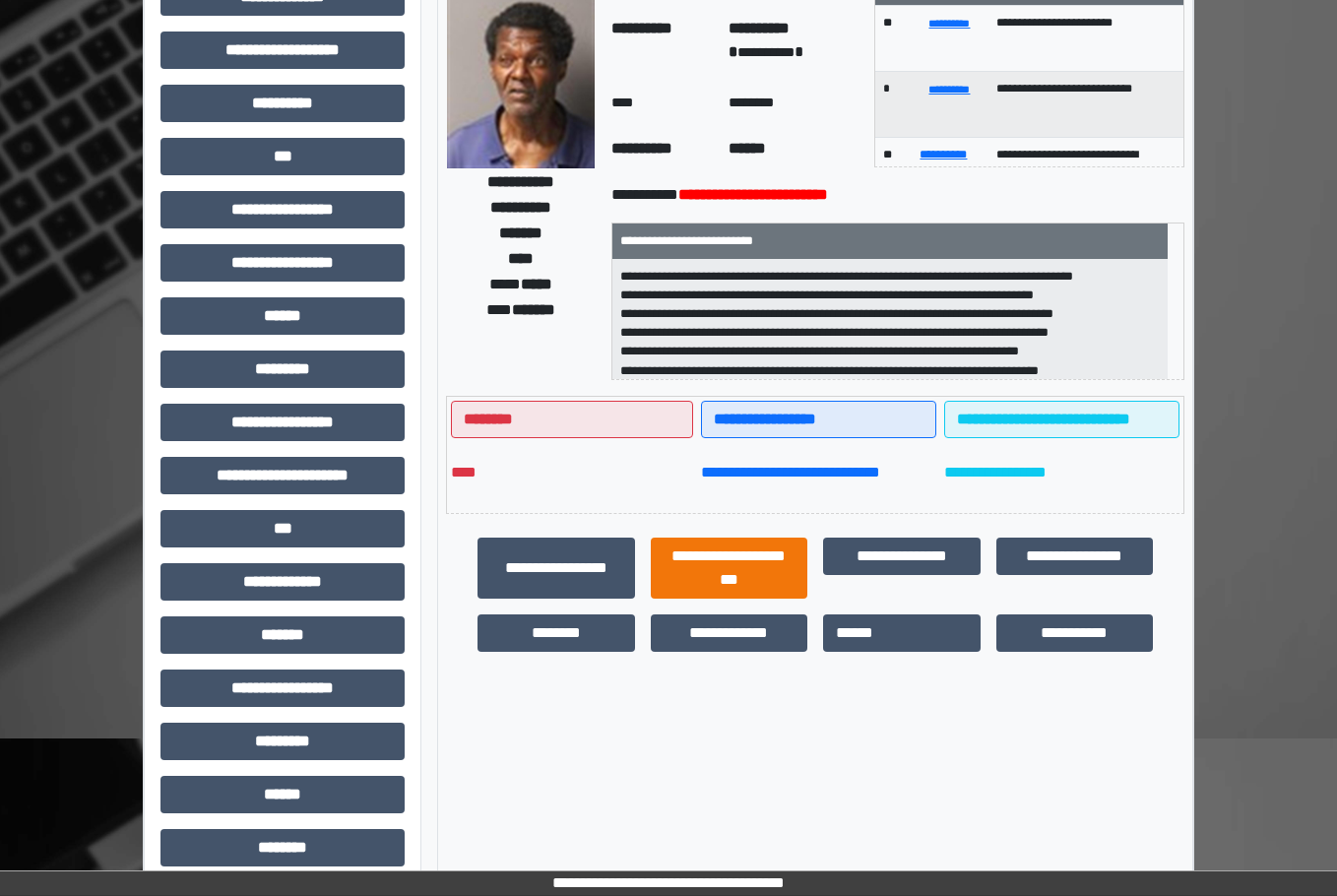 scroll, scrollTop: 197, scrollLeft: 0, axis: vertical 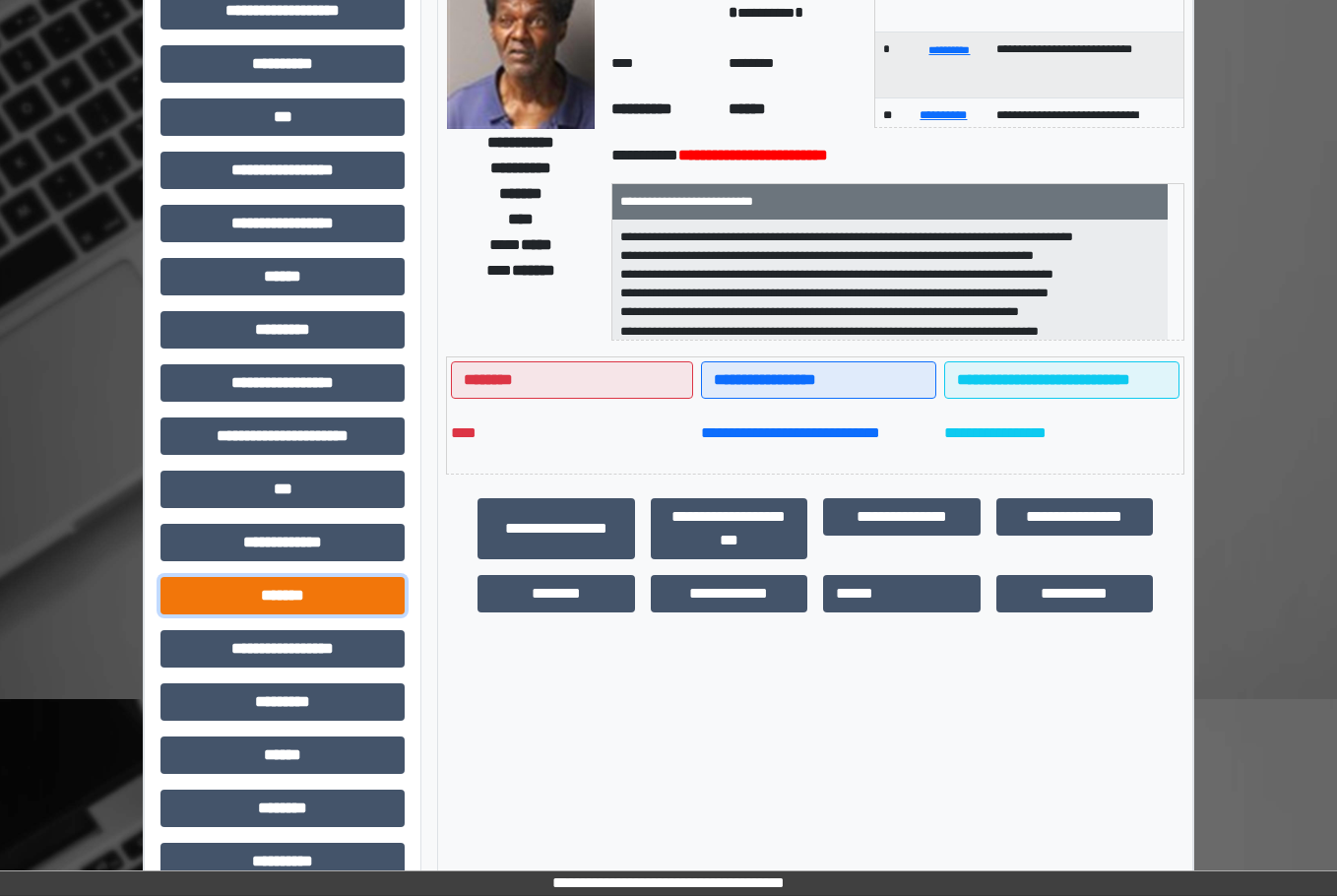 click on "*******" at bounding box center (283, 596) 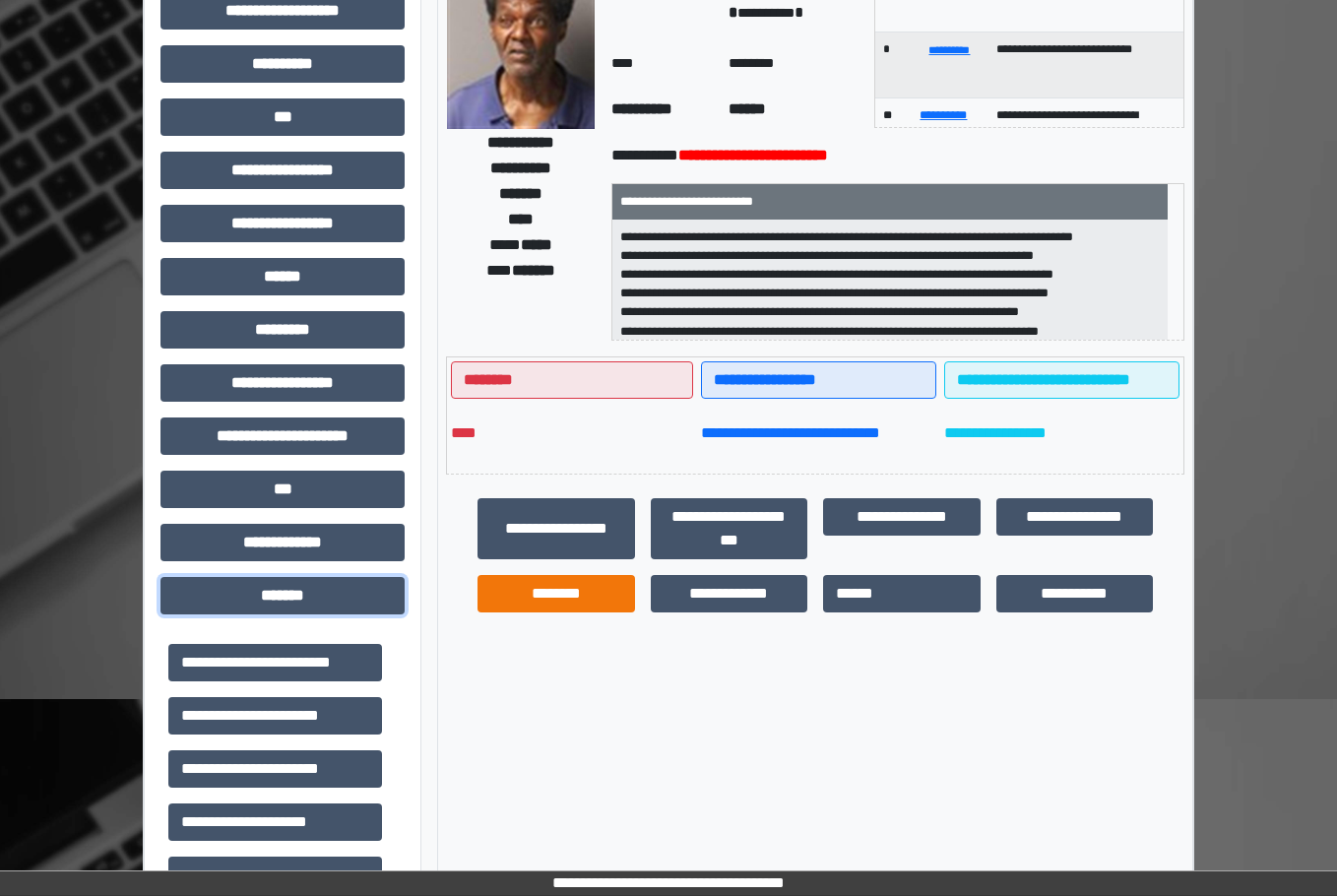 scroll, scrollTop: 394, scrollLeft: 0, axis: vertical 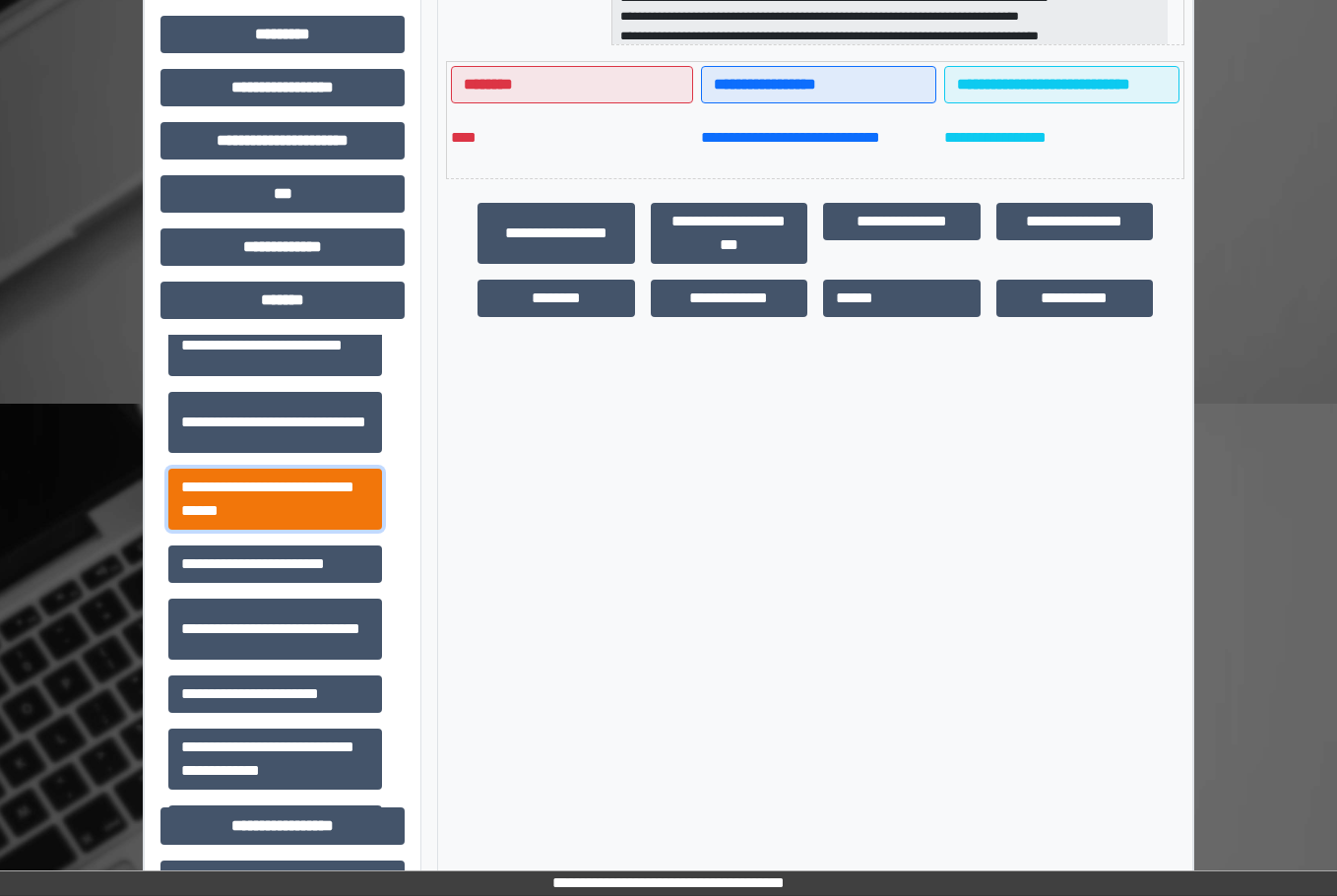 click on "**********" at bounding box center (275, 499) 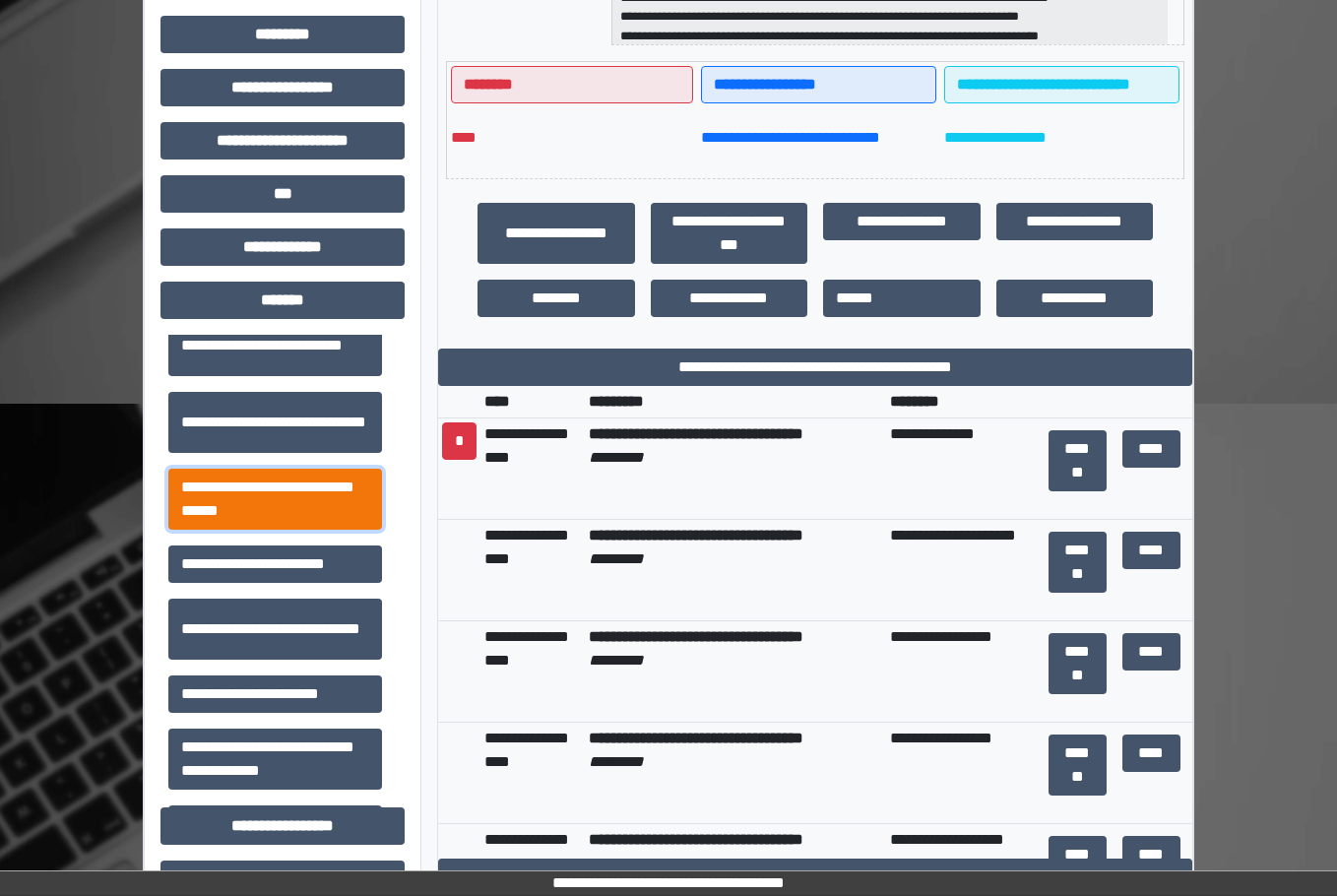 click on "**********" at bounding box center [275, 499] 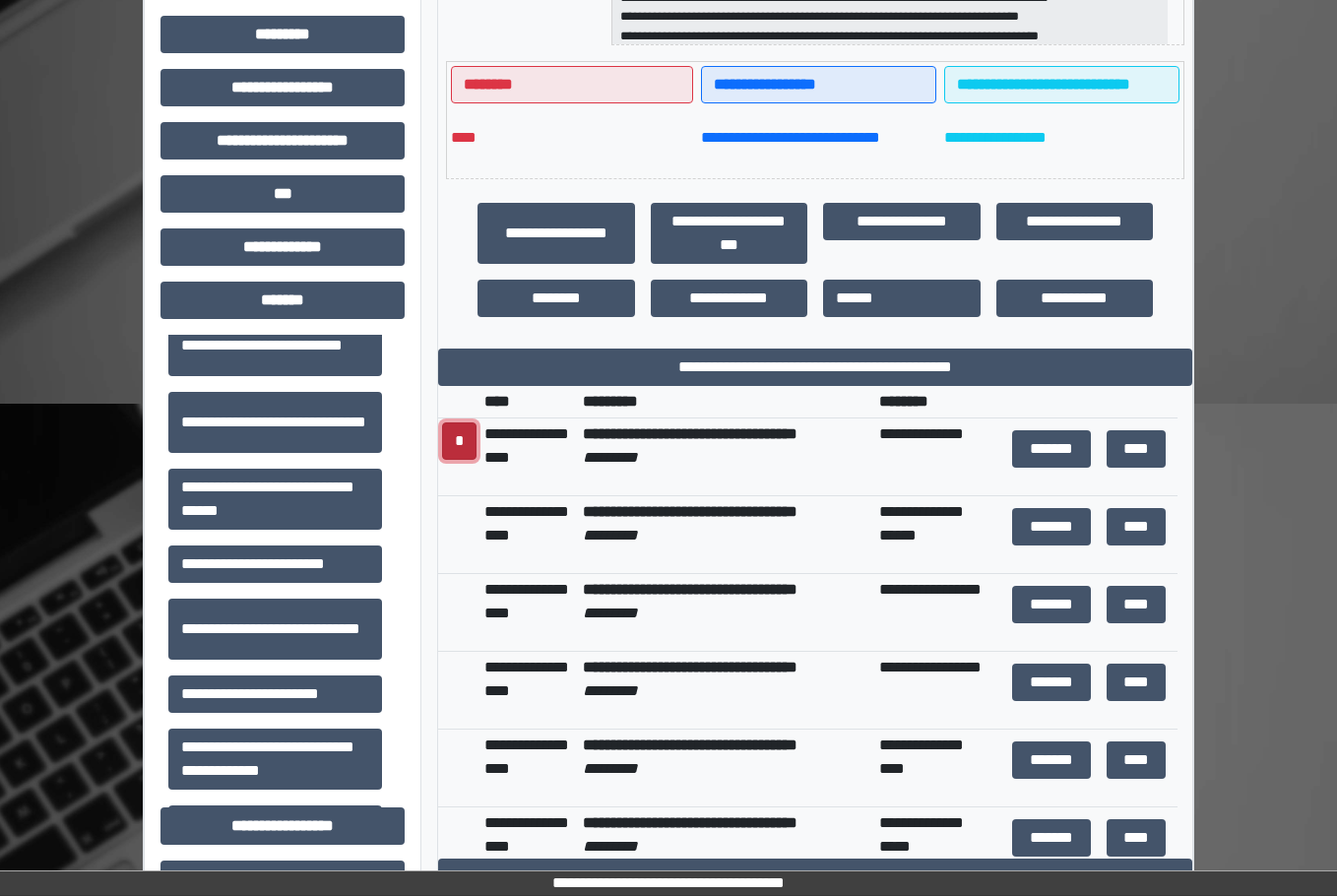 click on "*" at bounding box center [459, 441] 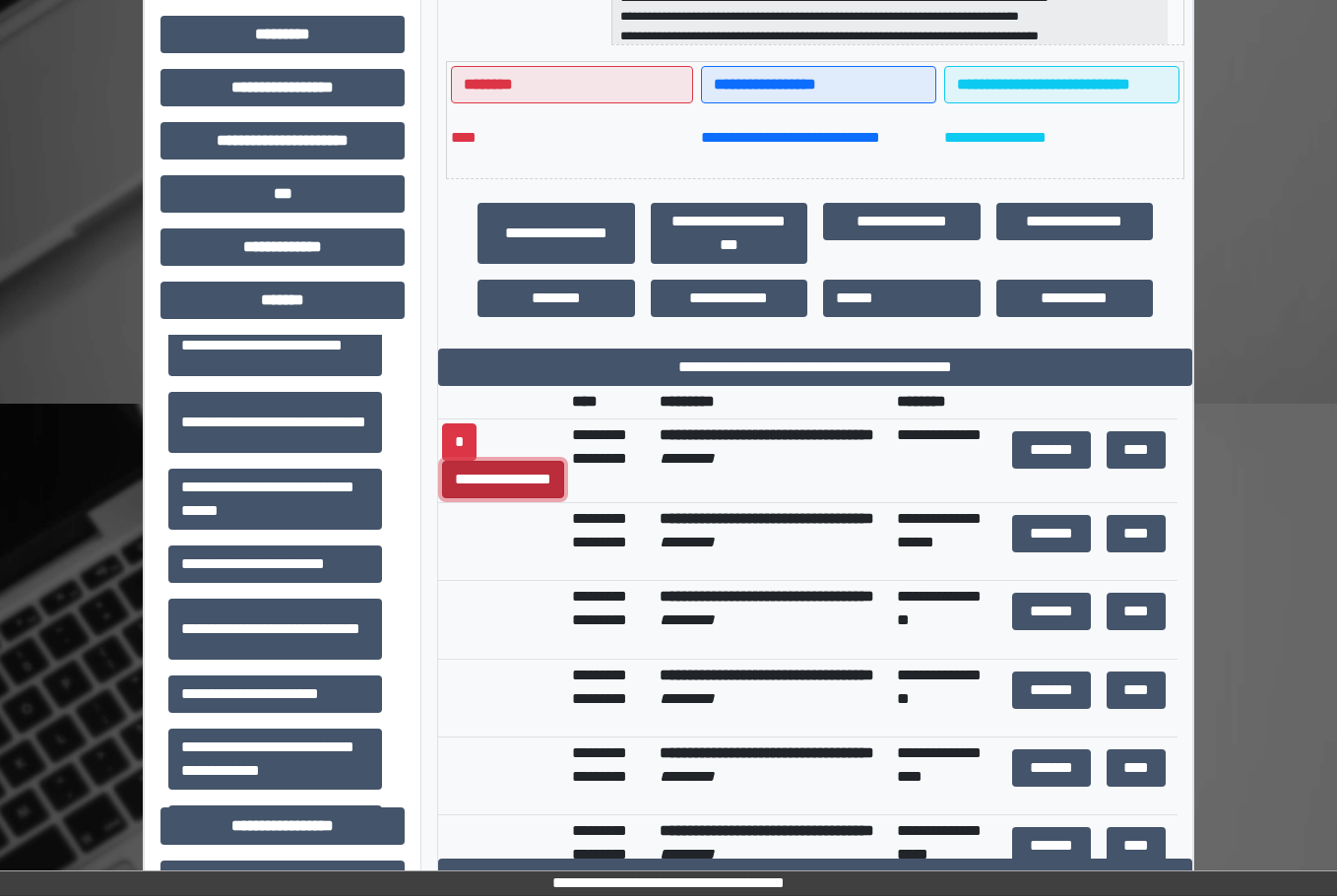 click on "**********" at bounding box center (503, 480) 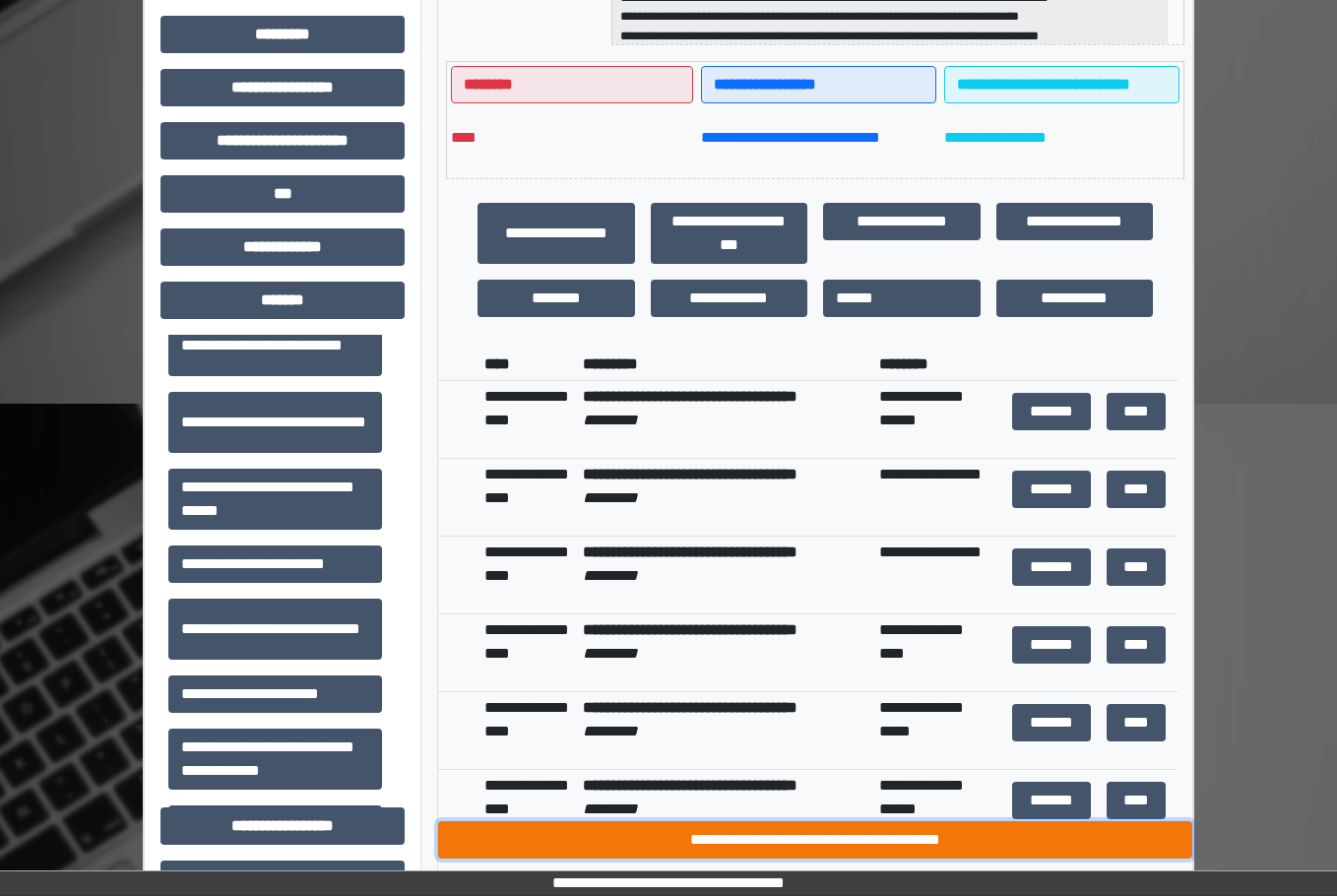 click on "**********" at bounding box center [815, 840] 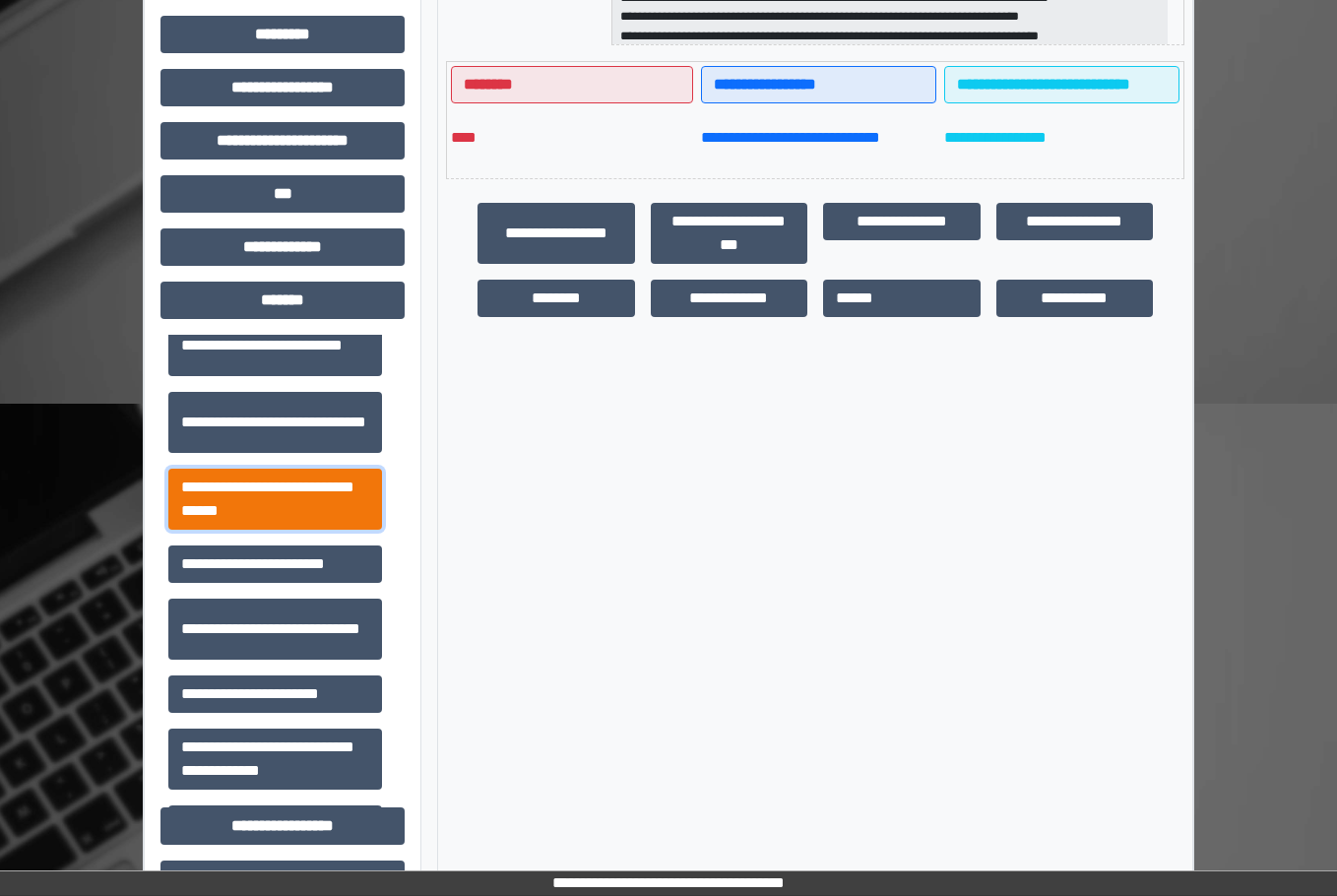 click on "**********" at bounding box center (275, 499) 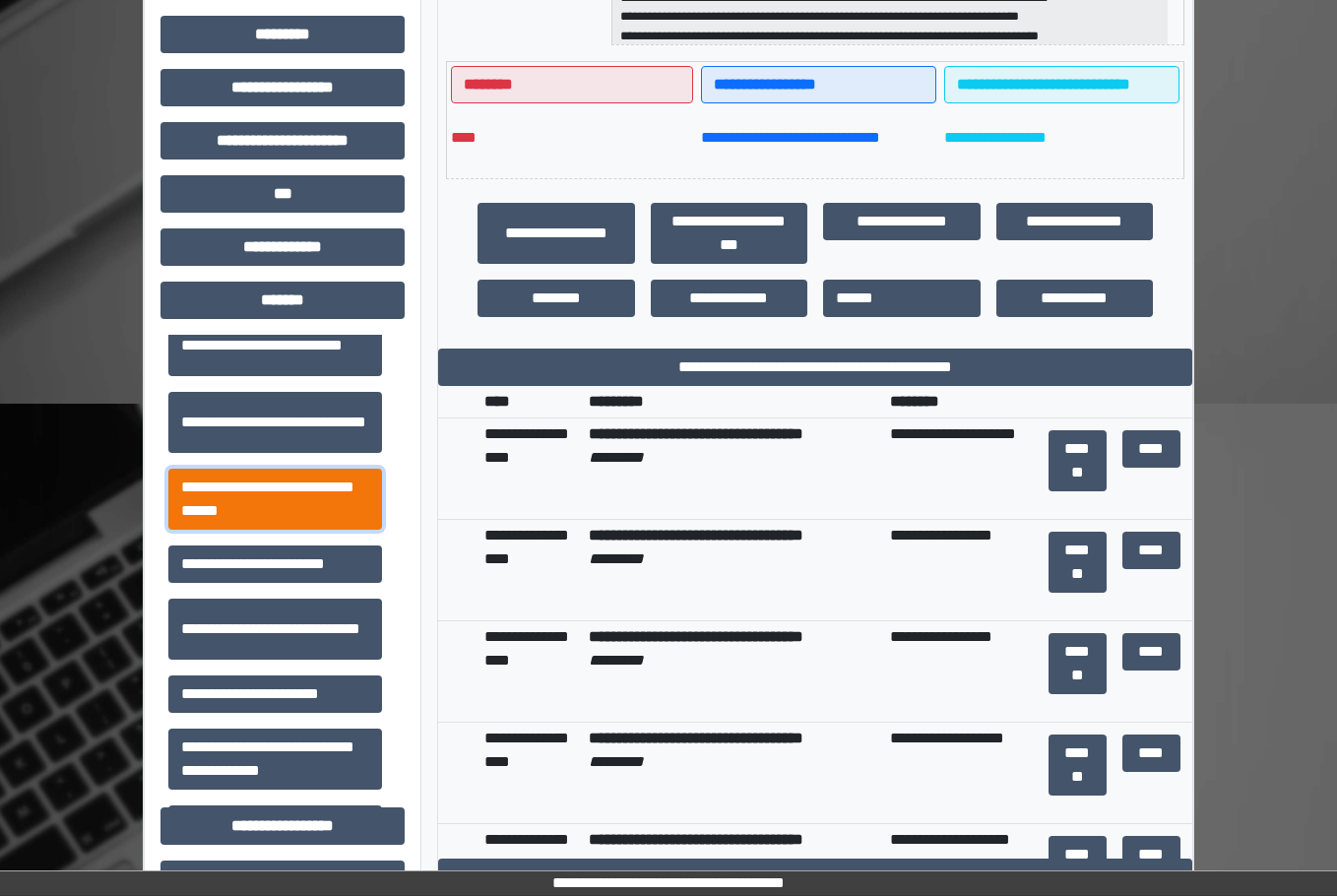 click on "**********" at bounding box center (275, 499) 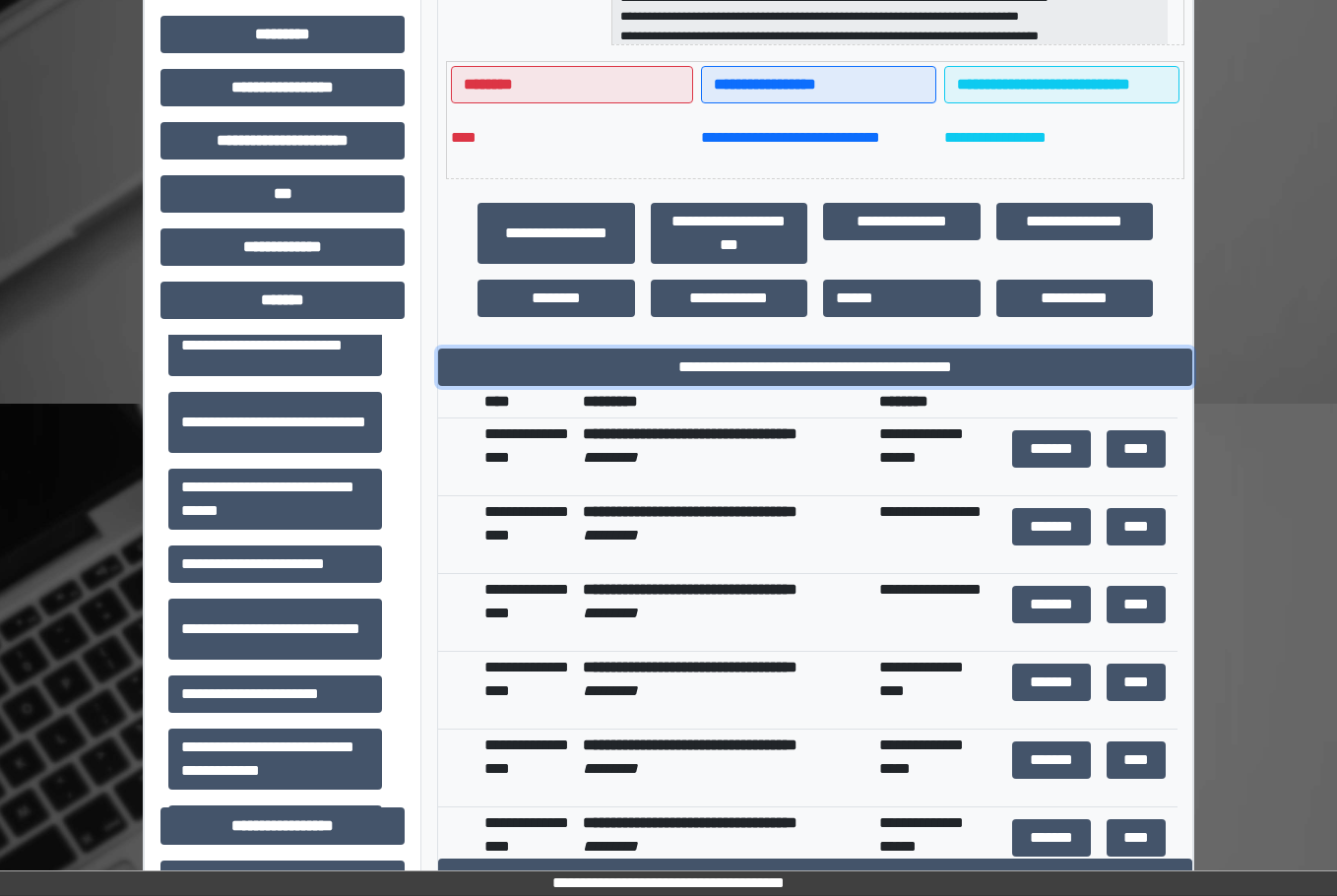 click on "**********" at bounding box center [815, 367] 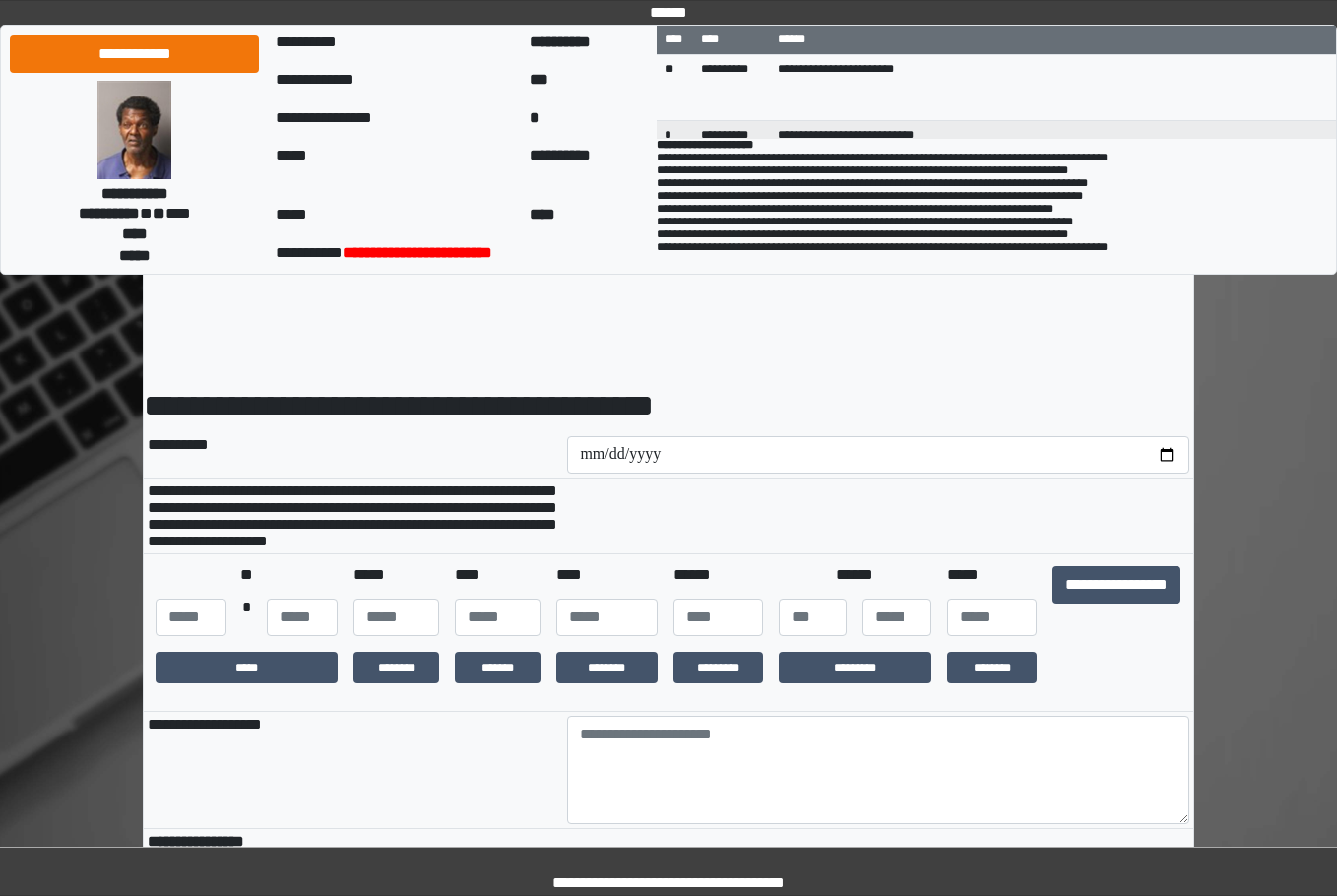scroll, scrollTop: 0, scrollLeft: 0, axis: both 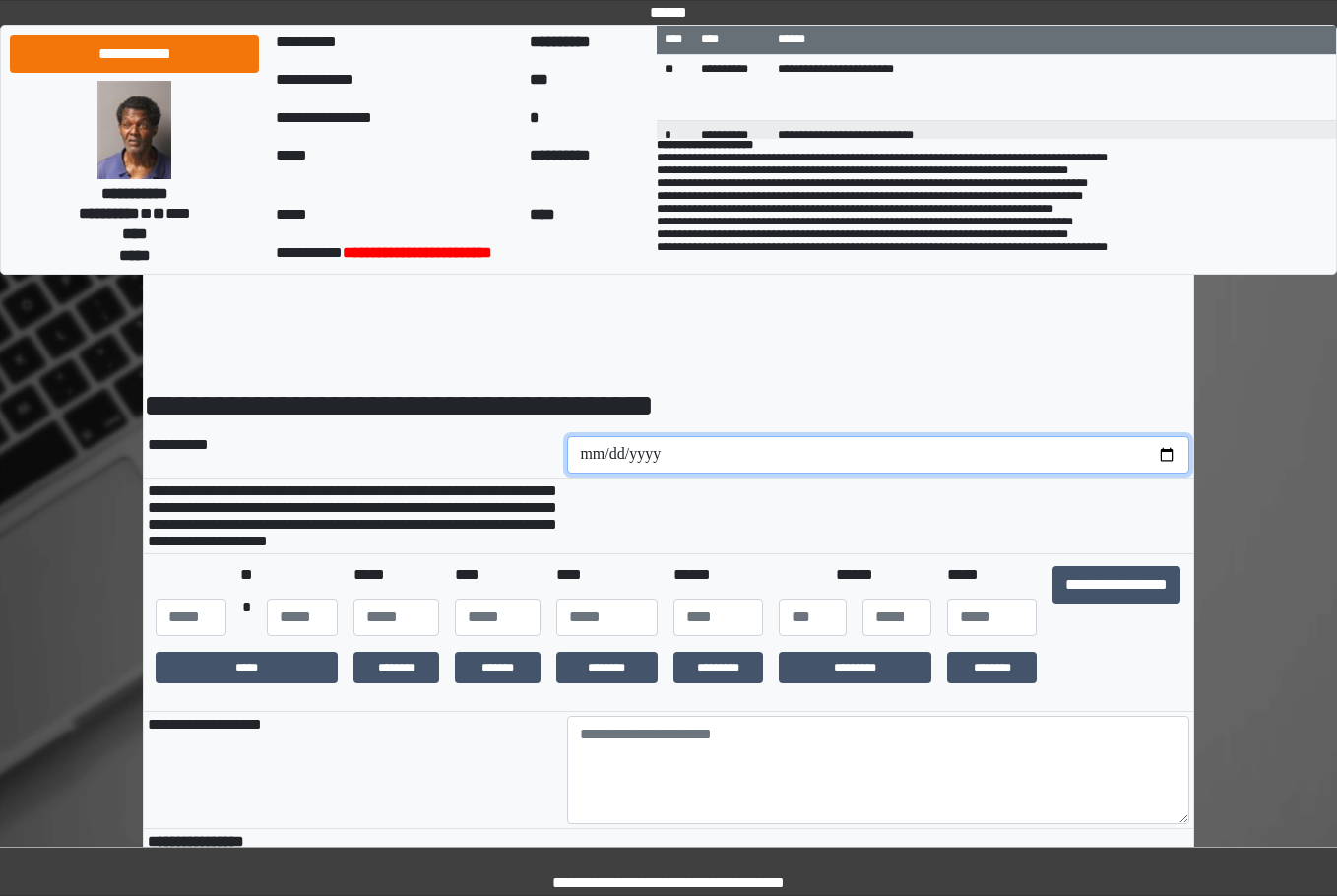 click at bounding box center [878, 455] 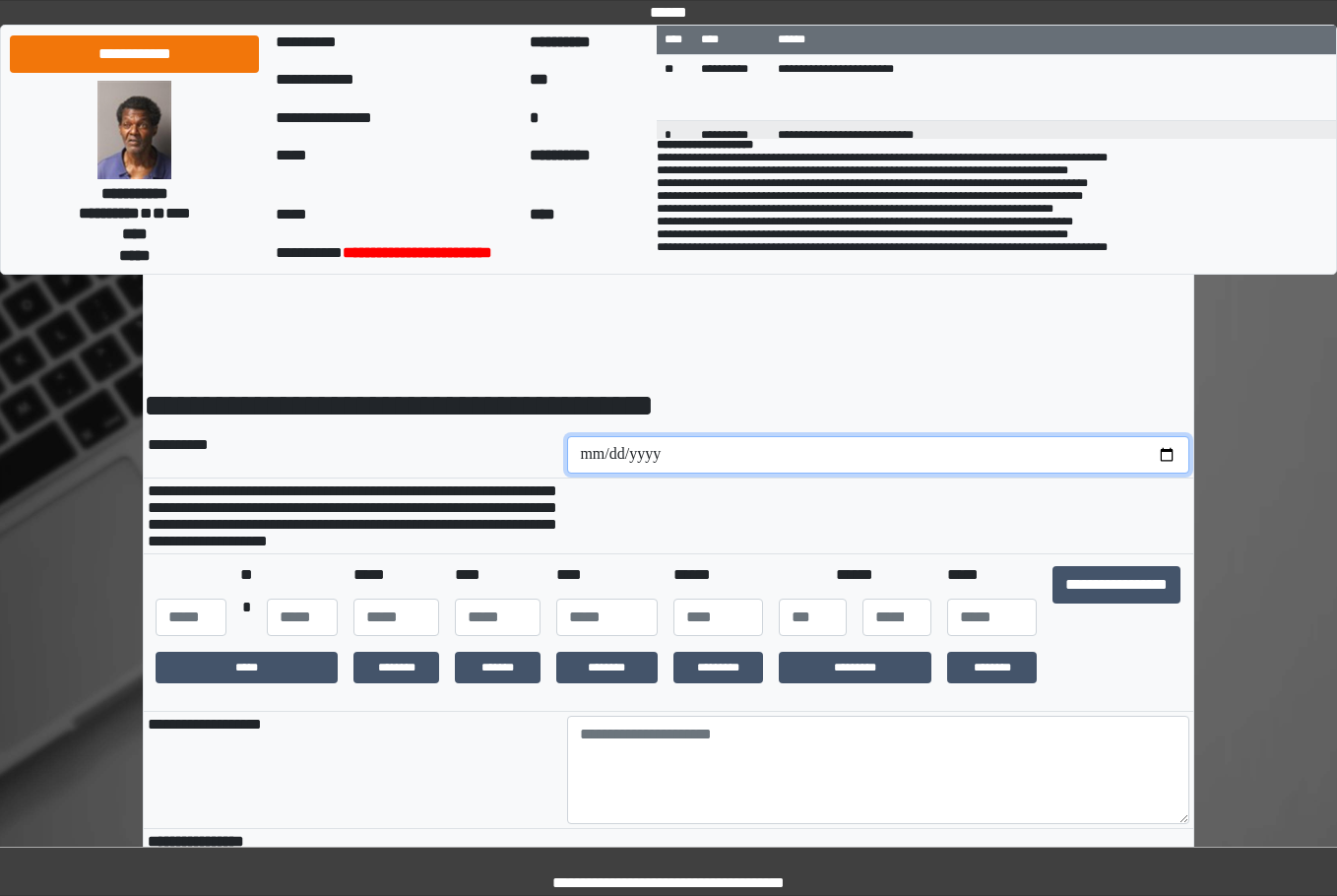 type on "**********" 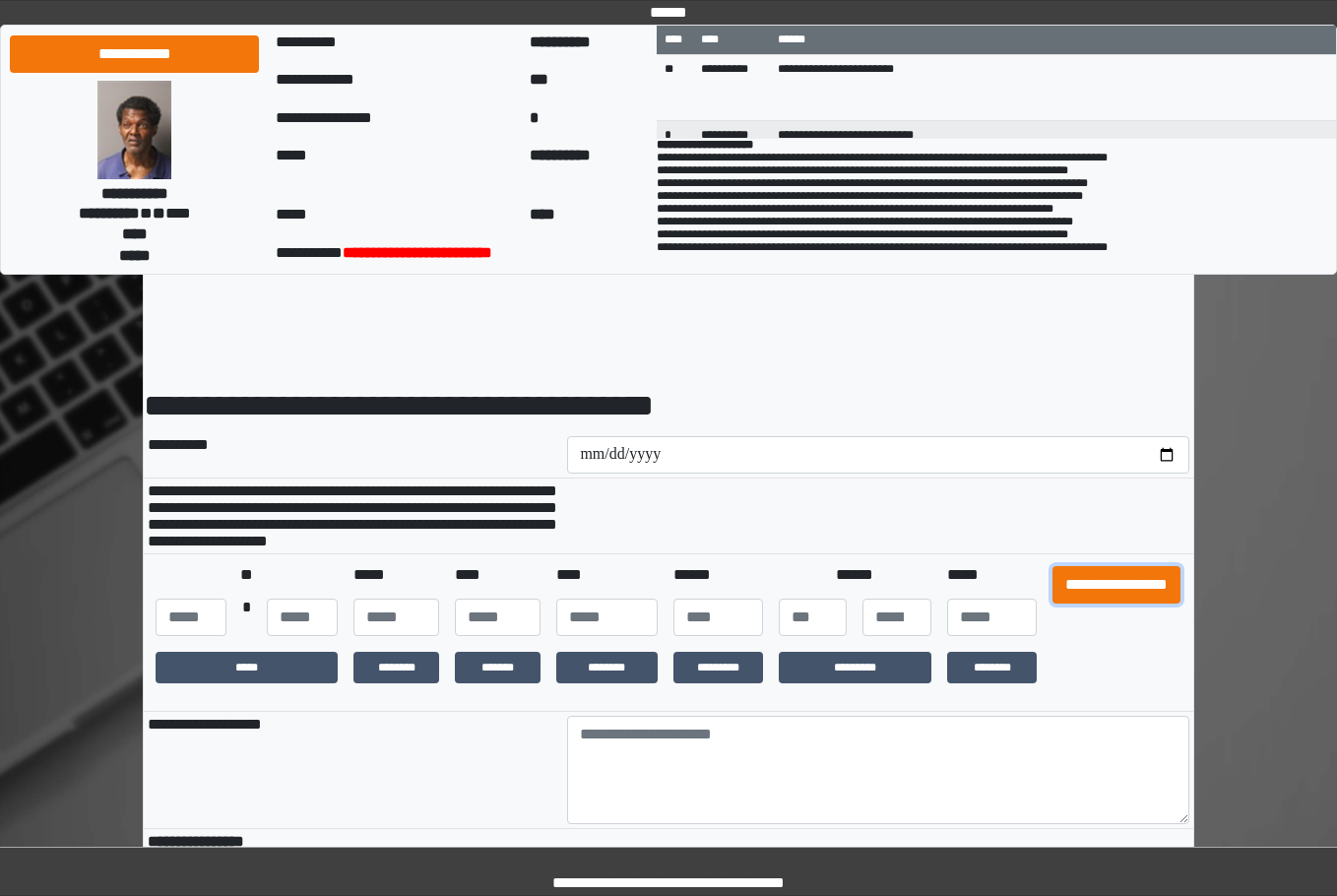 click on "**********" at bounding box center [1116, 585] 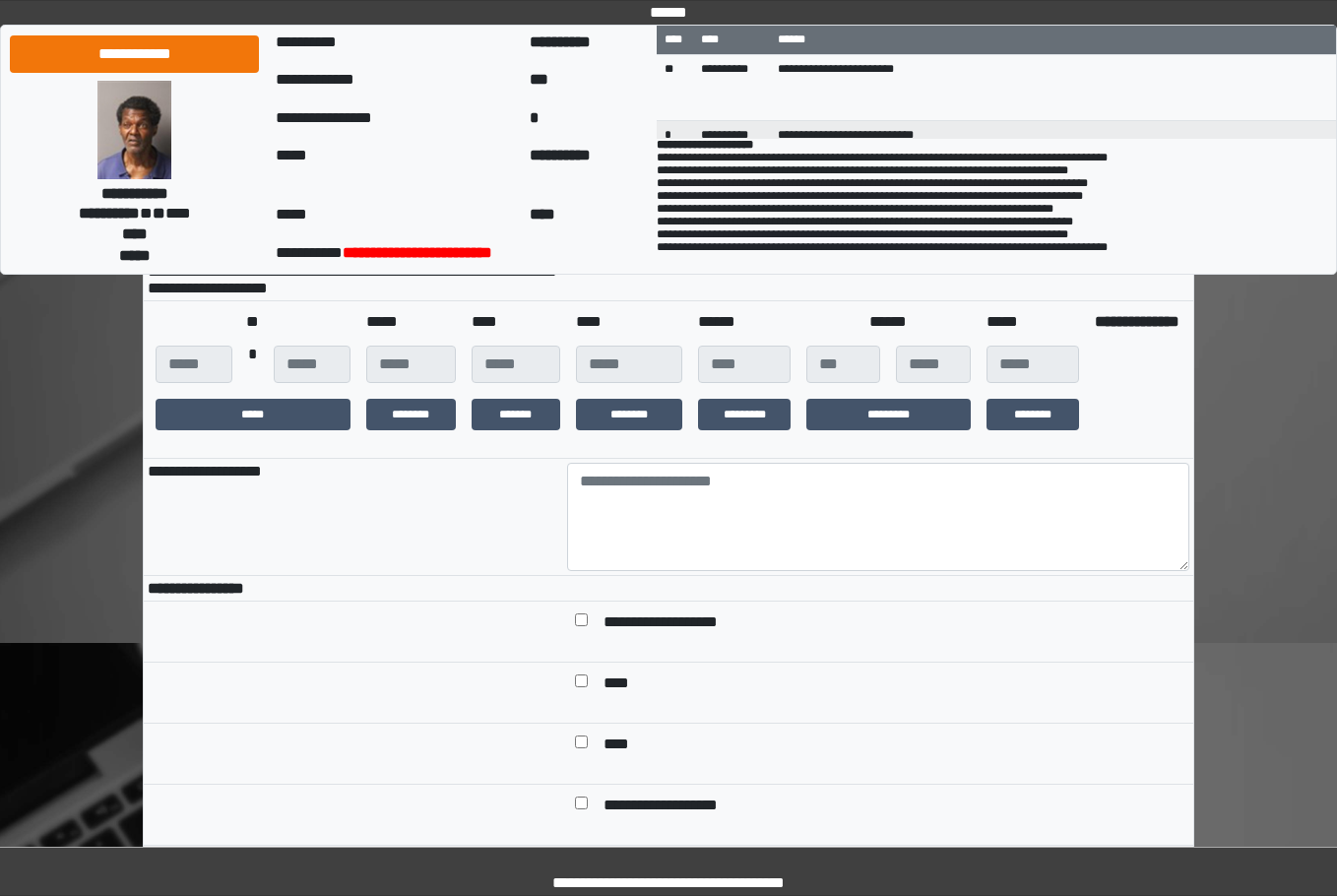 scroll, scrollTop: 295, scrollLeft: 0, axis: vertical 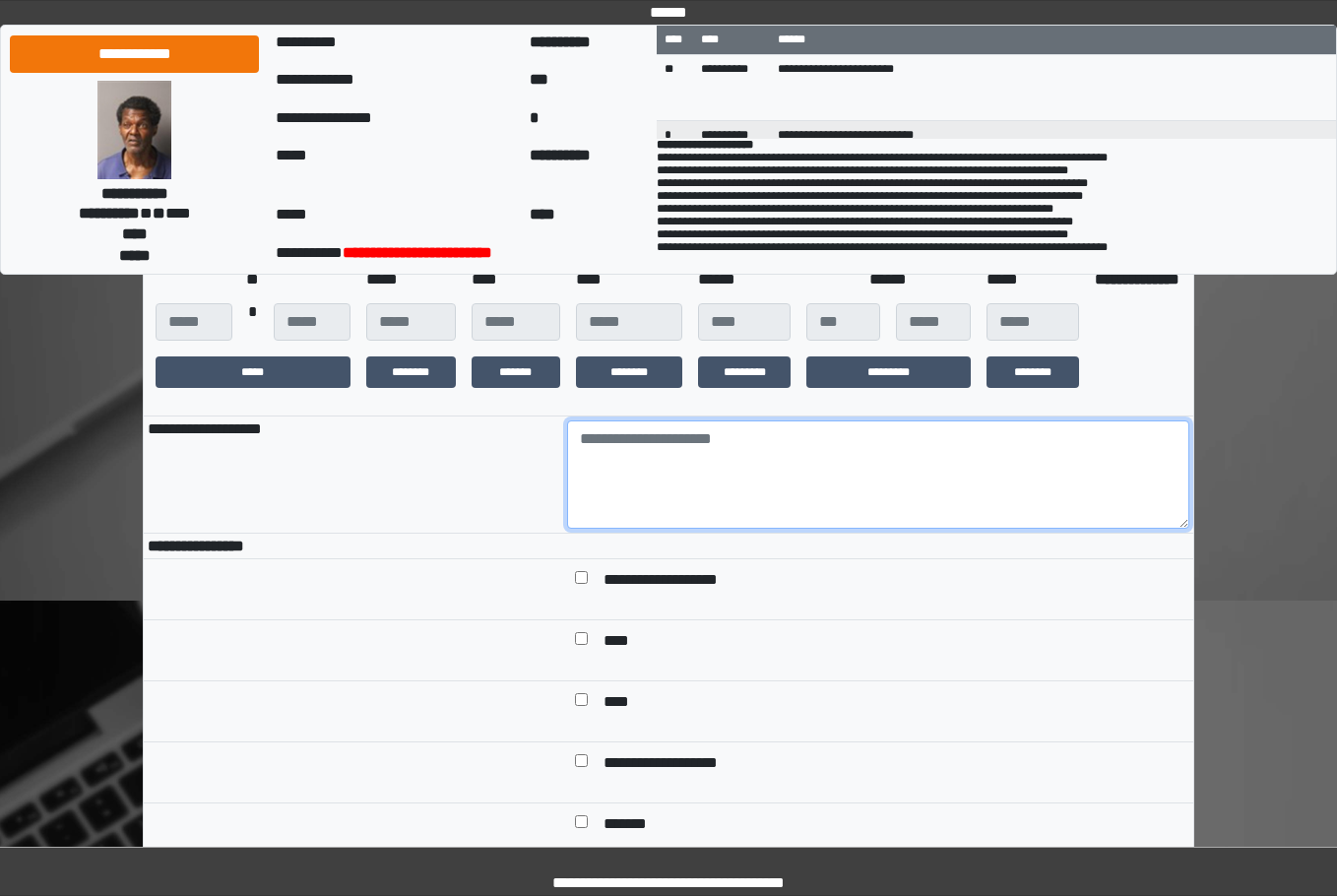 click at bounding box center [878, 475] 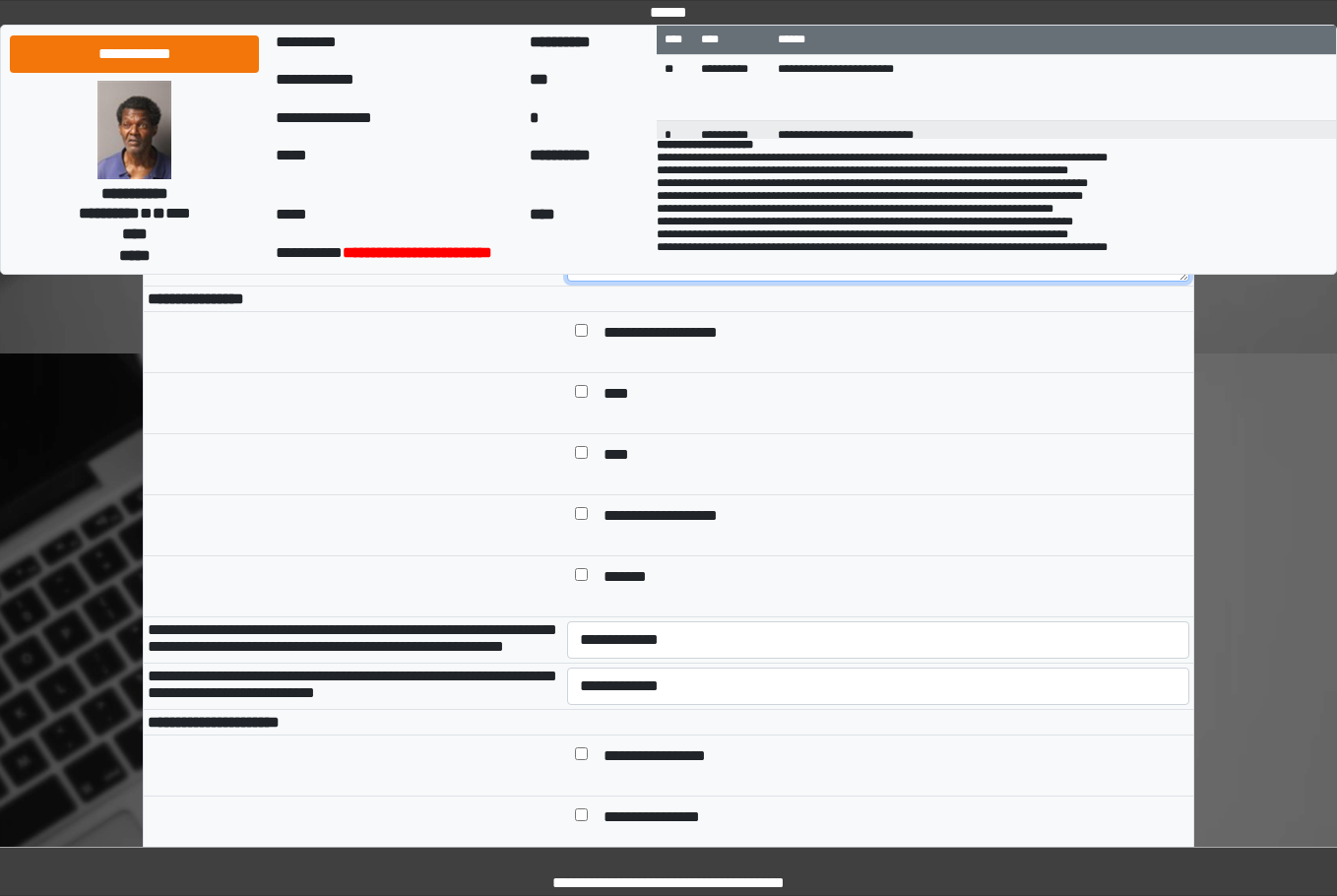 scroll, scrollTop: 886, scrollLeft: 0, axis: vertical 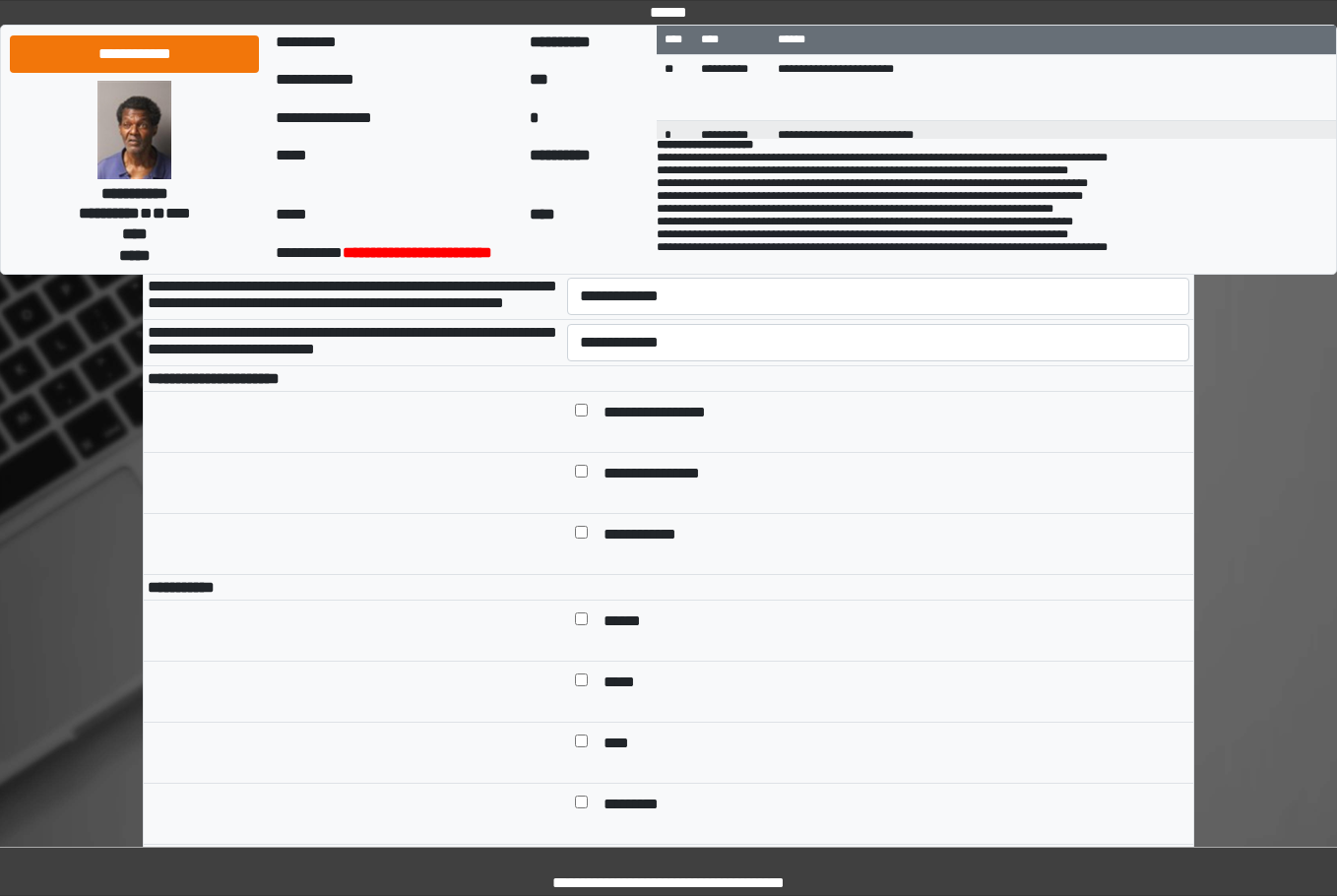 type on "****" 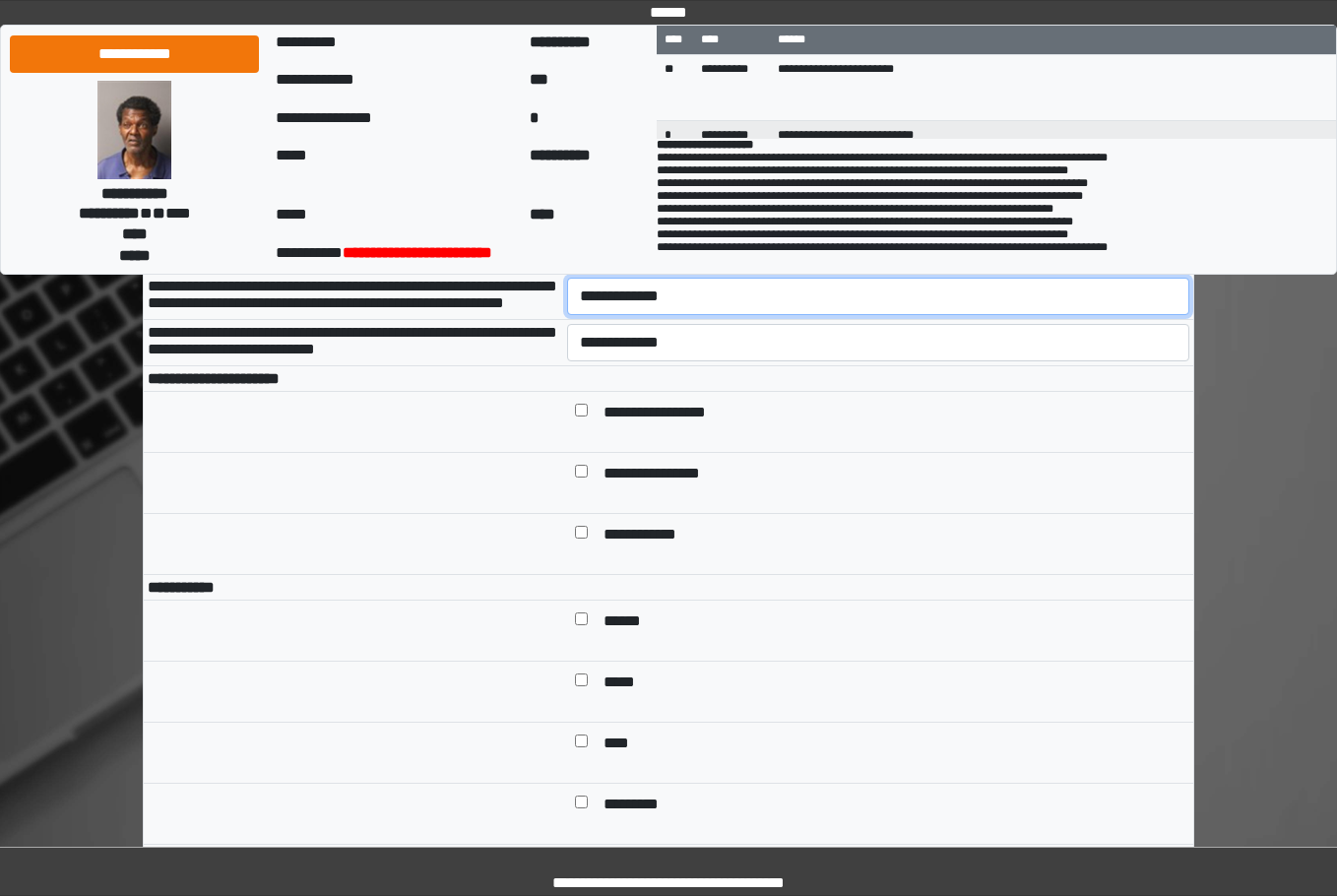 click on "**********" at bounding box center (878, 296) 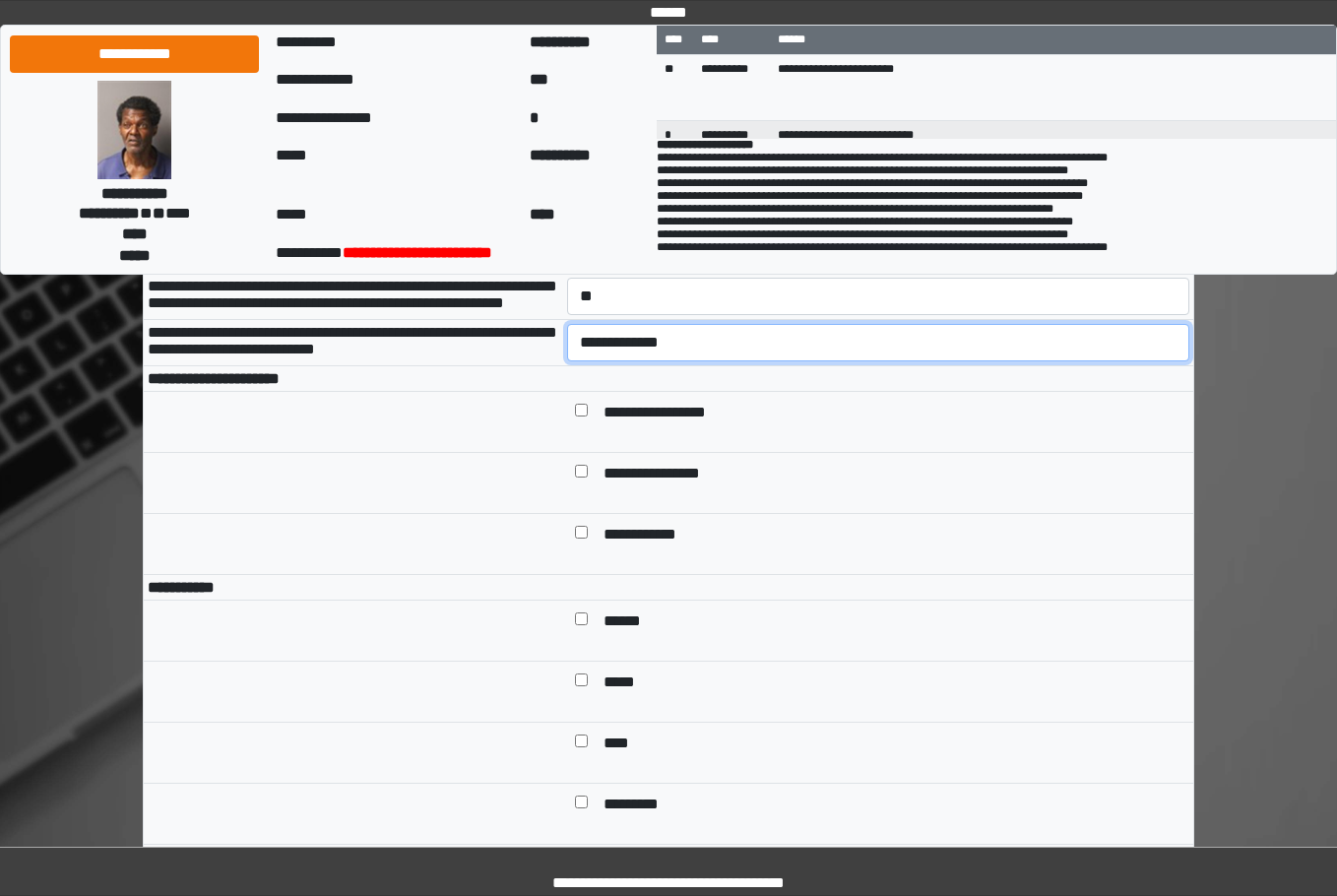 click on "**********" at bounding box center [878, 343] 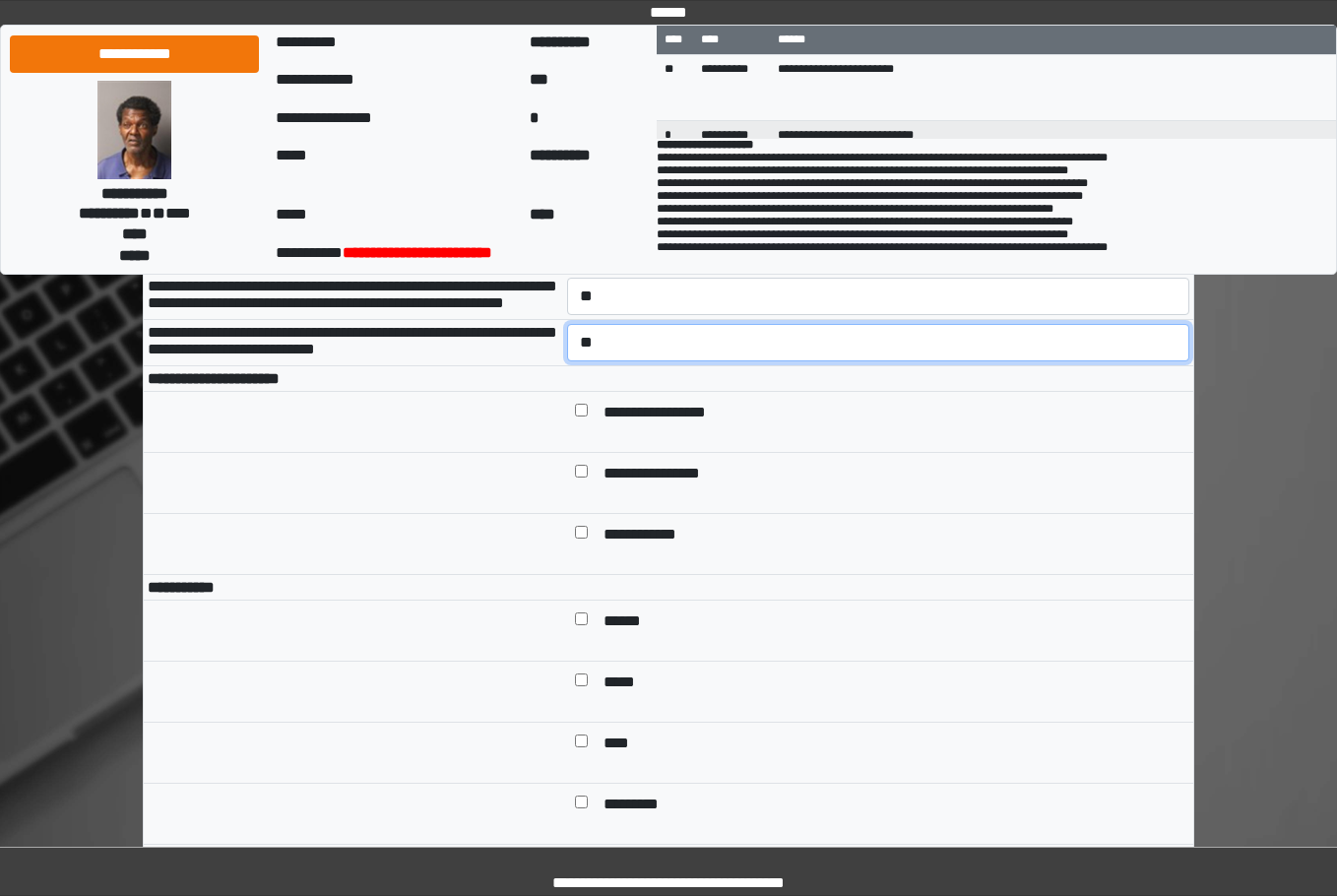 click on "**********" at bounding box center (878, 343) 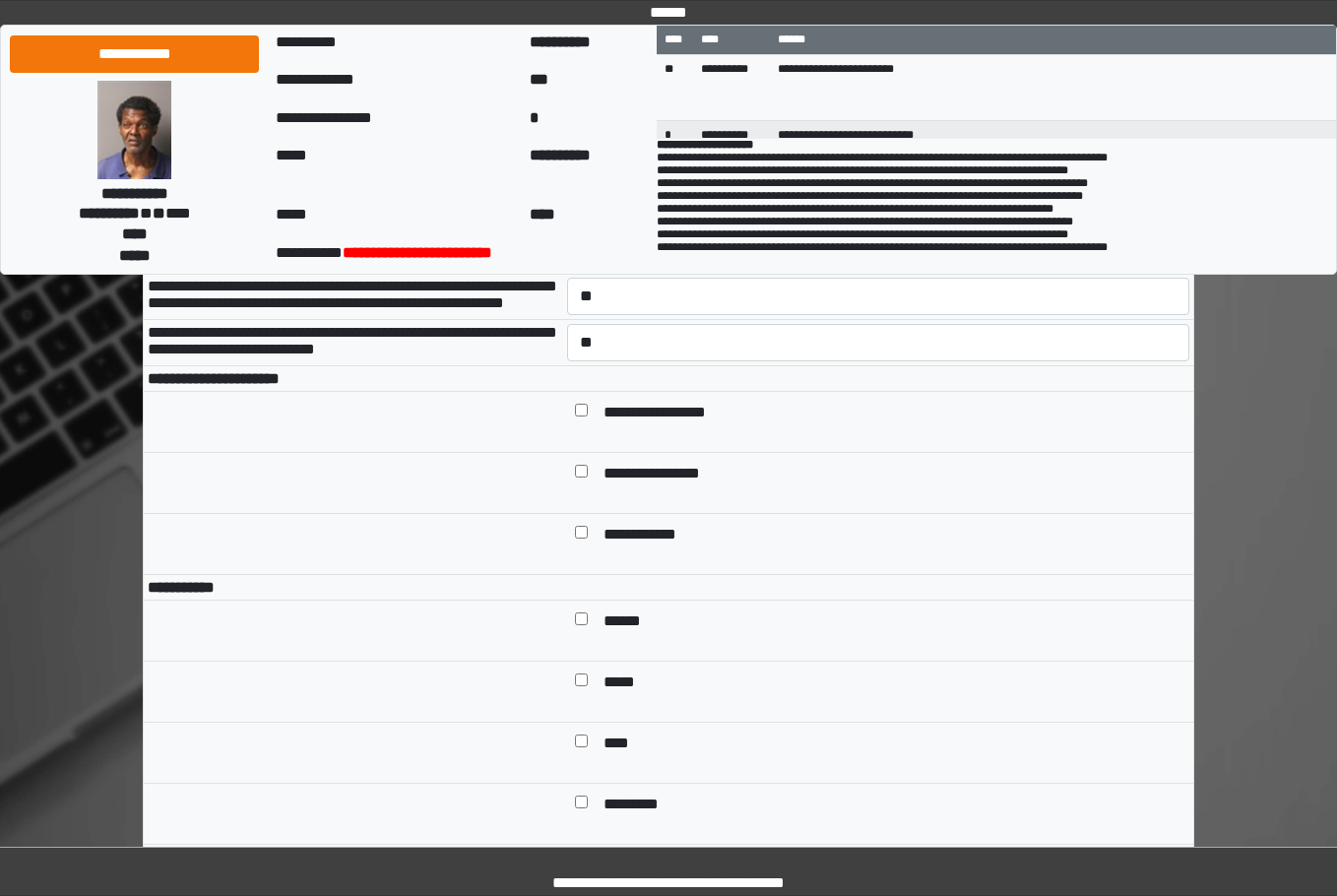 click on "**********" at bounding box center [669, 414] 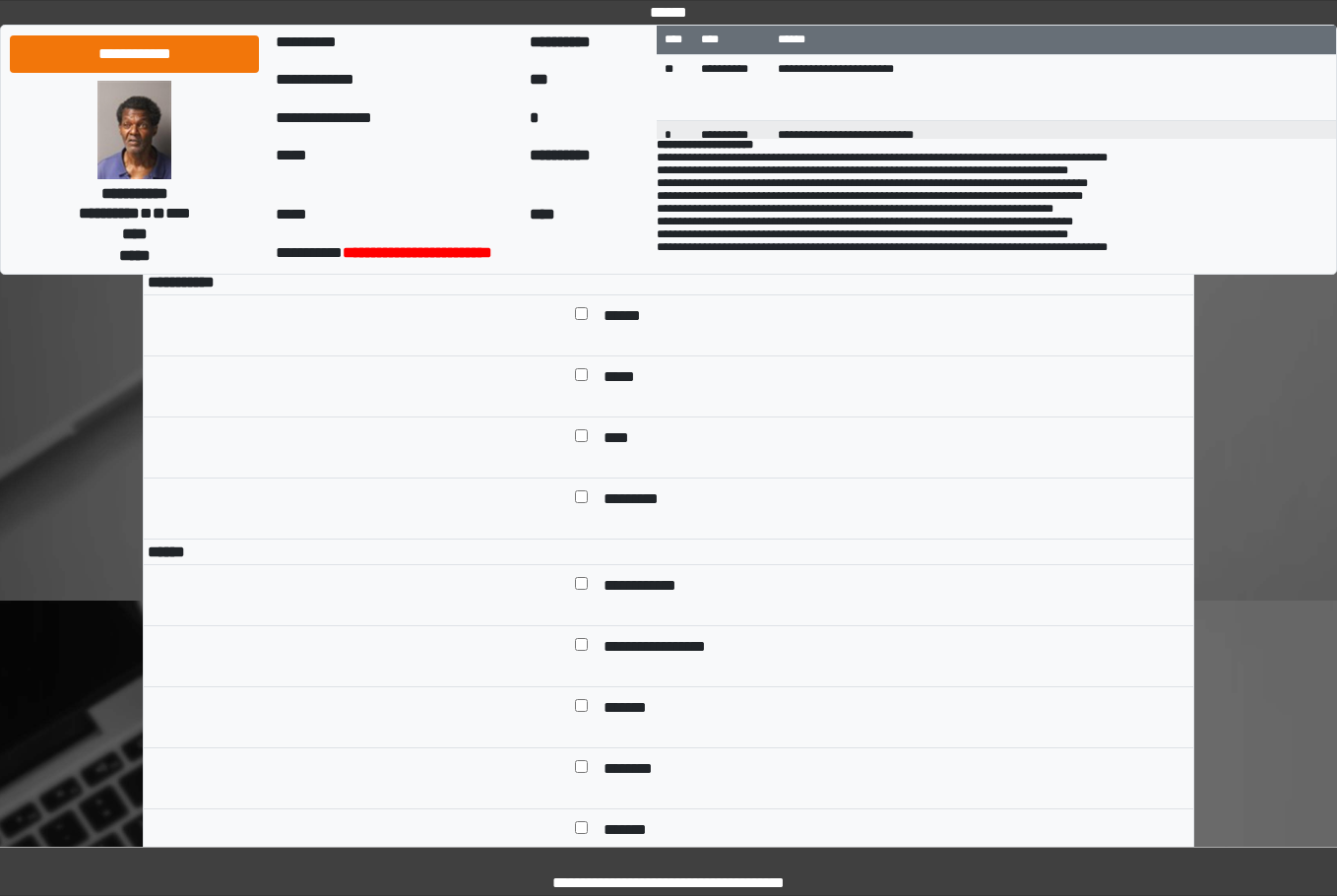 scroll, scrollTop: 1477, scrollLeft: 0, axis: vertical 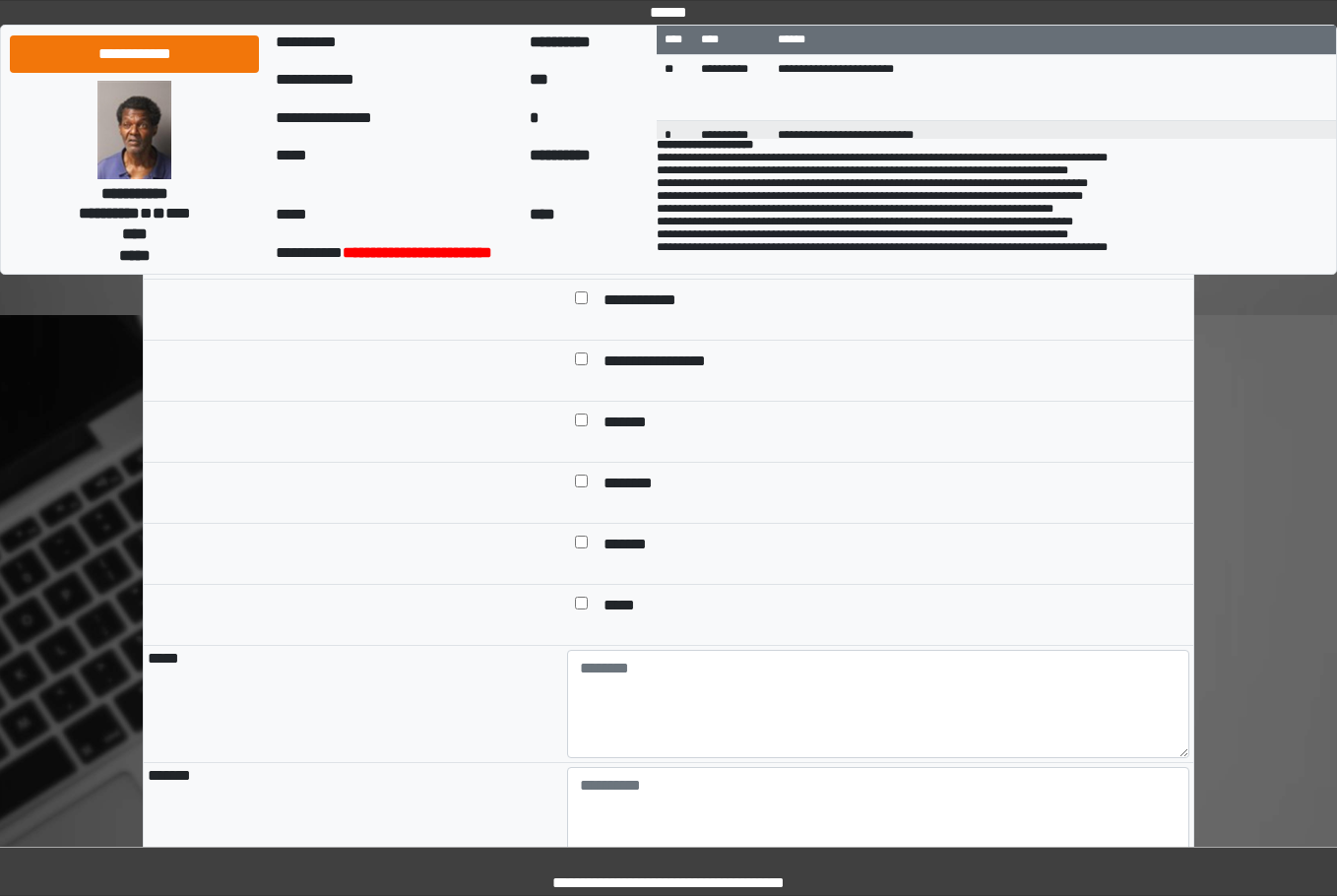 click on "**********" at bounding box center [655, 301] 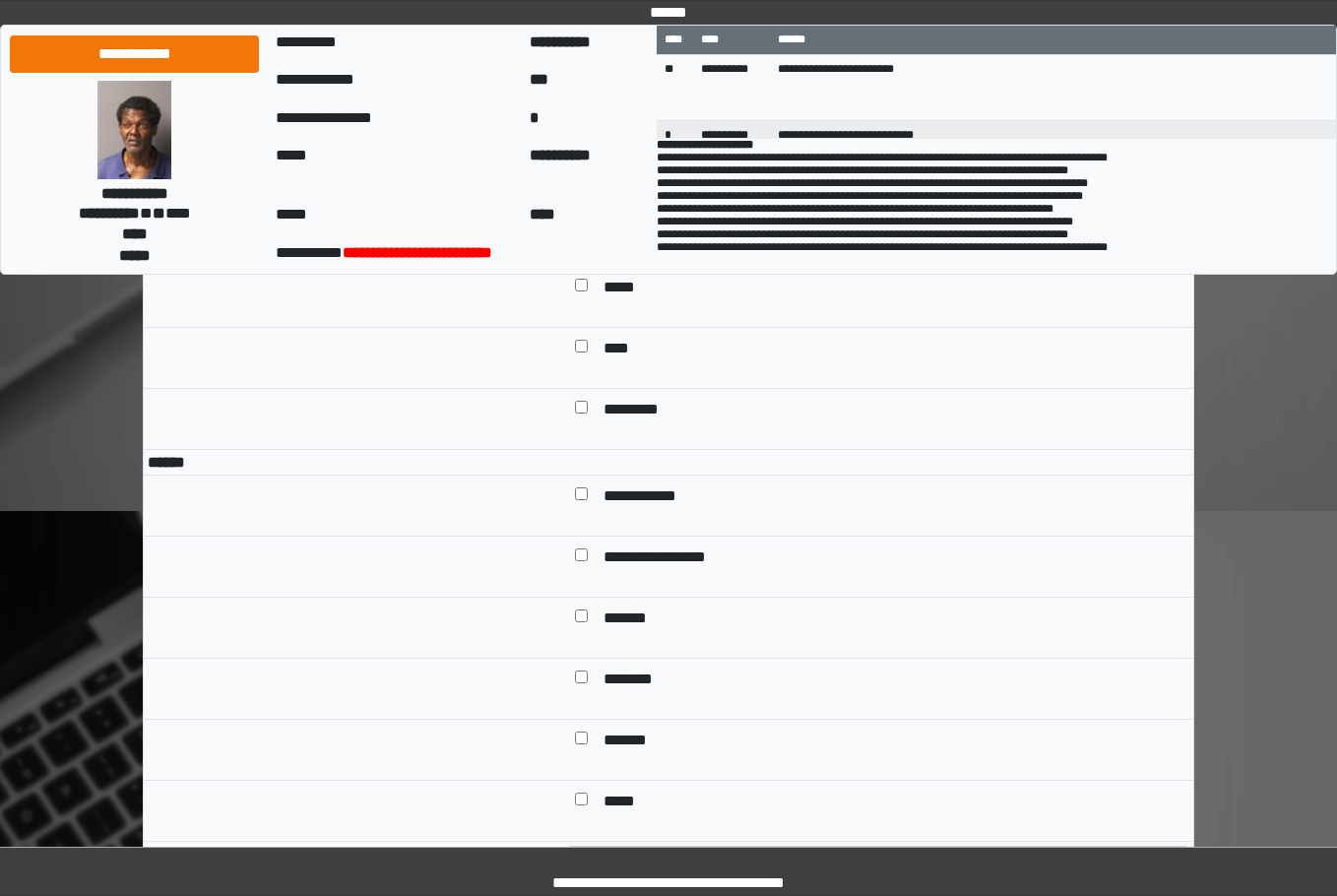 scroll, scrollTop: 1280, scrollLeft: 0, axis: vertical 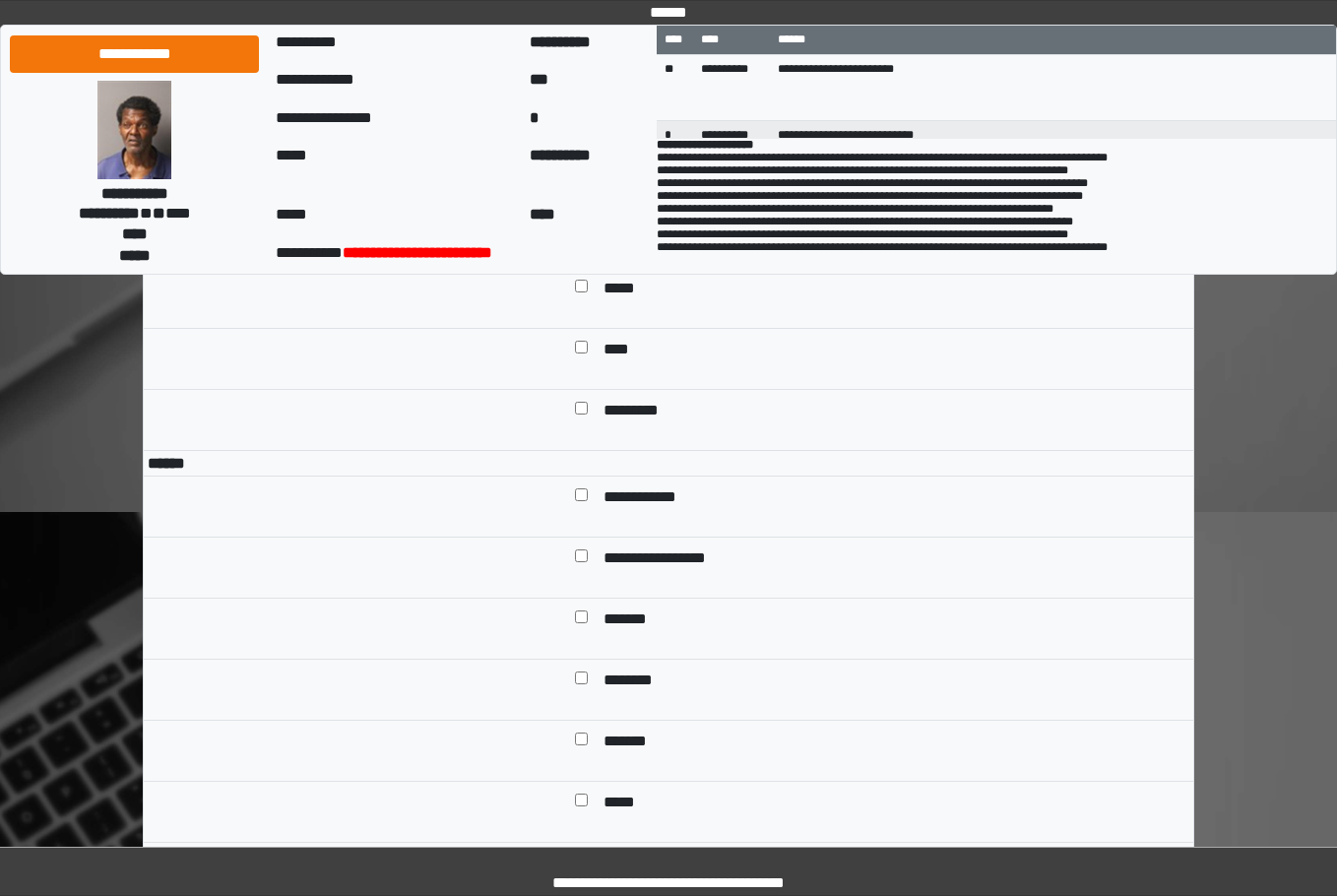 drag, startPoint x: 612, startPoint y: 322, endPoint x: 604, endPoint y: 281, distance: 41.773197 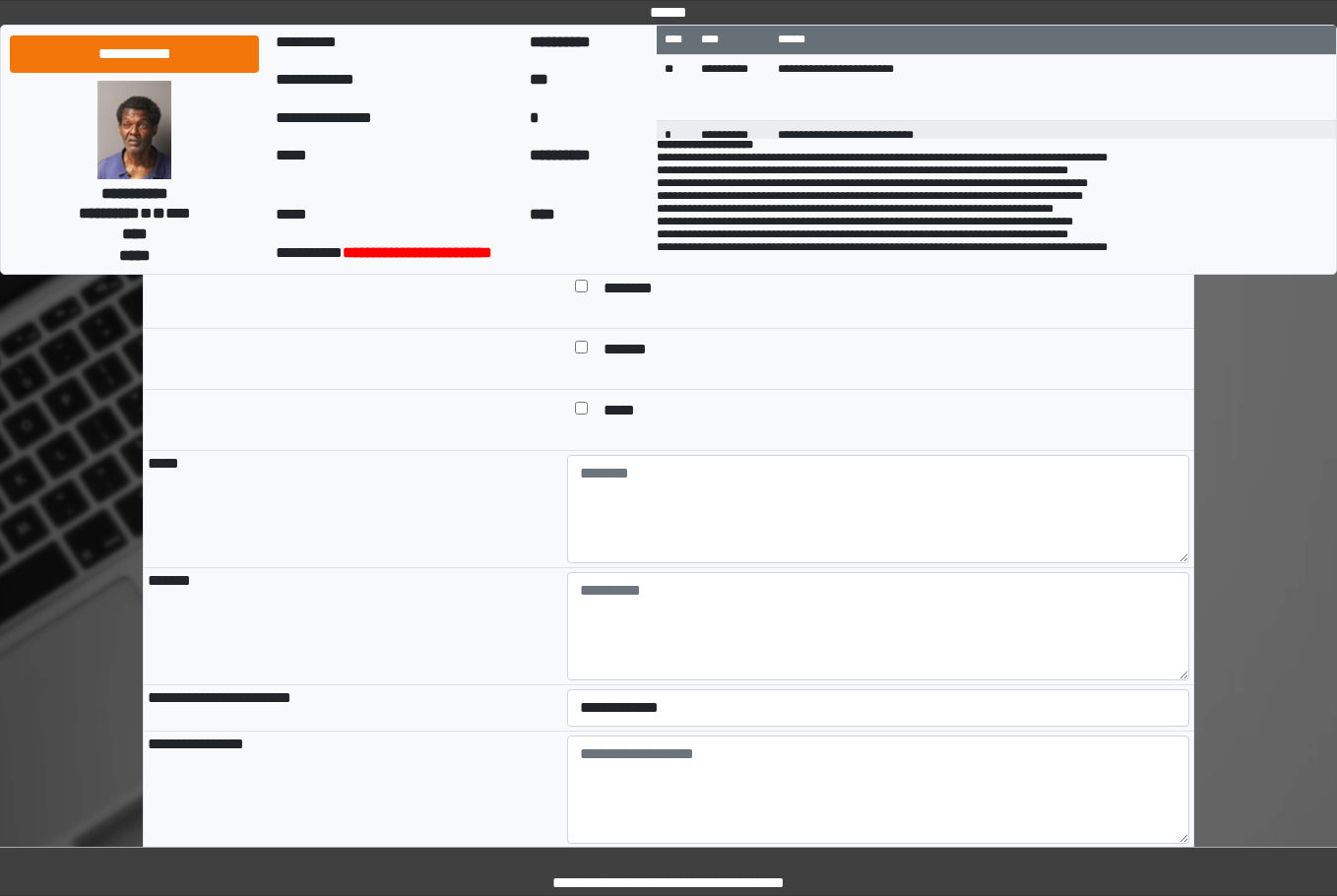 scroll, scrollTop: 1871, scrollLeft: 0, axis: vertical 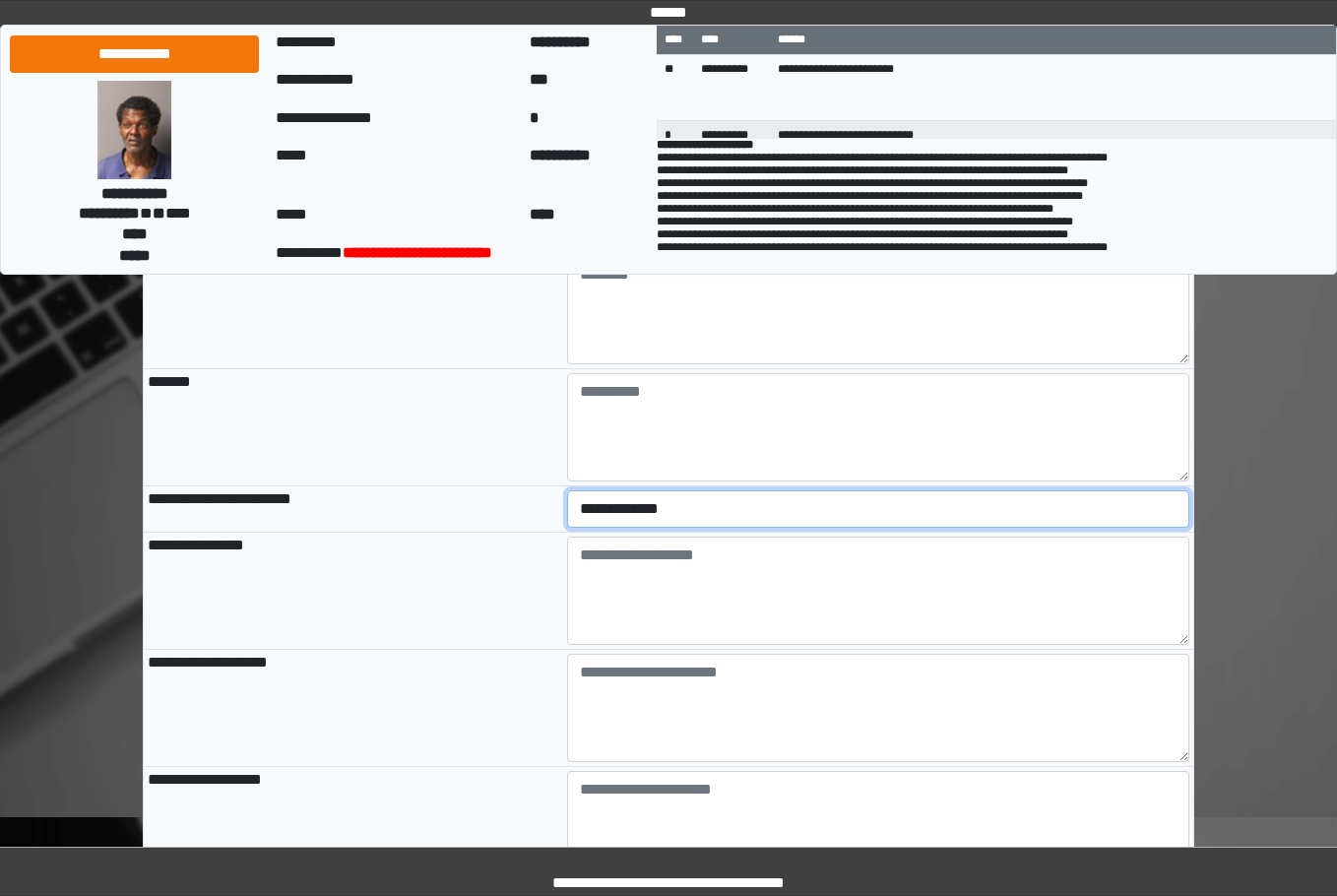 drag, startPoint x: 673, startPoint y: 598, endPoint x: 671, endPoint y: 611, distance: 13.152946 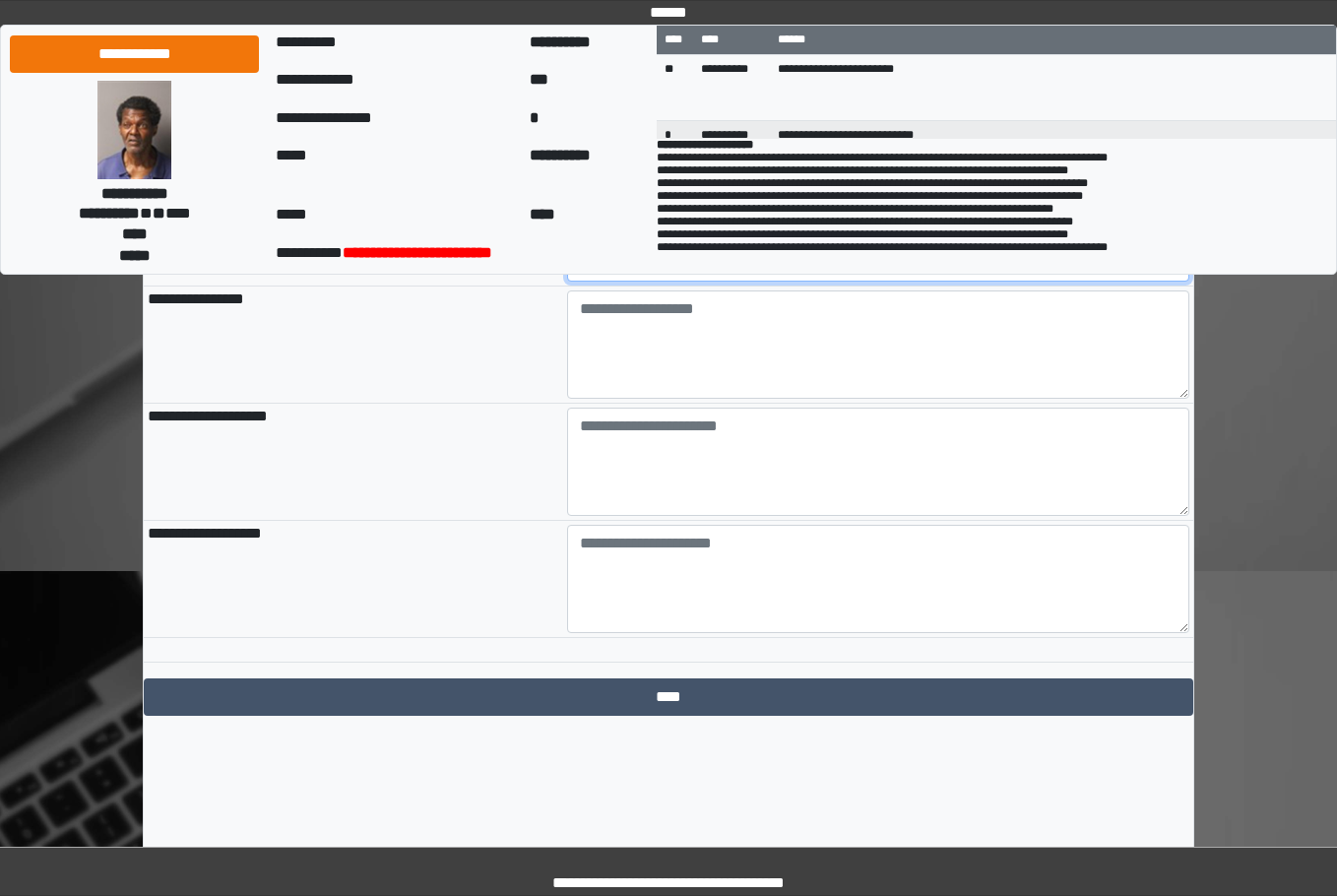scroll, scrollTop: 2148, scrollLeft: 0, axis: vertical 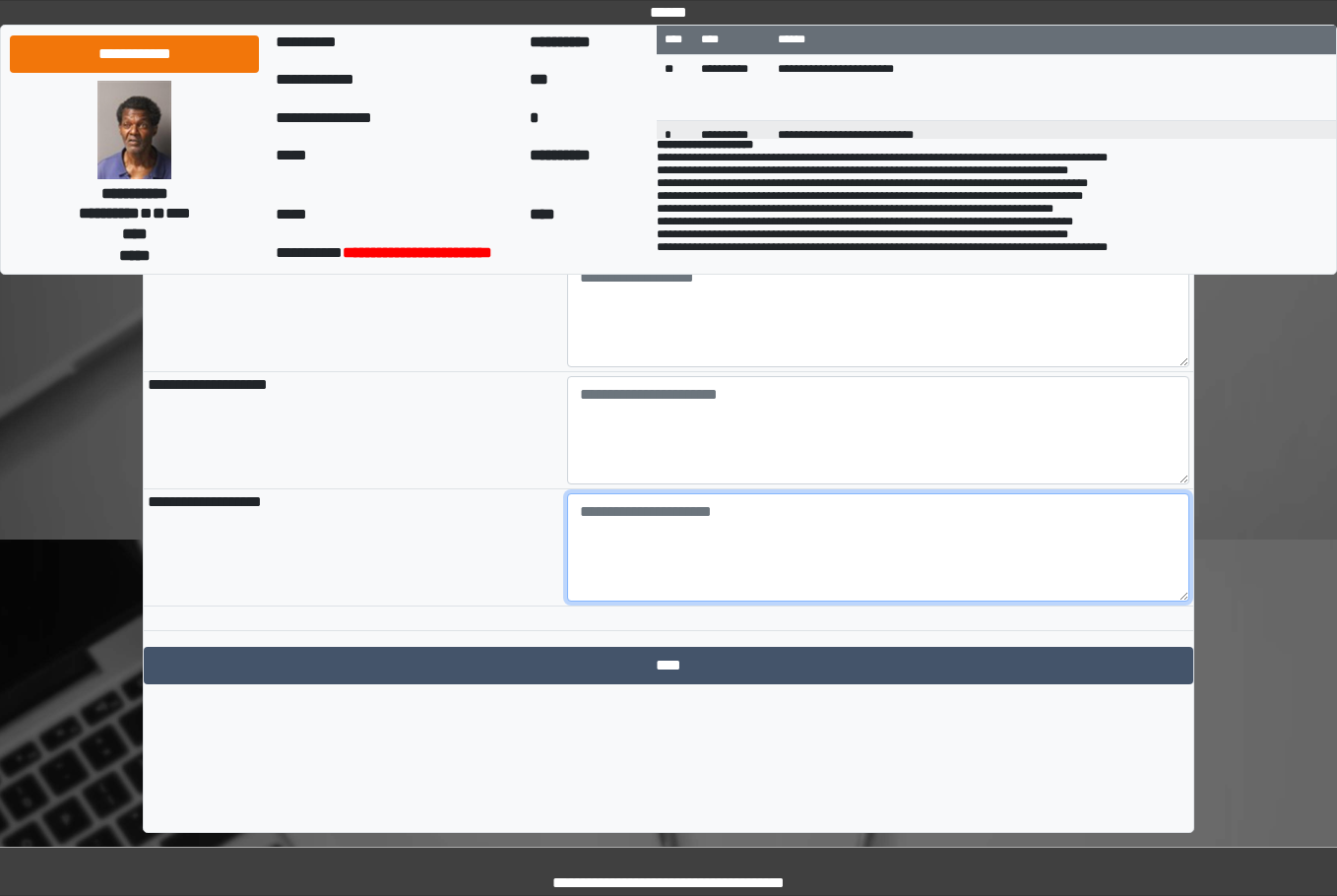drag, startPoint x: 585, startPoint y: 598, endPoint x: 593, endPoint y: 541, distance: 57.558666 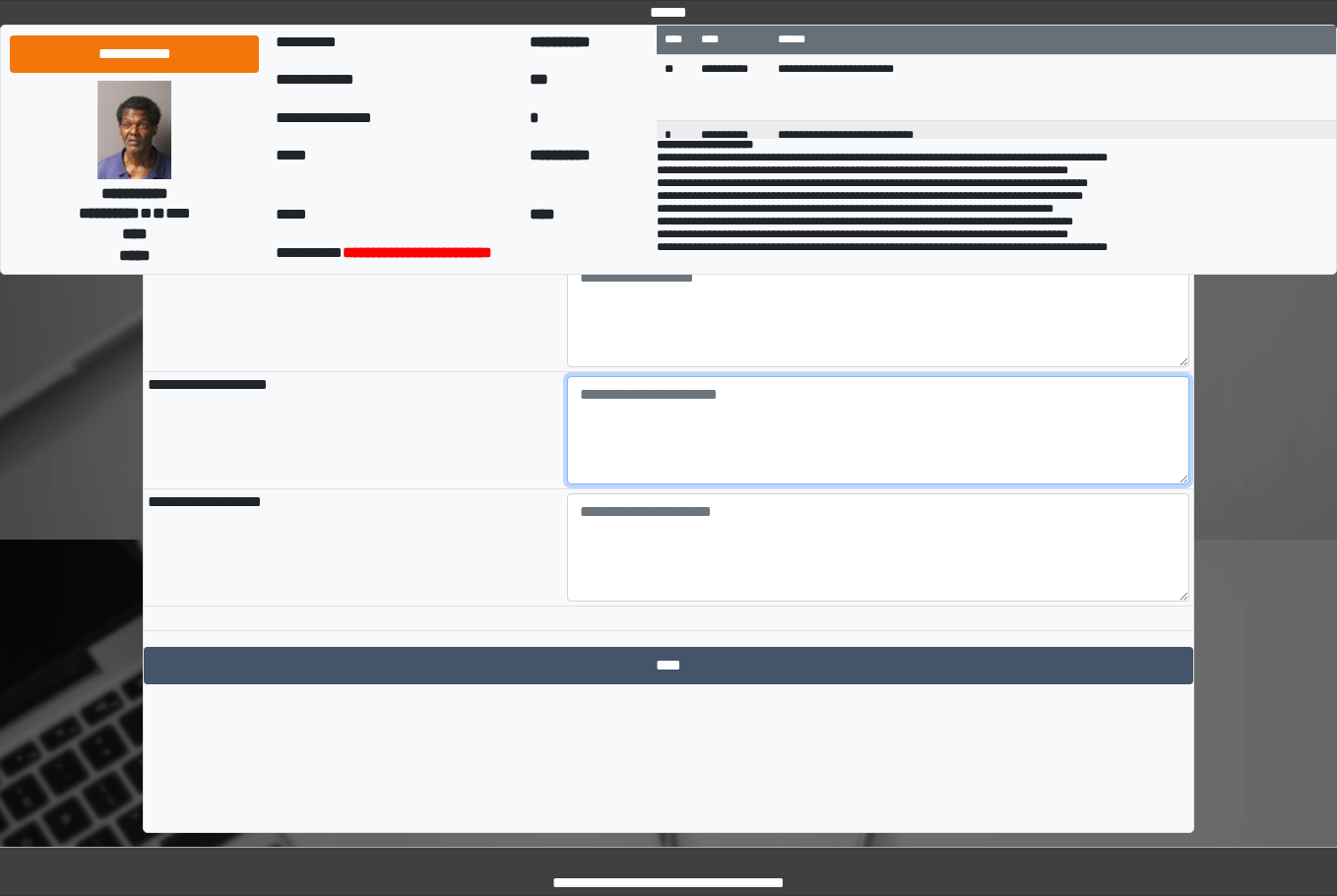 click at bounding box center (878, 430) 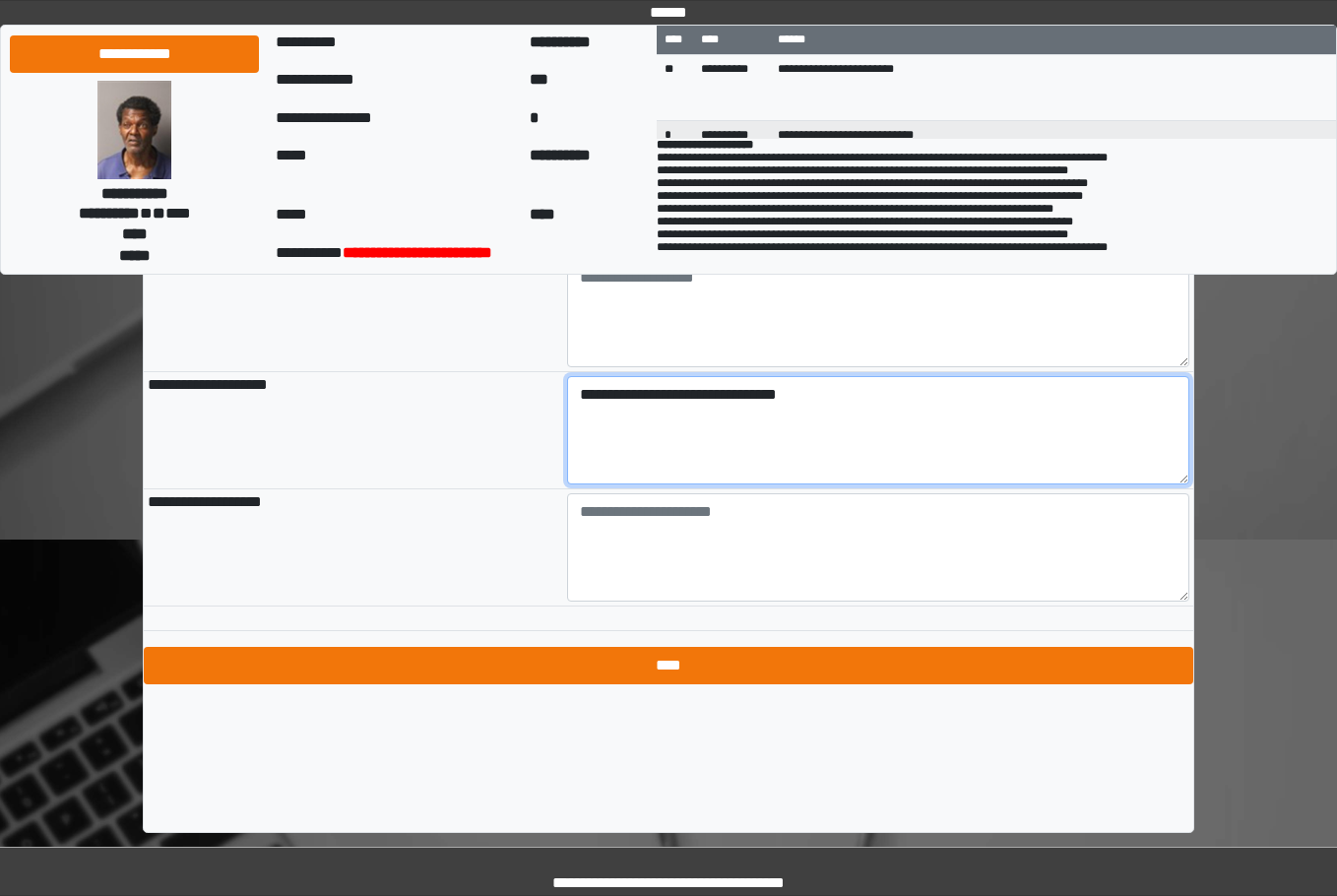 type on "**********" 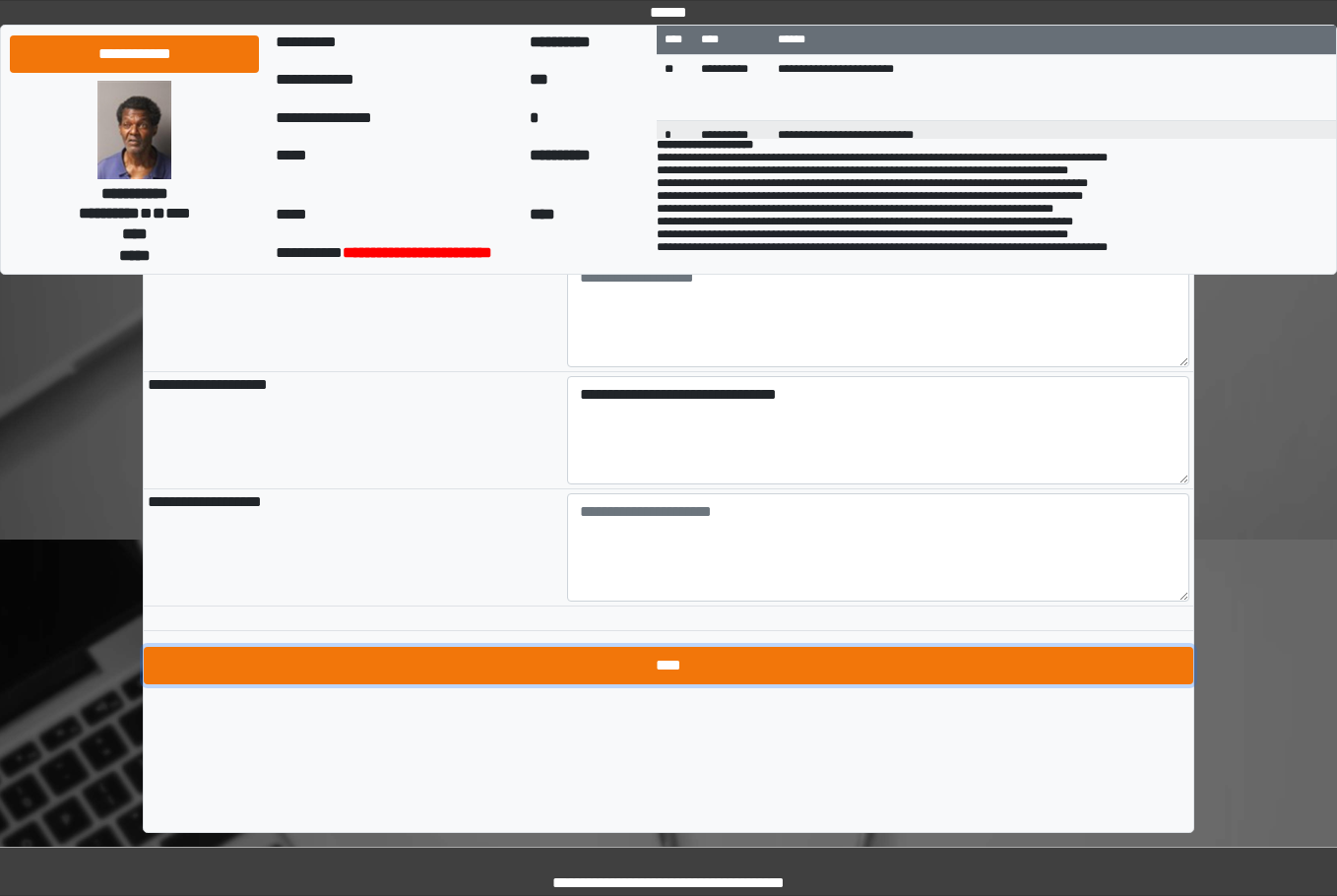 drag, startPoint x: 799, startPoint y: 748, endPoint x: 766, endPoint y: 739, distance: 34.20526 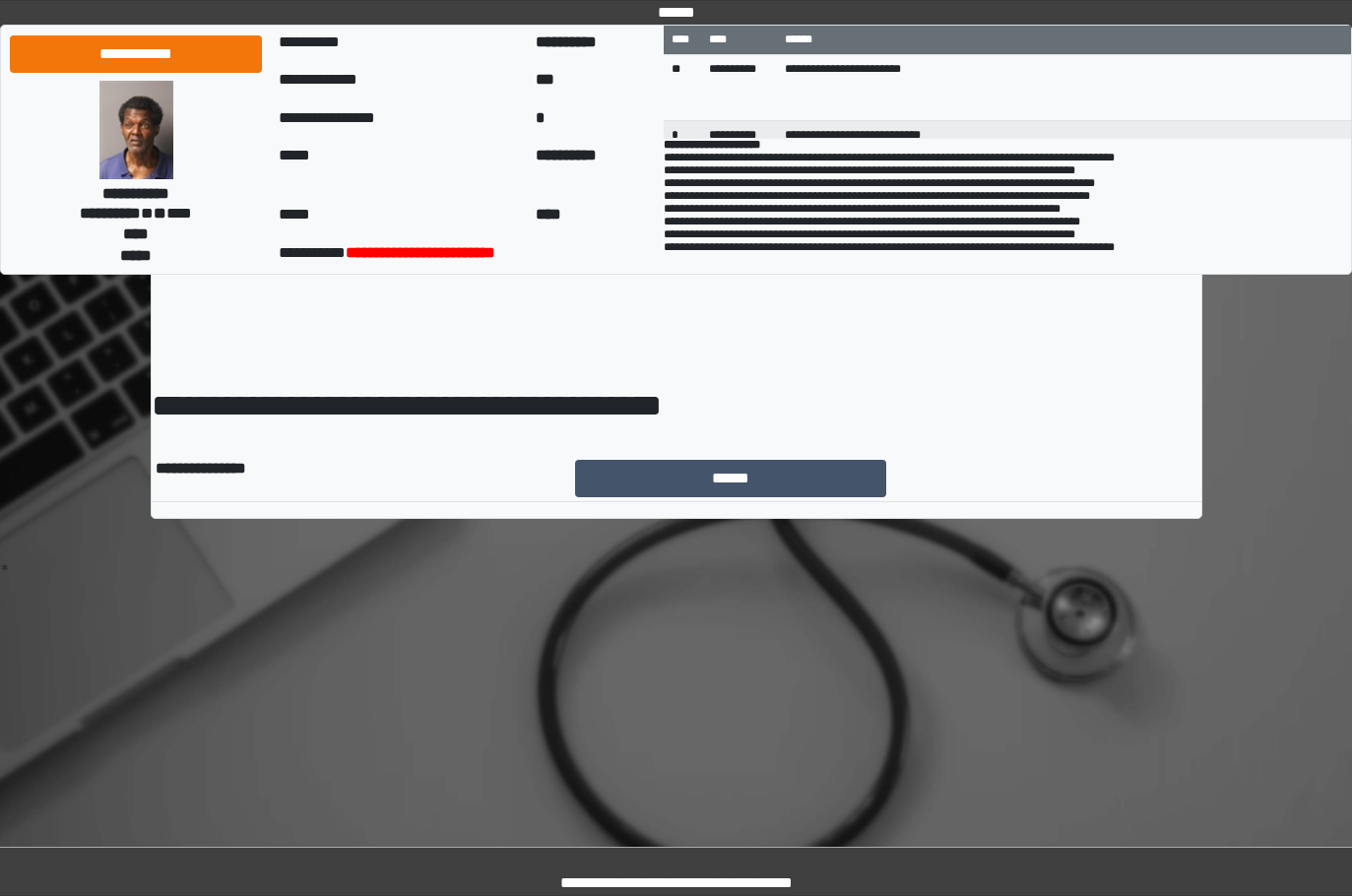 scroll, scrollTop: 0, scrollLeft: 0, axis: both 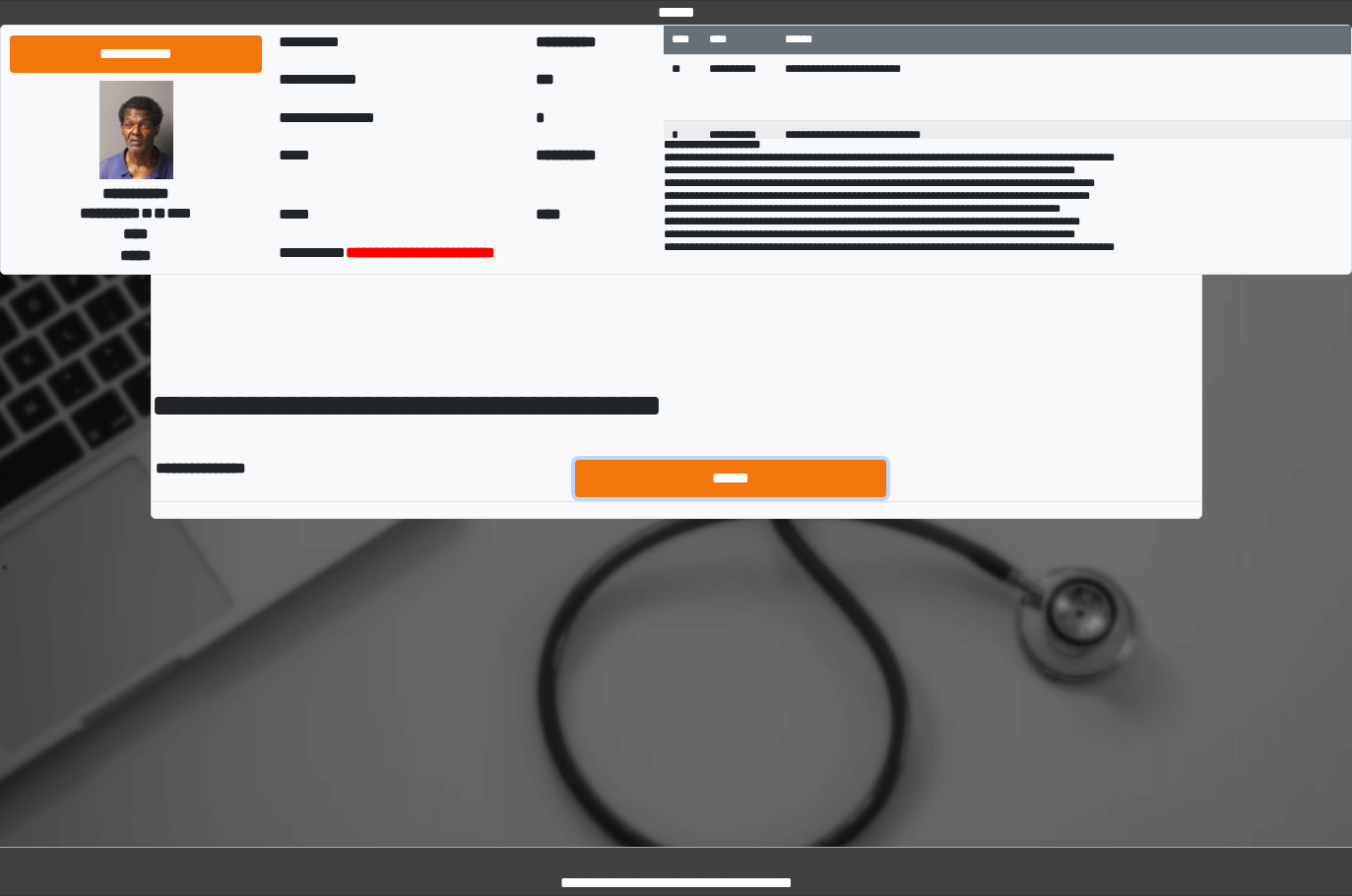 click on "******" at bounding box center [731, 479] 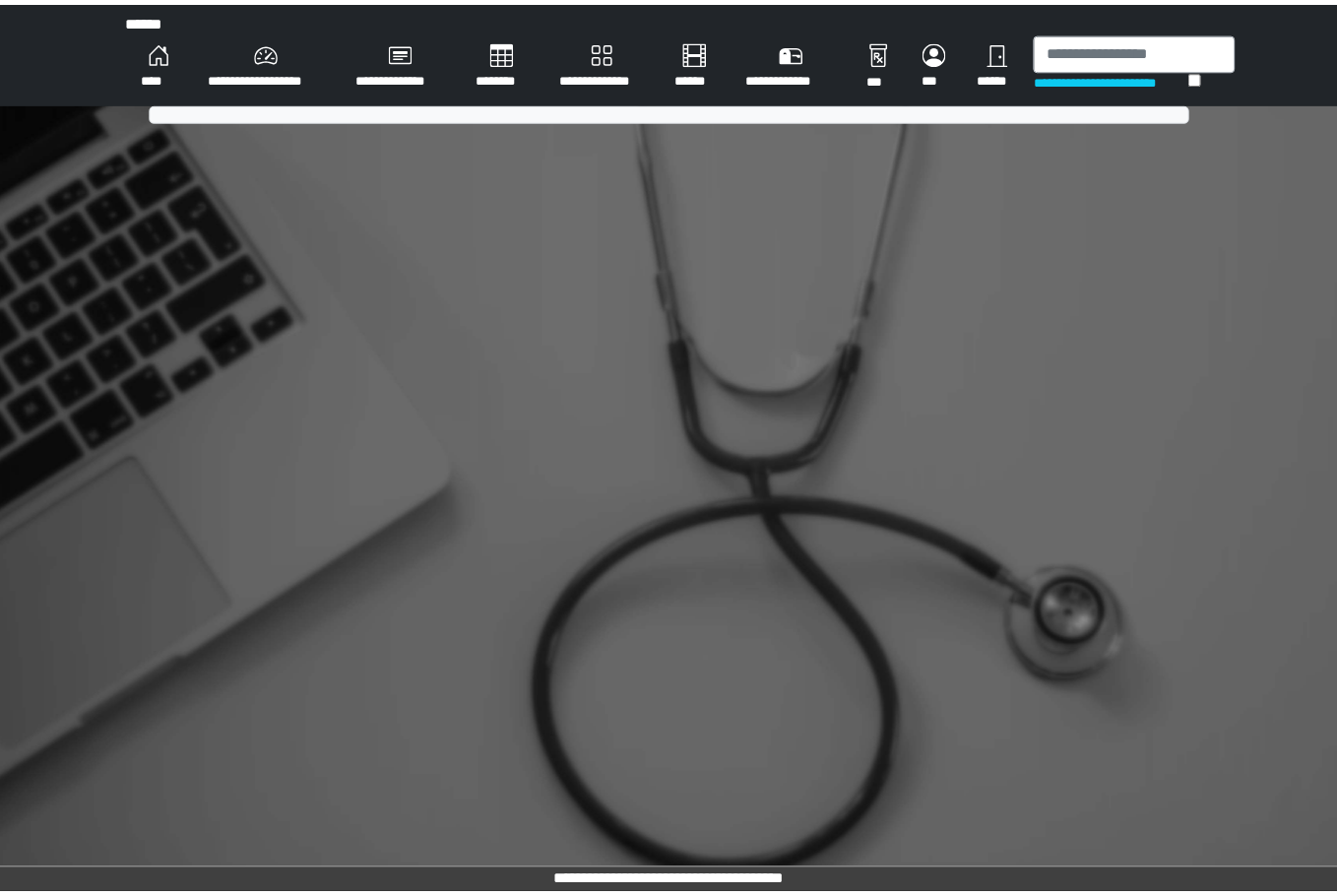 scroll, scrollTop: 0, scrollLeft: 0, axis: both 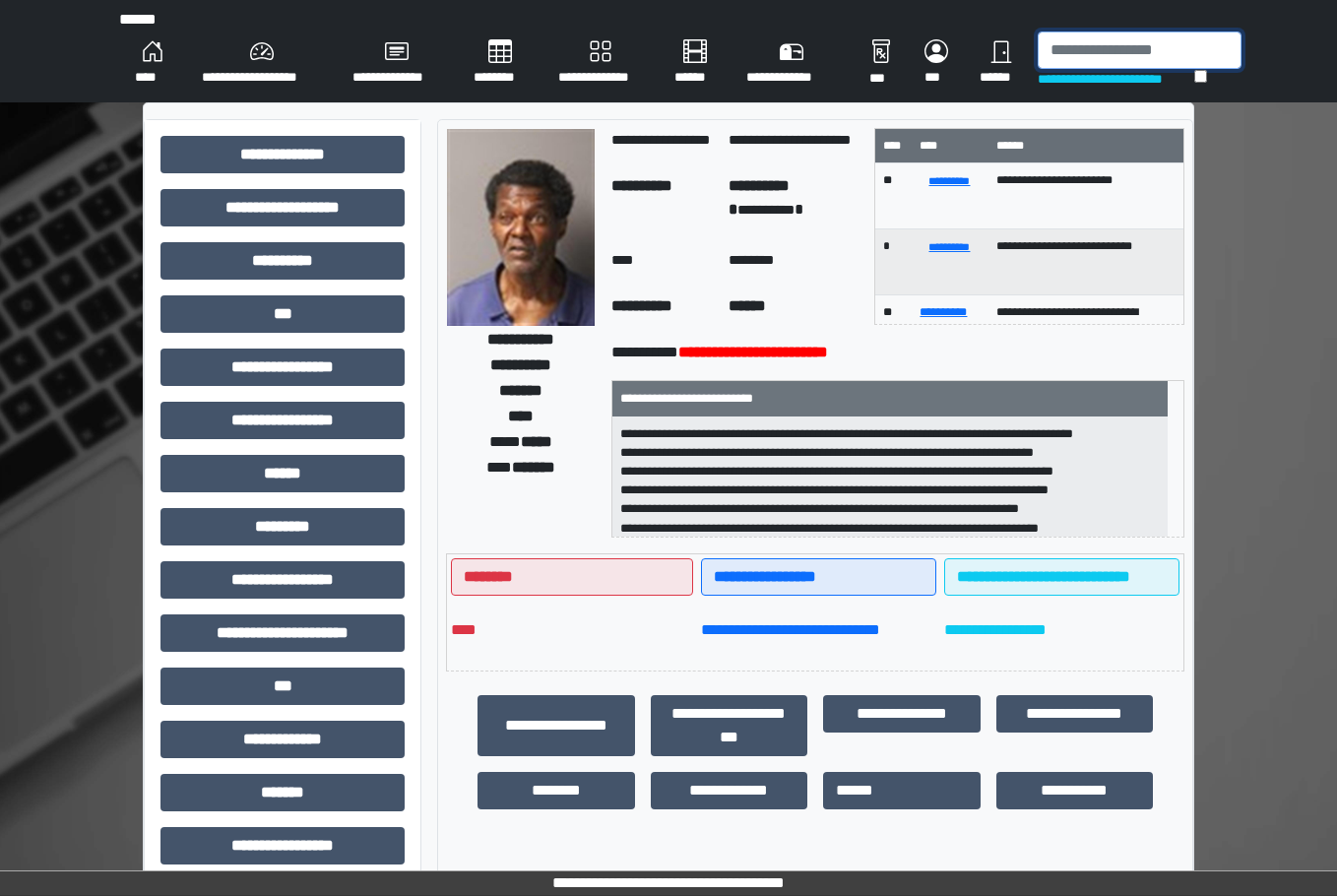 click at bounding box center [1139, 50] 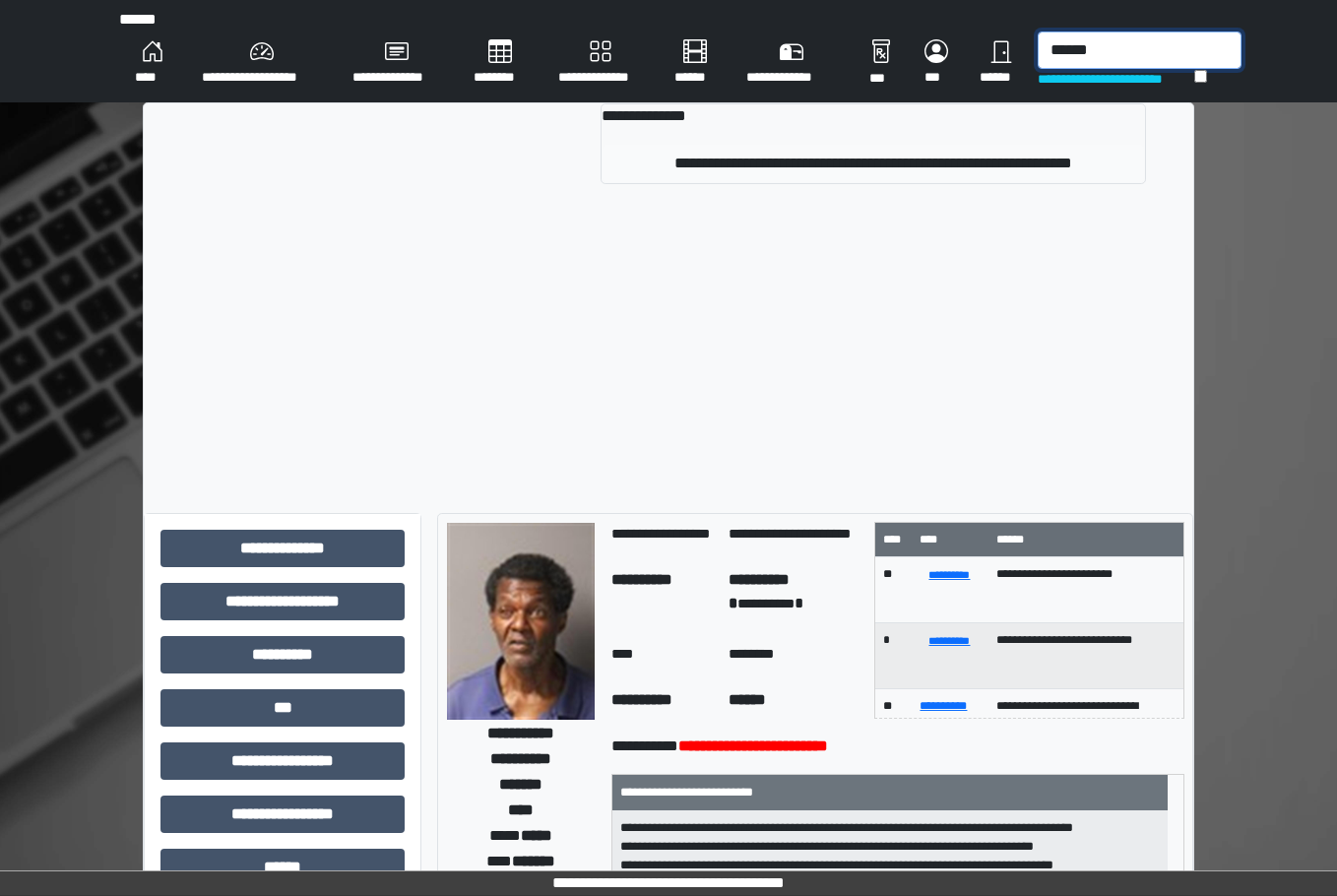 type on "******" 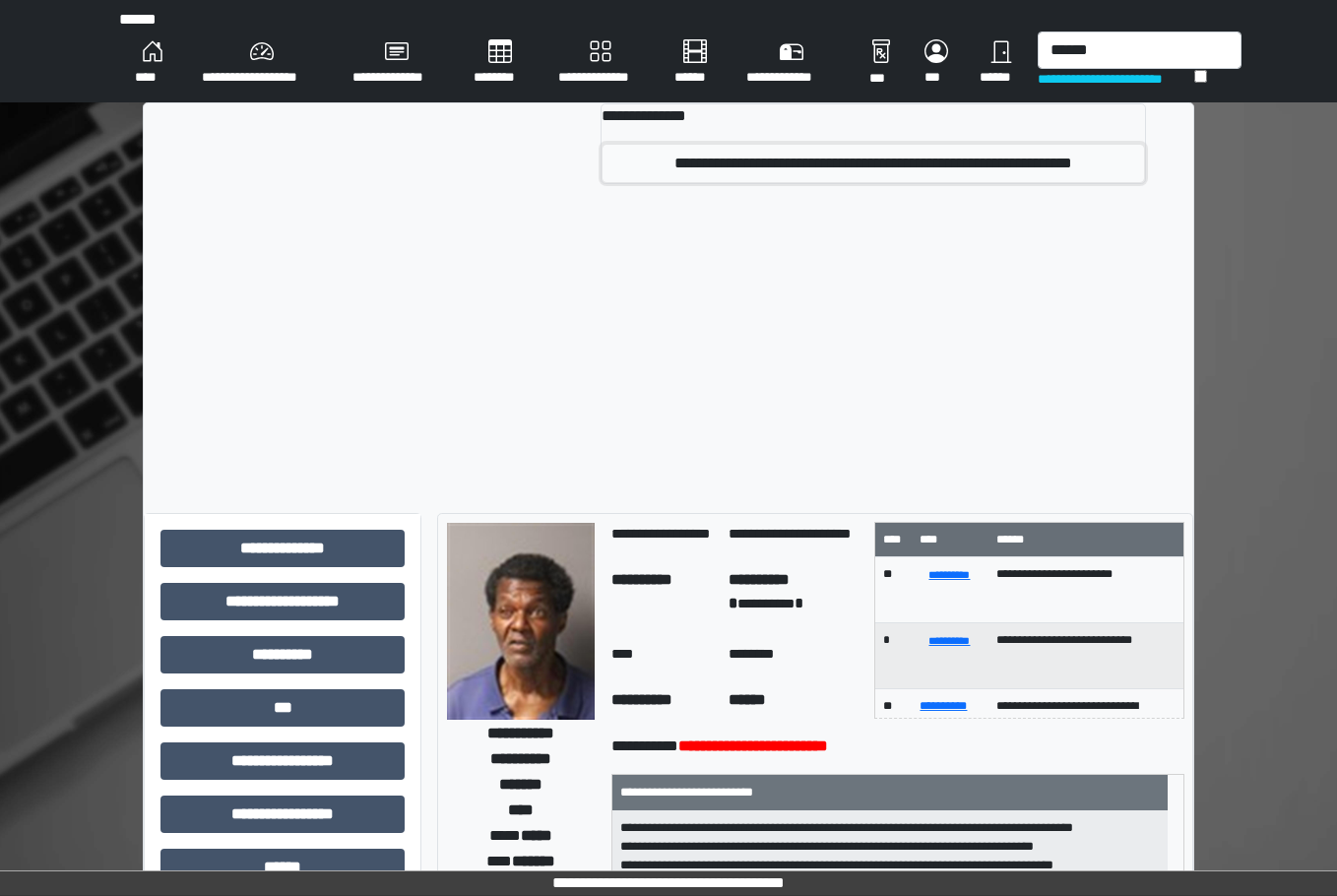 click on "**********" at bounding box center (873, 163) 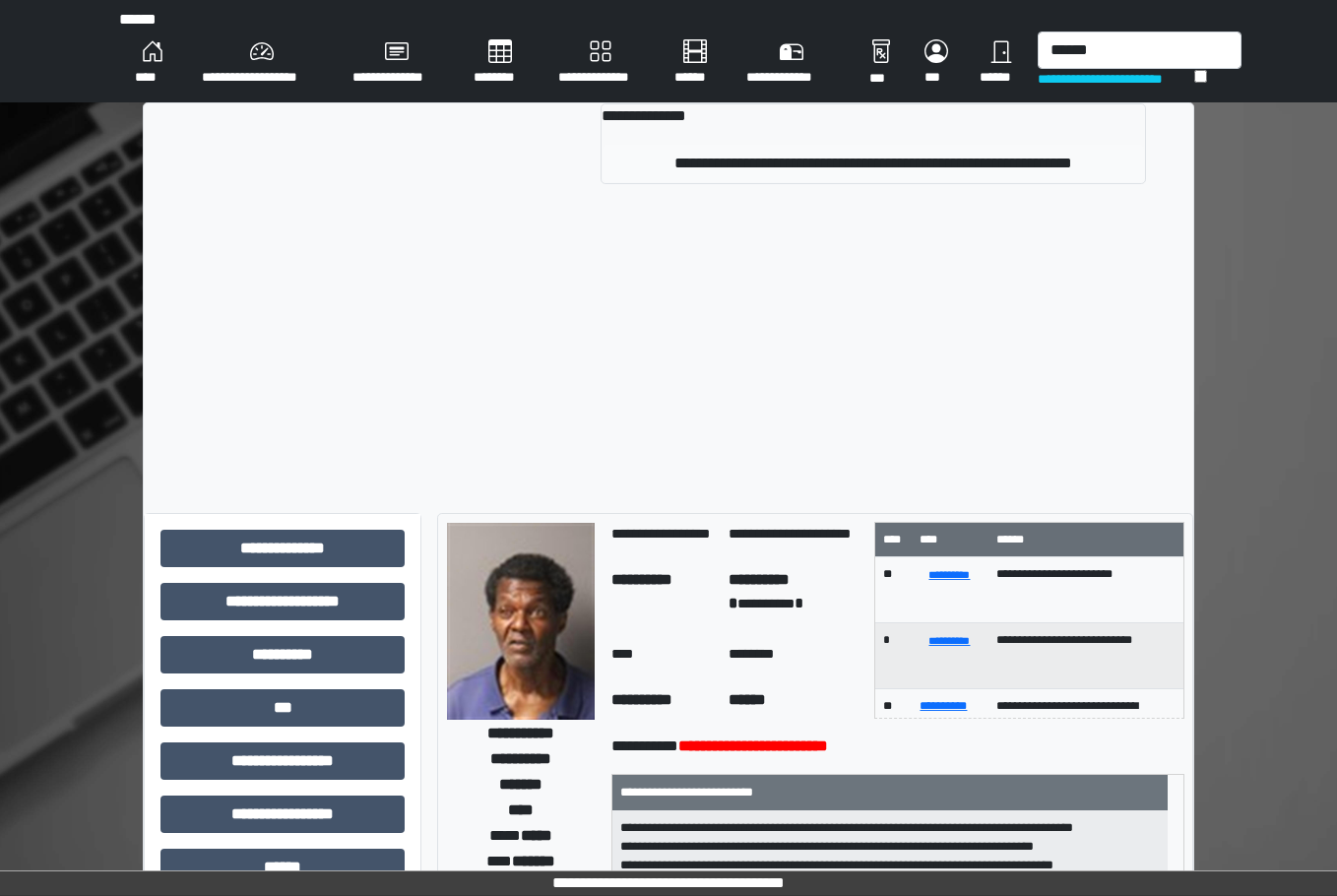 type 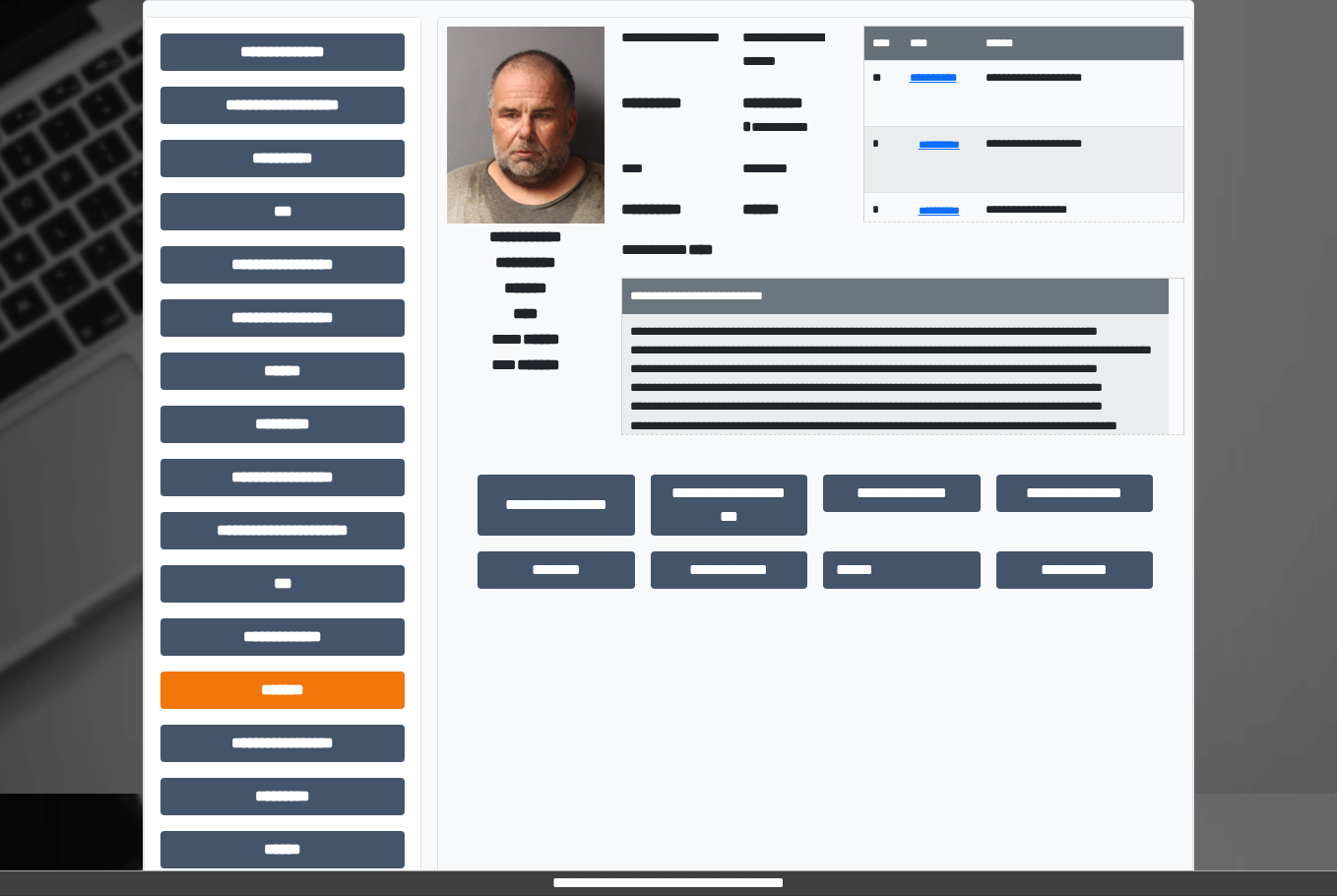 scroll, scrollTop: 197, scrollLeft: 0, axis: vertical 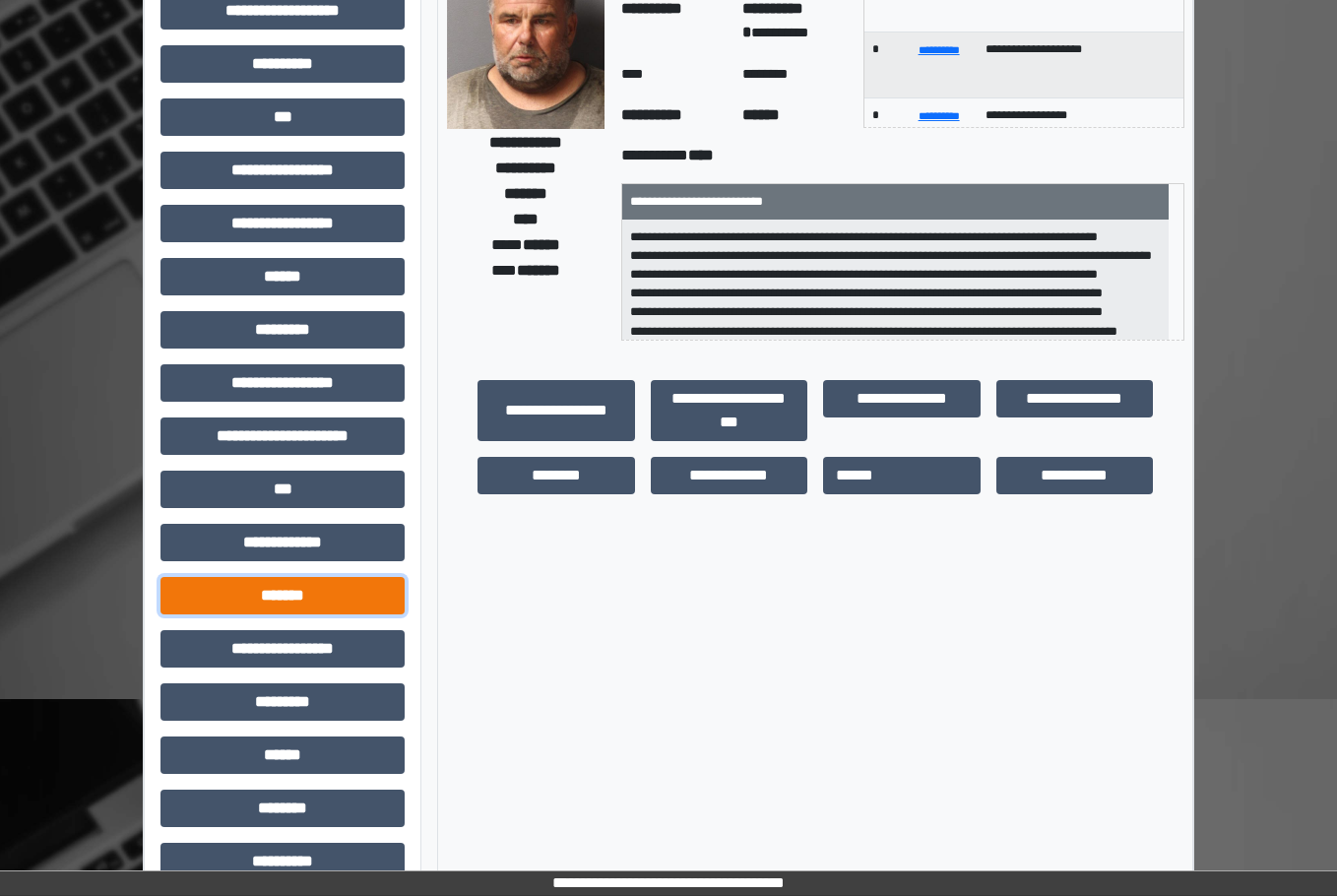 click on "*******" at bounding box center [283, 596] 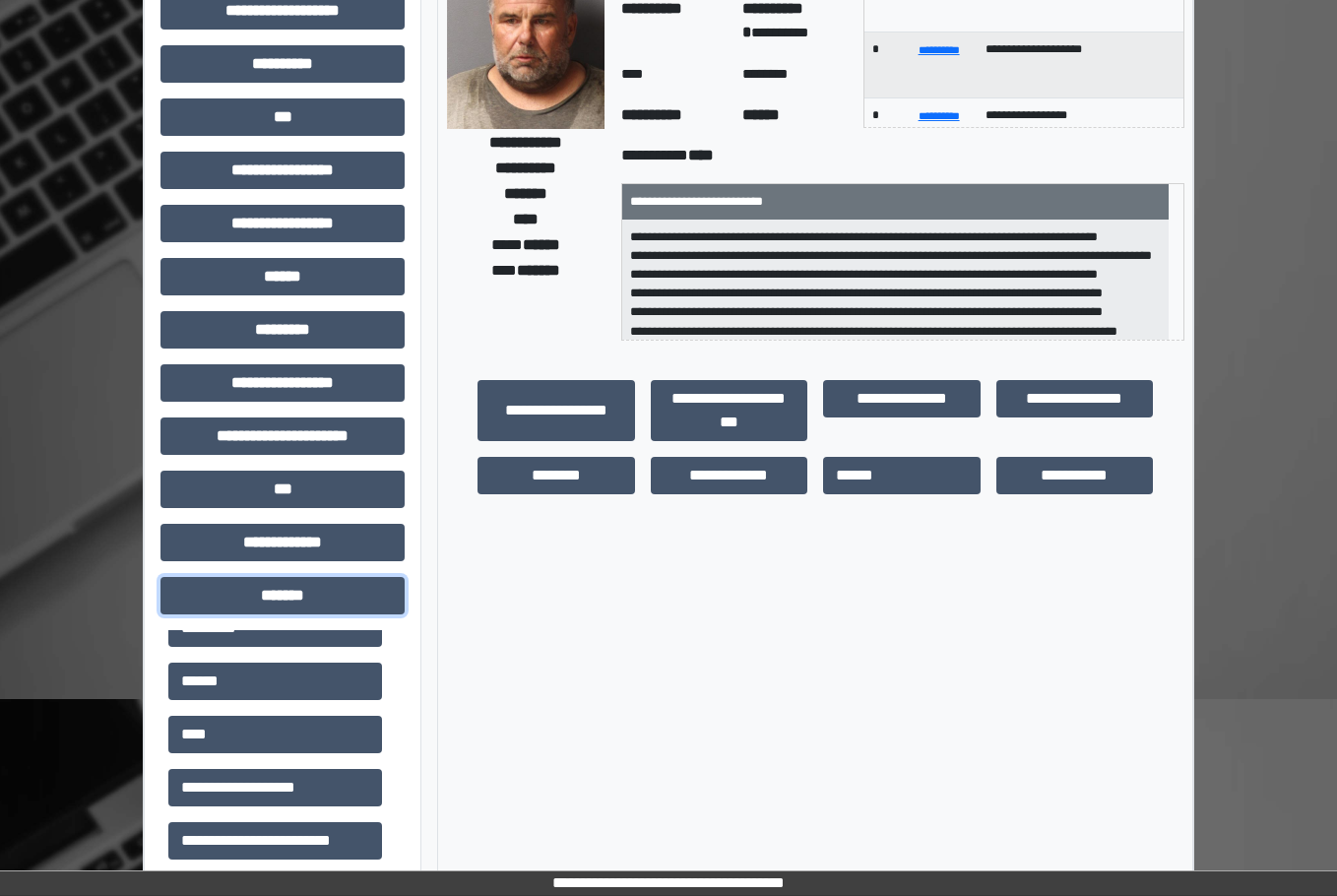 scroll, scrollTop: 394, scrollLeft: 0, axis: vertical 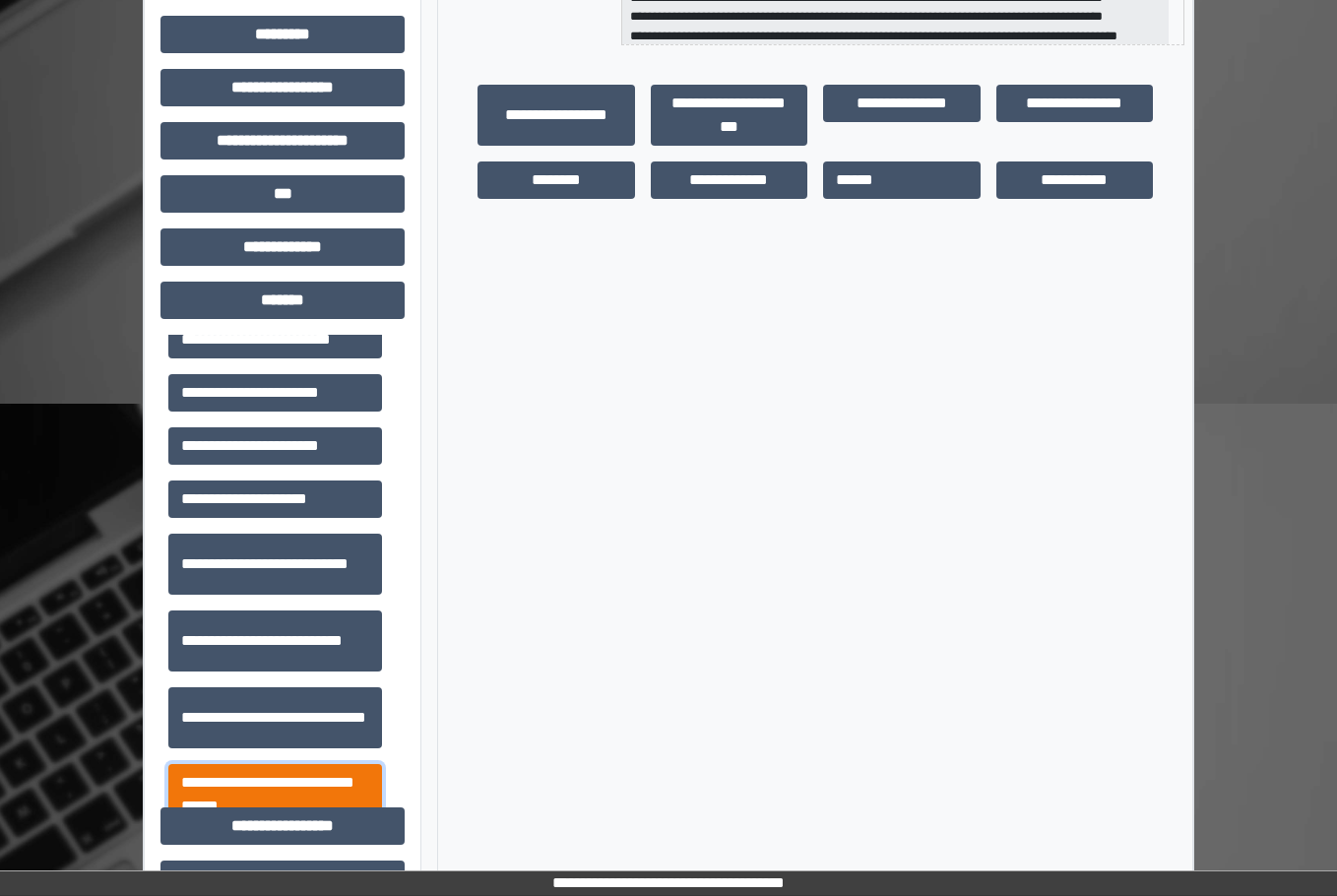 click on "**********" at bounding box center [275, 795] 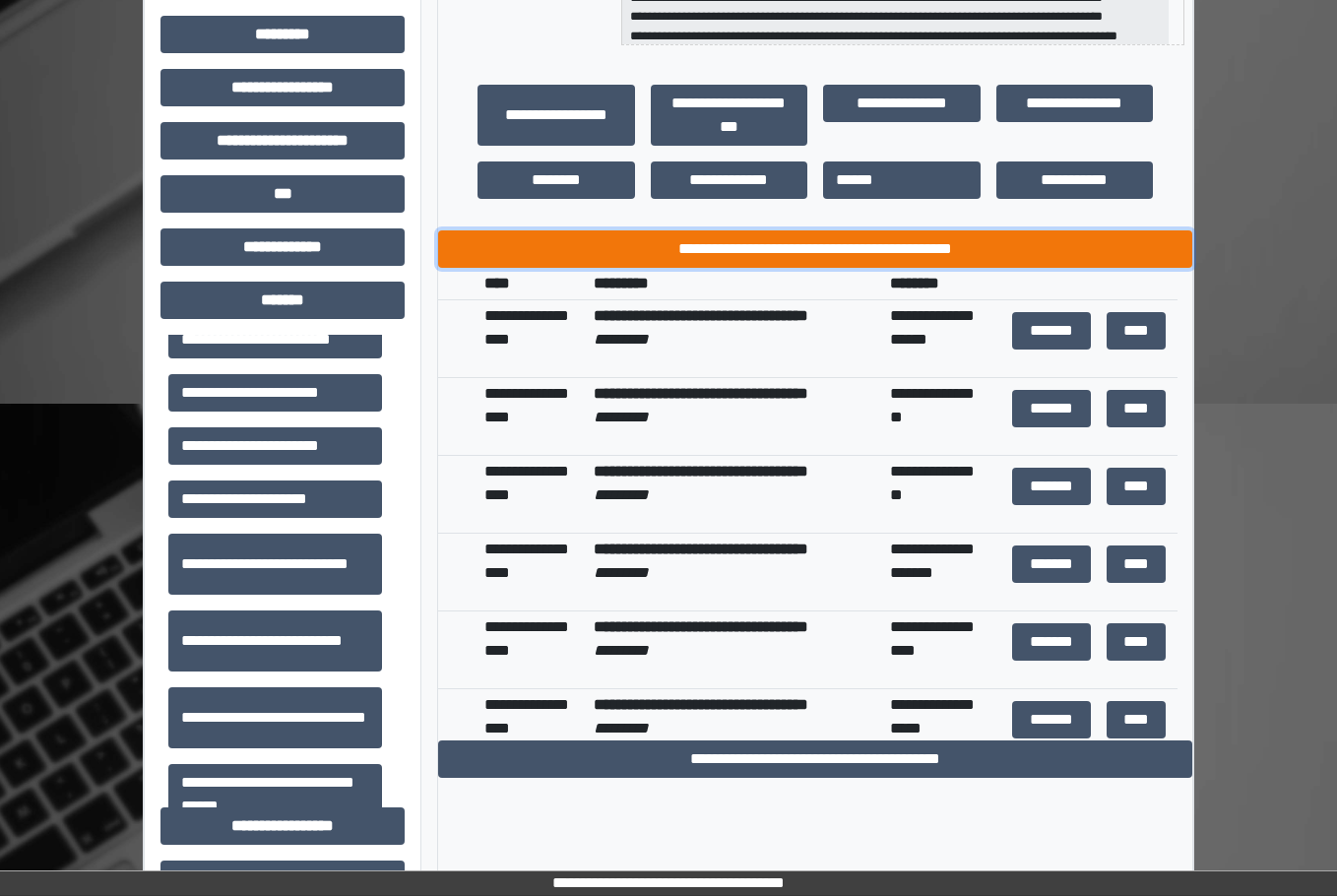 click on "**********" at bounding box center [815, 249] 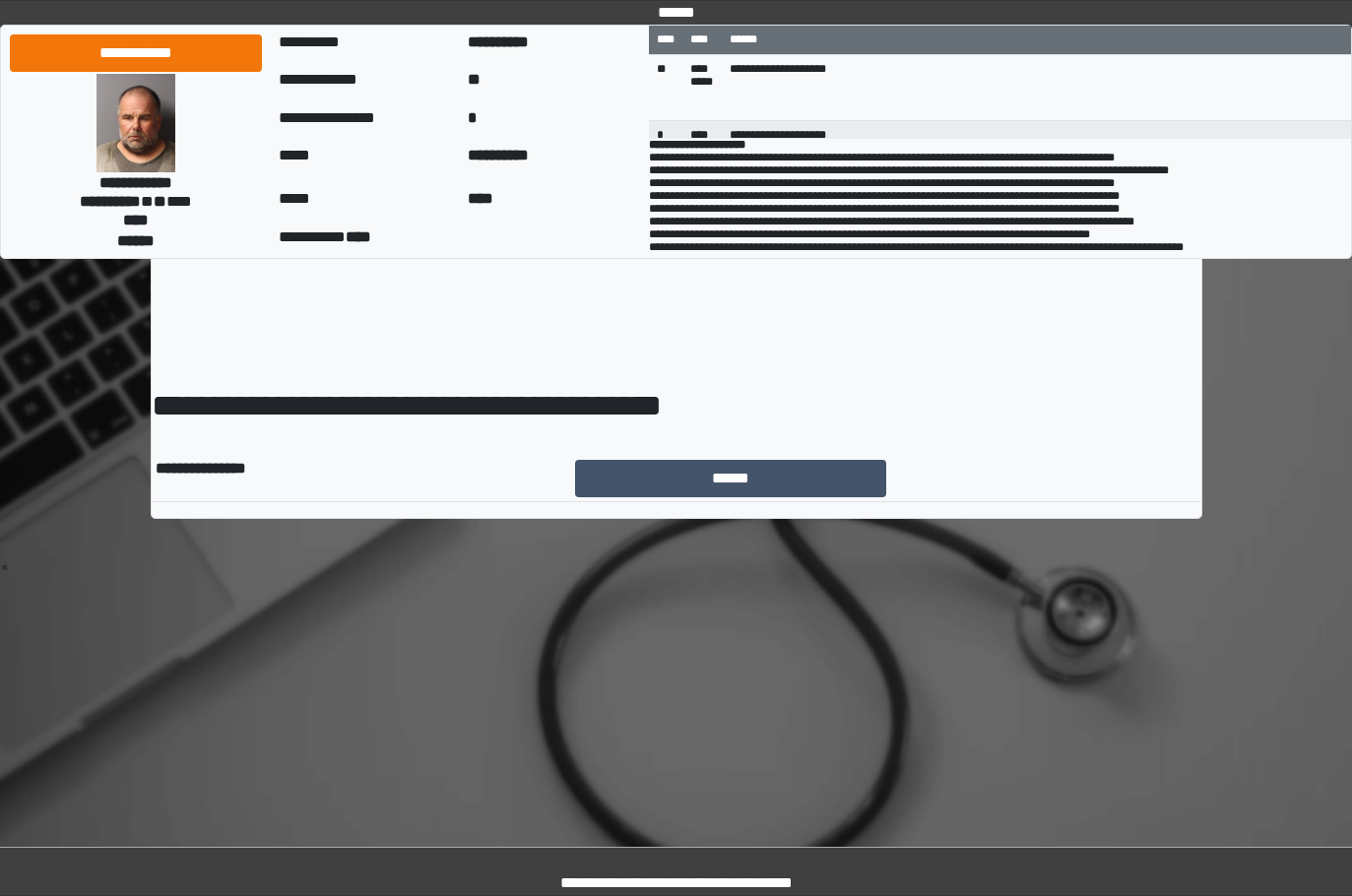scroll, scrollTop: 0, scrollLeft: 0, axis: both 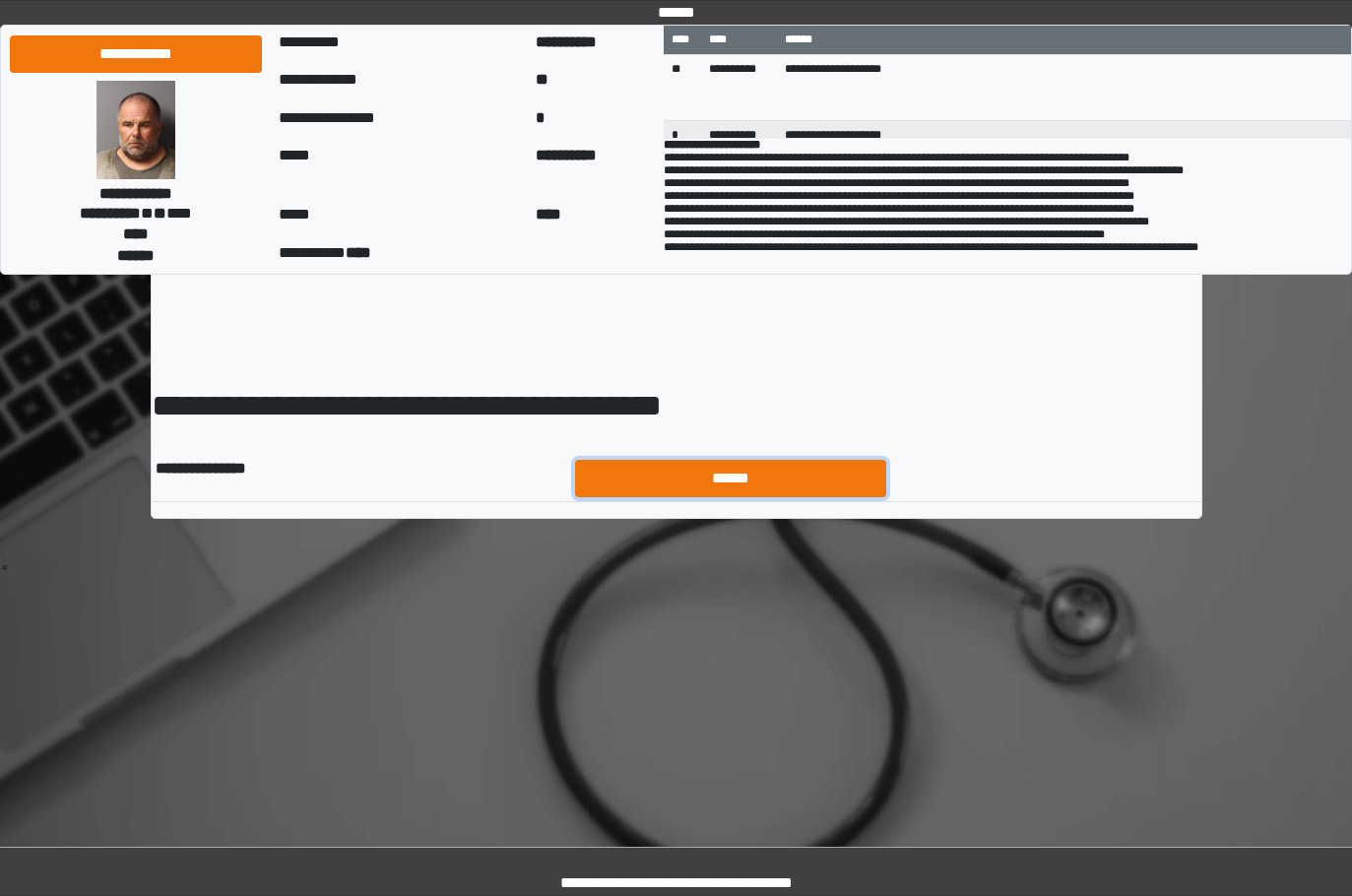 click on "******" at bounding box center [731, 479] 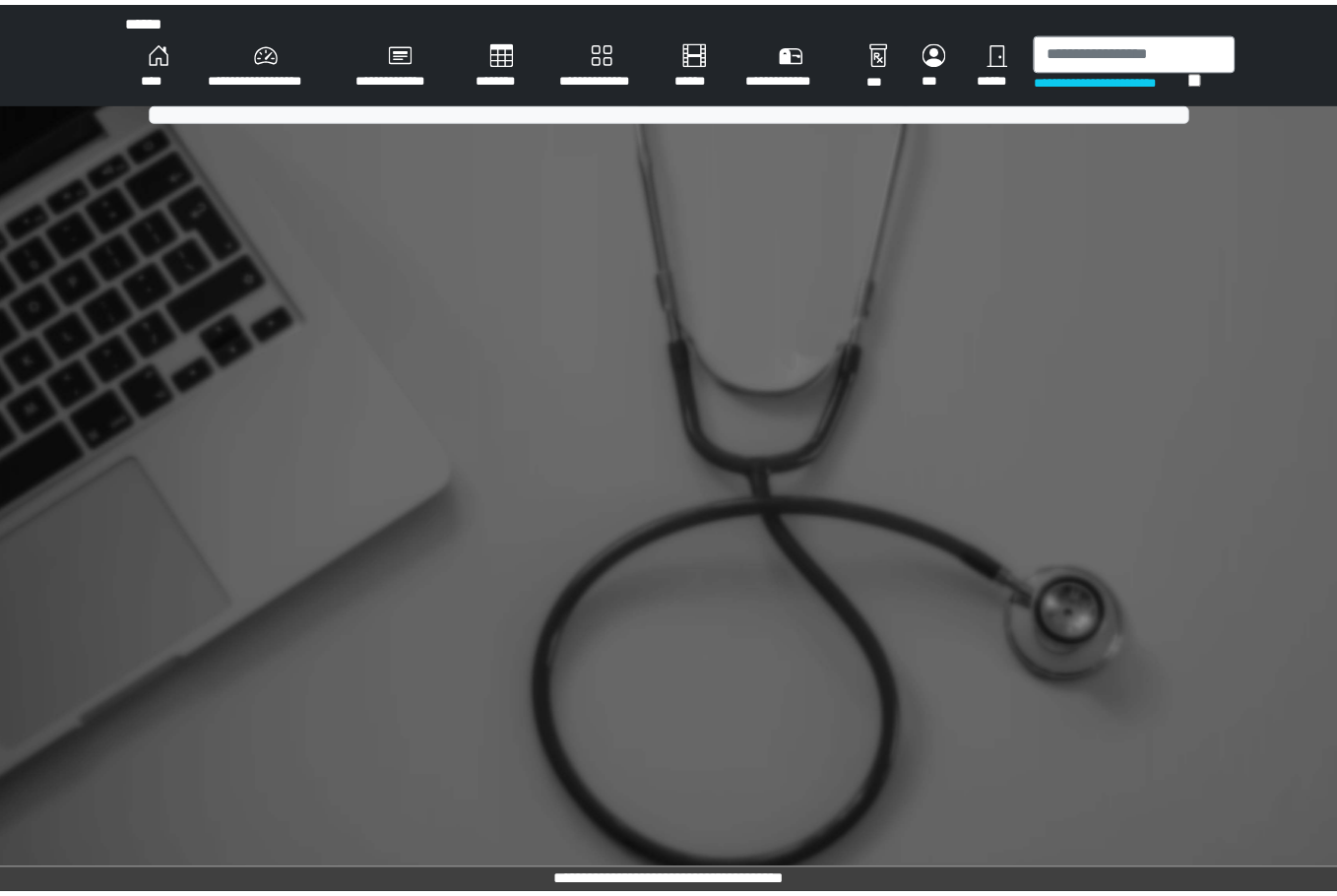scroll, scrollTop: 0, scrollLeft: 0, axis: both 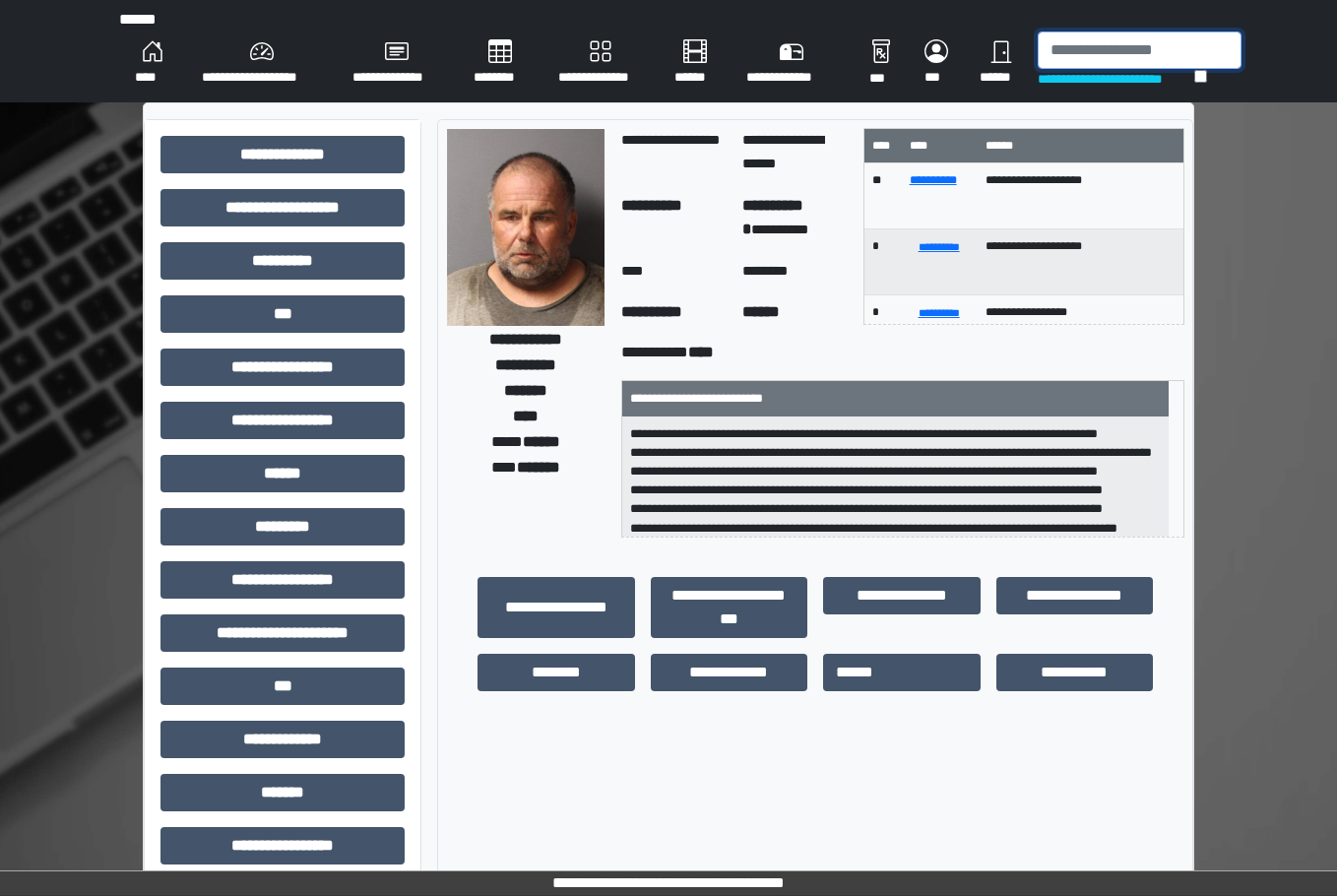 click at bounding box center [1139, 50] 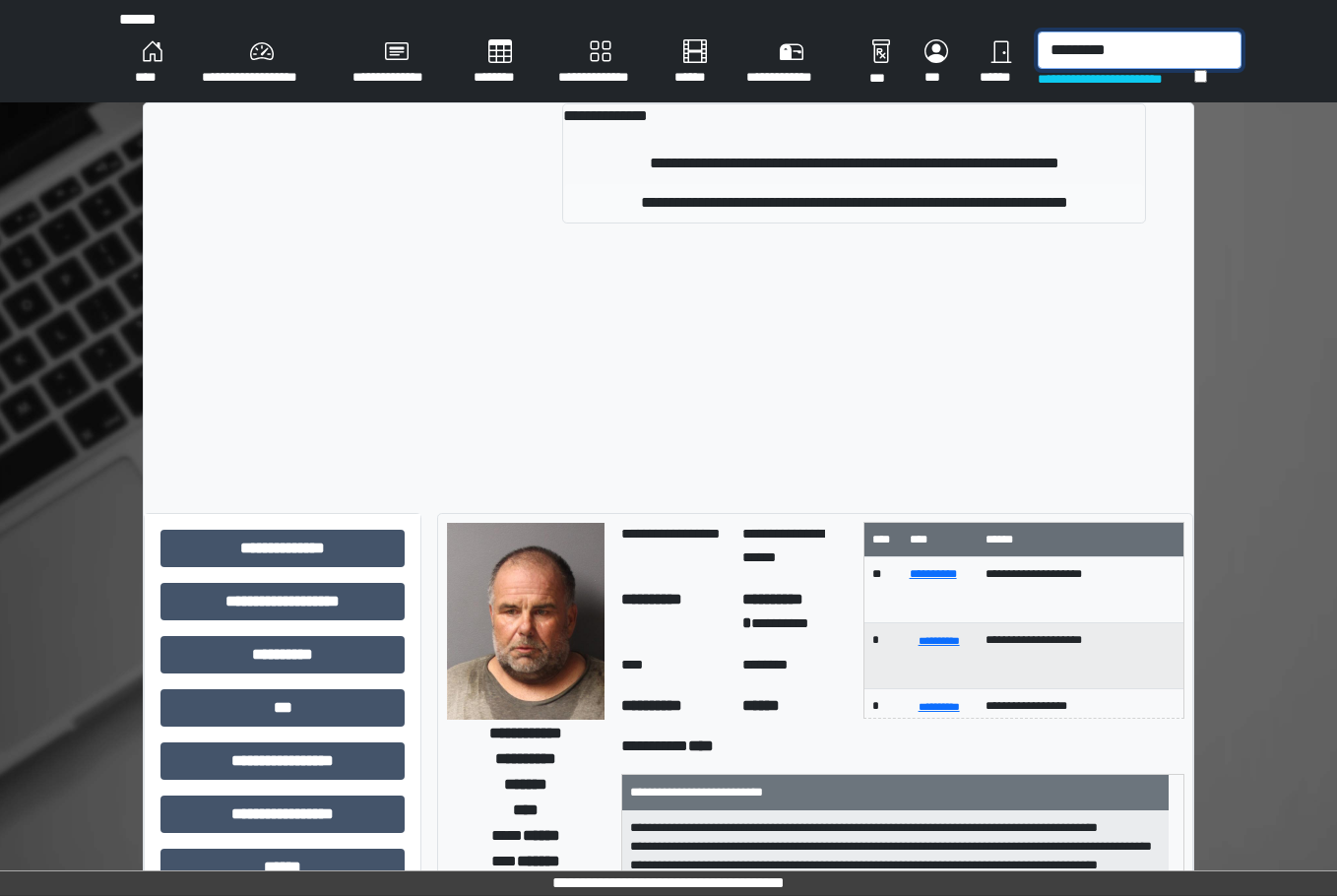 type on "*********" 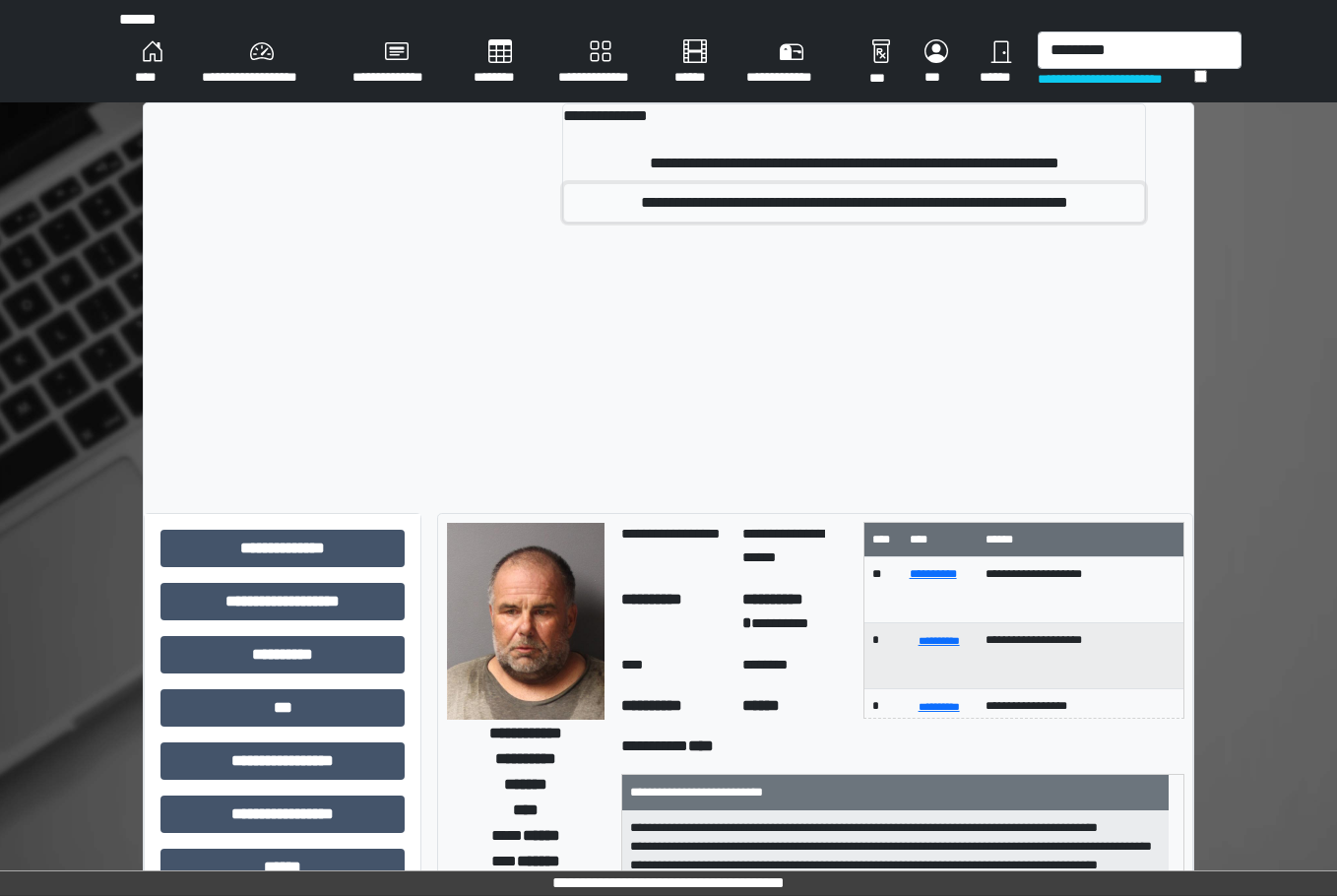 click on "**********" at bounding box center [854, 203] 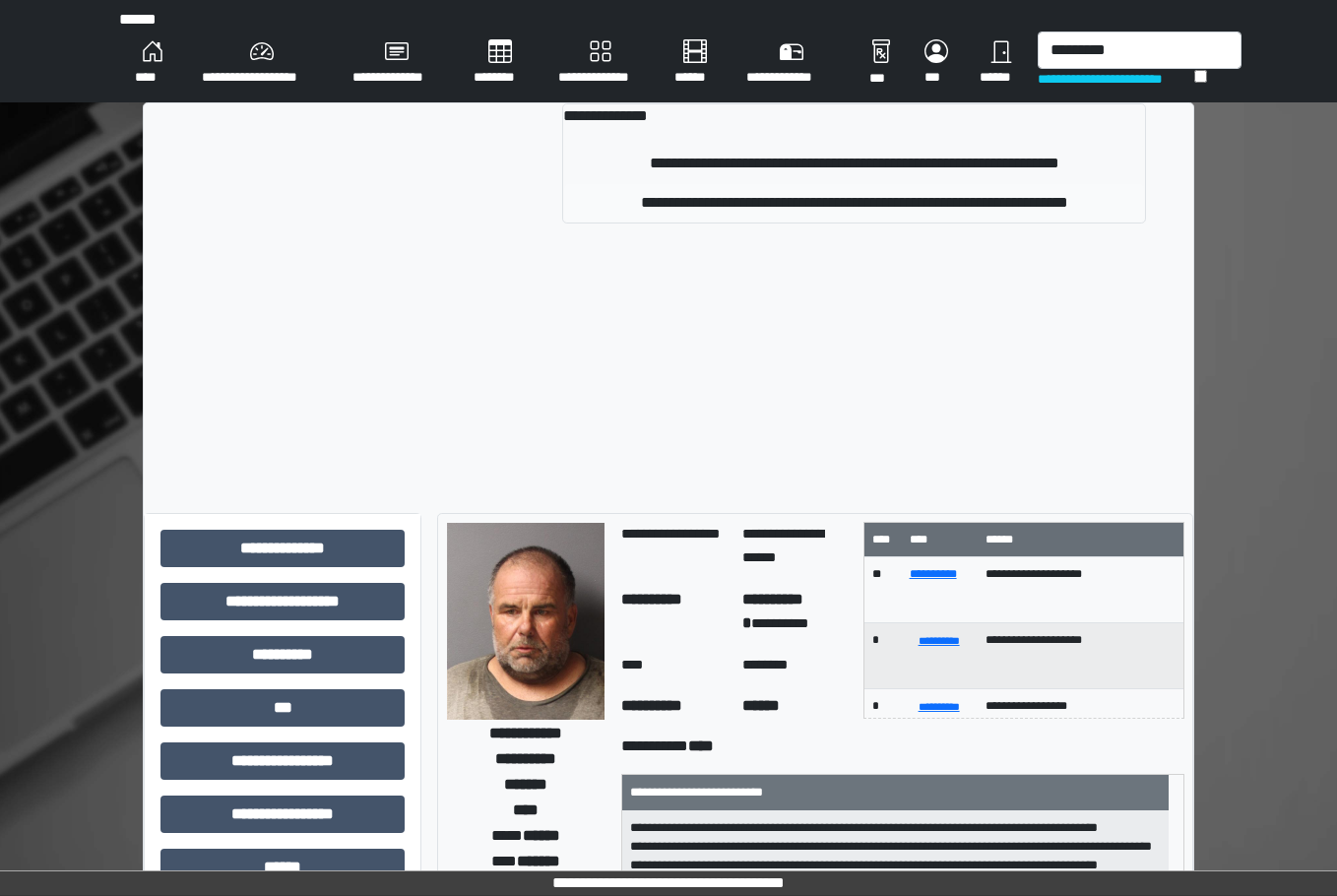 type 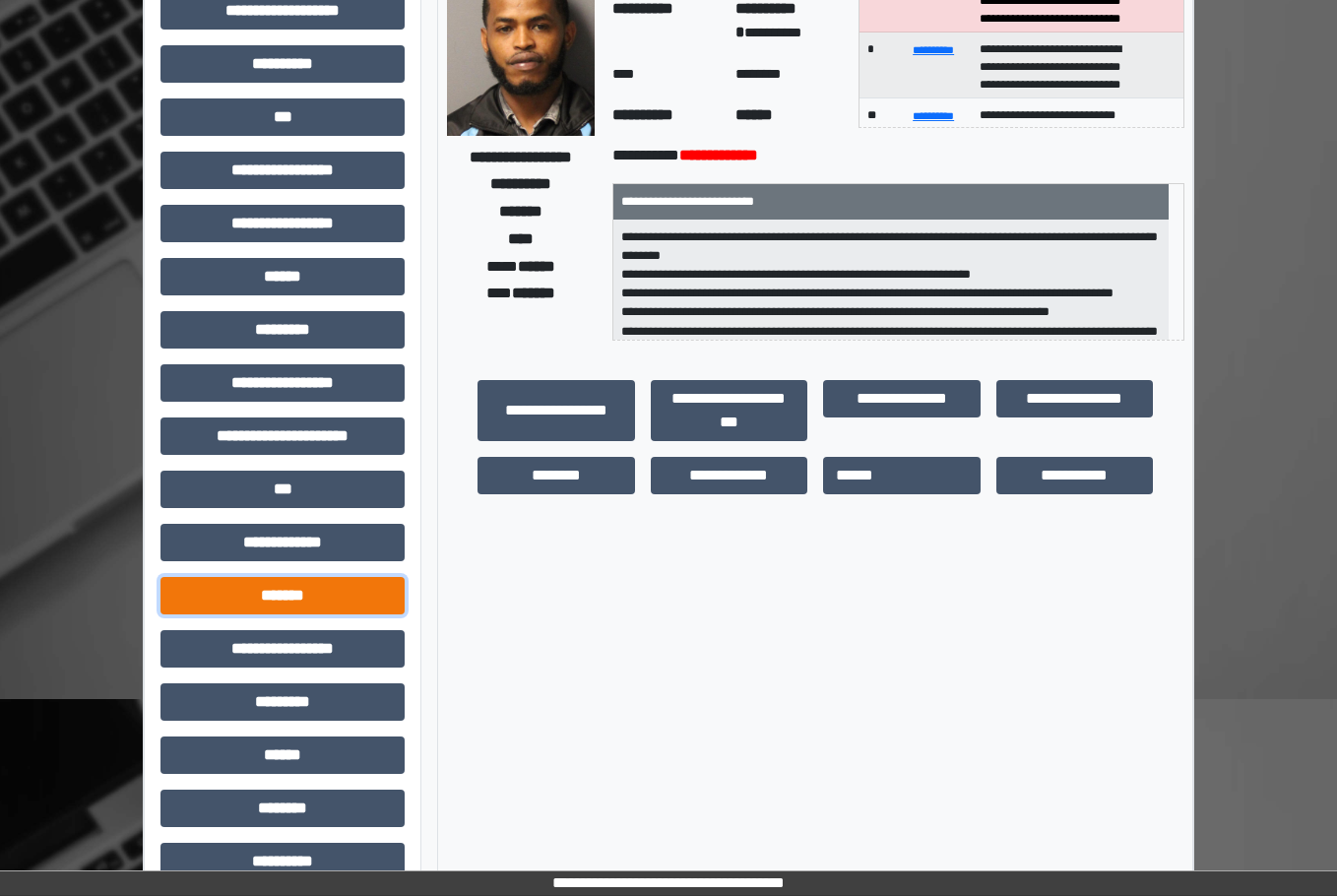 click on "*******" at bounding box center (283, 596) 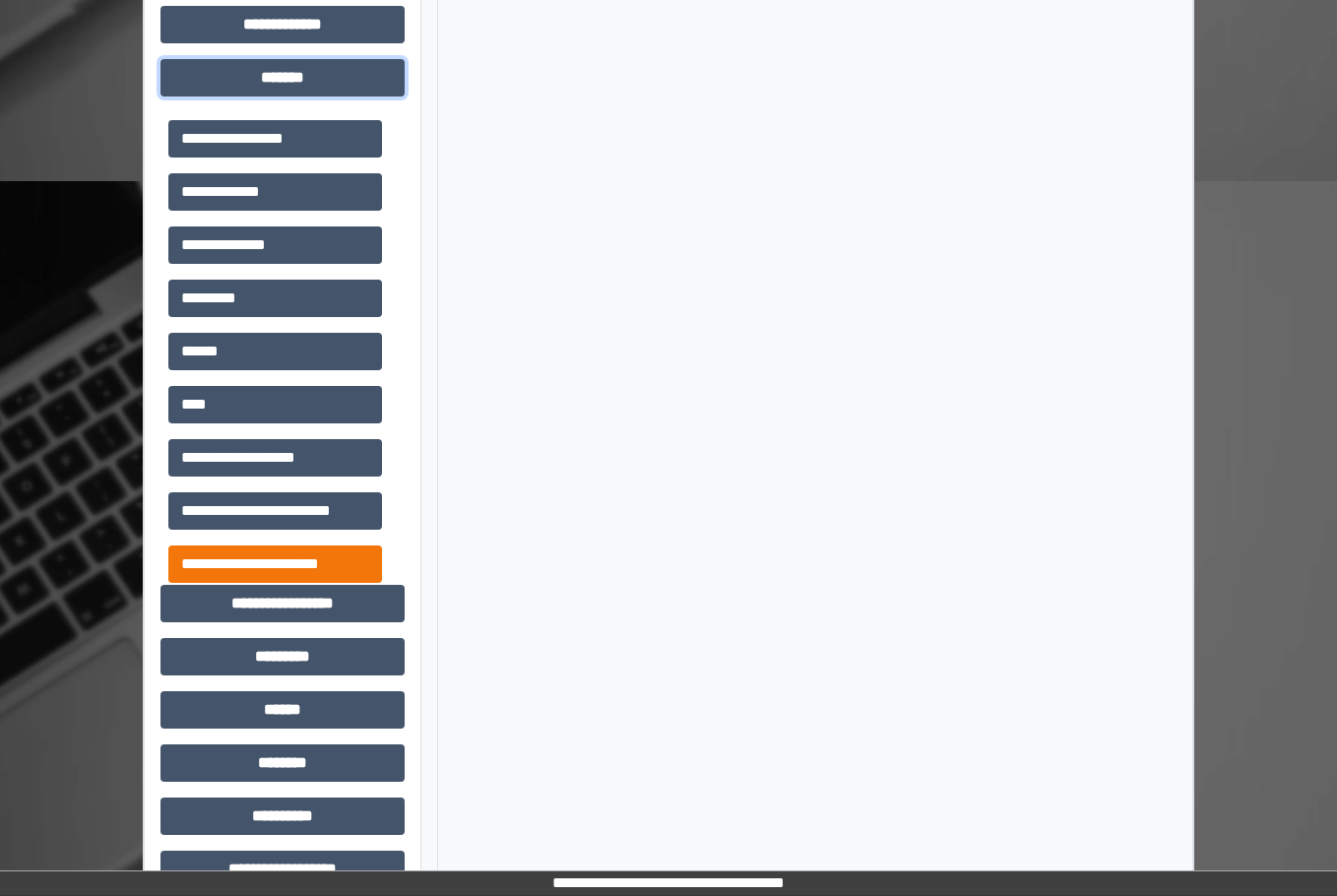 scroll, scrollTop: 756, scrollLeft: 0, axis: vertical 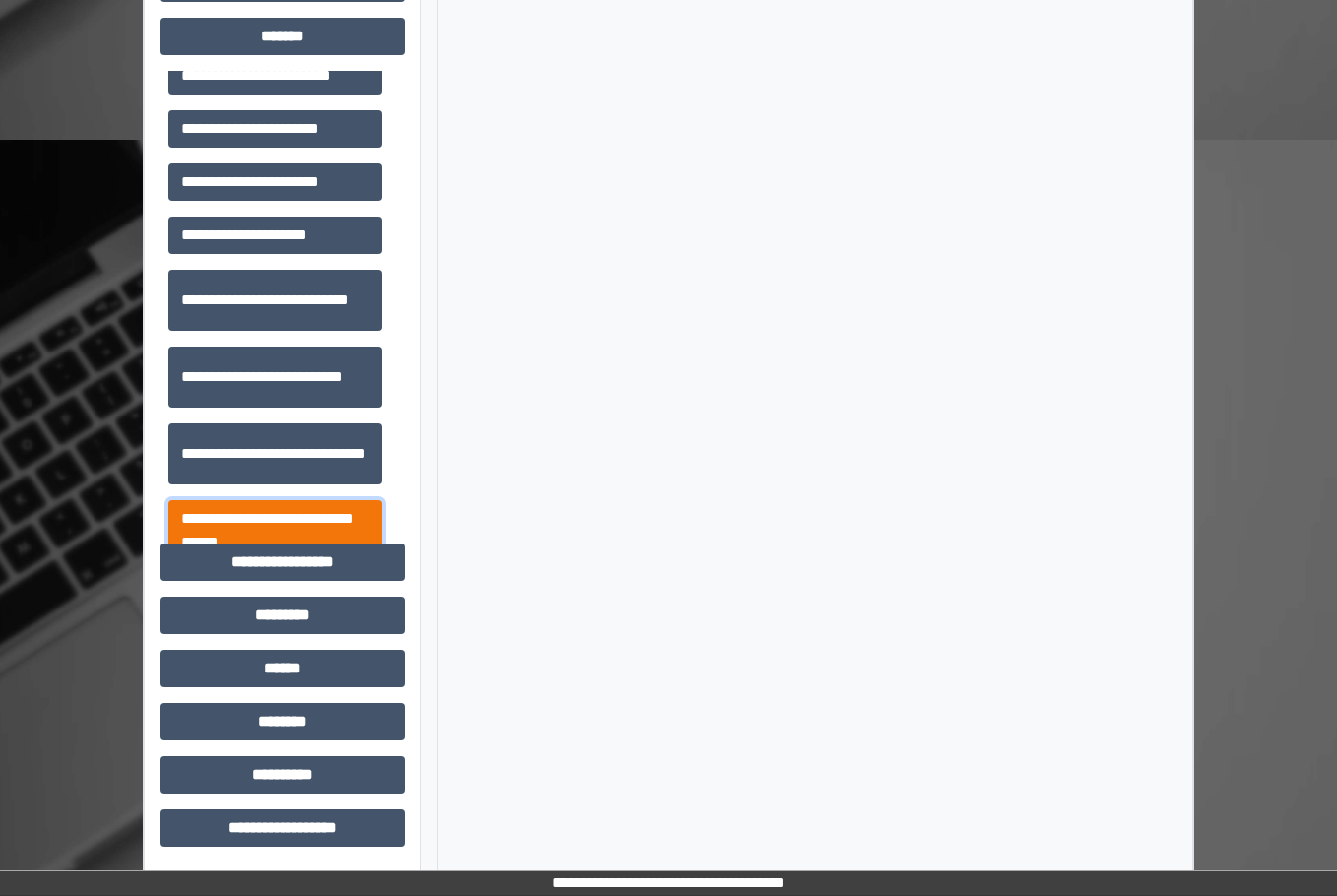 click on "**********" at bounding box center (275, 531) 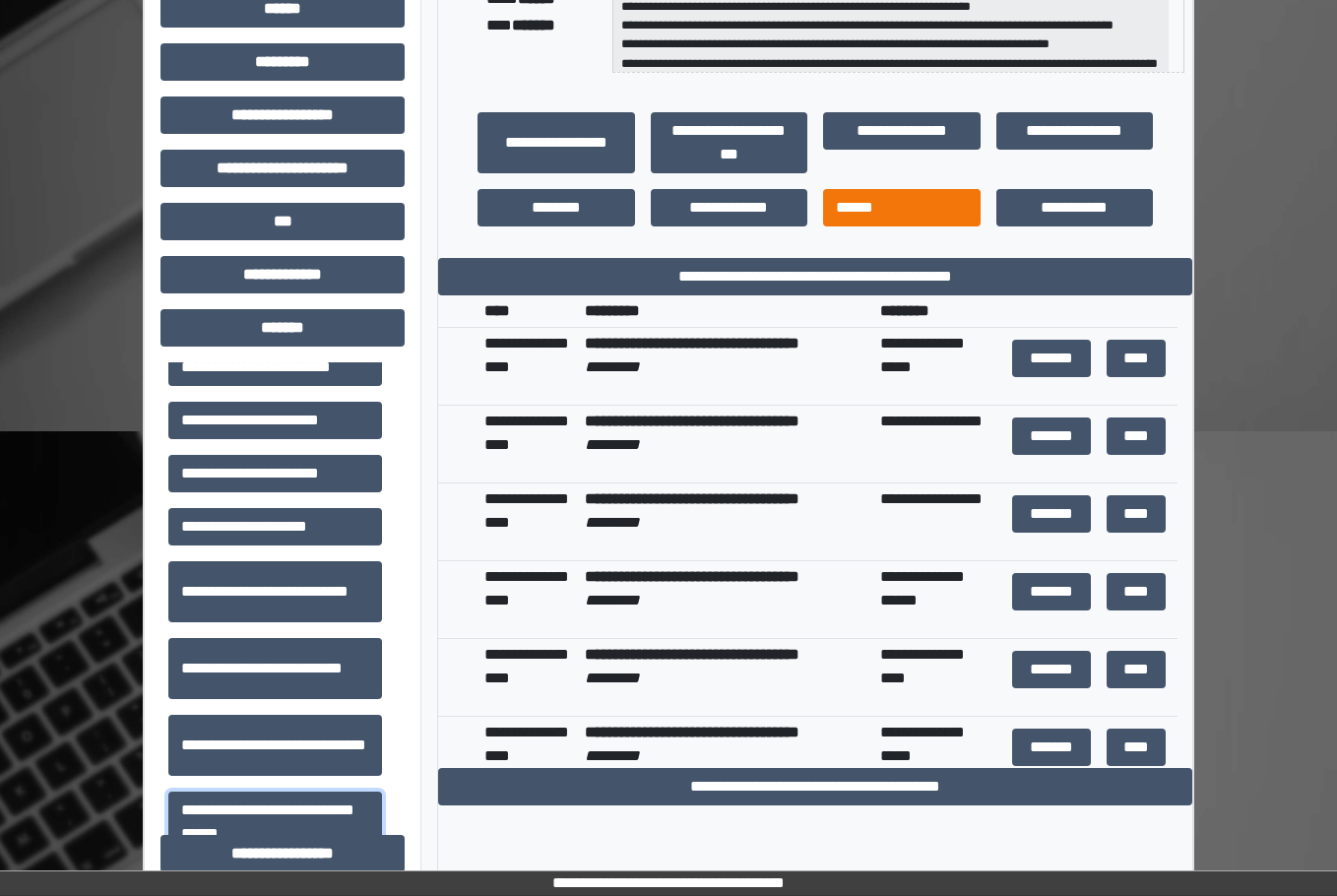 scroll, scrollTop: 461, scrollLeft: 0, axis: vertical 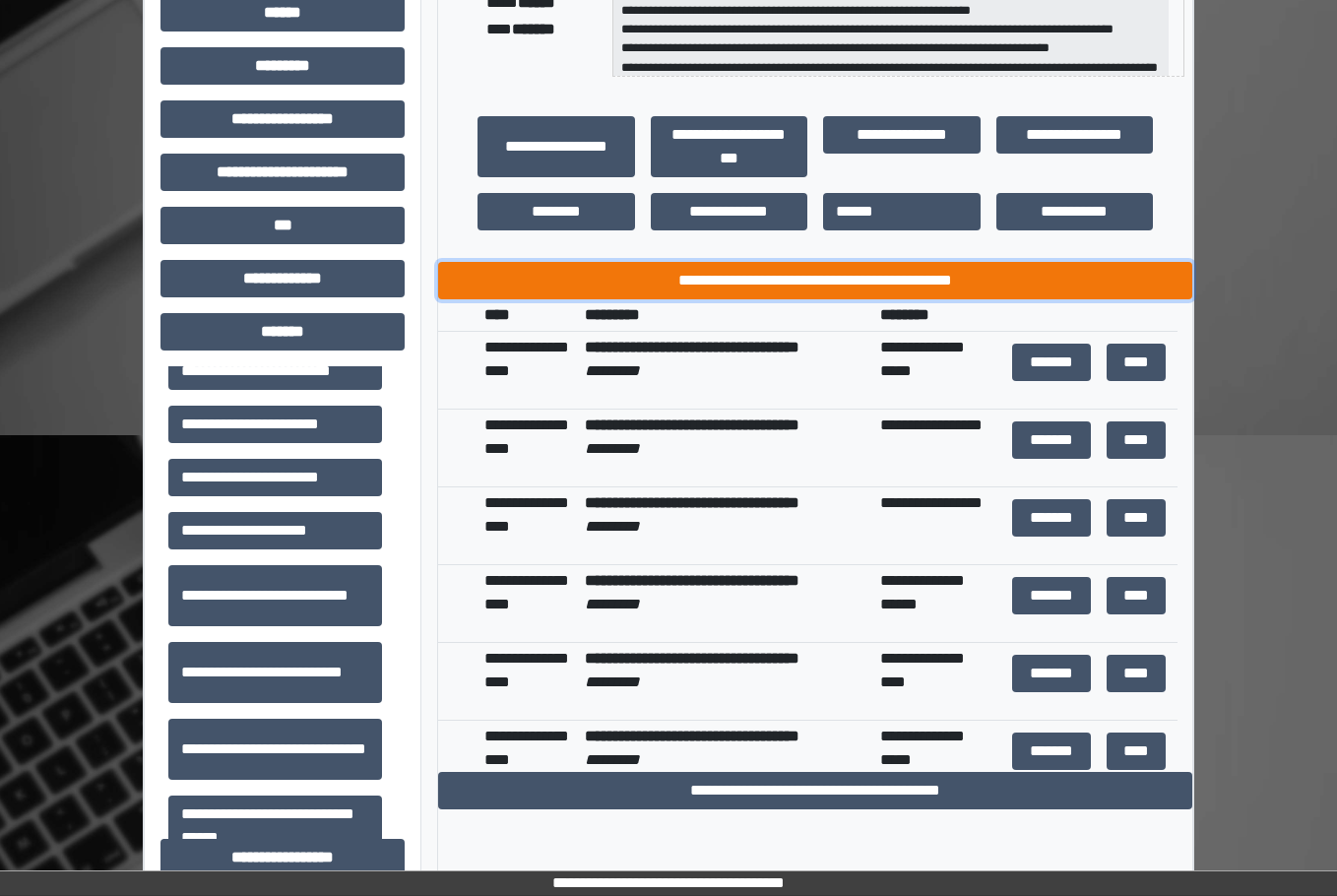 click on "**********" at bounding box center (815, 281) 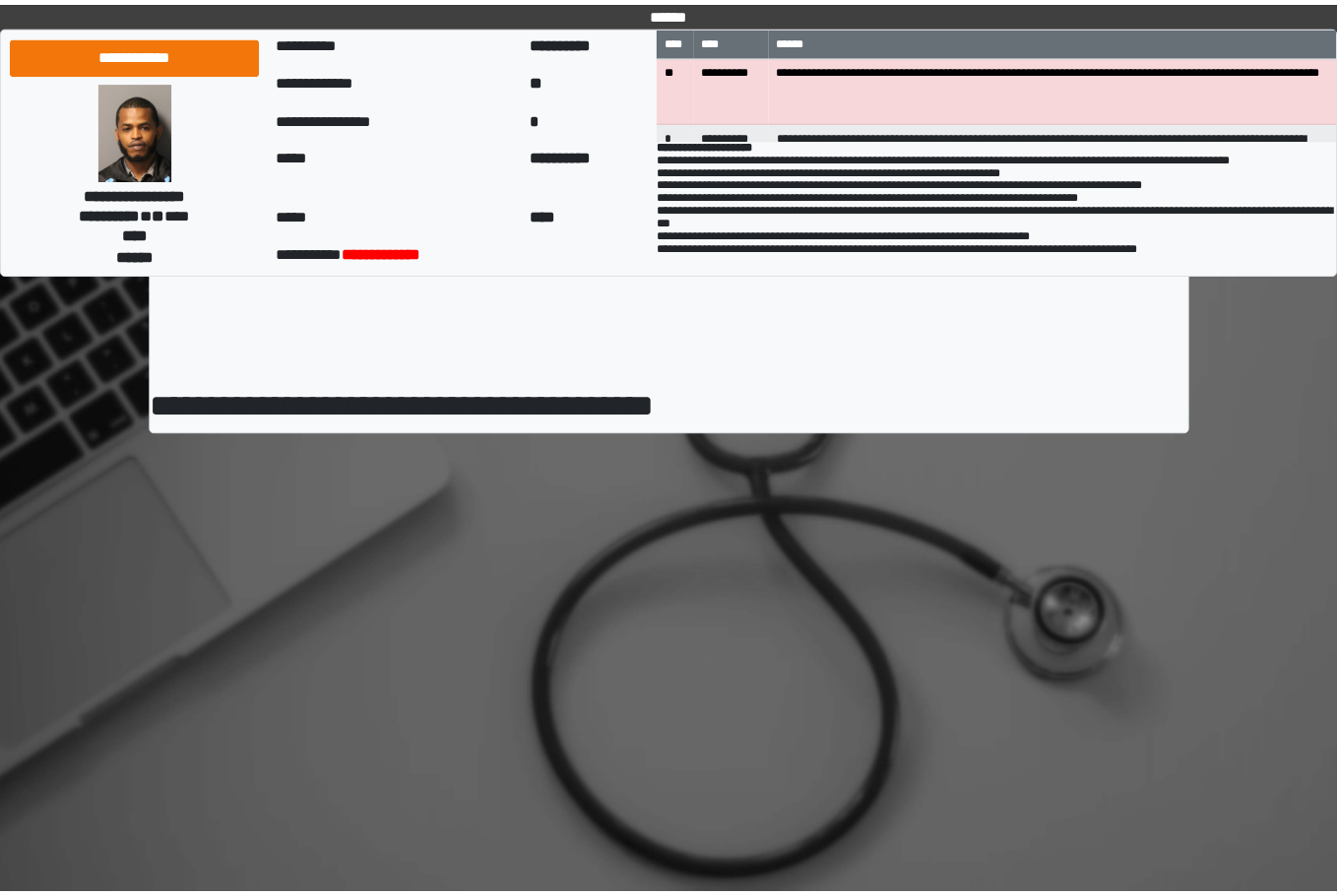 scroll, scrollTop: 0, scrollLeft: 0, axis: both 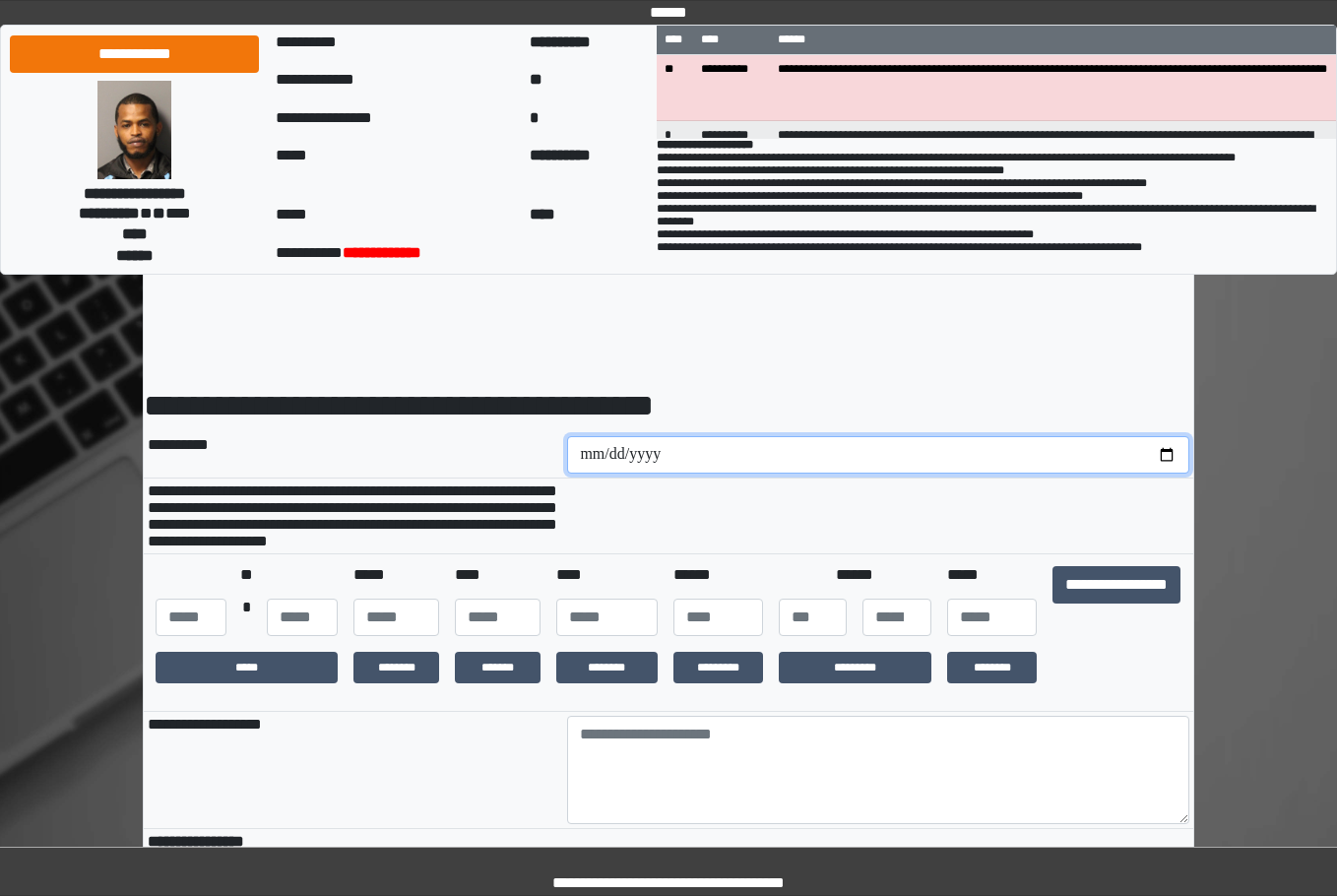 click at bounding box center [878, 455] 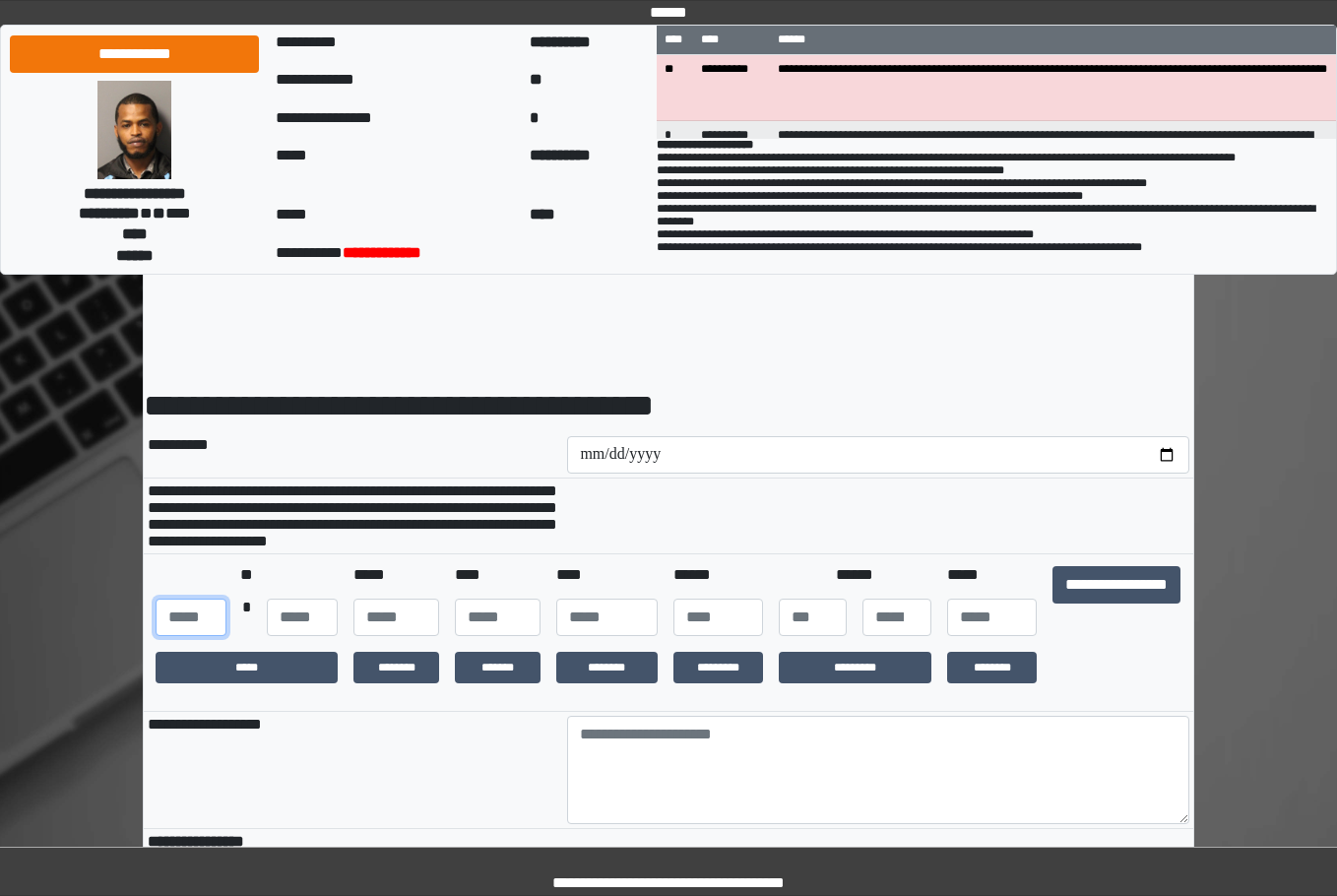 click at bounding box center (191, 617) 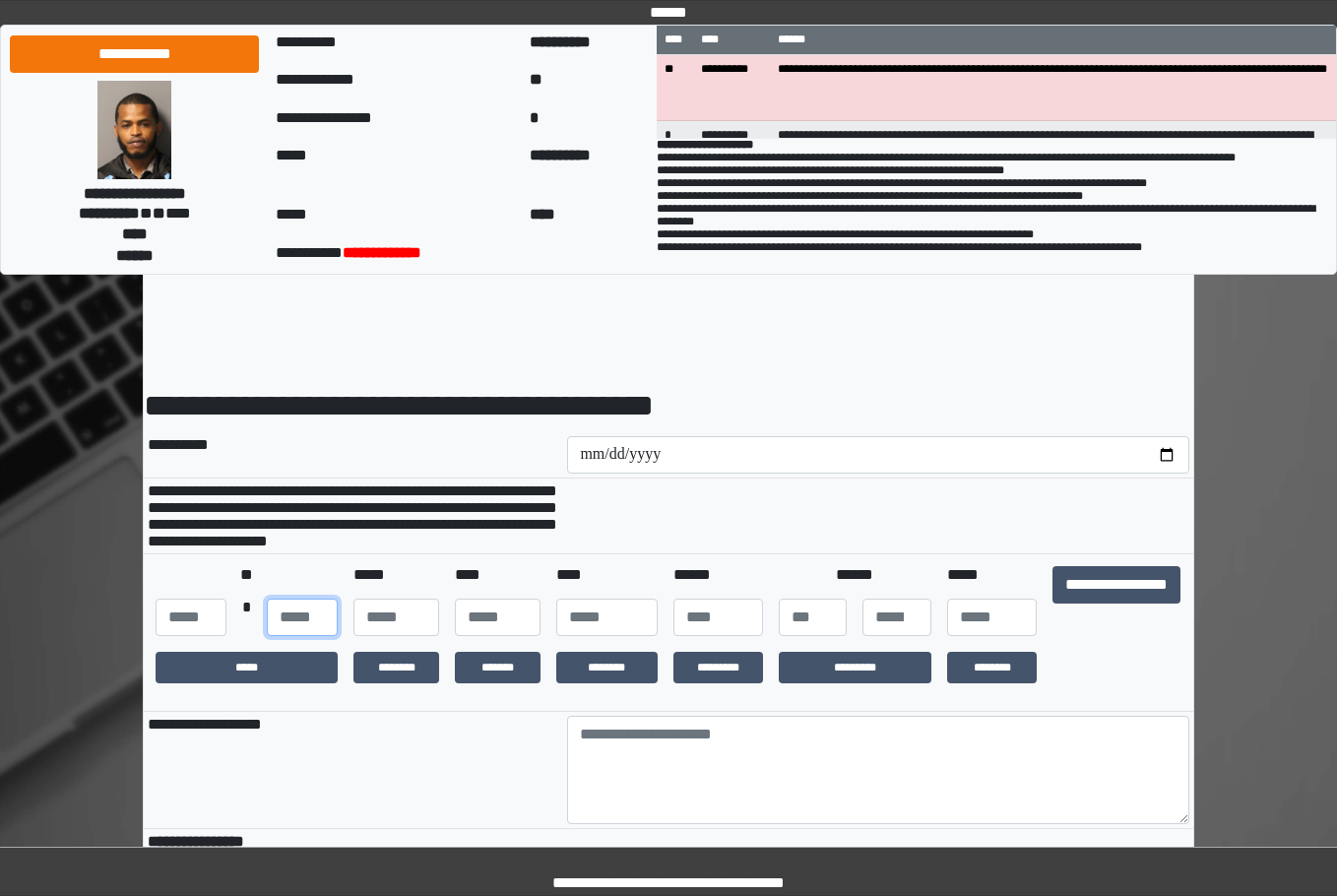 type on "**" 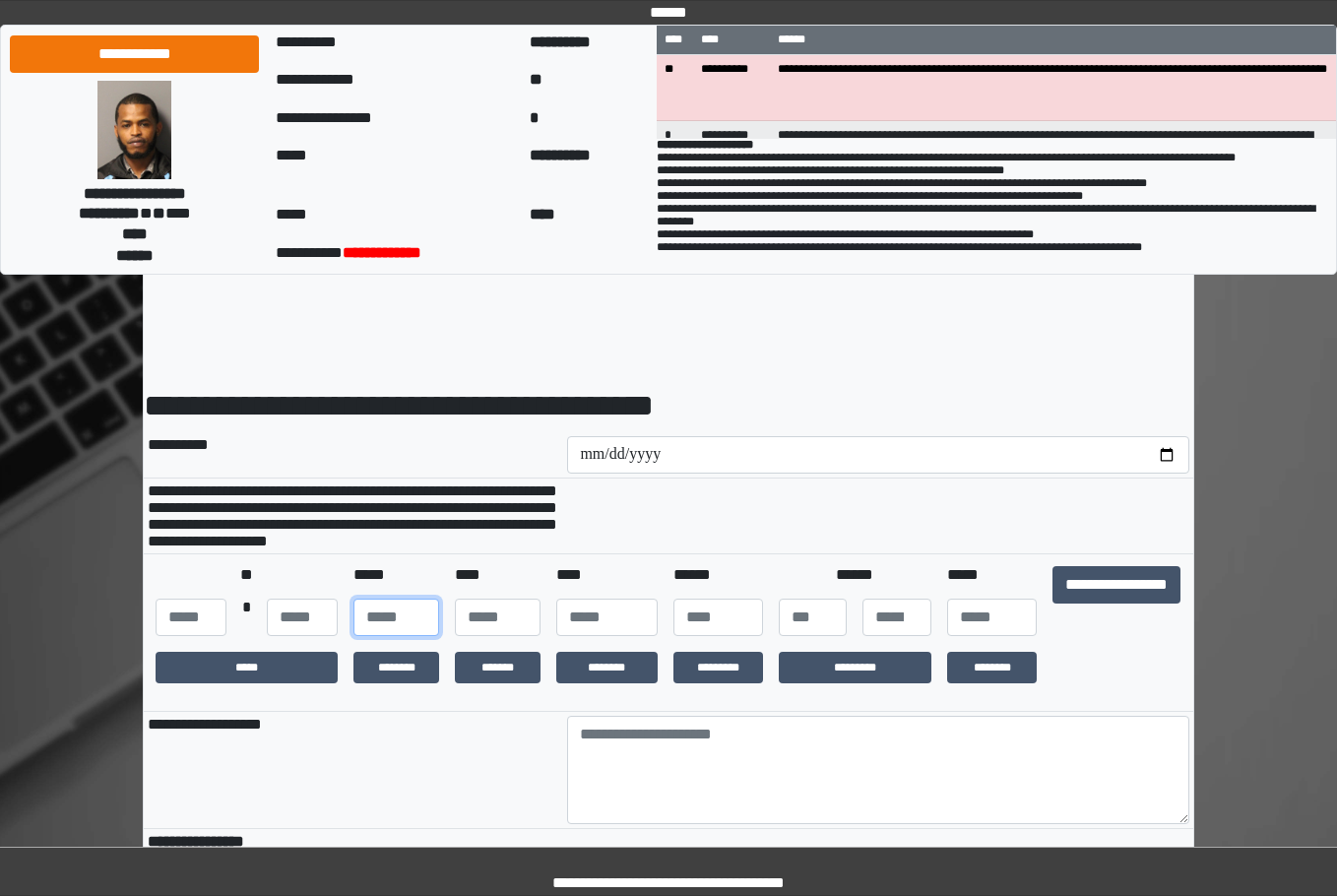type on "**" 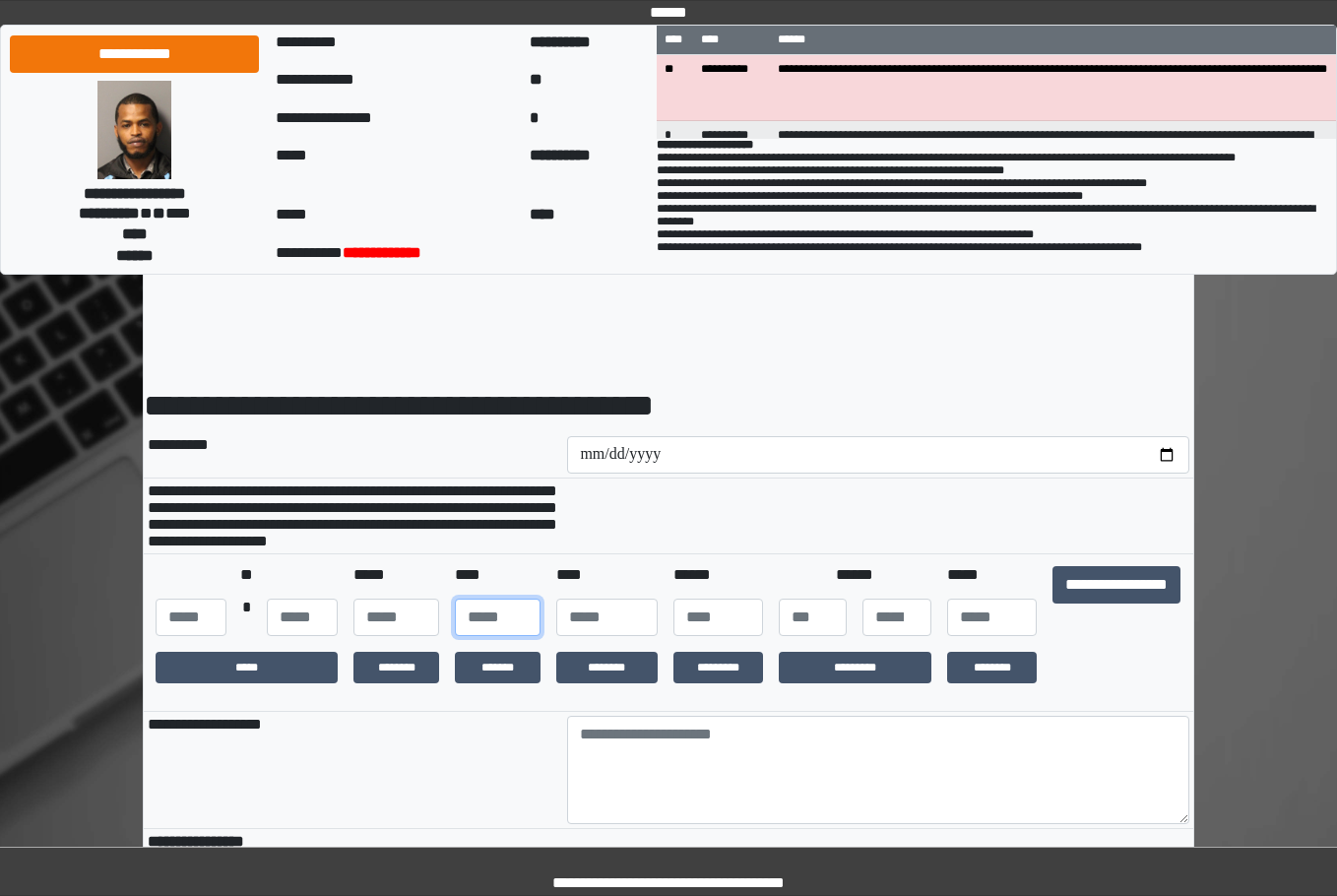 type on "**" 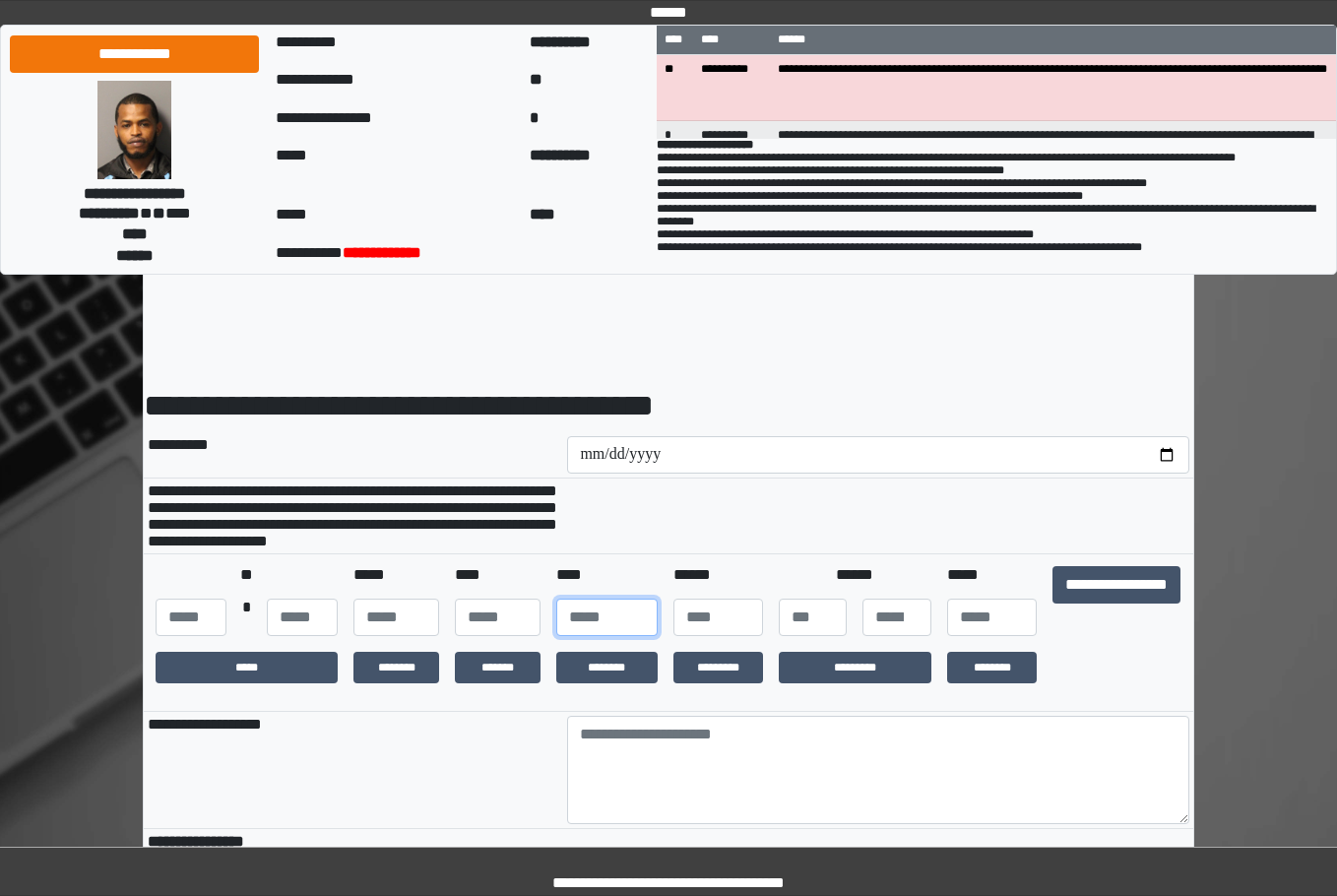 type on "**" 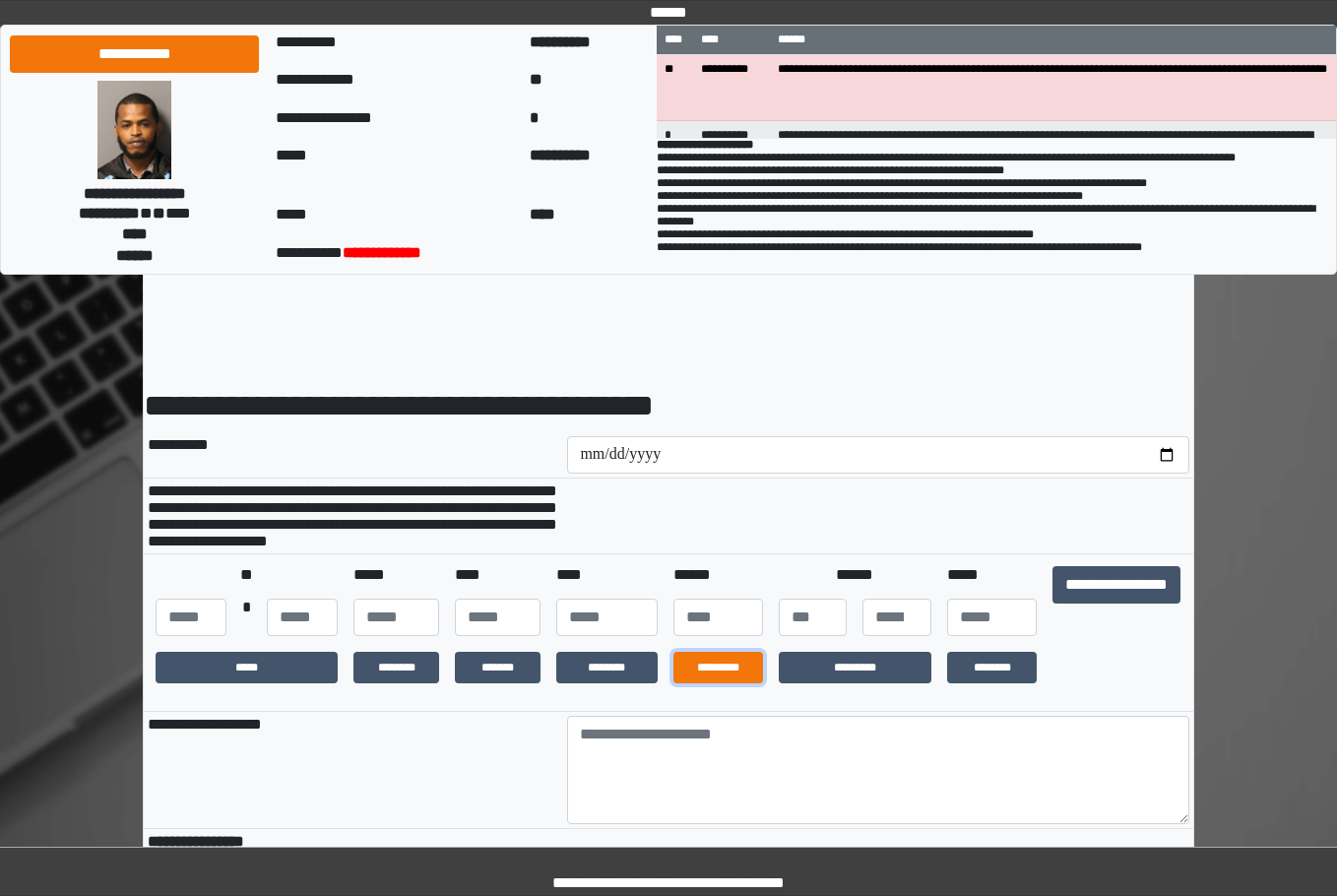 click on "*********" at bounding box center [718, 668] 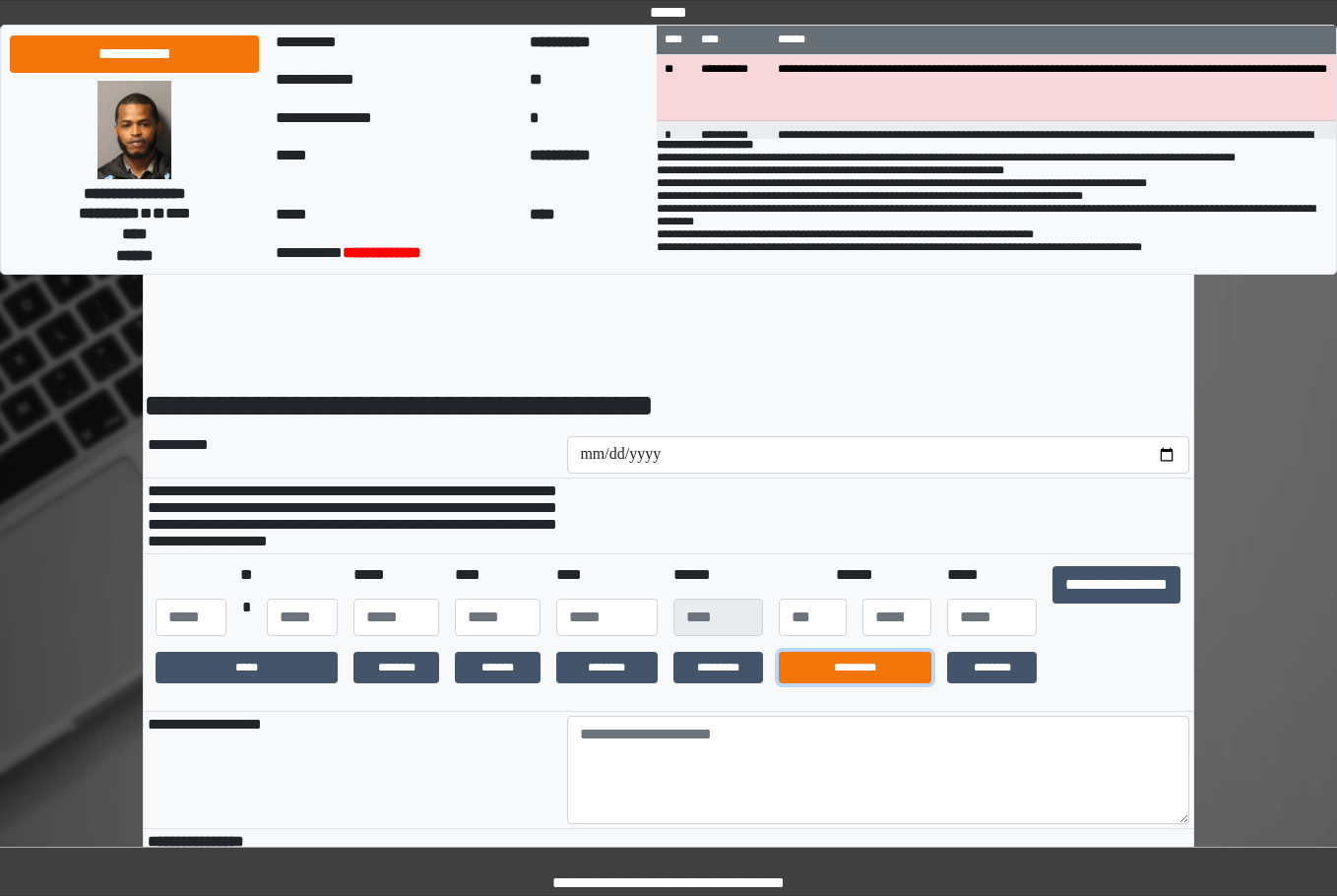 click on "*********" at bounding box center [856, 668] 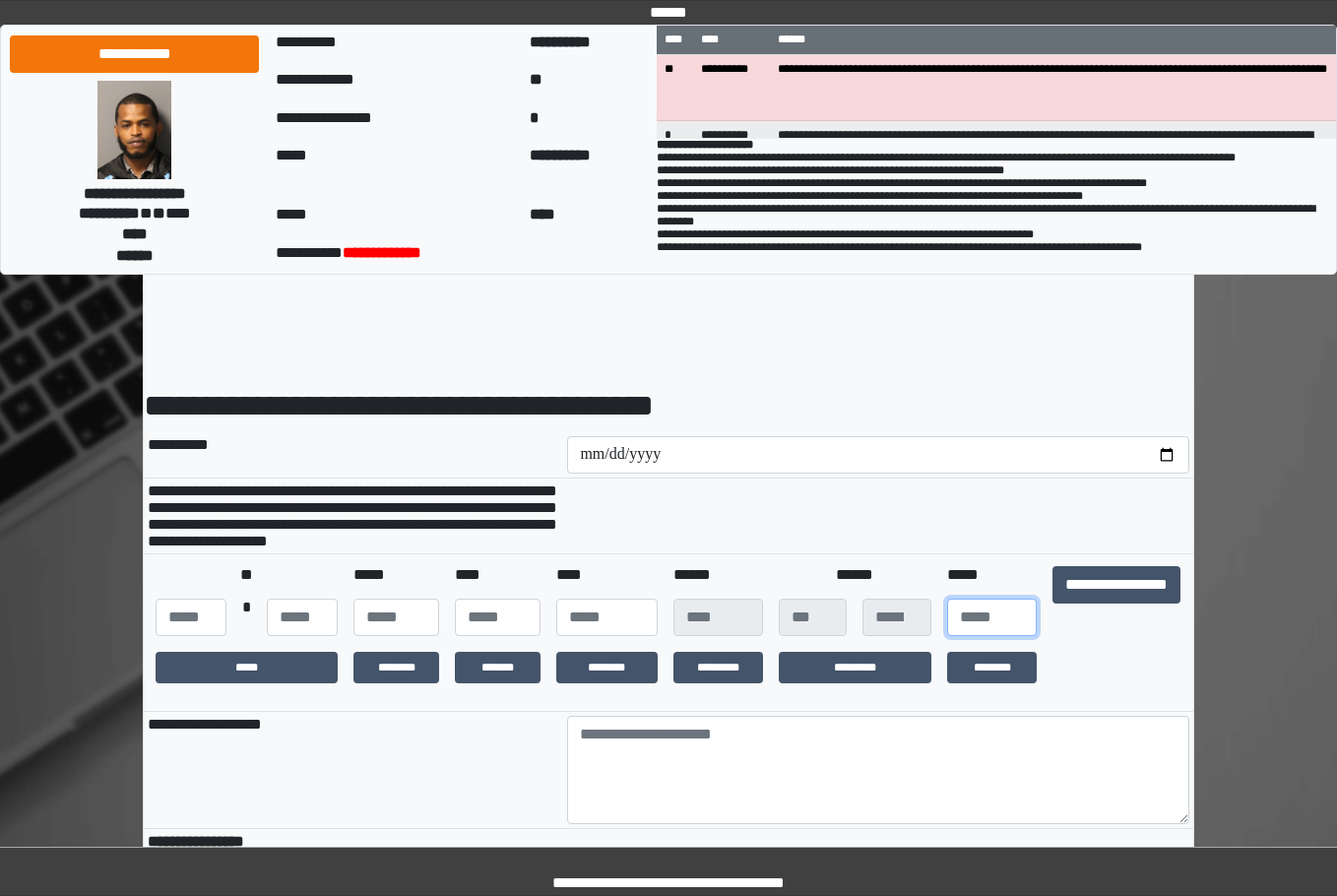 click at bounding box center (991, 617) 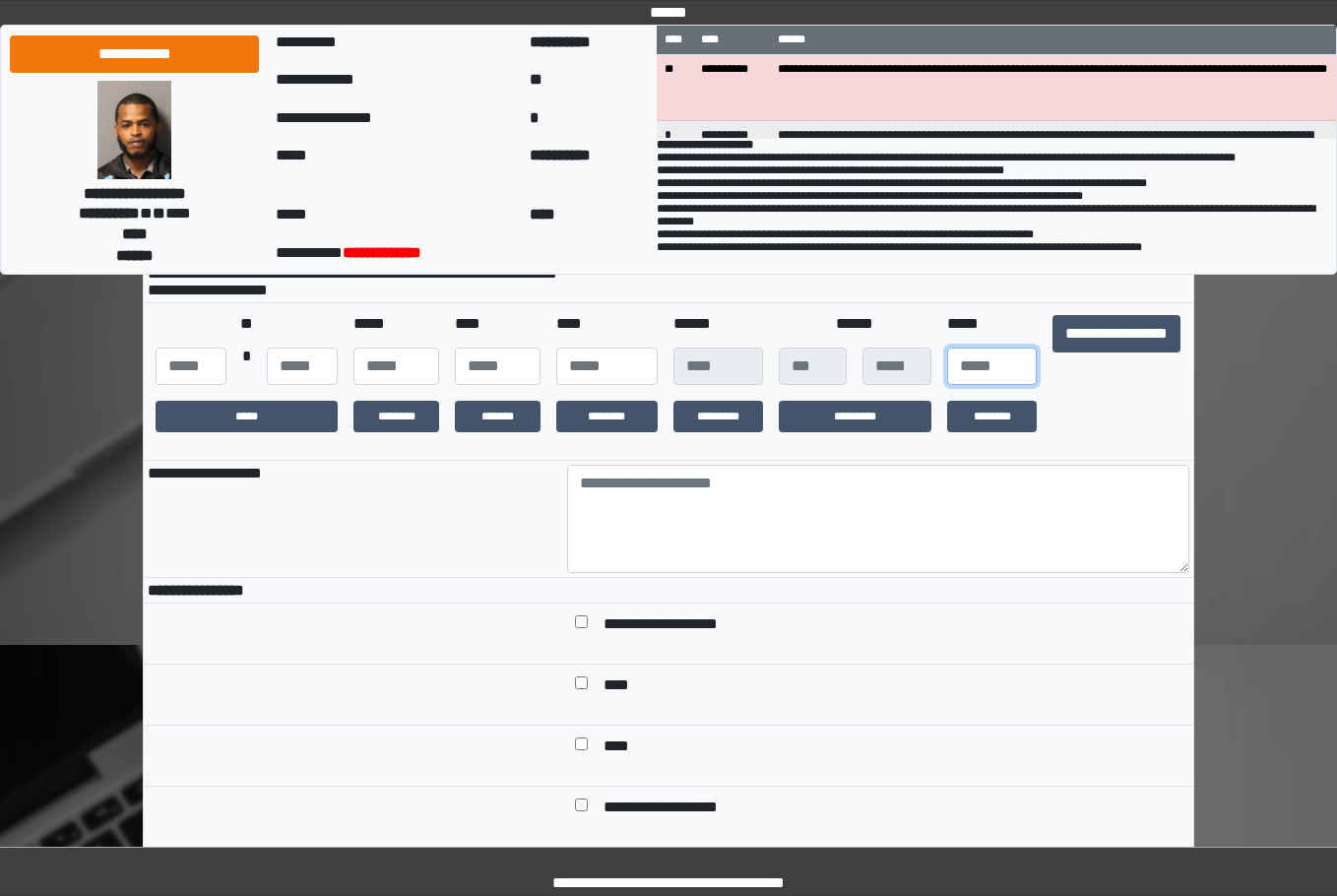 scroll, scrollTop: 295, scrollLeft: 0, axis: vertical 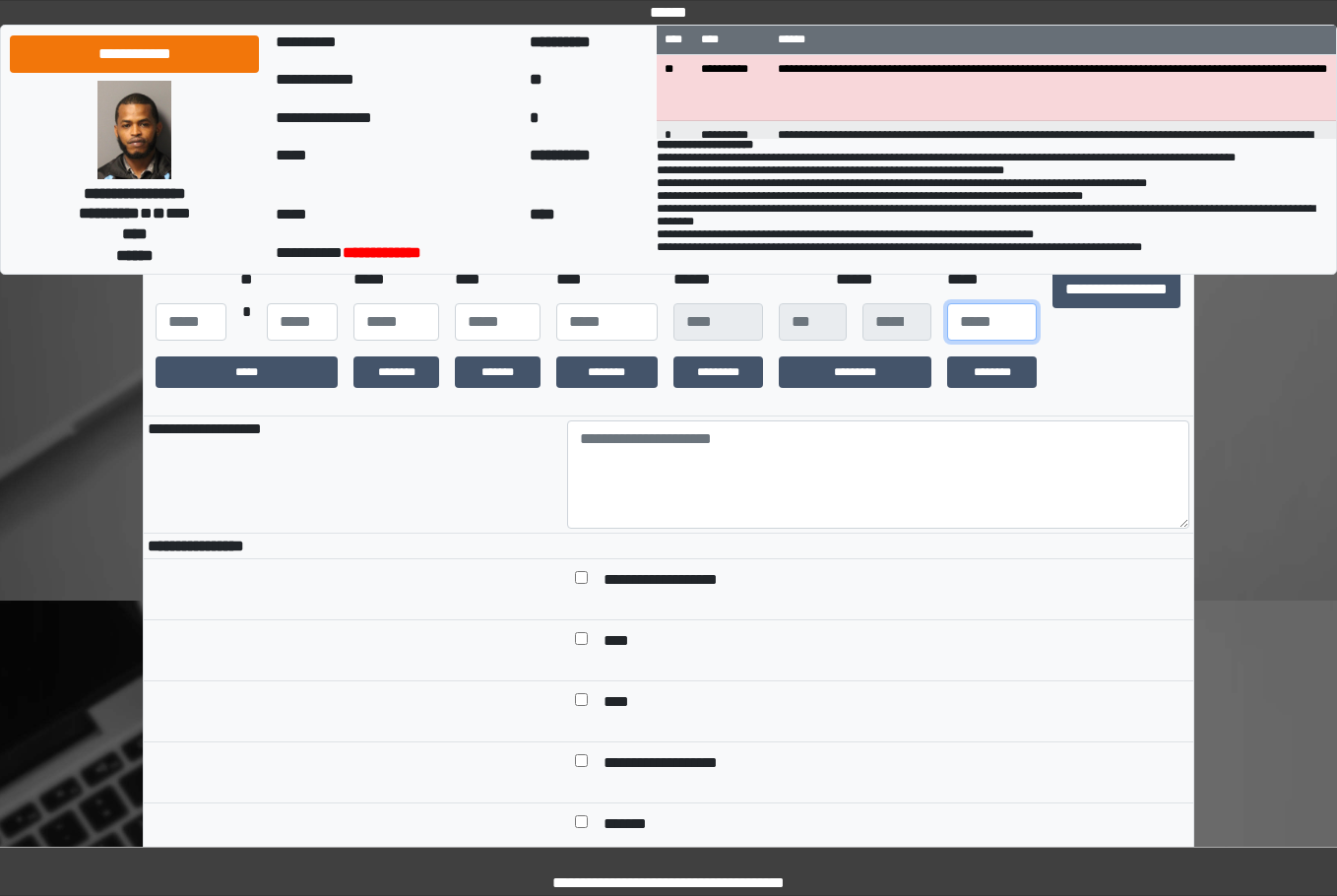 type on "***" 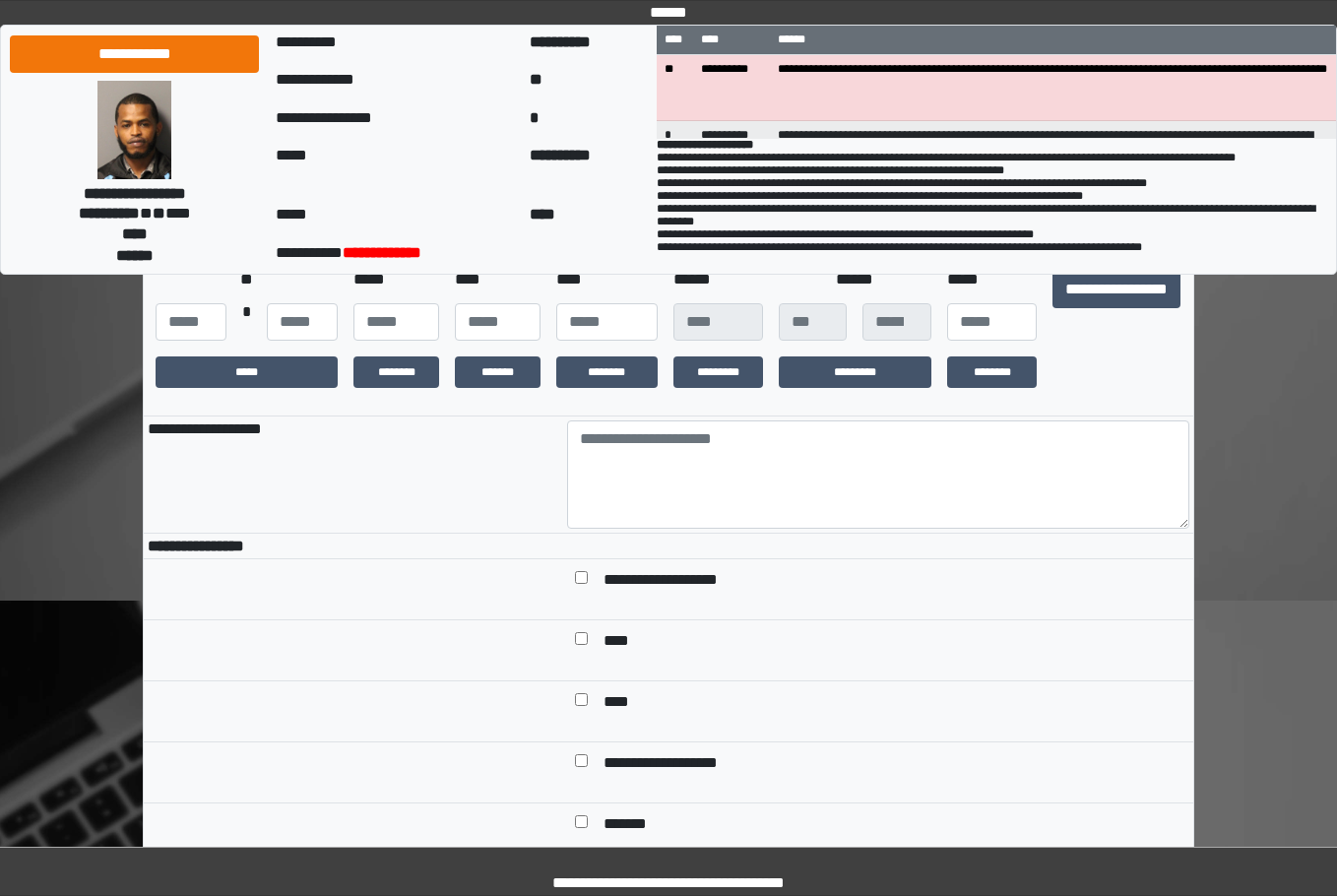 click at bounding box center [878, 475] 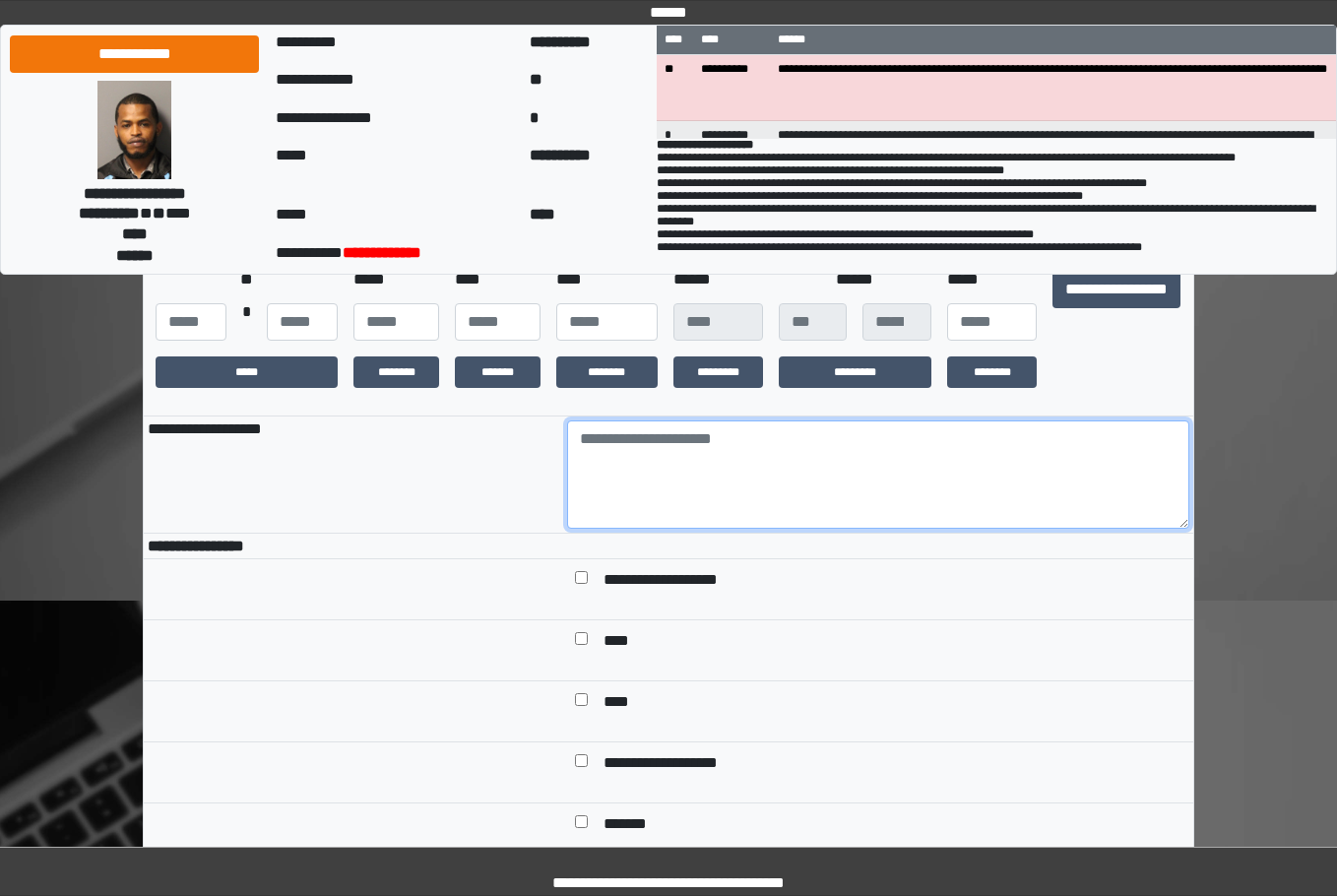 click at bounding box center (878, 475) 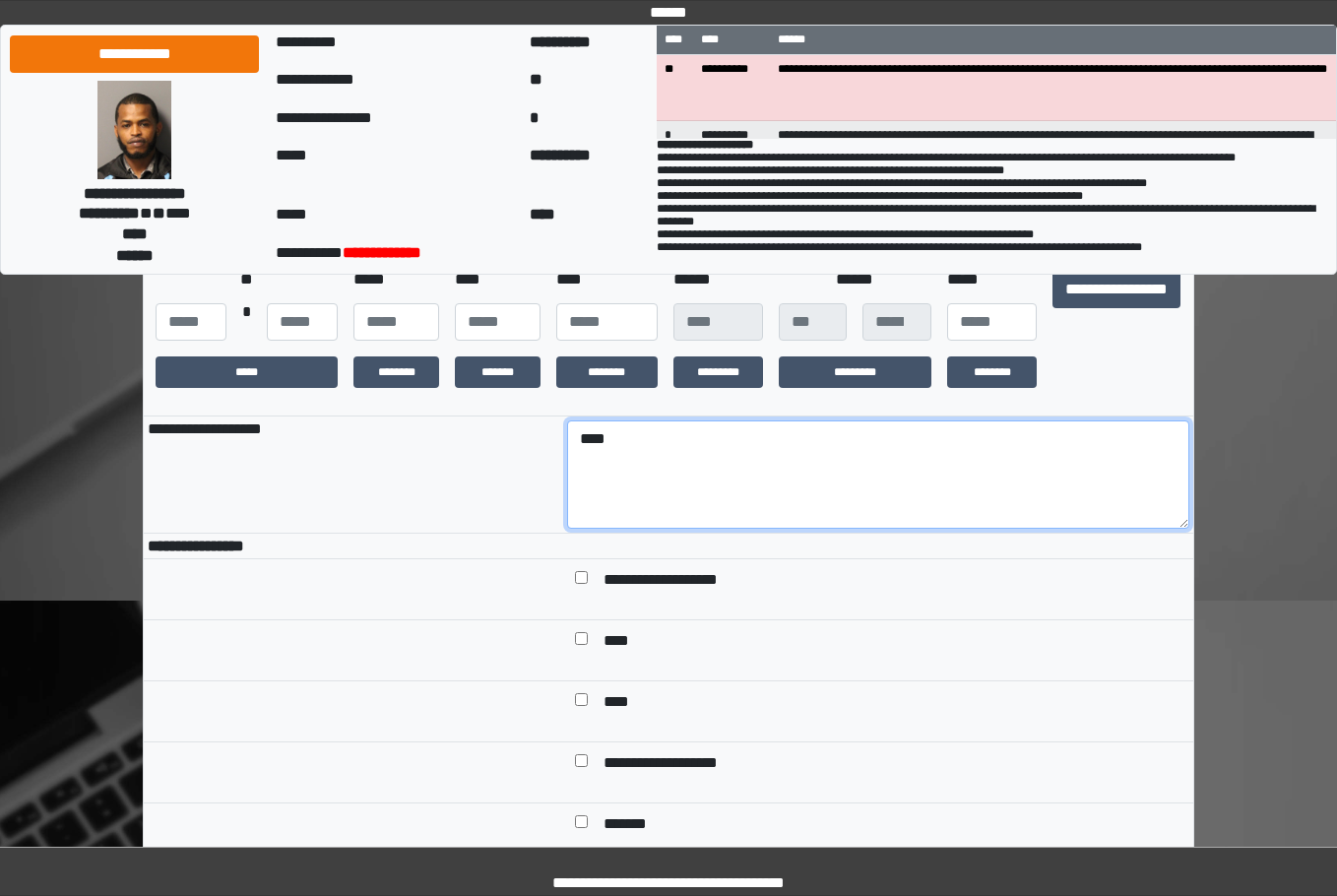 type on "****" 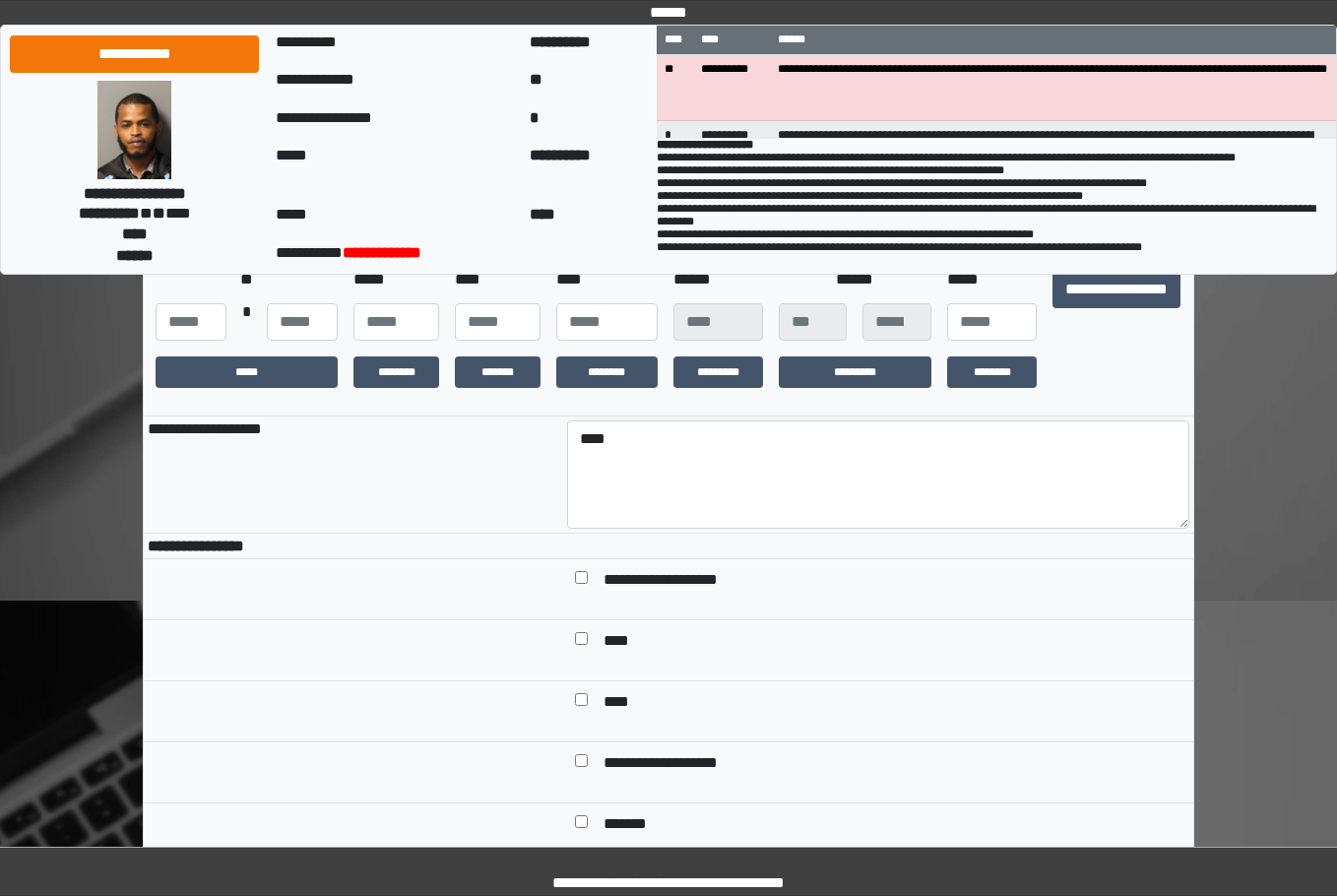 click on "**********" at bounding box center [677, 581] 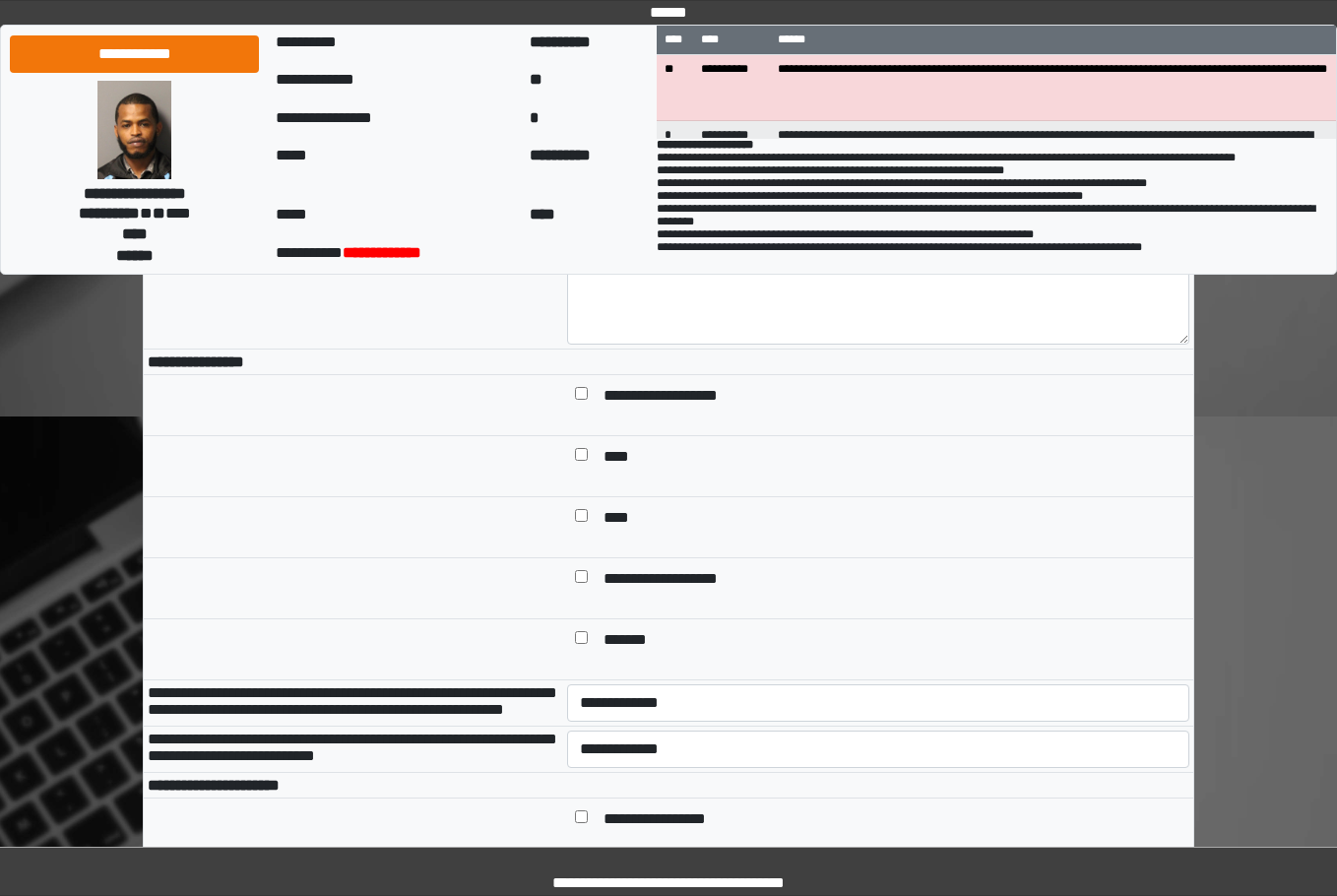 scroll, scrollTop: 689, scrollLeft: 0, axis: vertical 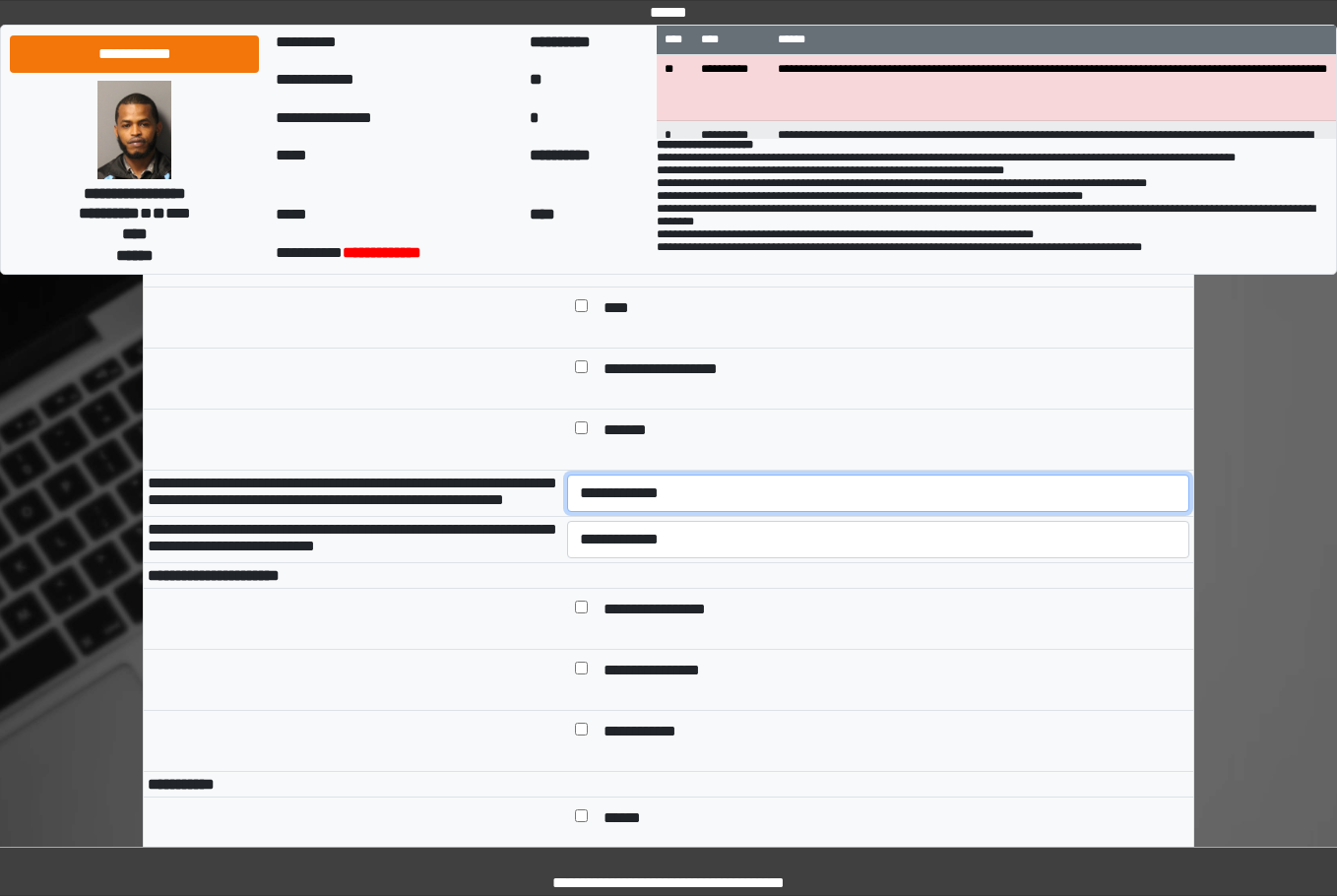 click on "**********" at bounding box center (878, 493) 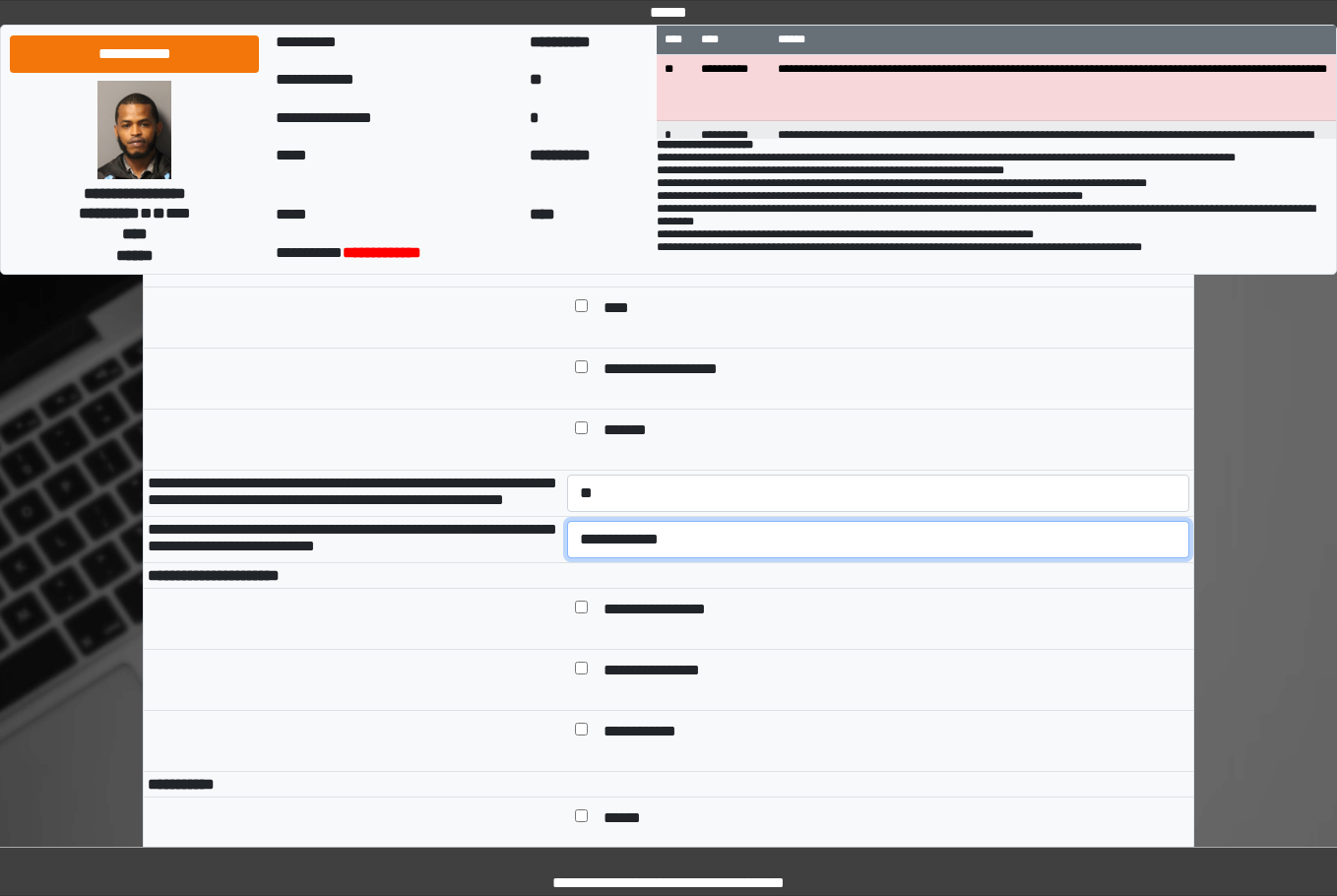 click on "**********" at bounding box center [878, 540] 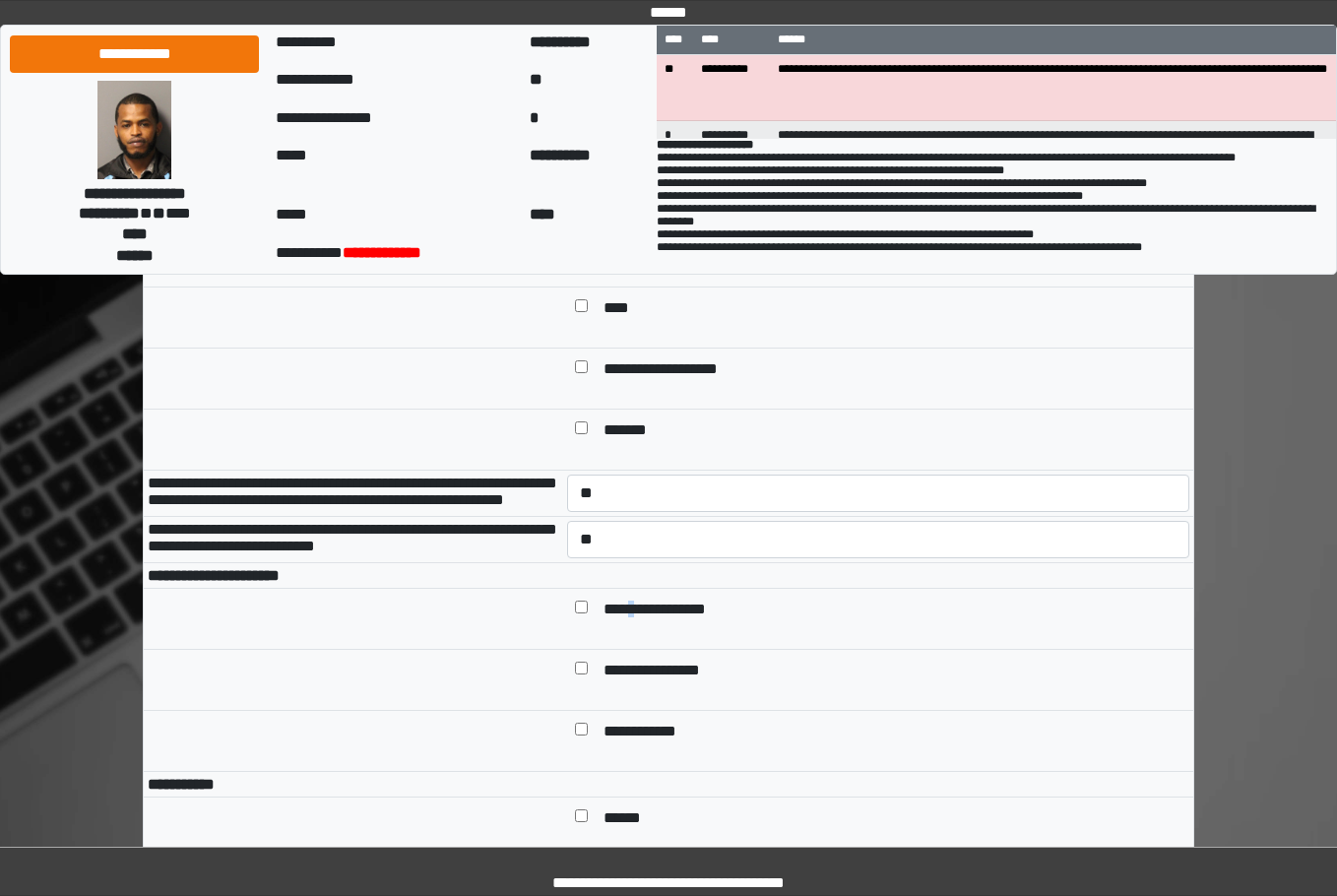 click on "**********" at bounding box center (669, 610) 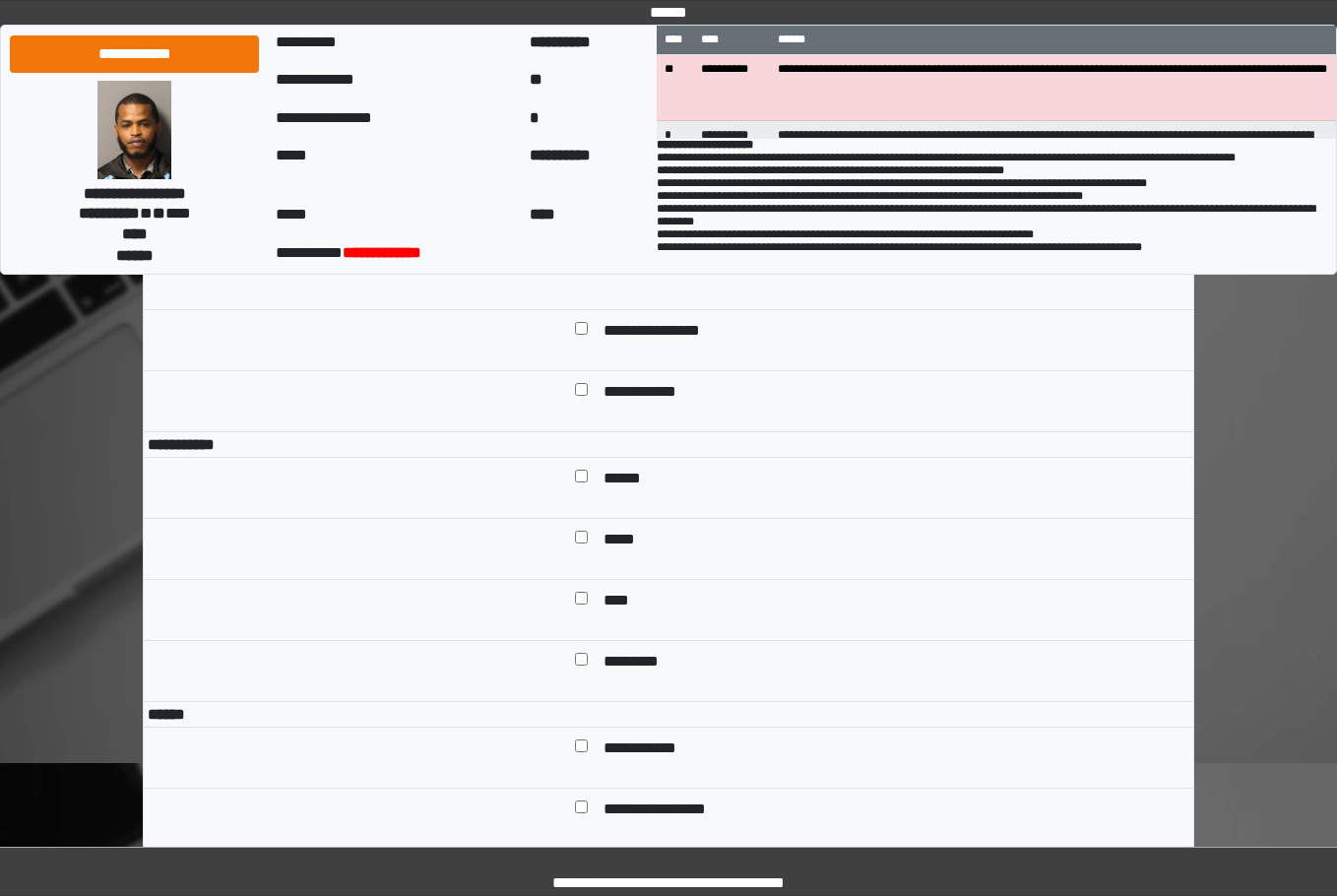 scroll, scrollTop: 1083, scrollLeft: 0, axis: vertical 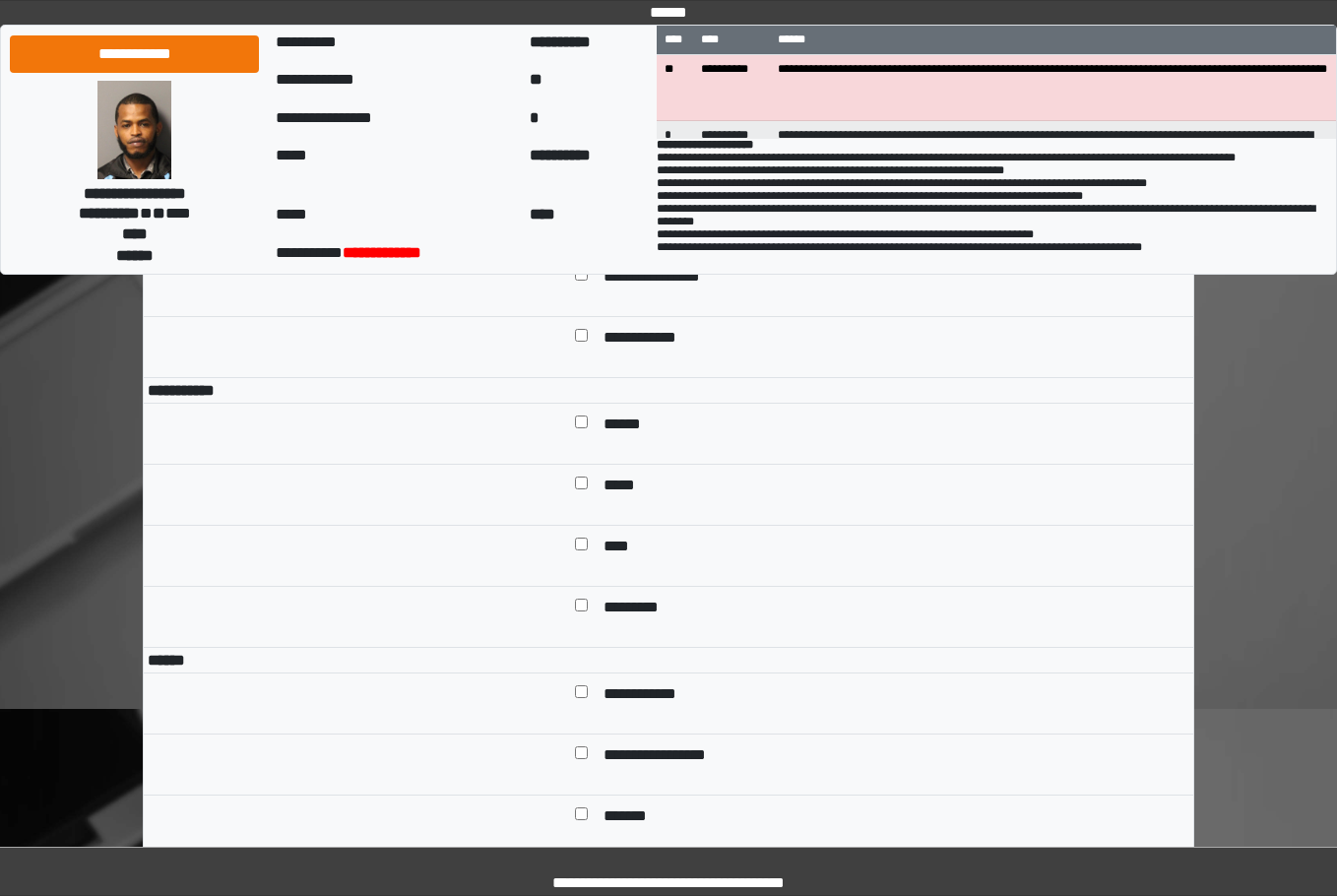click on "******" at bounding box center [878, 434] 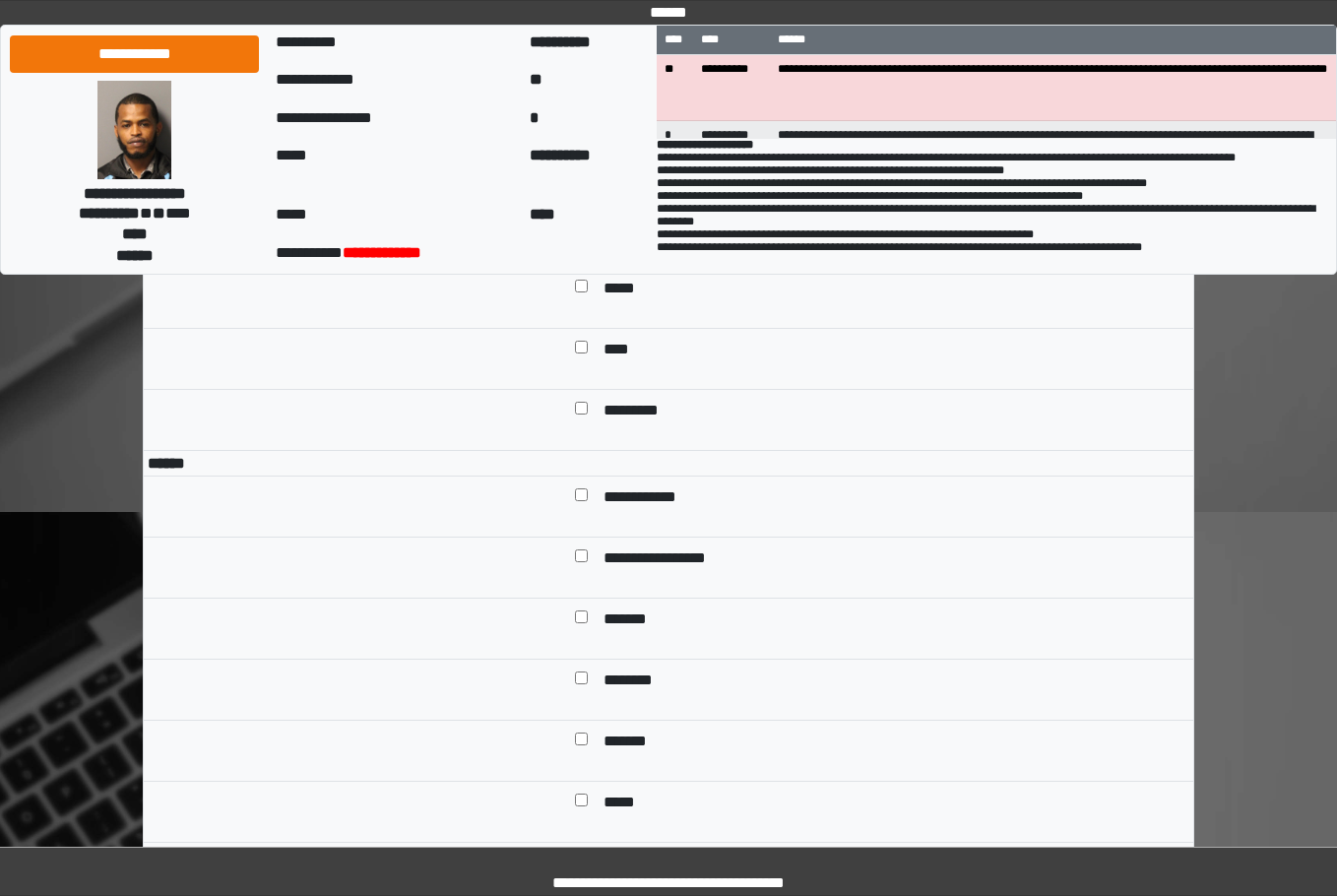 click on "**********" at bounding box center [655, 498] 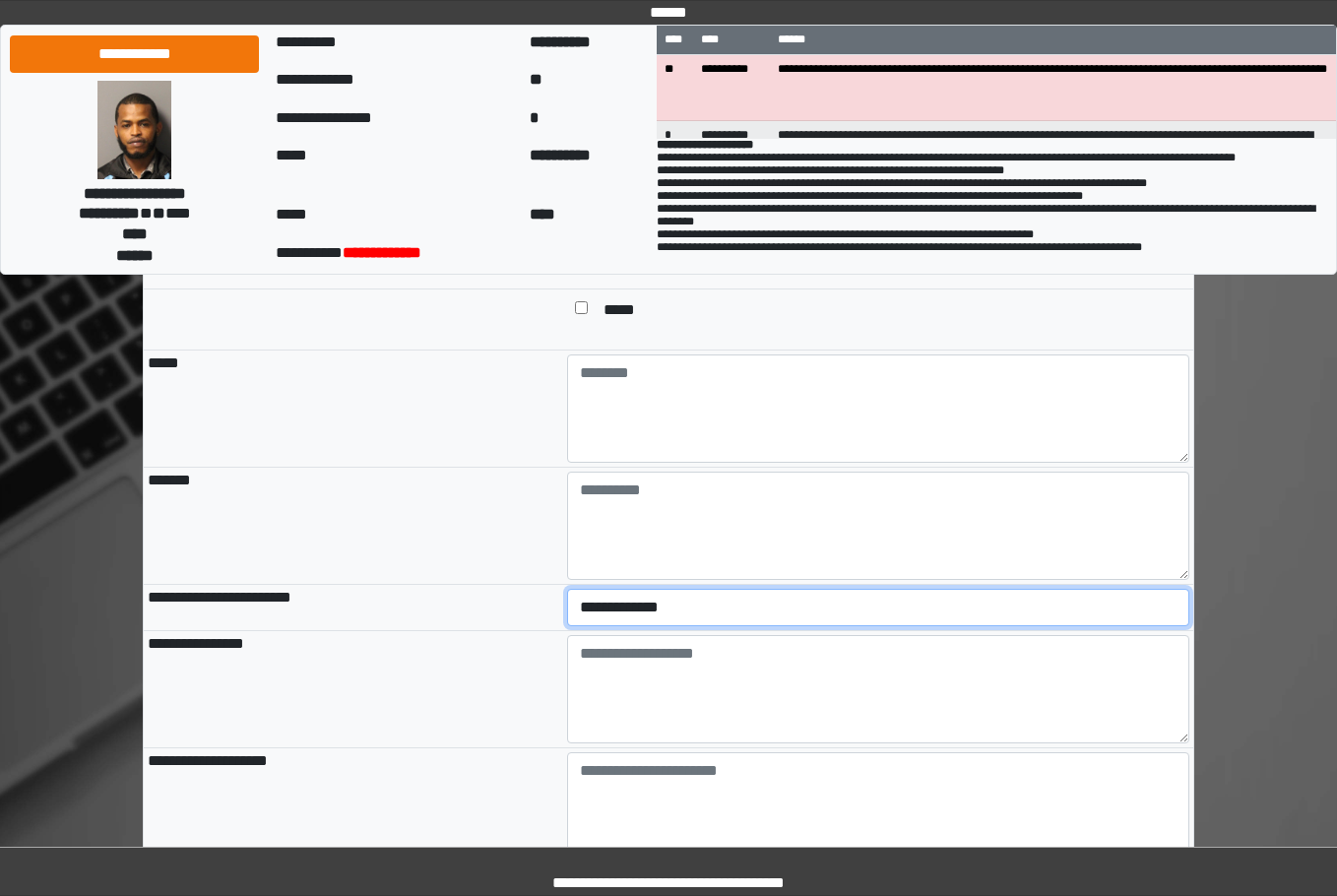 click on "**********" at bounding box center (878, 608) 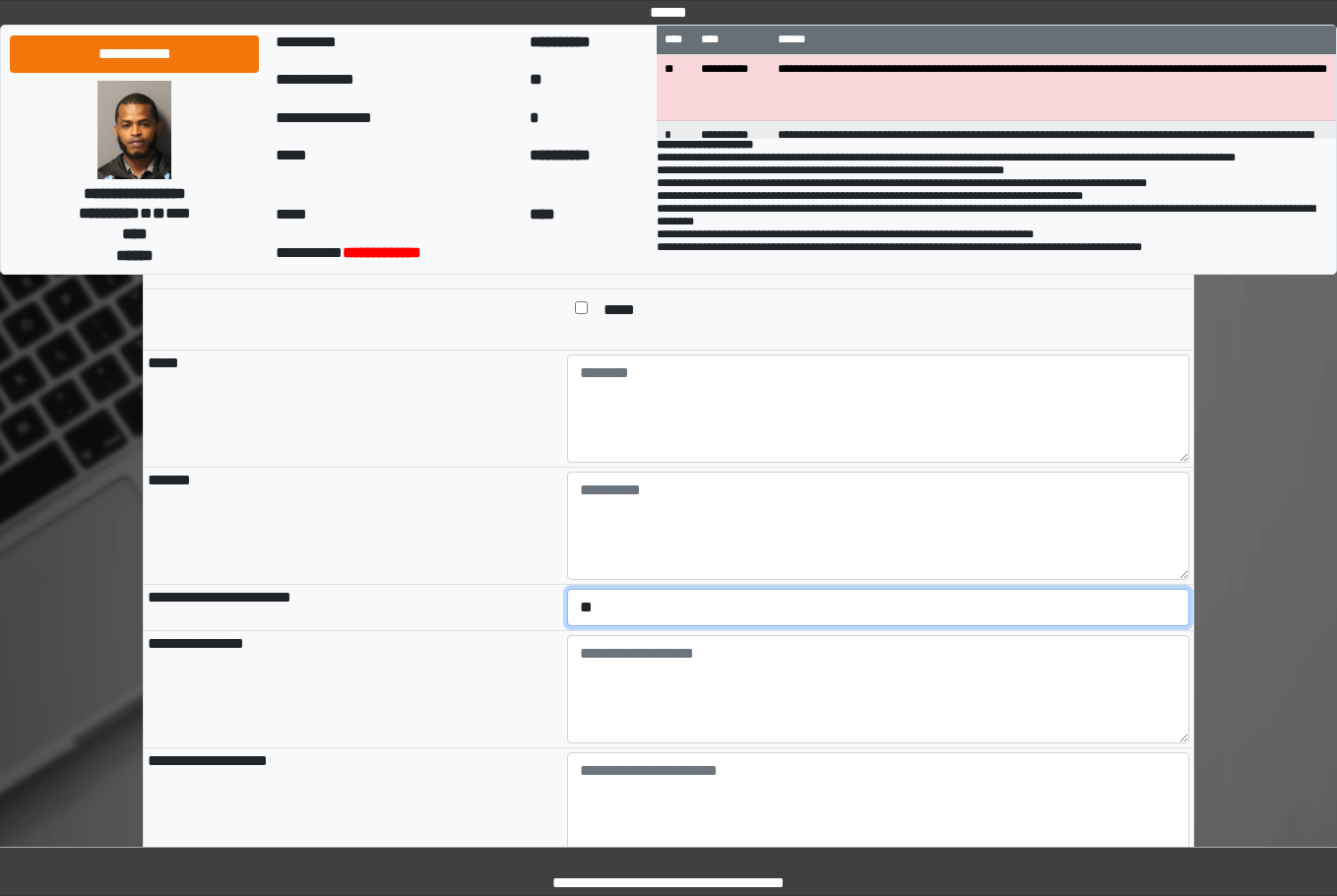 click on "**********" at bounding box center (878, 608) 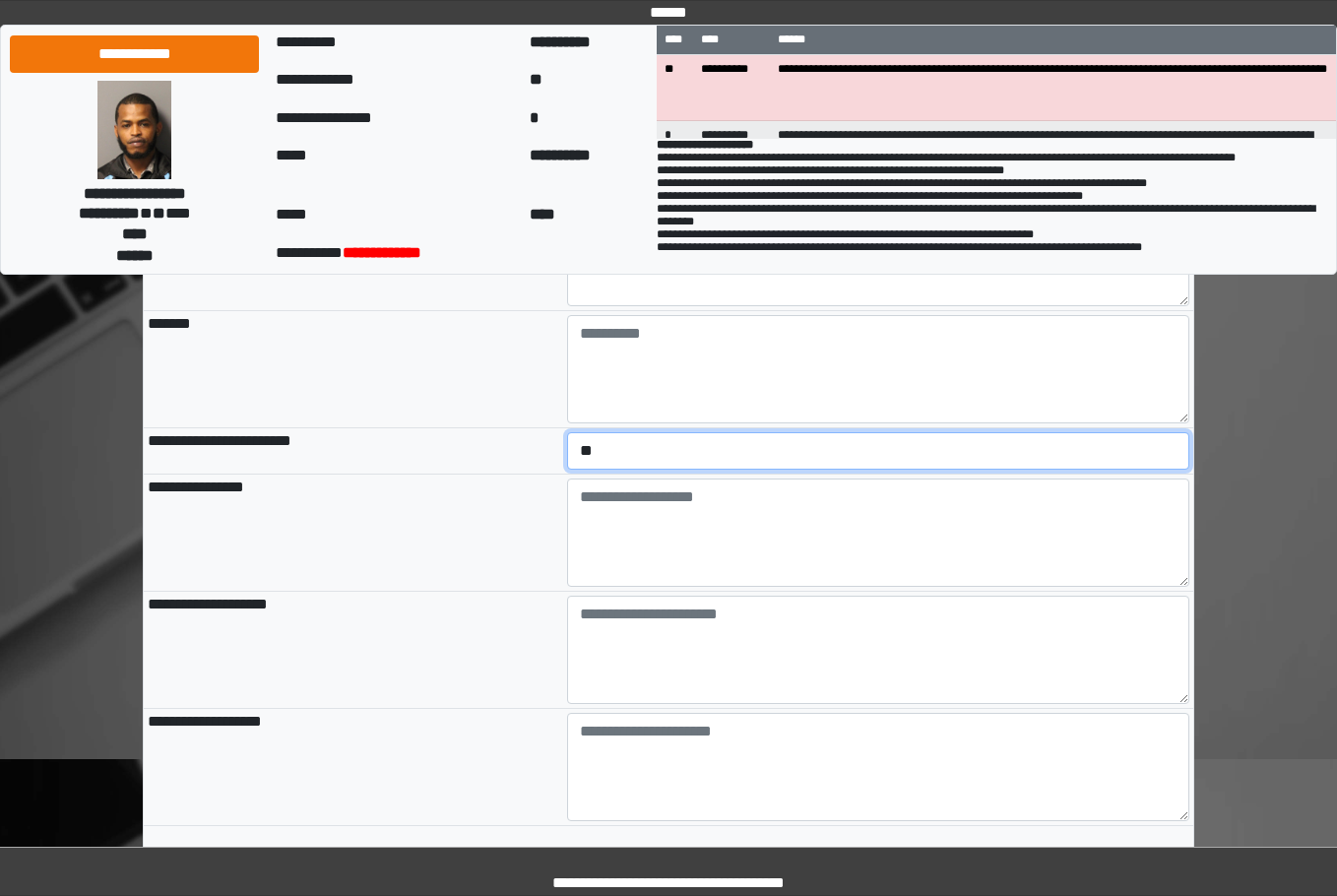 scroll, scrollTop: 2148, scrollLeft: 0, axis: vertical 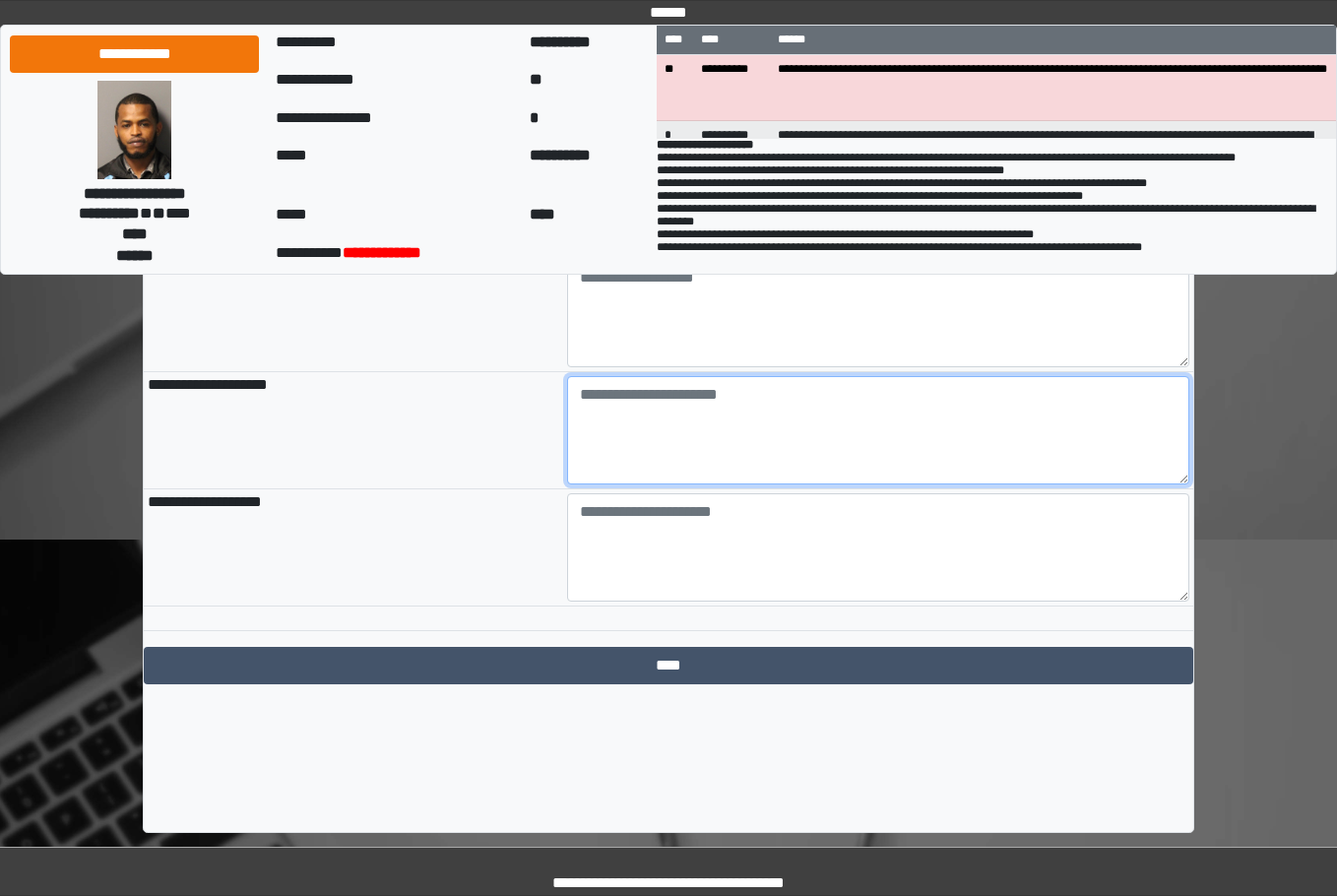 click at bounding box center (878, 430) 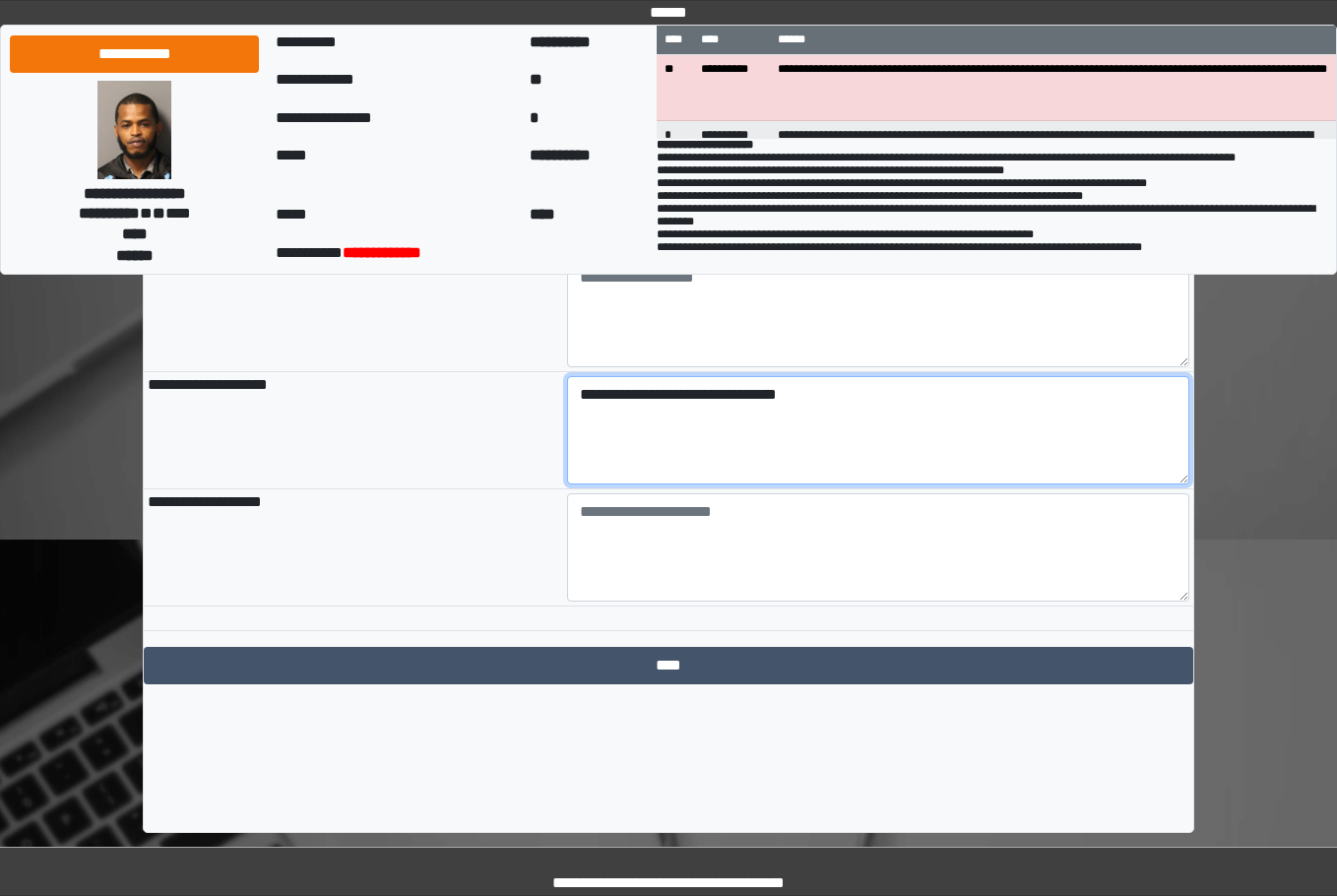 type on "**********" 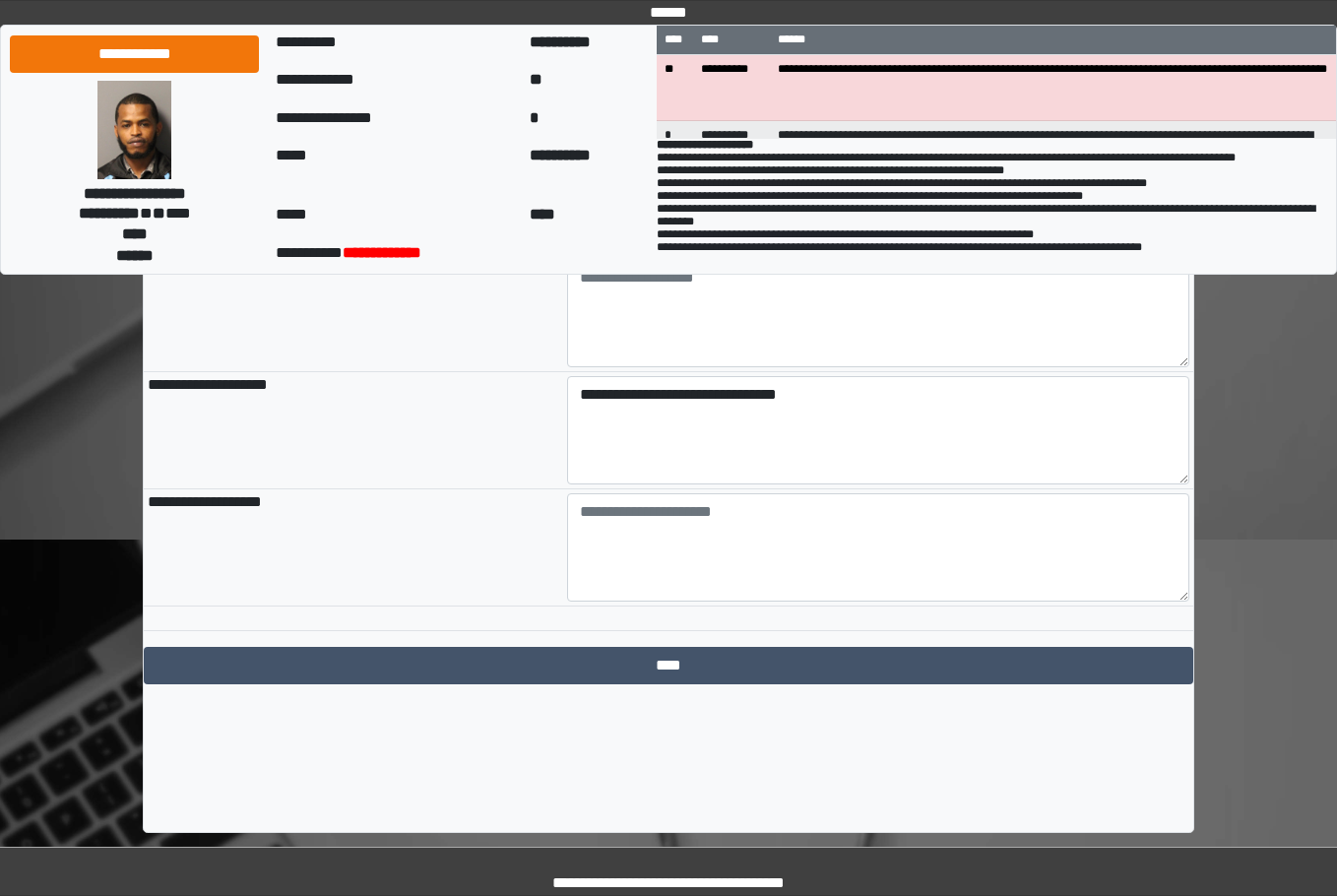 click on "**********" at bounding box center [353, 430] 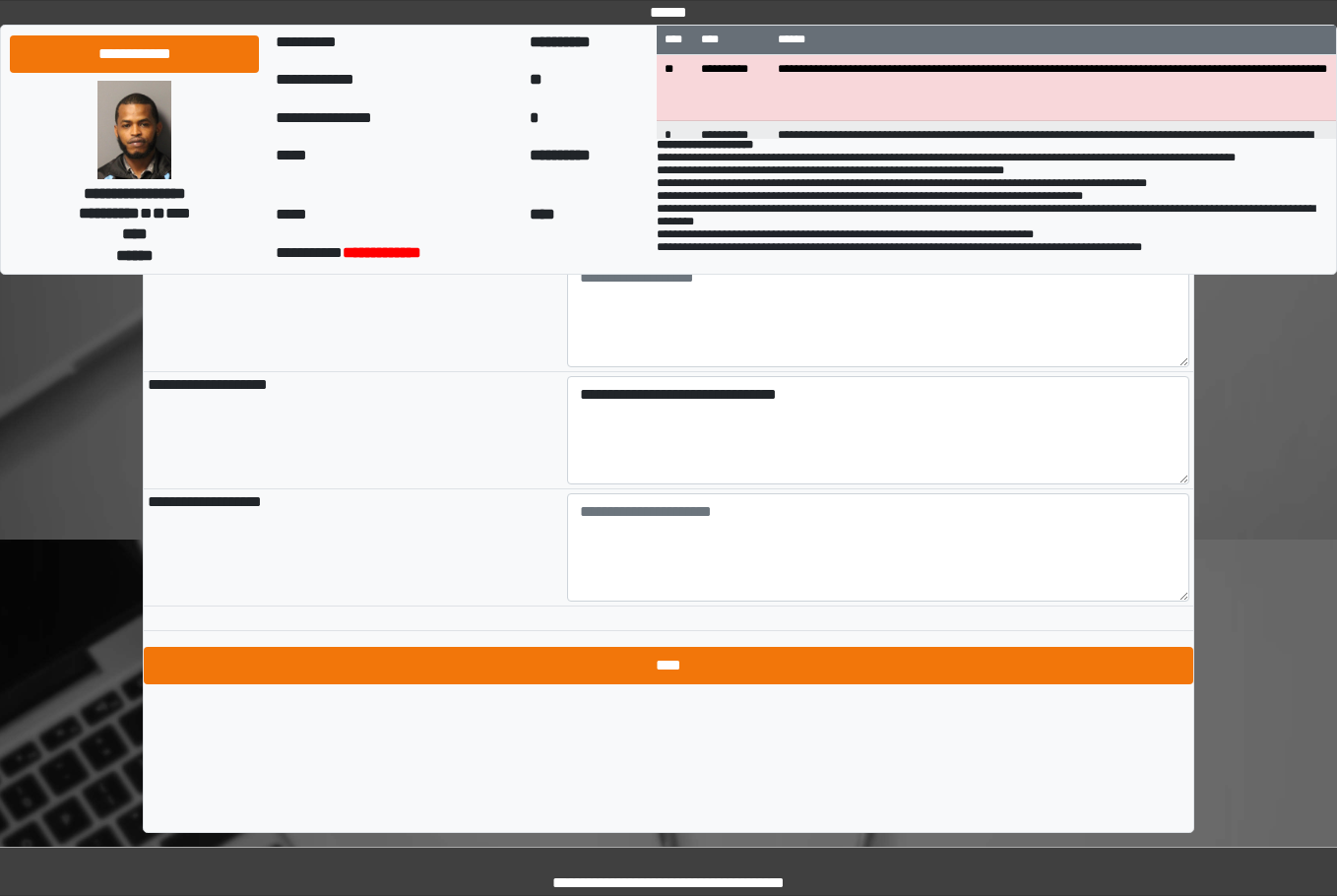 drag, startPoint x: 719, startPoint y: 704, endPoint x: 737, endPoint y: 739, distance: 39.357337 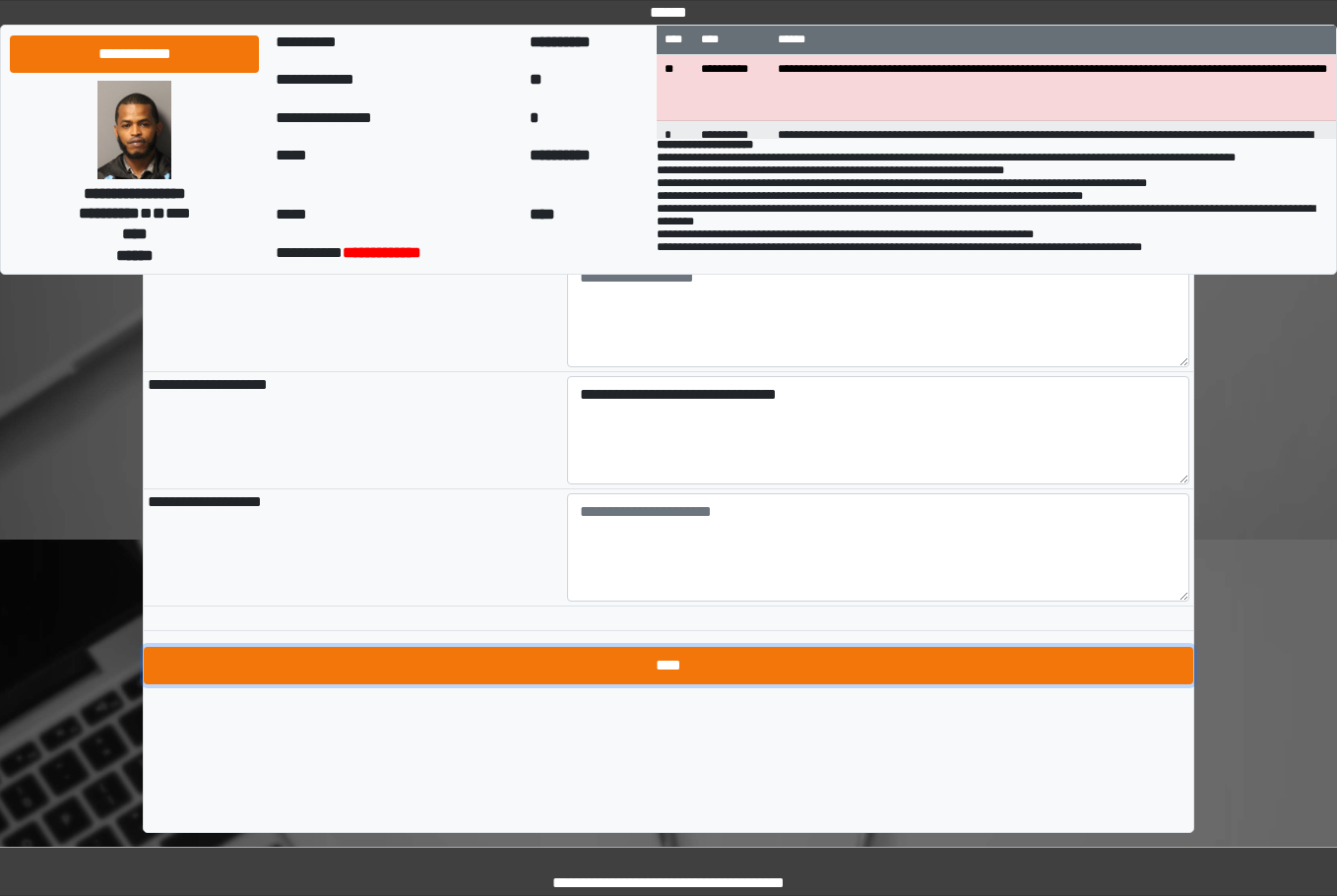 click on "****" at bounding box center [668, 666] 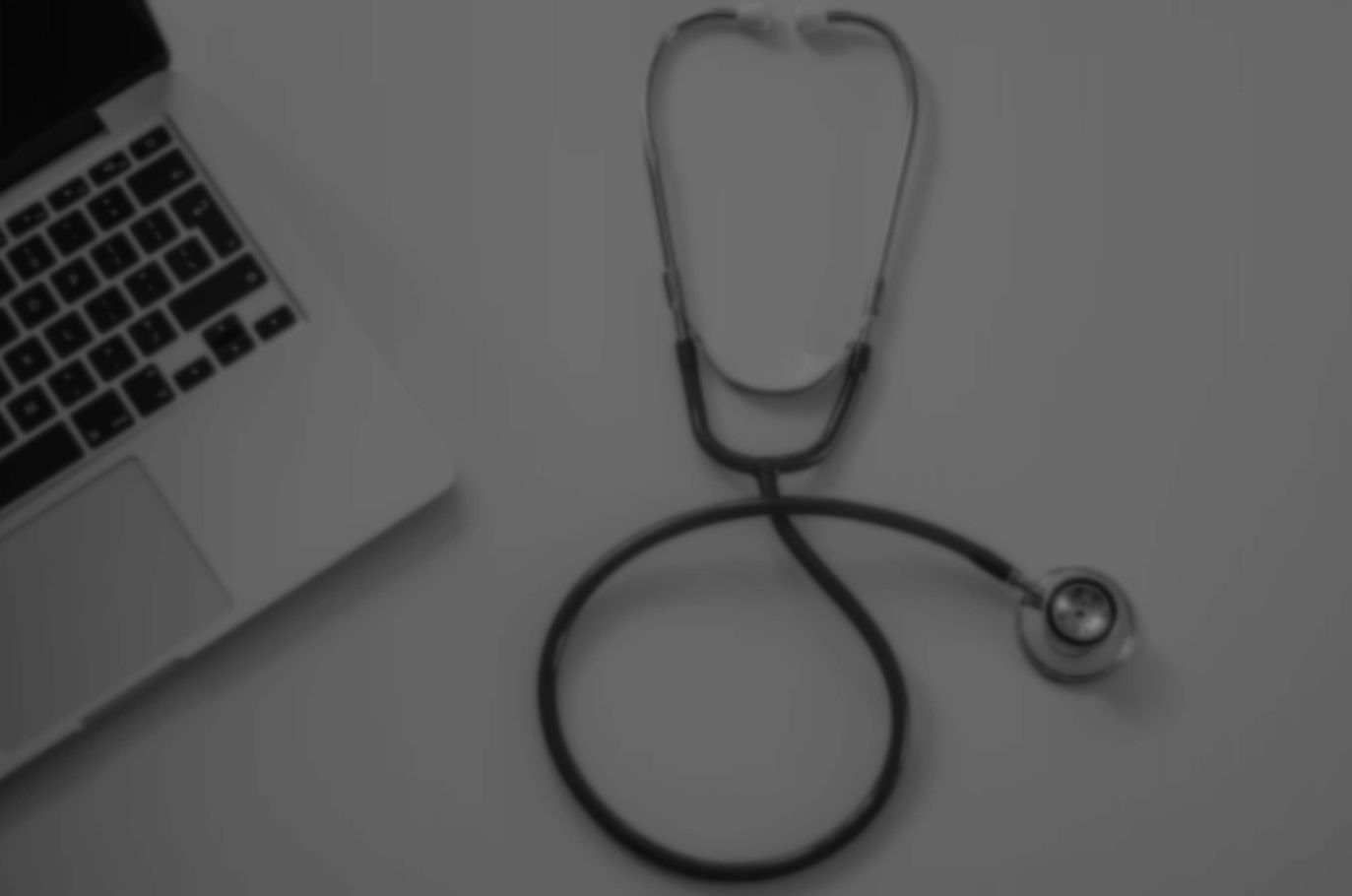 scroll, scrollTop: 0, scrollLeft: 0, axis: both 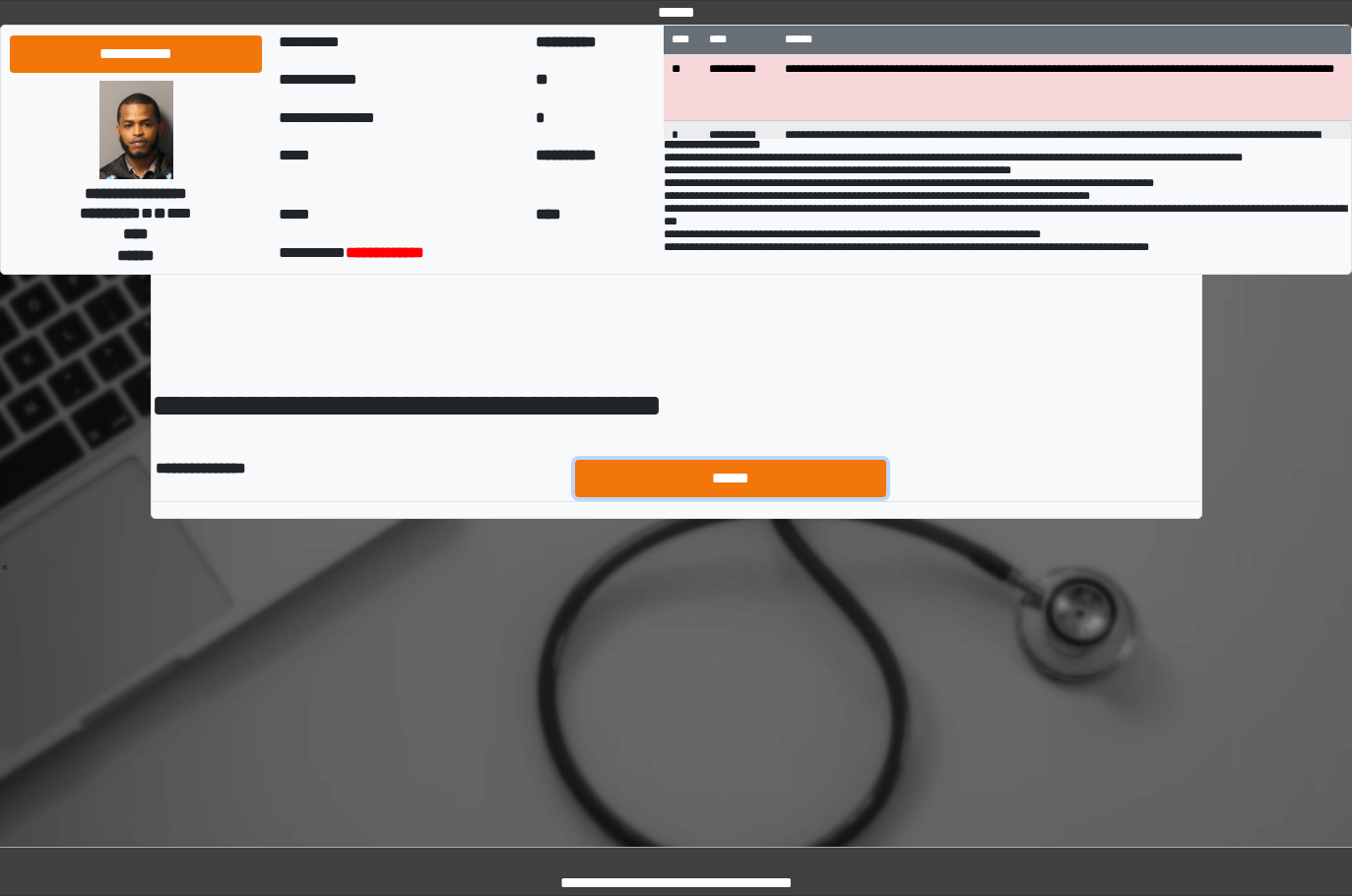 click on "******" at bounding box center (731, 479) 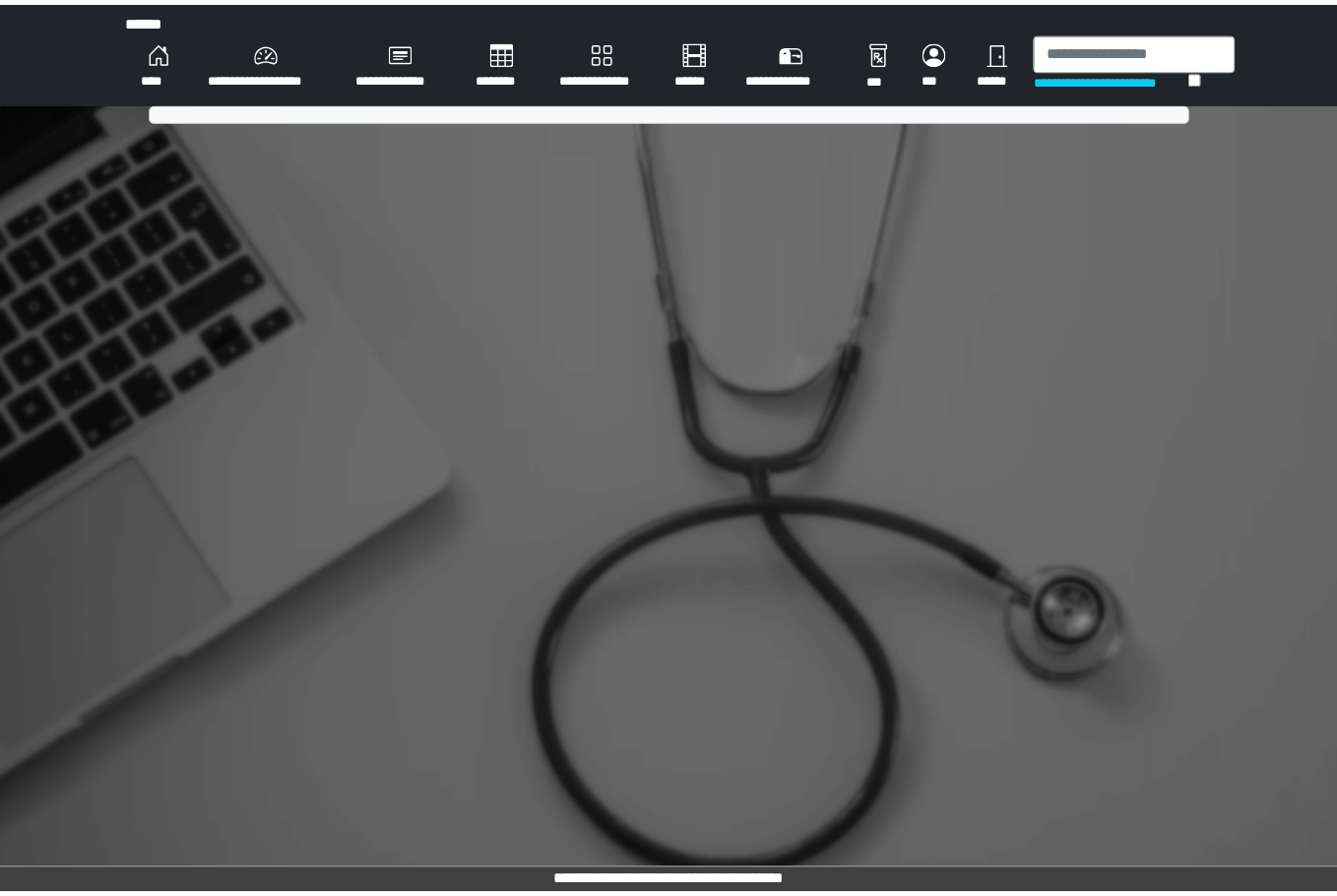 scroll, scrollTop: 0, scrollLeft: 0, axis: both 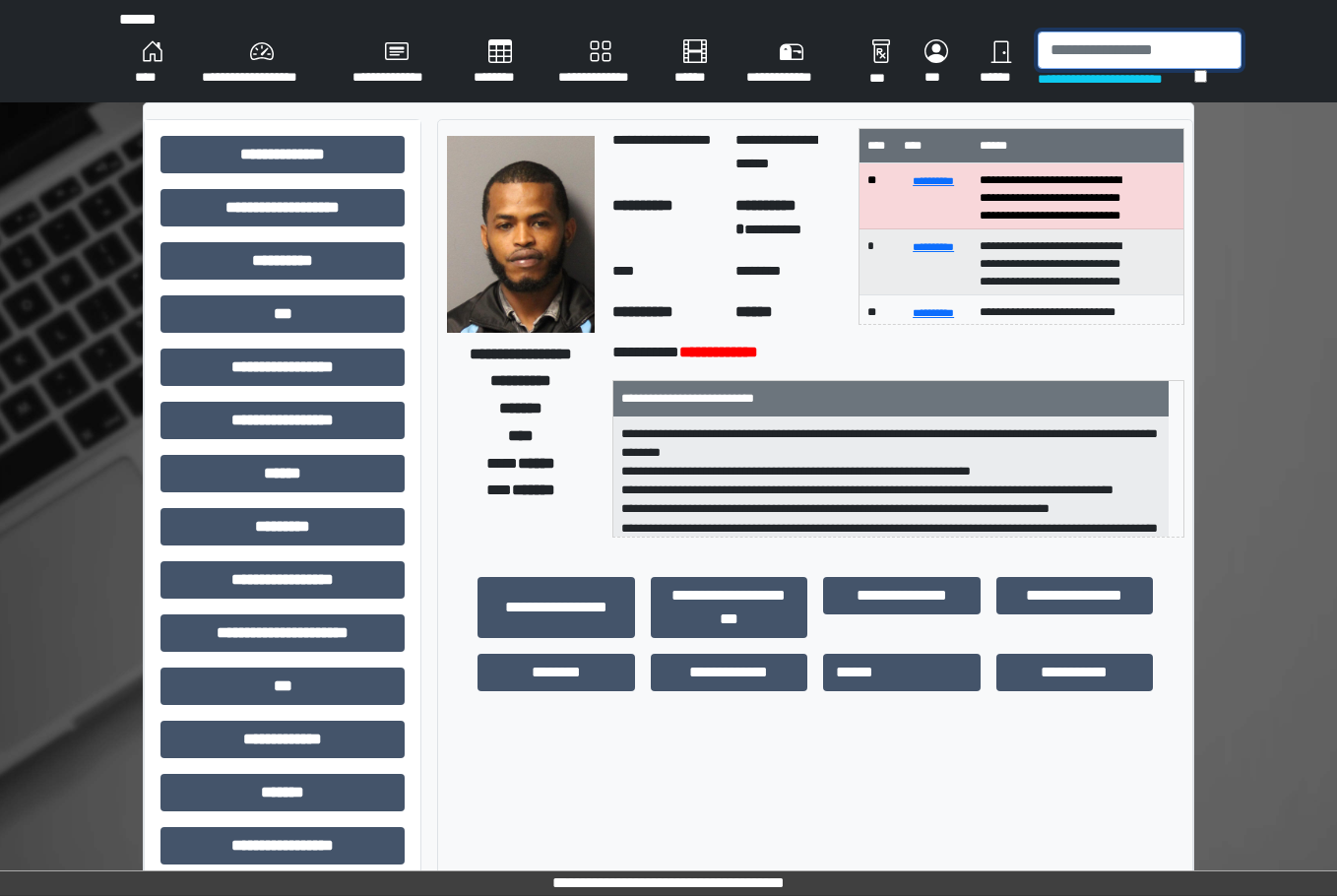 click at bounding box center (1139, 50) 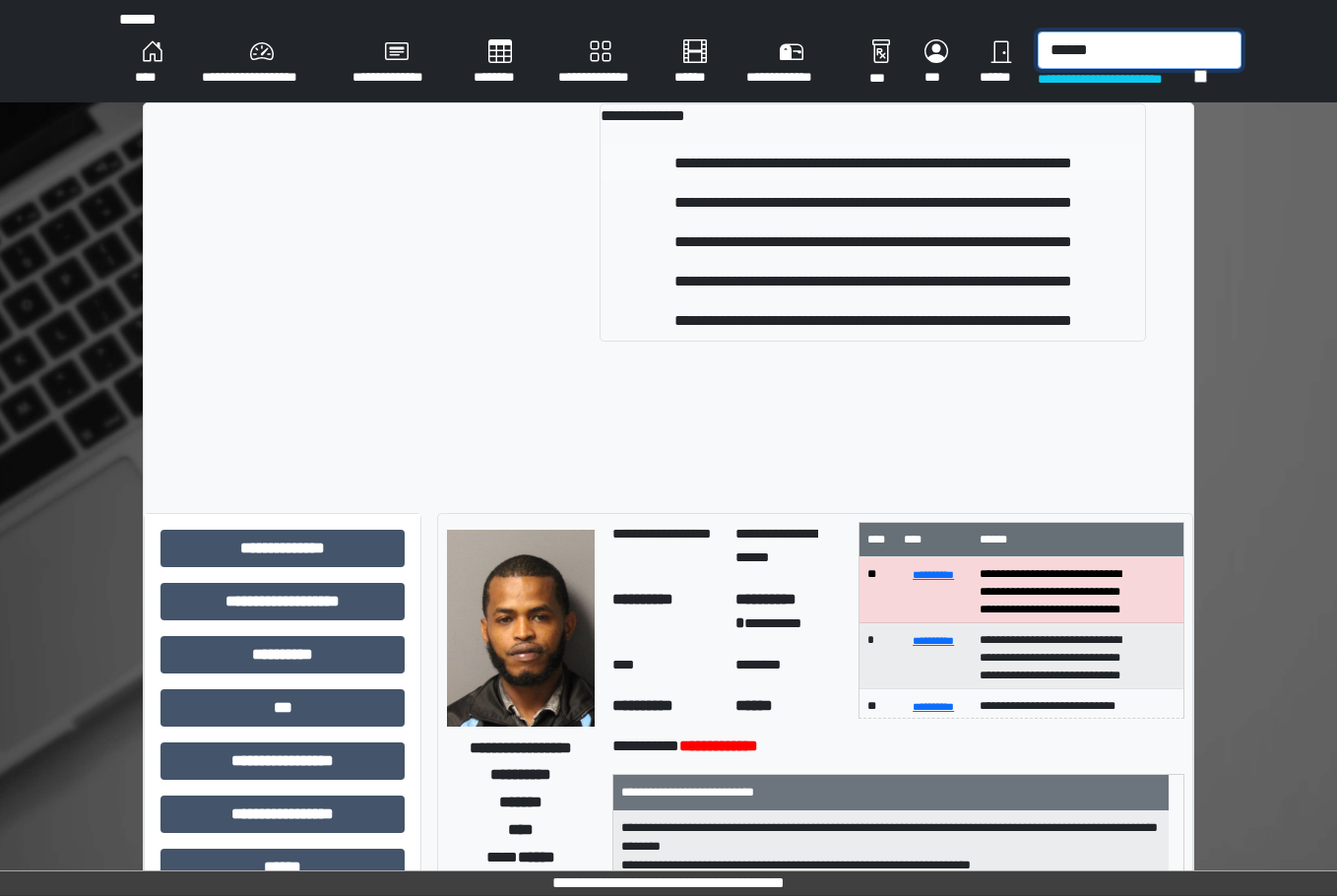 type on "******" 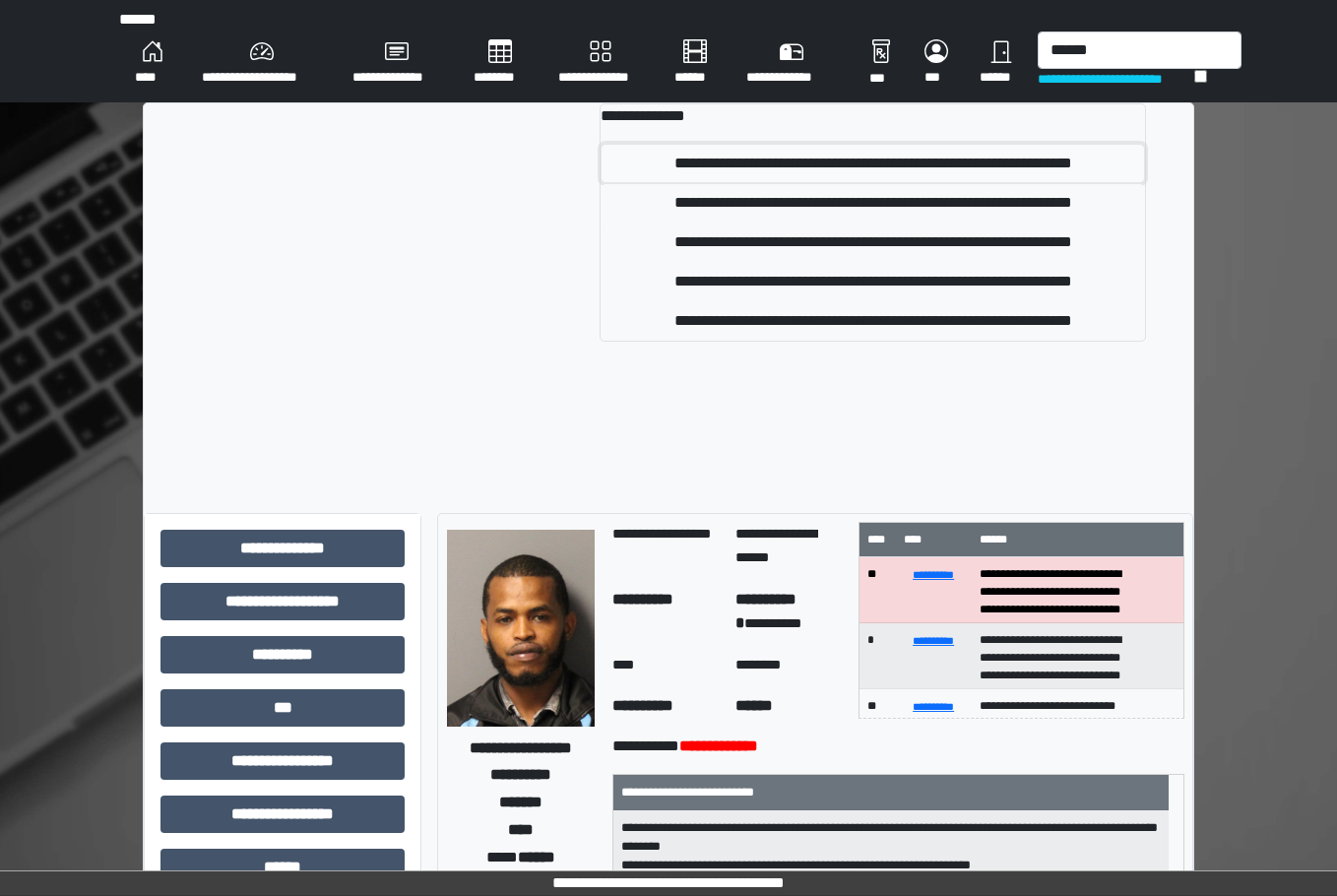 click on "**********" at bounding box center [872, 163] 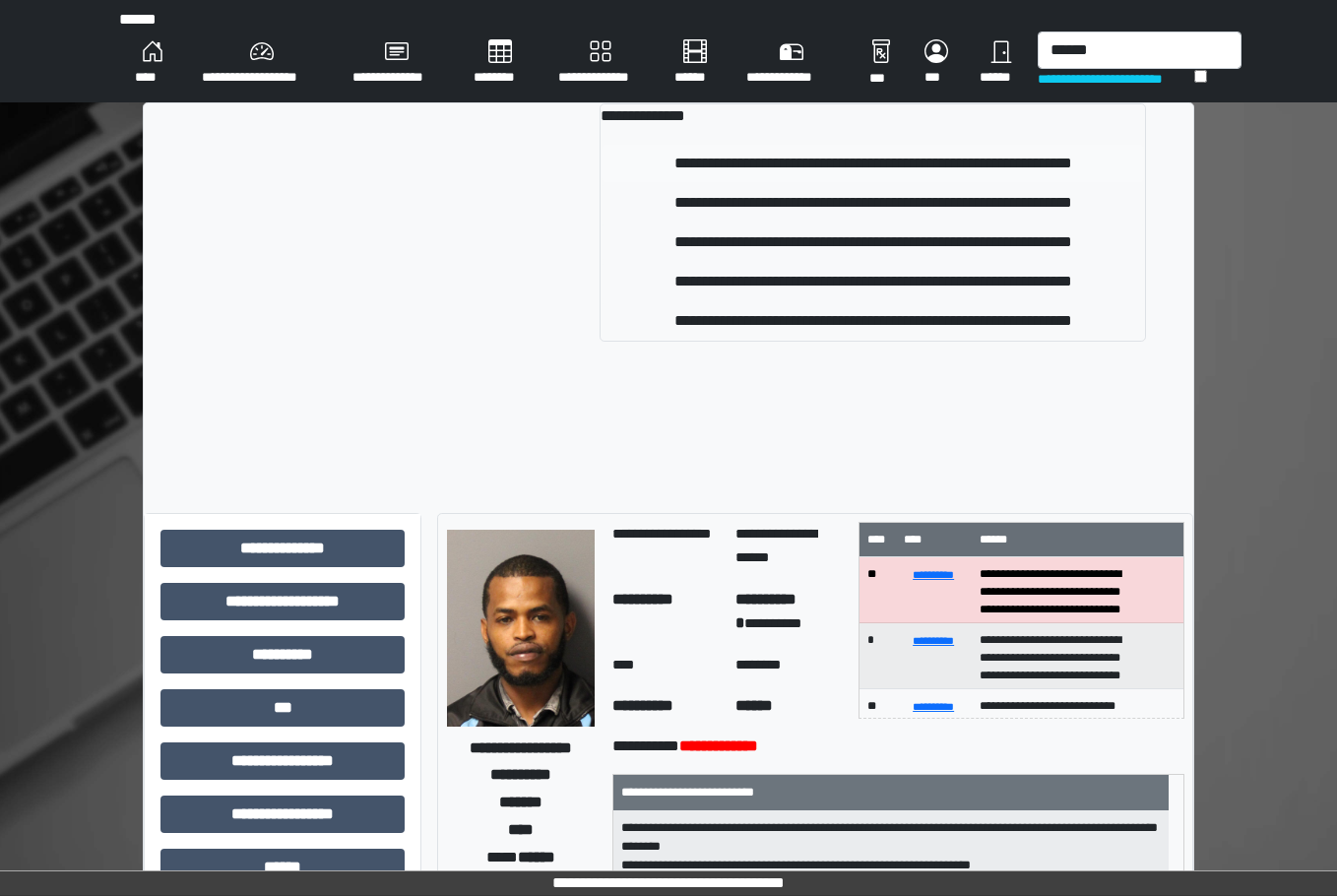 type 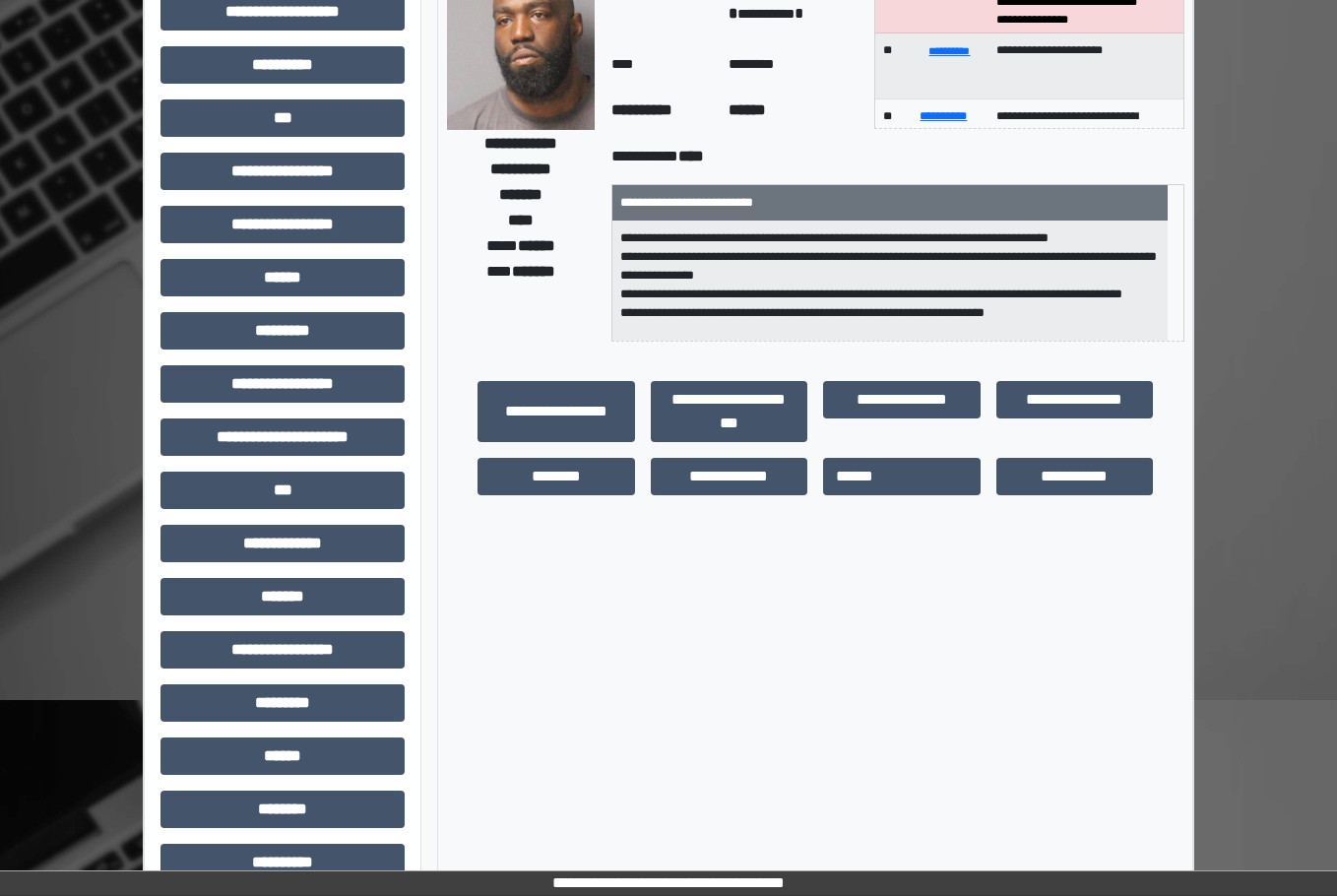 scroll, scrollTop: 197, scrollLeft: 0, axis: vertical 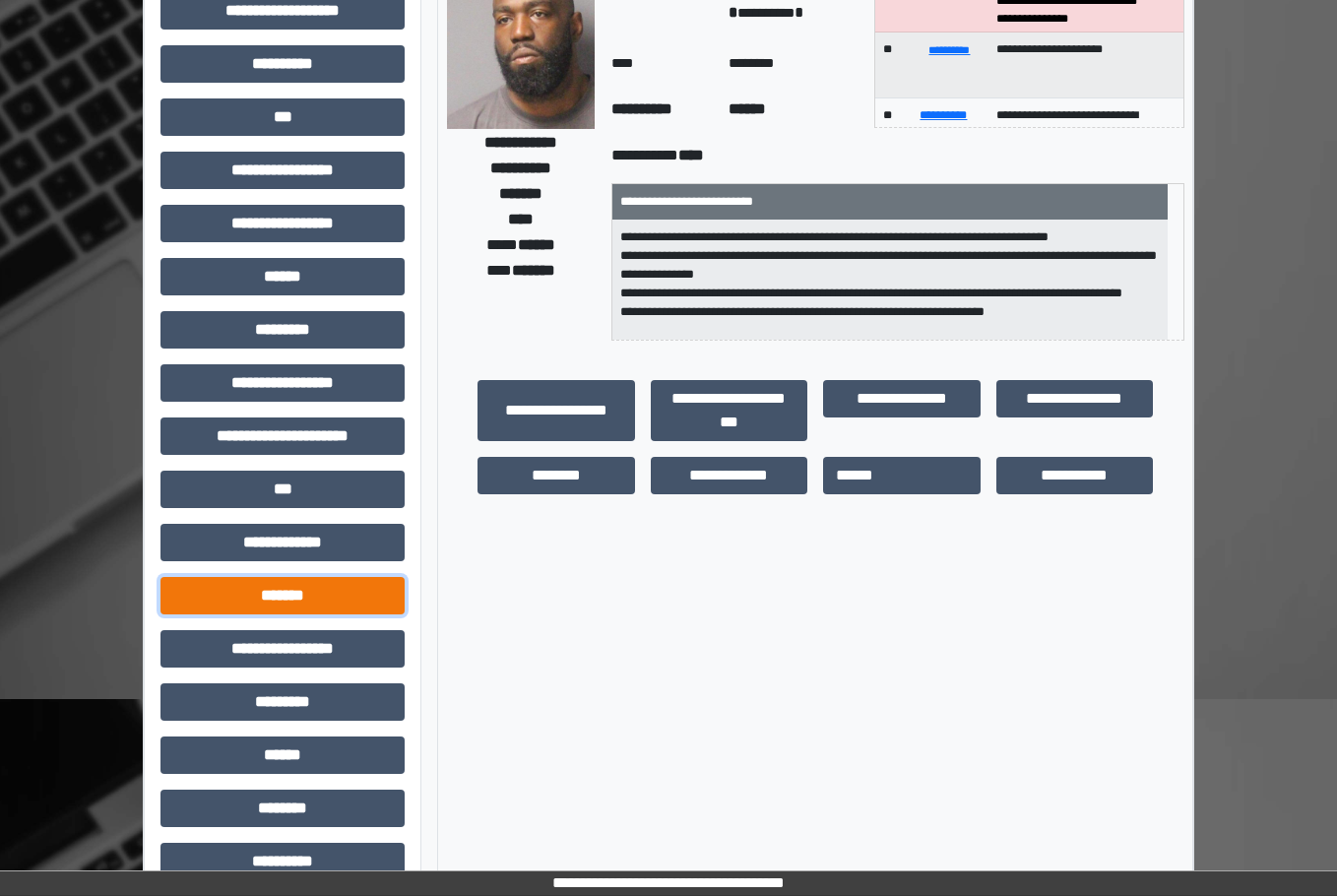 click on "*******" at bounding box center [283, 596] 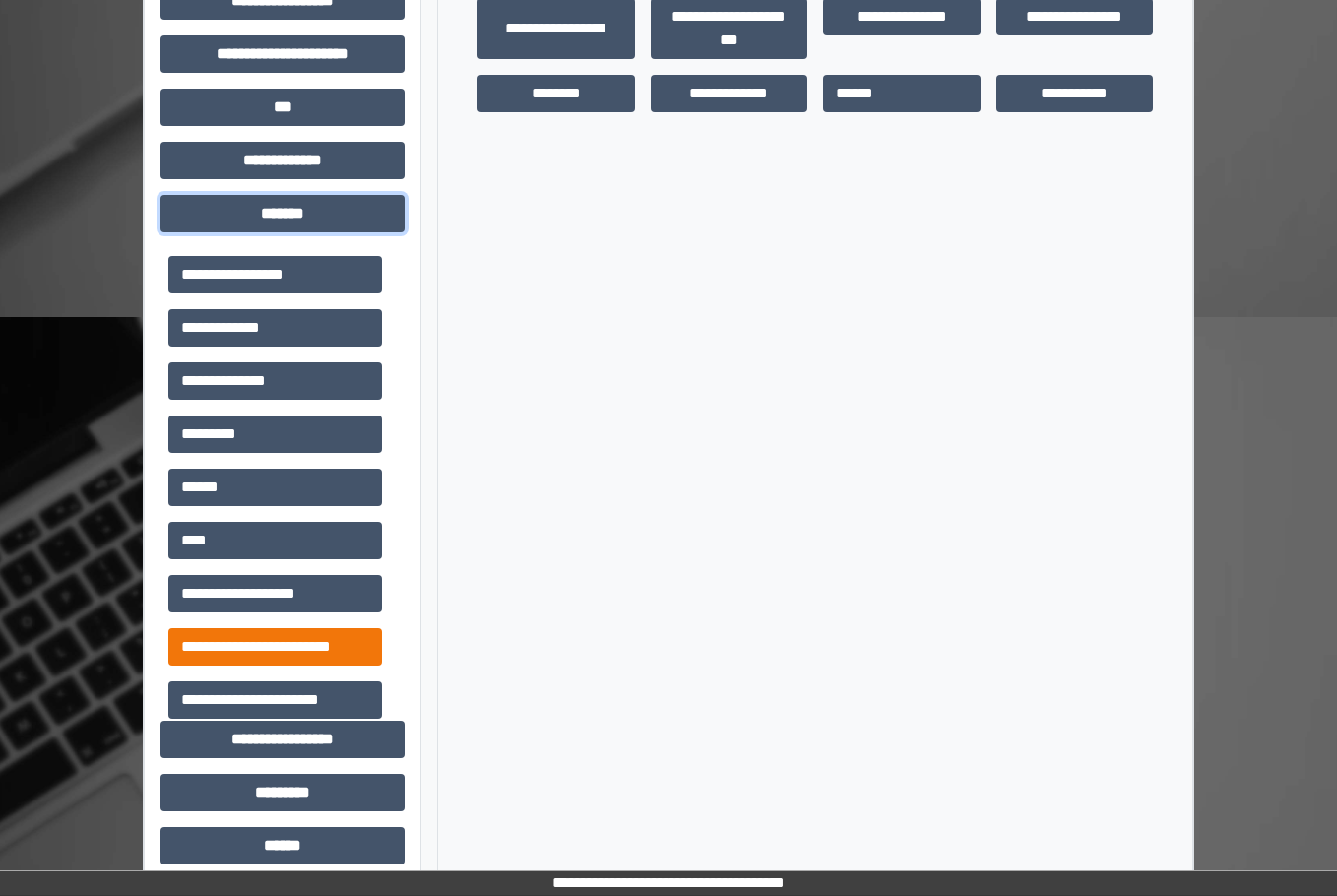 scroll, scrollTop: 591, scrollLeft: 0, axis: vertical 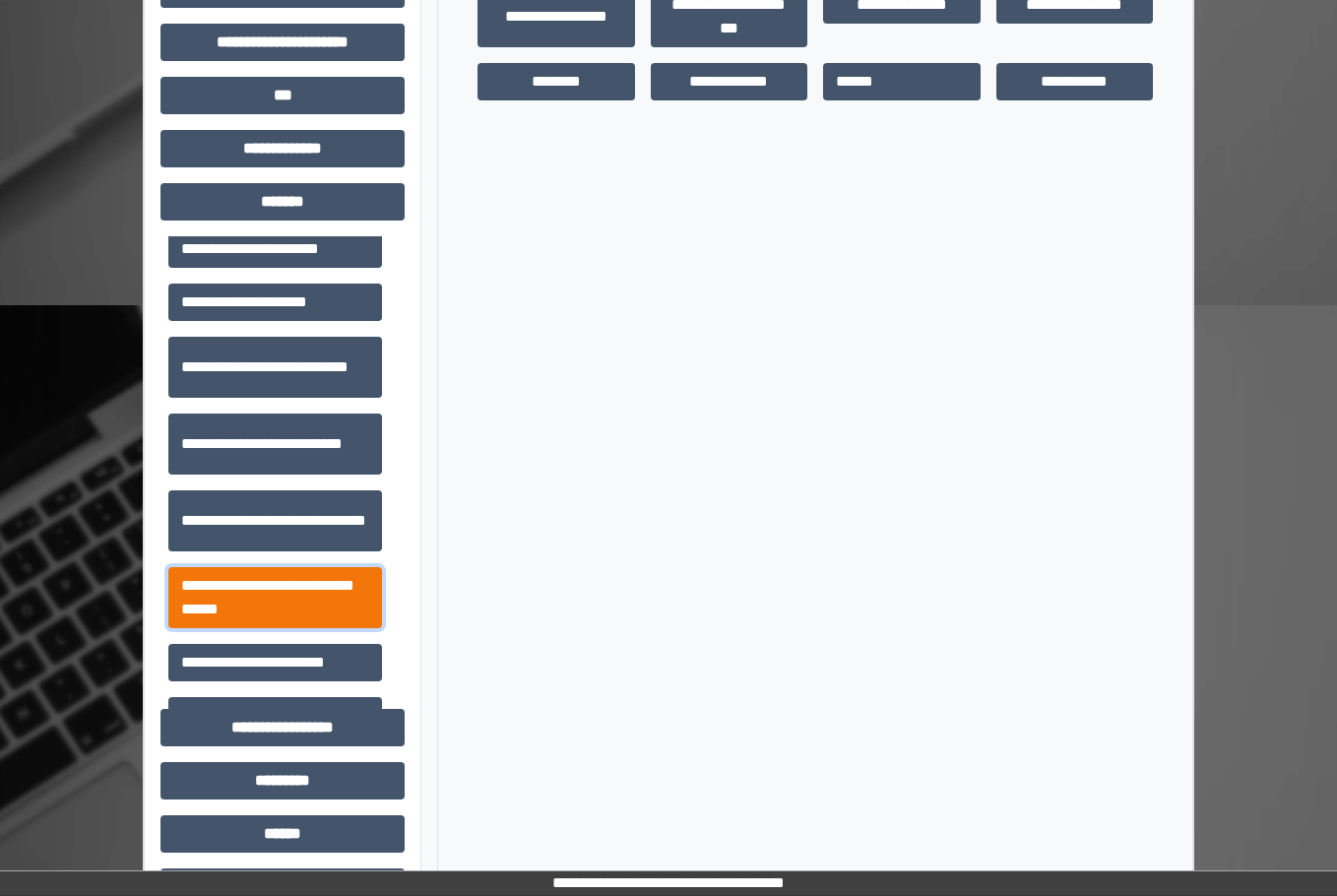 click on "**********" at bounding box center (275, 598) 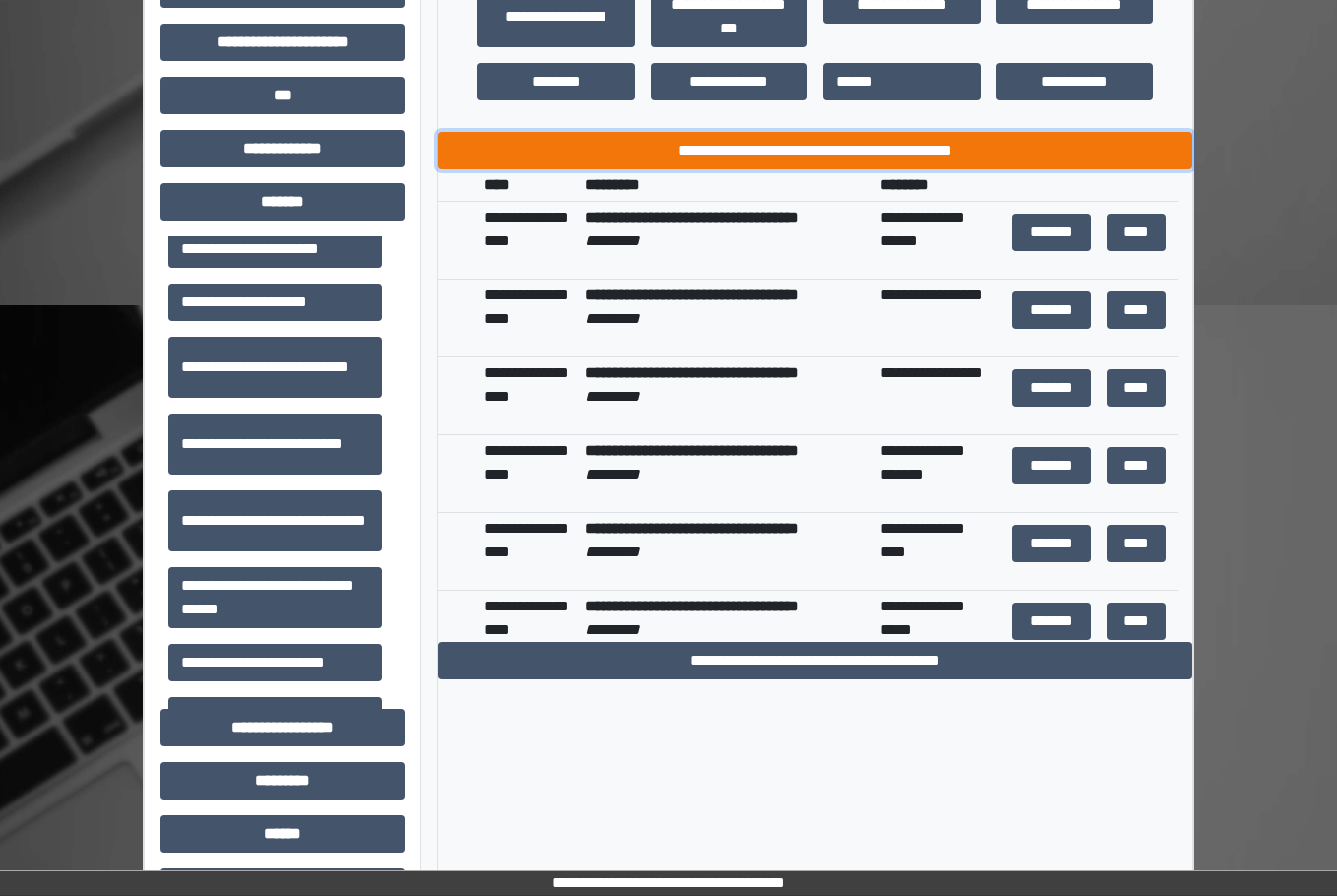 click on "**********" at bounding box center [815, 151] 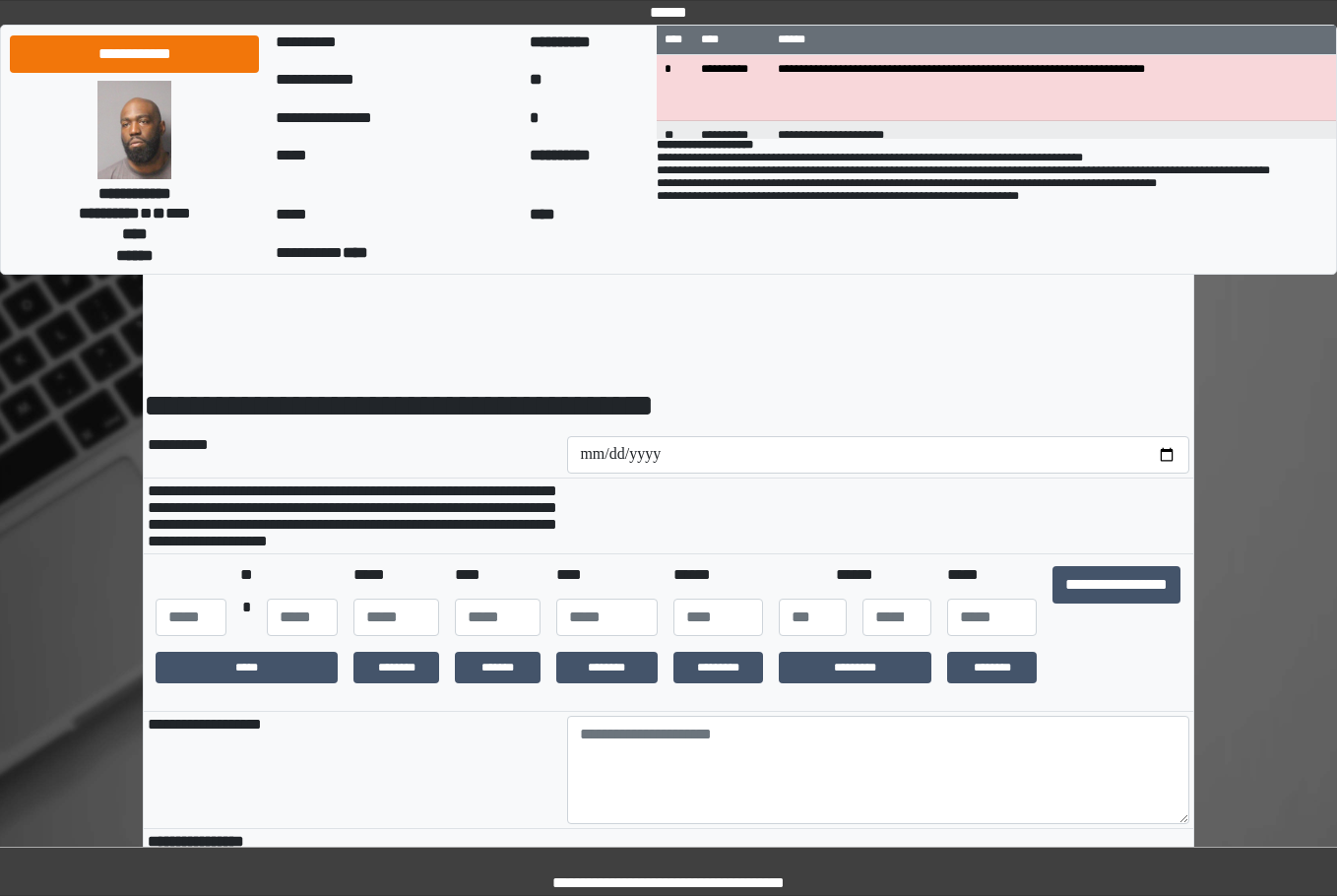 scroll, scrollTop: 0, scrollLeft: 0, axis: both 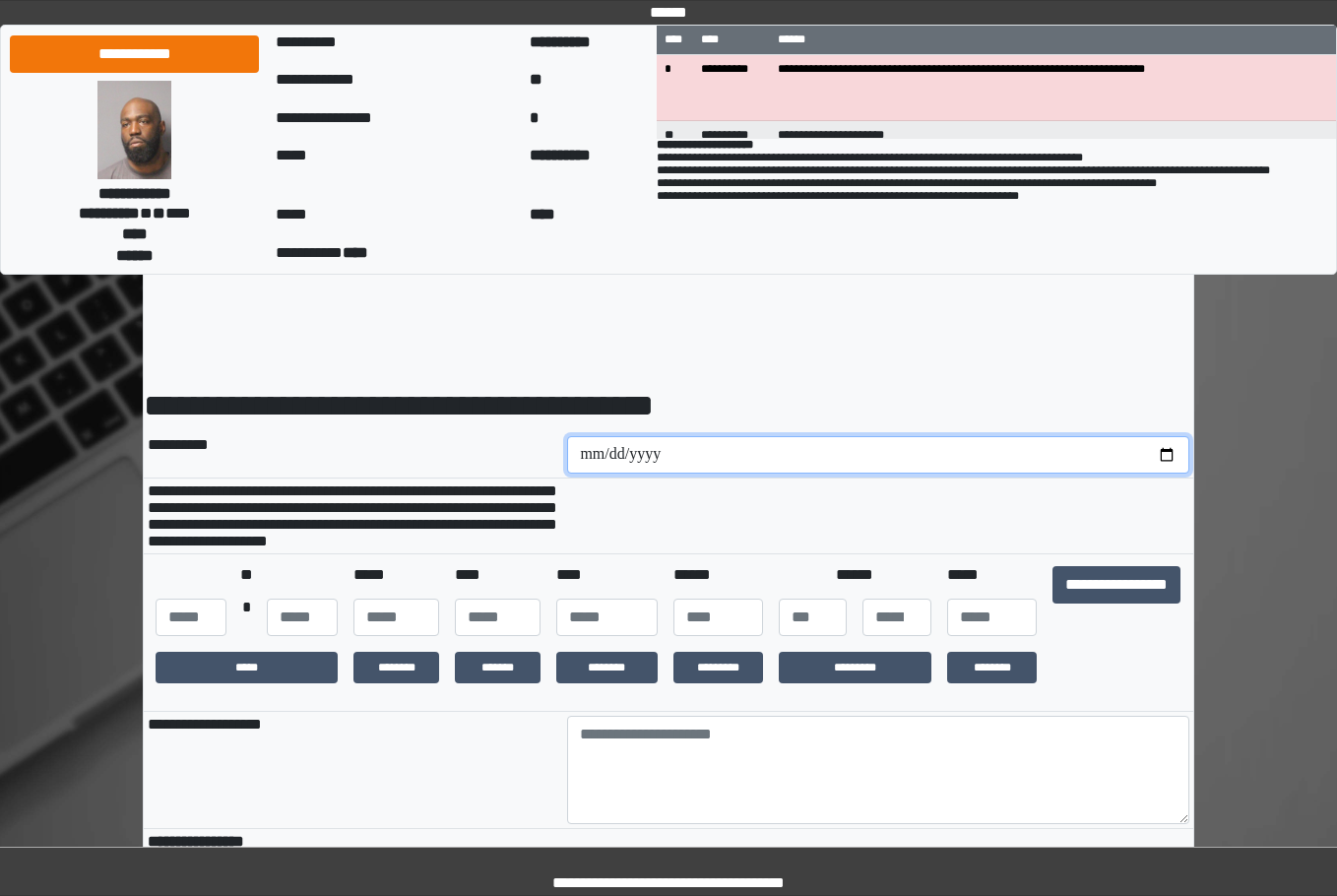 click at bounding box center (878, 455) 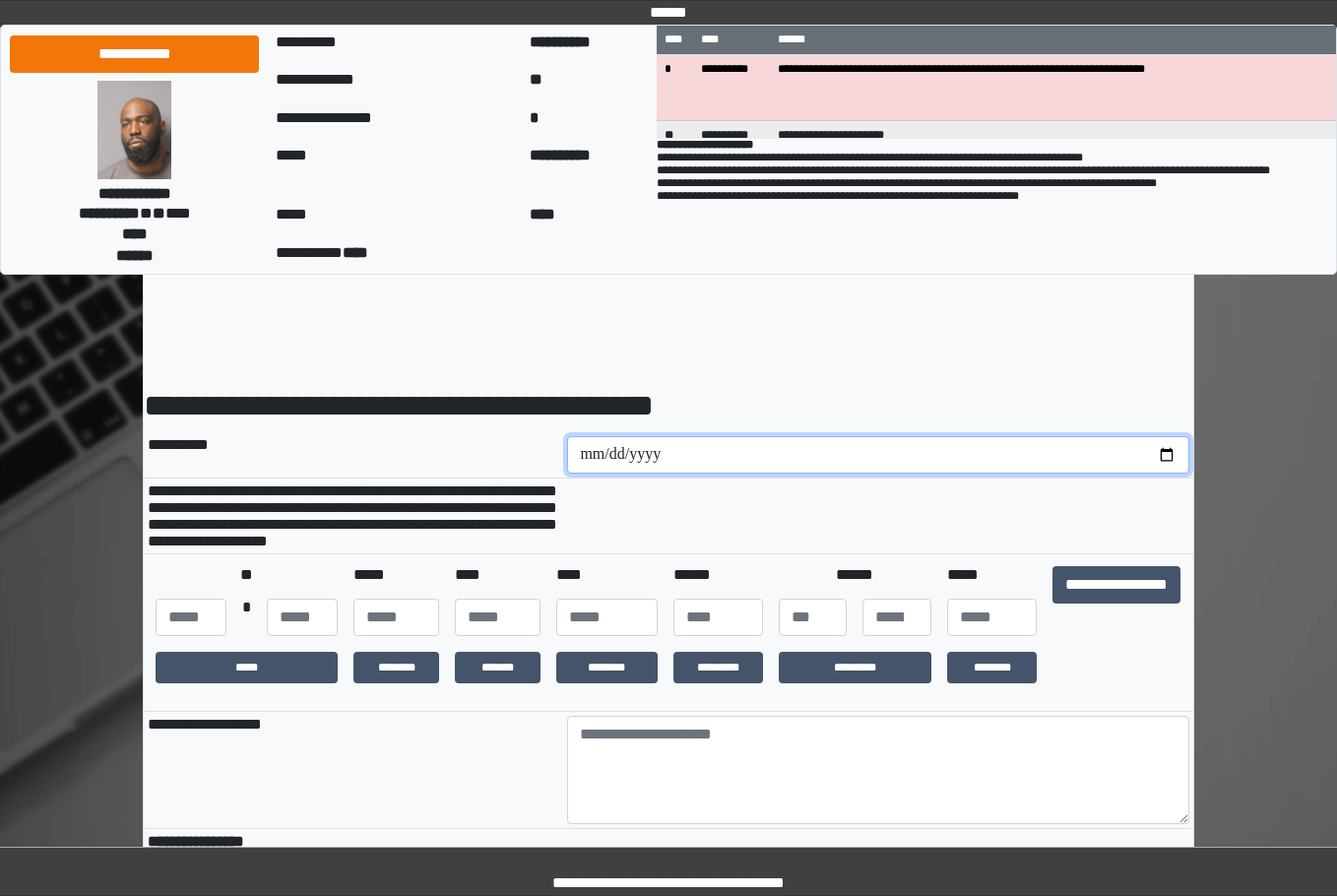type on "**********" 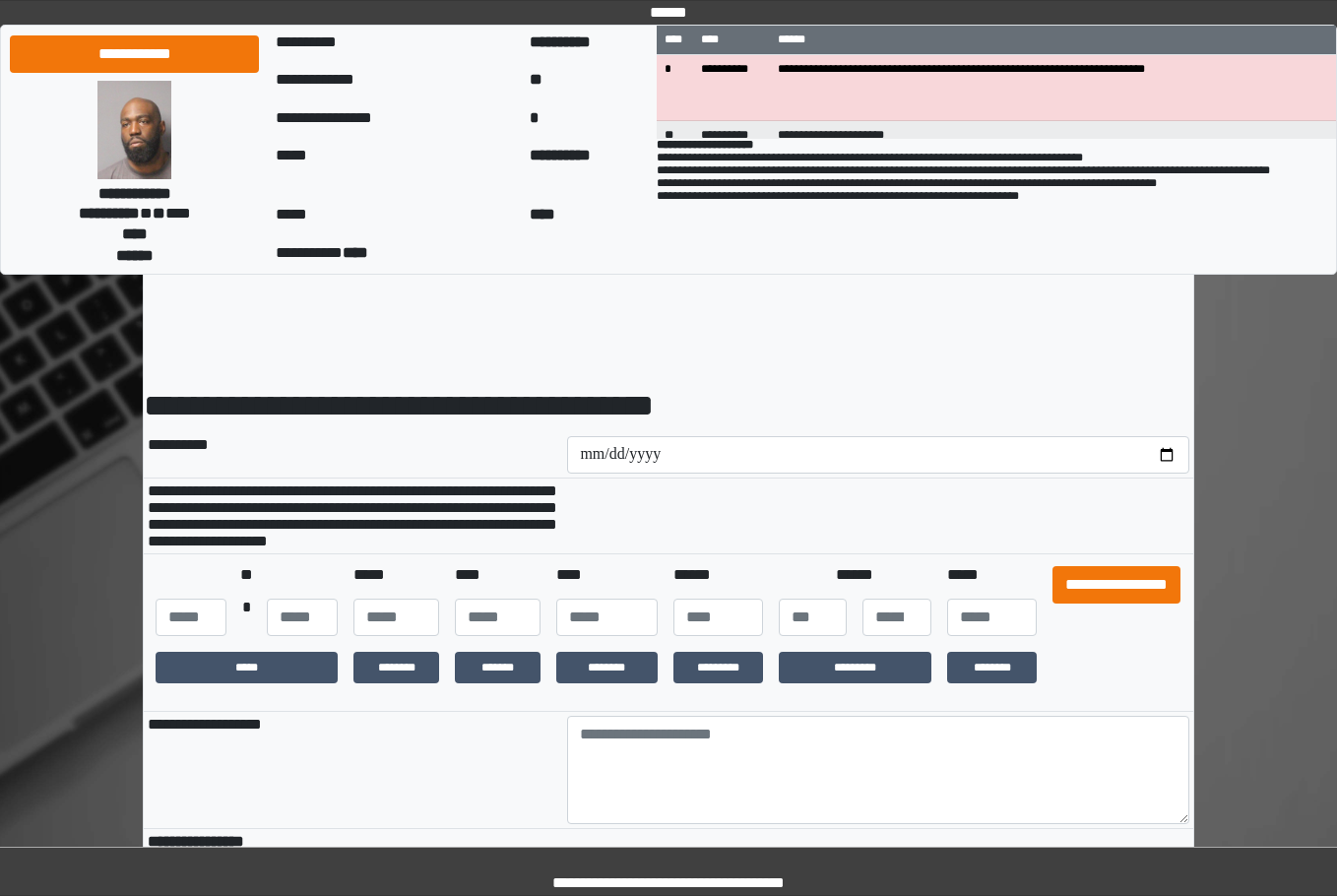 drag, startPoint x: 1178, startPoint y: 599, endPoint x: 1161, endPoint y: 603, distance: 17.464249 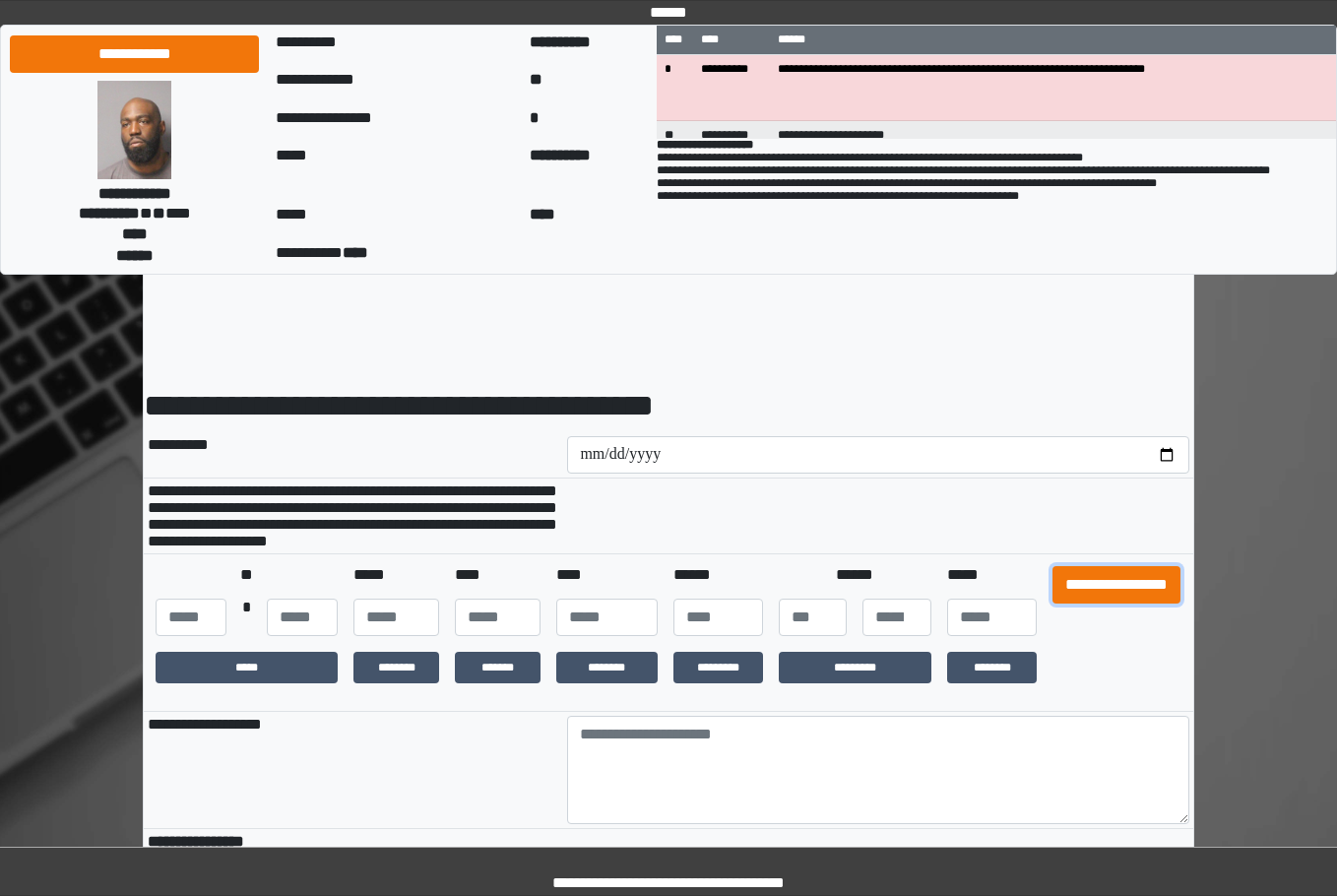 click on "**********" at bounding box center (1116, 585) 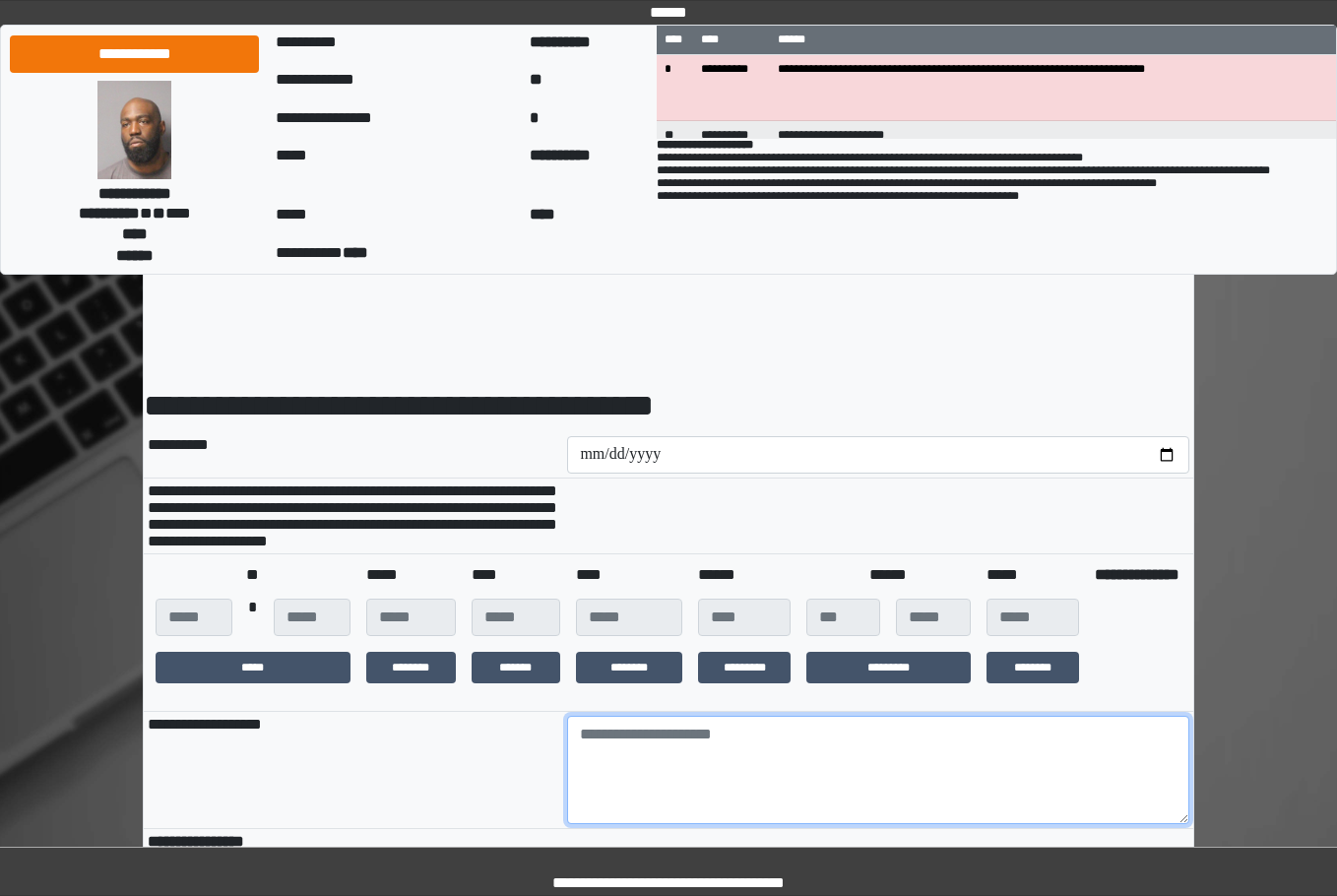click at bounding box center (878, 770) 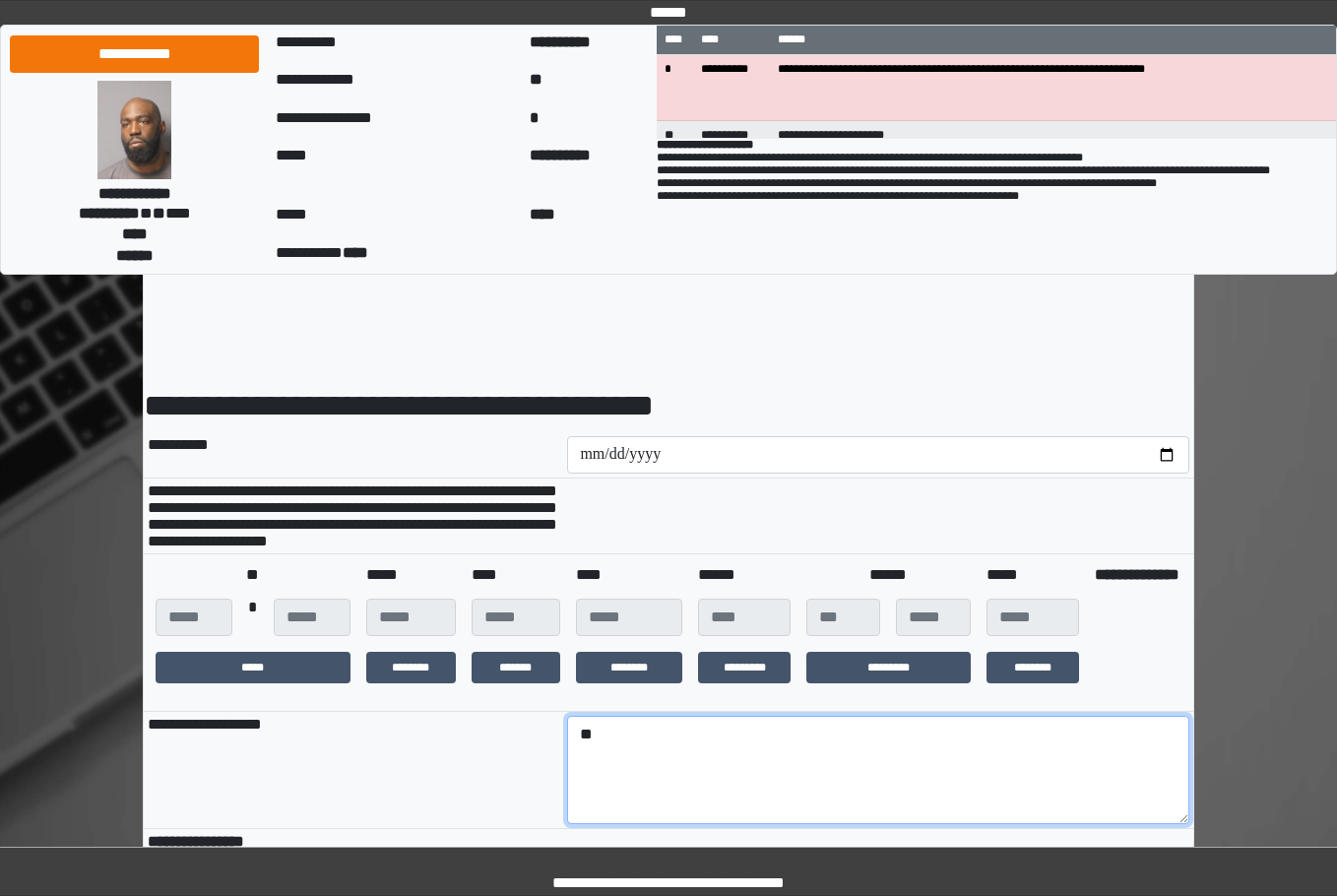 type on "*" 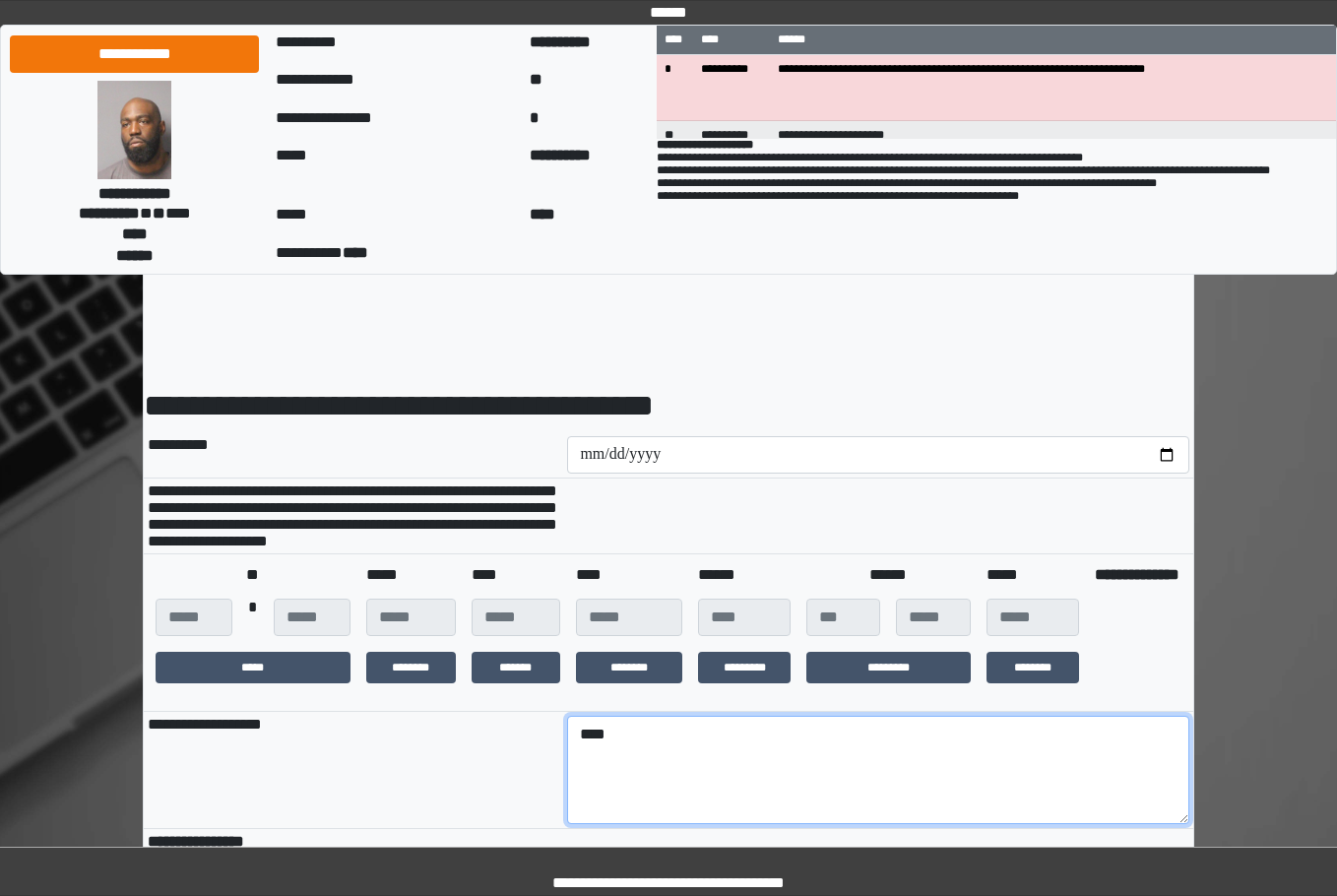 type on "****" 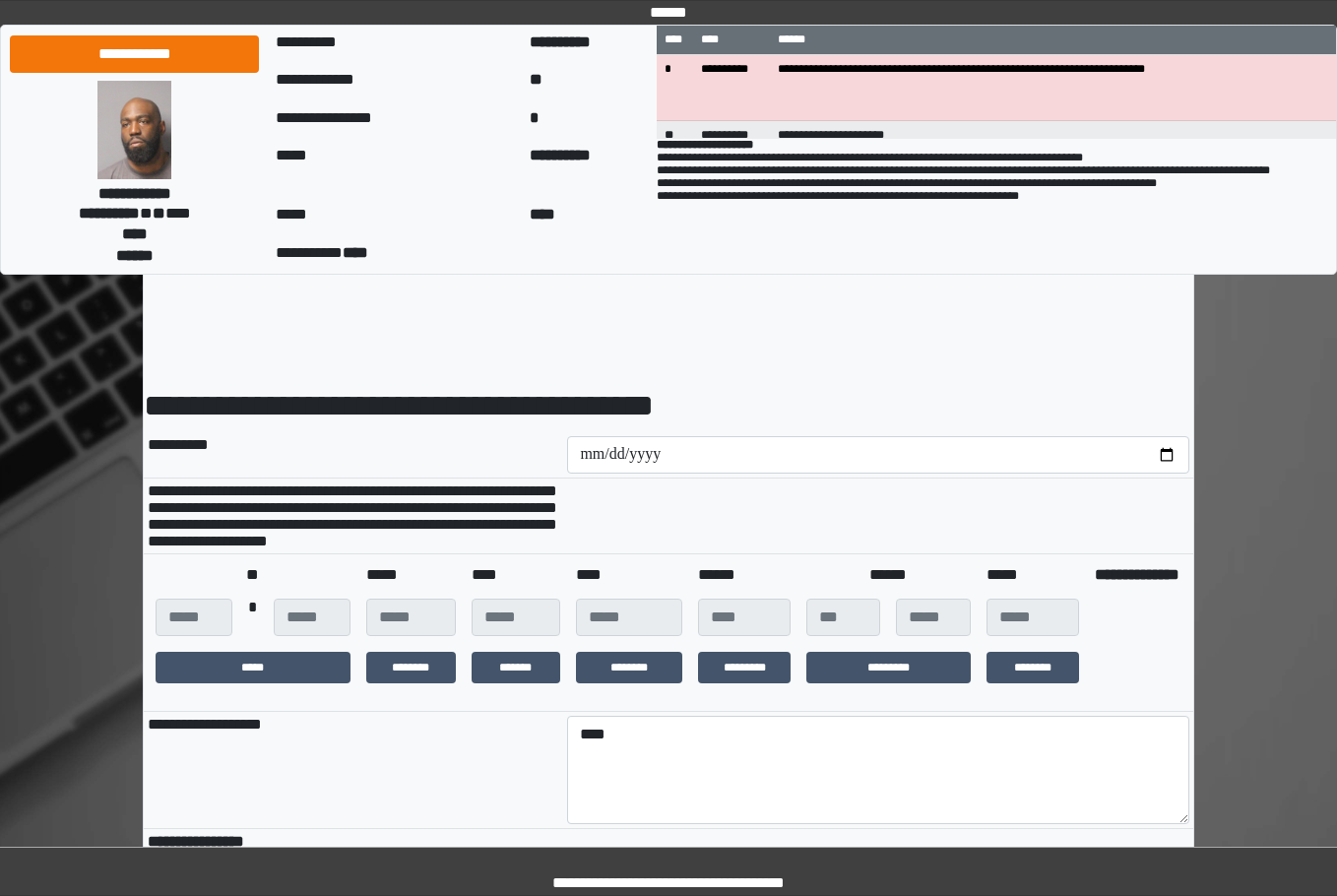 click at bounding box center (878, 516) 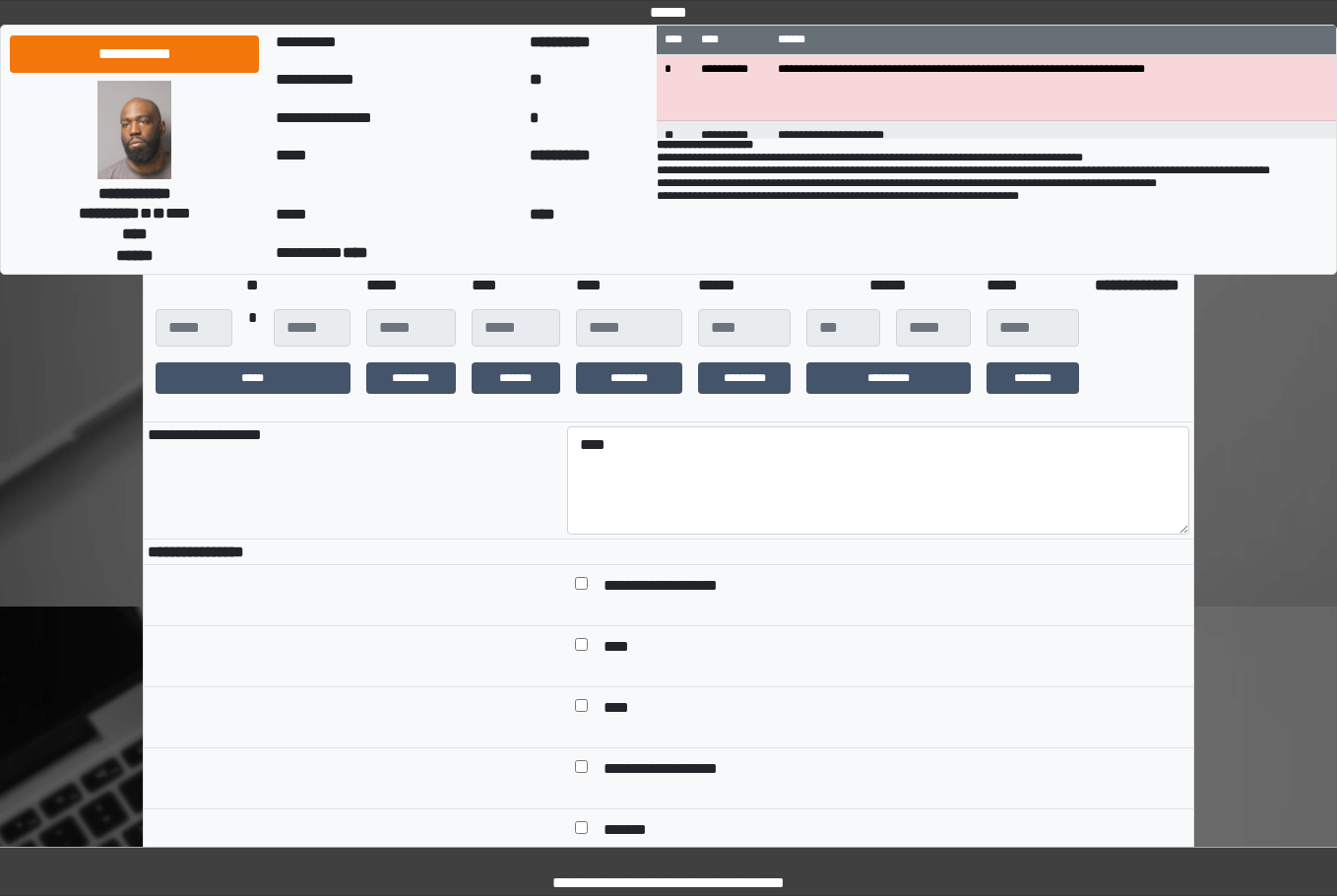 scroll, scrollTop: 295, scrollLeft: 0, axis: vertical 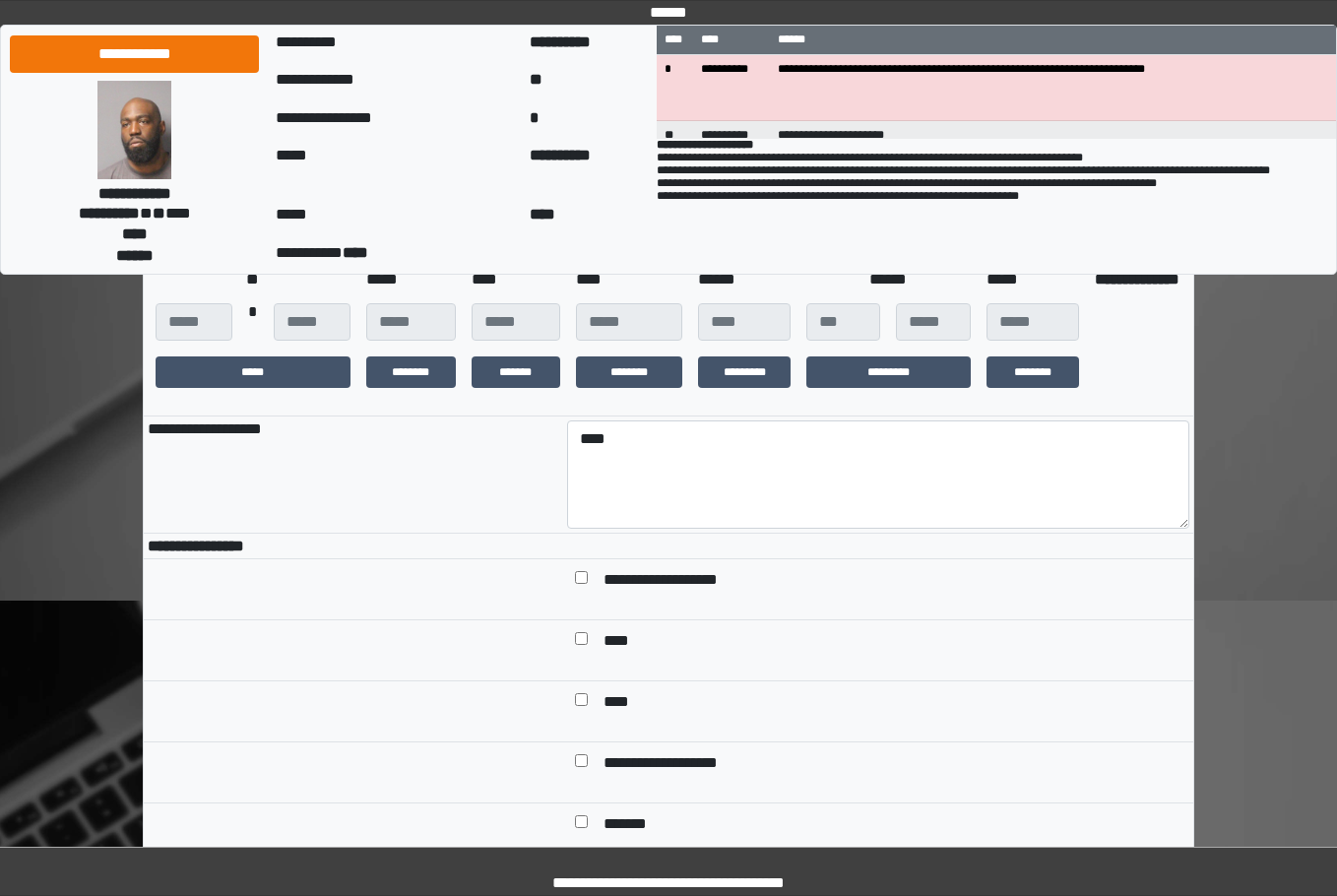 click on "**********" at bounding box center (677, 581) 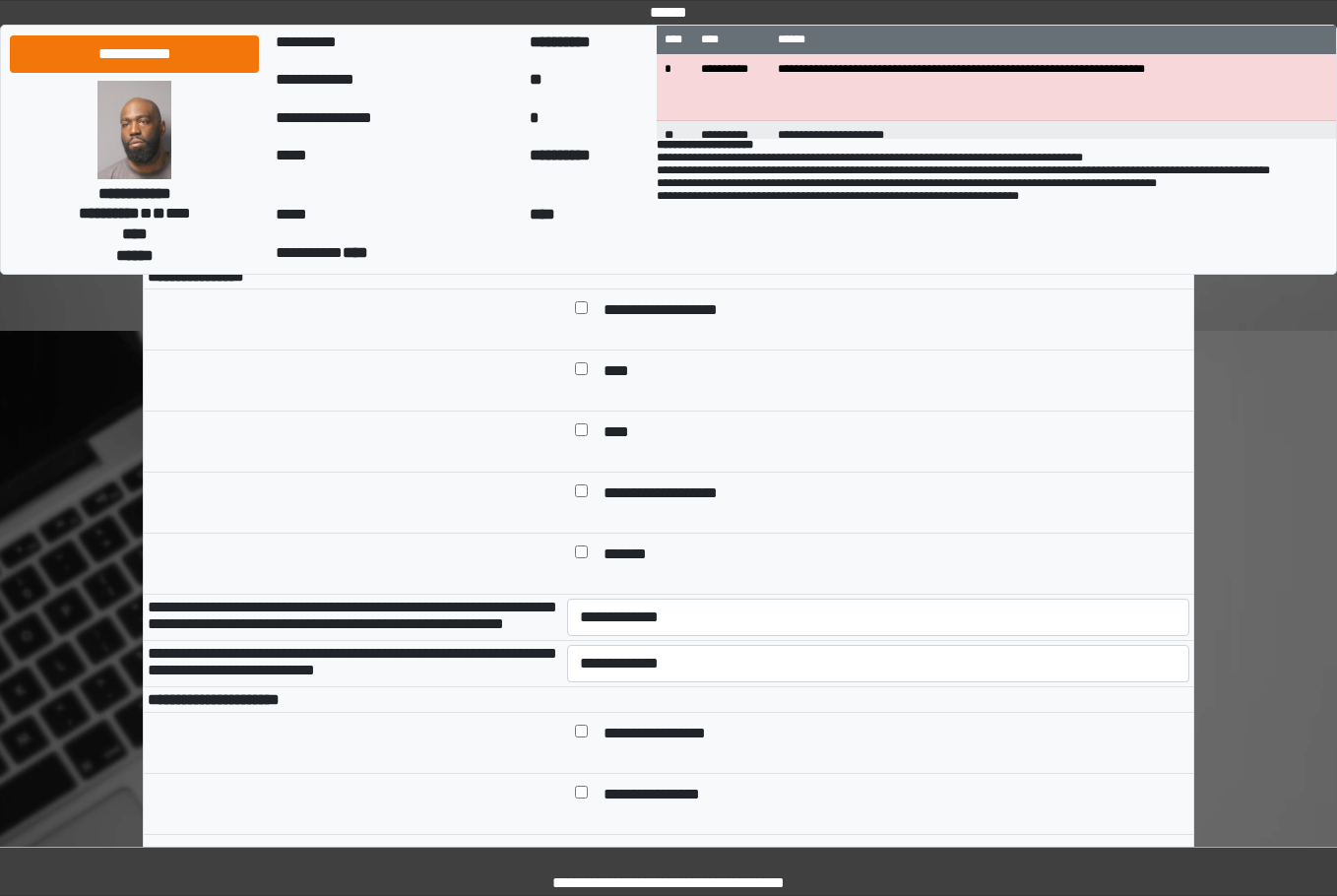scroll, scrollTop: 886, scrollLeft: 0, axis: vertical 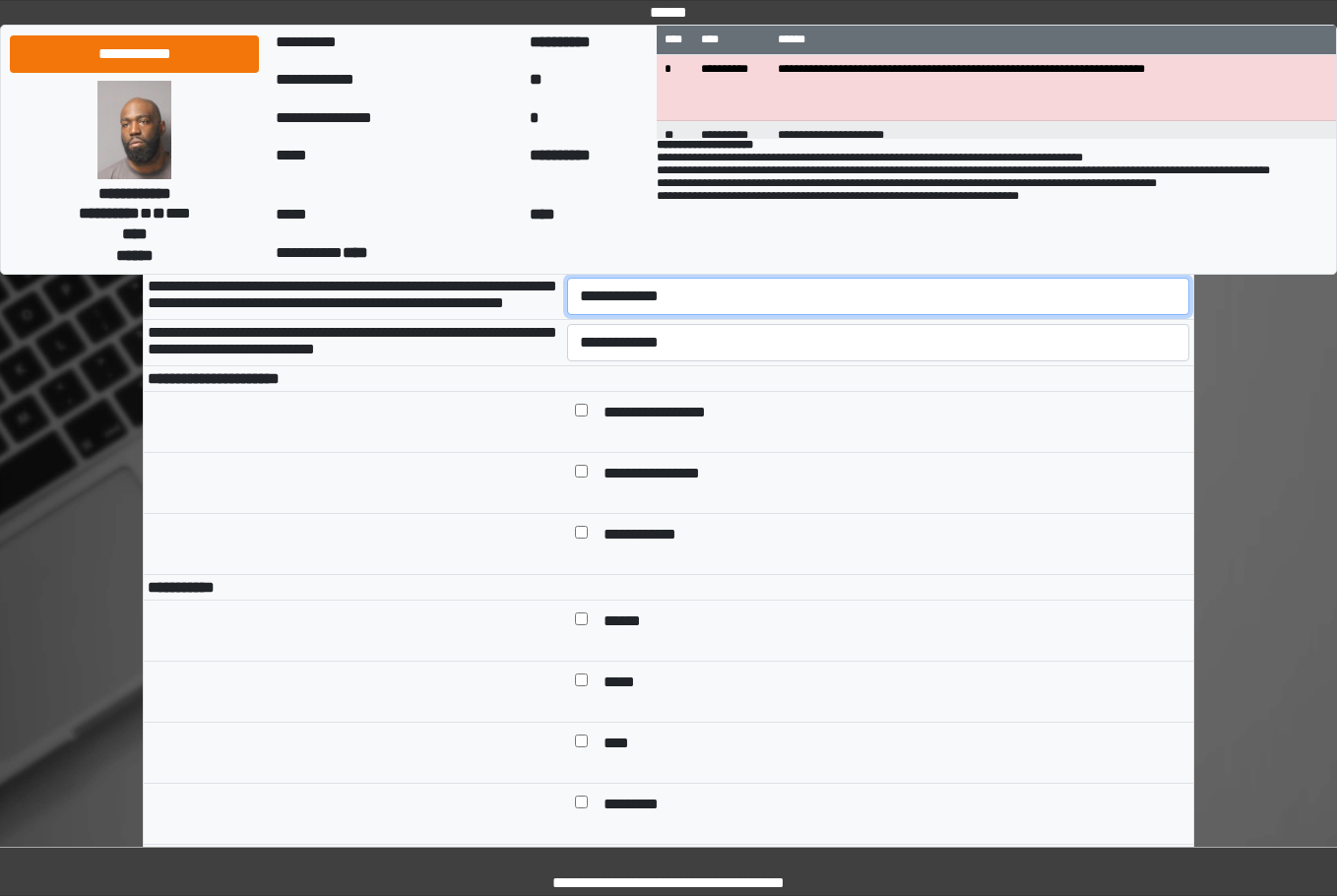 click on "**********" at bounding box center (878, 296) 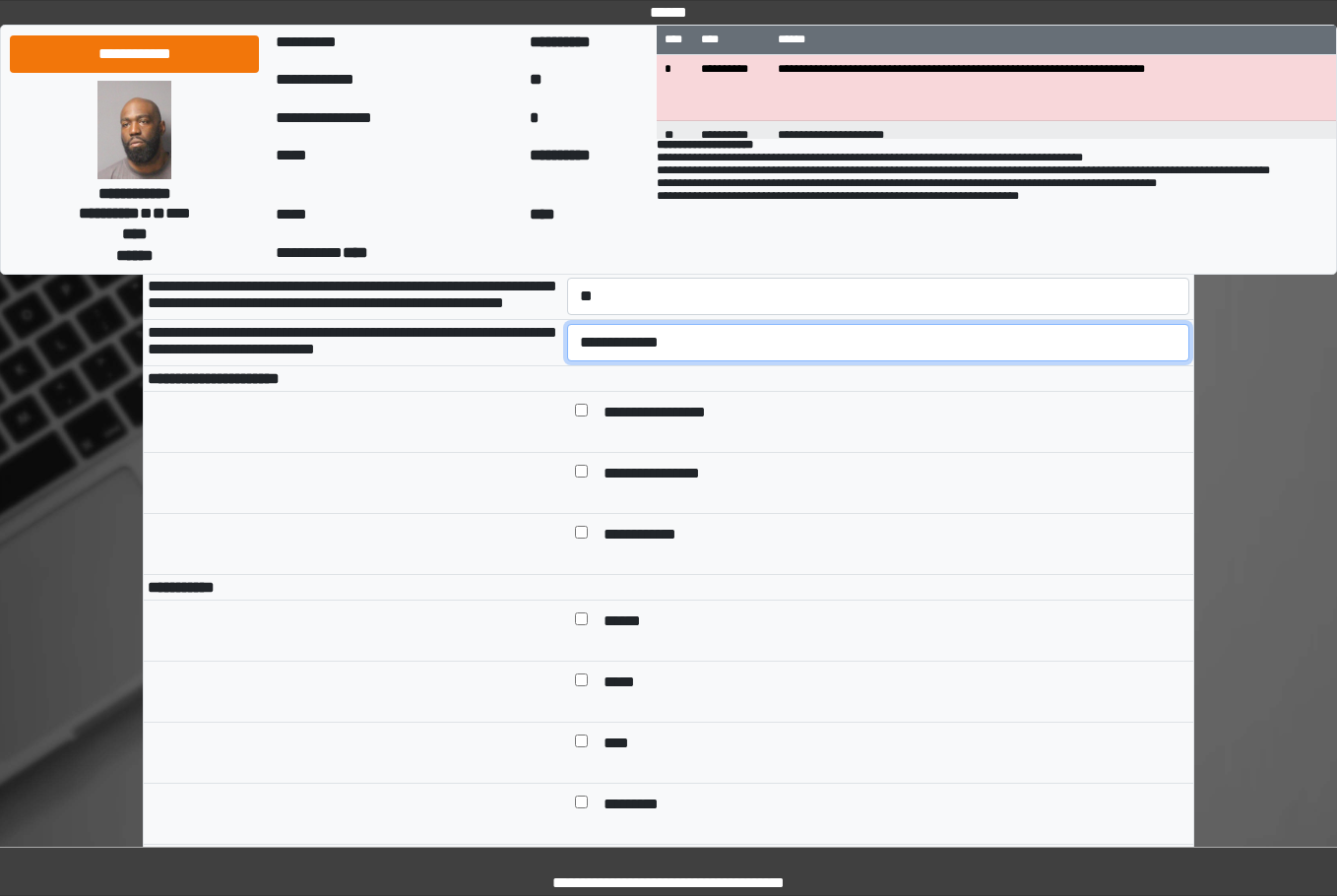 click on "**********" at bounding box center (878, 343) 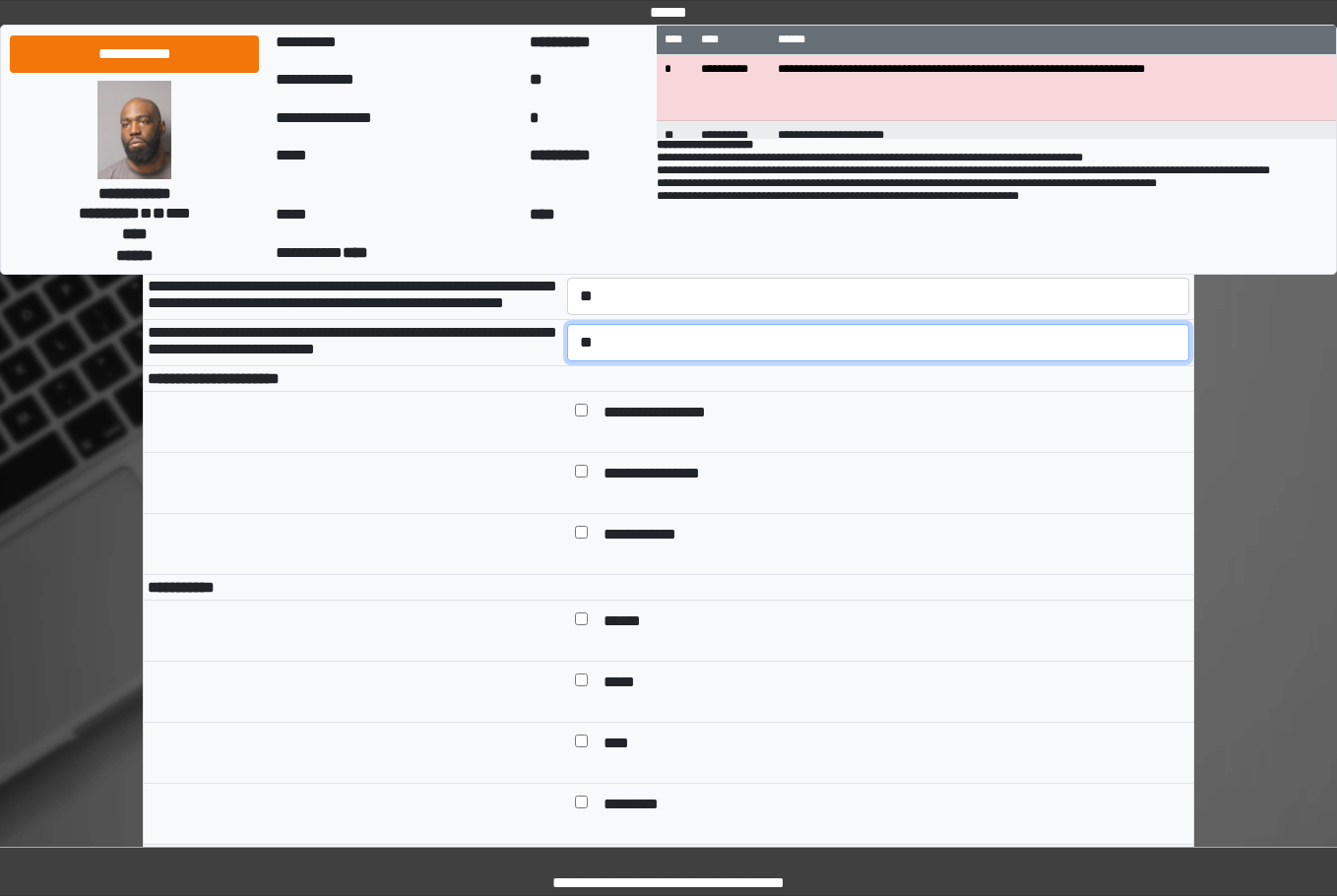 click on "**********" at bounding box center [878, 343] 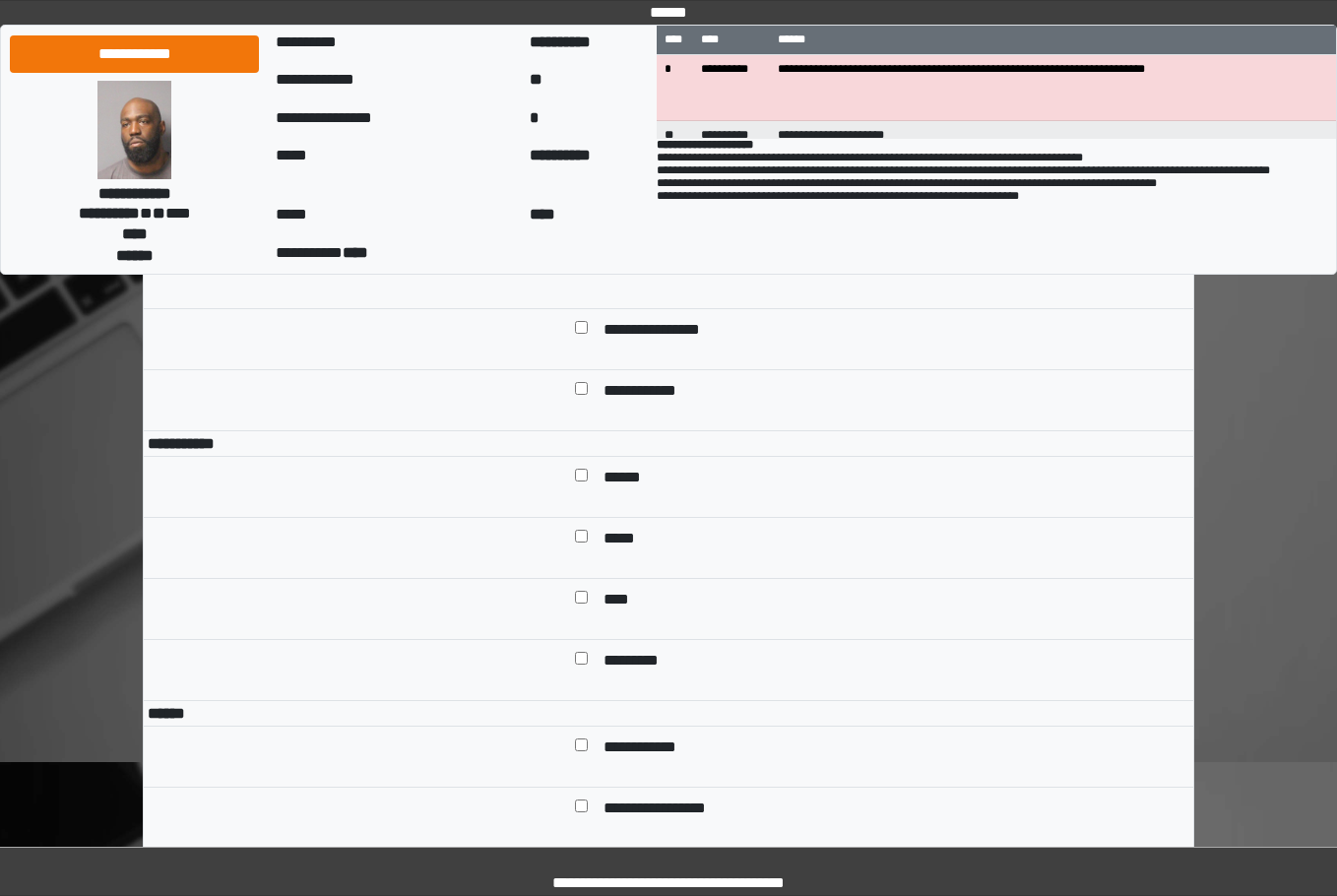 scroll, scrollTop: 985, scrollLeft: 0, axis: vertical 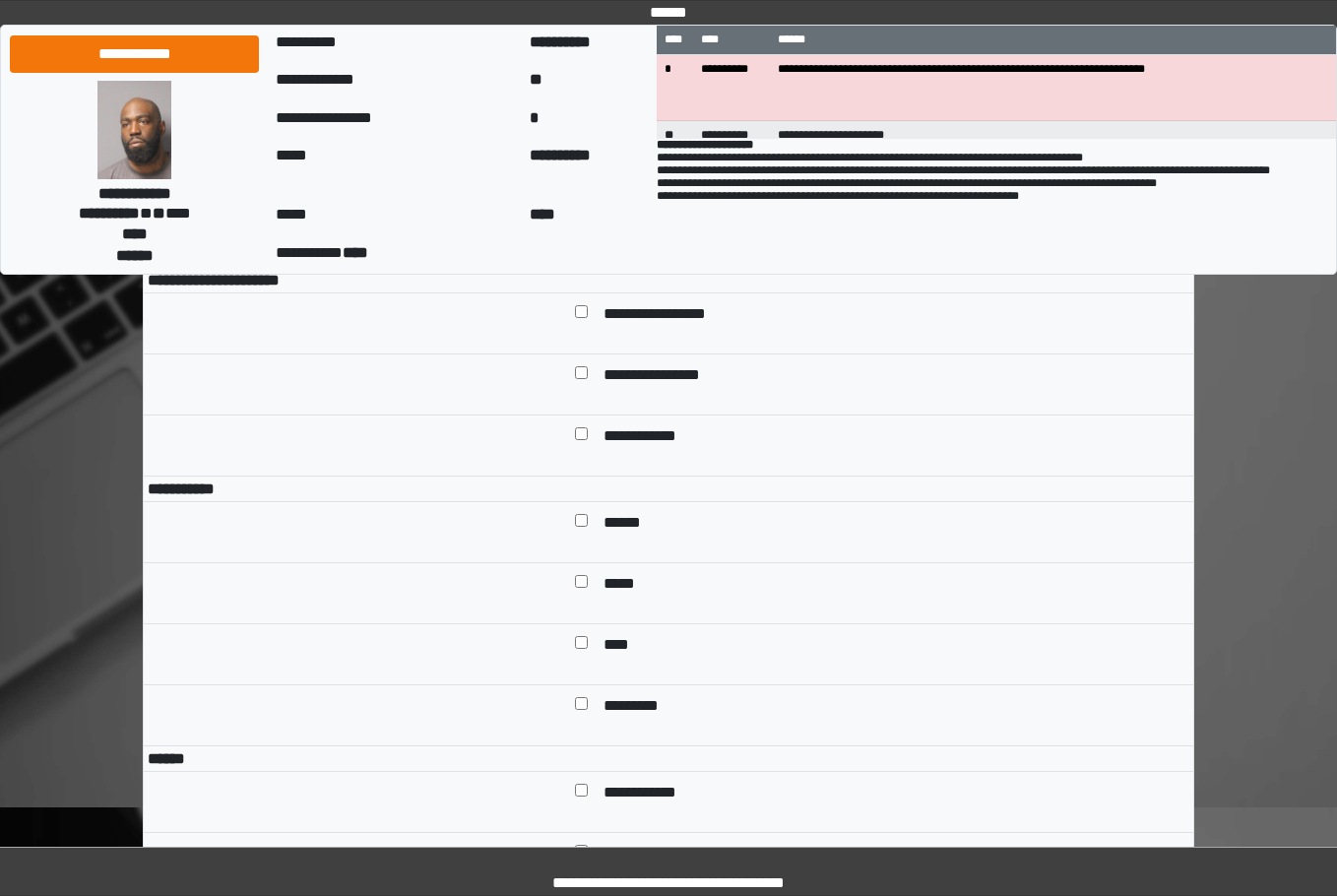 click on "**********" at bounding box center [669, 315] 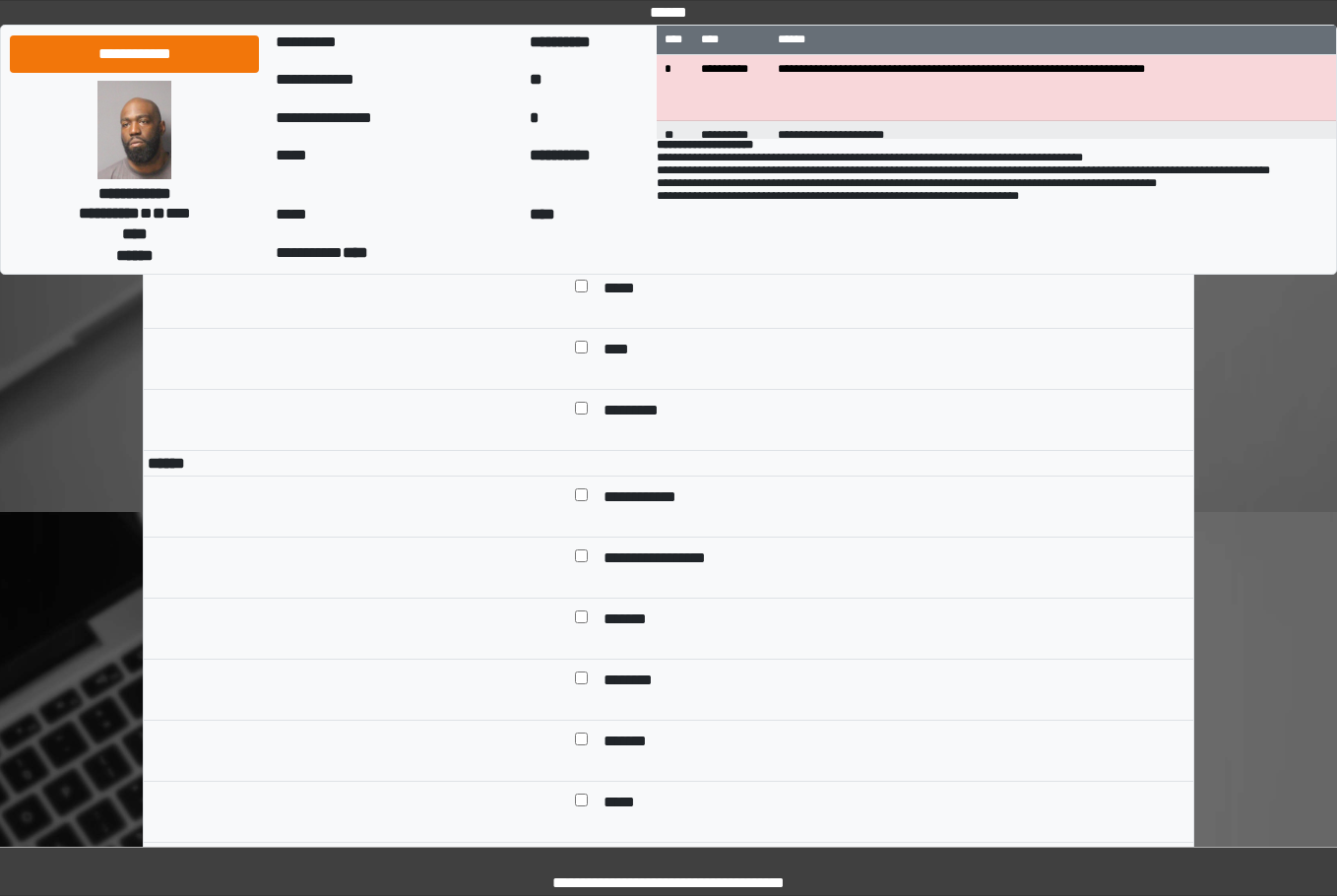 click on "**********" at bounding box center [655, 498] 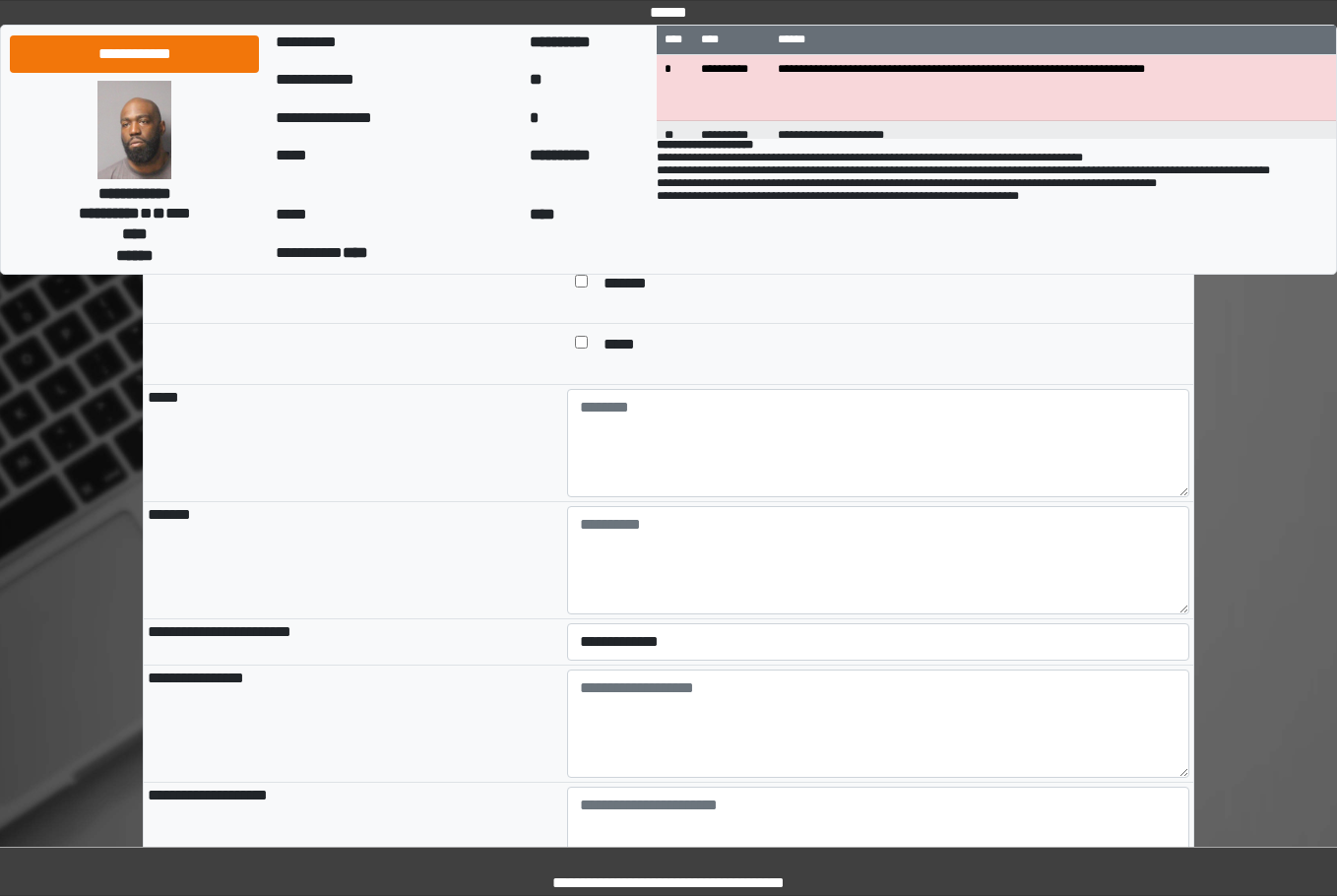 scroll, scrollTop: 1772, scrollLeft: 0, axis: vertical 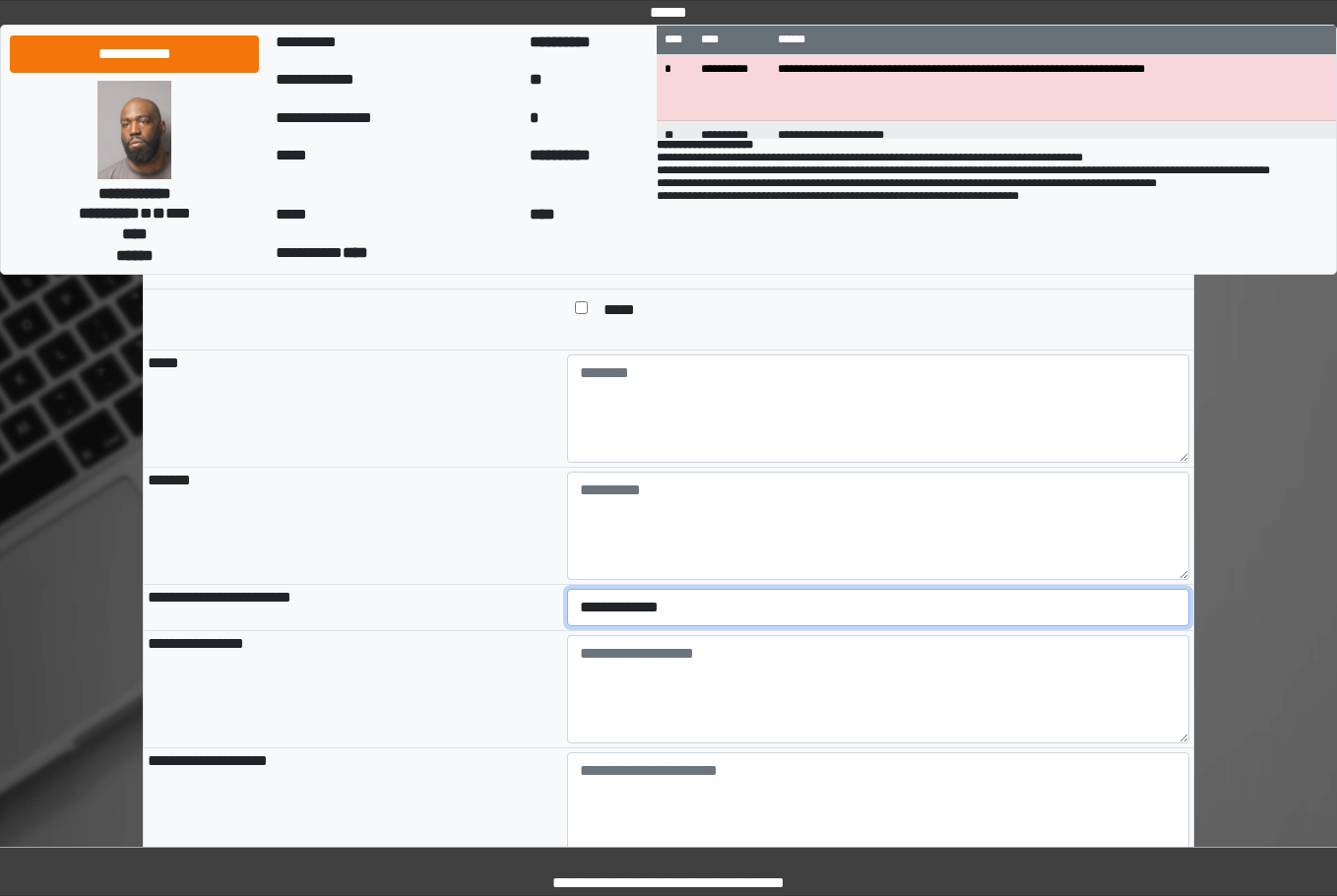 click on "**********" at bounding box center [878, 608] 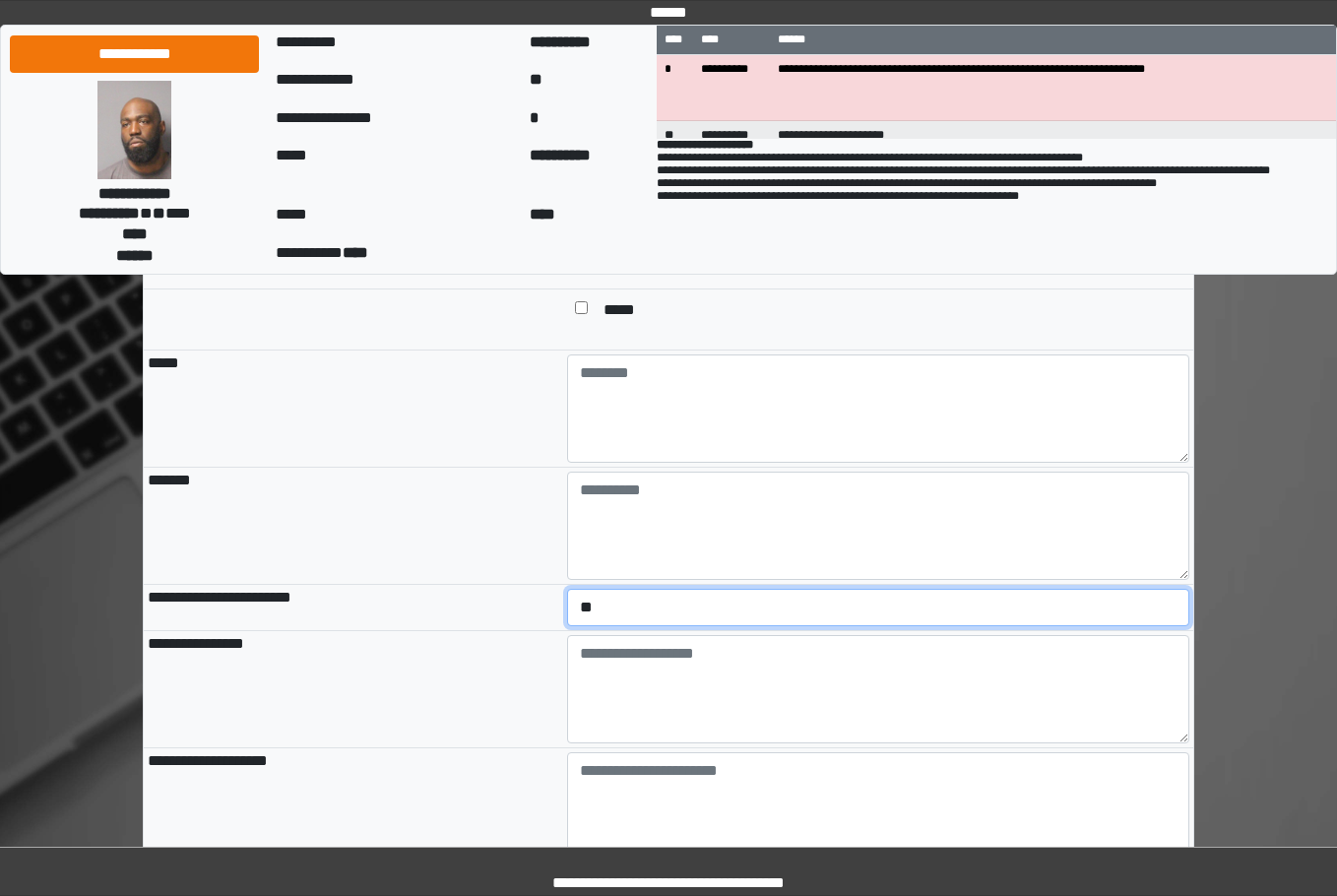 click on "**********" at bounding box center (878, 608) 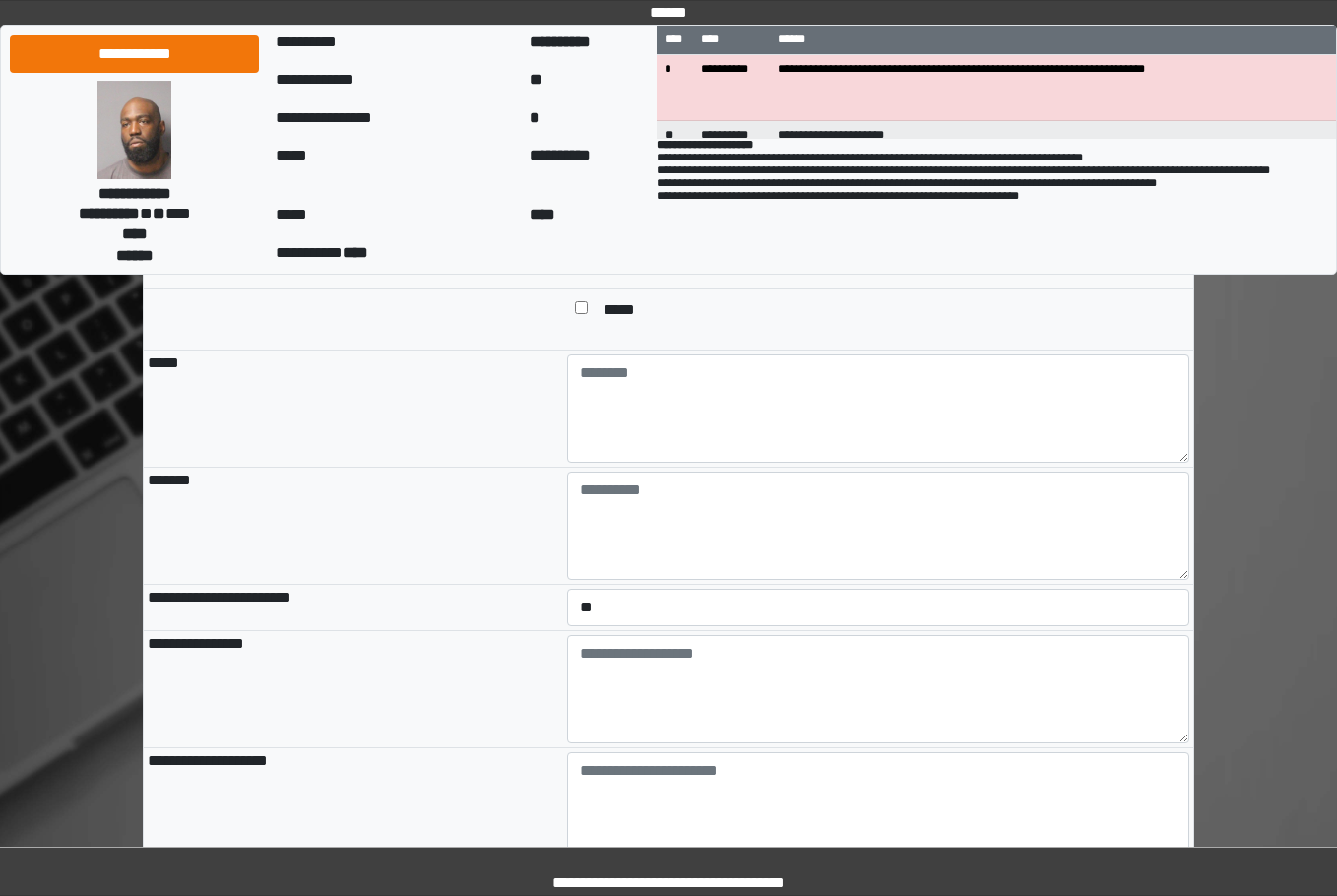 click on "**********" at bounding box center [353, 689] 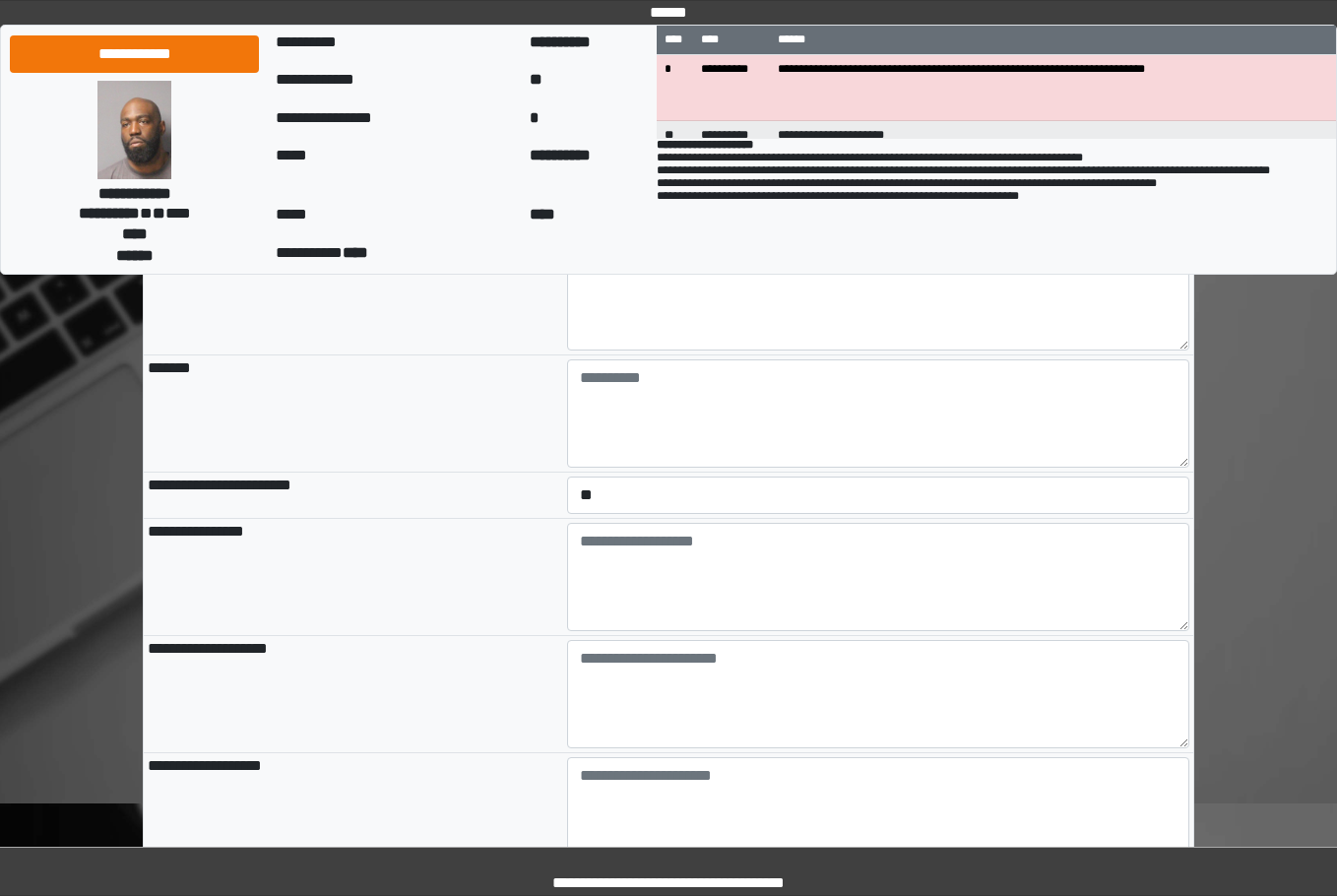 scroll, scrollTop: 2148, scrollLeft: 0, axis: vertical 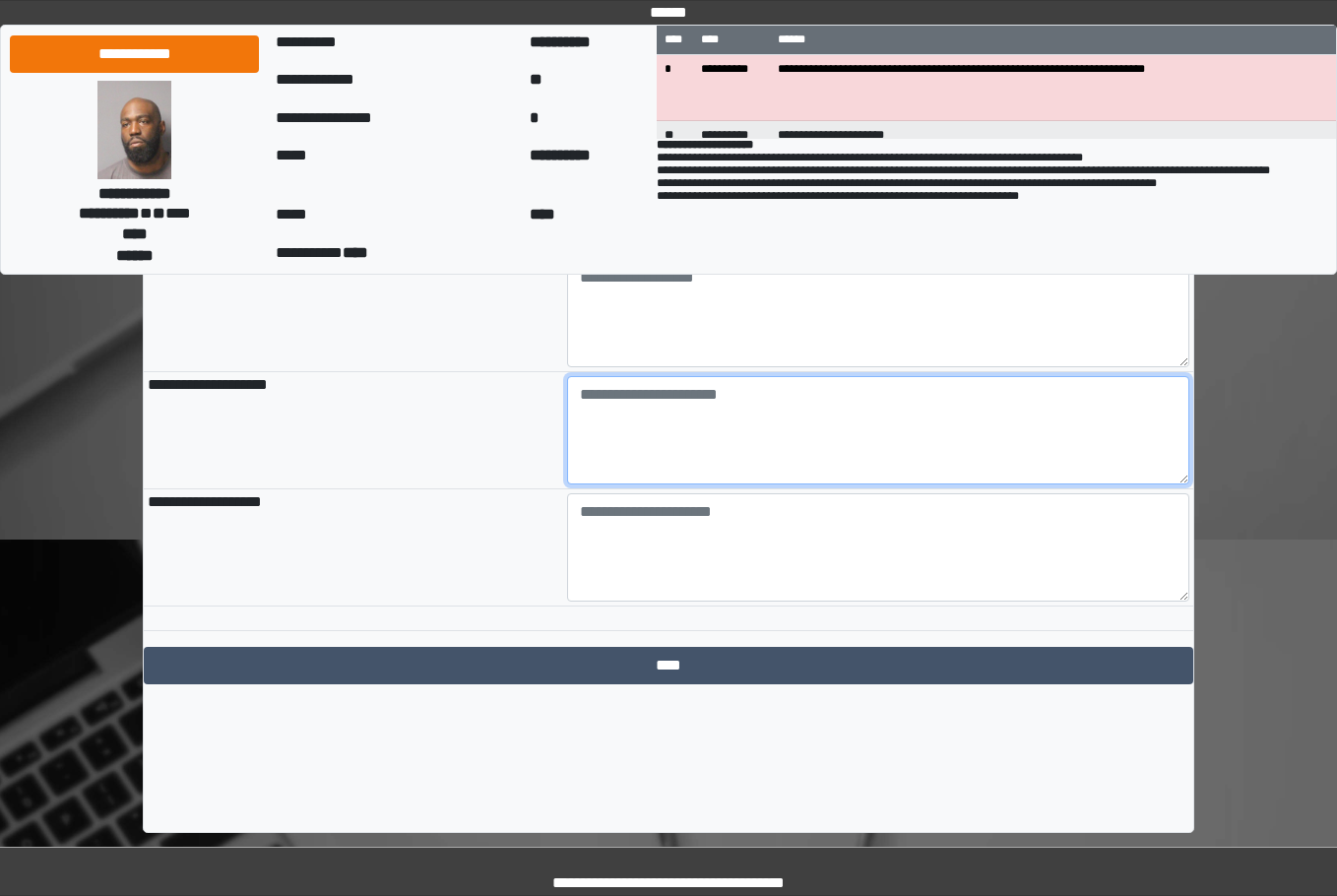 click at bounding box center (878, 430) 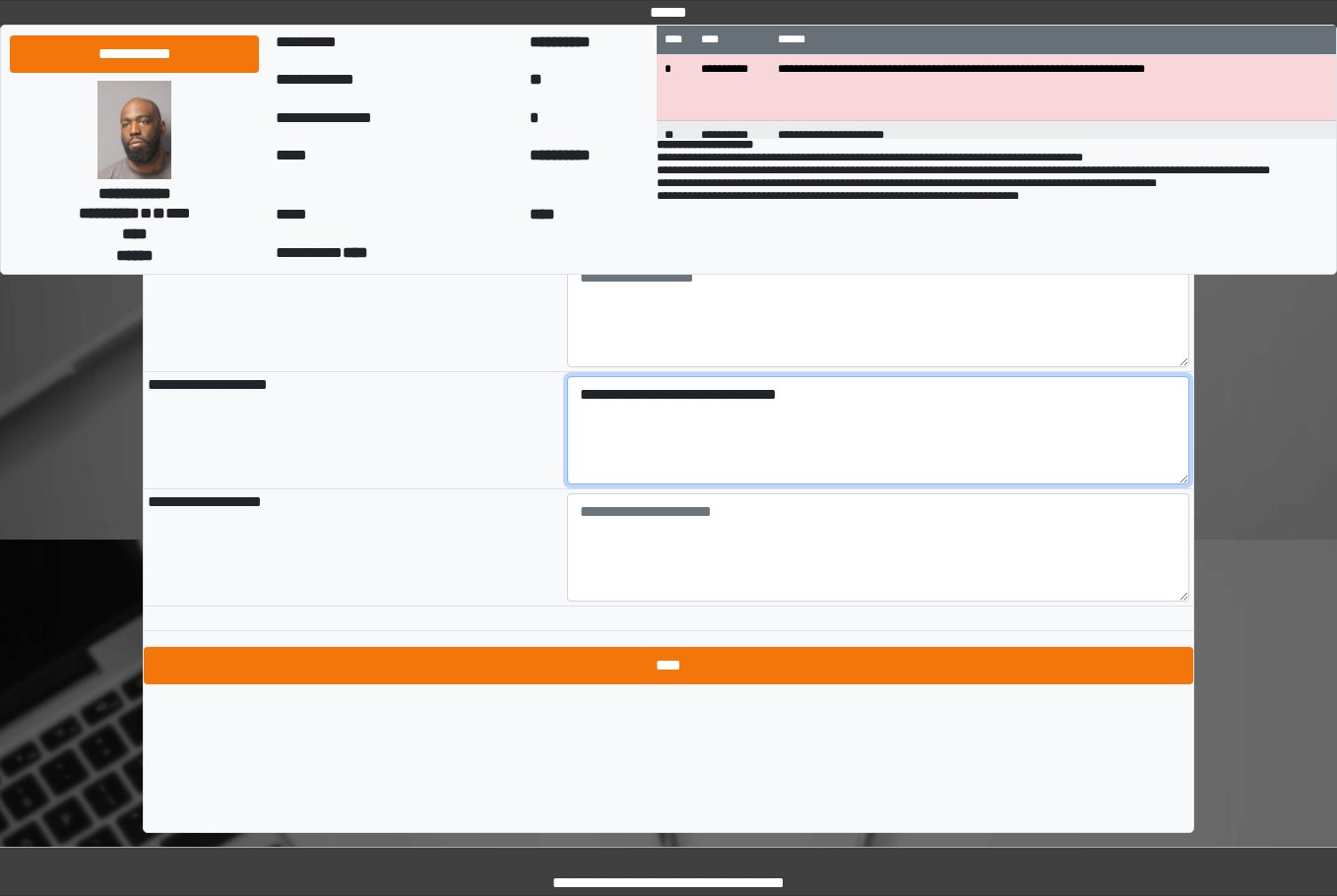 type on "**********" 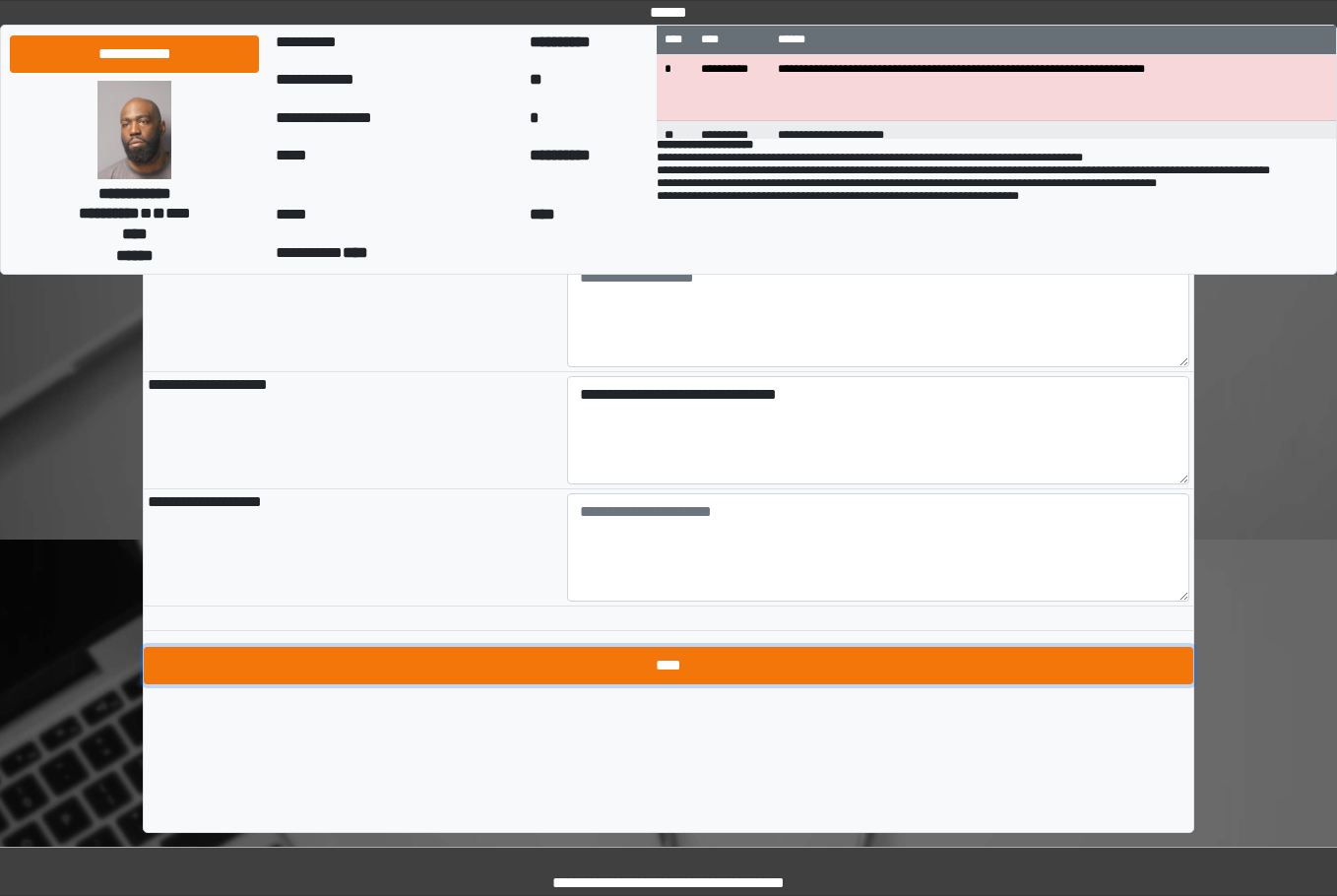 click on "****" at bounding box center (668, 666) 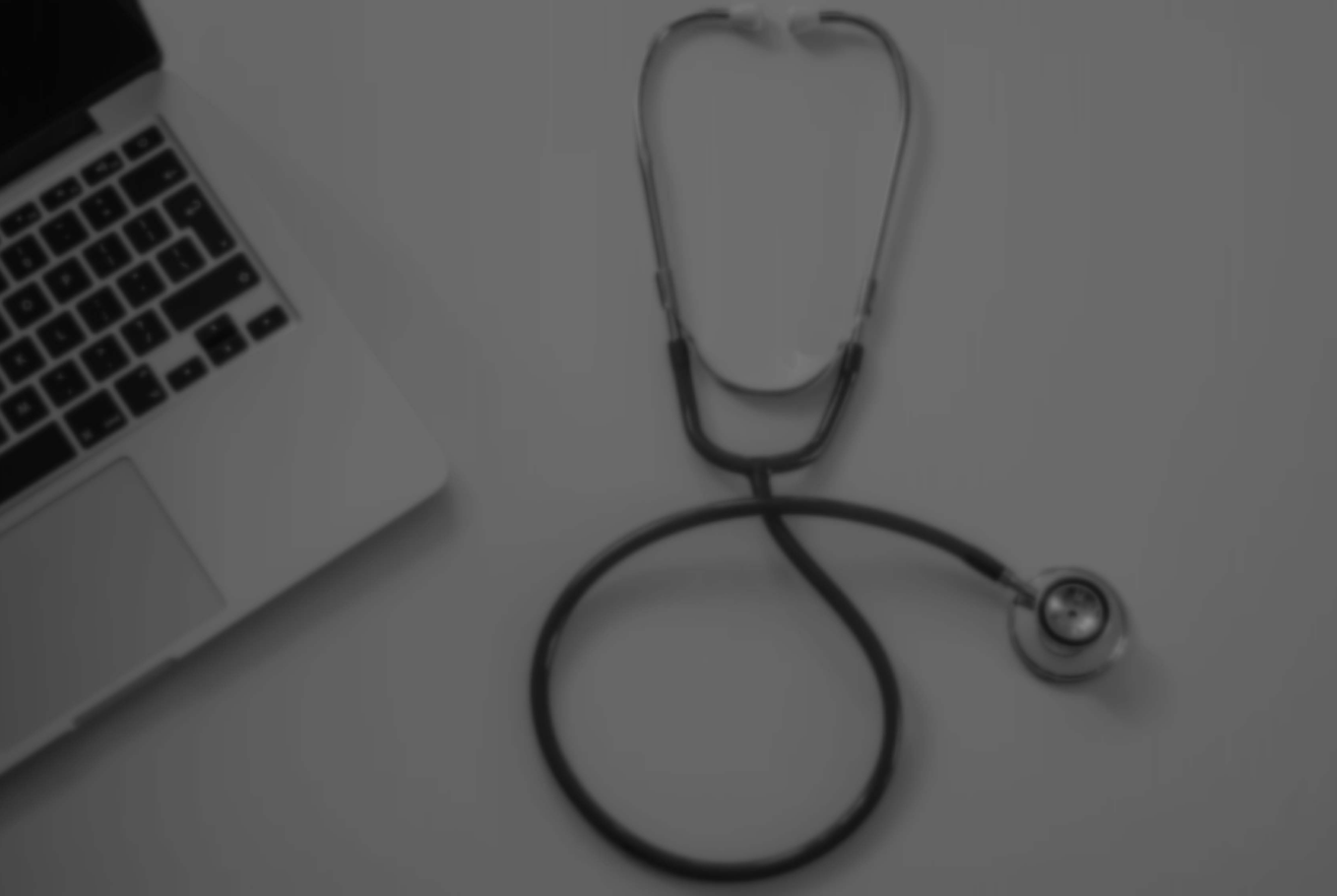select on "*" 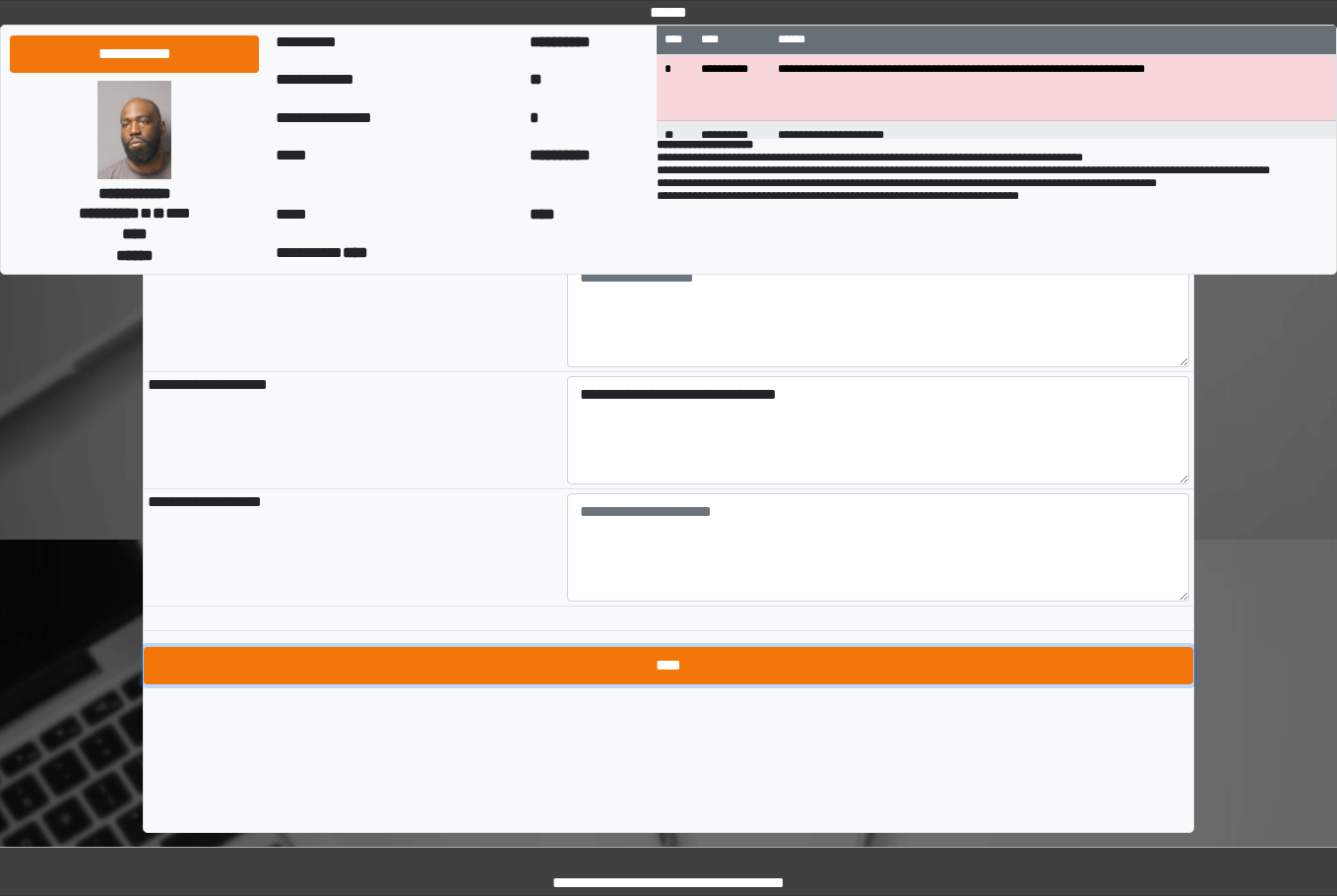 click on "****" at bounding box center (668, 666) 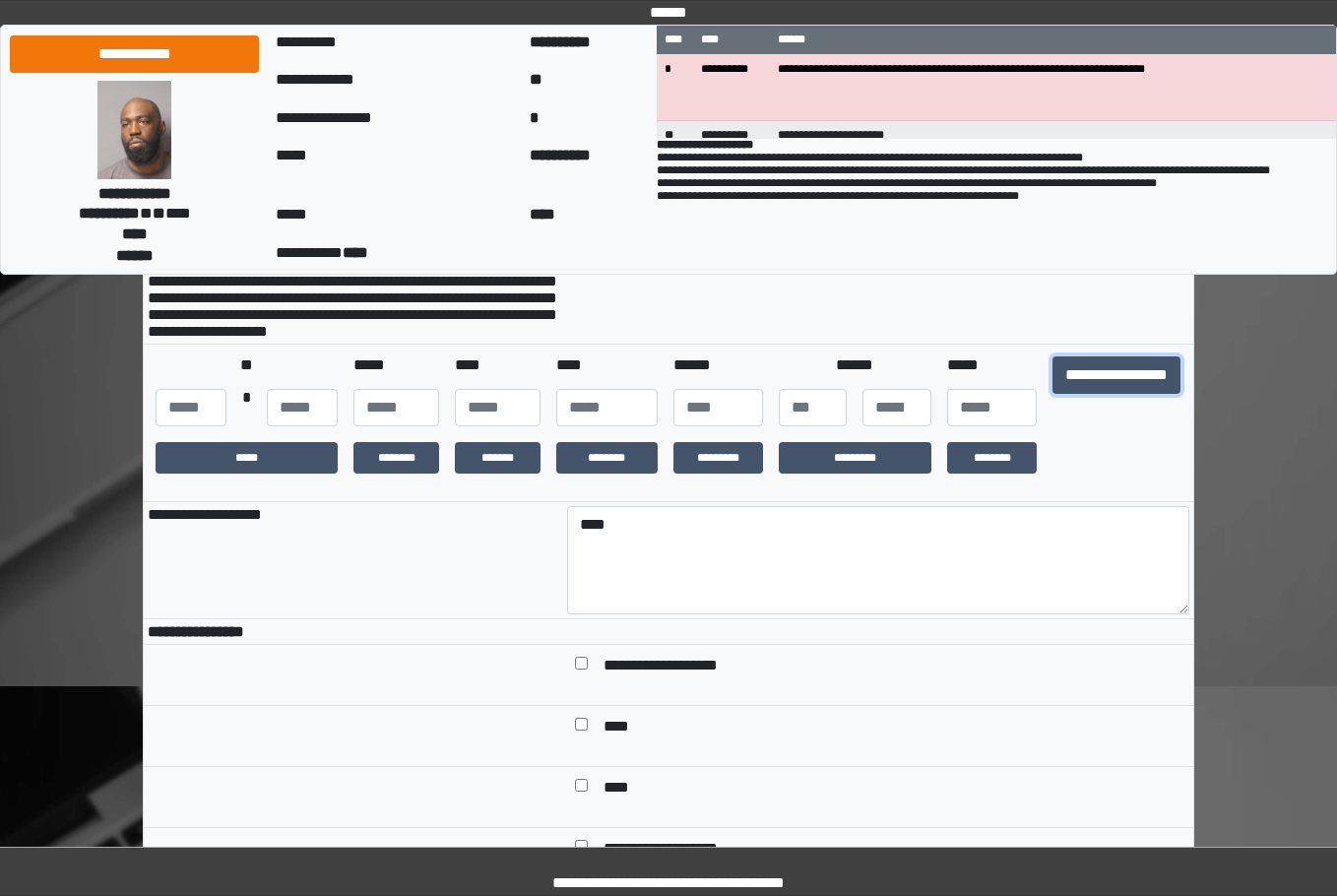 drag, startPoint x: 1095, startPoint y: 402, endPoint x: 988, endPoint y: 444, distance: 114.94781 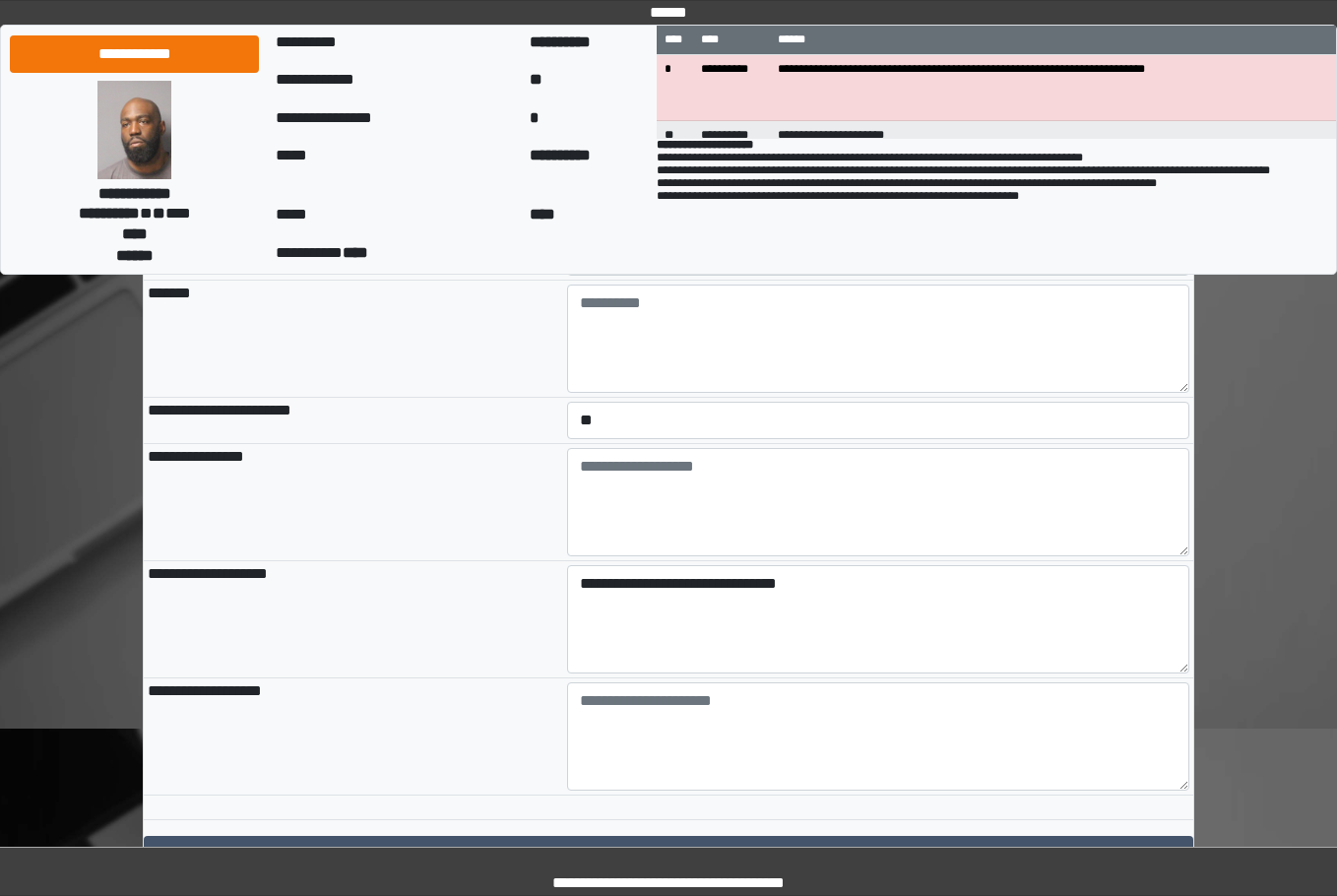 scroll, scrollTop: 2080, scrollLeft: 0, axis: vertical 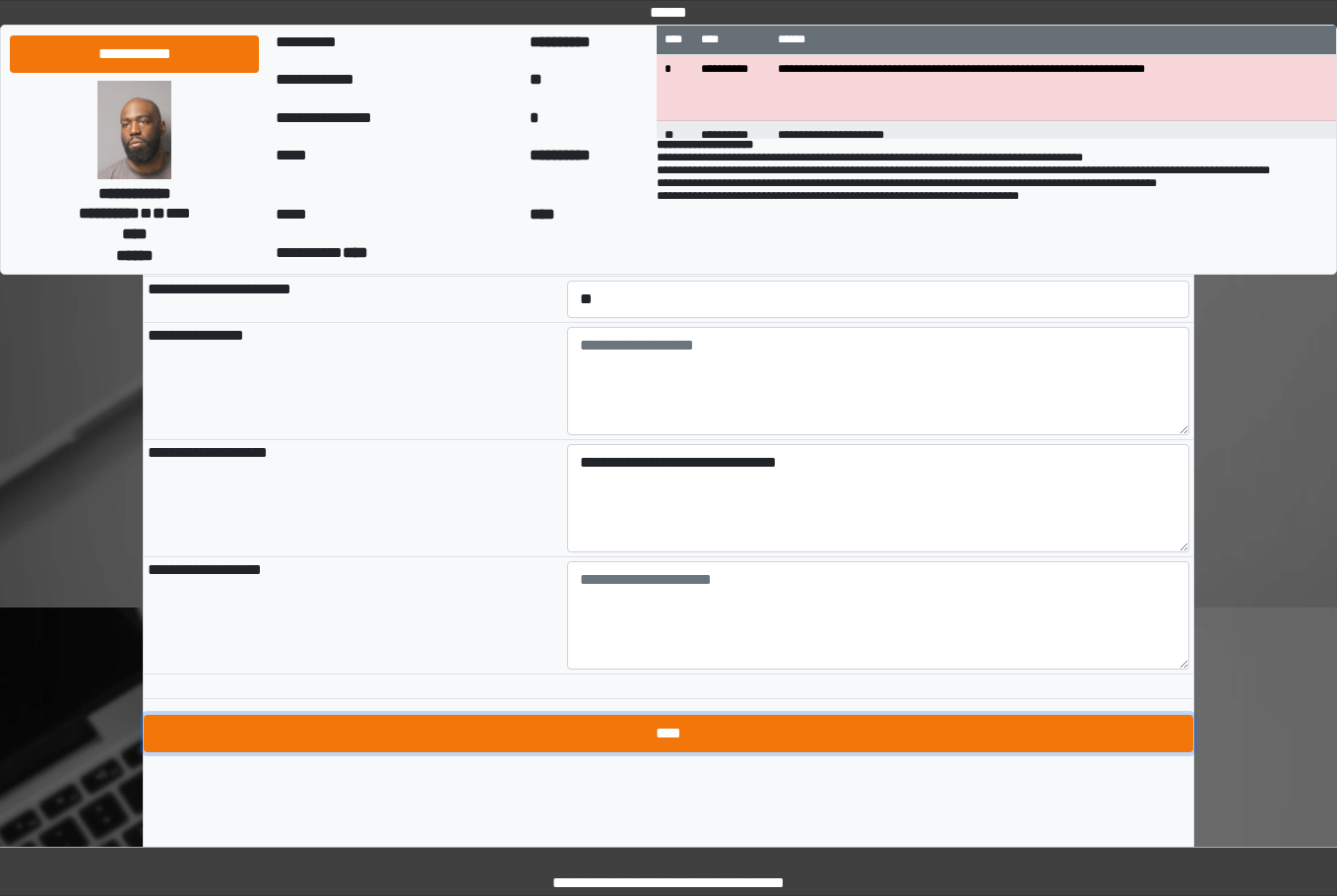 click on "****" at bounding box center (668, 734) 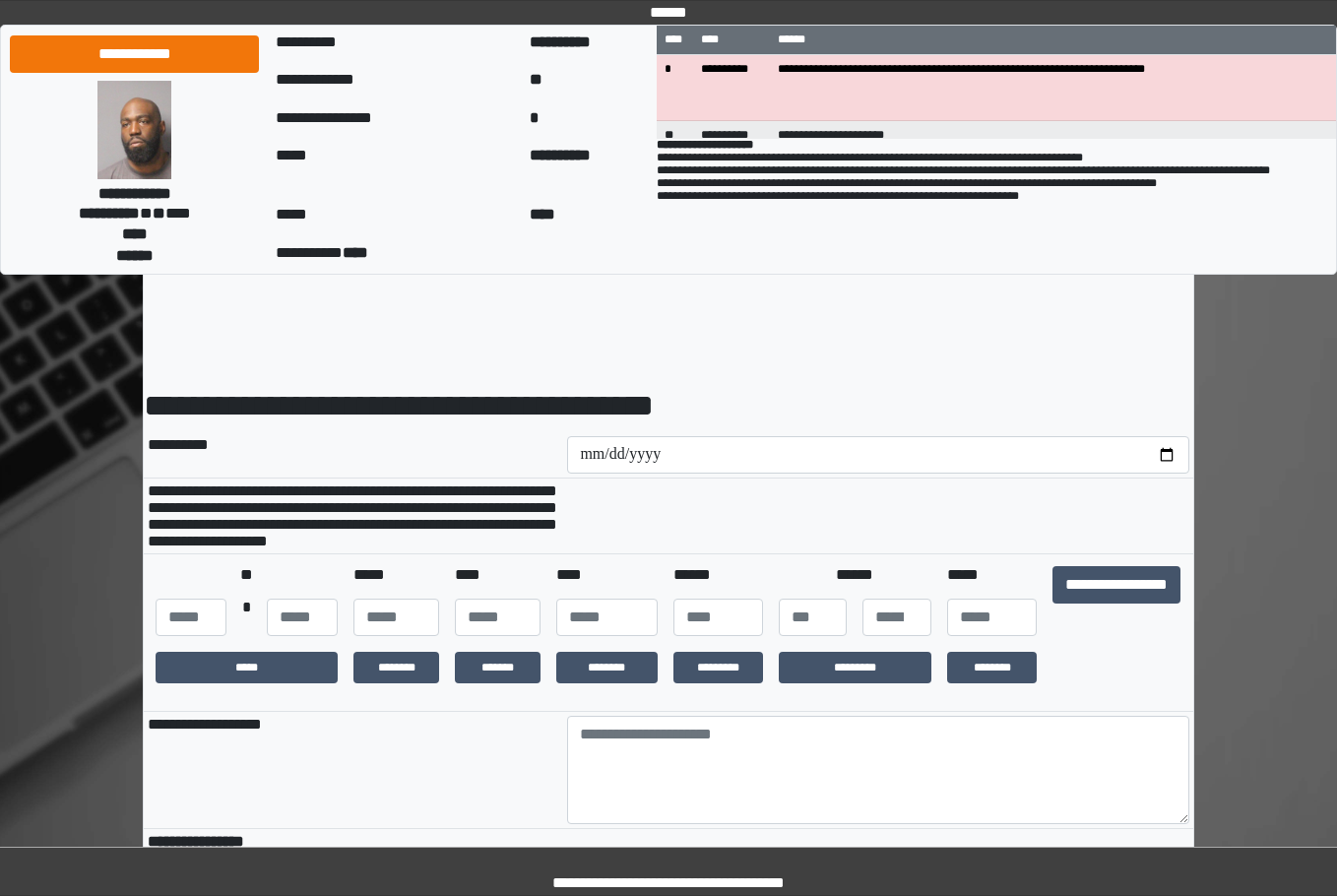 scroll, scrollTop: 0, scrollLeft: 0, axis: both 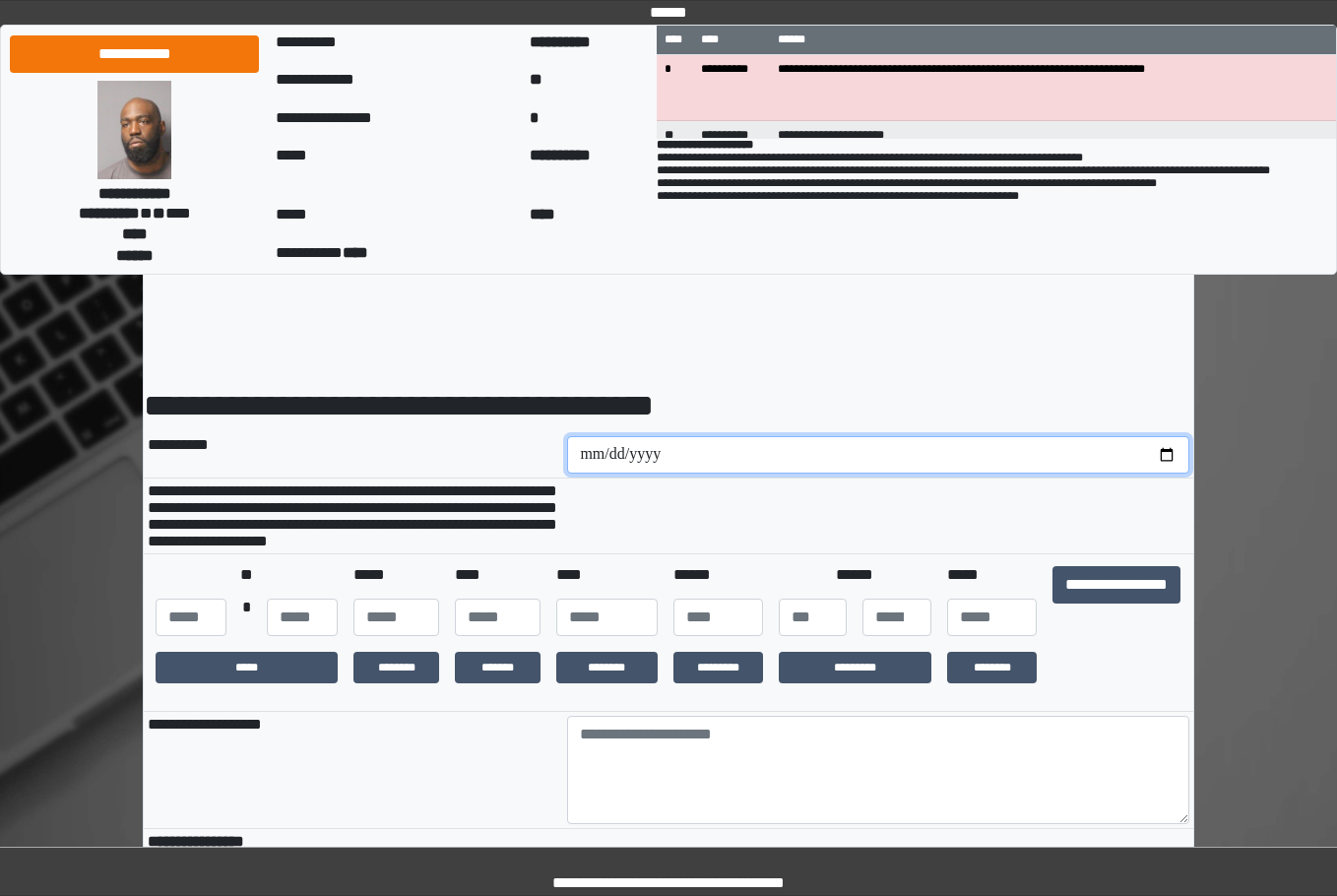 click at bounding box center (878, 455) 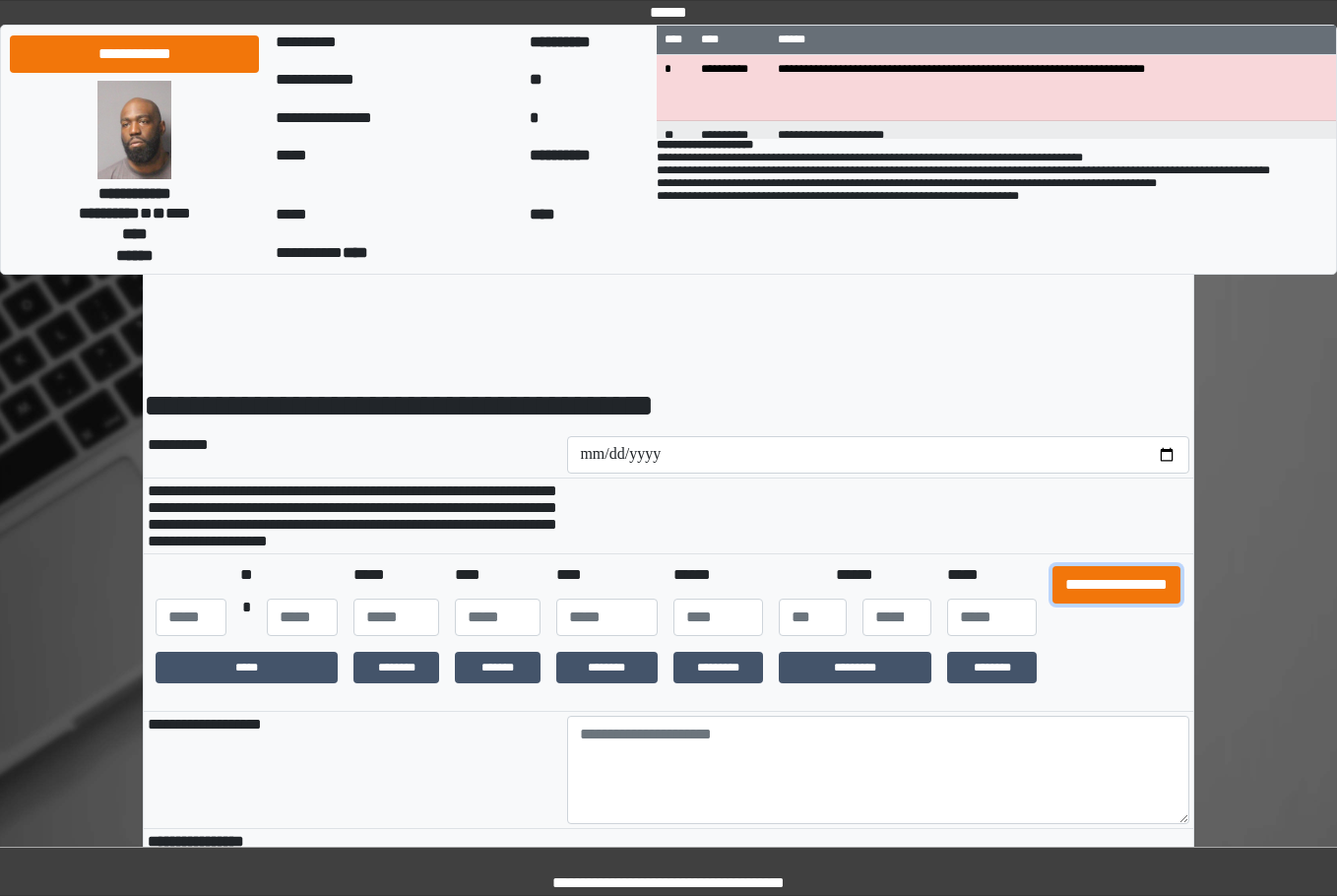 click on "**********" at bounding box center (1116, 585) 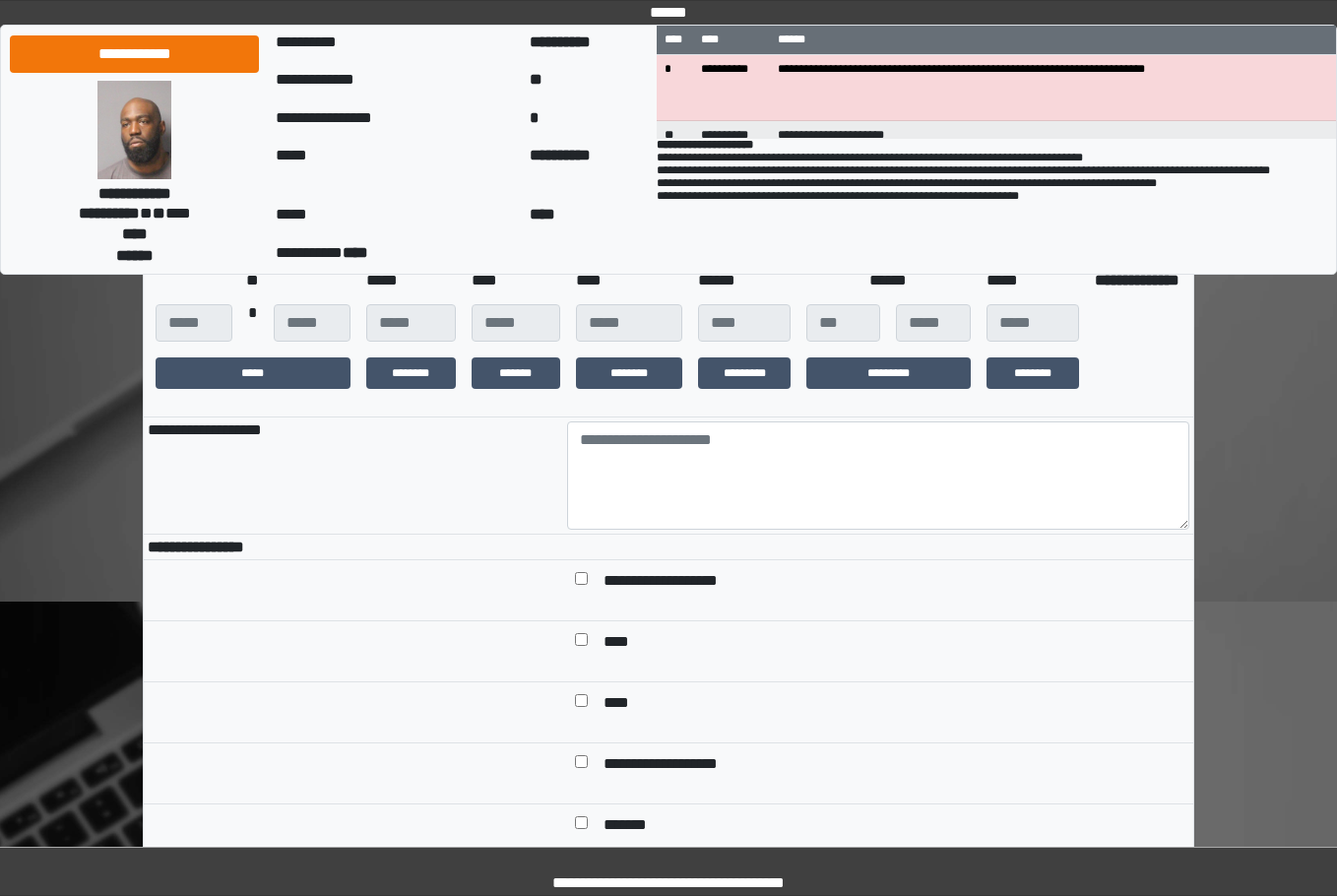 scroll, scrollTop: 295, scrollLeft: 0, axis: vertical 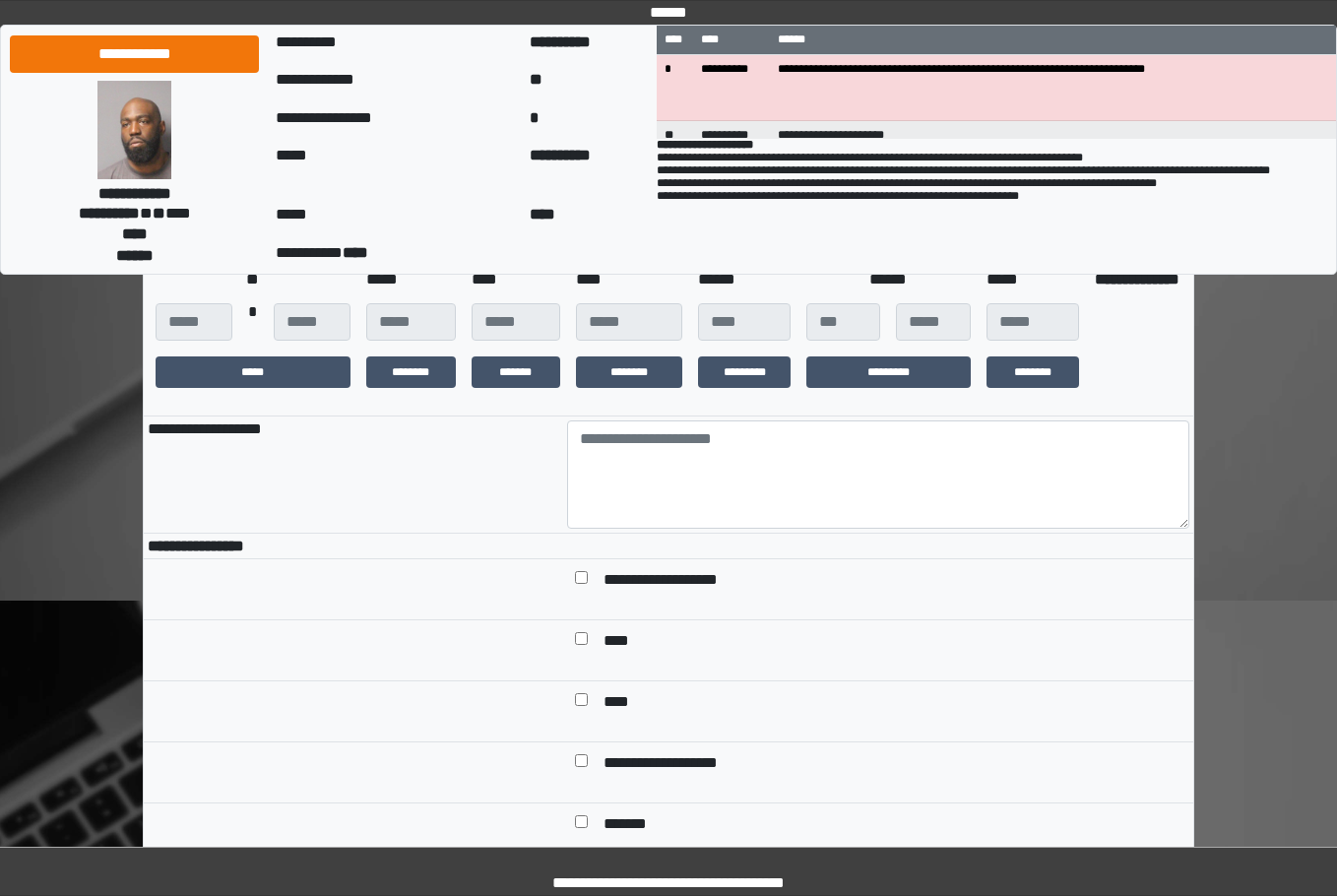click at bounding box center (878, 546) 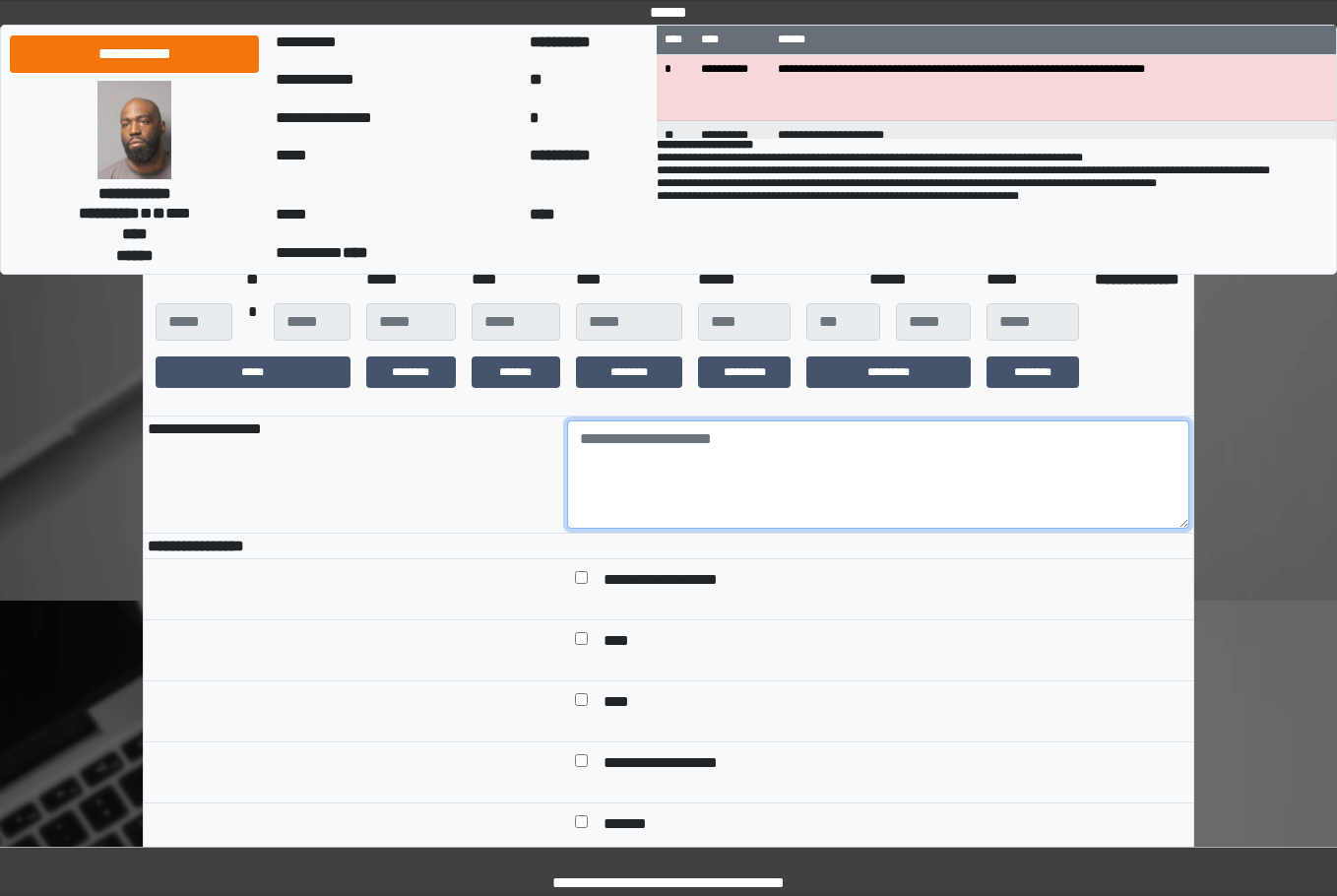 click at bounding box center [878, 475] 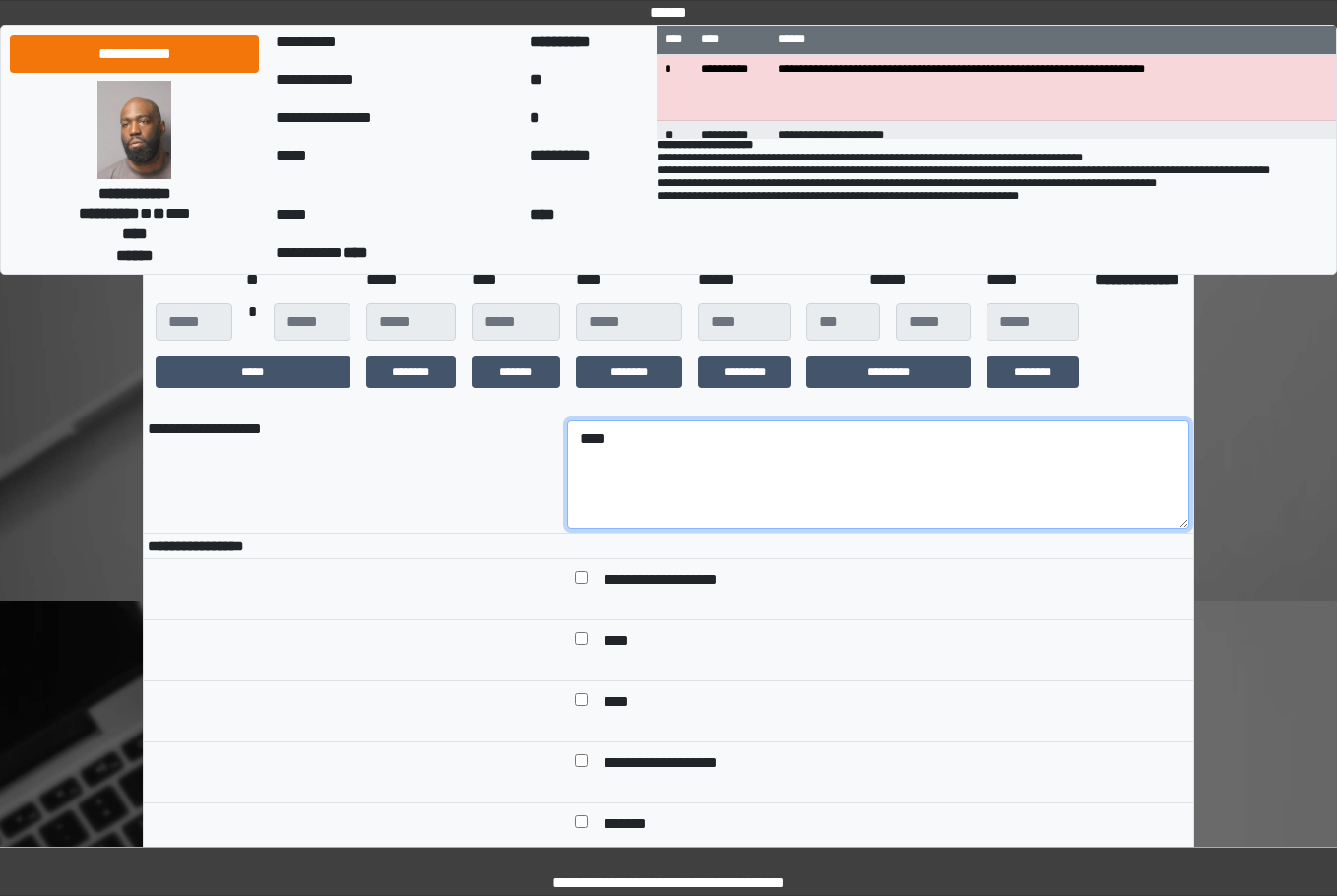 type on "****" 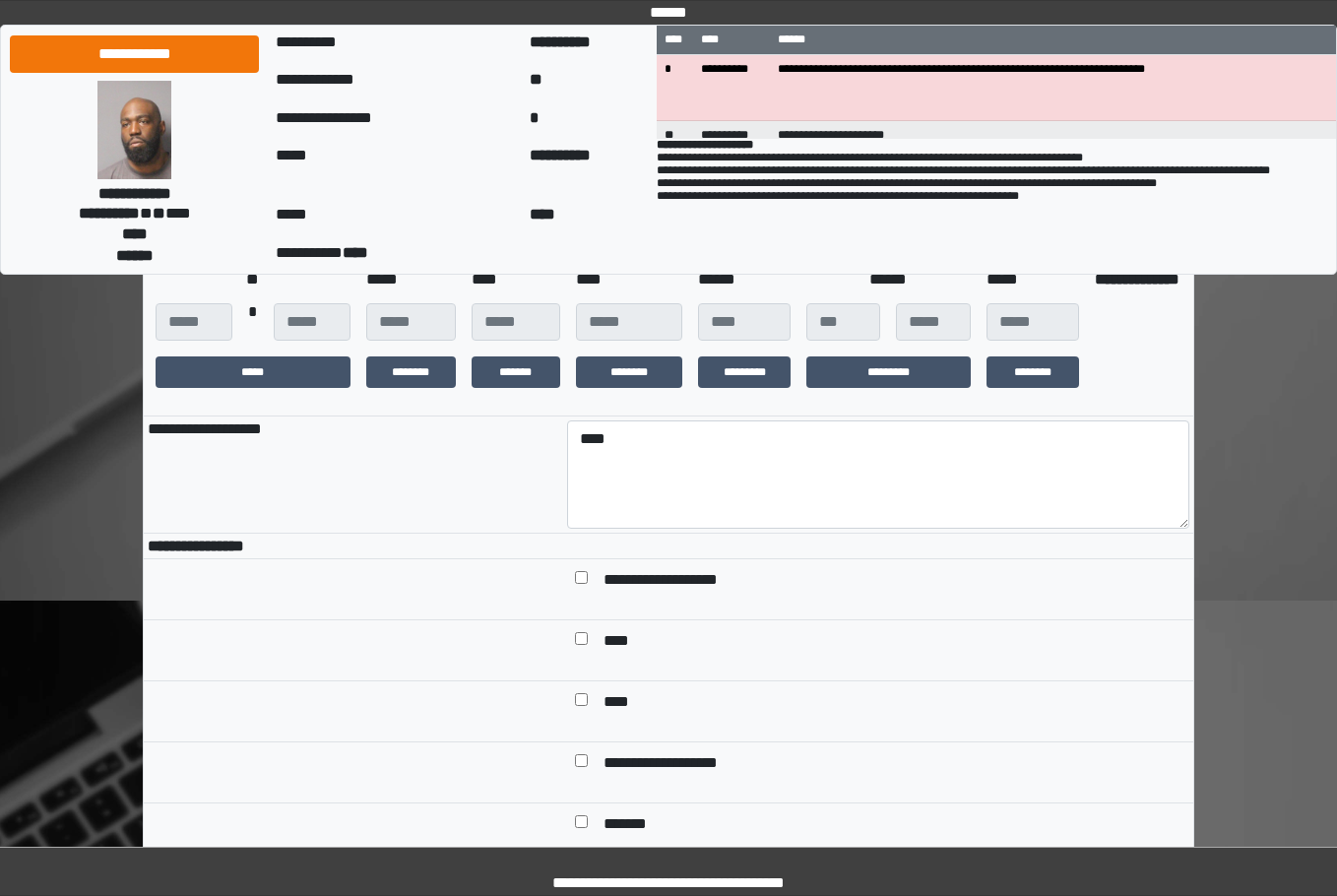 click on "**********" at bounding box center [353, 475] 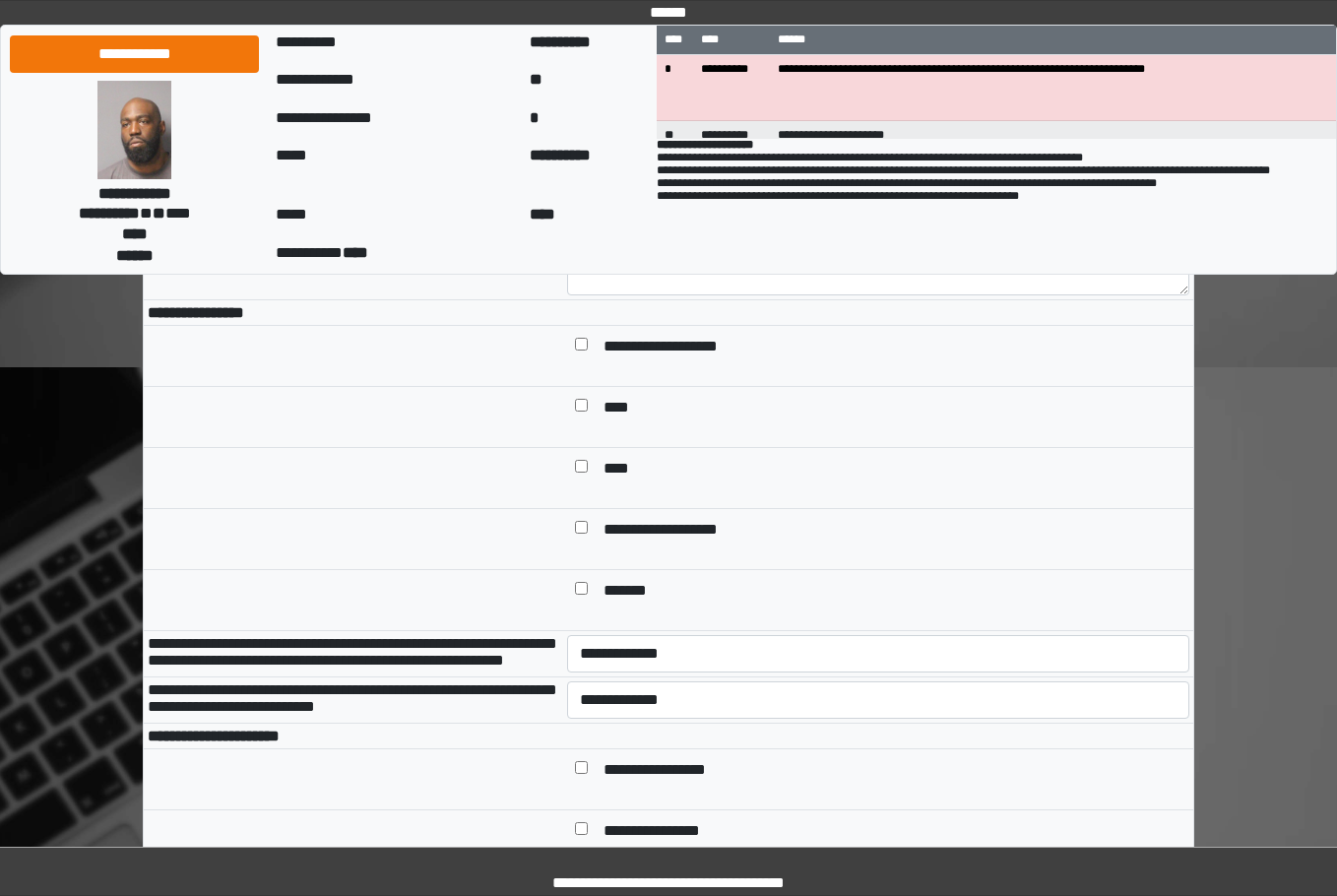 scroll, scrollTop: 591, scrollLeft: 0, axis: vertical 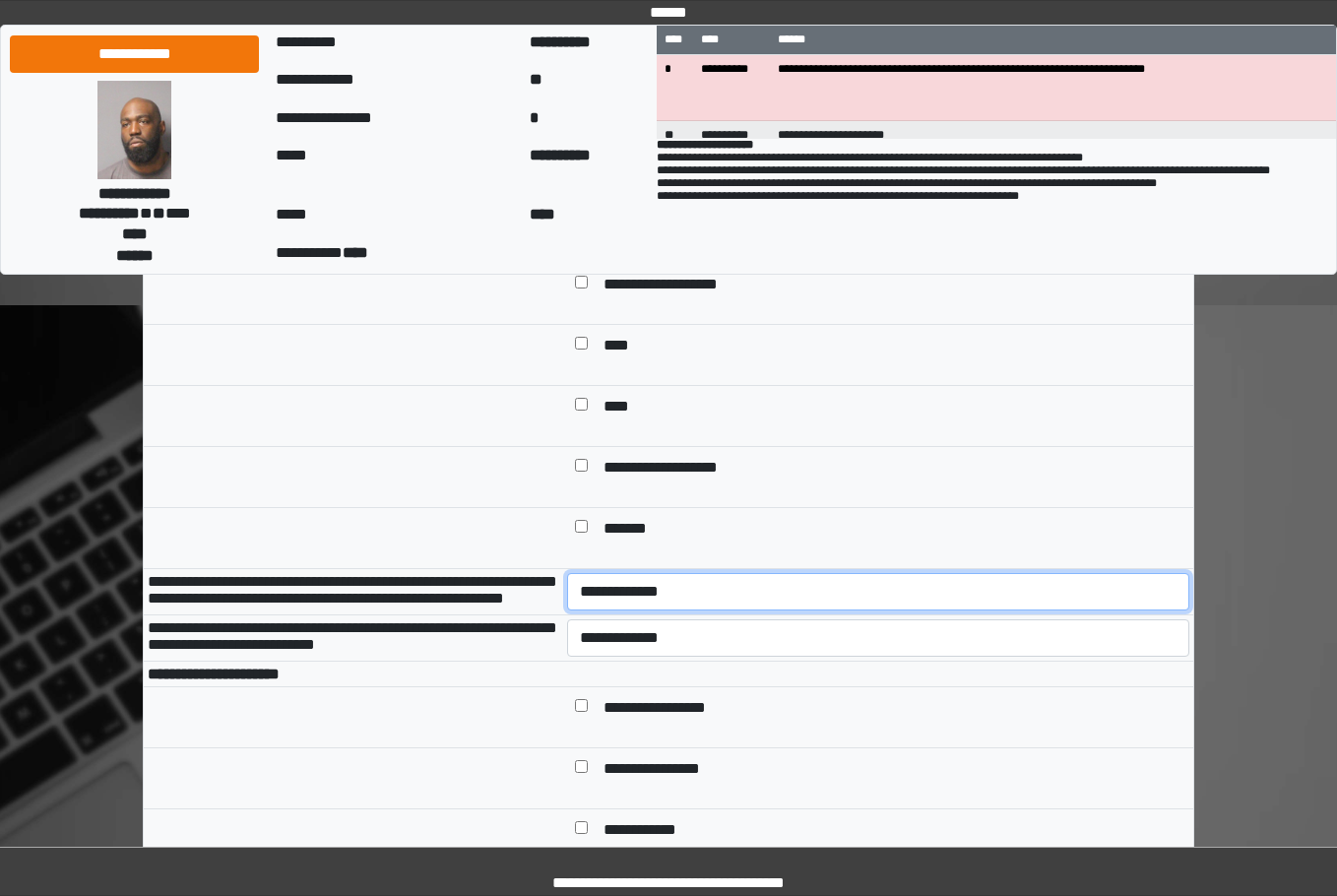 drag, startPoint x: 632, startPoint y: 638, endPoint x: 635, endPoint y: 652, distance: 14.3178211 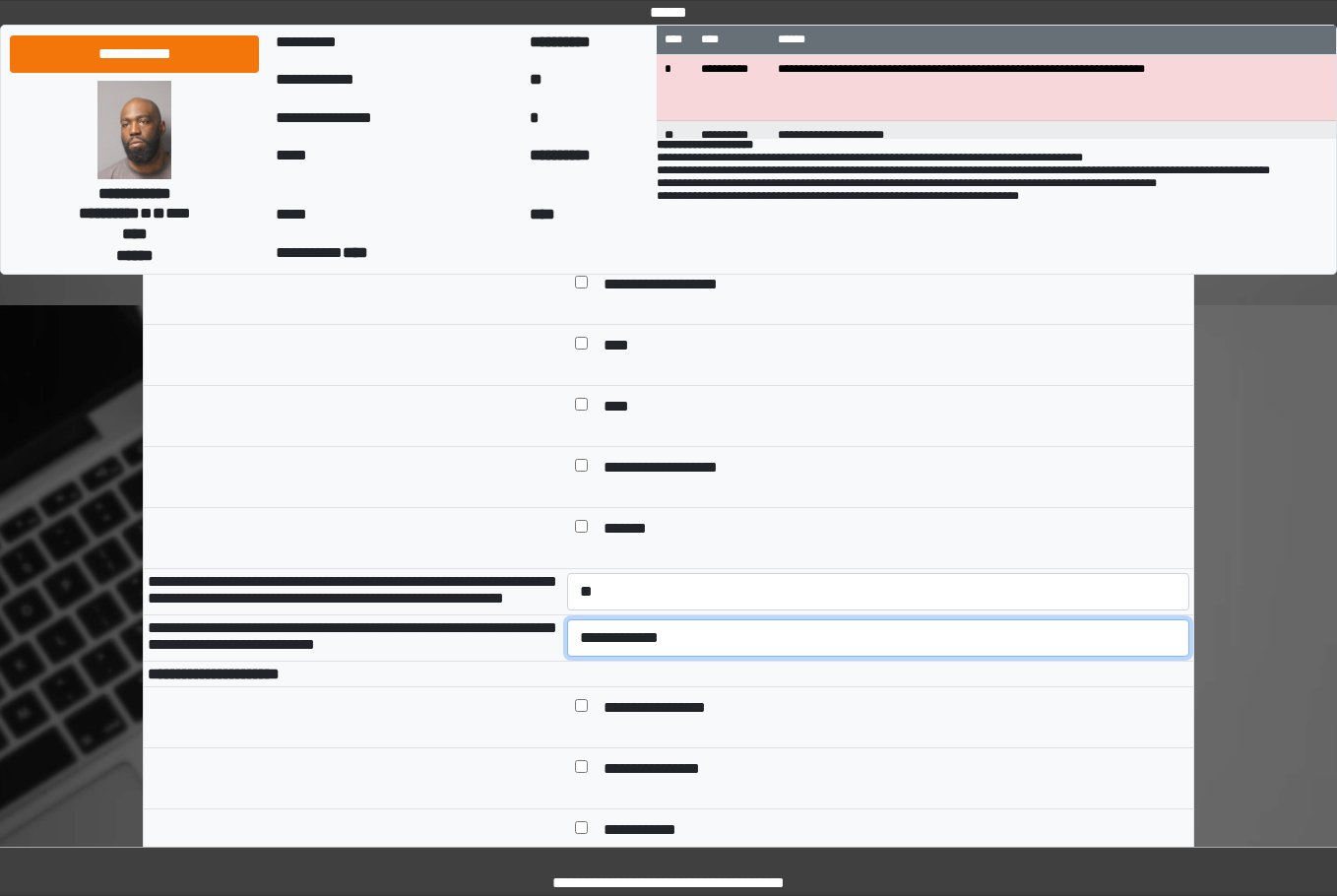 click on "**********" at bounding box center [878, 638] 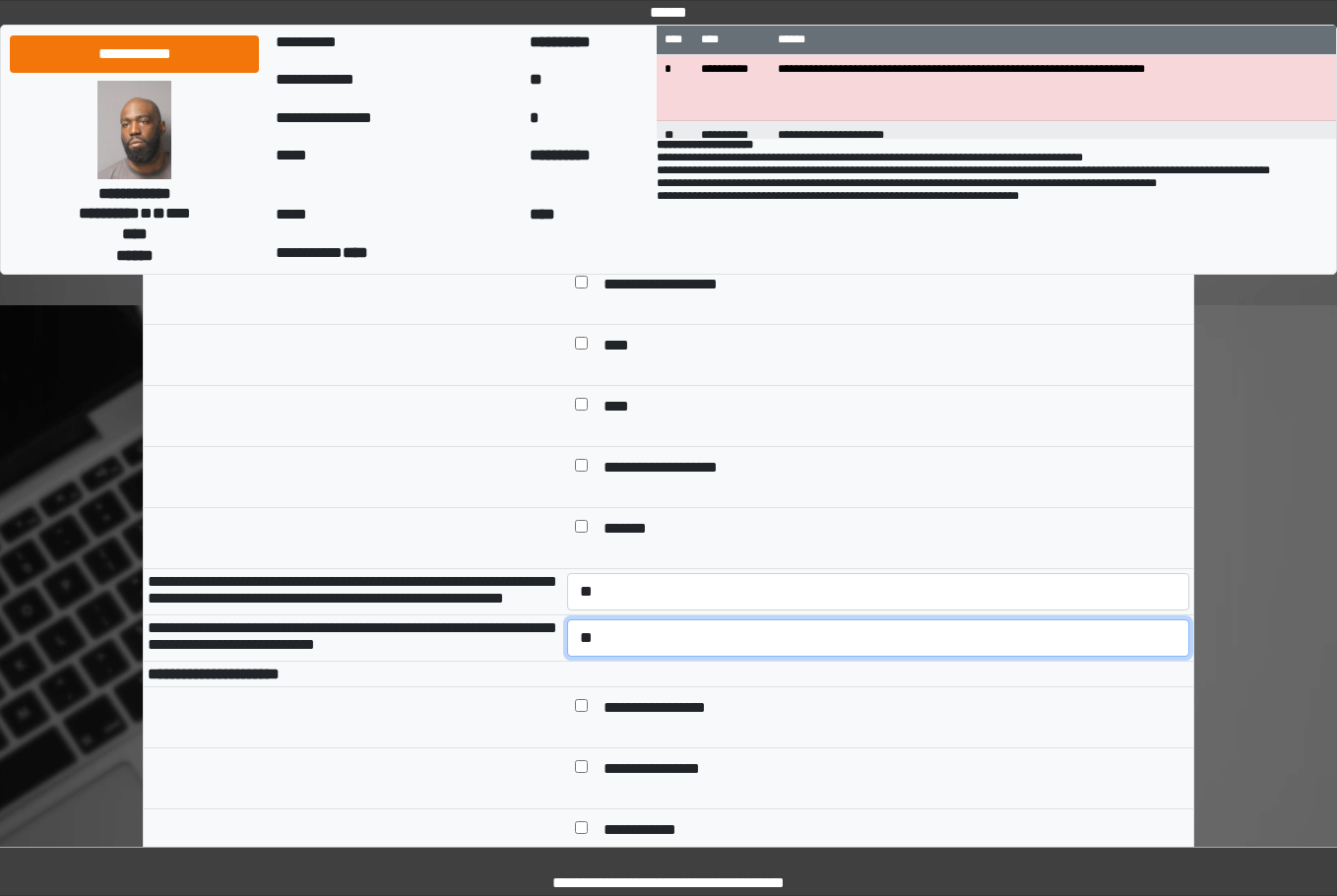 click on "**********" at bounding box center (878, 638) 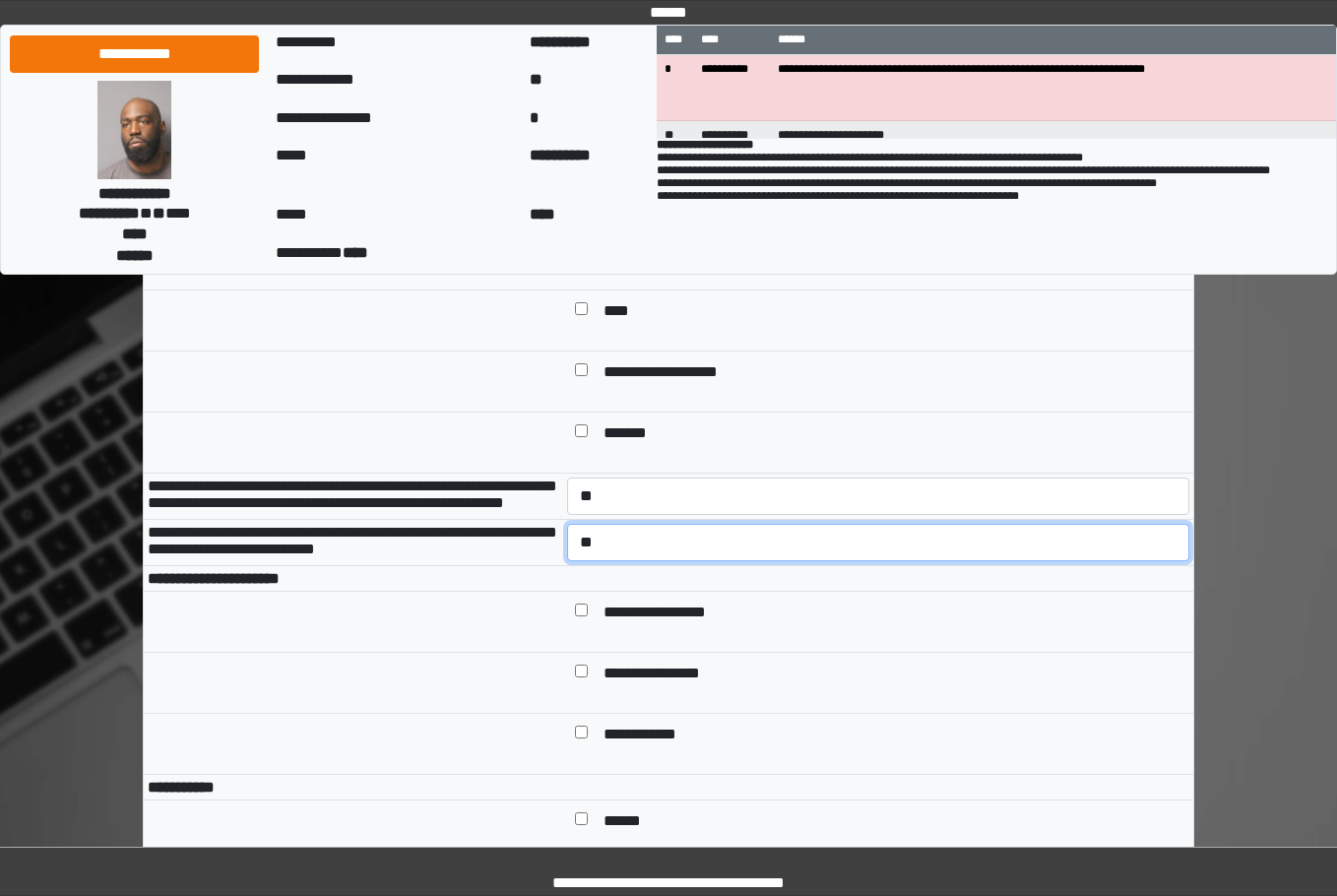 scroll, scrollTop: 886, scrollLeft: 0, axis: vertical 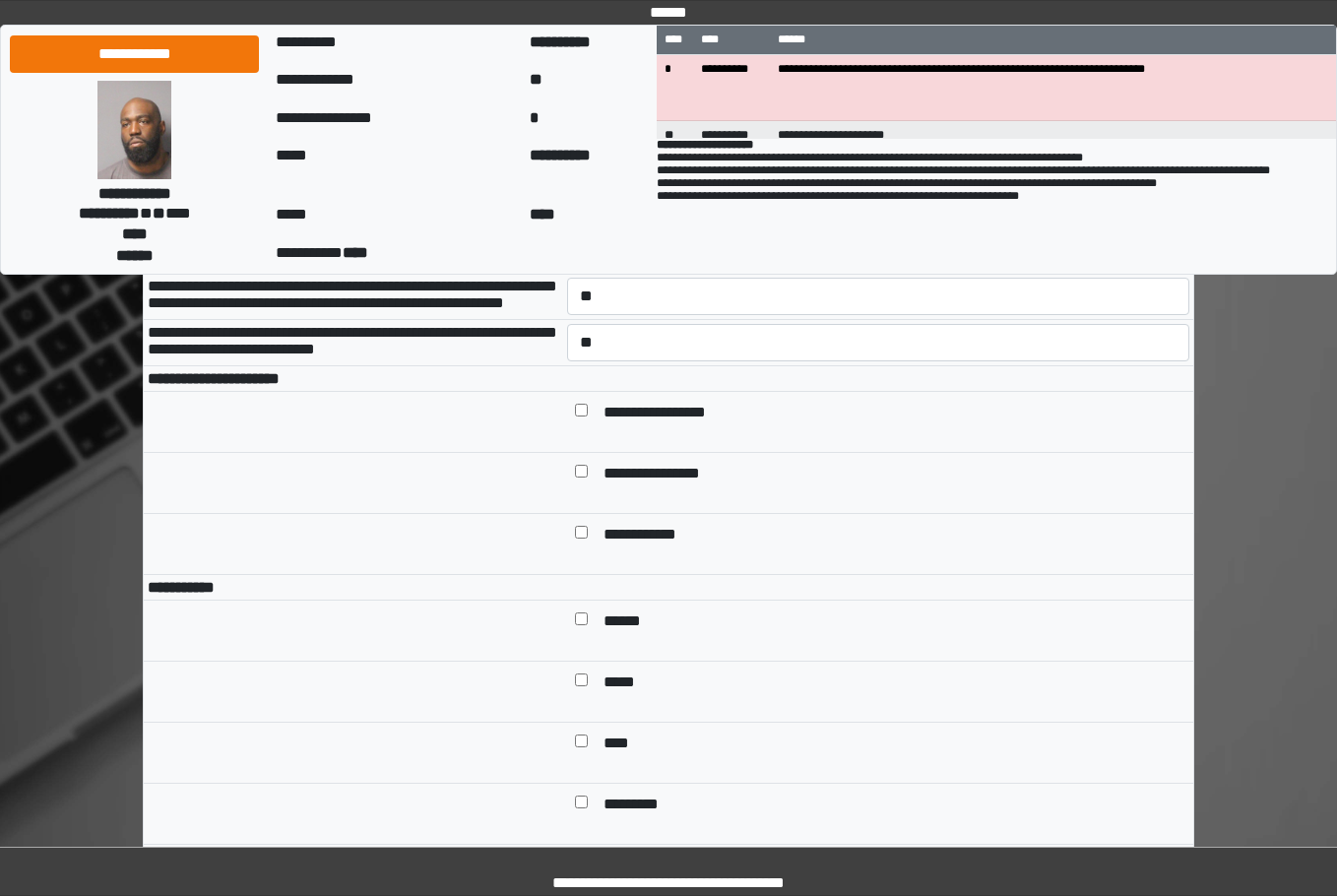 click on "**********" at bounding box center [669, 414] 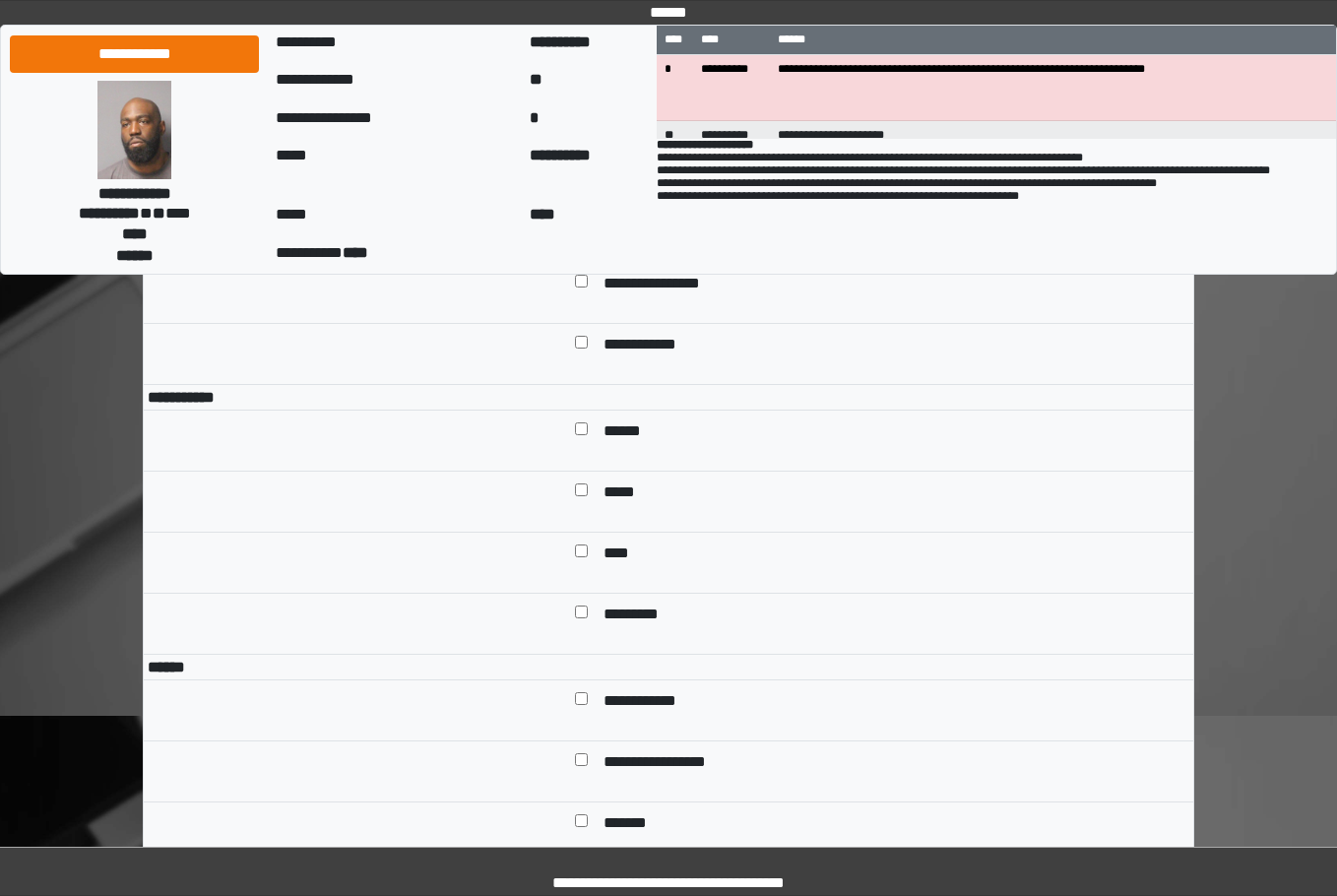 scroll, scrollTop: 1378, scrollLeft: 0, axis: vertical 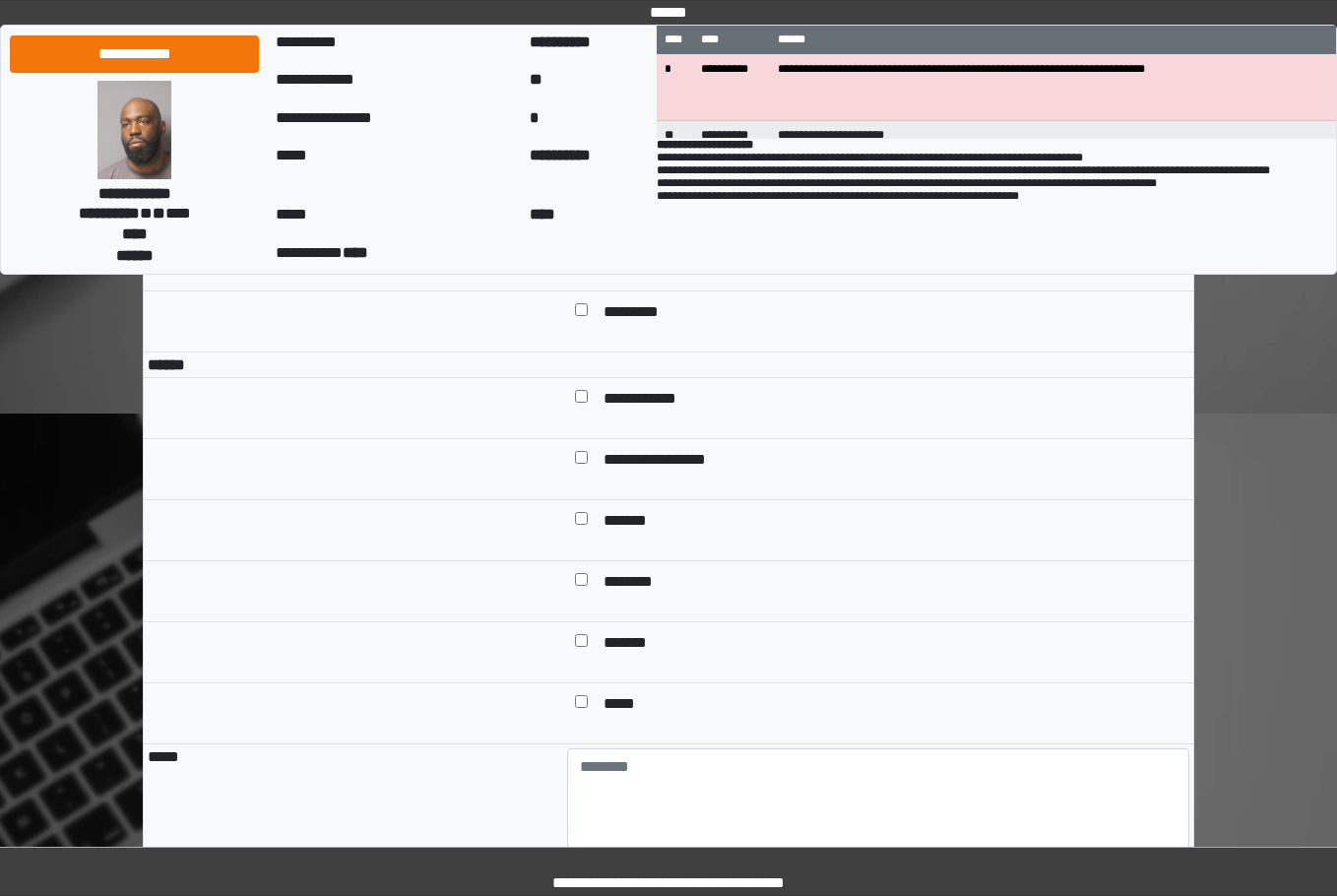 click on "*********" at bounding box center (636, 313) 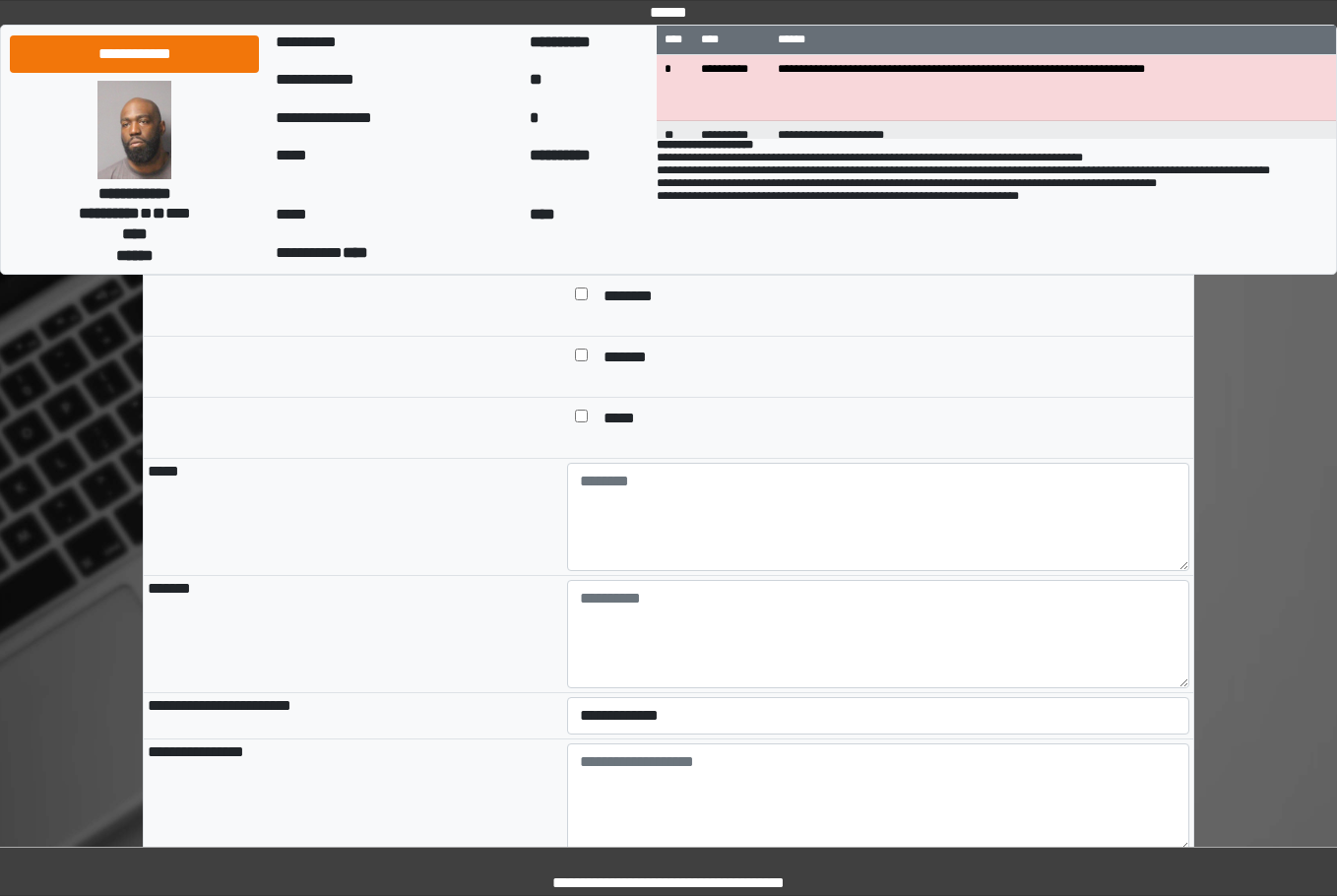 scroll, scrollTop: 1871, scrollLeft: 0, axis: vertical 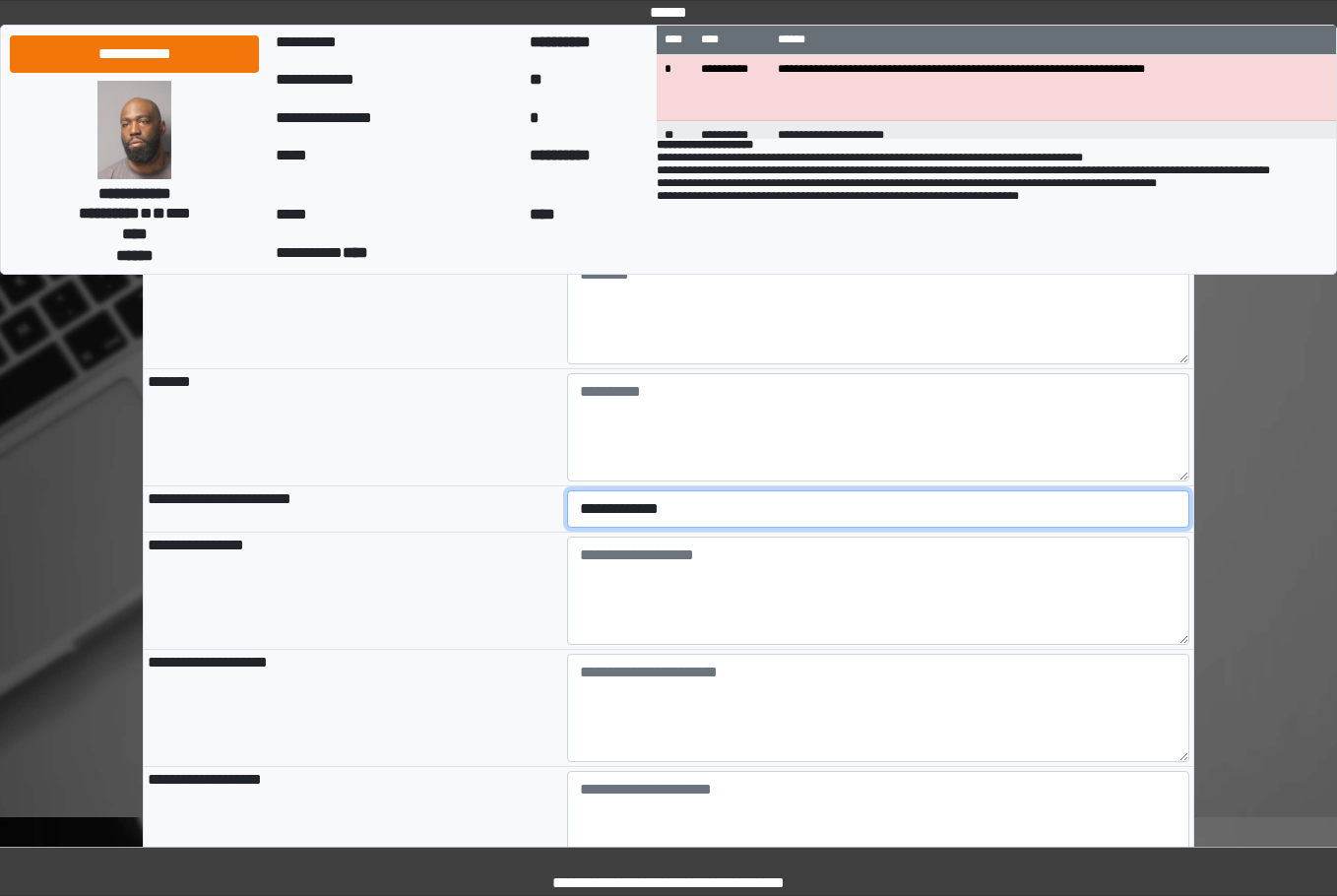 click on "**********" at bounding box center (878, 509) 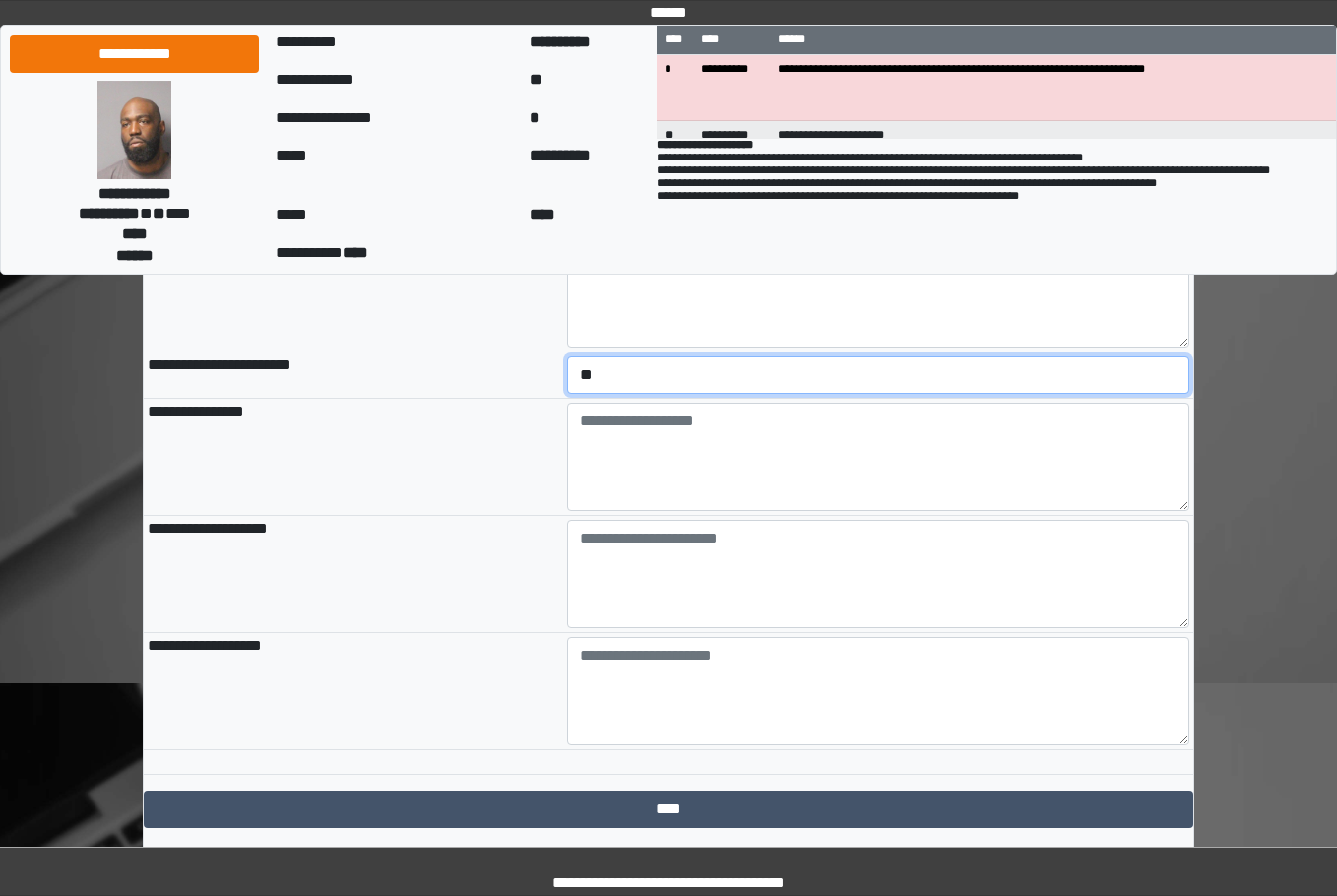 scroll, scrollTop: 2148, scrollLeft: 0, axis: vertical 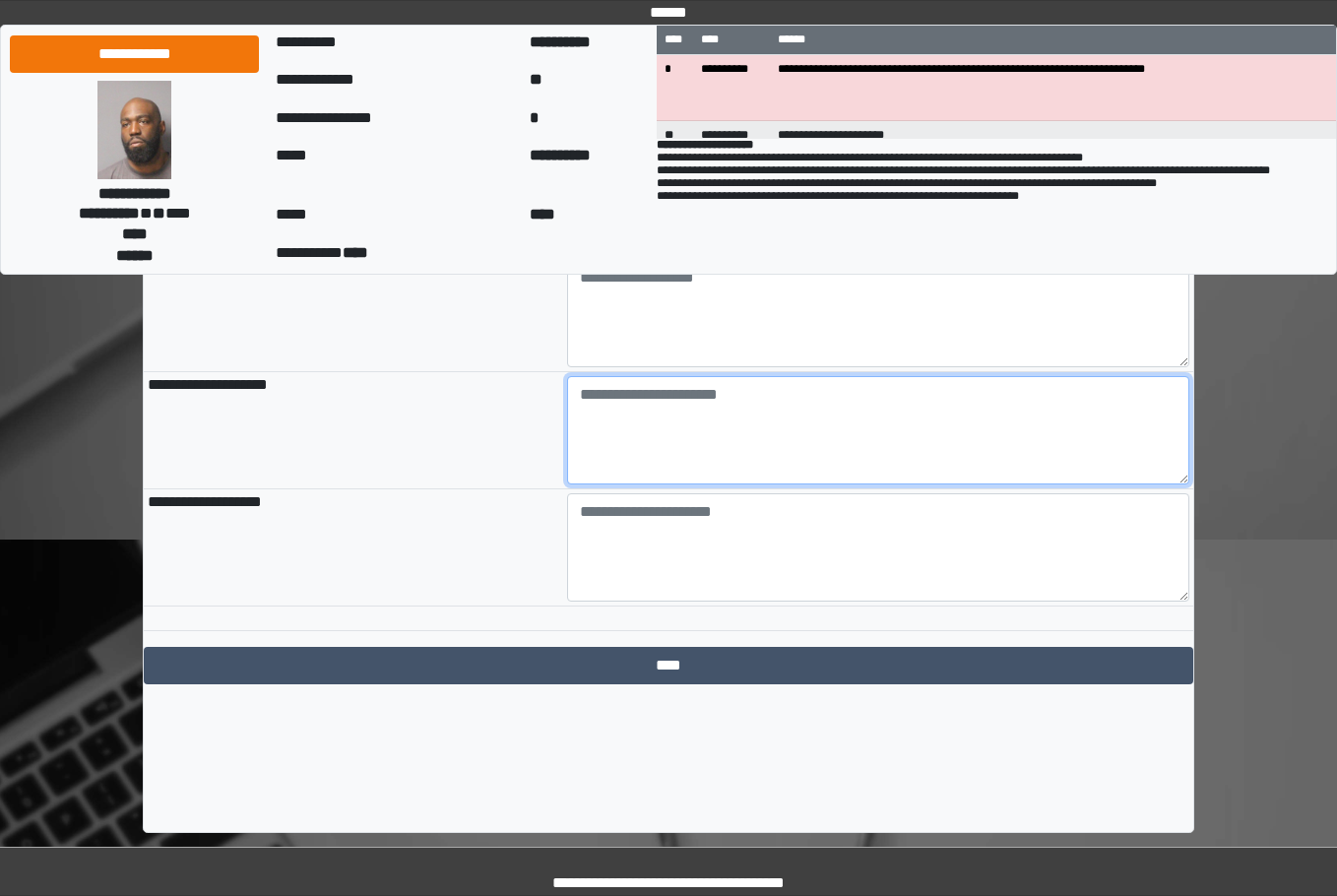 click at bounding box center (878, 430) 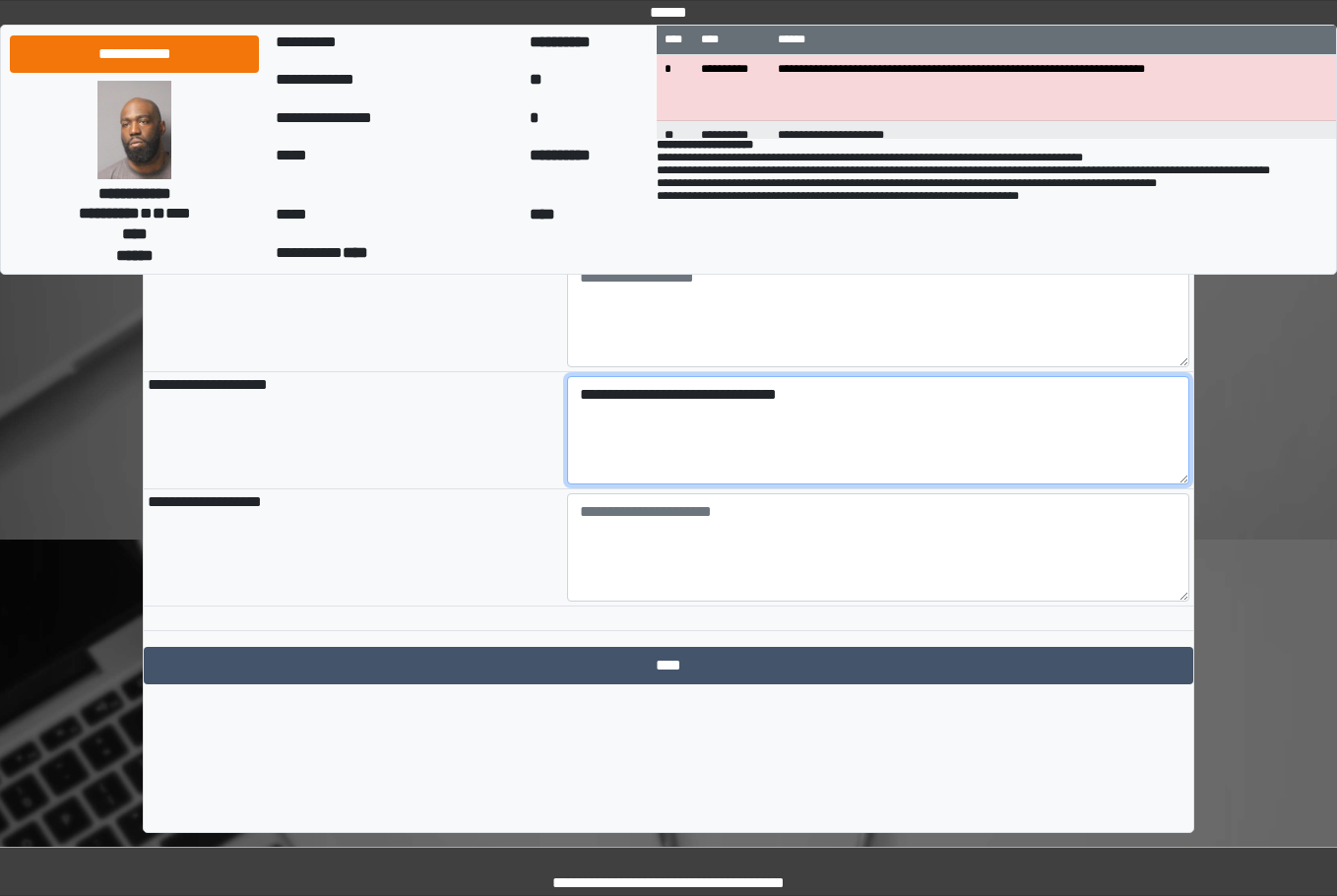 type on "**********" 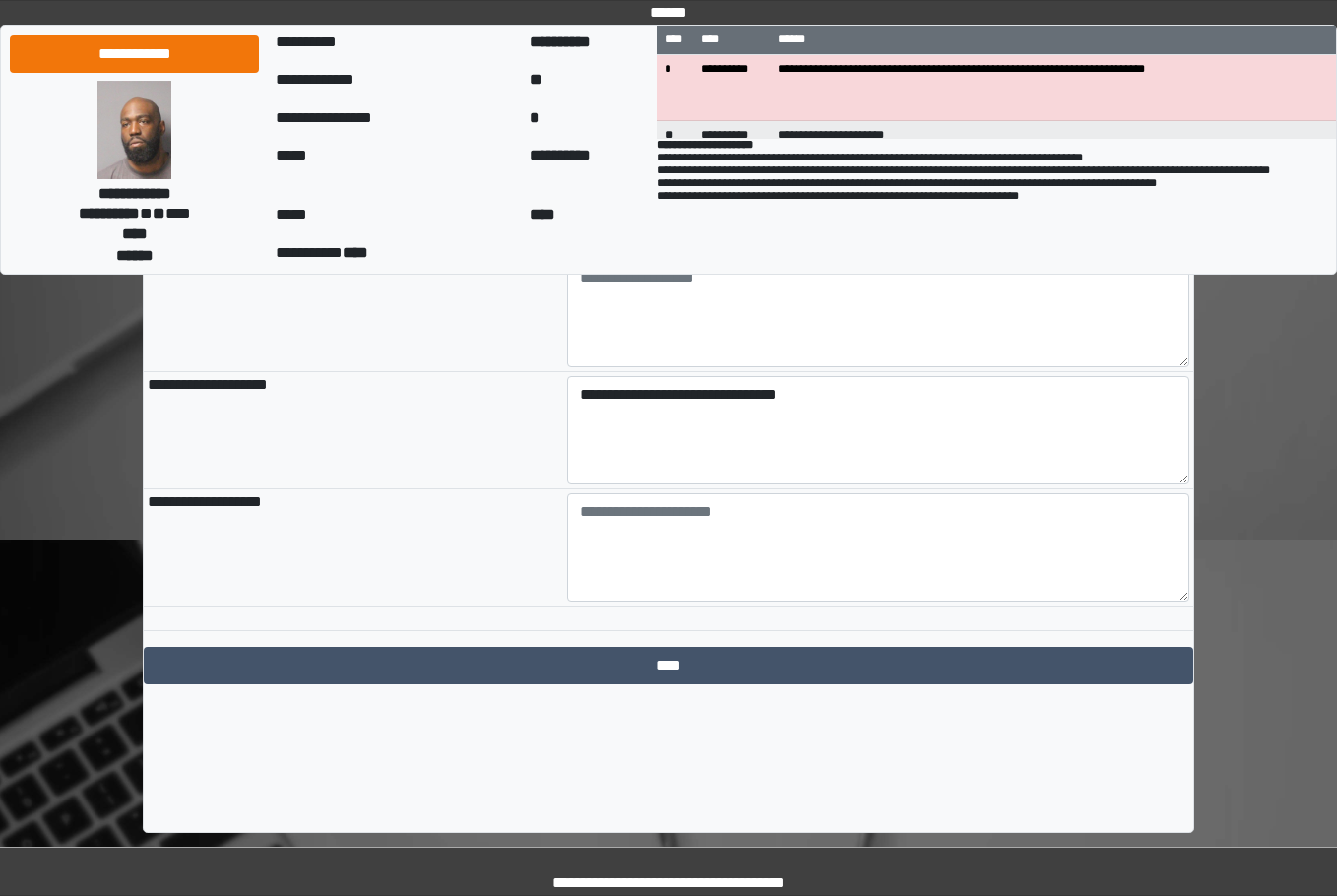 click on "**********" at bounding box center (353, 547) 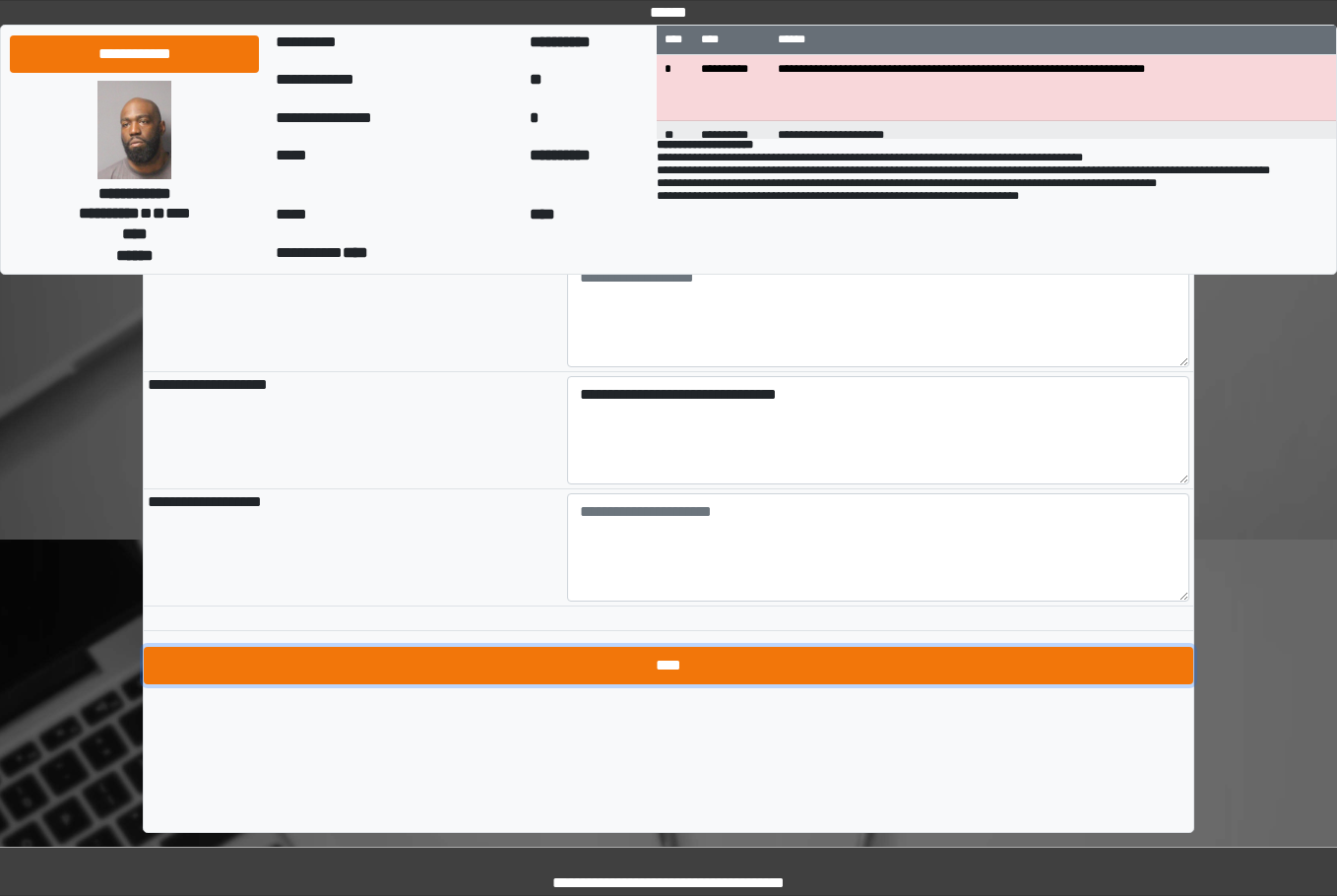 click on "****" at bounding box center (668, 666) 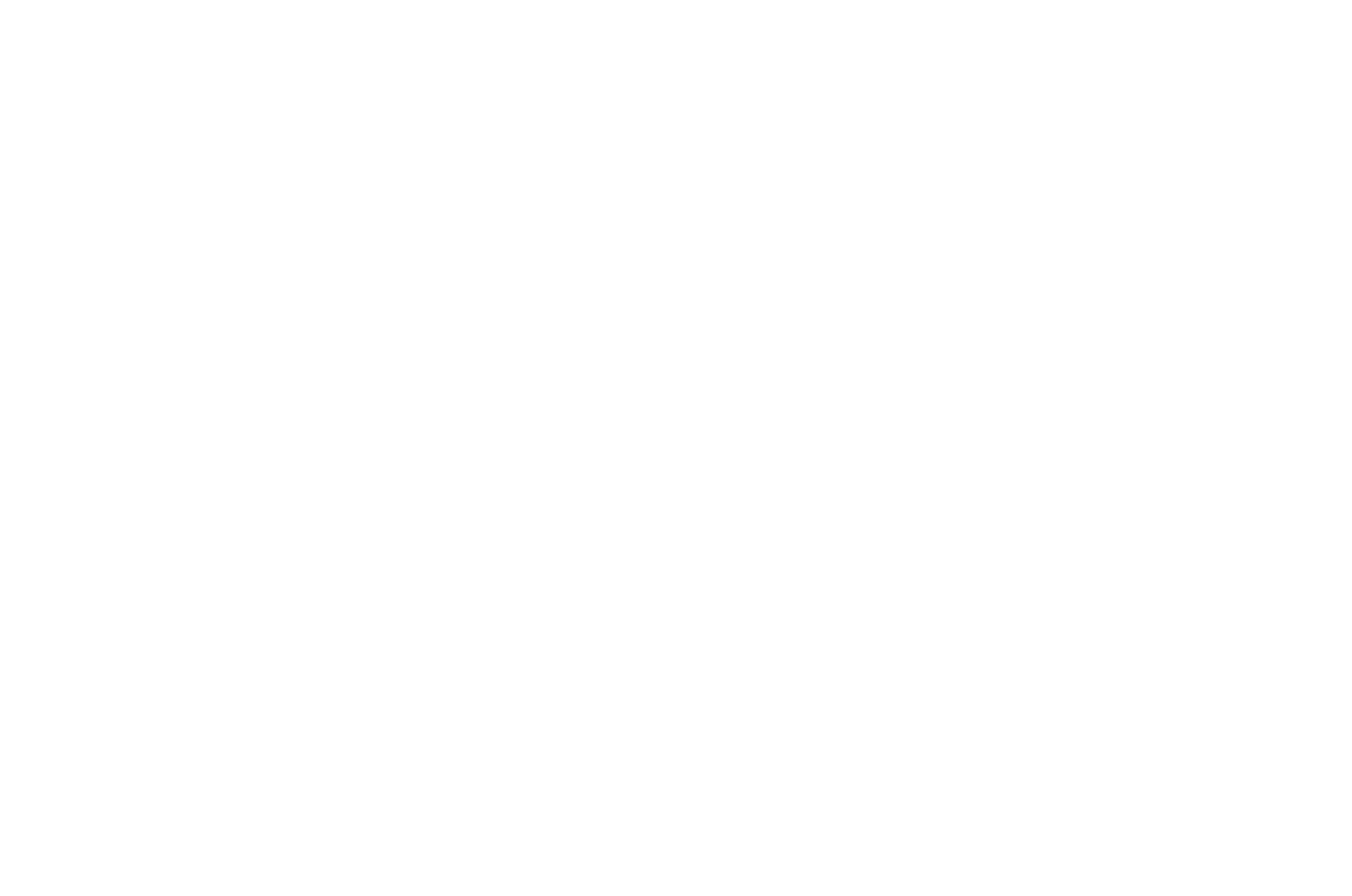 scroll, scrollTop: 0, scrollLeft: 0, axis: both 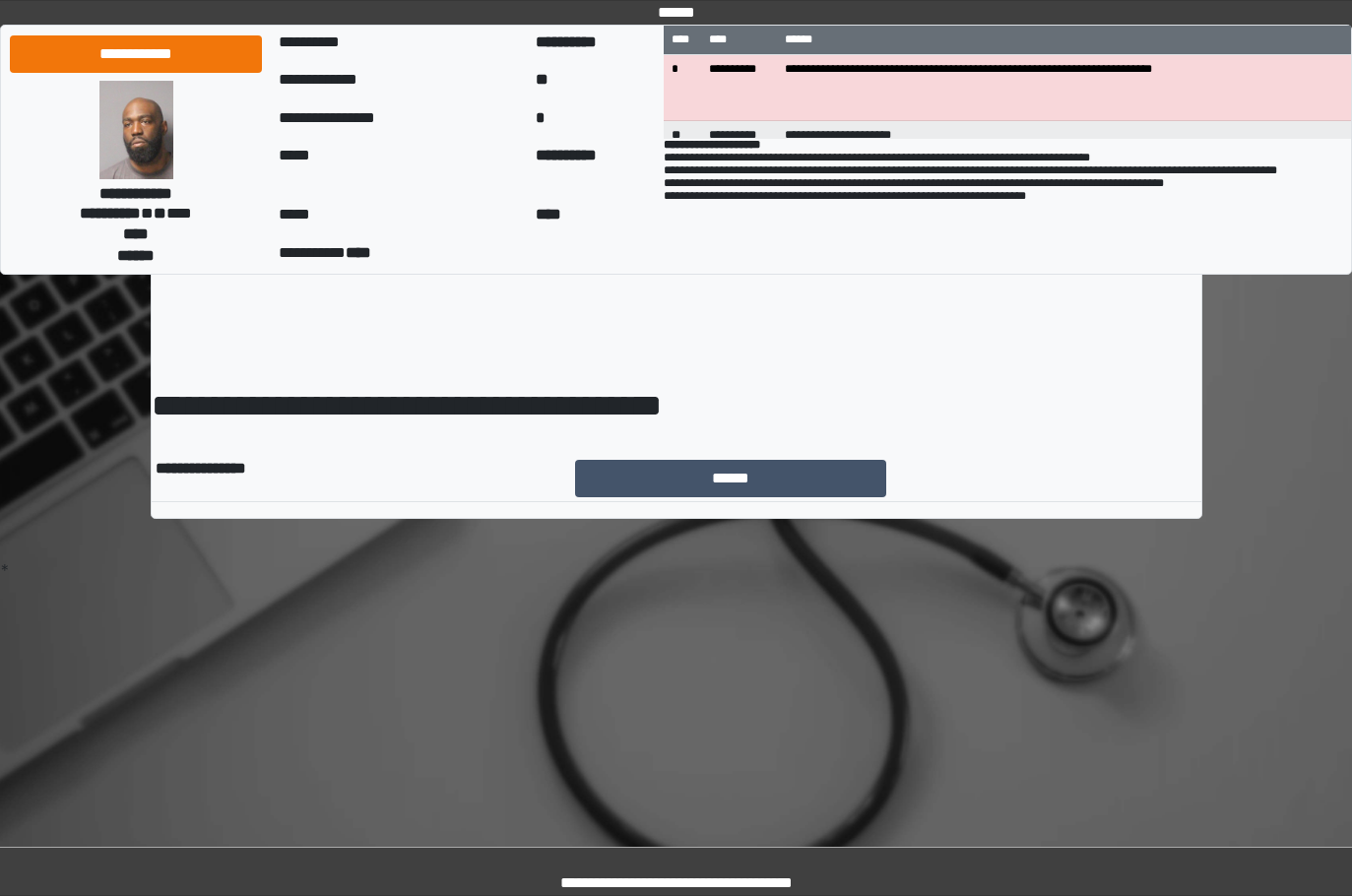 click on "******" at bounding box center [886, 479] 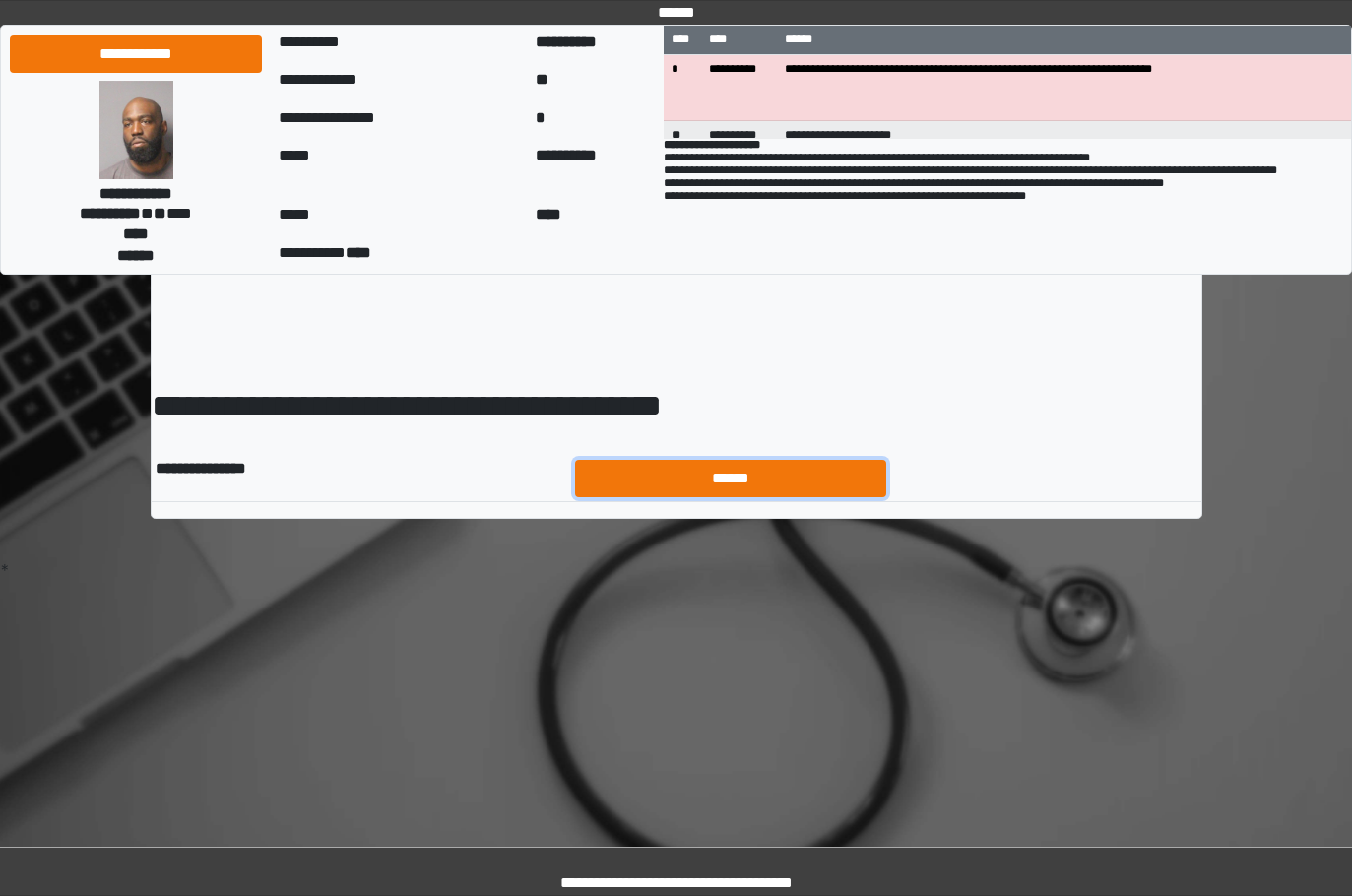 click on "******" at bounding box center [731, 479] 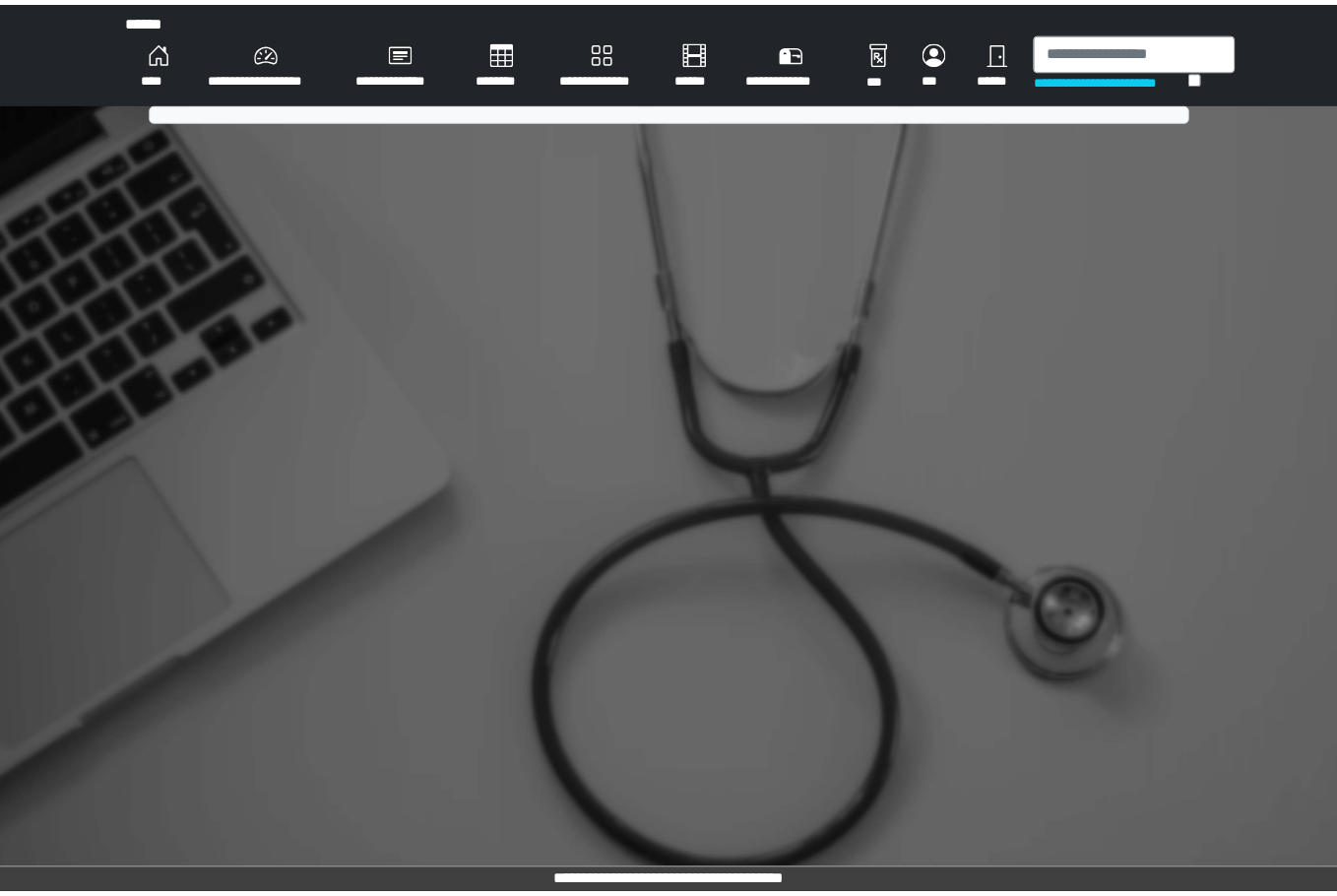 scroll, scrollTop: 0, scrollLeft: 0, axis: both 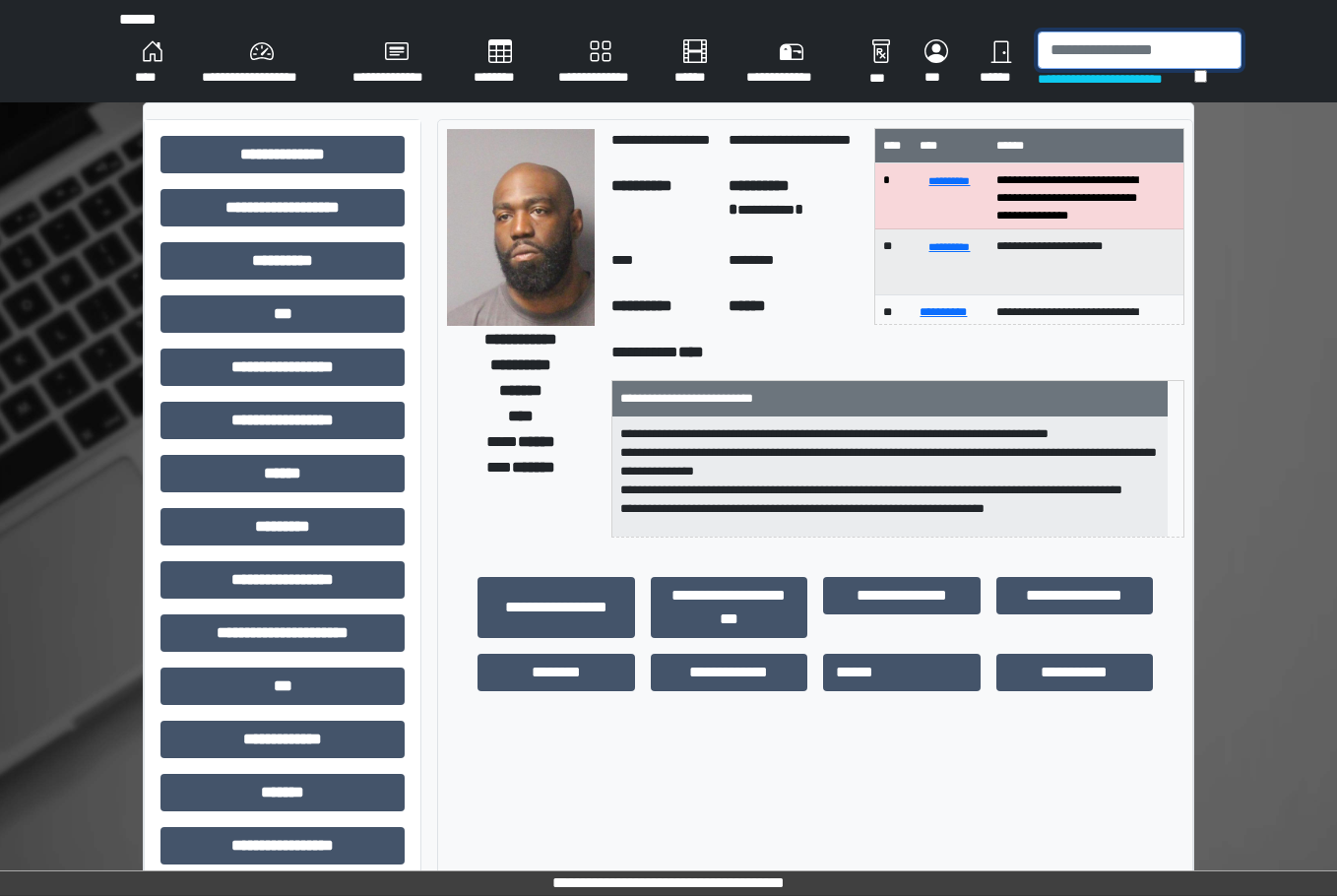 click at bounding box center [1139, 50] 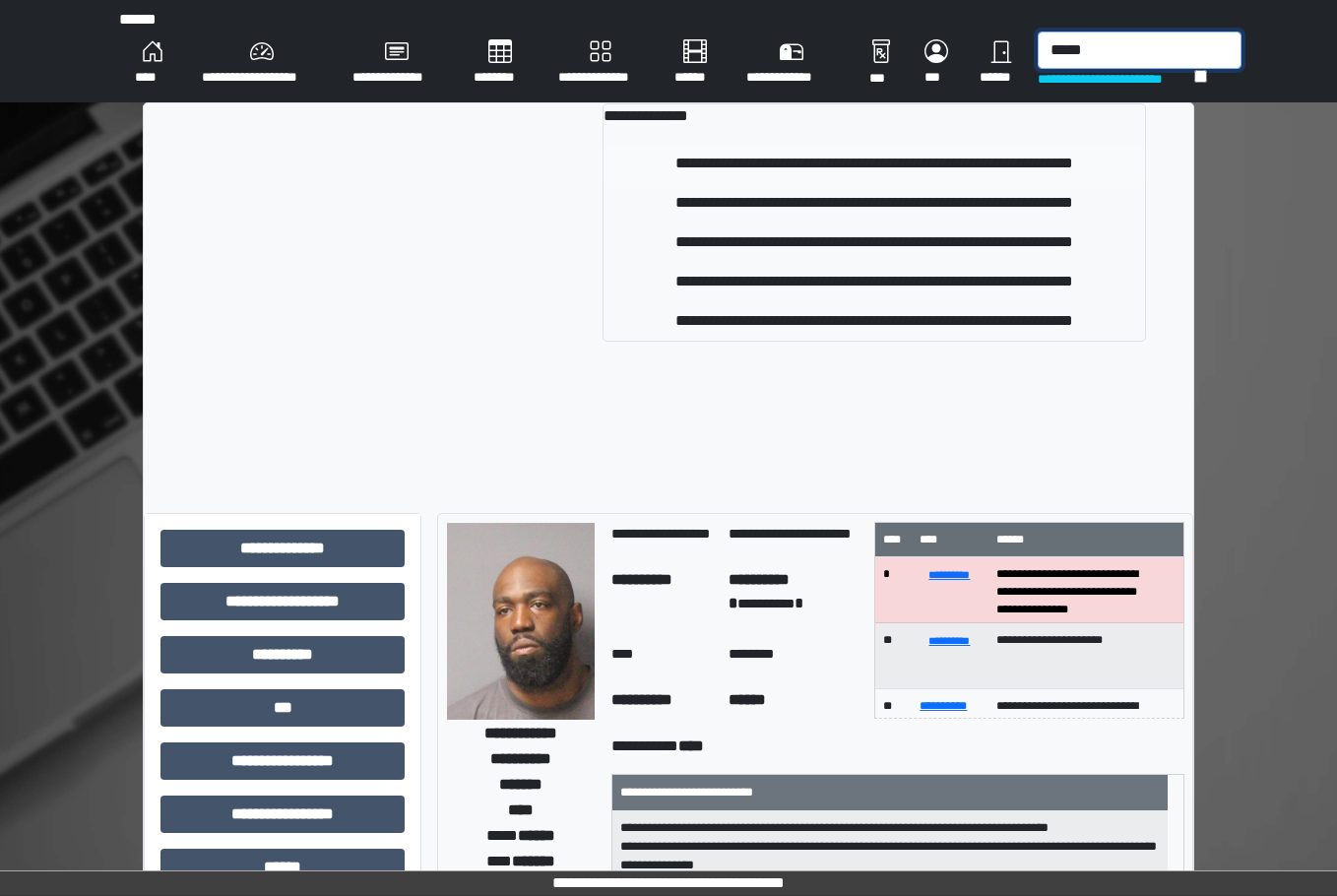 type on "*****" 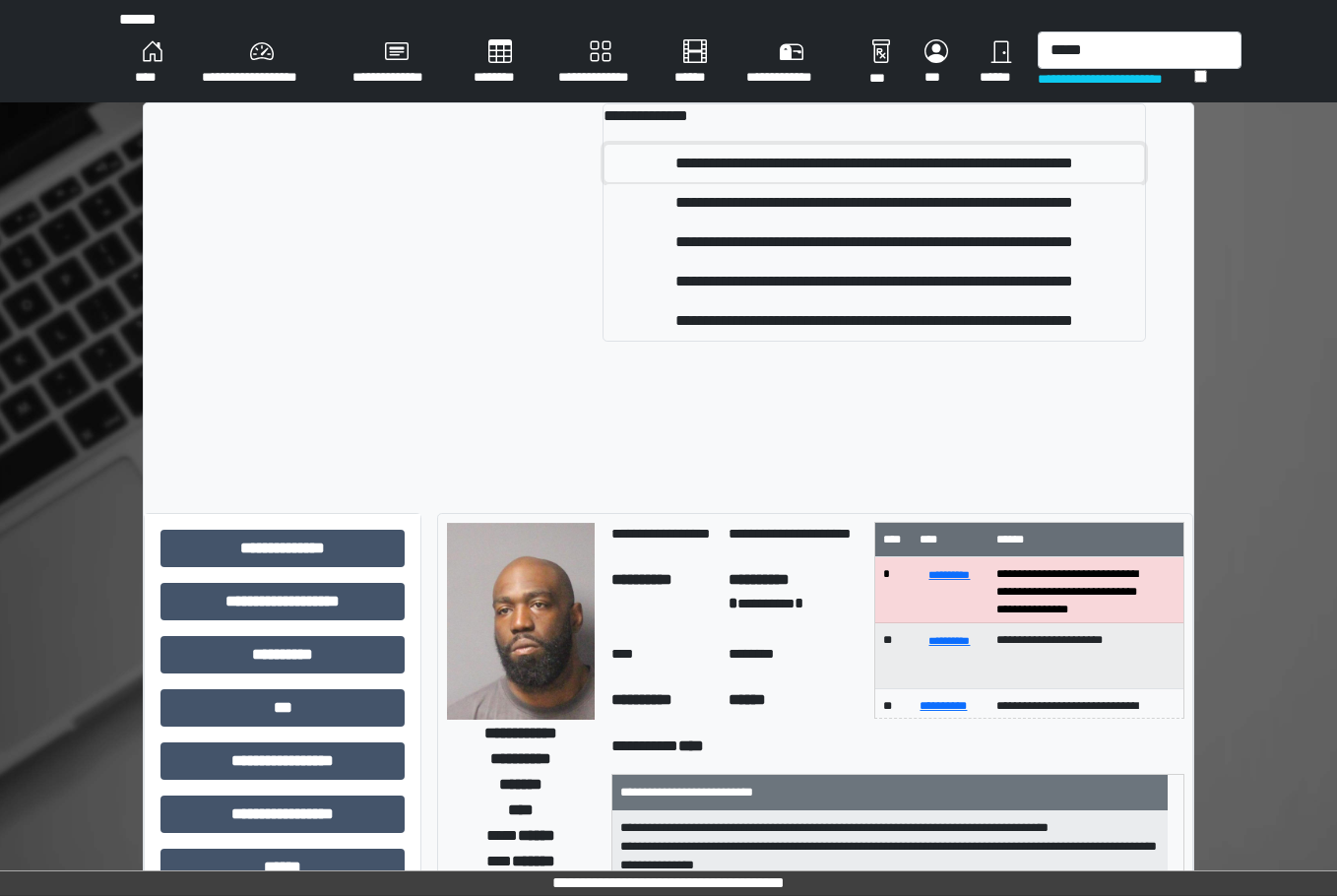 click on "**********" at bounding box center (874, 163) 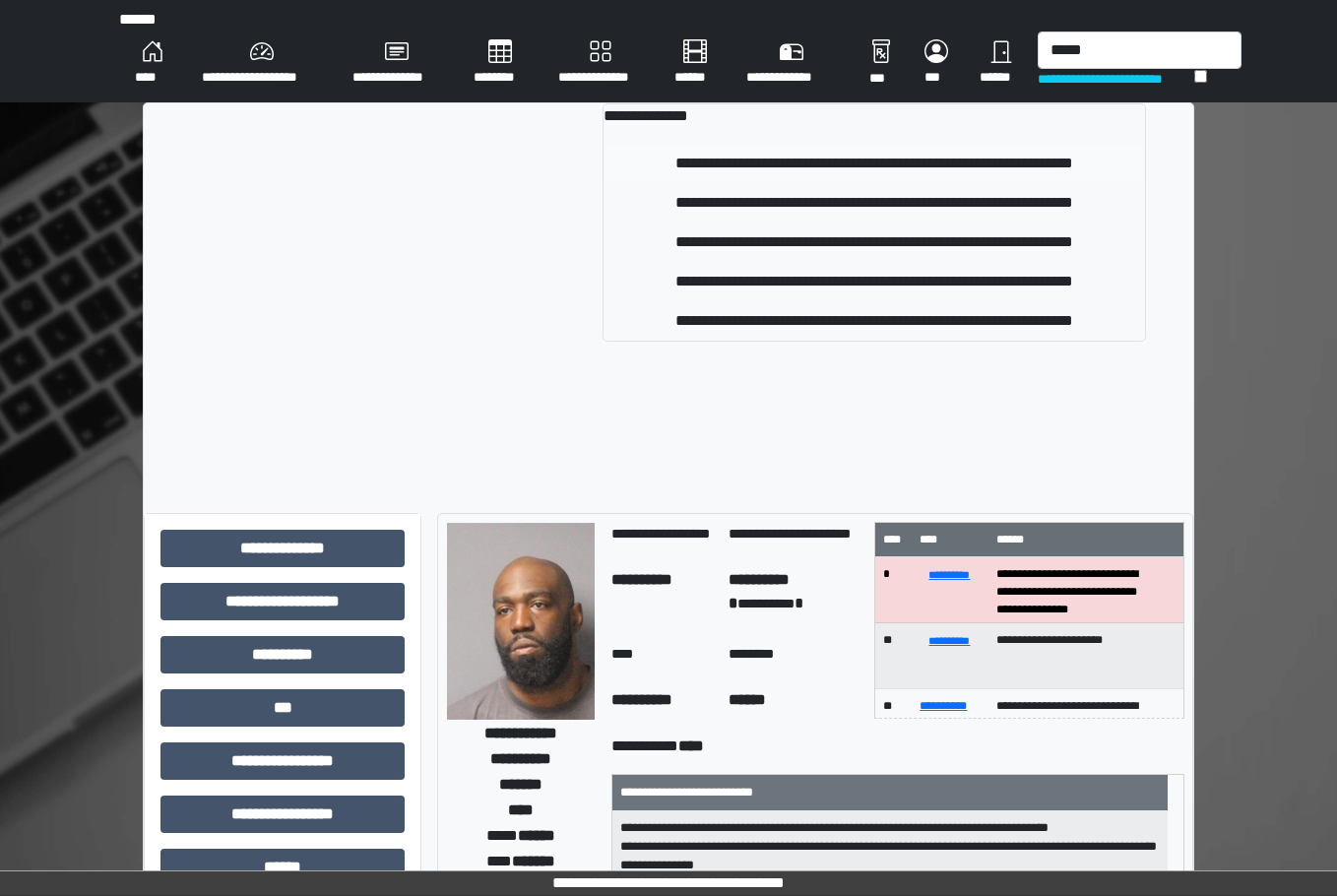 type 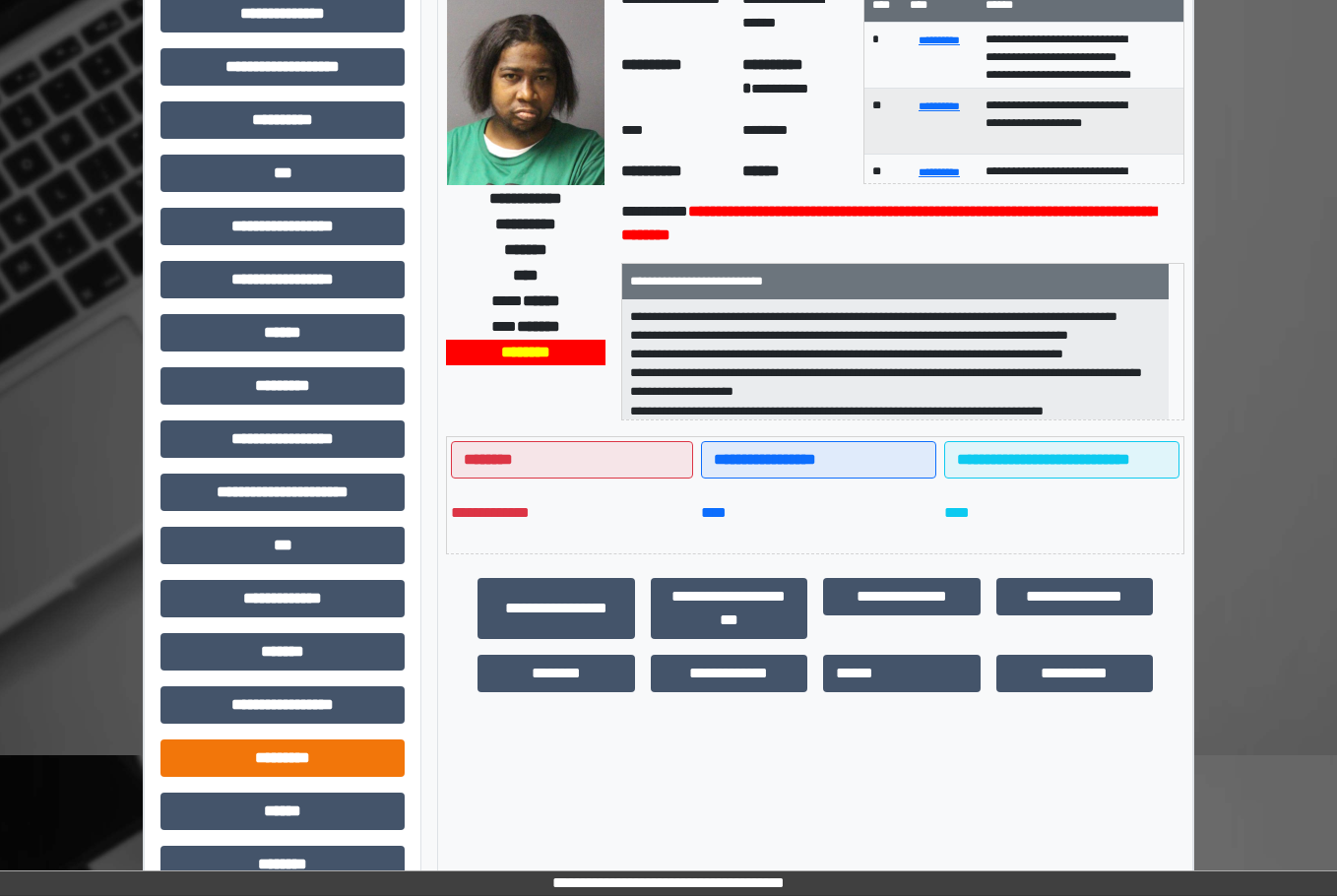 scroll, scrollTop: 284, scrollLeft: 0, axis: vertical 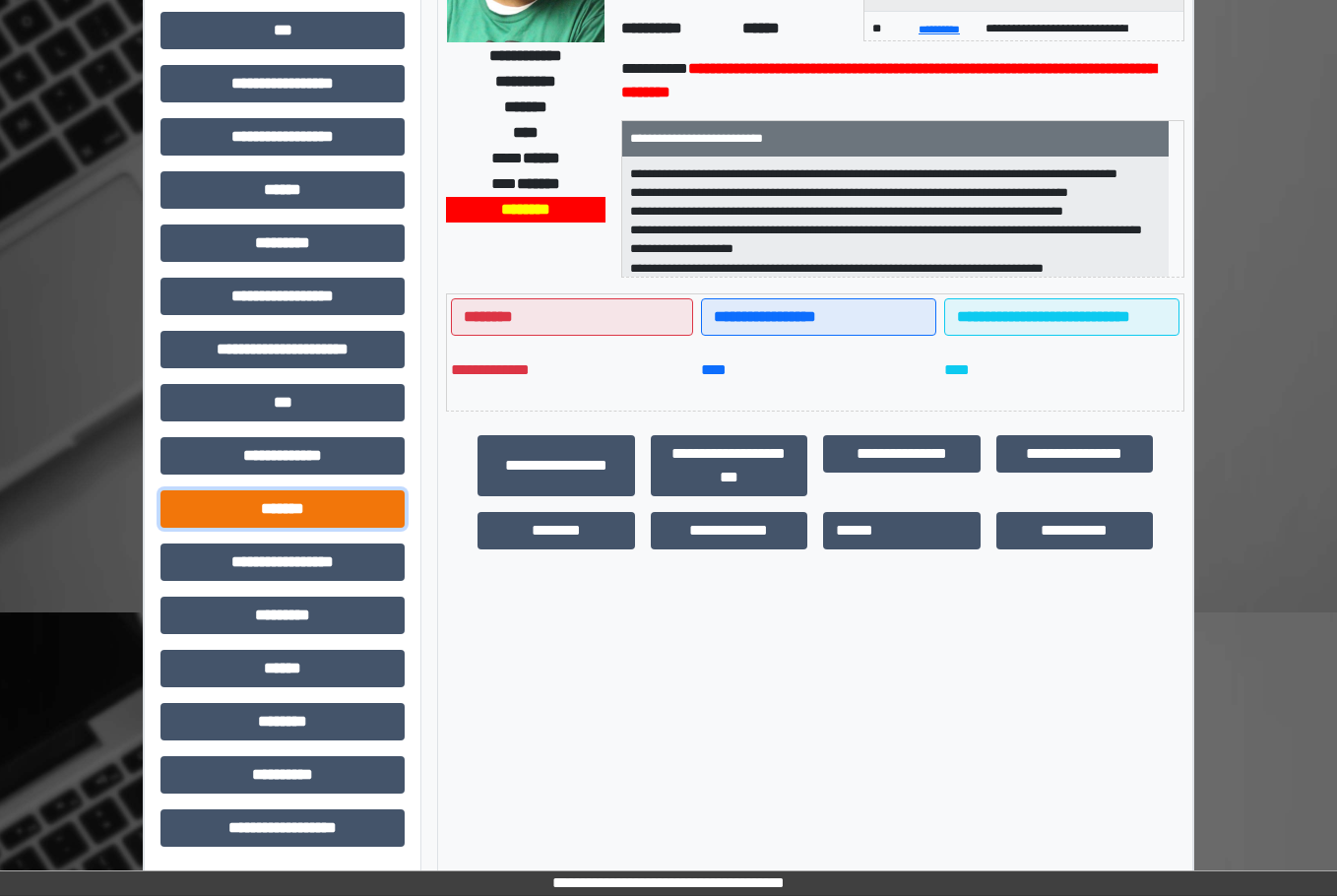 click on "*******" at bounding box center [283, 509] 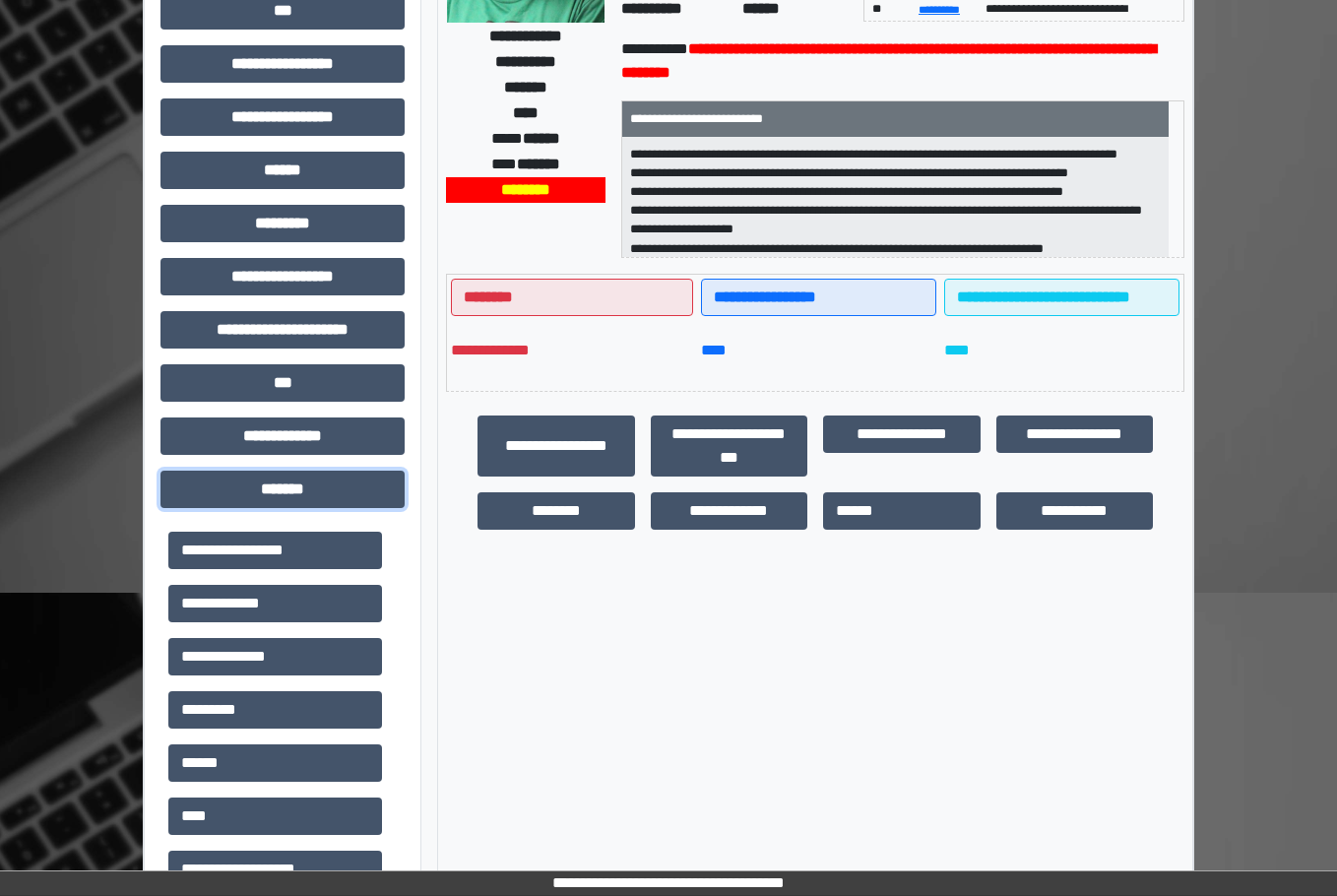 scroll, scrollTop: 756, scrollLeft: 0, axis: vertical 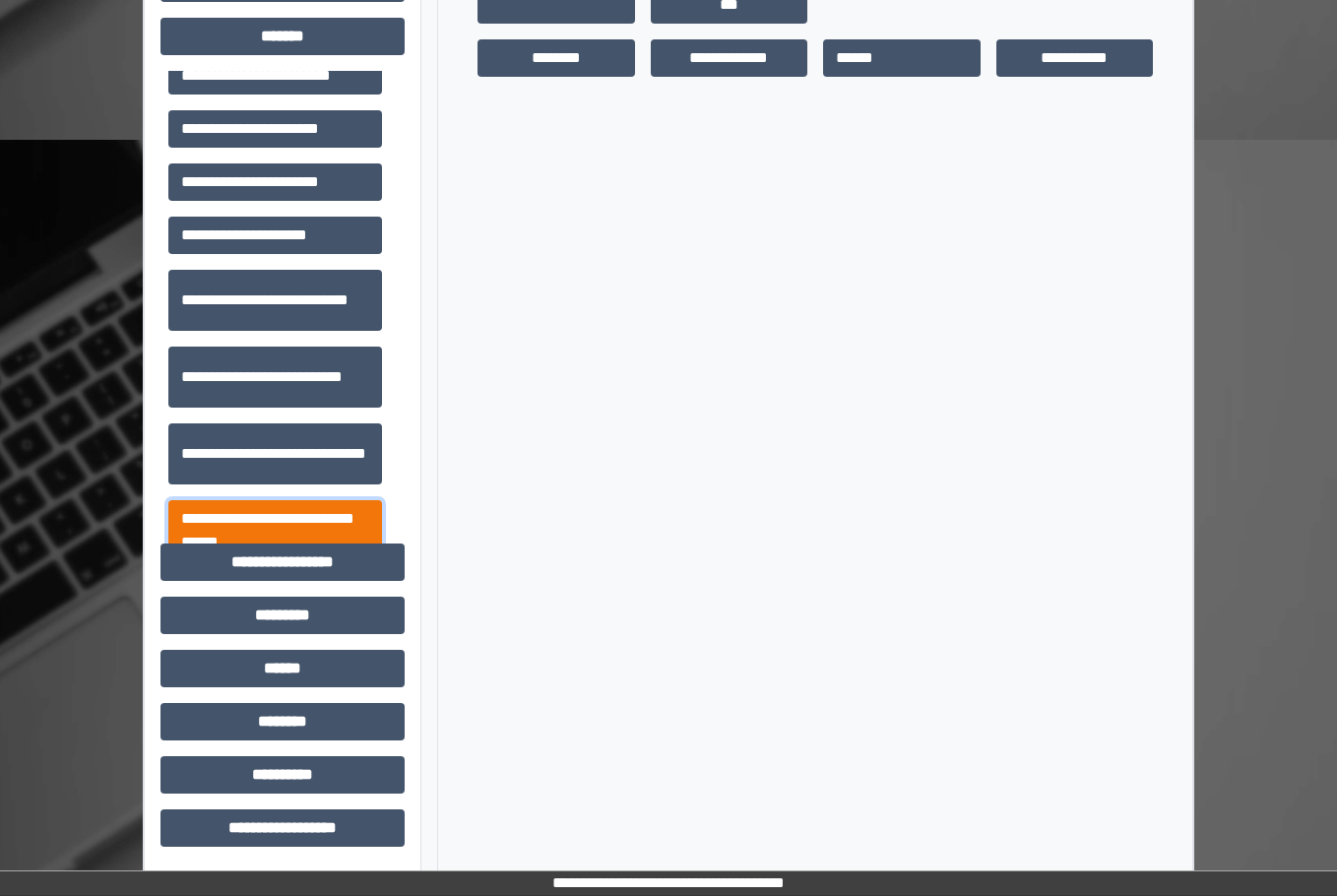 click on "**********" at bounding box center [275, 531] 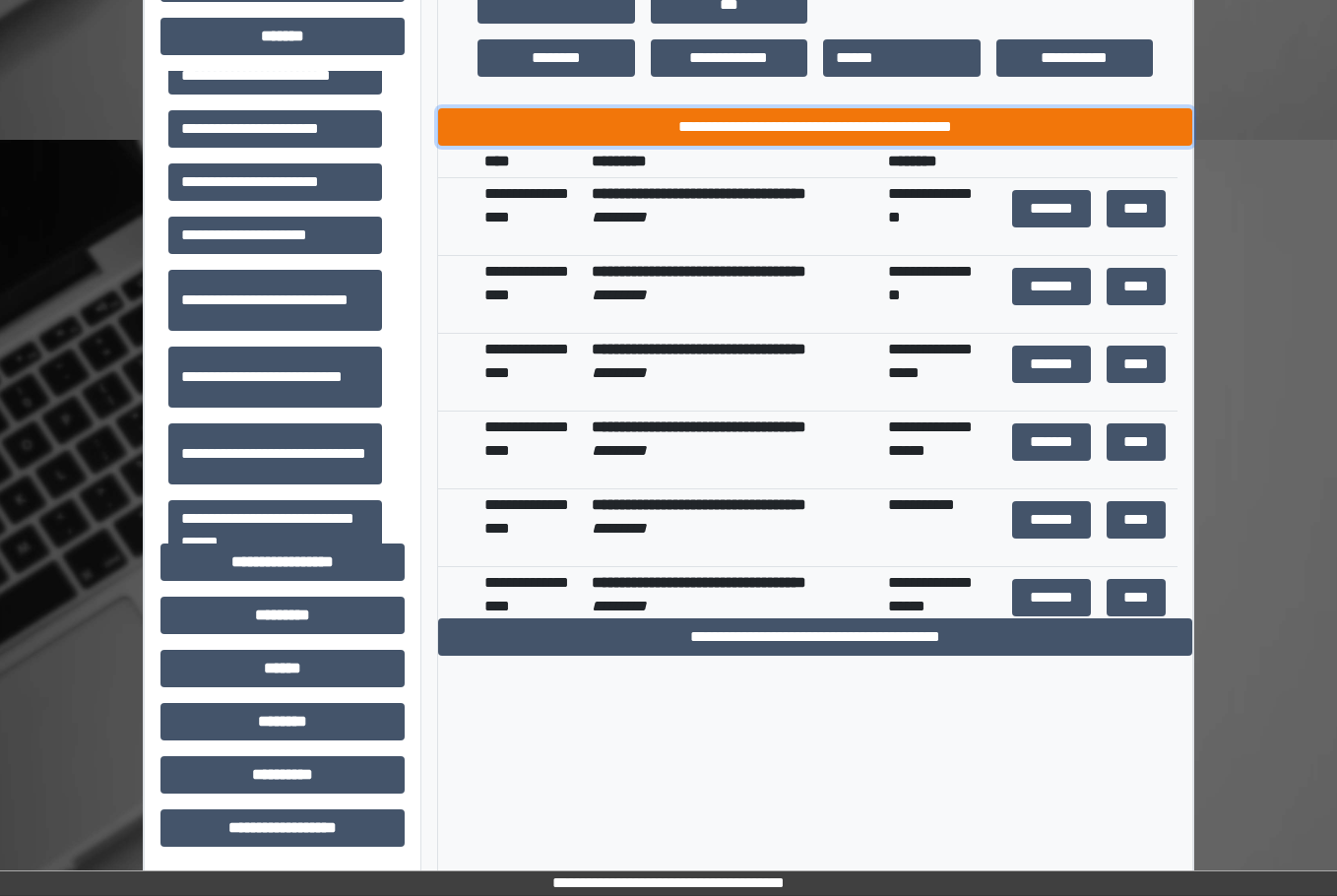 click on "**********" at bounding box center [815, 127] 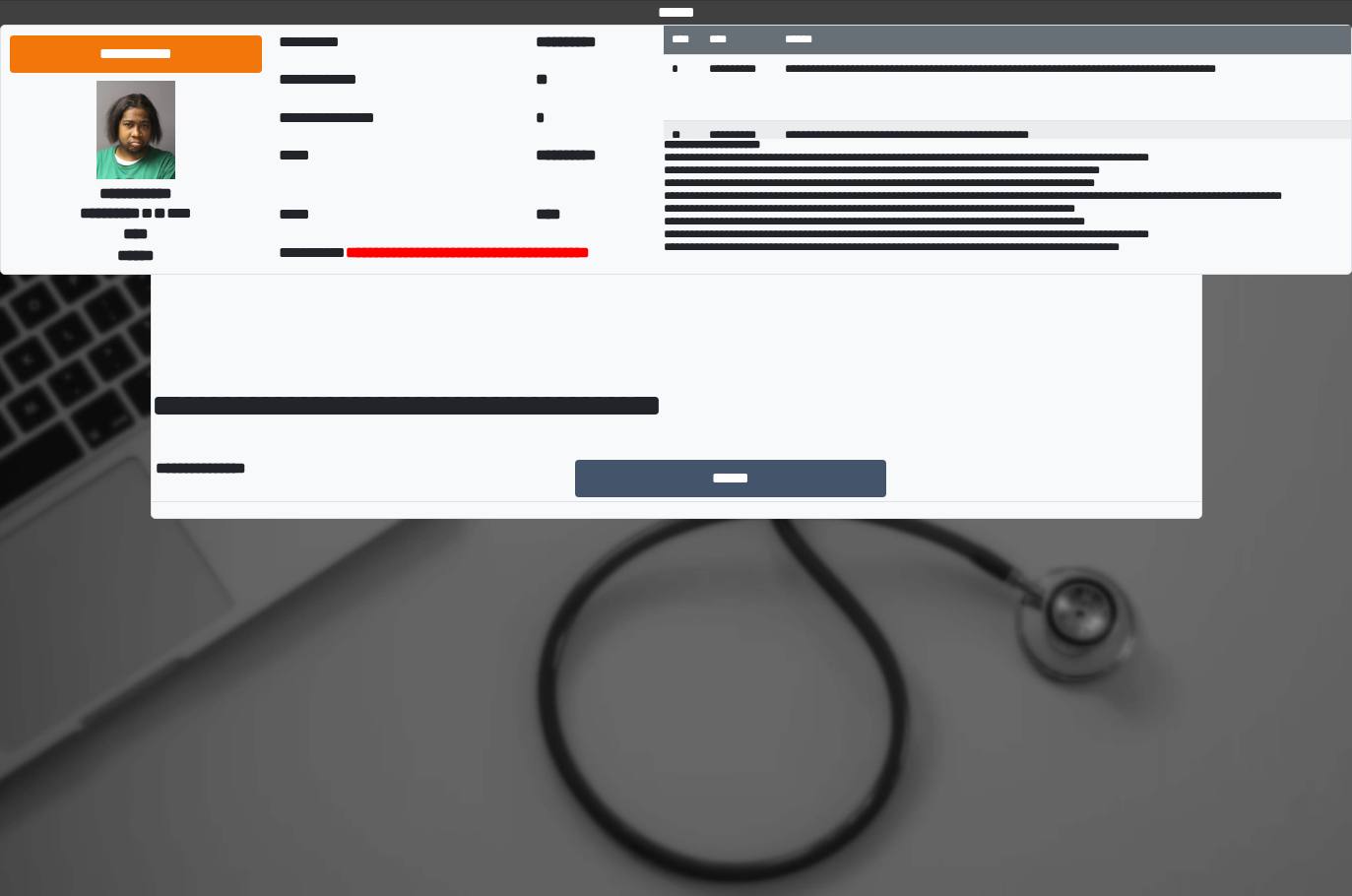 scroll, scrollTop: 0, scrollLeft: 0, axis: both 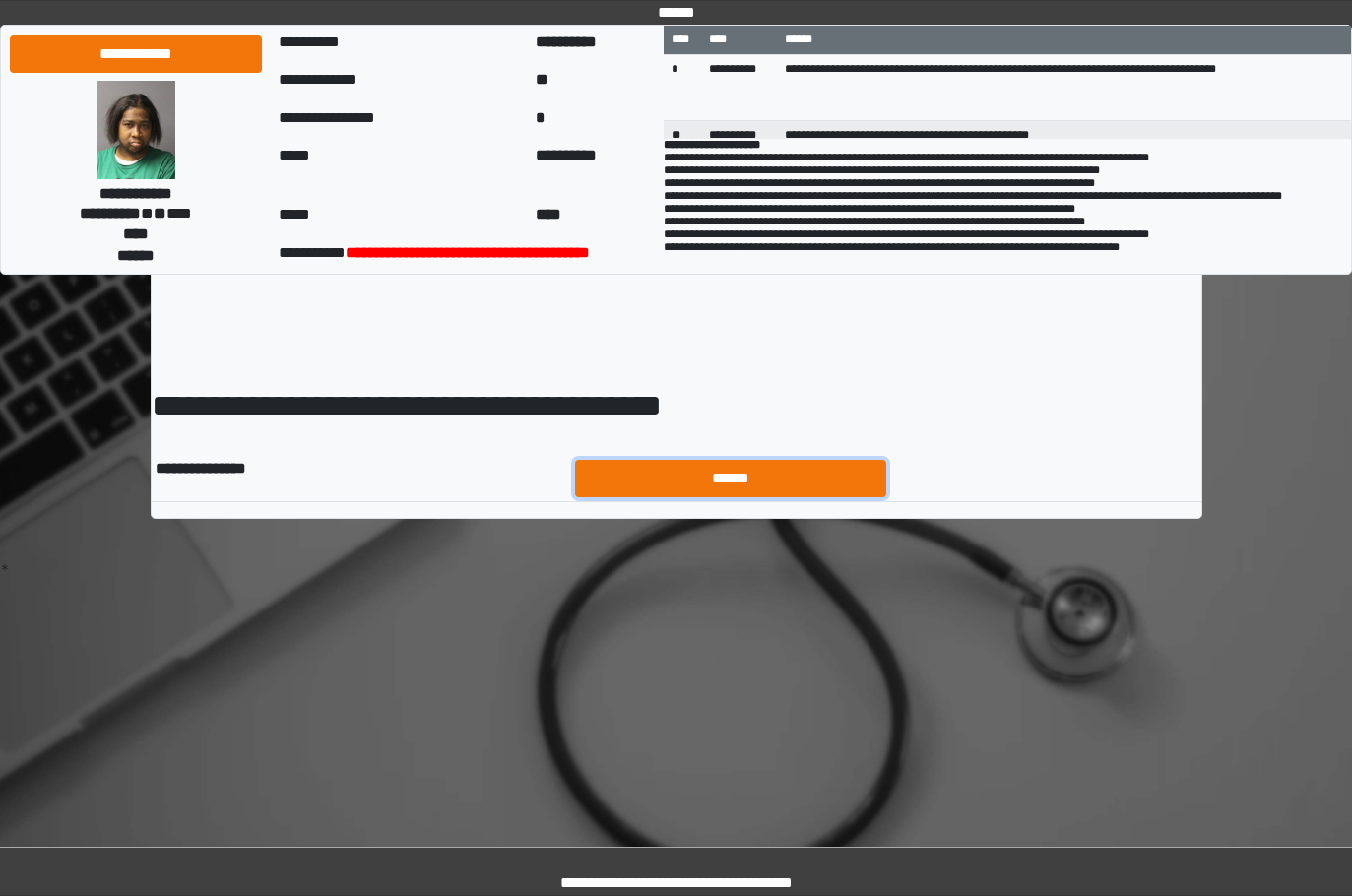 click on "******" at bounding box center (731, 479) 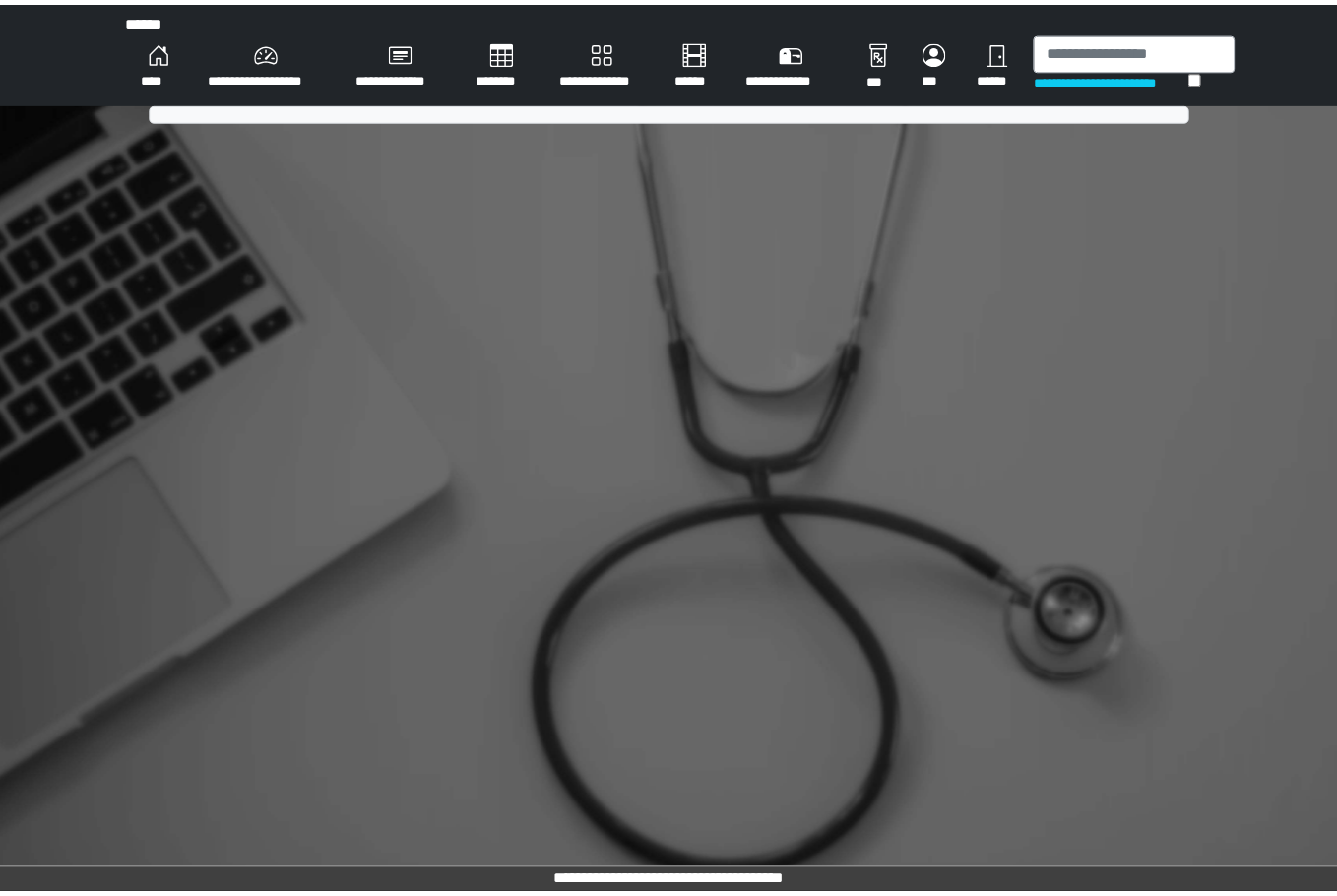 scroll, scrollTop: 0, scrollLeft: 0, axis: both 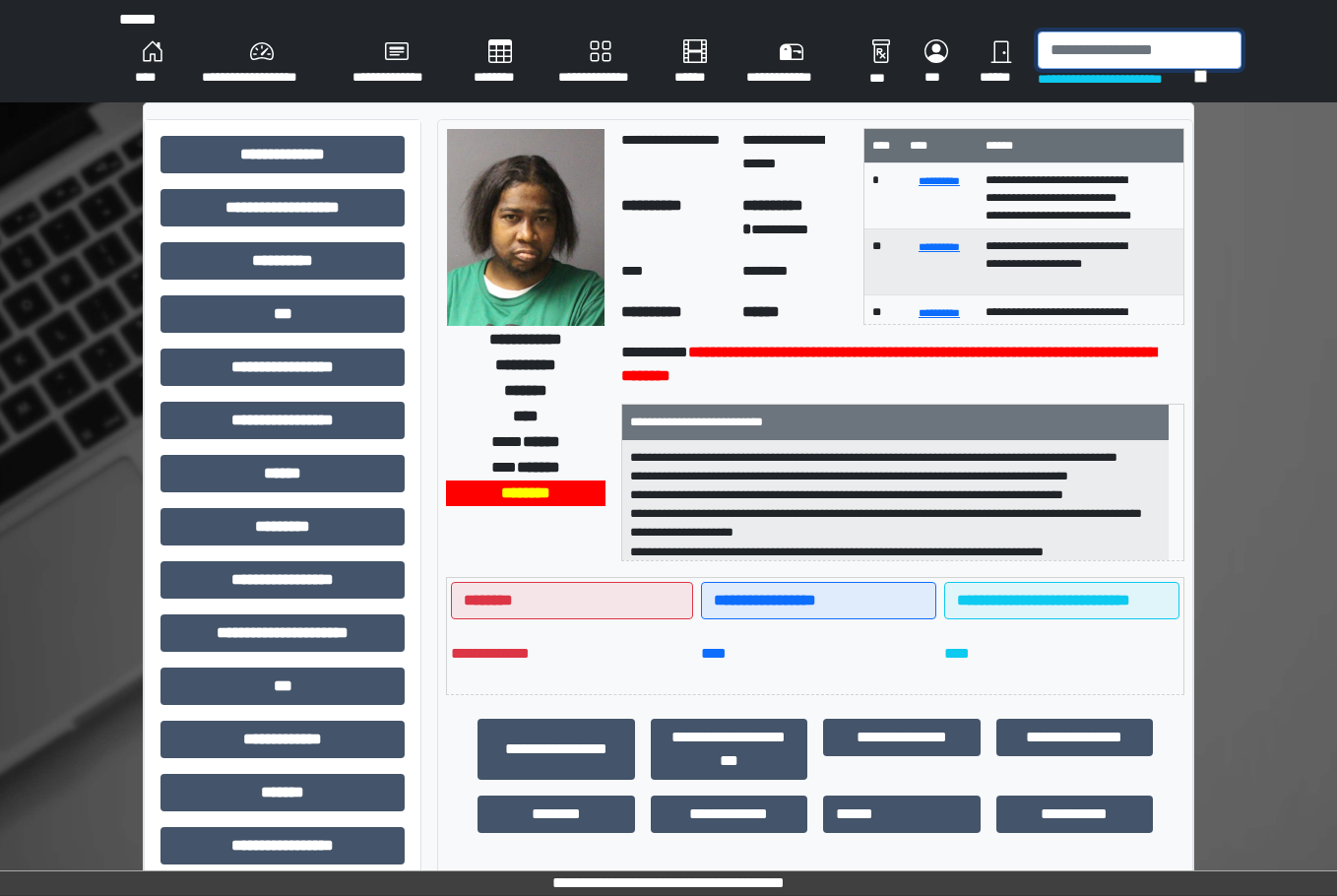 click at bounding box center (1139, 50) 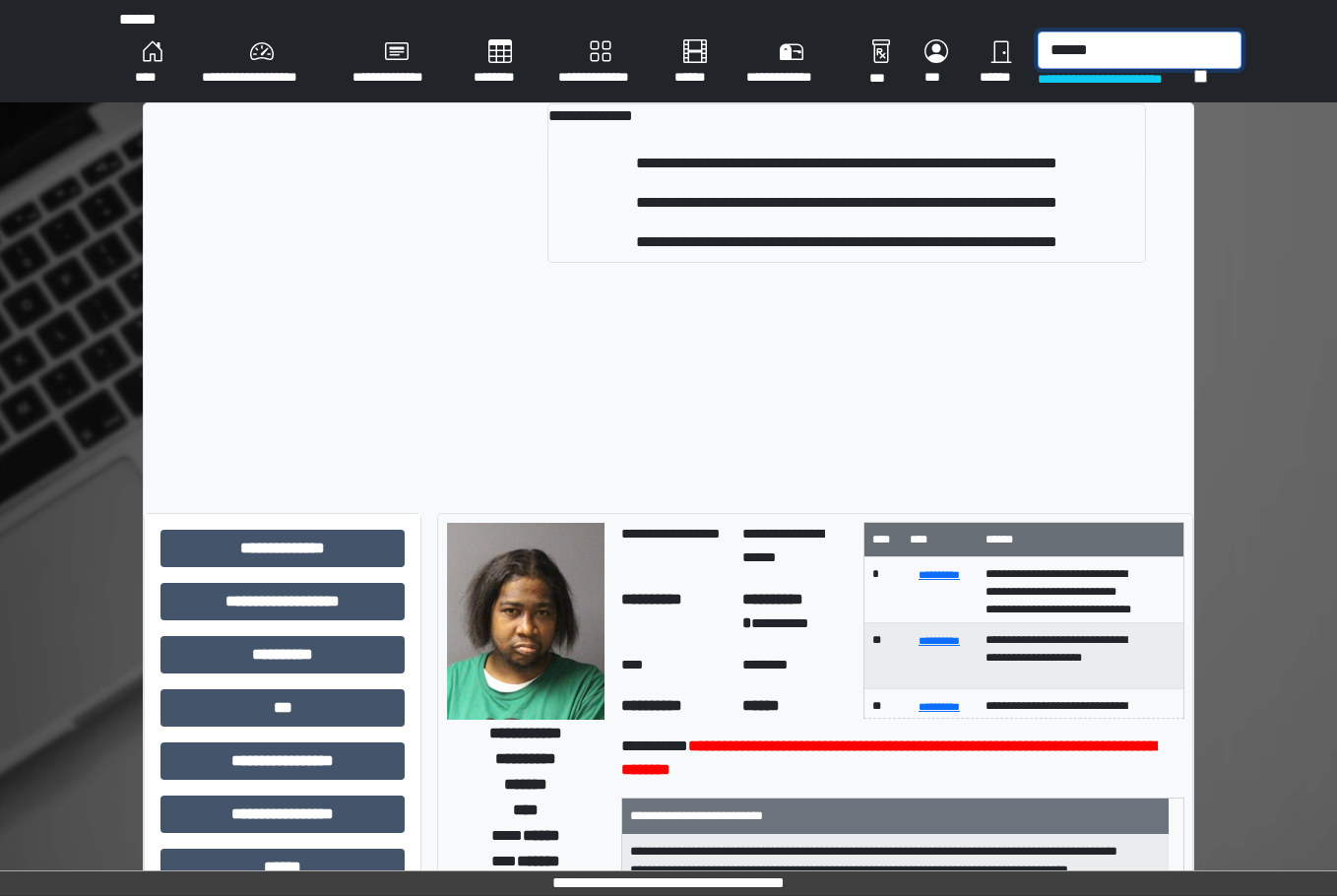 type on "******" 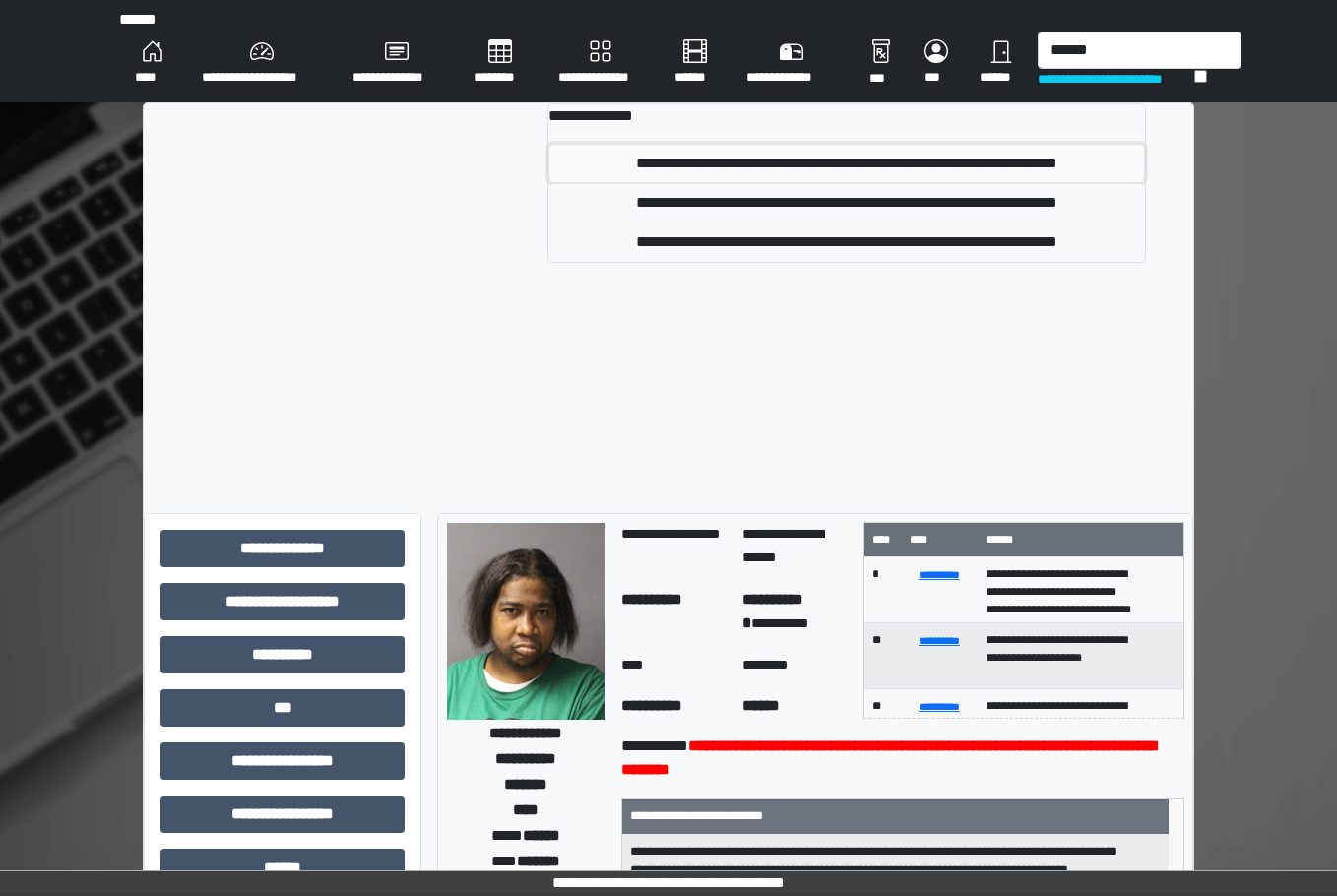 click on "**********" at bounding box center (847, 163) 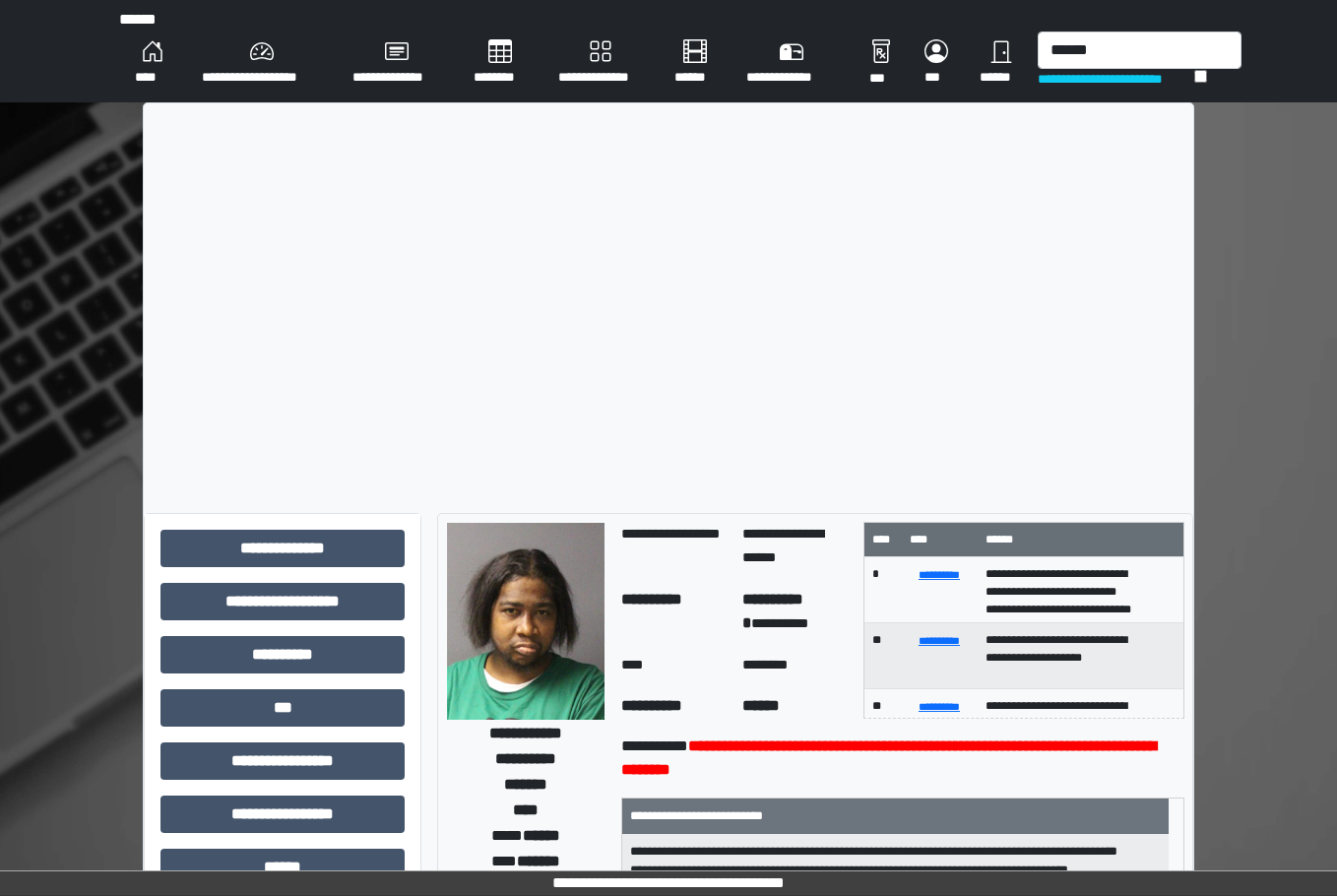 type 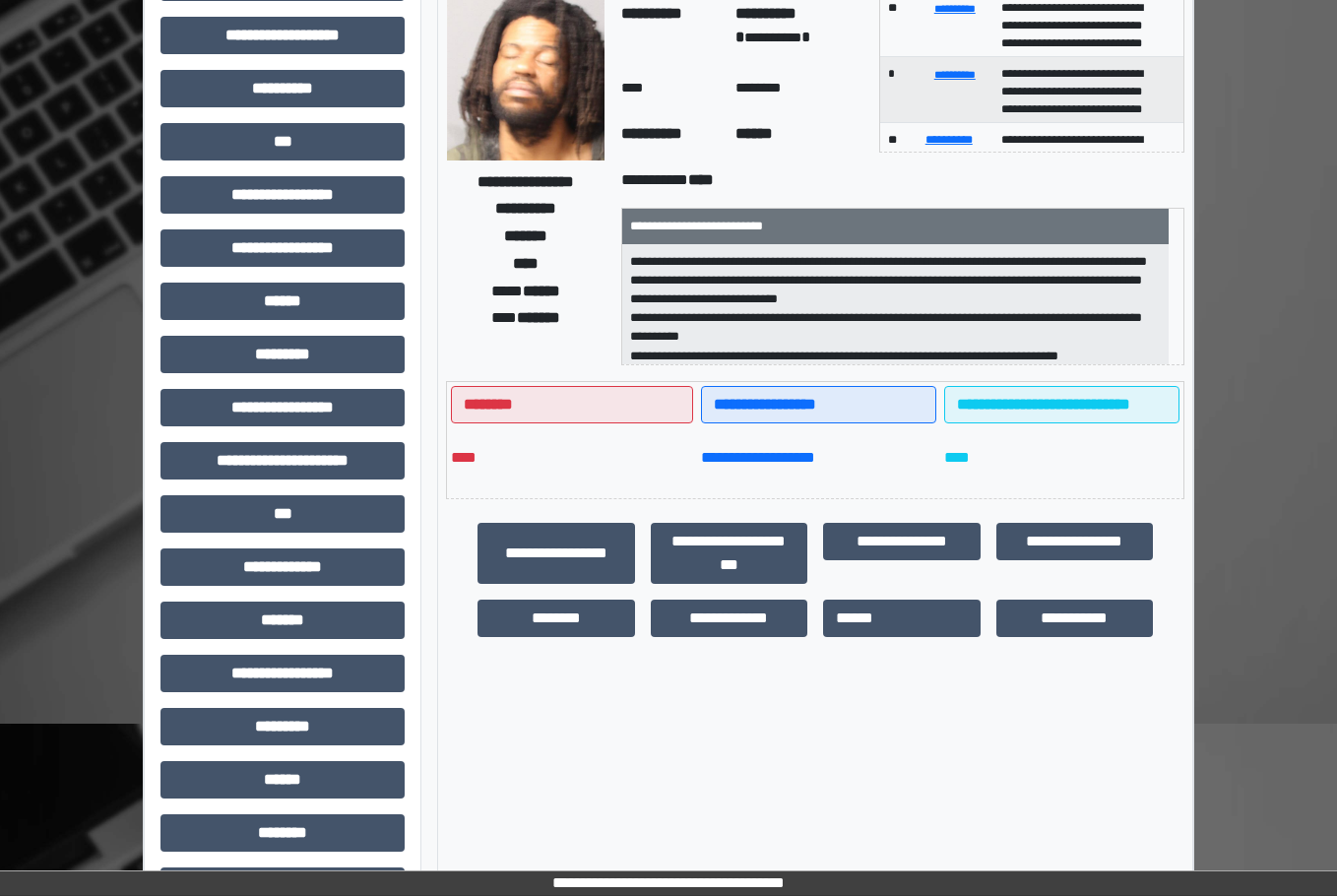 scroll, scrollTop: 284, scrollLeft: 0, axis: vertical 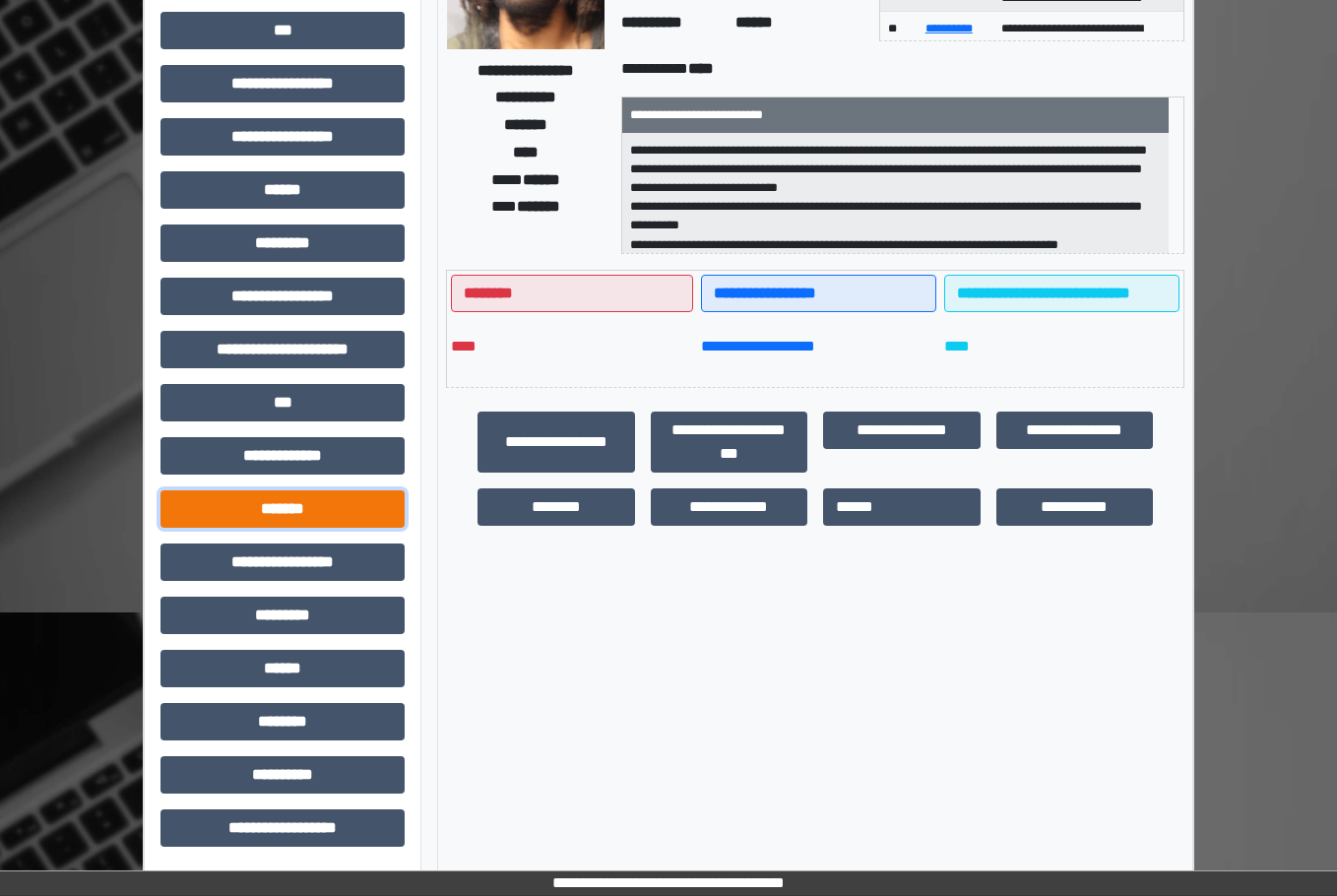 click on "*******" at bounding box center (283, 509) 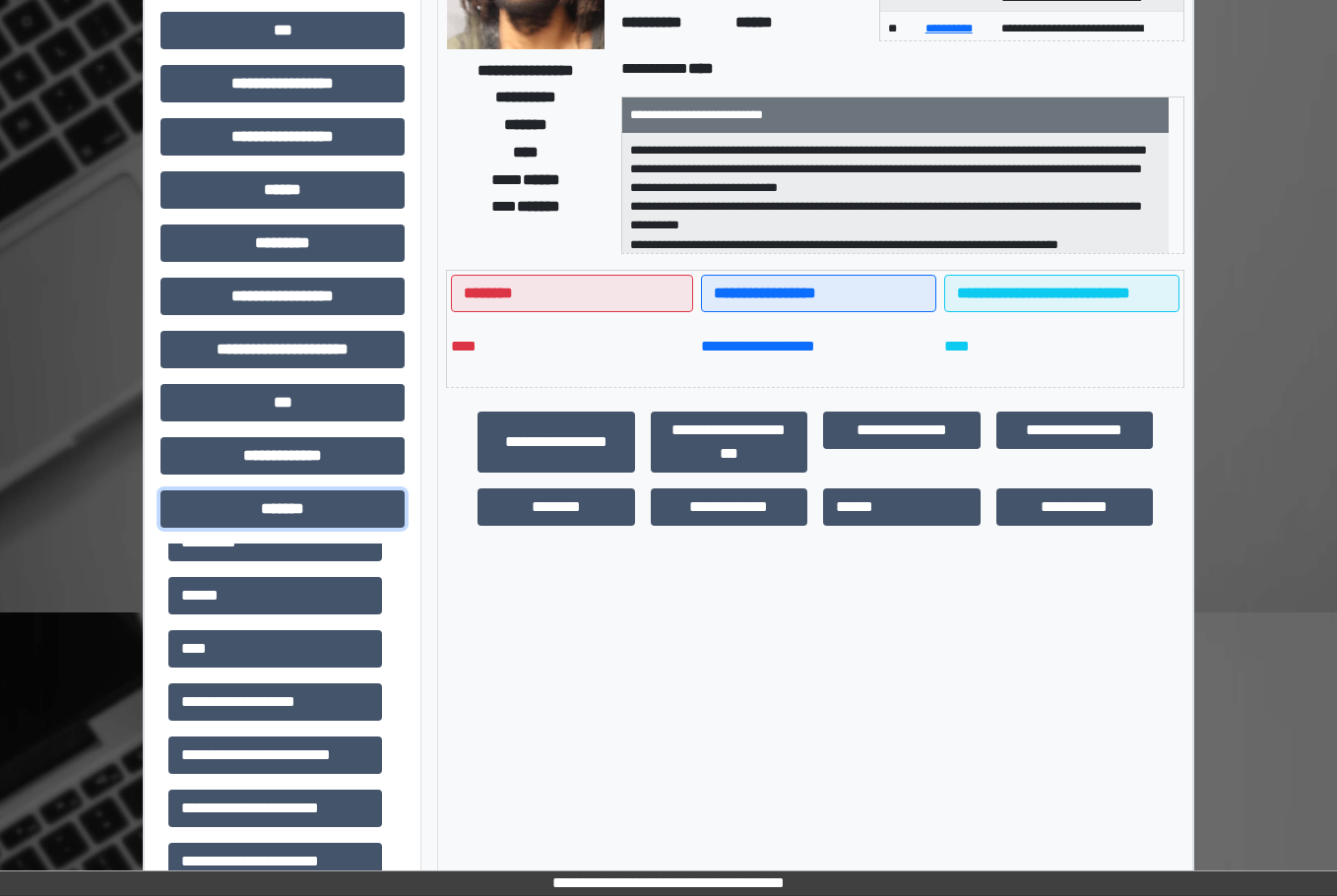 scroll, scrollTop: 394, scrollLeft: 0, axis: vertical 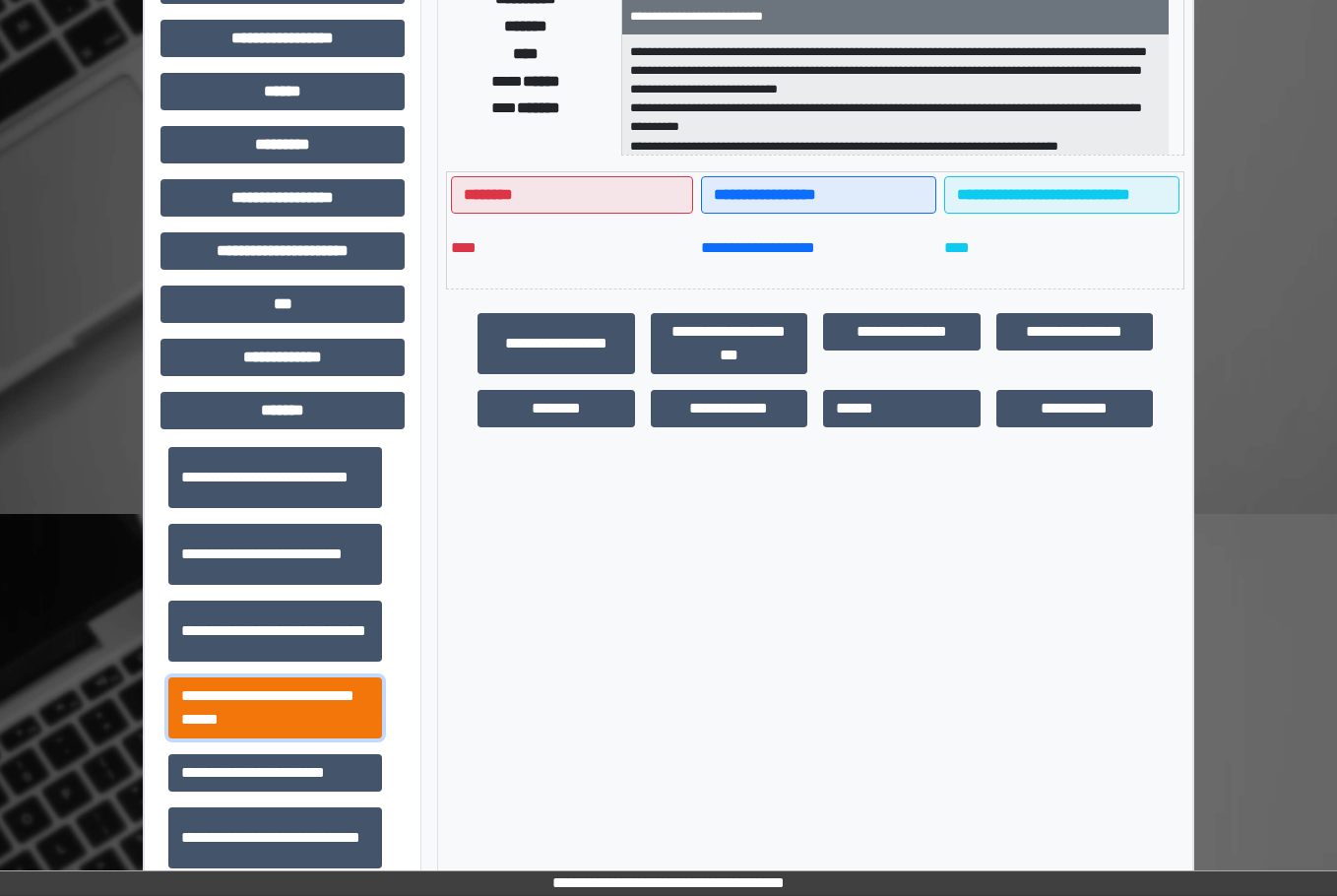 click on "**********" at bounding box center (275, 708) 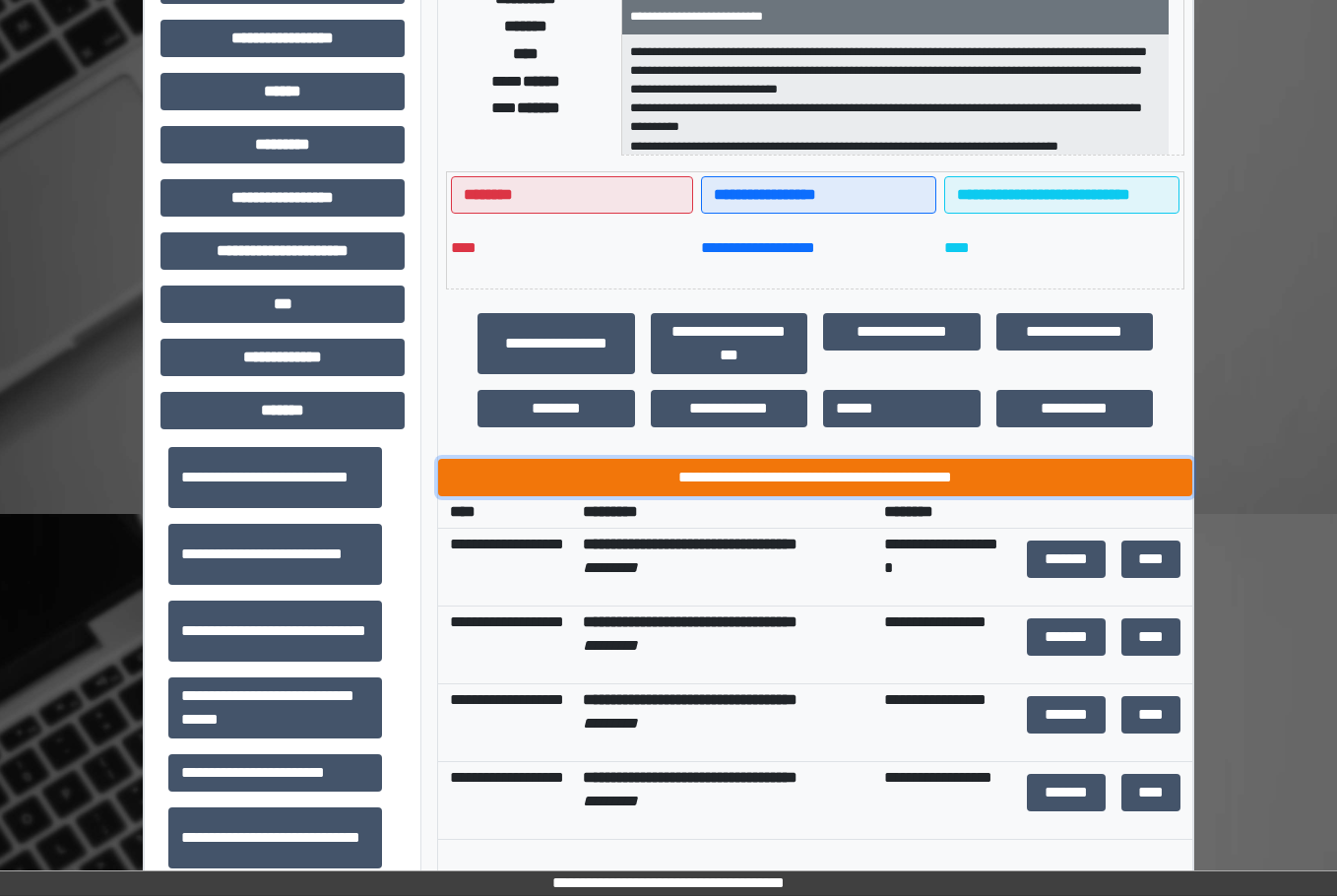 click on "**********" at bounding box center [815, 478] 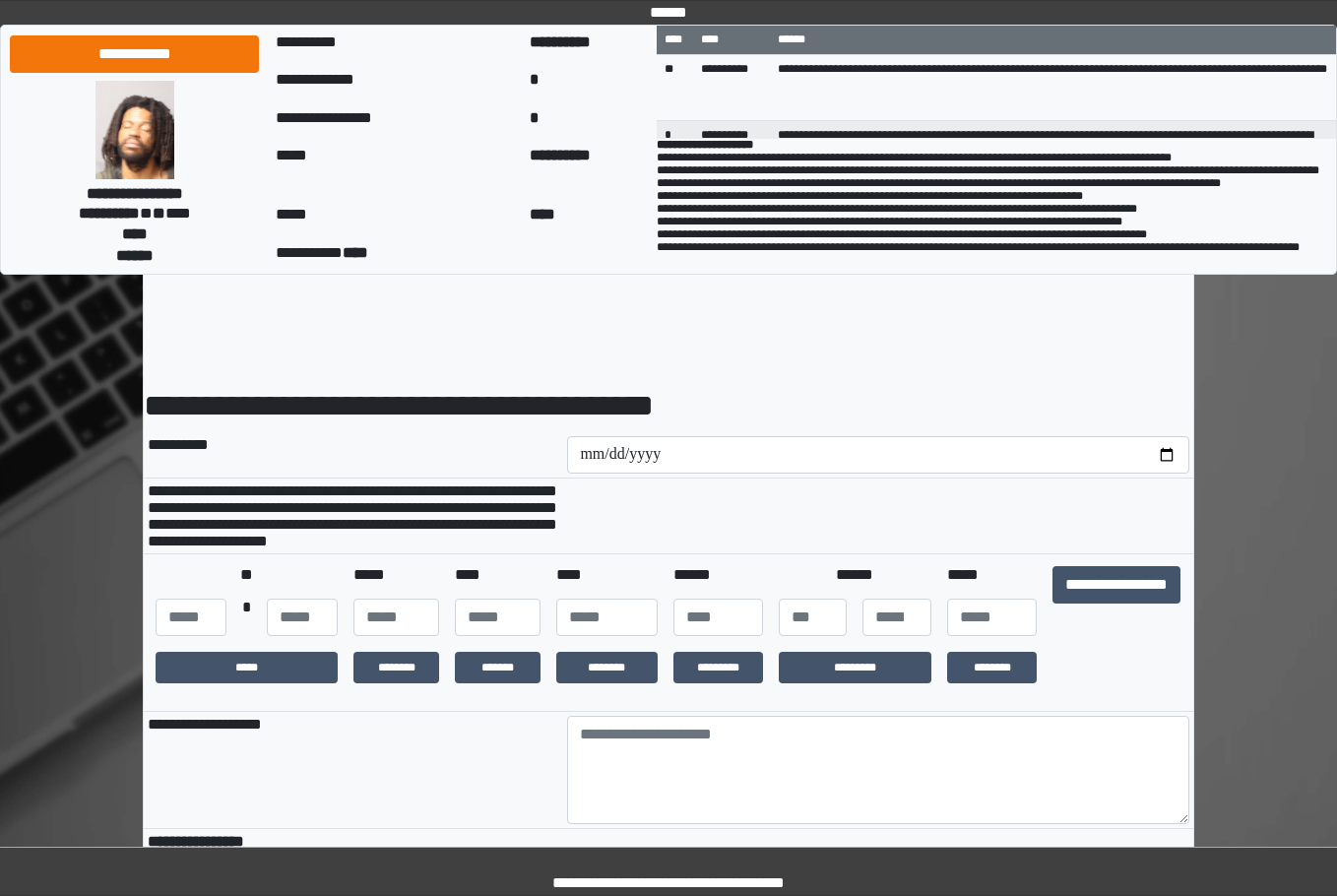 scroll, scrollTop: 0, scrollLeft: 0, axis: both 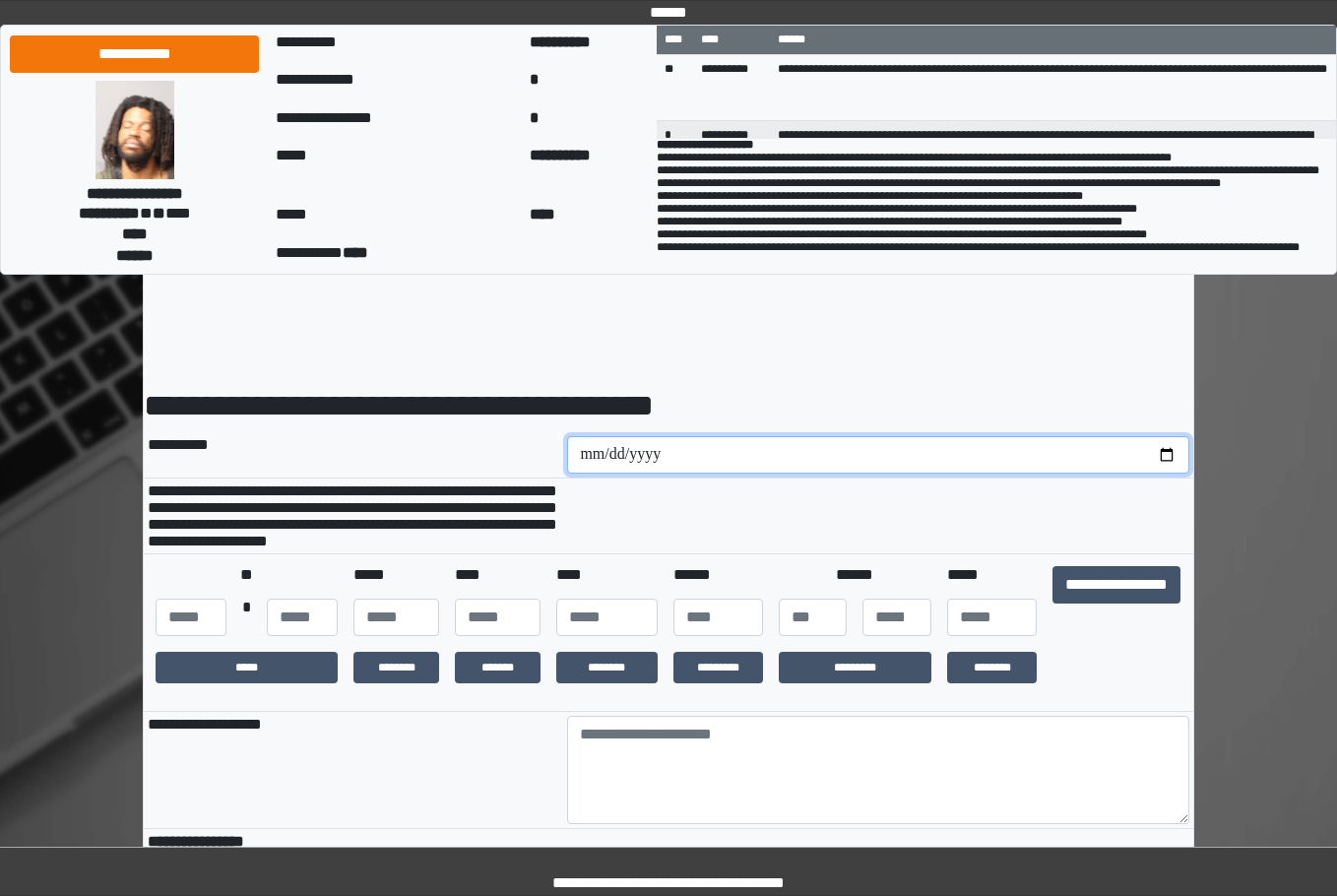 click at bounding box center (878, 455) 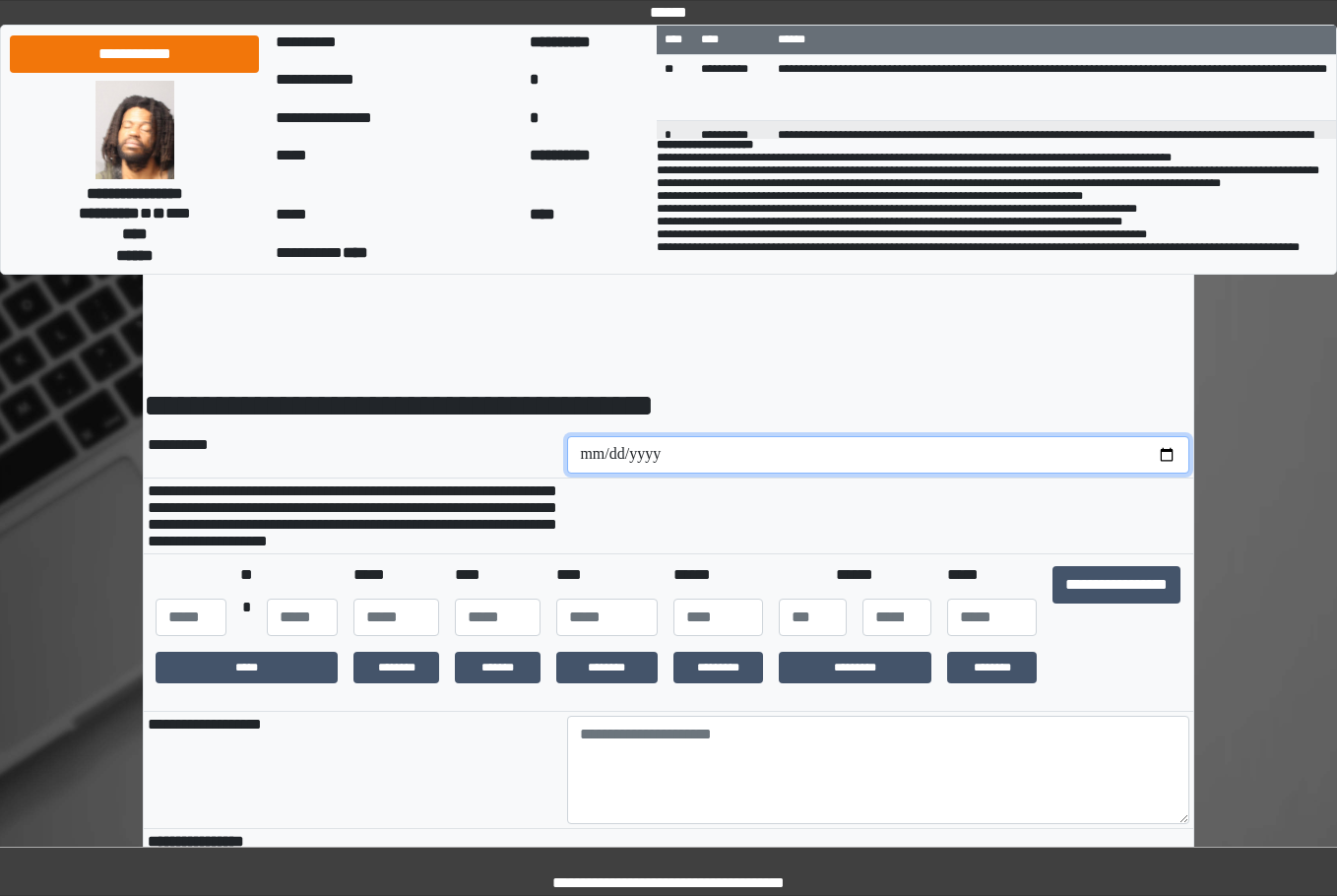 type on "**********" 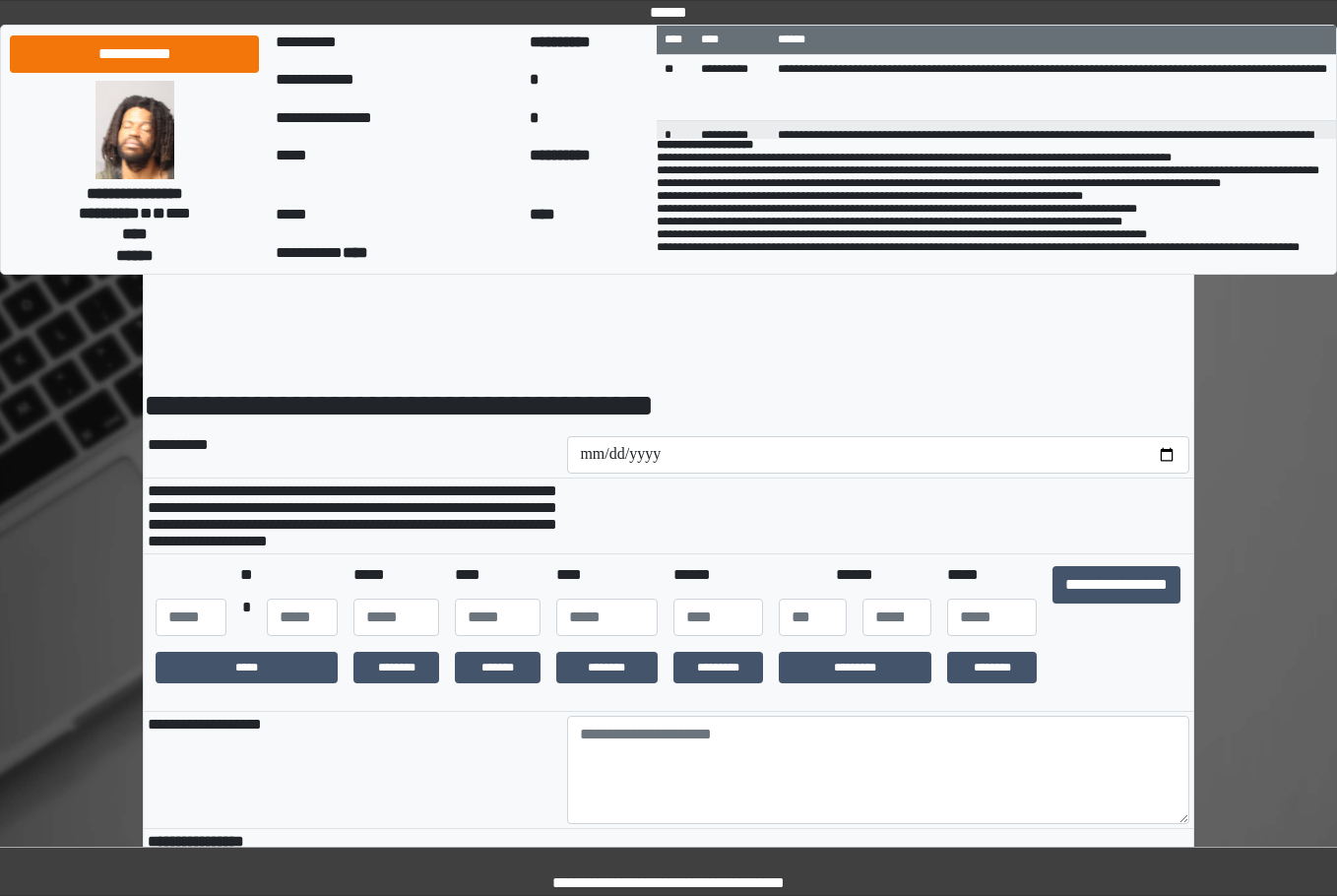 click on "**********" at bounding box center [1116, 601] 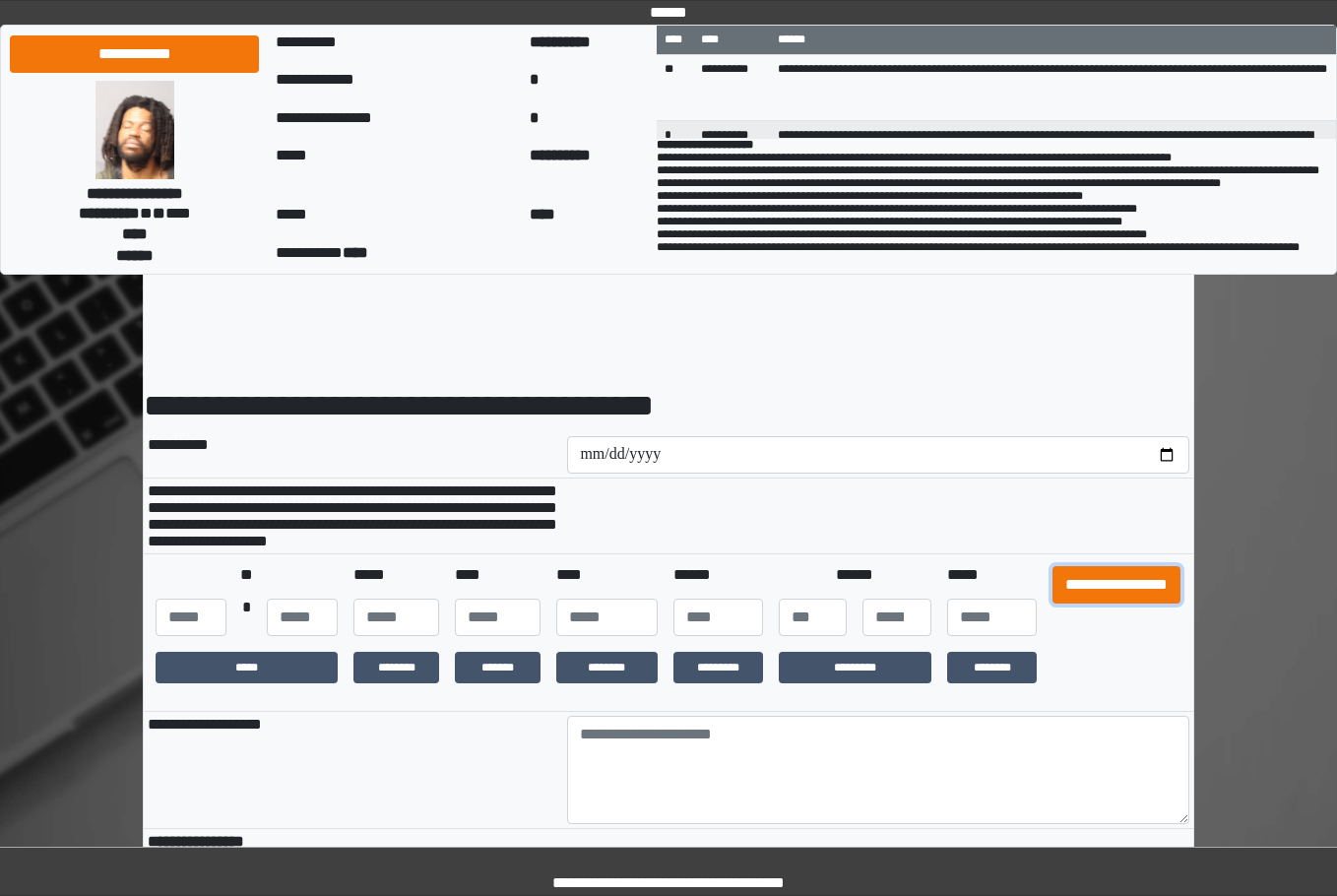 click on "**********" at bounding box center [1116, 585] 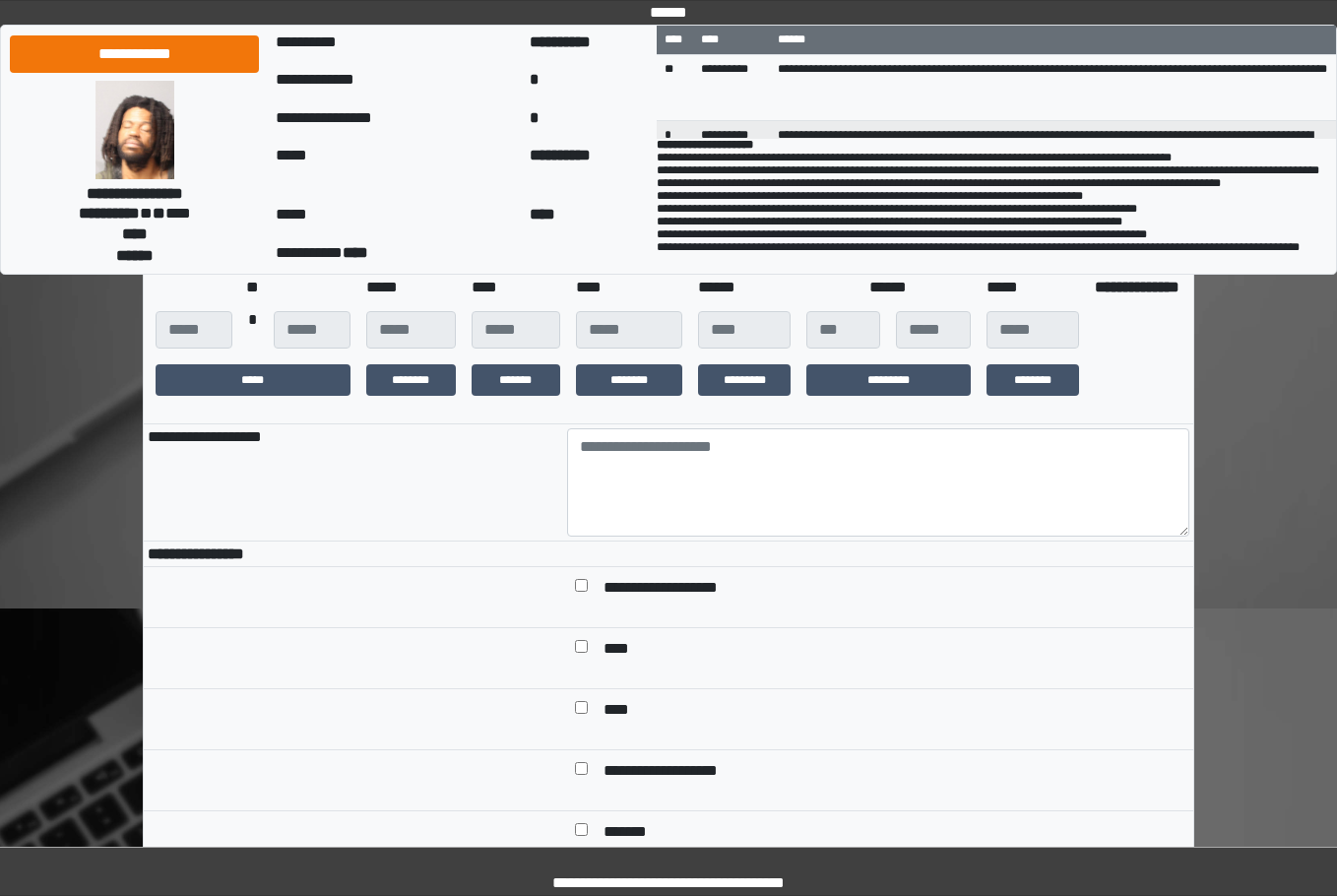 scroll, scrollTop: 295, scrollLeft: 0, axis: vertical 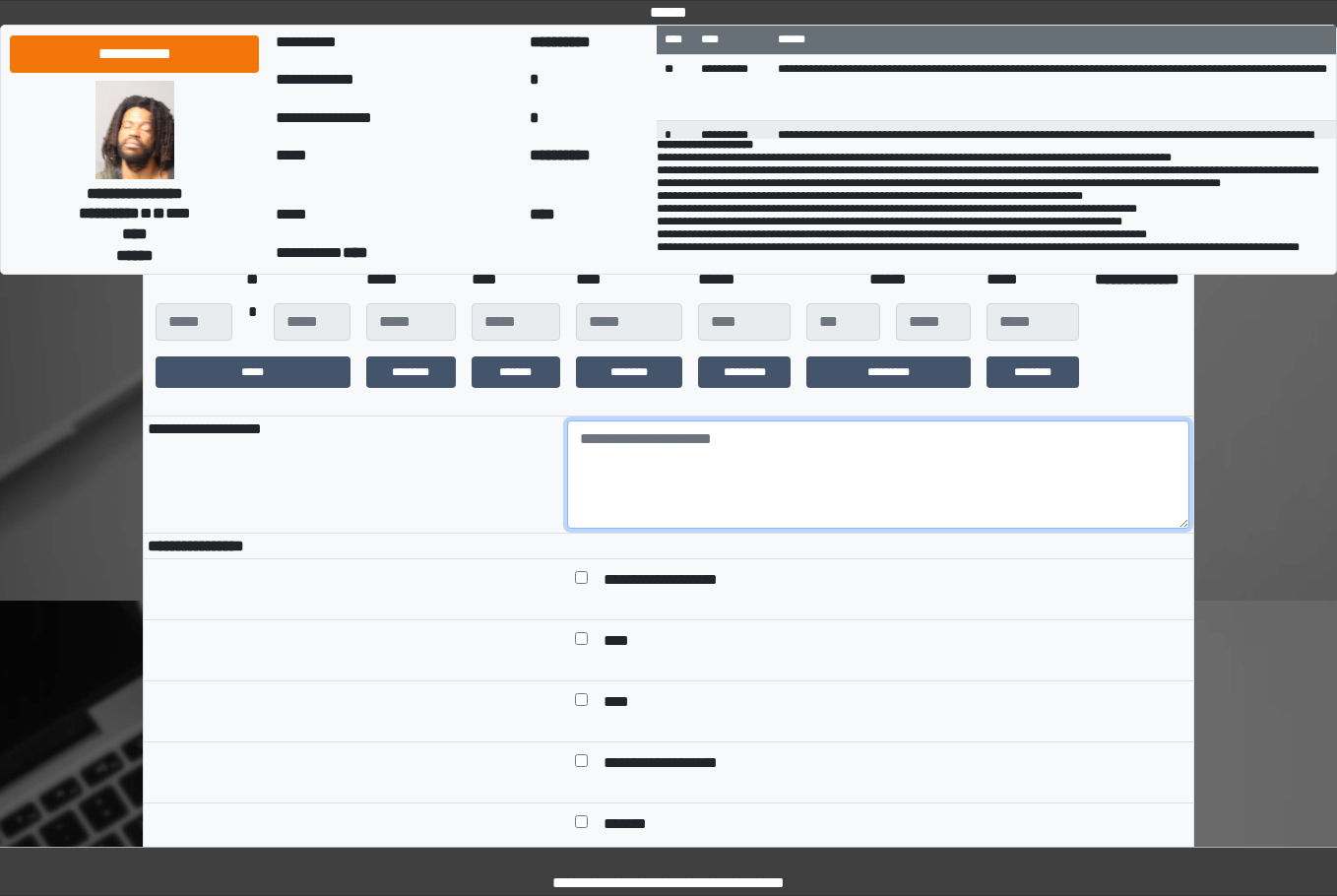 click at bounding box center (878, 475) 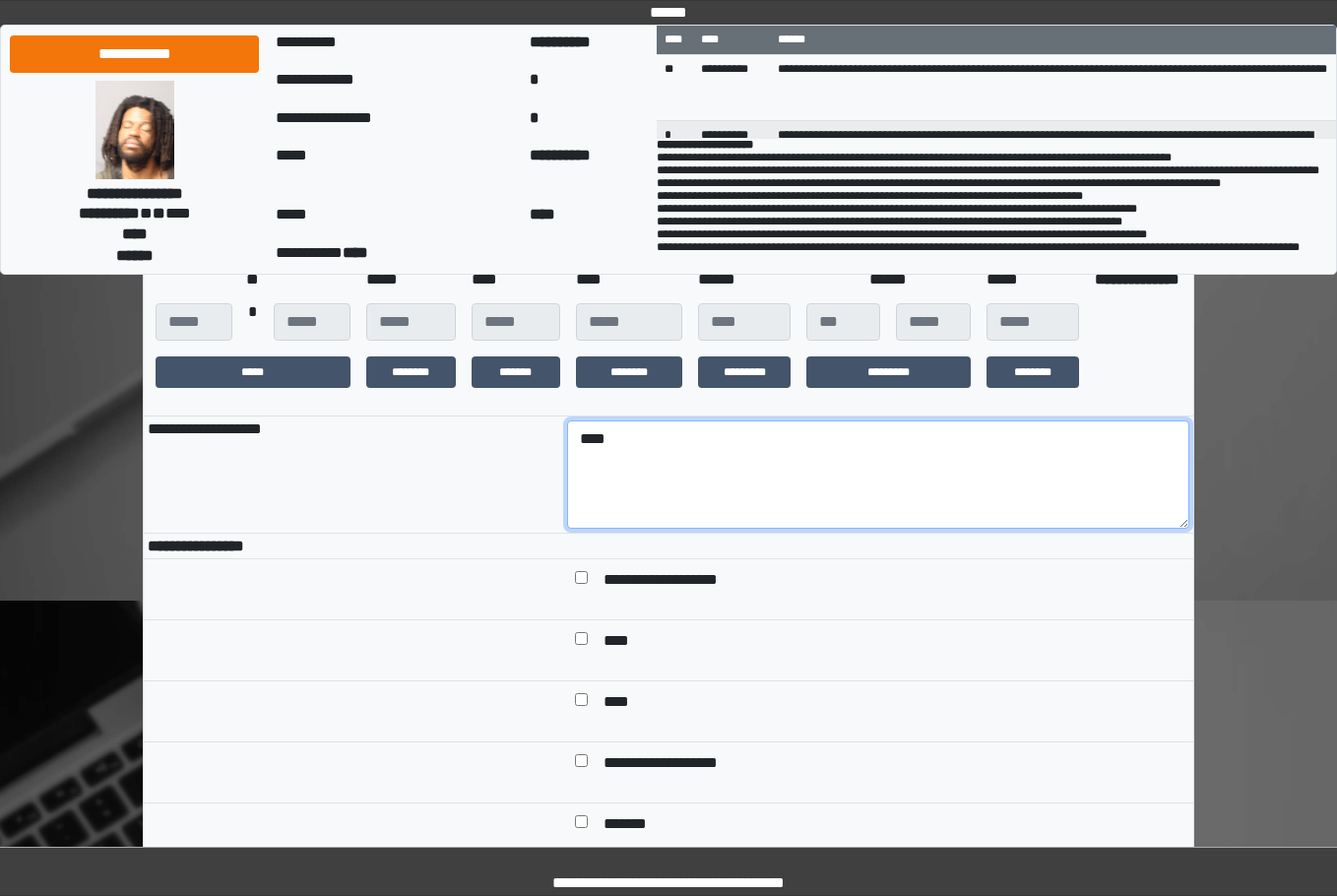 type on "****" 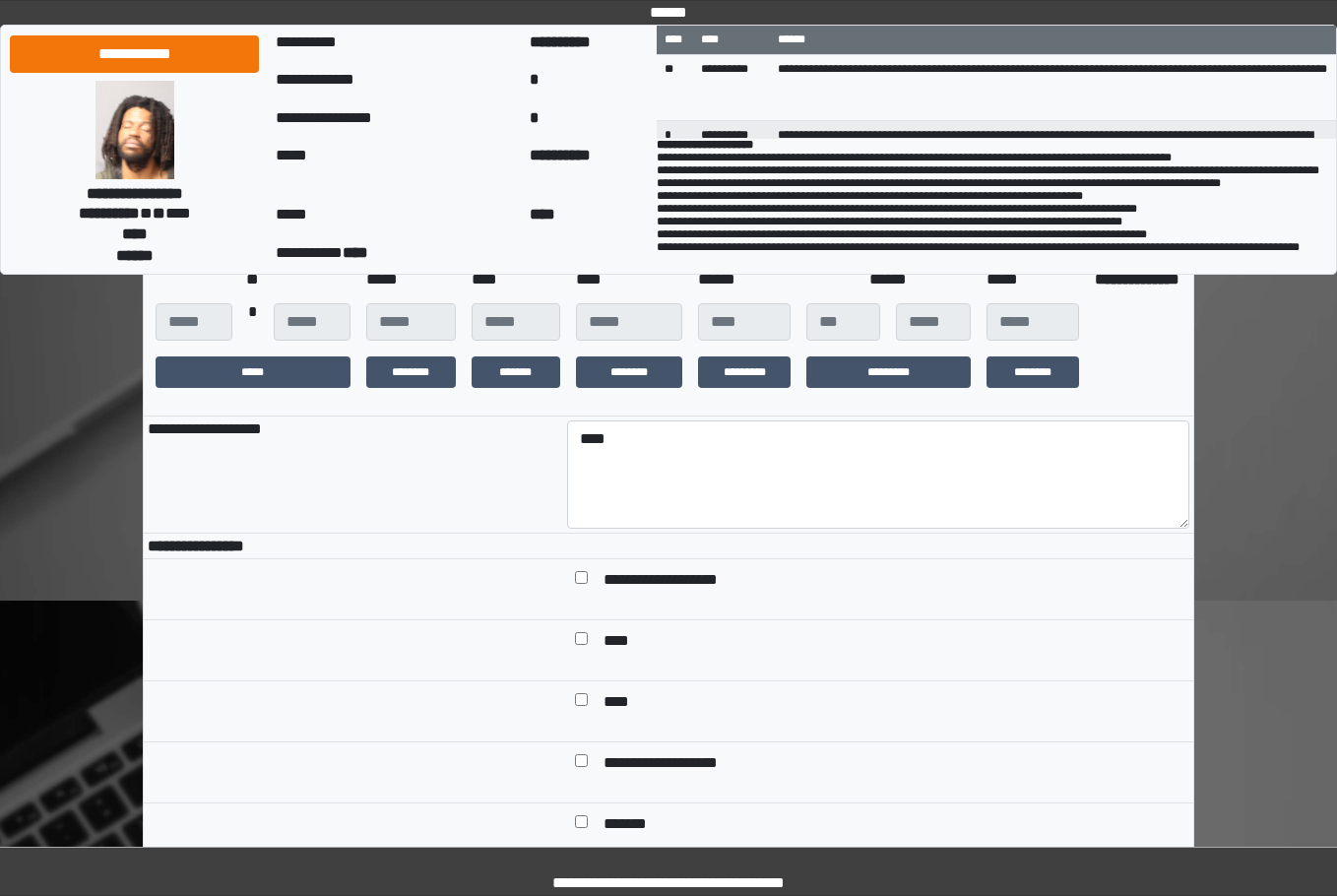click on "**********" at bounding box center [678, 764] 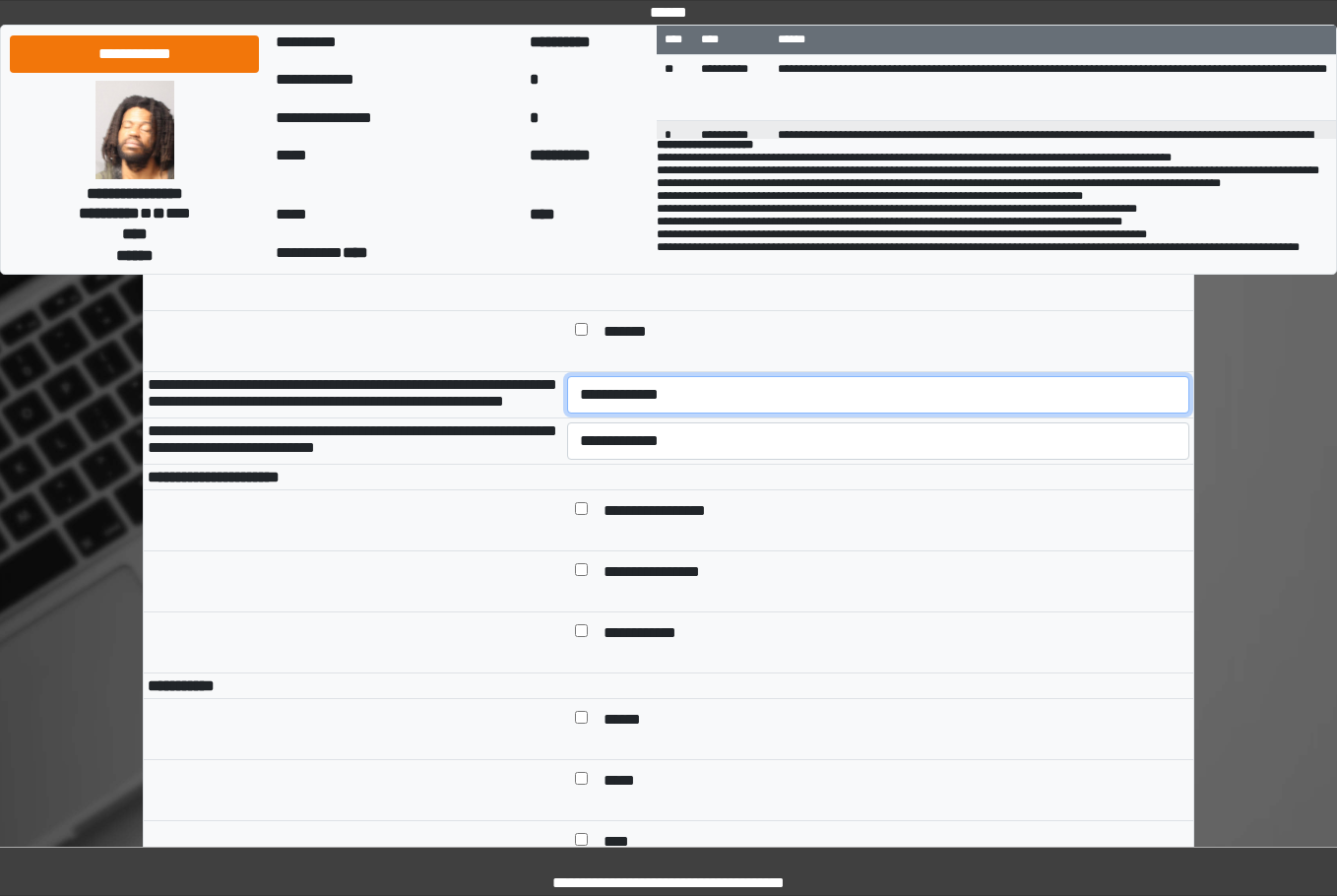 click on "**********" at bounding box center [878, 395] 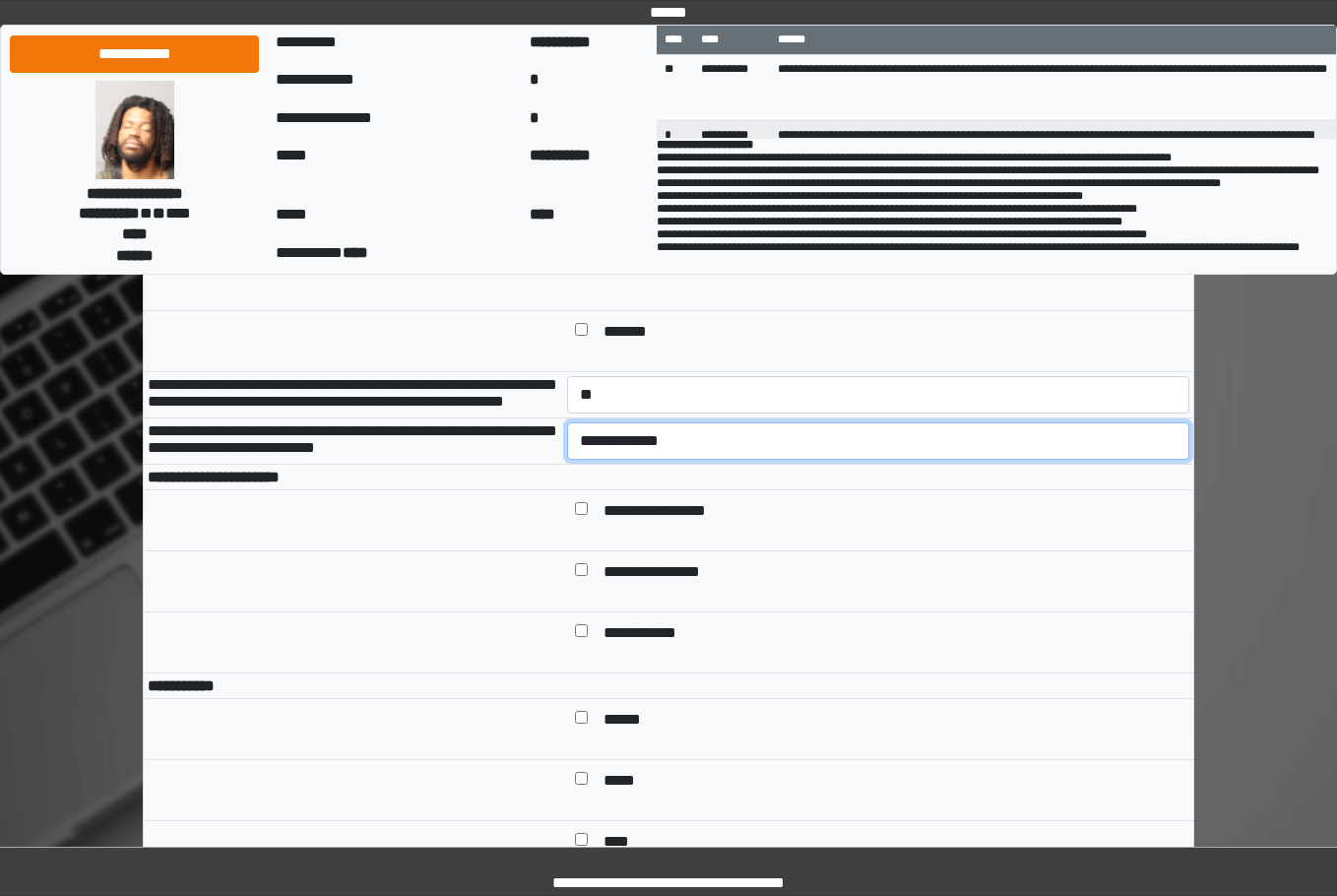 click on "**********" at bounding box center [878, 441] 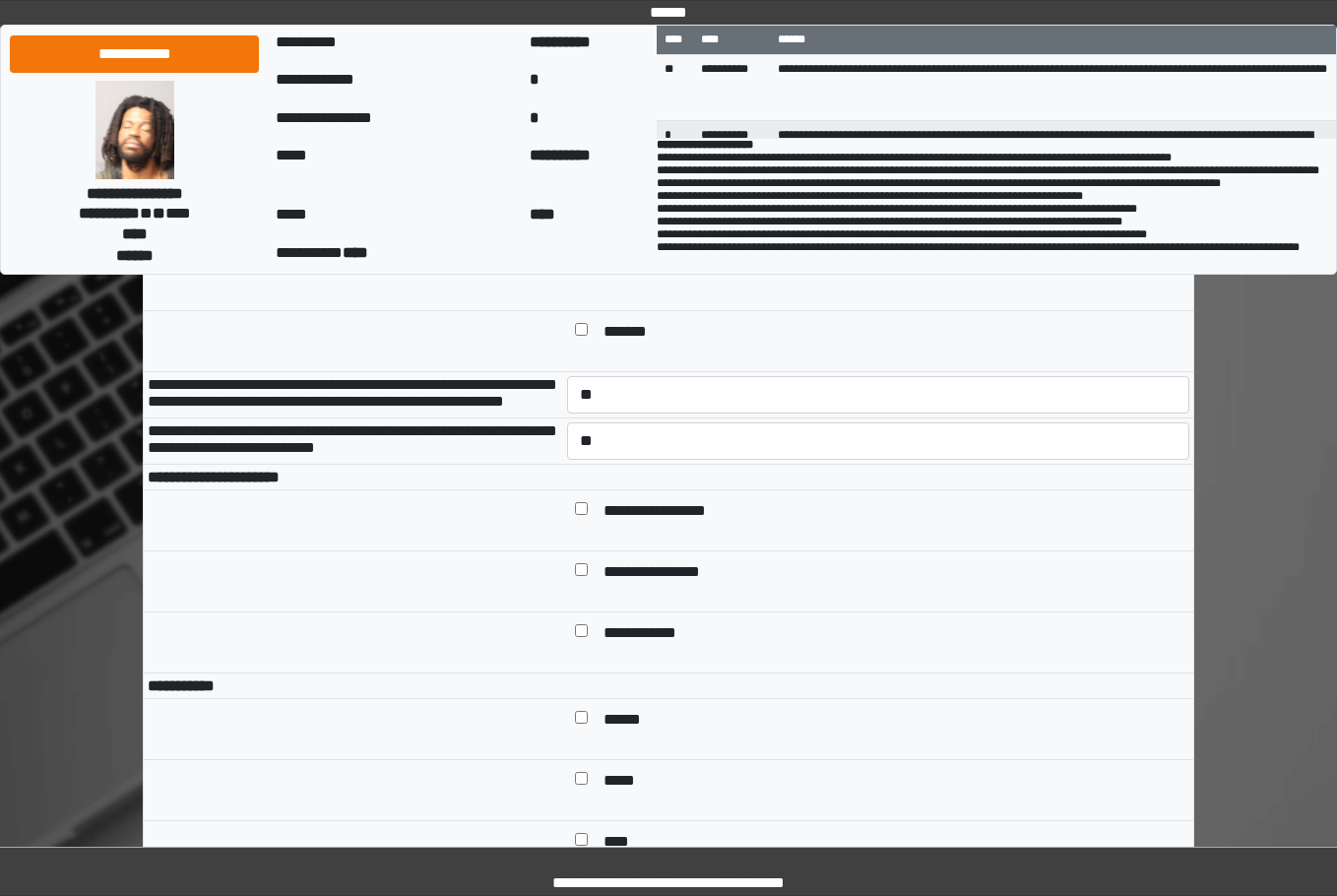 drag, startPoint x: 686, startPoint y: 571, endPoint x: 684, endPoint y: 588, distance: 17.117243 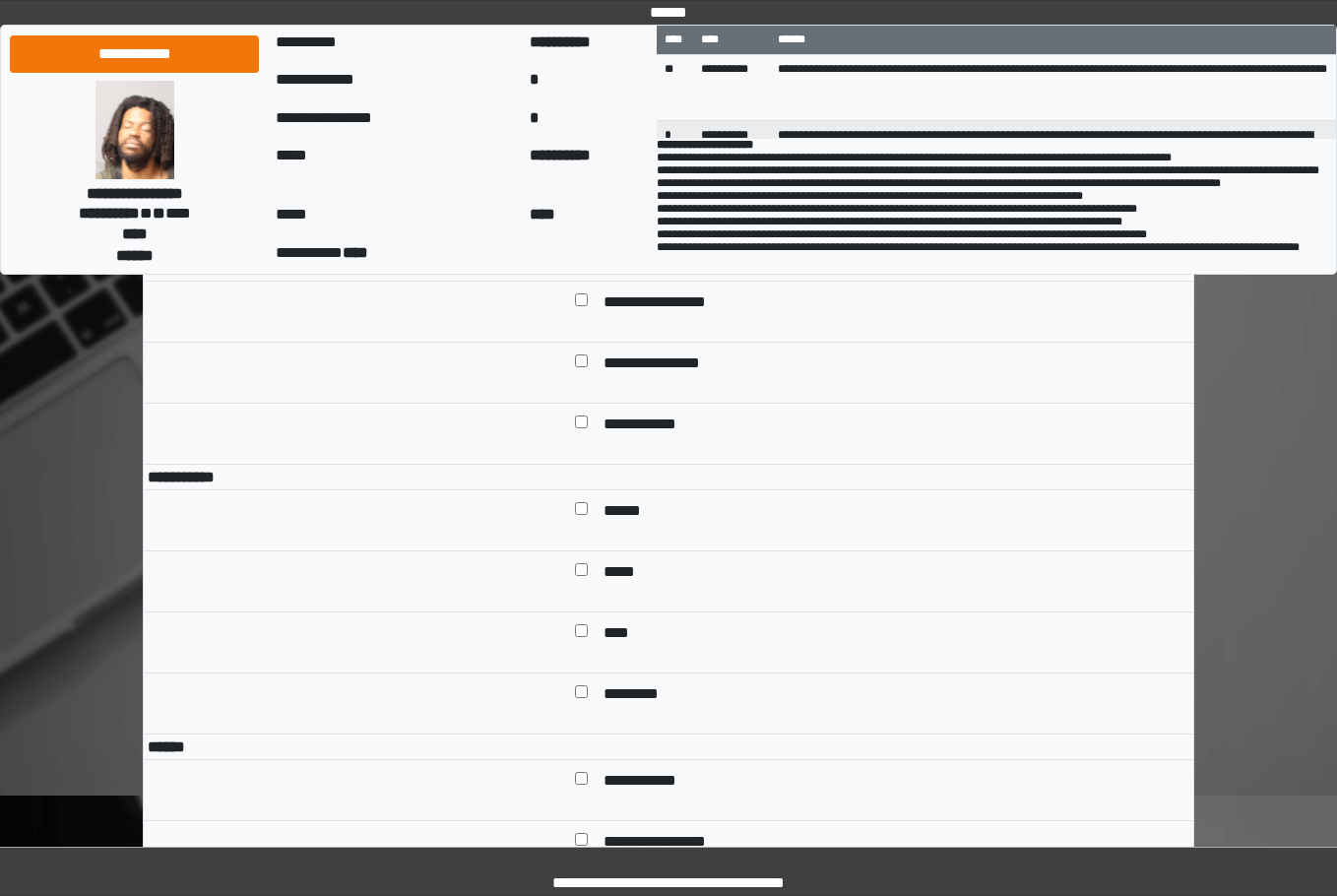 scroll, scrollTop: 1083, scrollLeft: 0, axis: vertical 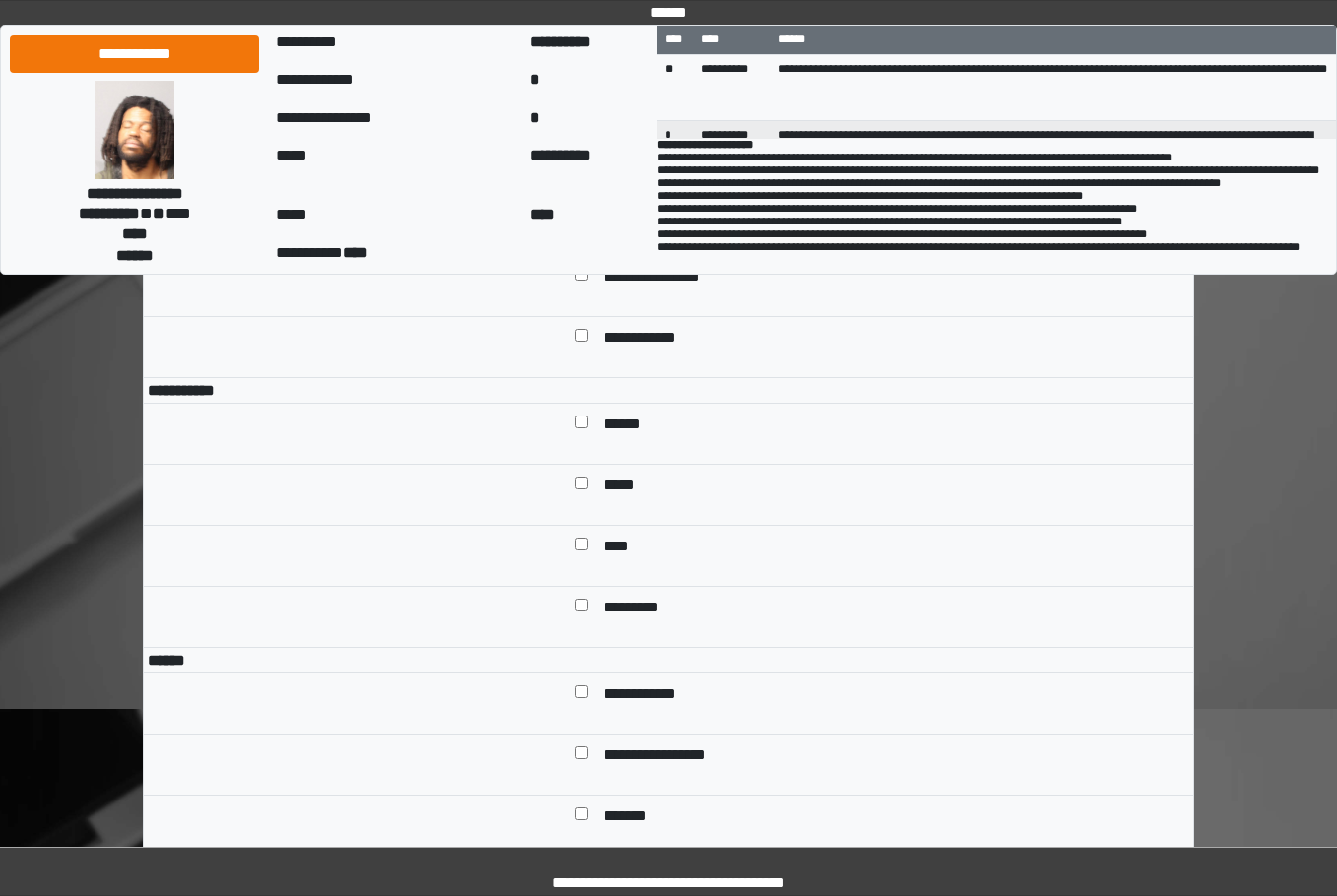 click on "******" at bounding box center [892, 425] 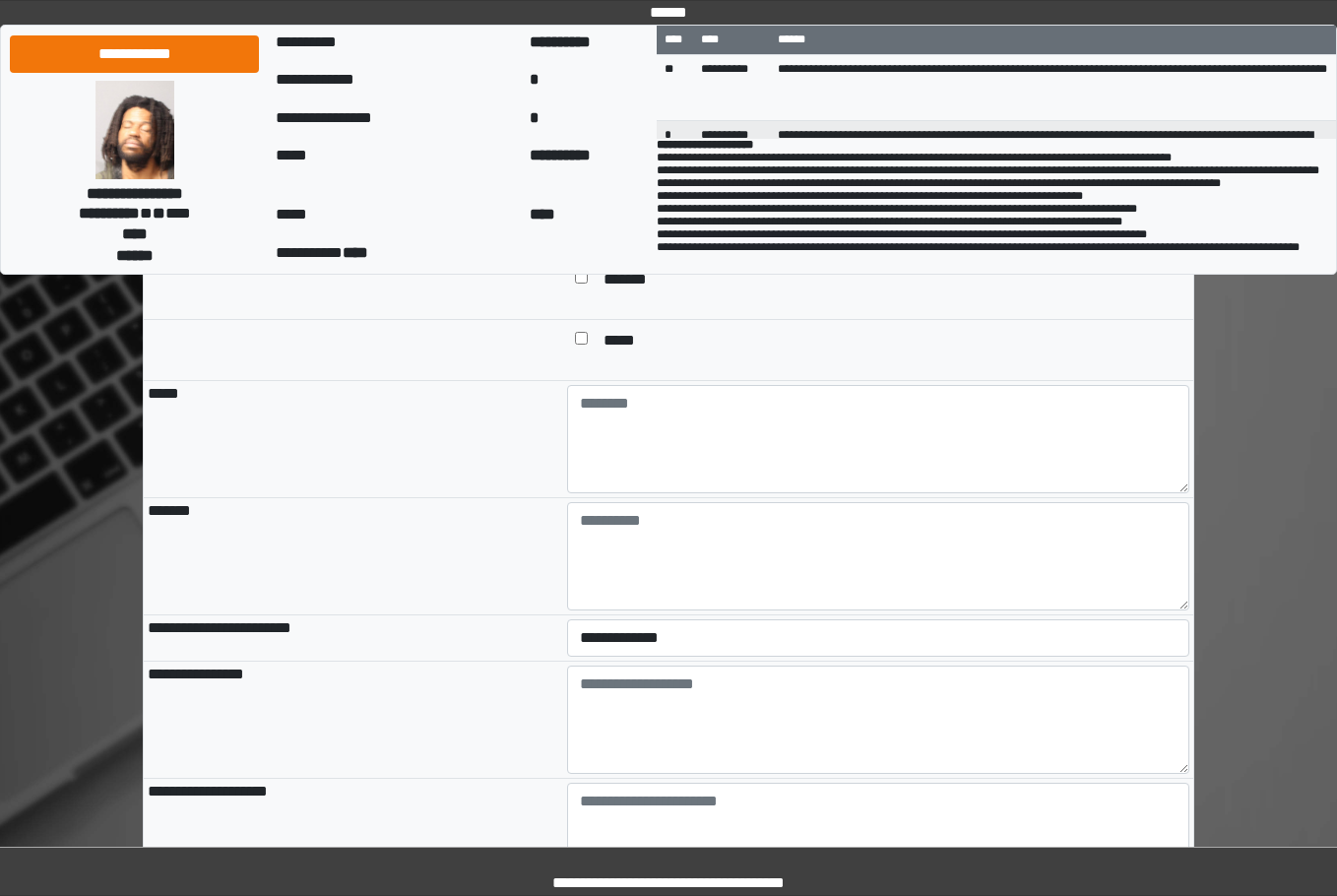 scroll, scrollTop: 1871, scrollLeft: 0, axis: vertical 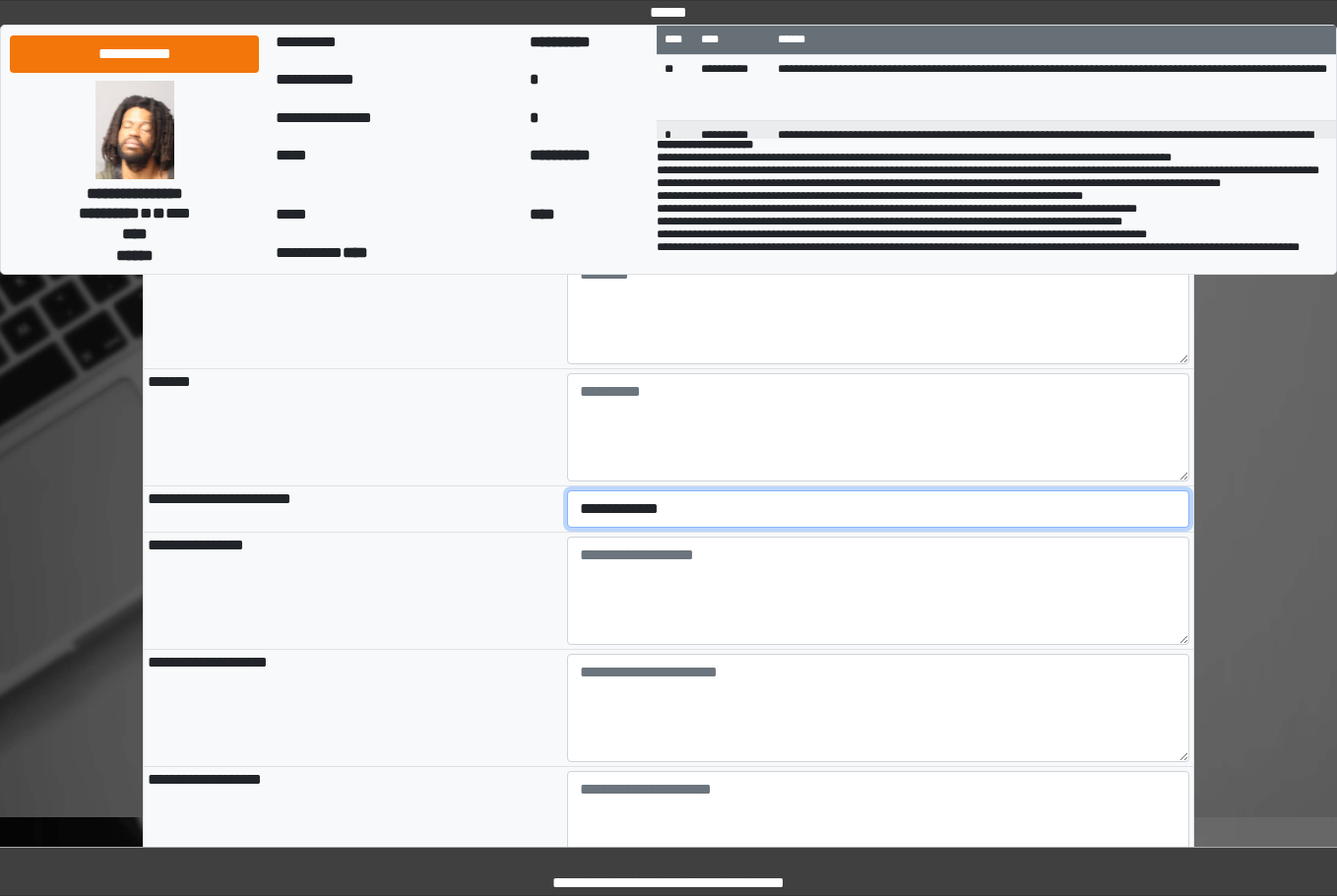 click on "**********" at bounding box center [878, 509] 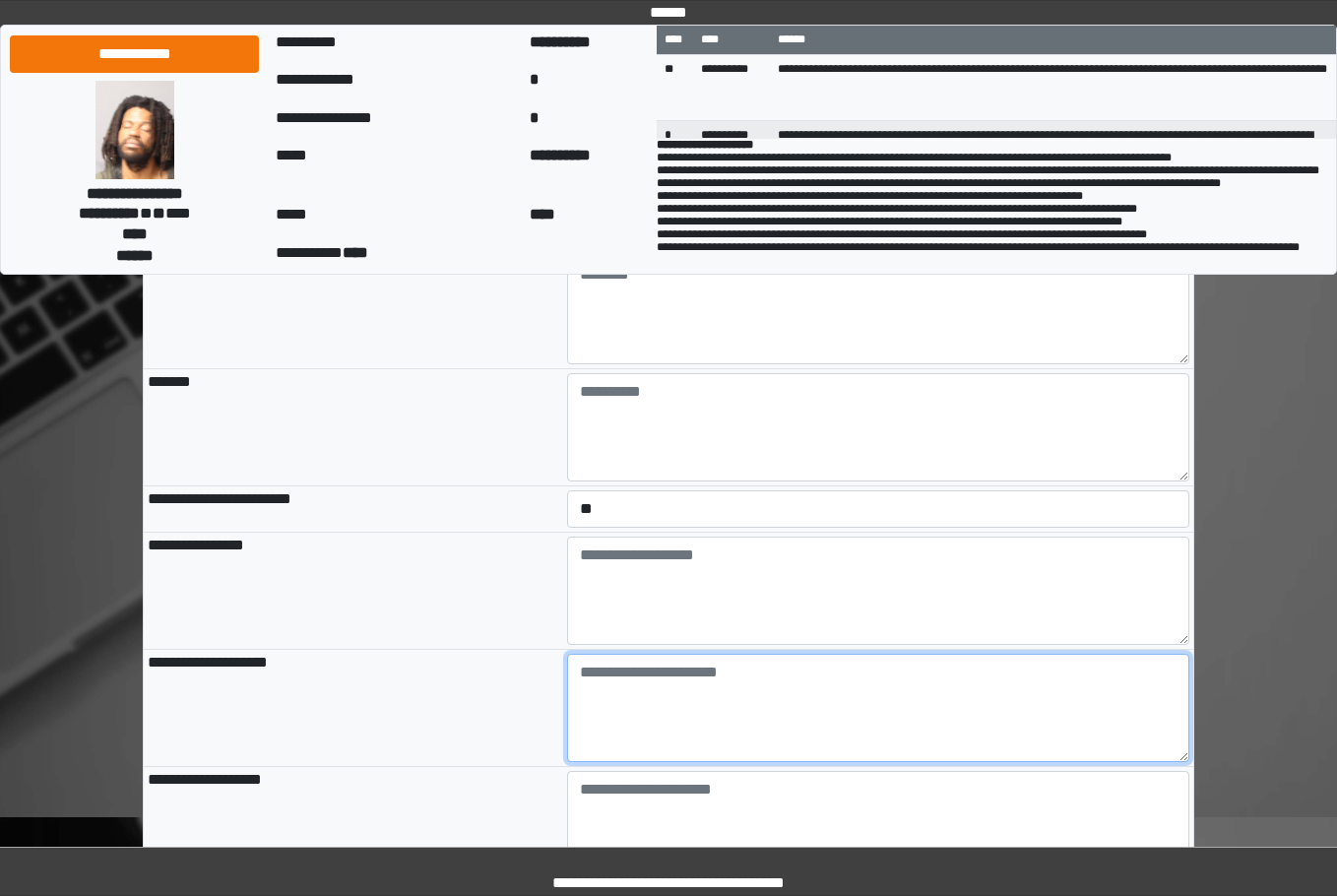click at bounding box center [878, 708] 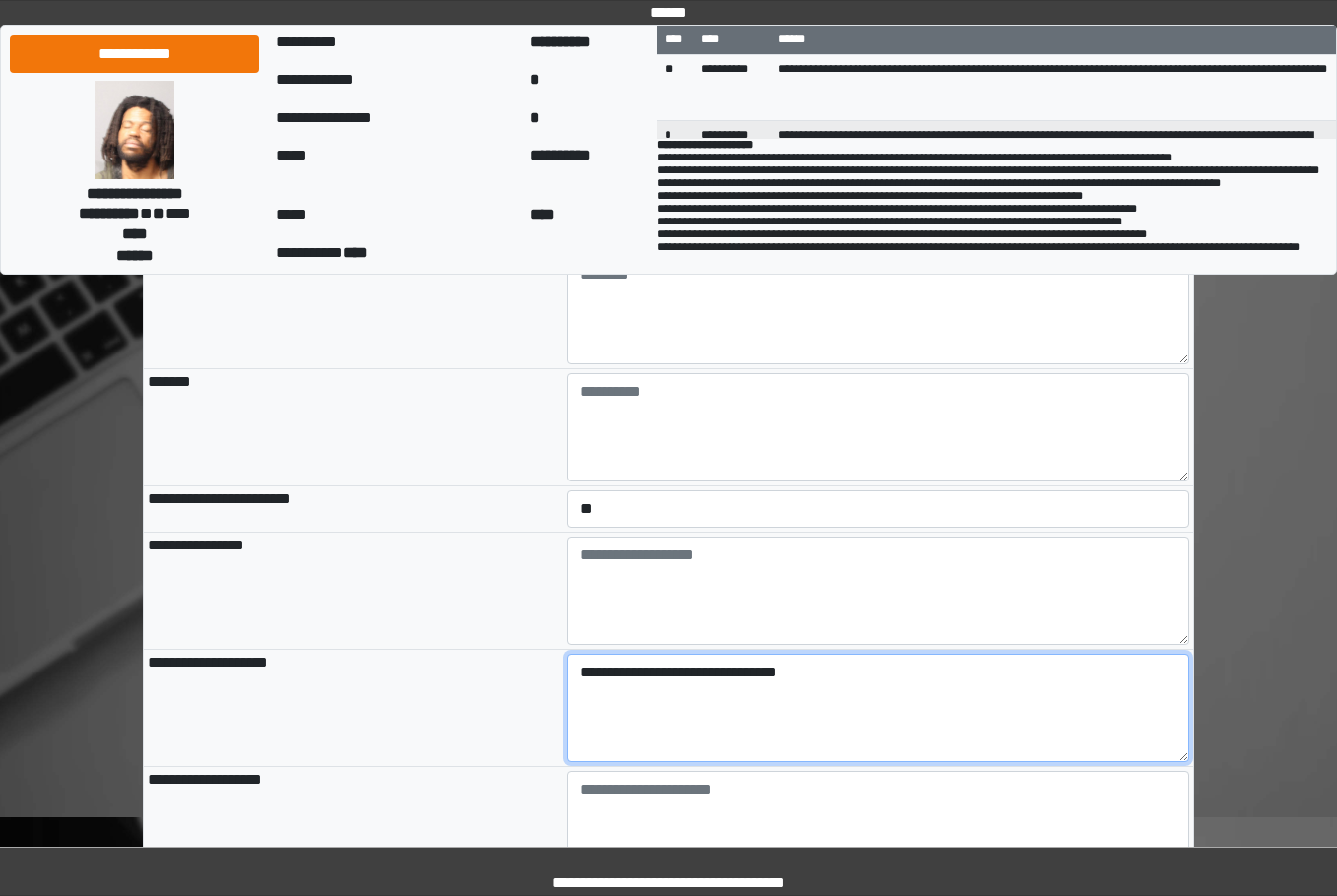 type on "**********" 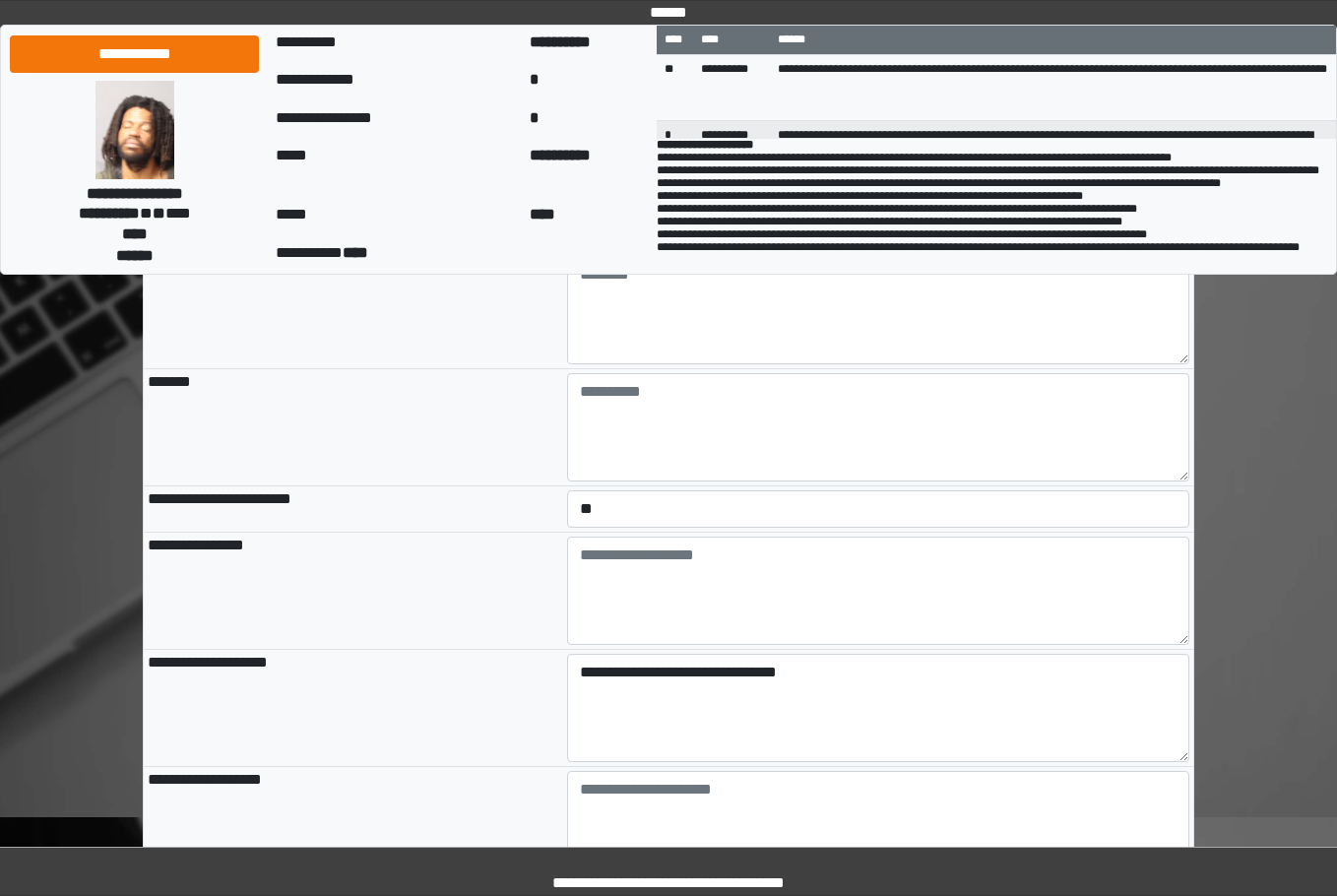 click on "**********" at bounding box center [353, 591] 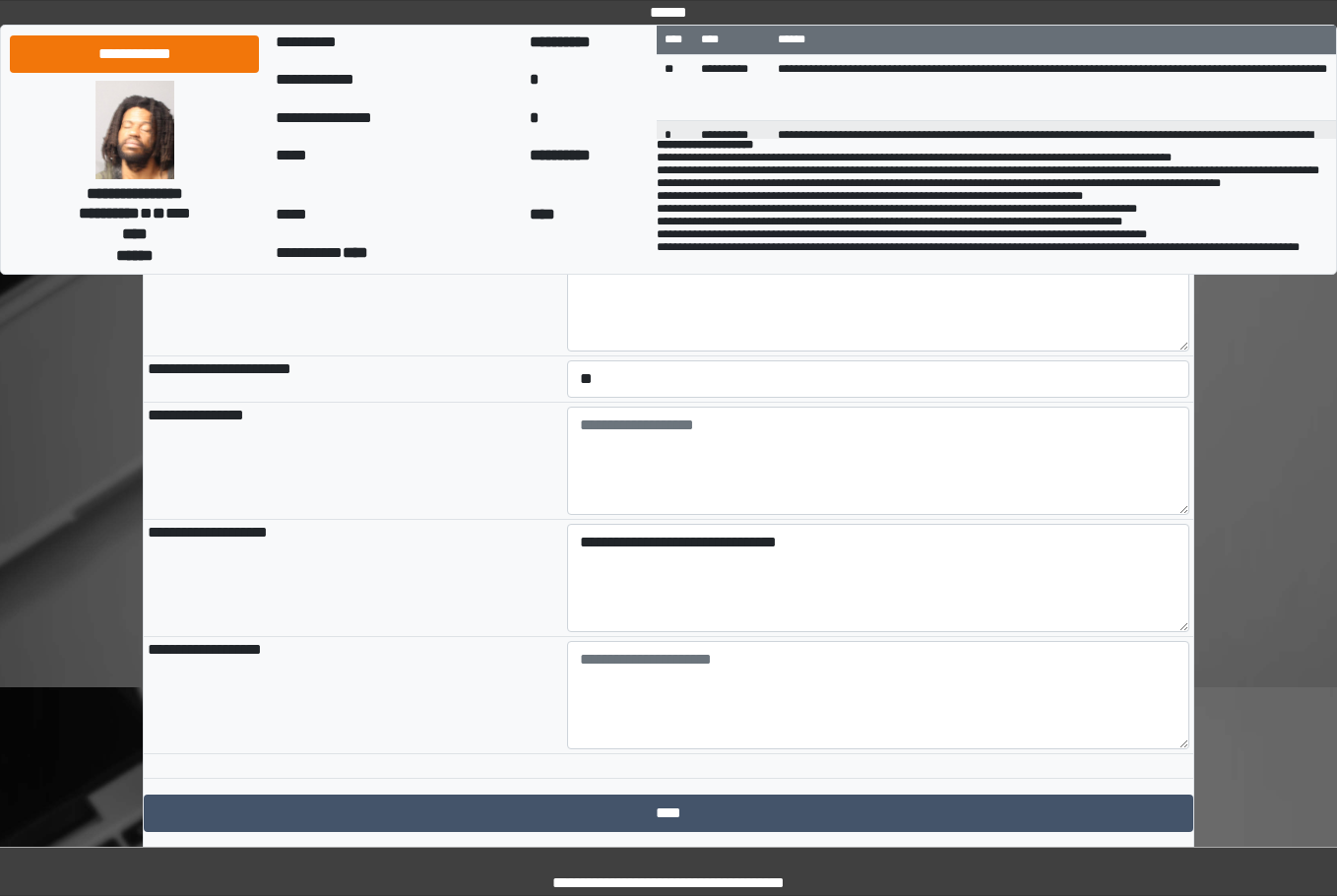 scroll, scrollTop: 2148, scrollLeft: 0, axis: vertical 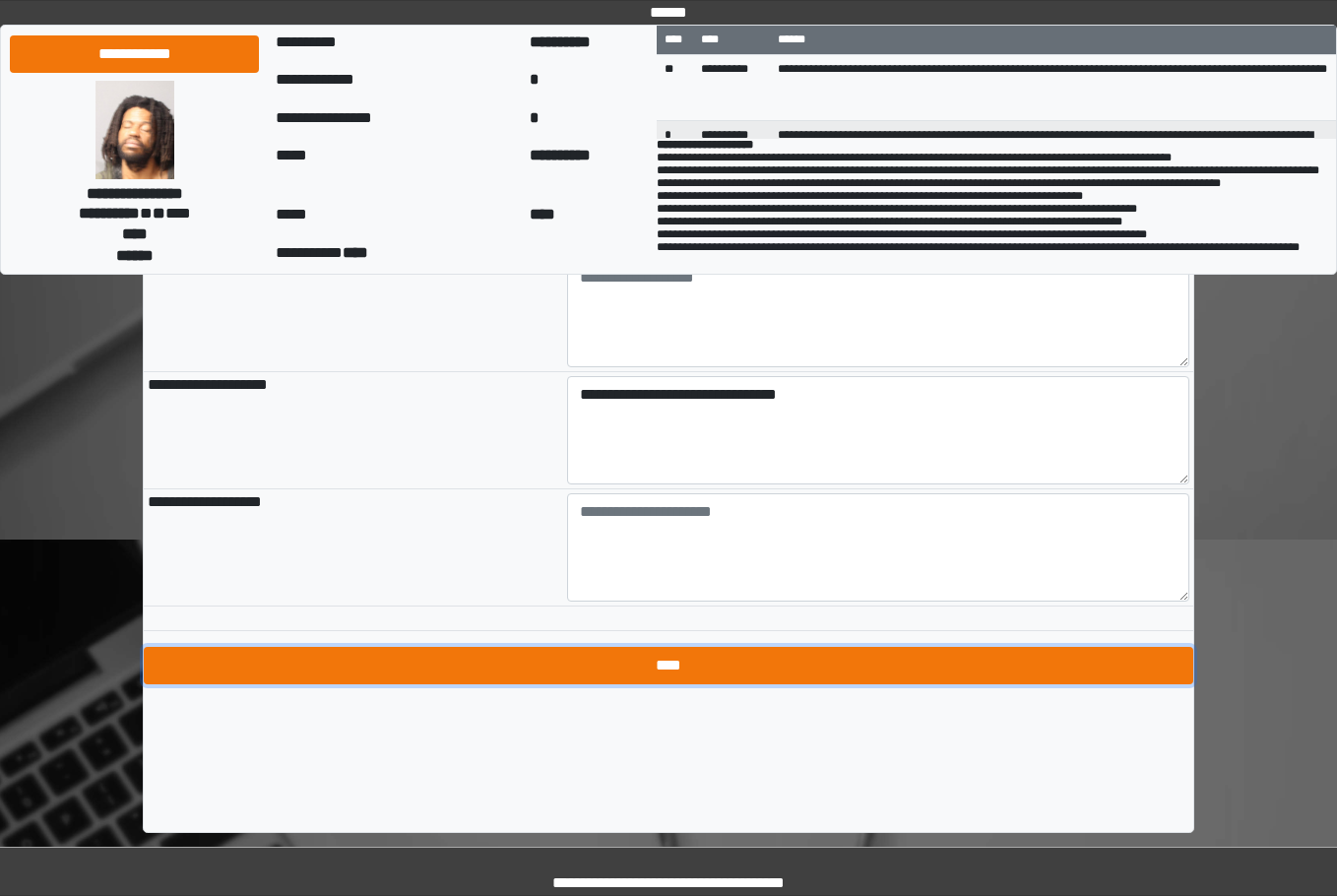 click on "****" at bounding box center (668, 666) 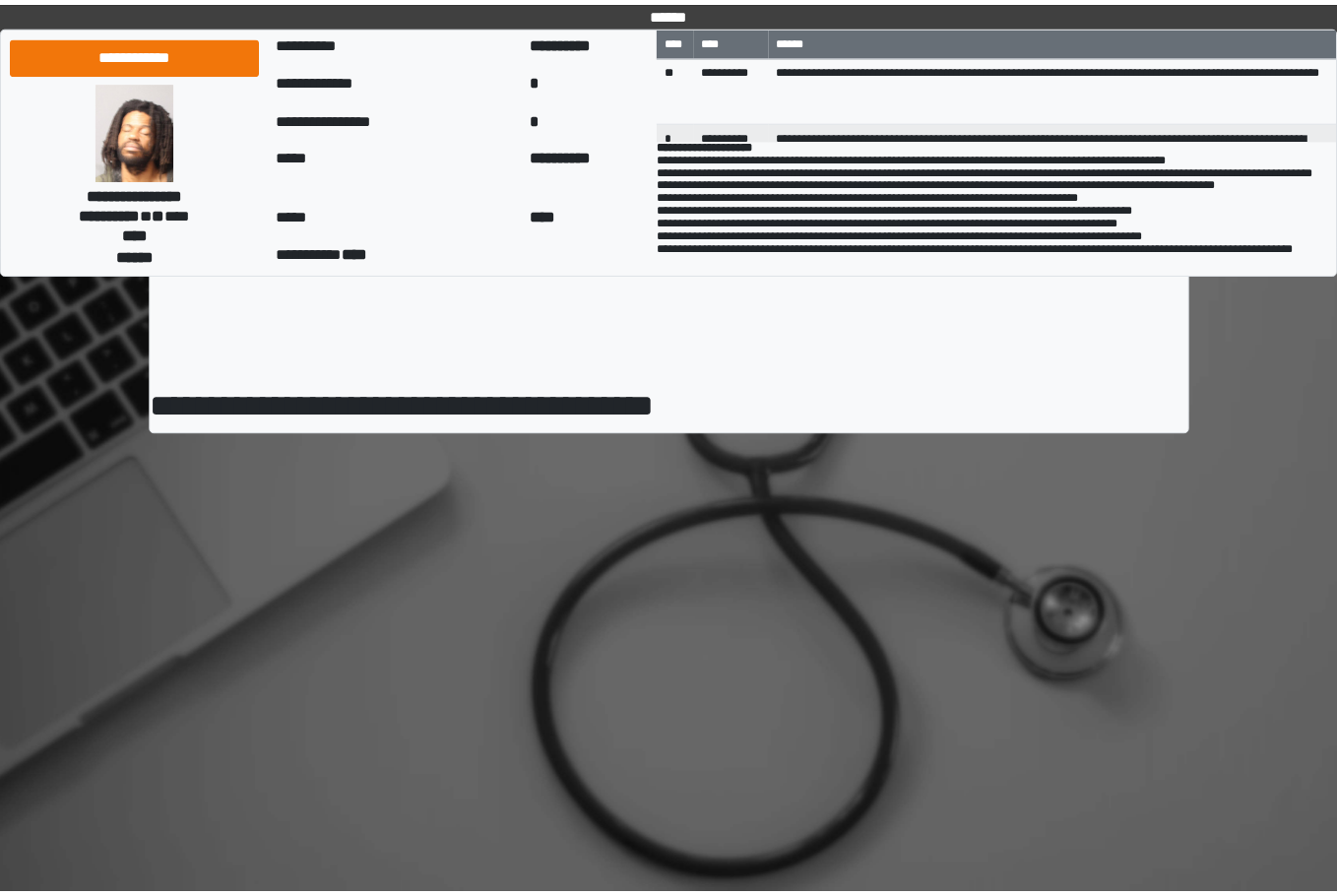 scroll, scrollTop: 0, scrollLeft: 0, axis: both 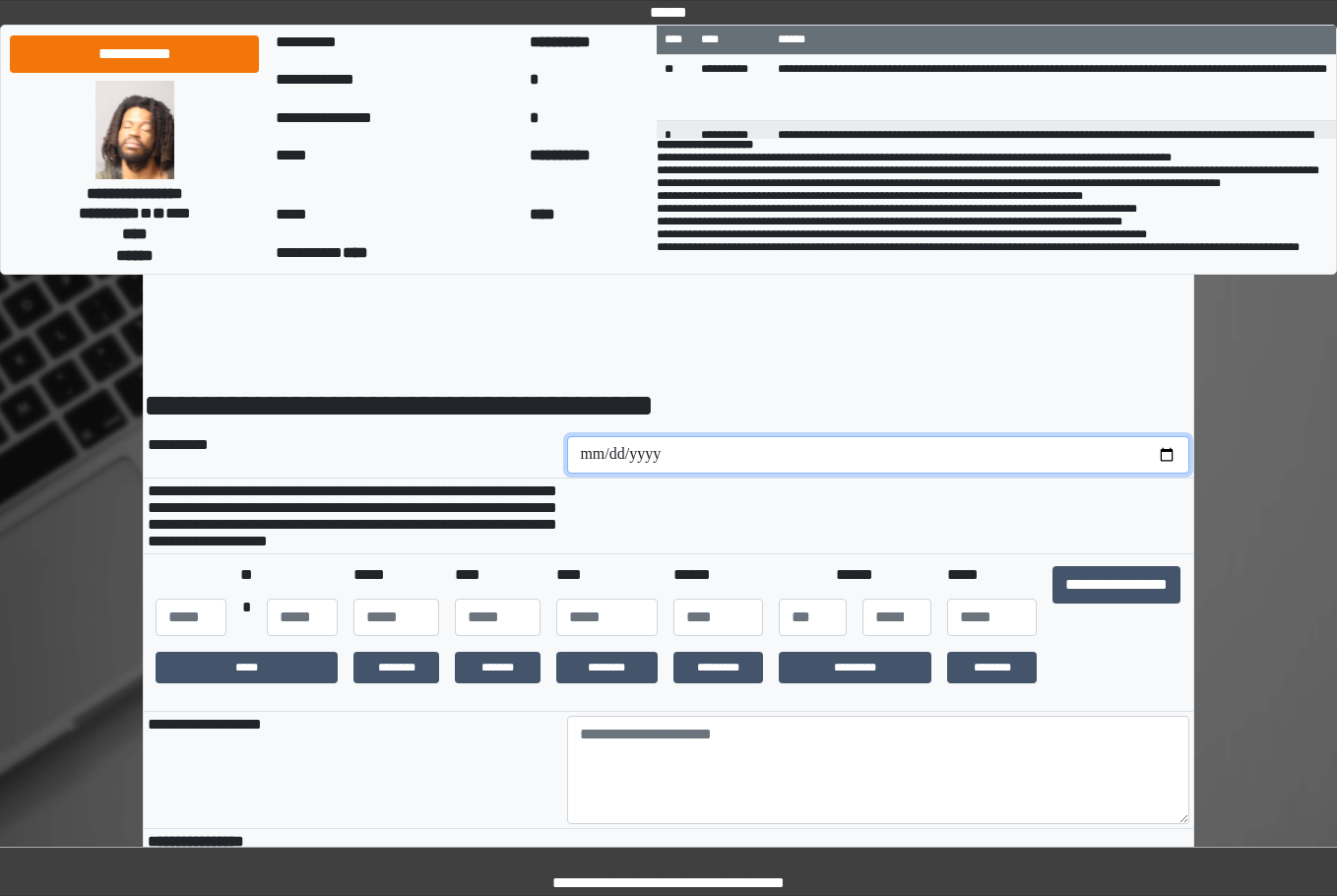 click at bounding box center [878, 455] 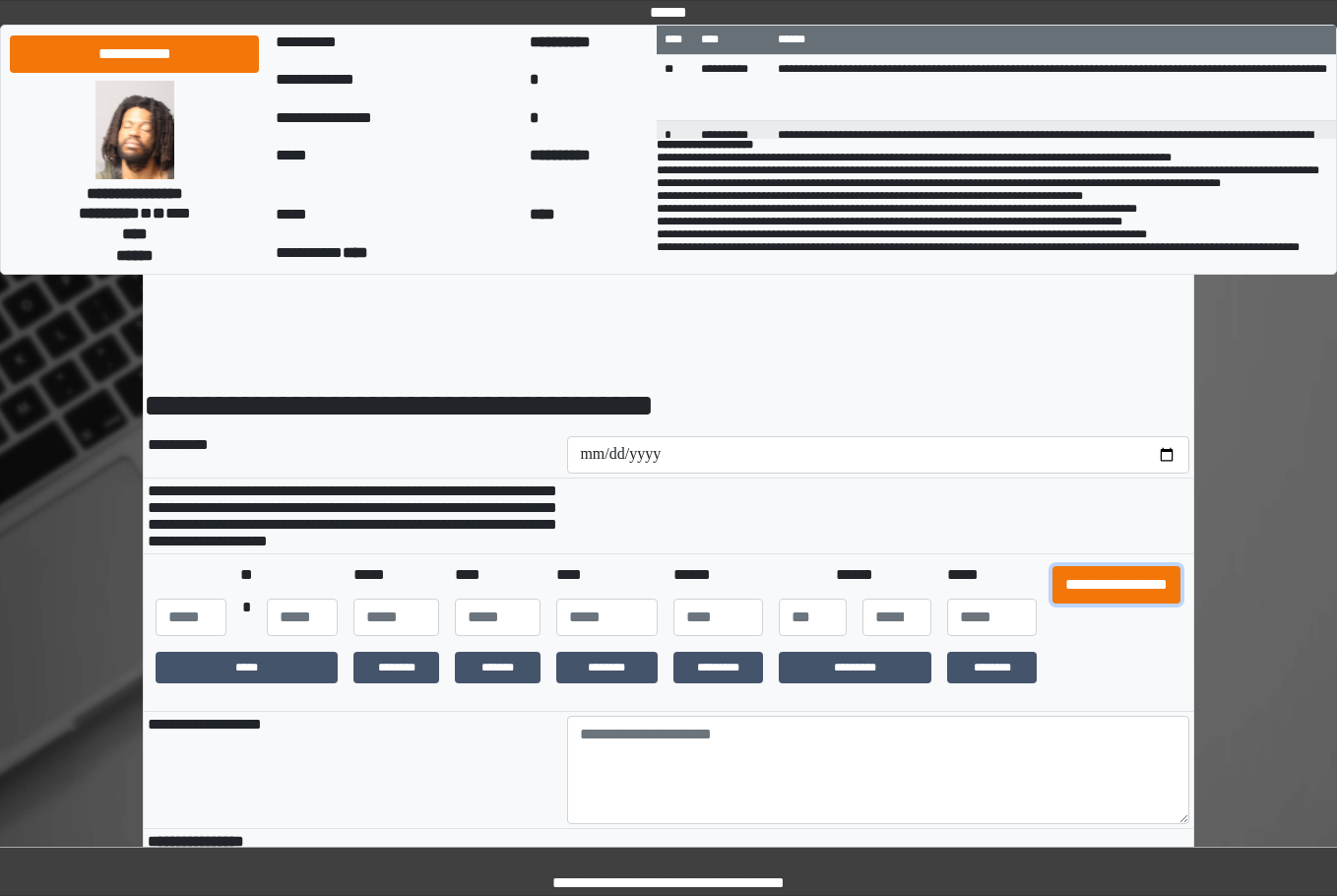 drag, startPoint x: 1149, startPoint y: 622, endPoint x: 913, endPoint y: 720, distance: 255.53865 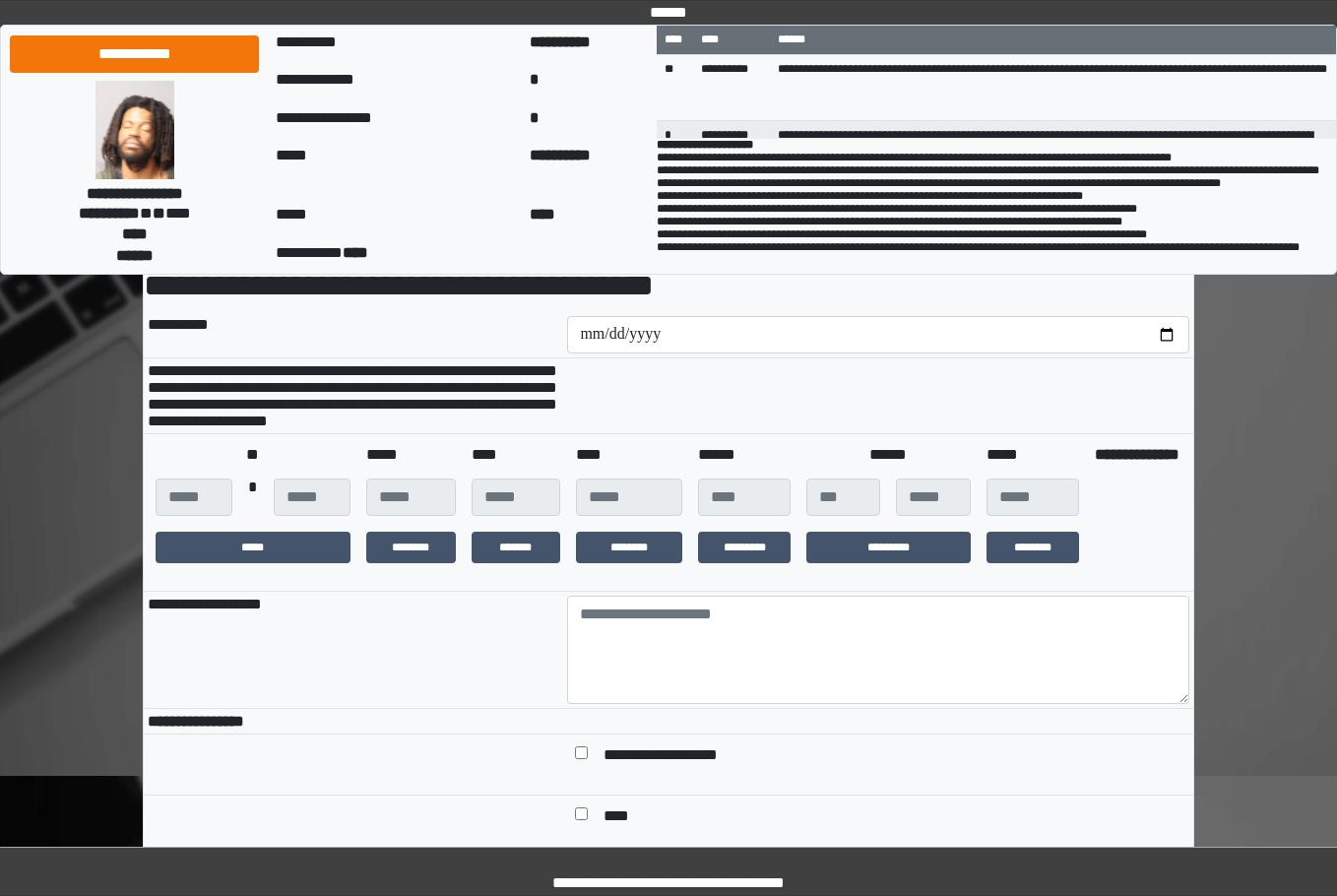 scroll, scrollTop: 295, scrollLeft: 0, axis: vertical 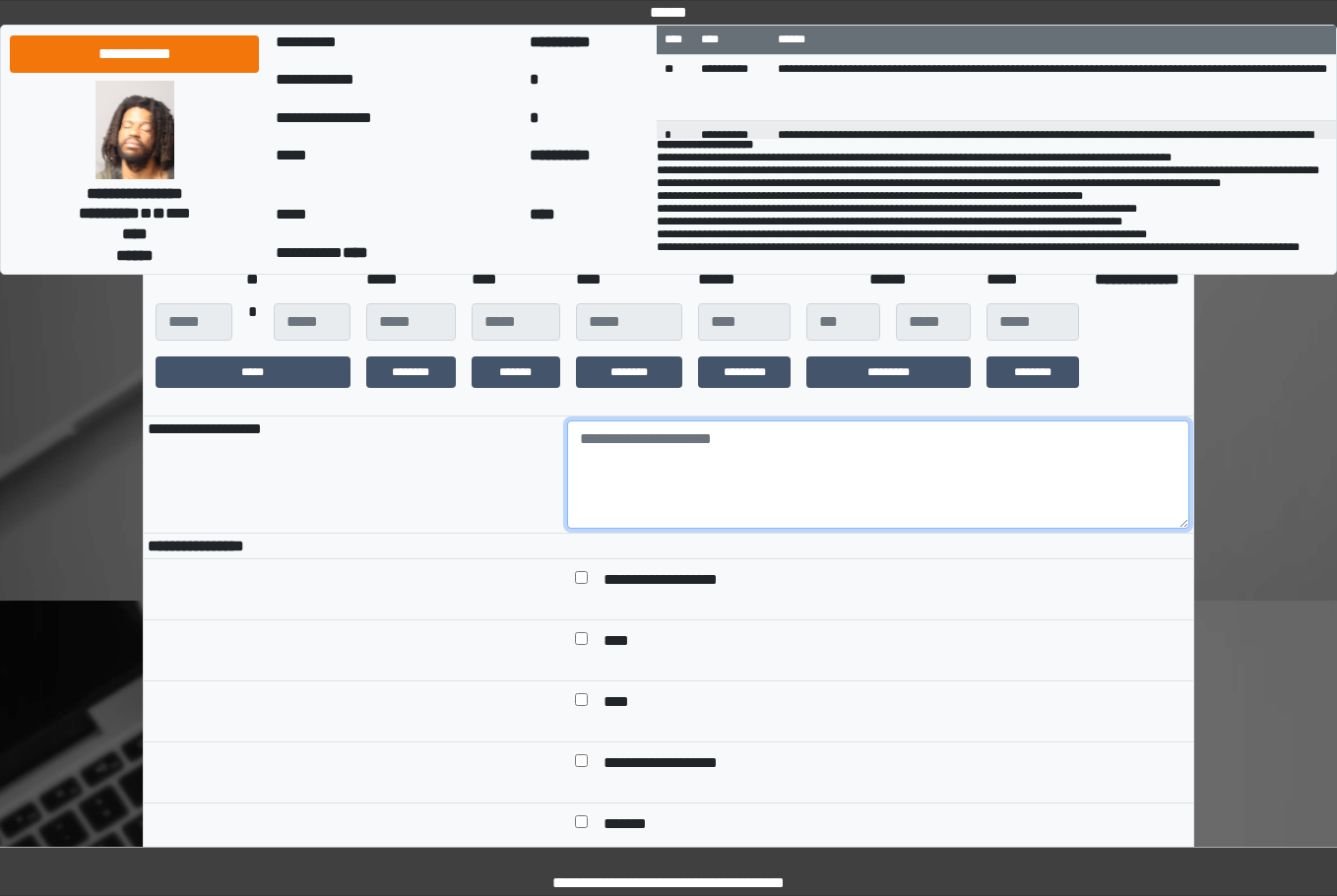 click at bounding box center [878, 475] 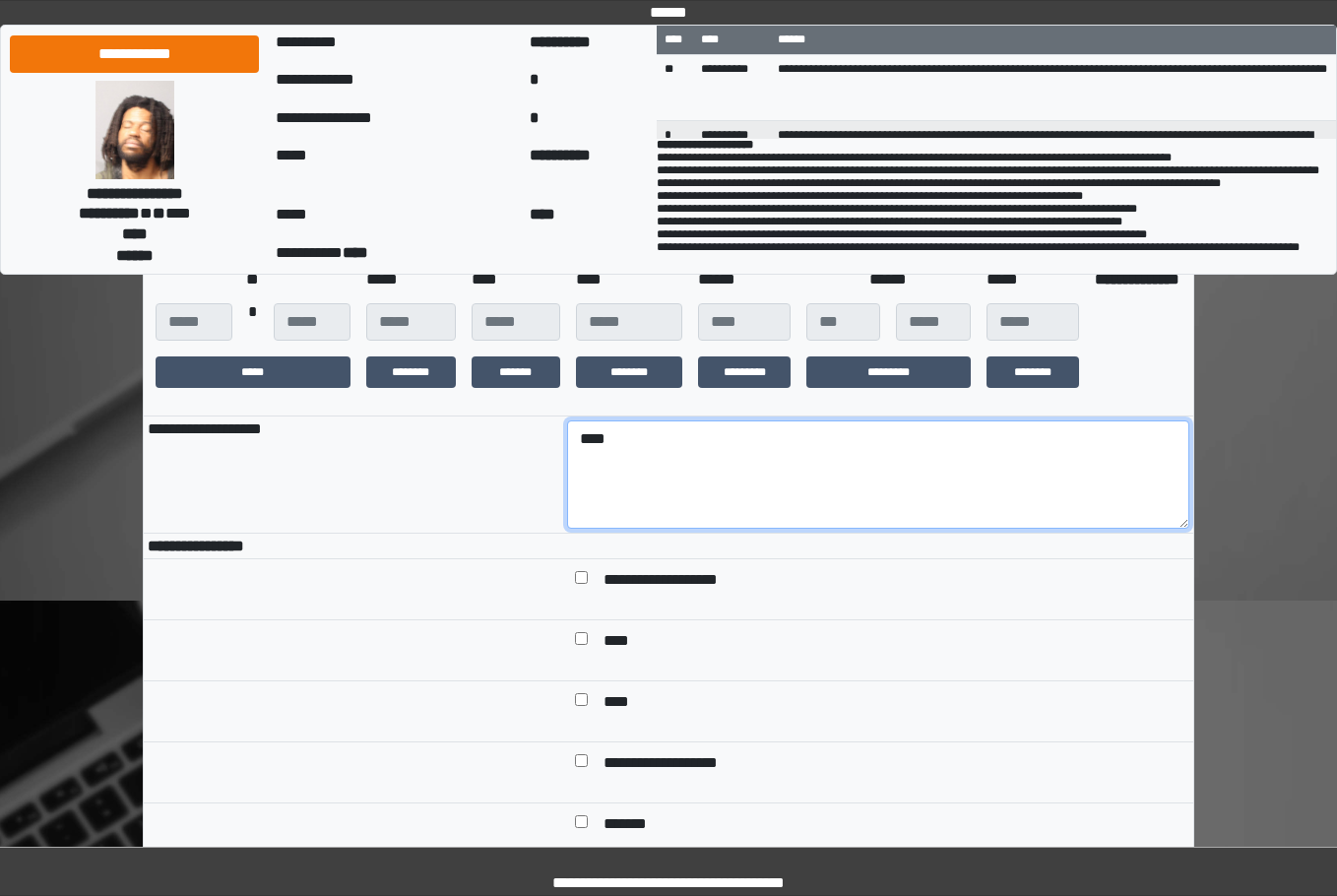 type on "****" 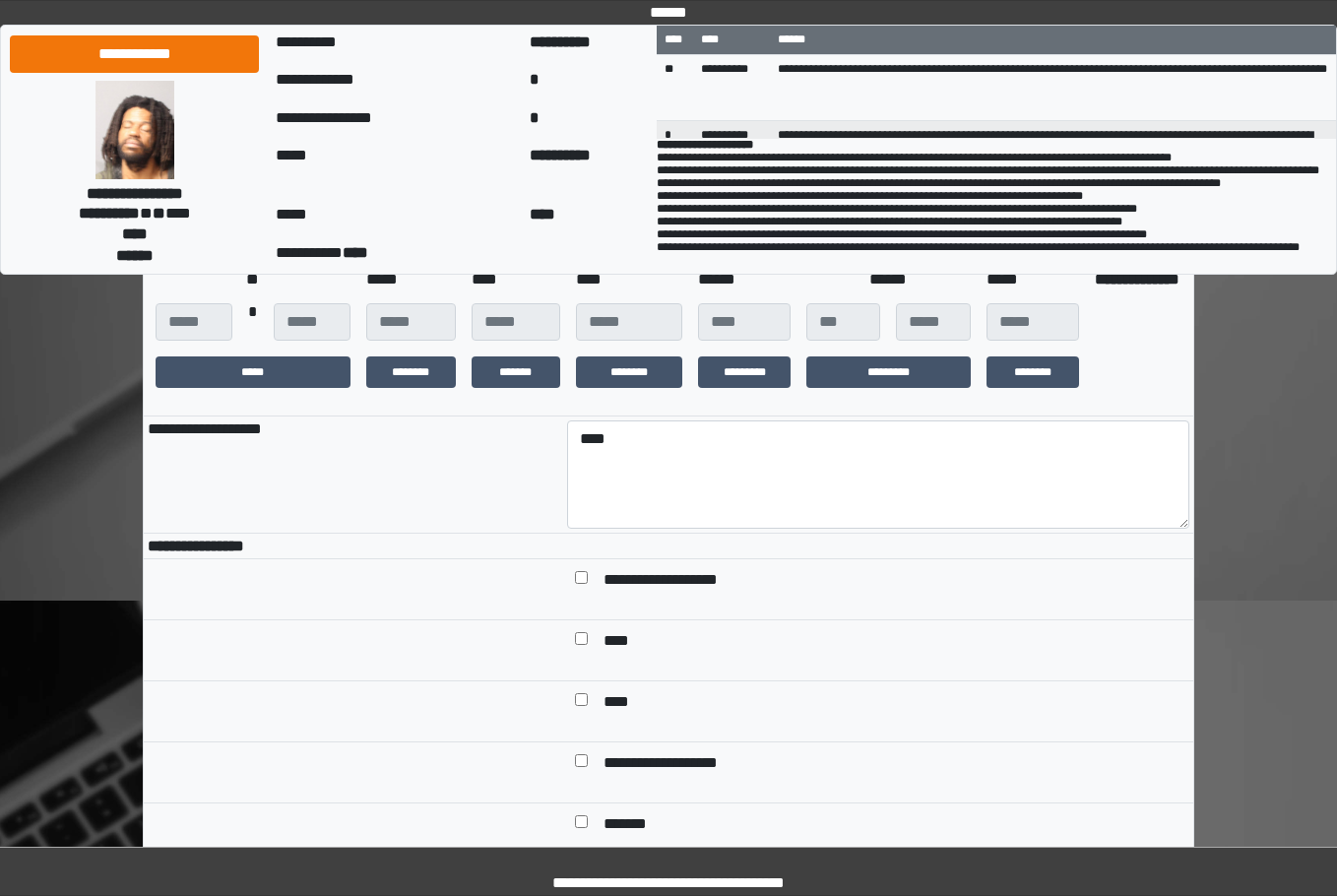 drag, startPoint x: 554, startPoint y: 626, endPoint x: 621, endPoint y: 728, distance: 122.03688 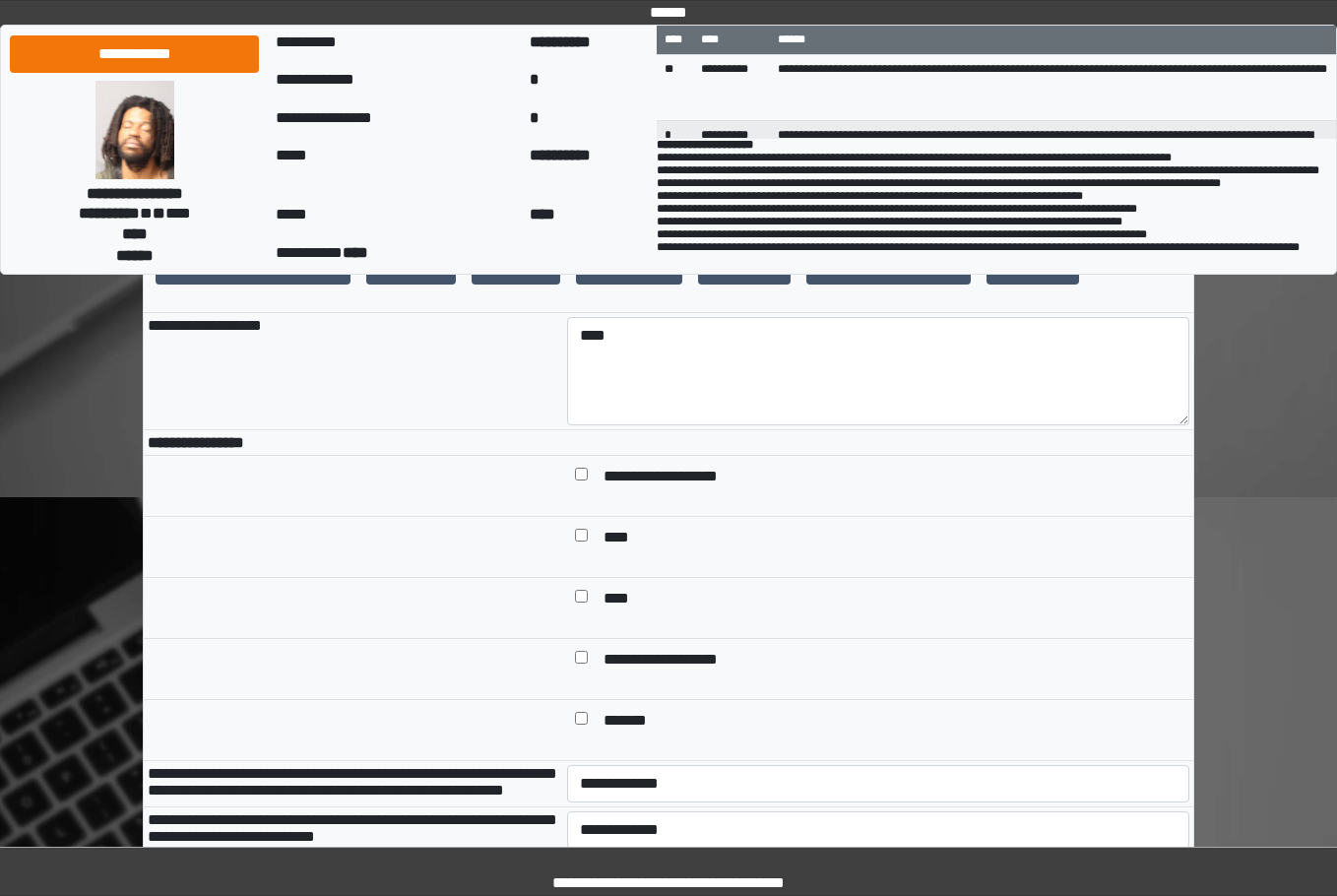 scroll, scrollTop: 689, scrollLeft: 0, axis: vertical 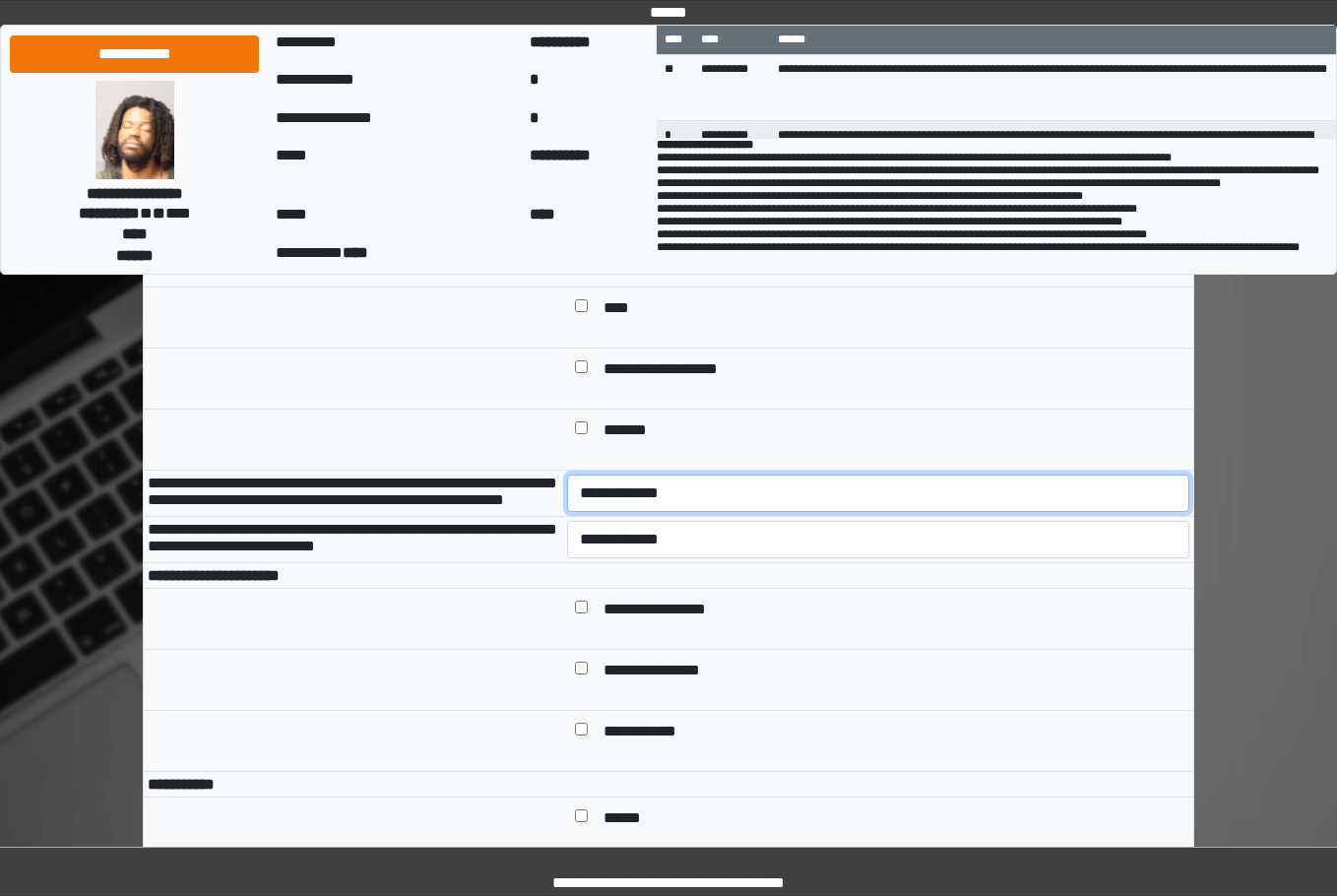 click on "**********" at bounding box center (878, 493) 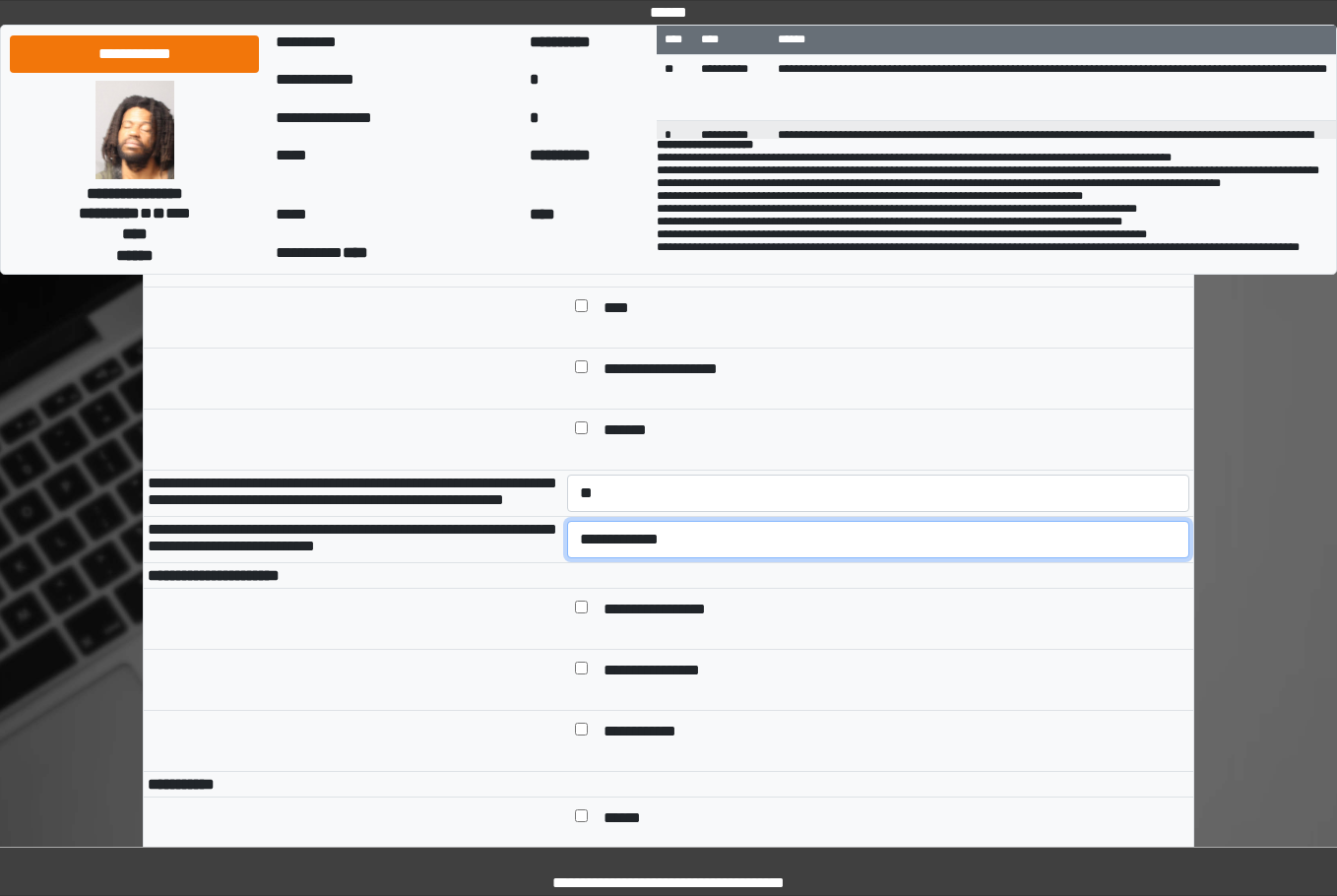 click on "**********" at bounding box center (878, 540) 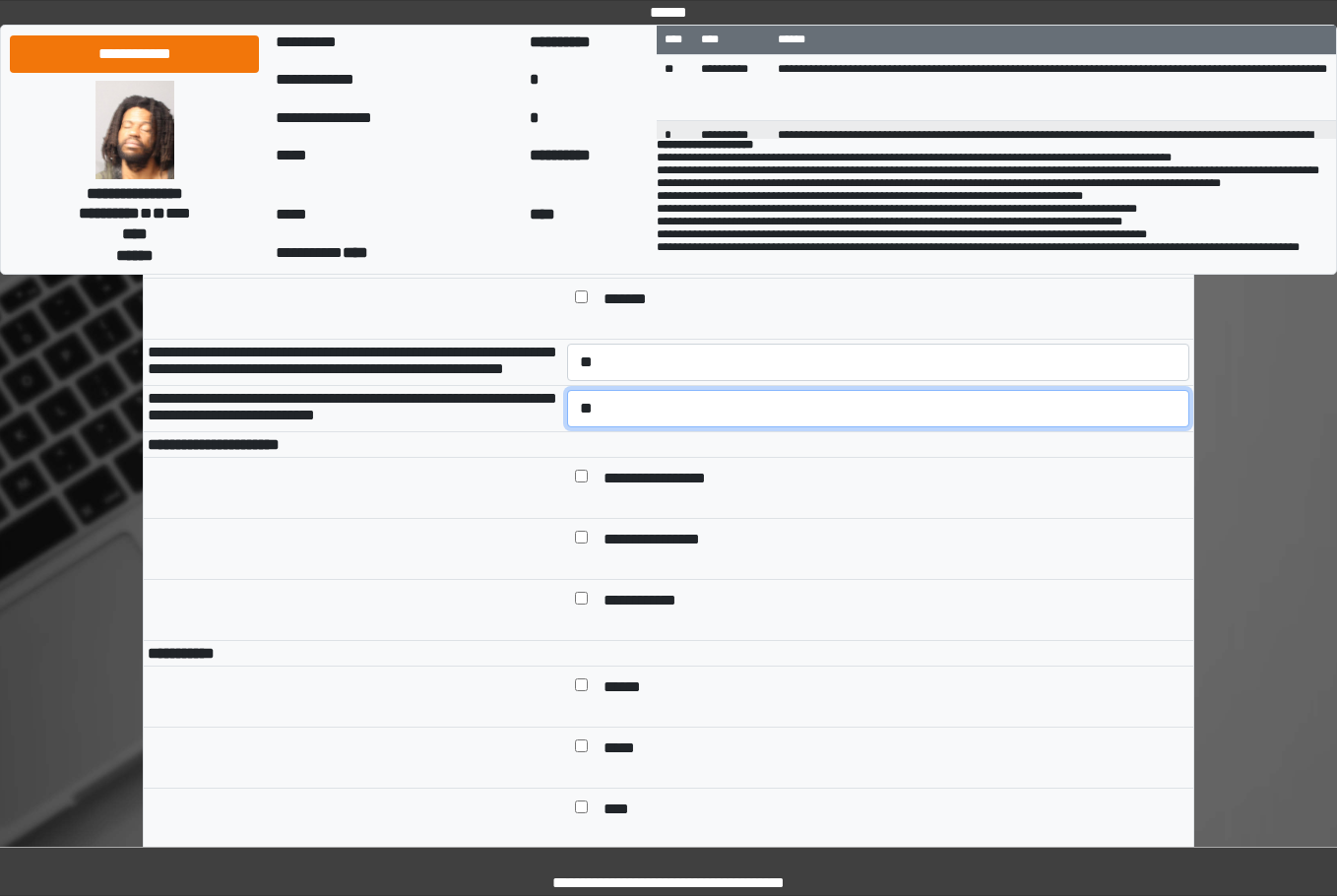 scroll, scrollTop: 985, scrollLeft: 0, axis: vertical 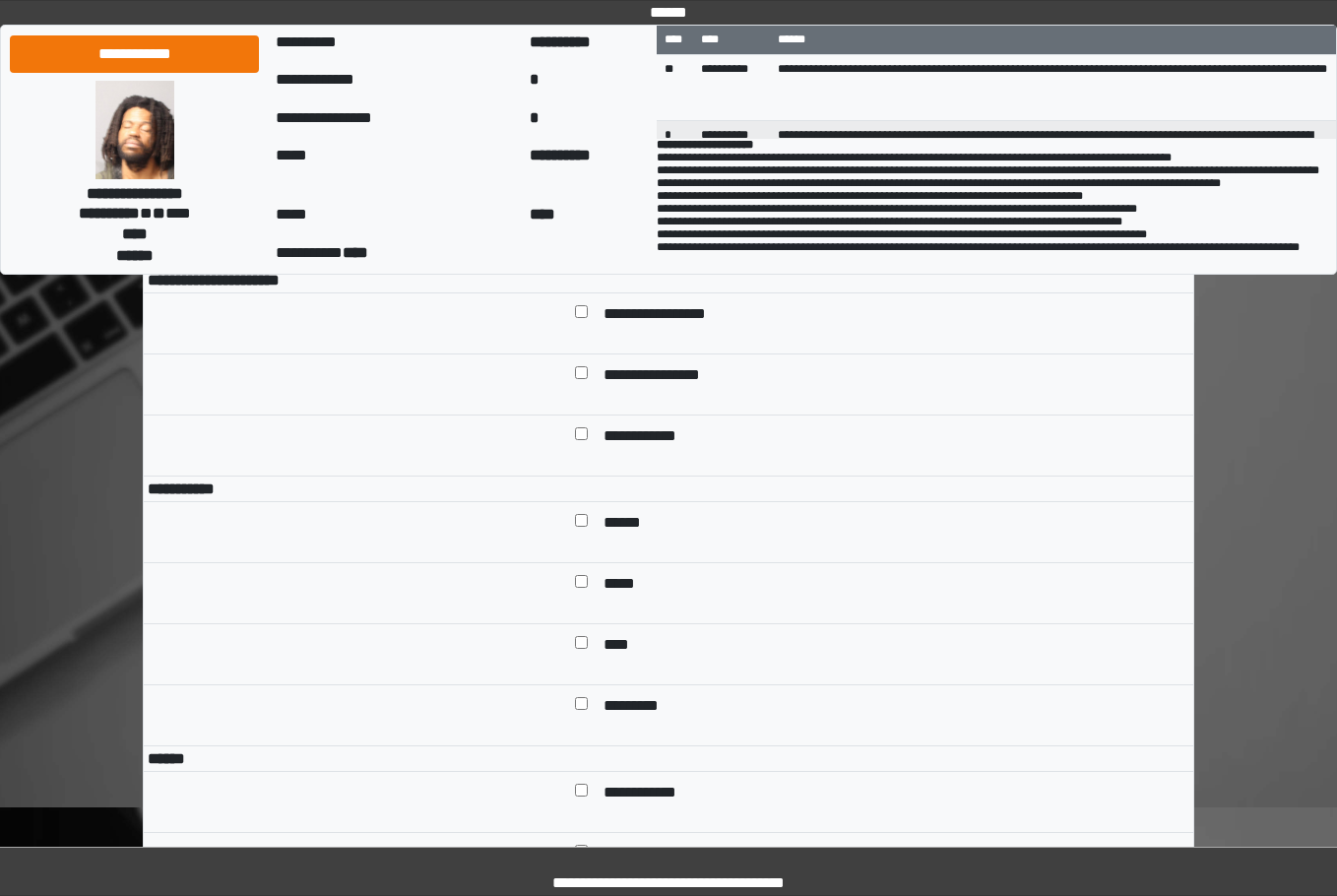 click on "**********" at bounding box center (669, 315) 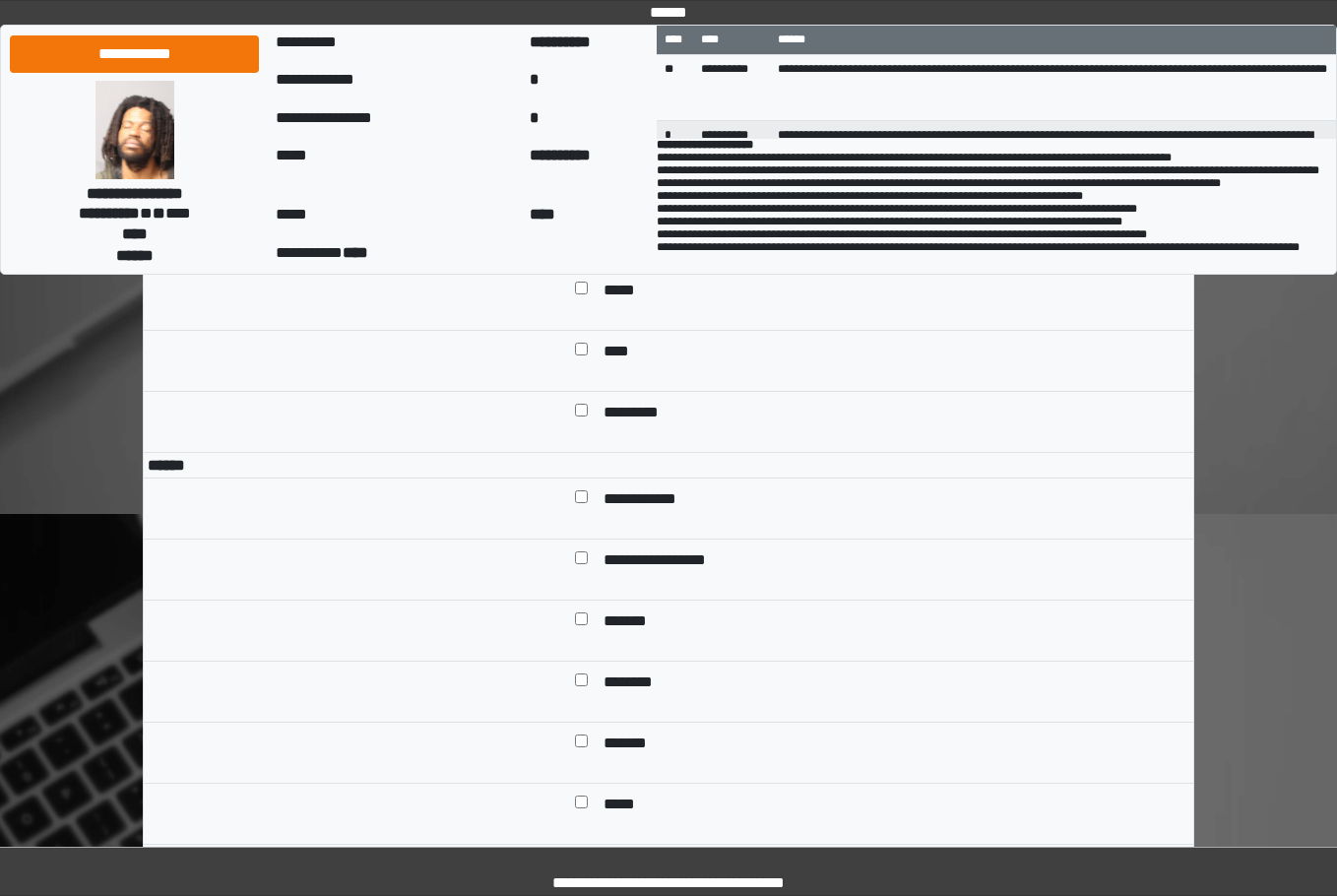 scroll, scrollTop: 1280, scrollLeft: 0, axis: vertical 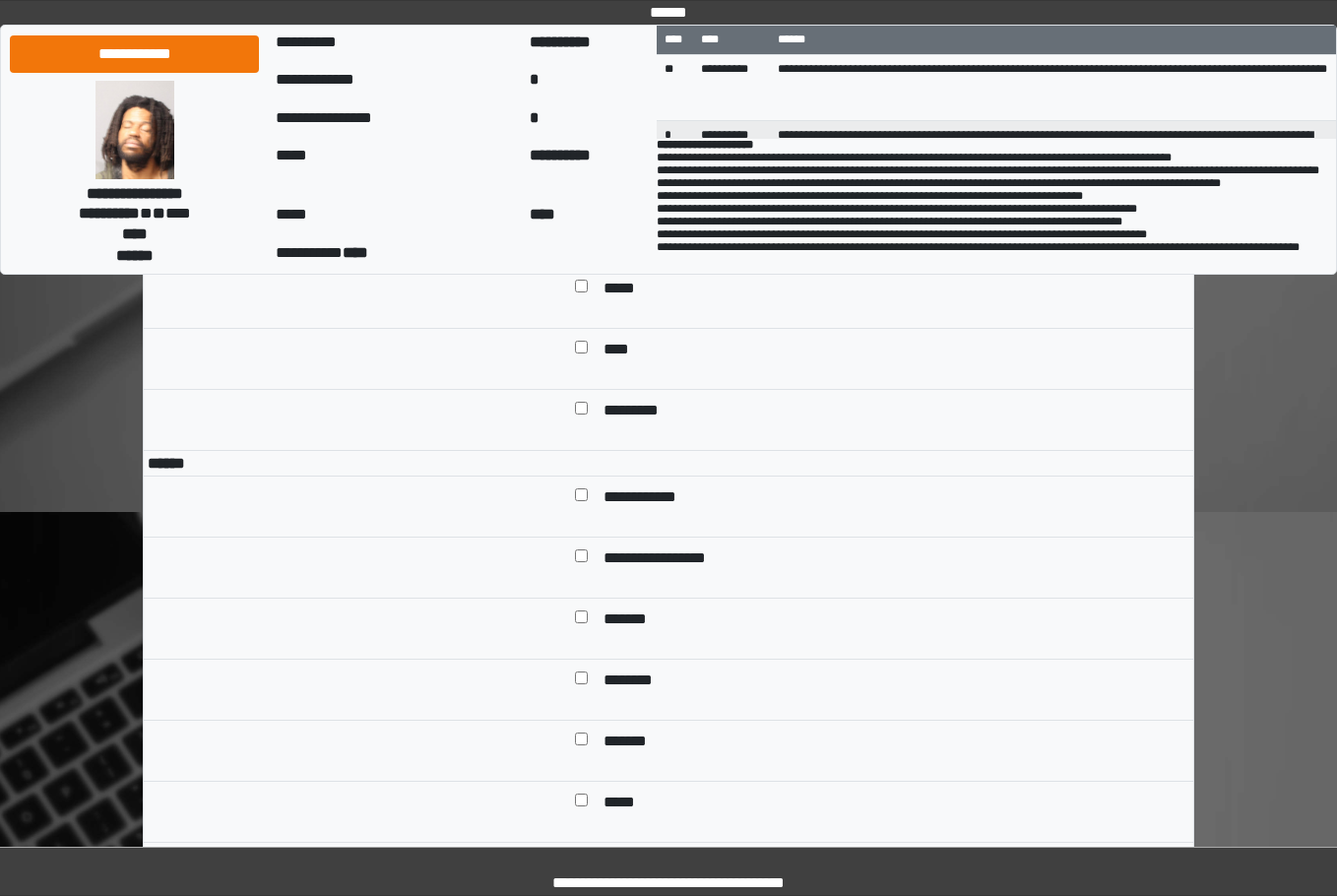 click on "******" at bounding box center (878, 237) 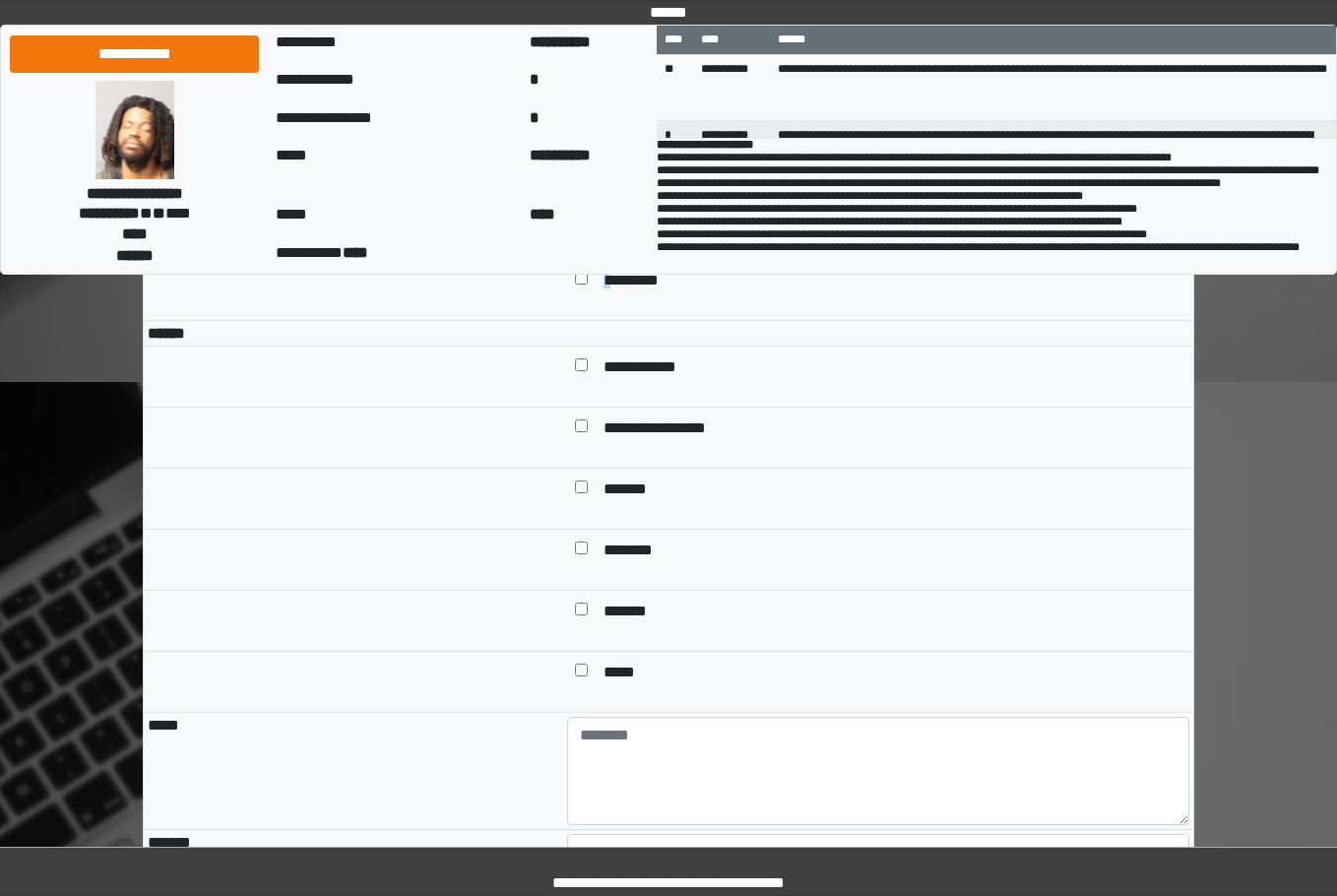 scroll, scrollTop: 1378, scrollLeft: 0, axis: vertical 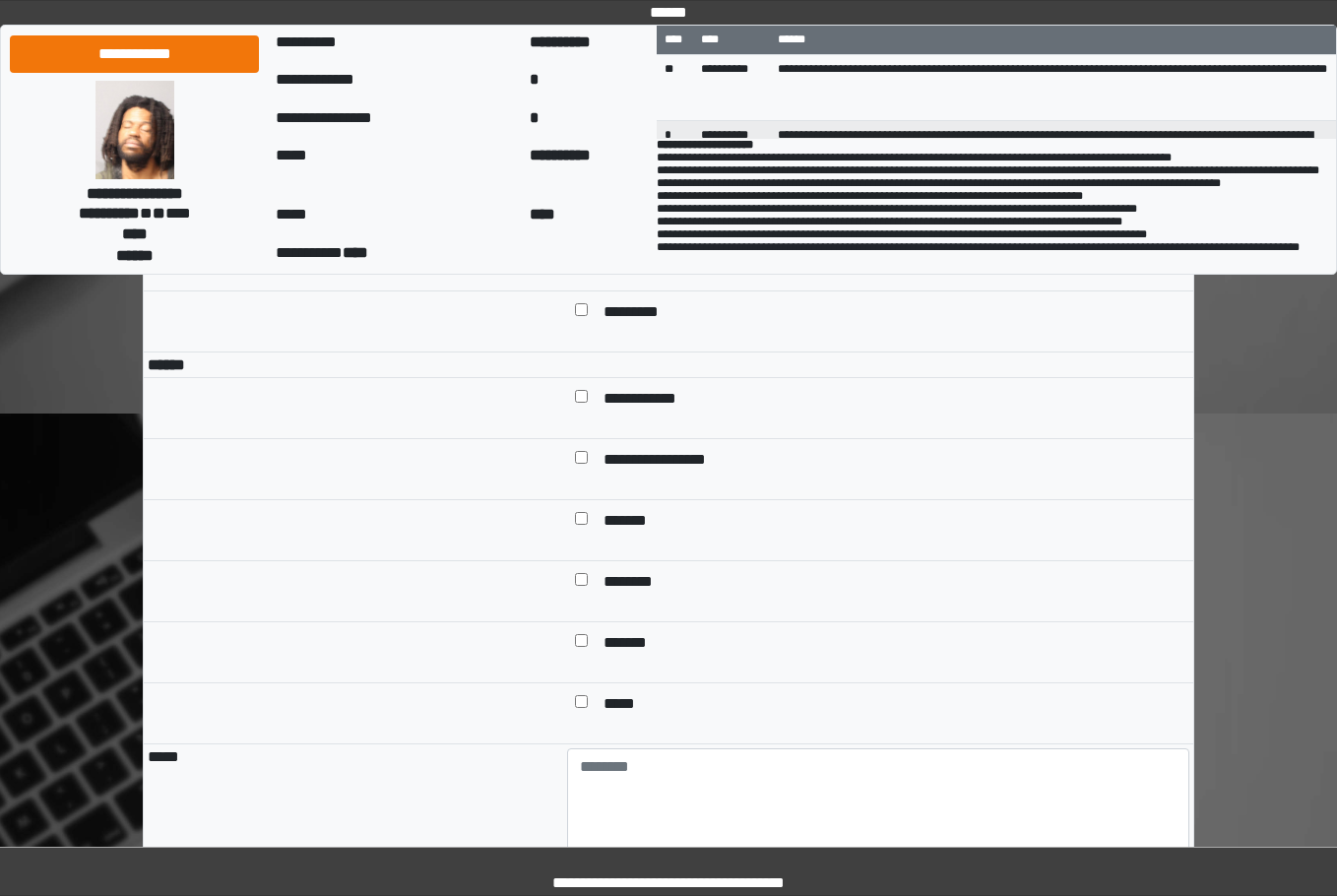 click on "*********" at bounding box center (636, 313) 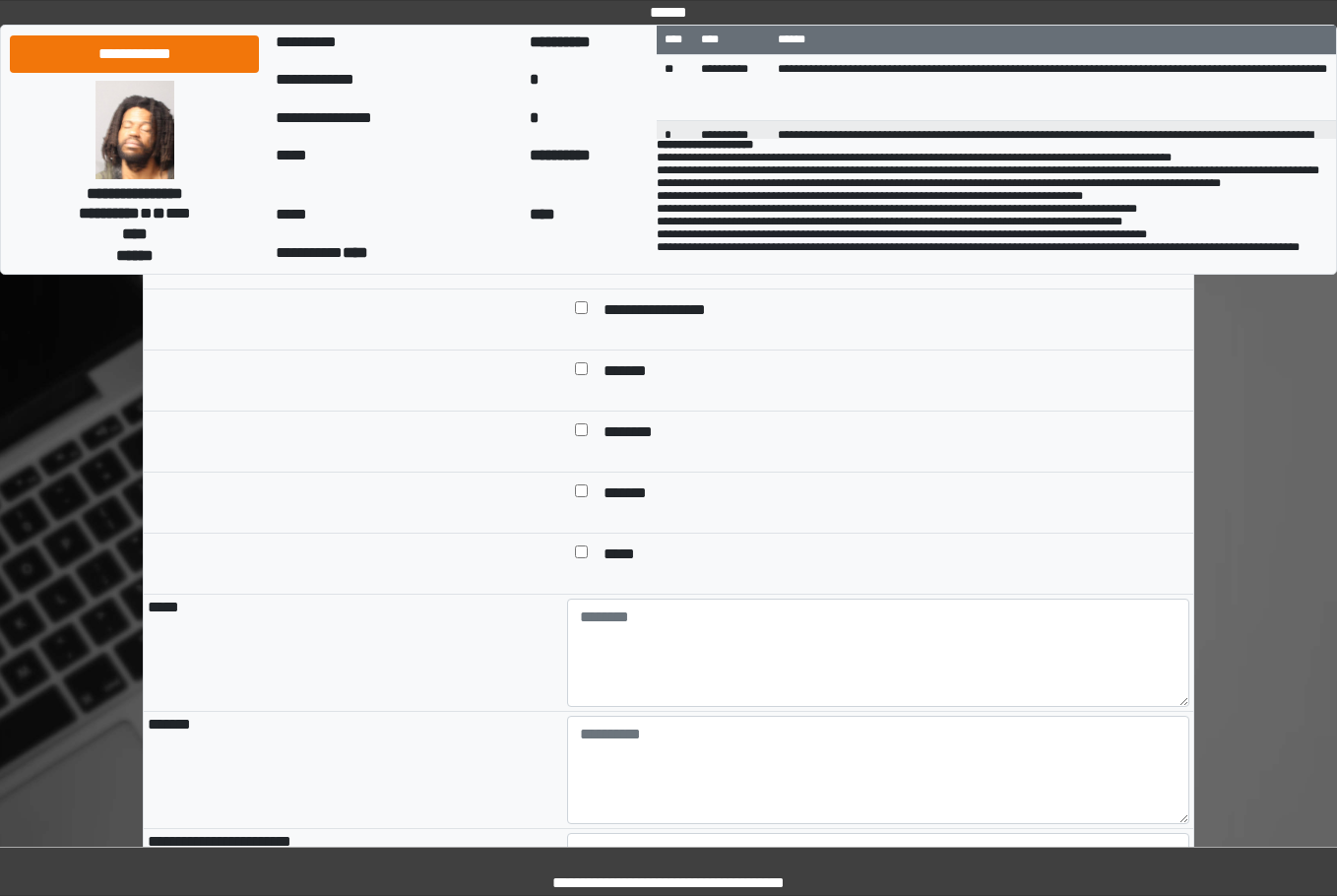 scroll, scrollTop: 1772, scrollLeft: 0, axis: vertical 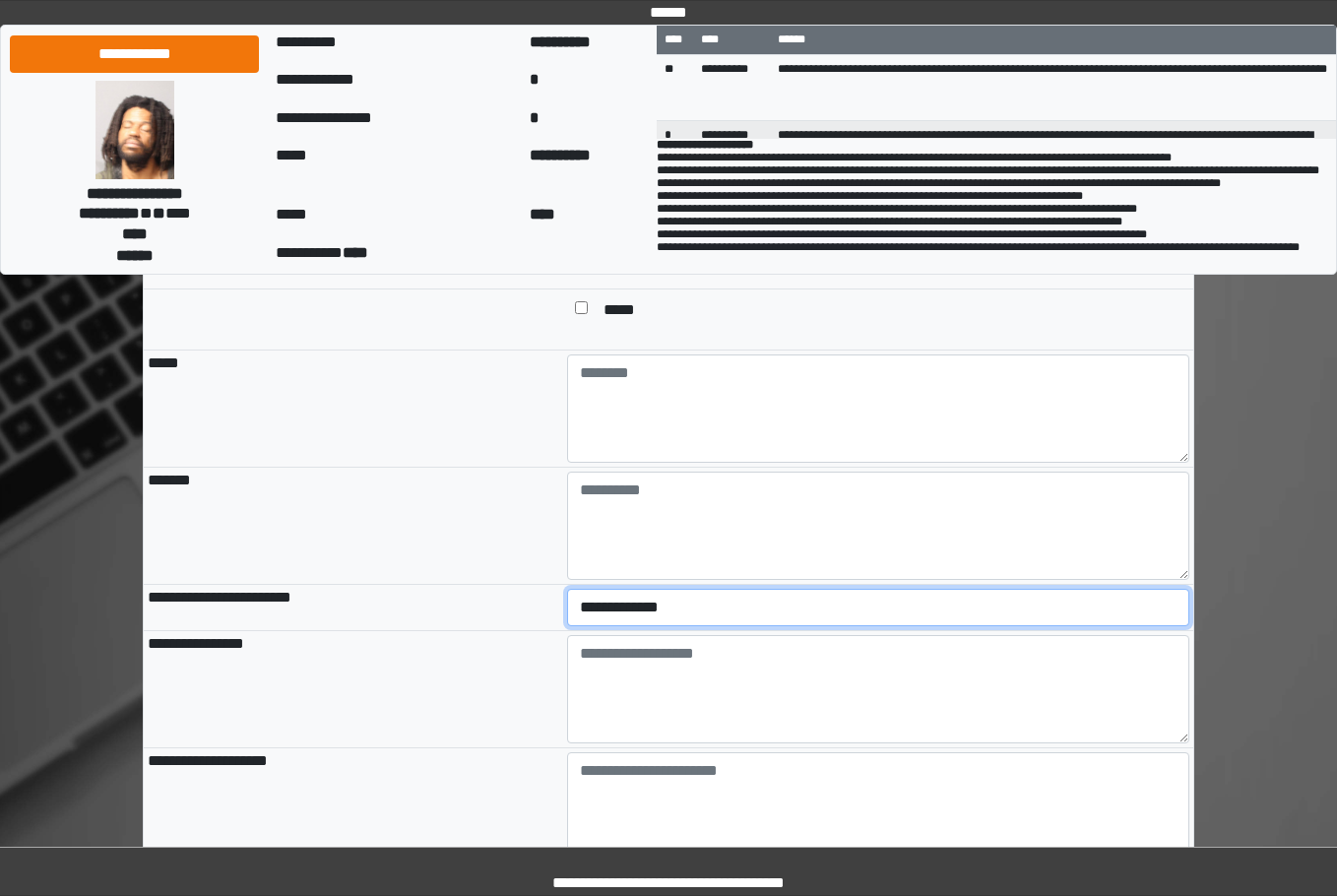 click on "**********" at bounding box center [878, 608] 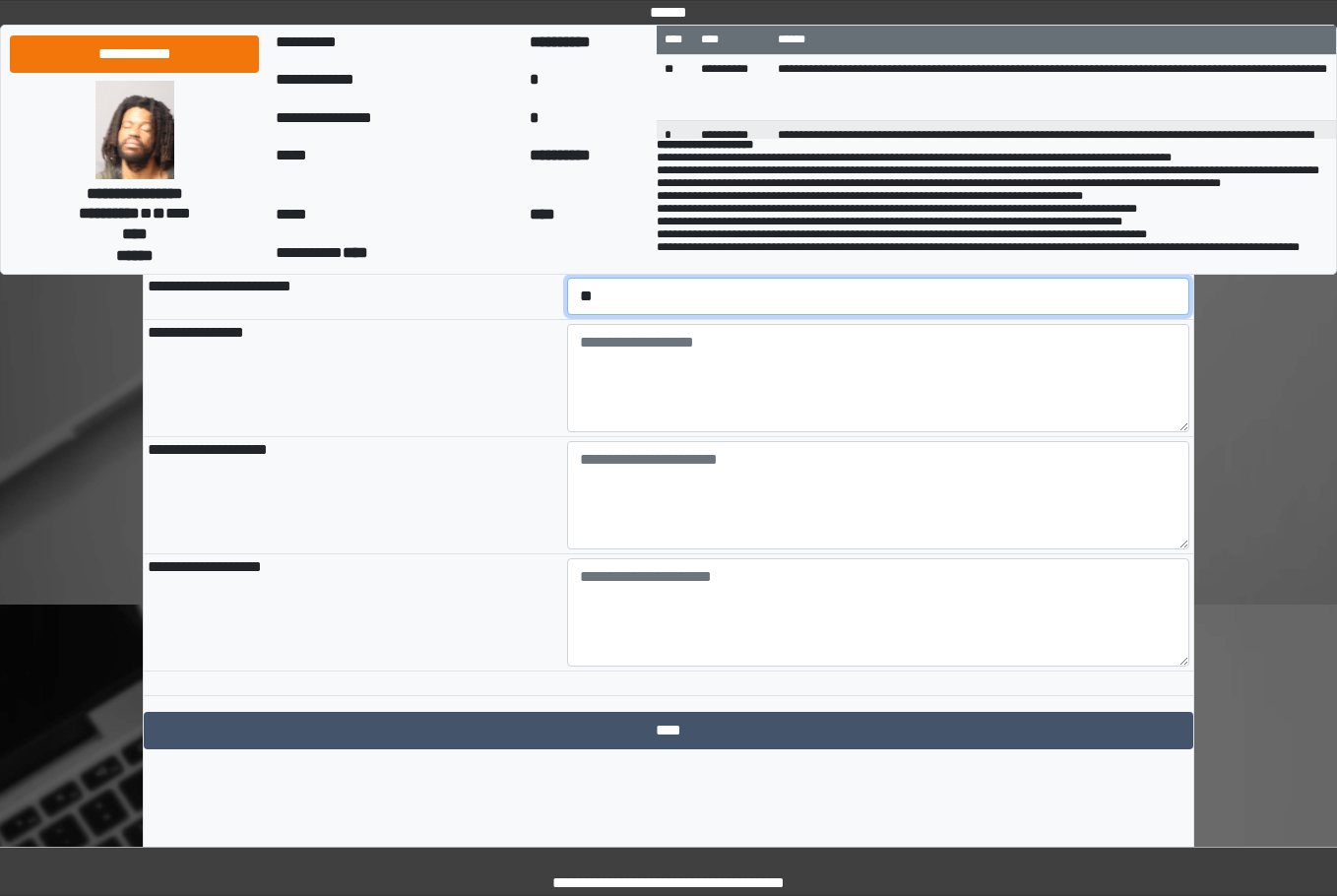 scroll, scrollTop: 2050, scrollLeft: 0, axis: vertical 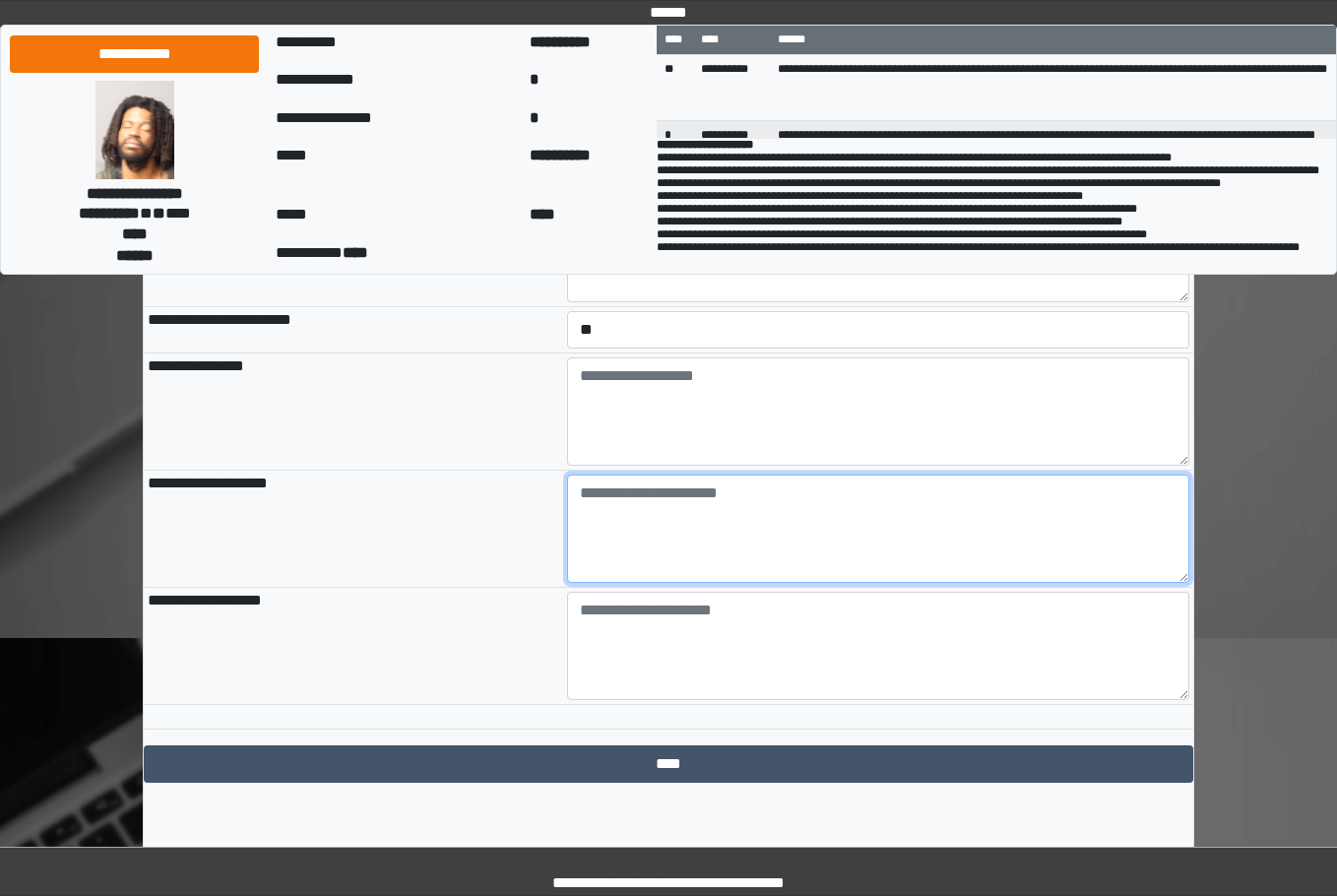 click at bounding box center (878, 529) 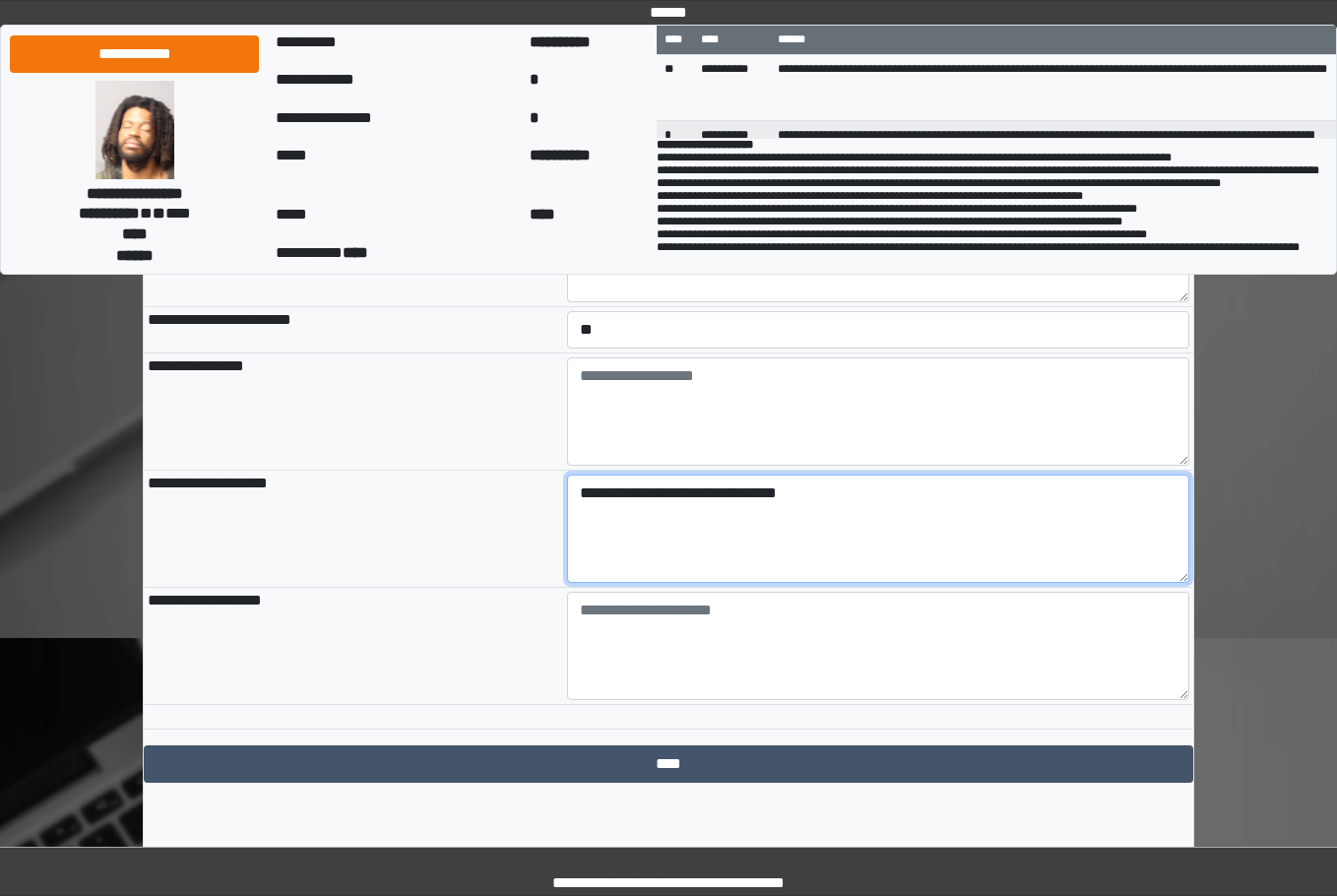 type on "**********" 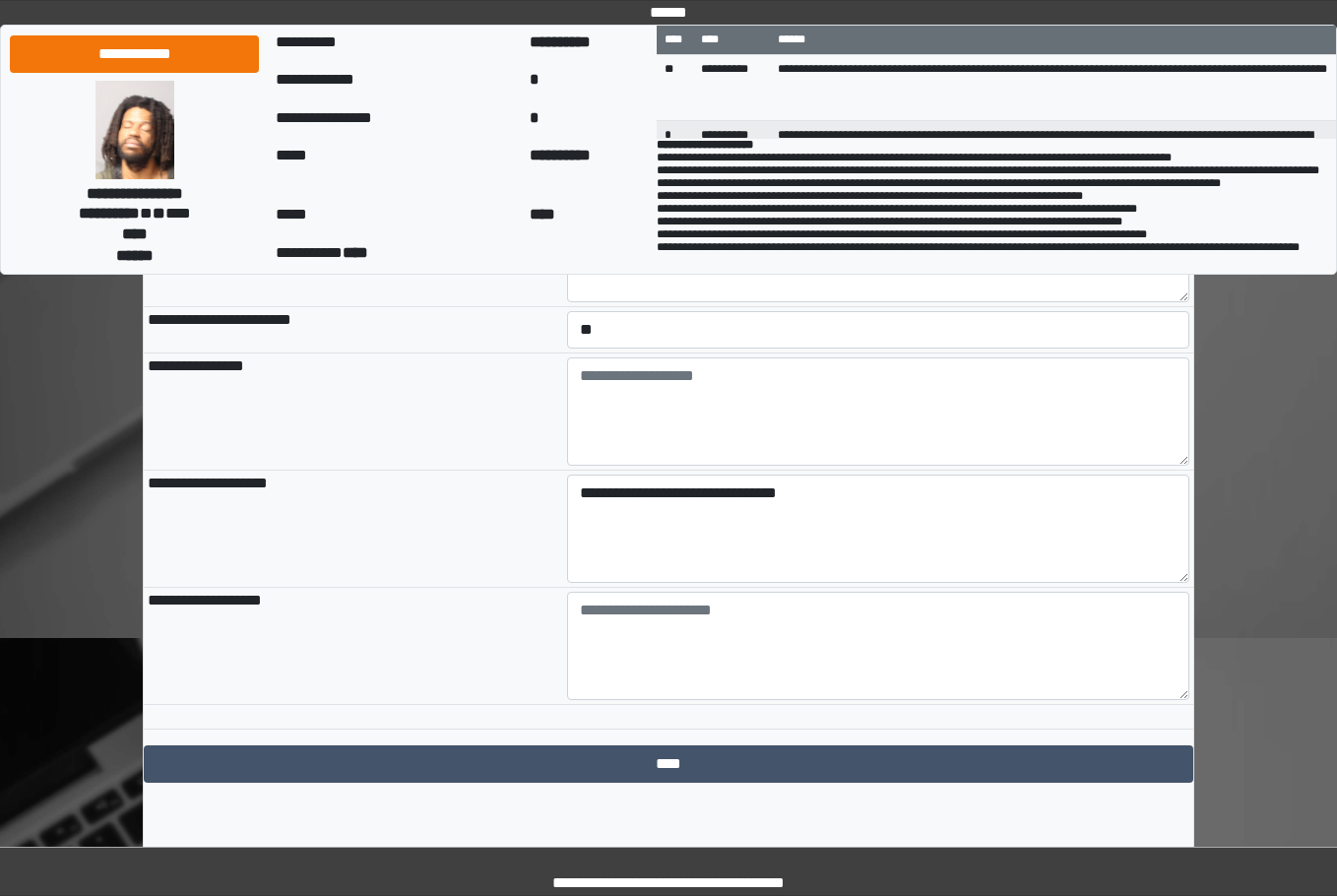 click on "**********" at bounding box center (353, 529) 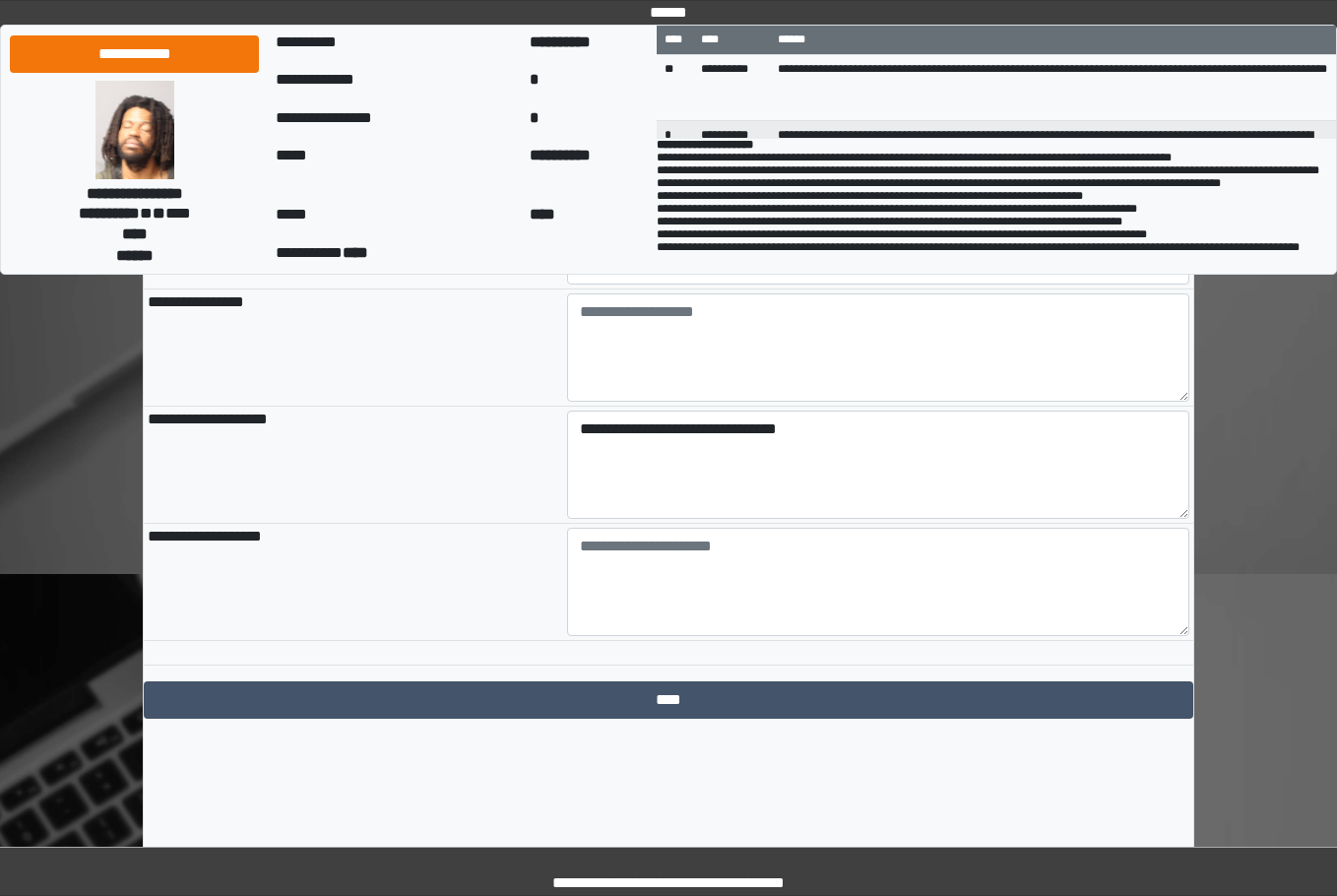 scroll, scrollTop: 2148, scrollLeft: 0, axis: vertical 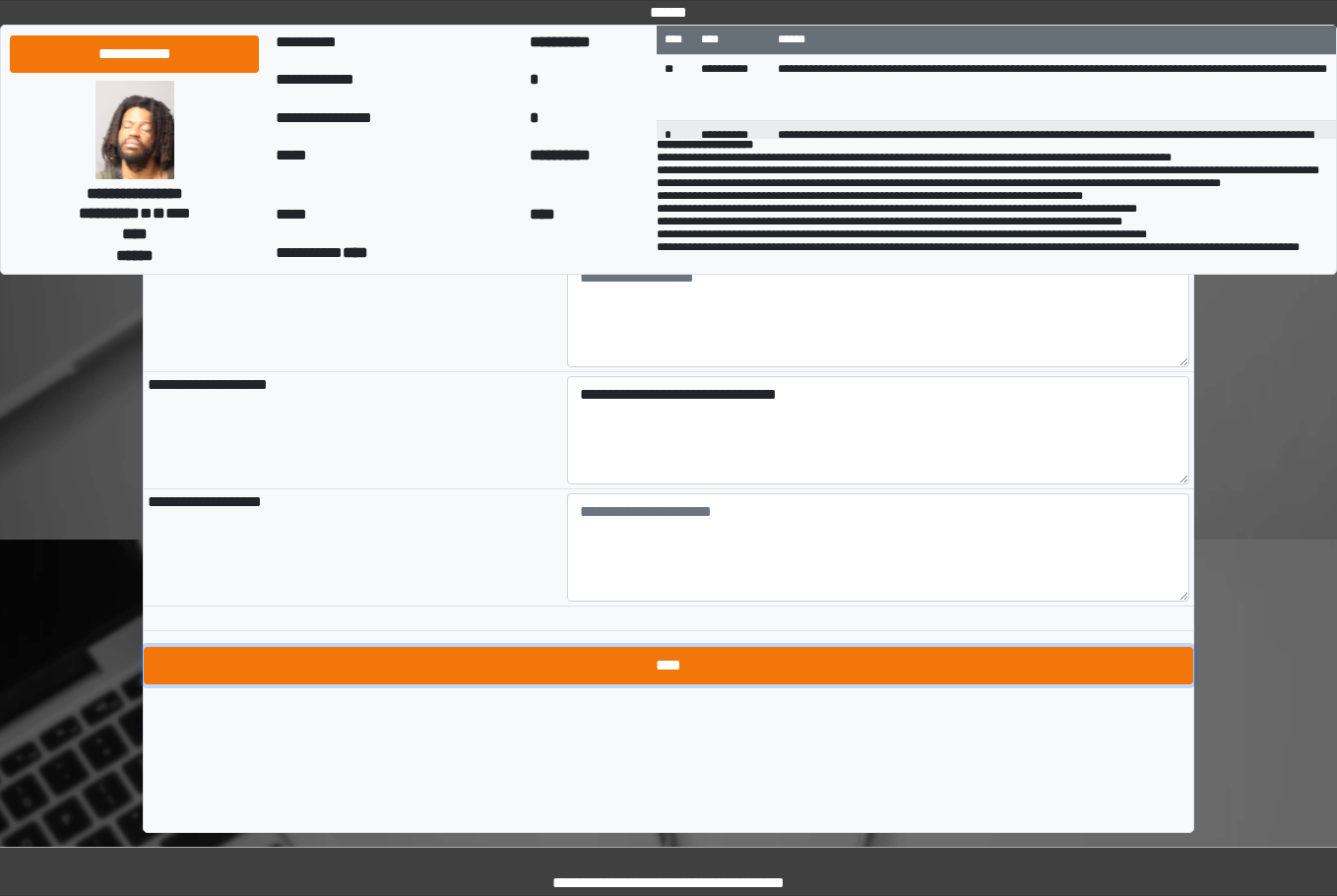 click on "****" at bounding box center (668, 666) 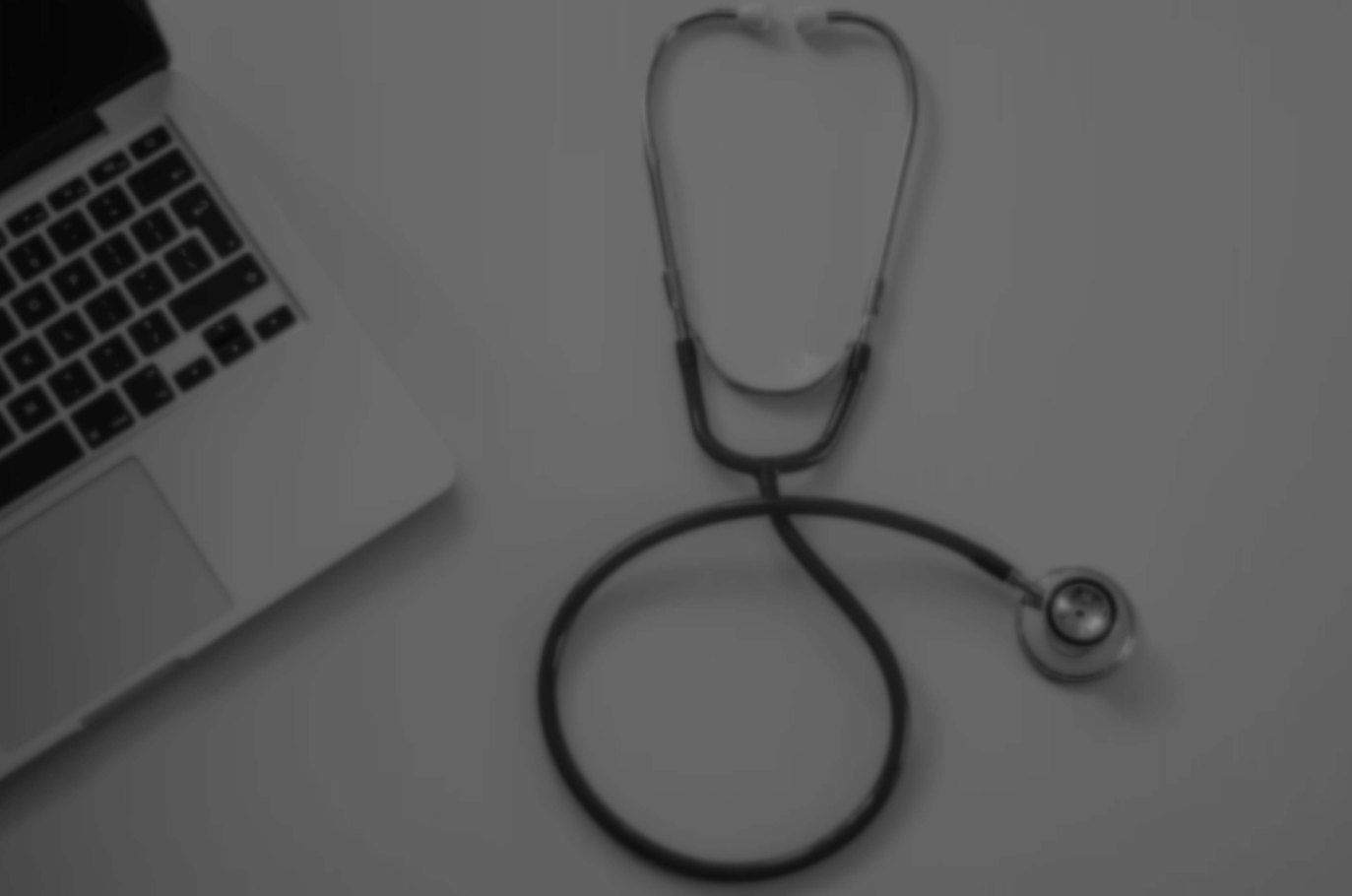 scroll, scrollTop: 0, scrollLeft: 0, axis: both 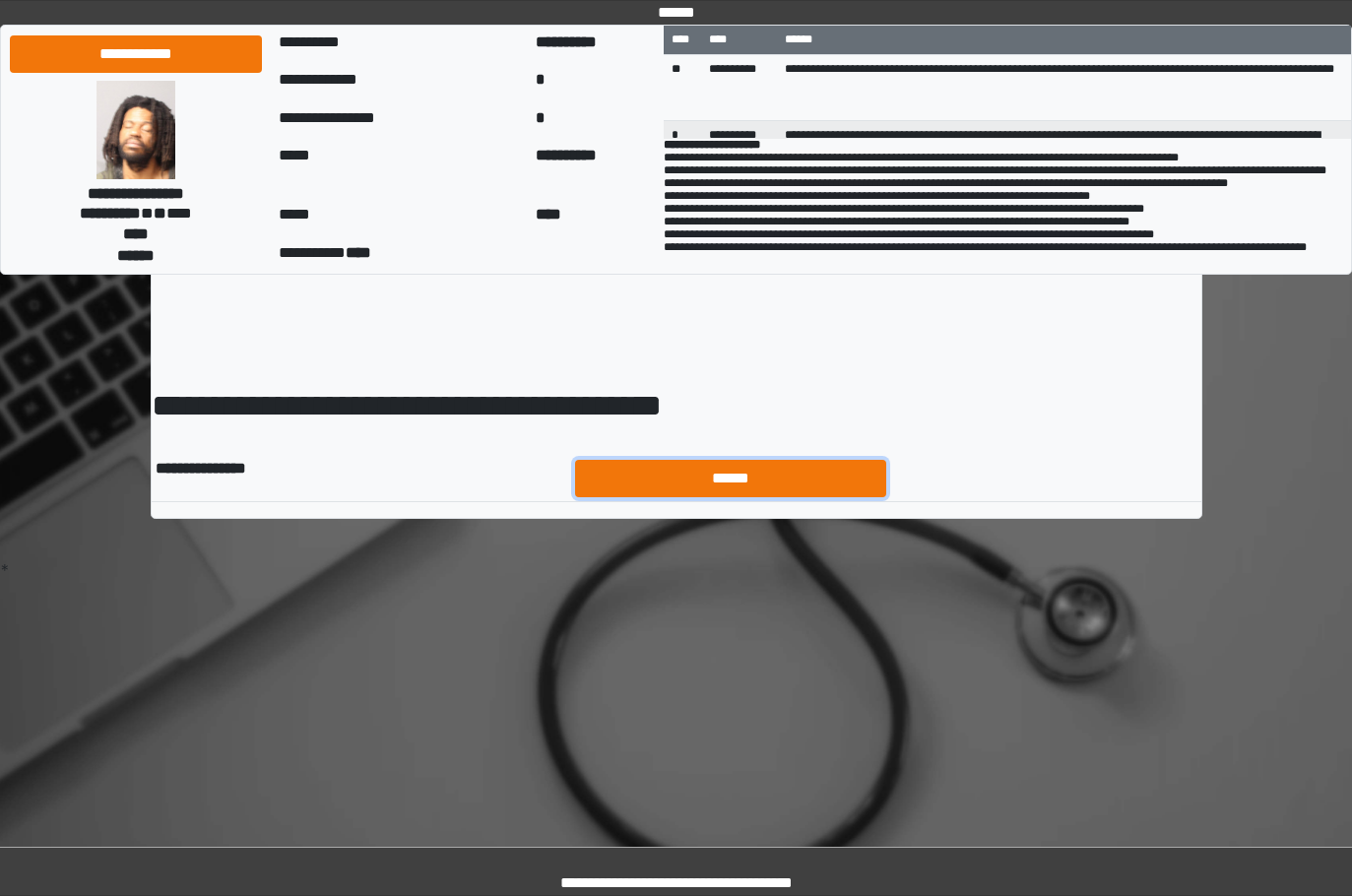 click on "******" at bounding box center (731, 479) 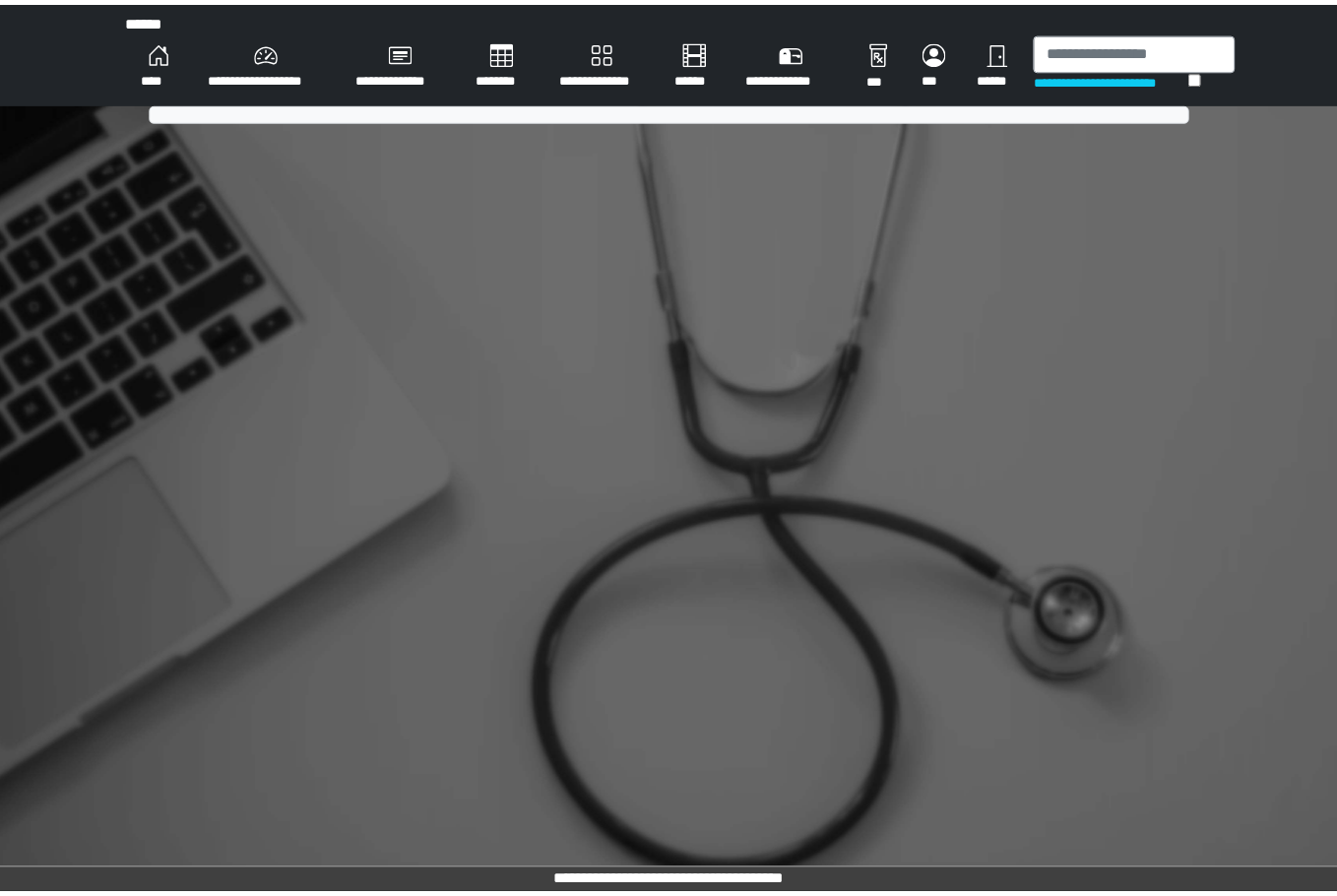 scroll, scrollTop: 0, scrollLeft: 0, axis: both 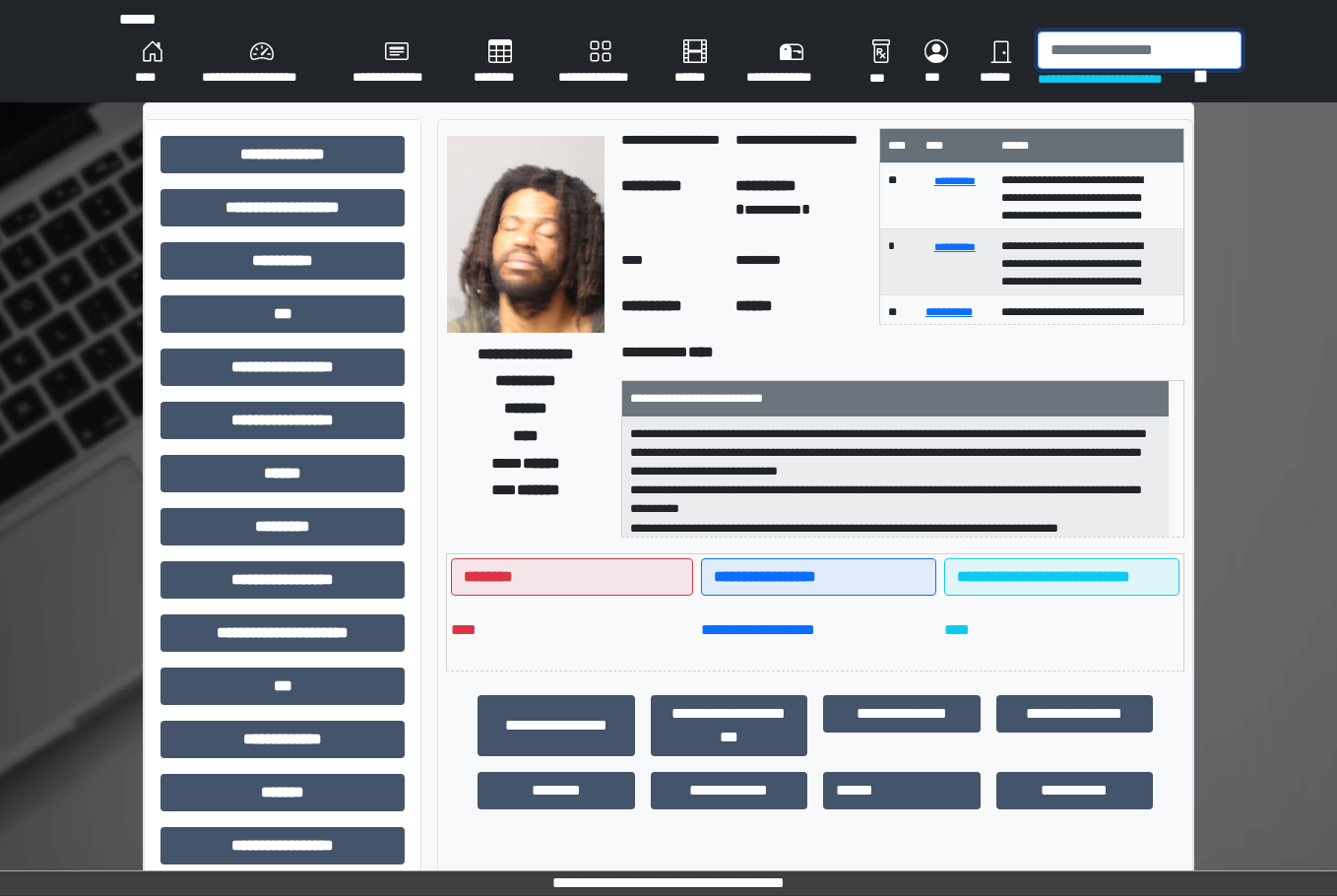 click at bounding box center [1139, 50] 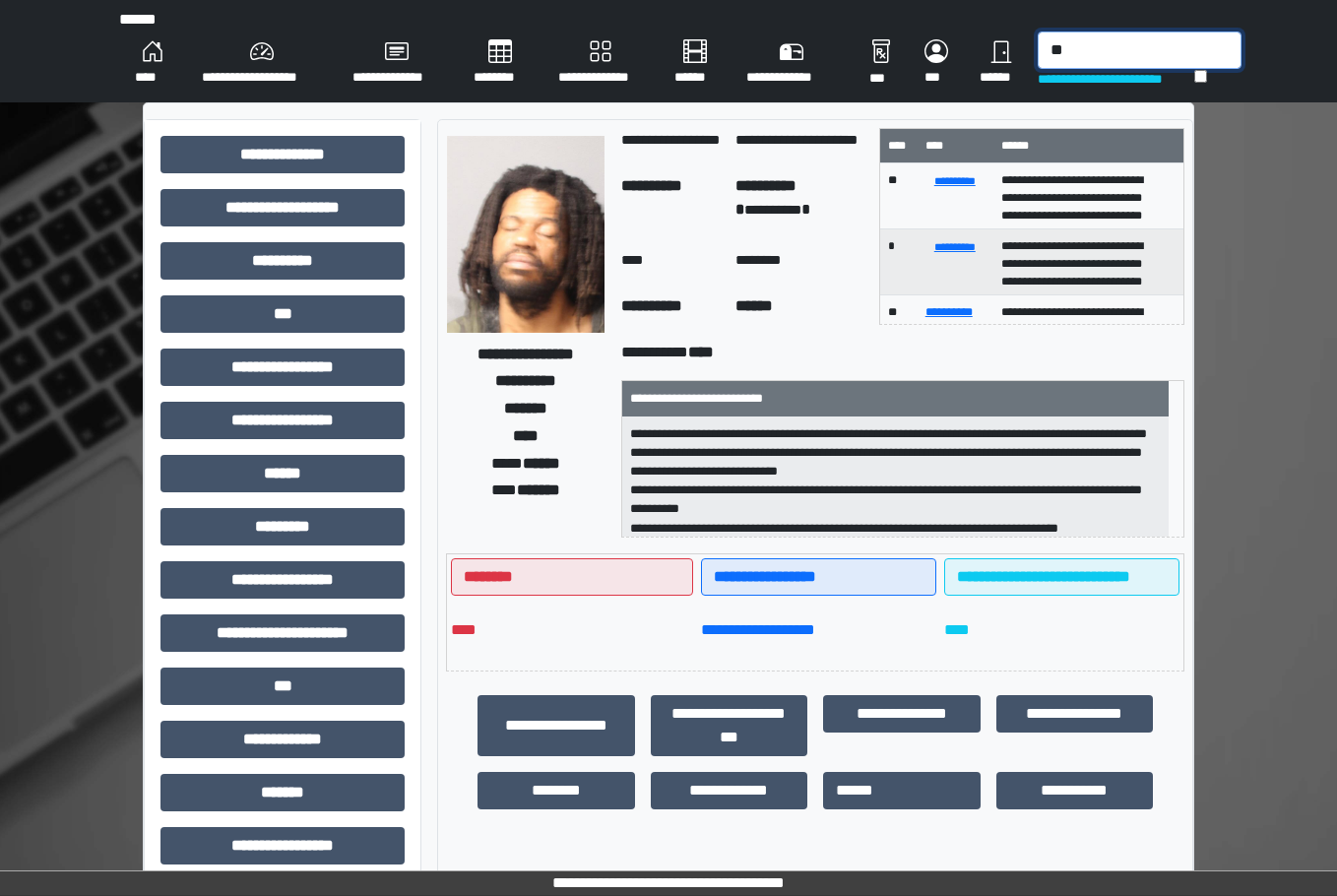 type on "*" 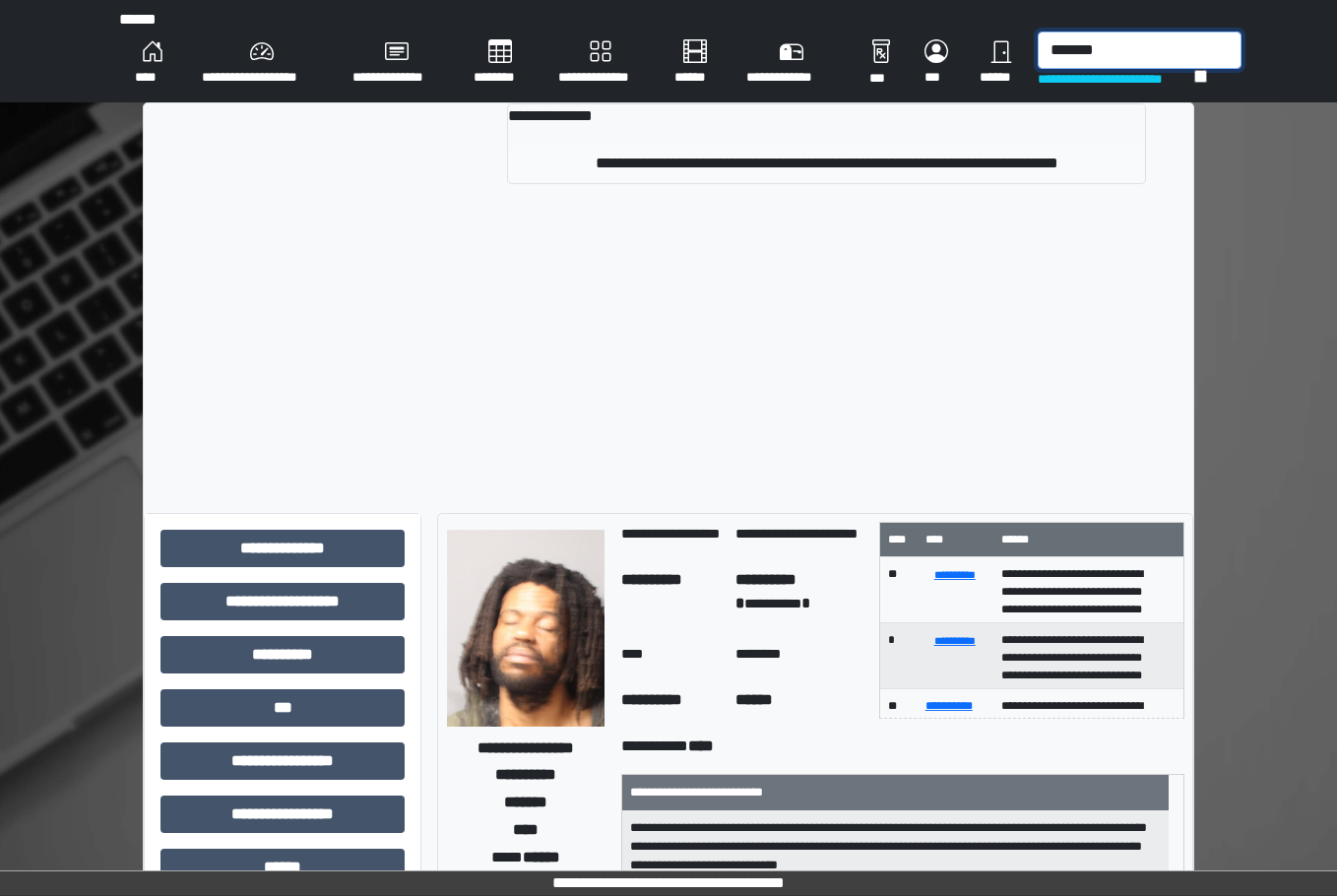 type on "*******" 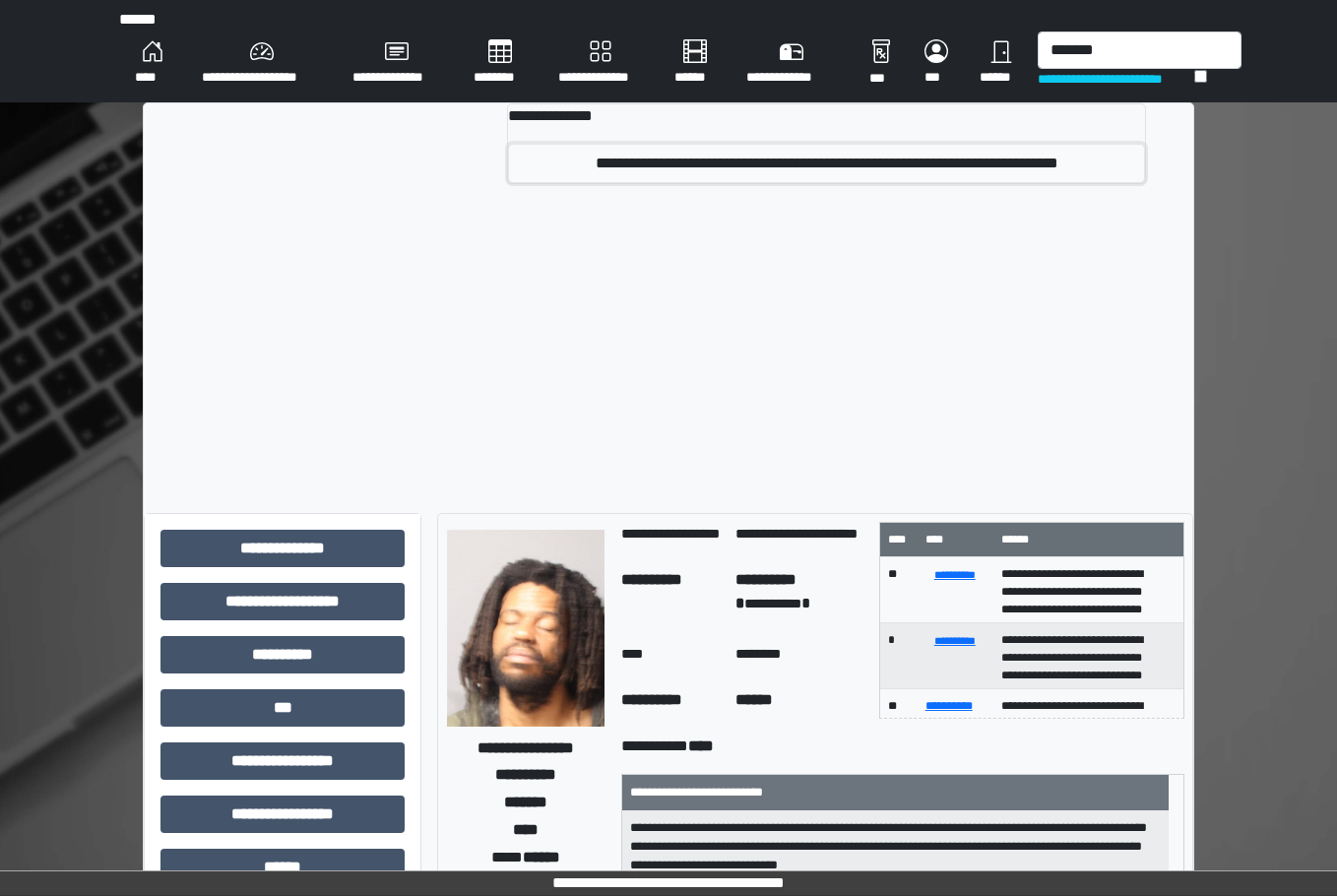 drag, startPoint x: 944, startPoint y: 168, endPoint x: 934, endPoint y: 166, distance: 10.198039 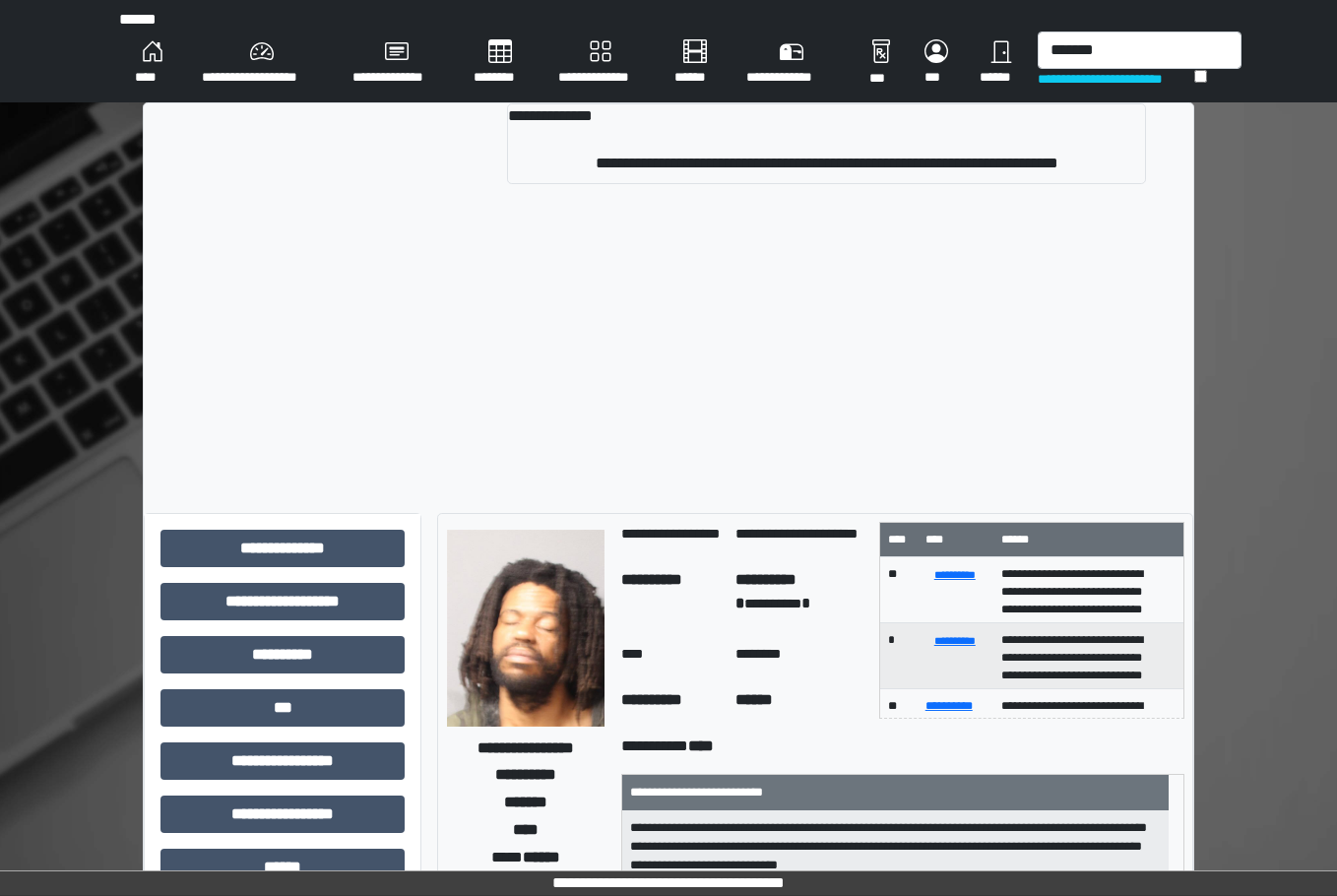 type 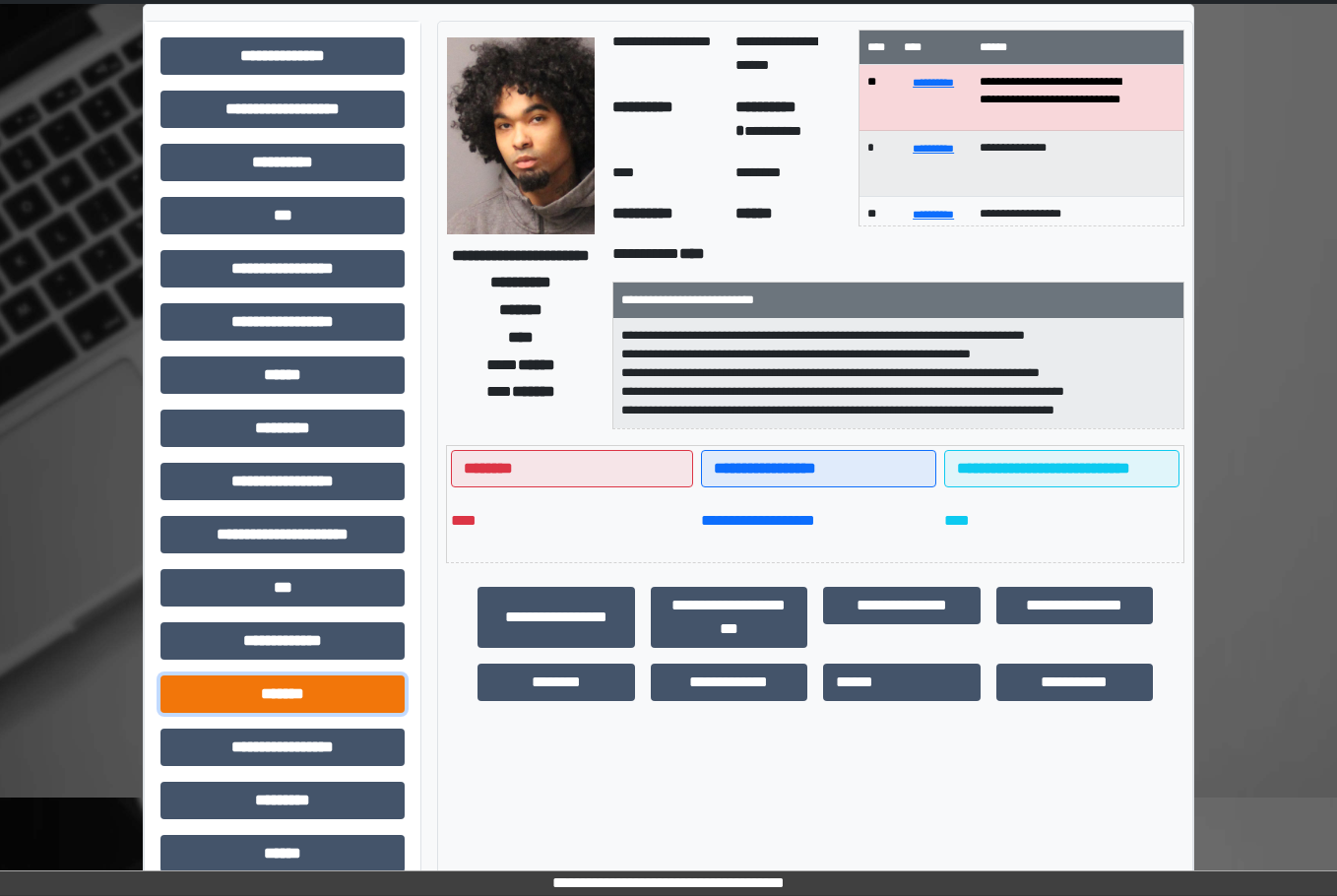 click on "*******" at bounding box center [283, 694] 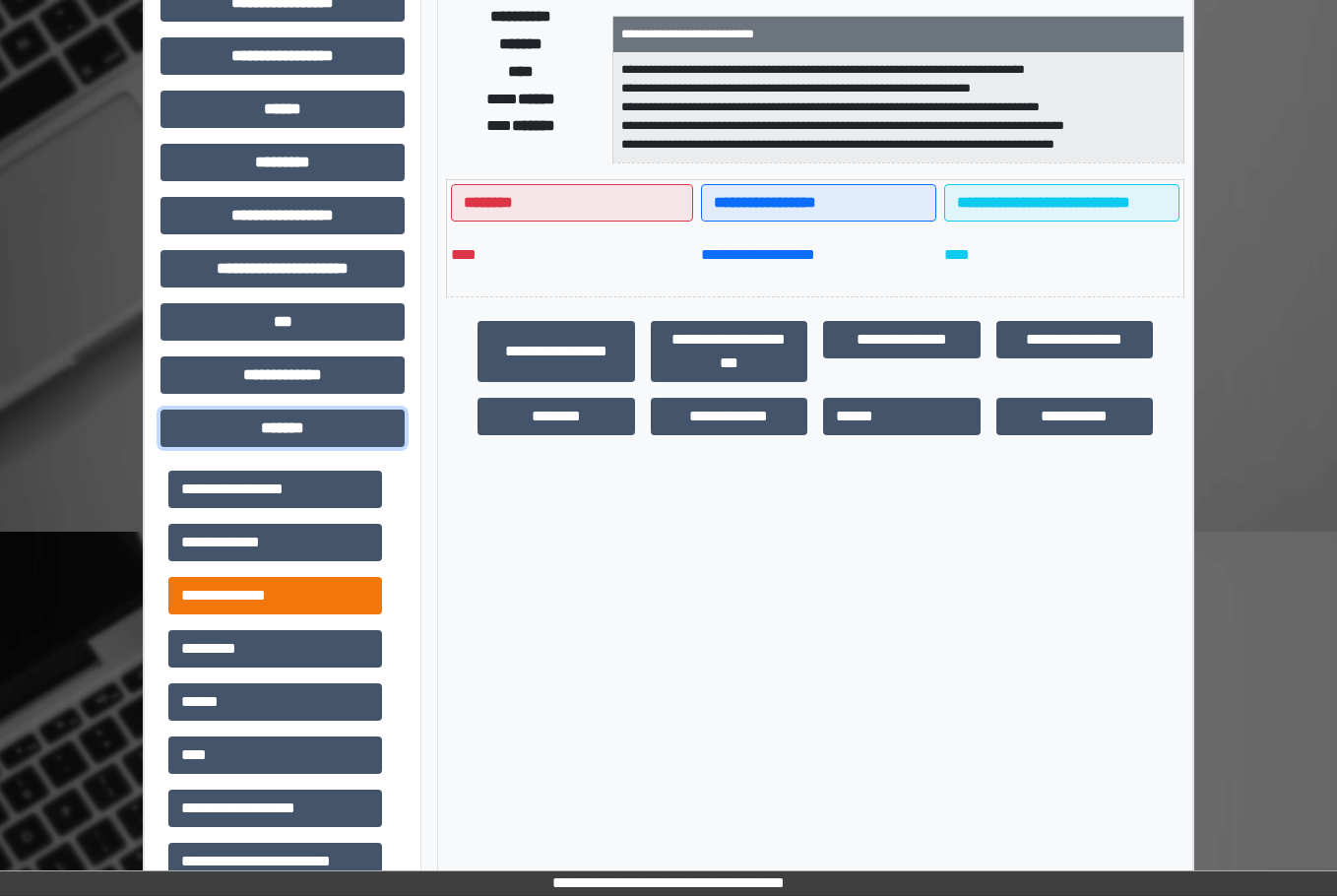scroll, scrollTop: 394, scrollLeft: 0, axis: vertical 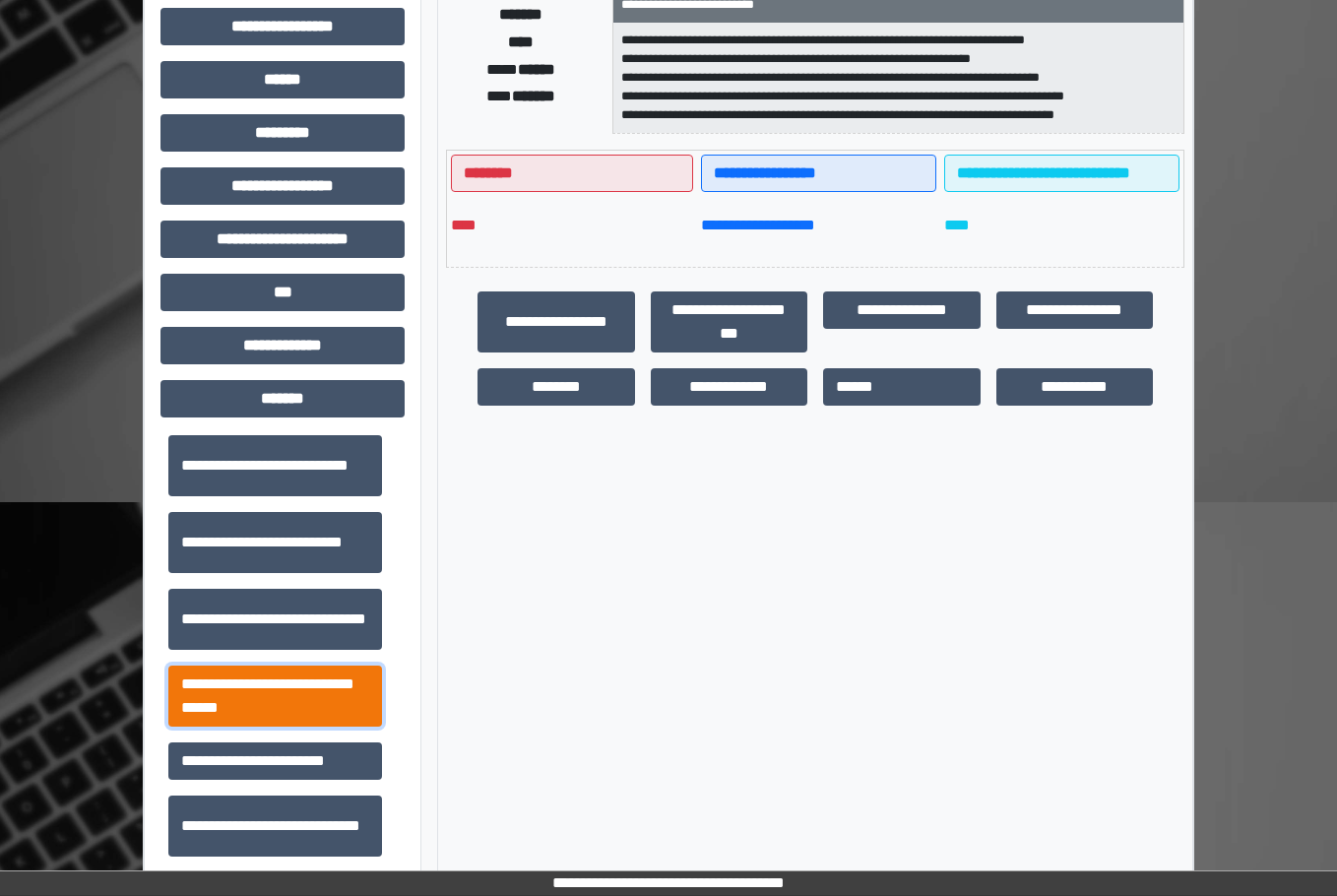 click on "**********" at bounding box center [275, 696] 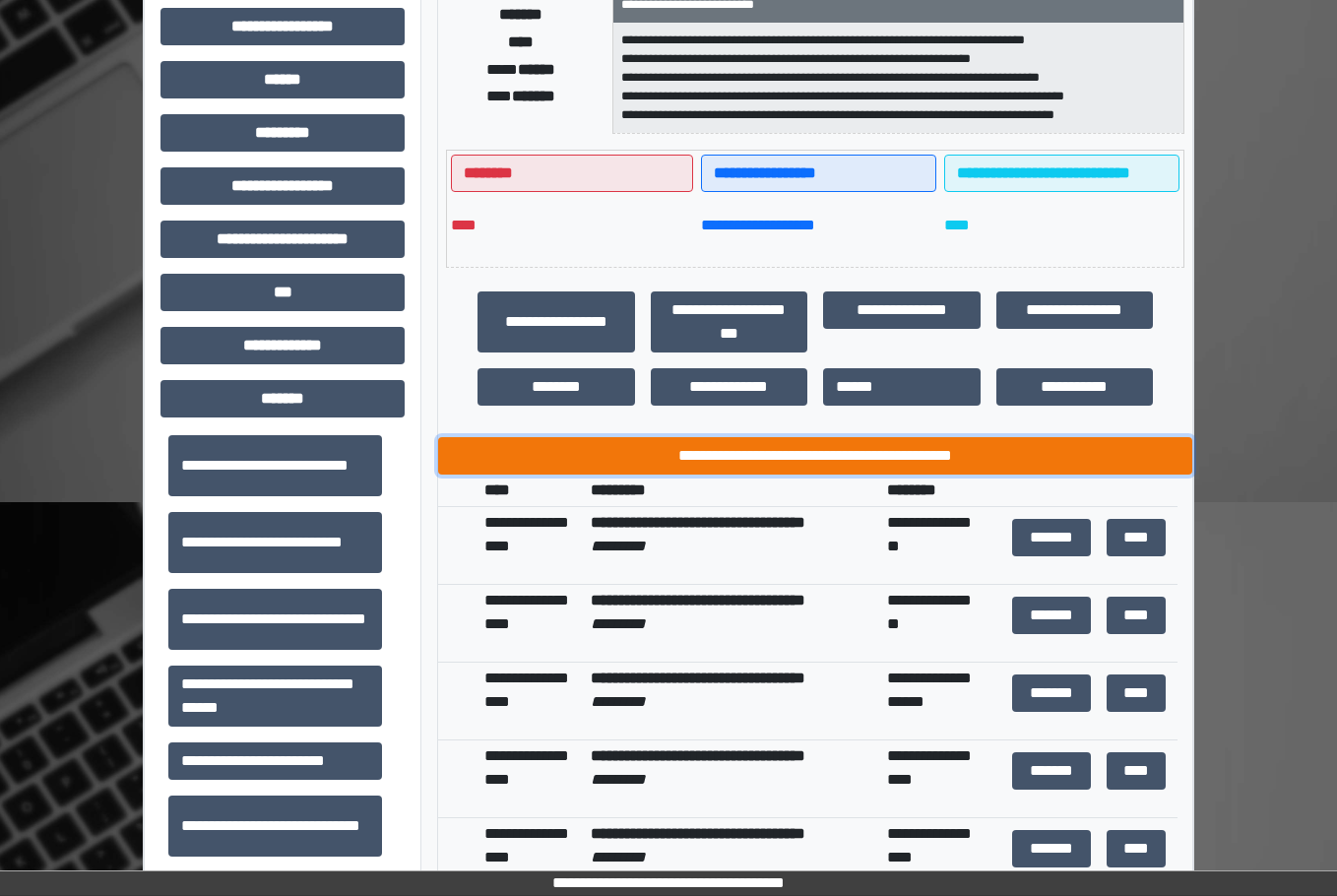 click on "**********" at bounding box center (815, 456) 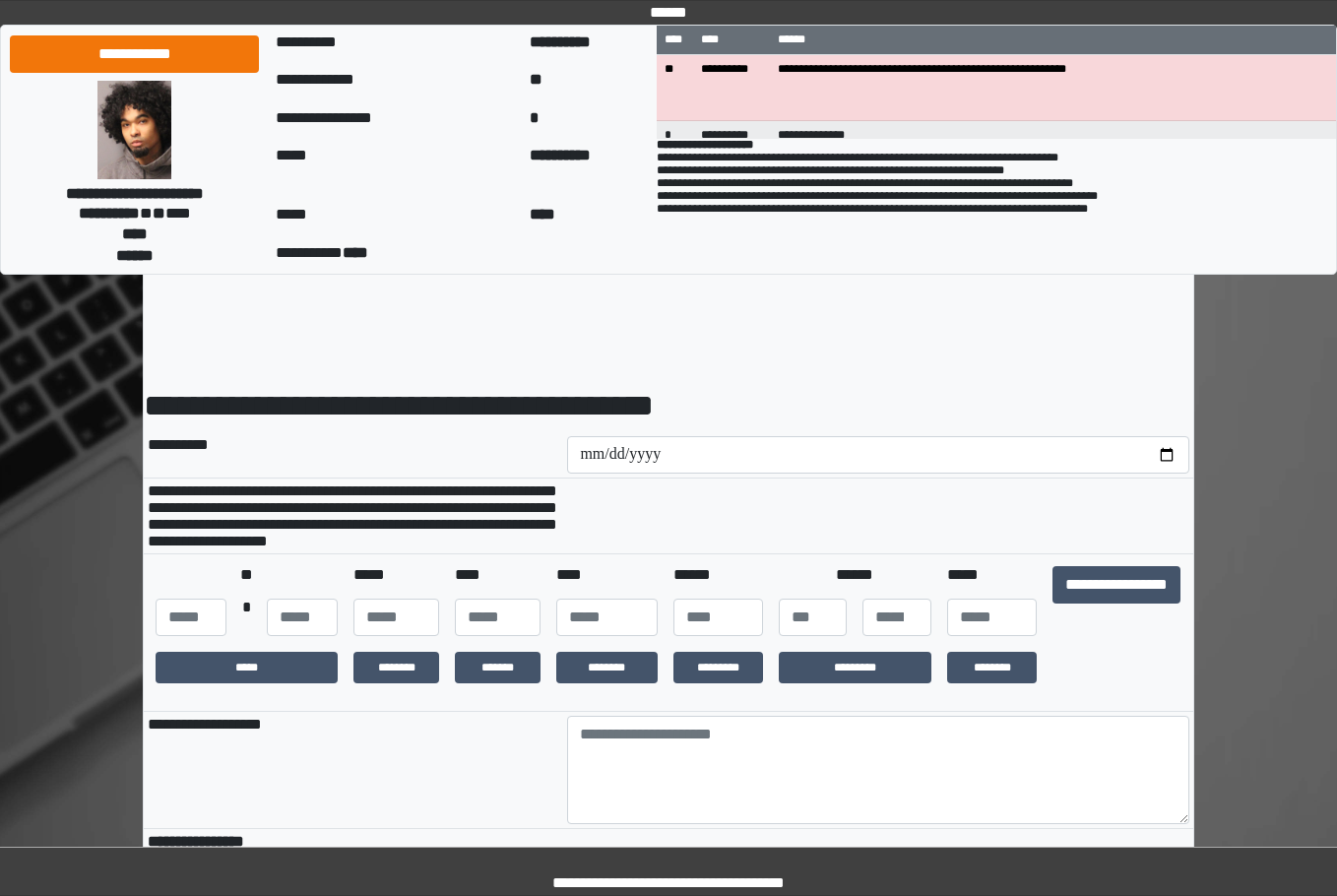 scroll, scrollTop: 0, scrollLeft: 0, axis: both 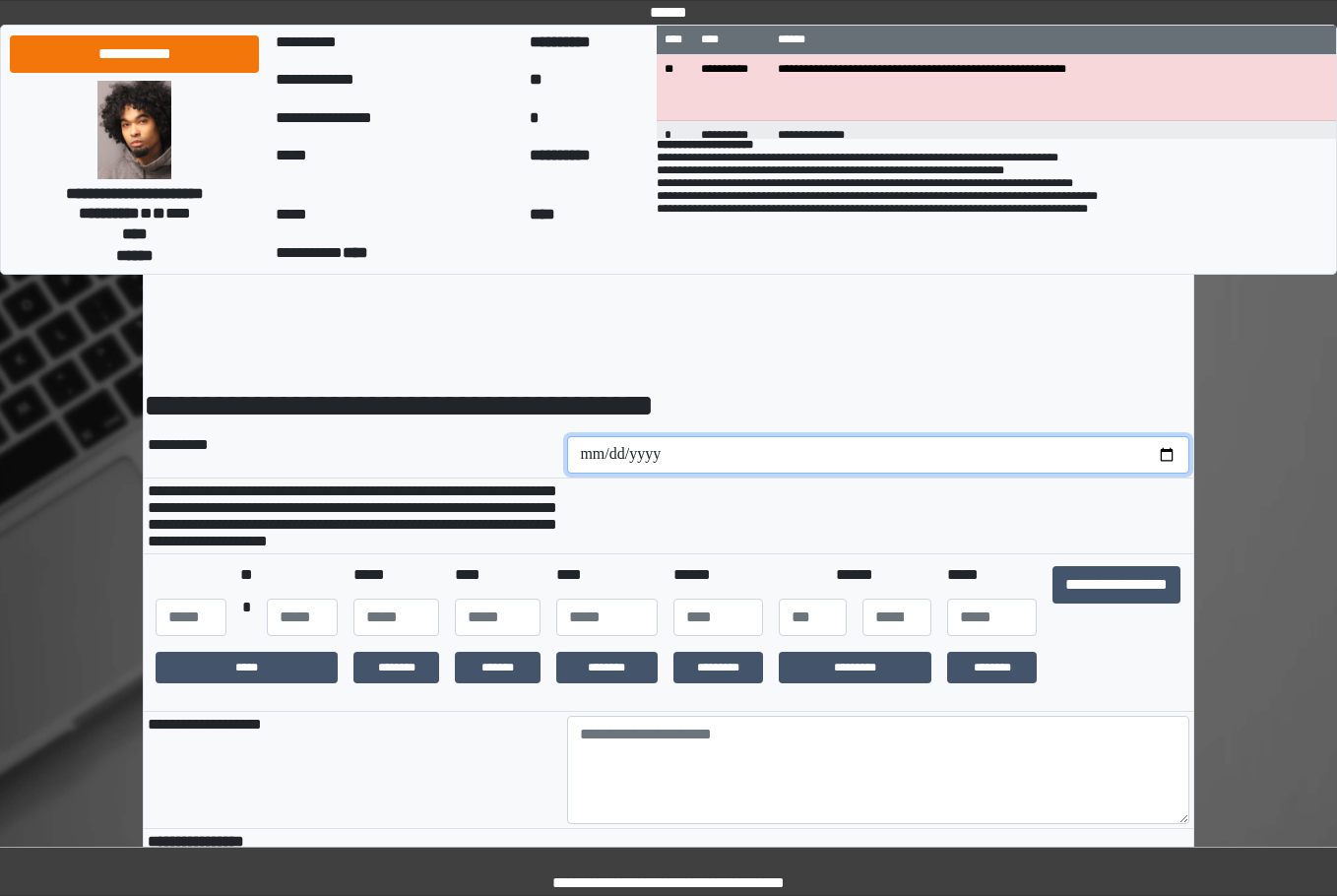 click at bounding box center (878, 455) 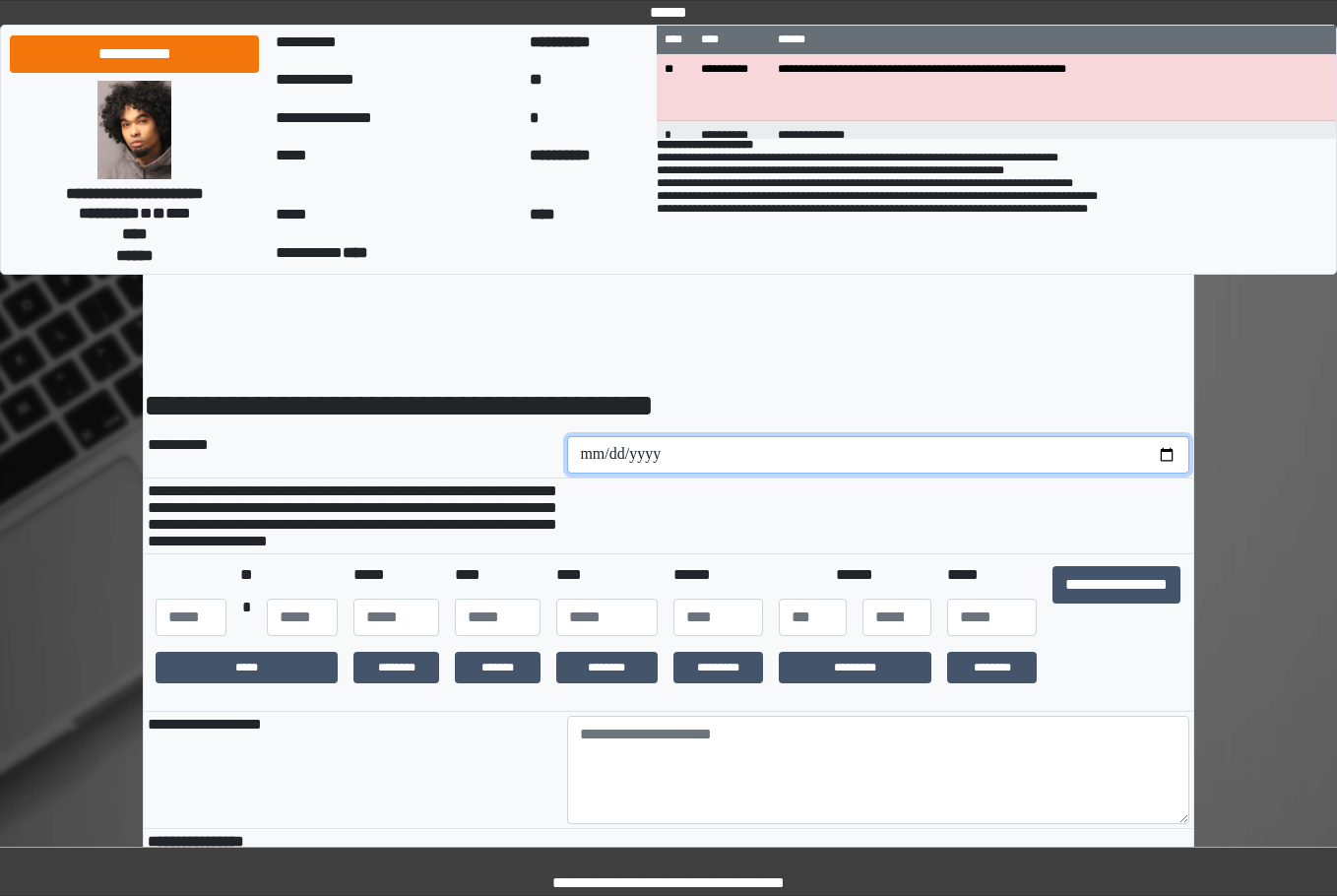 type on "**********" 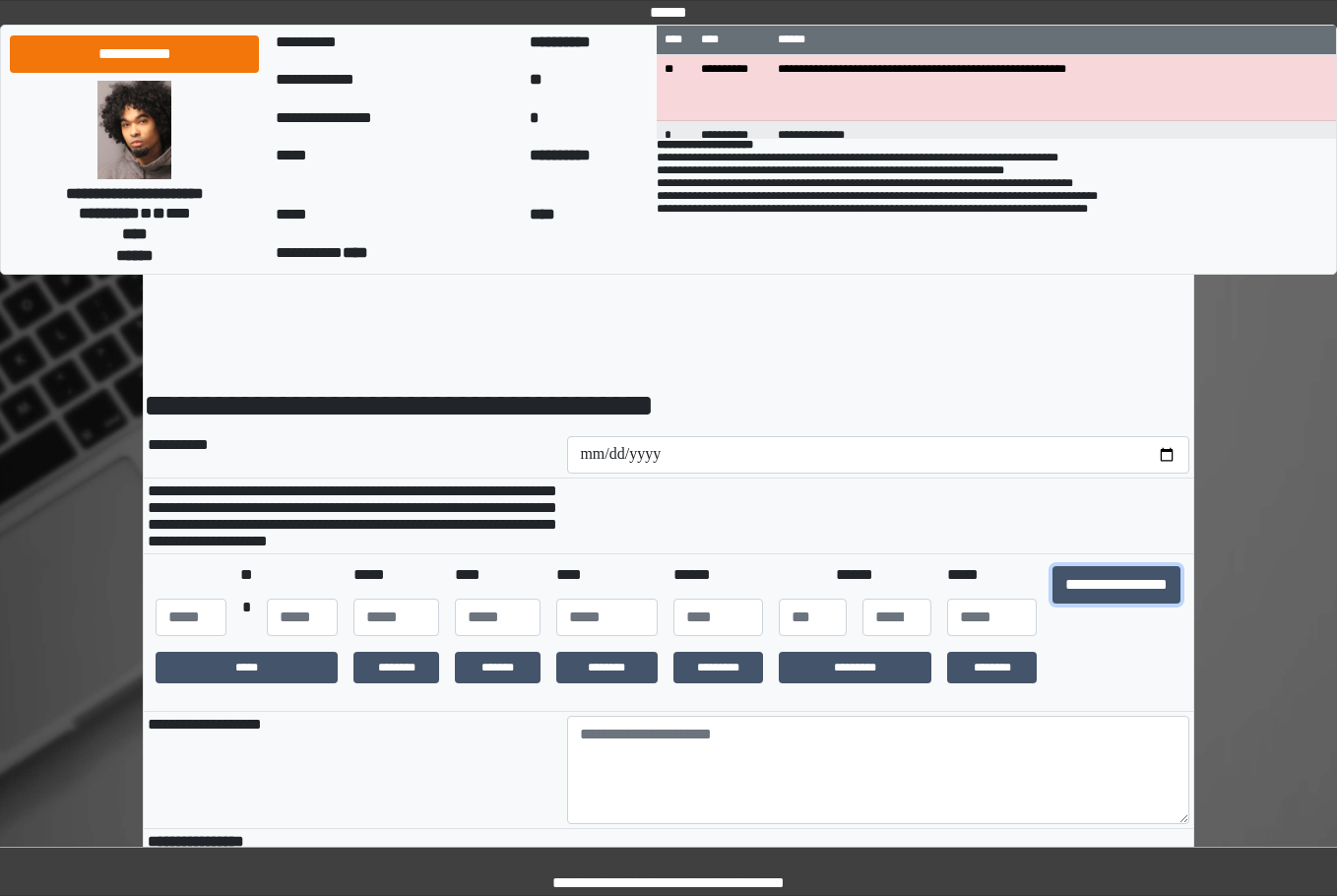 click on "**********" at bounding box center (1116, 585) 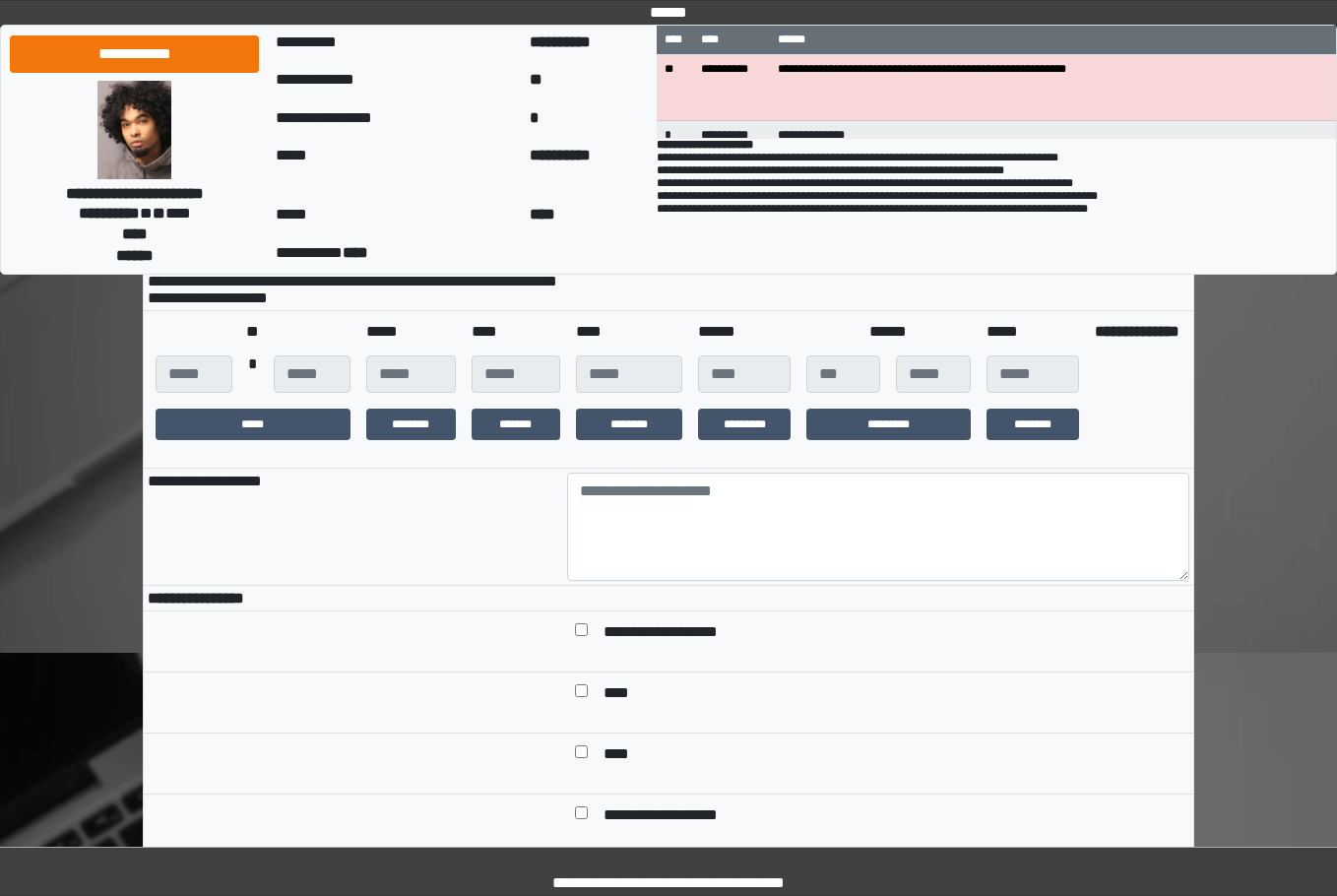 scroll, scrollTop: 295, scrollLeft: 0, axis: vertical 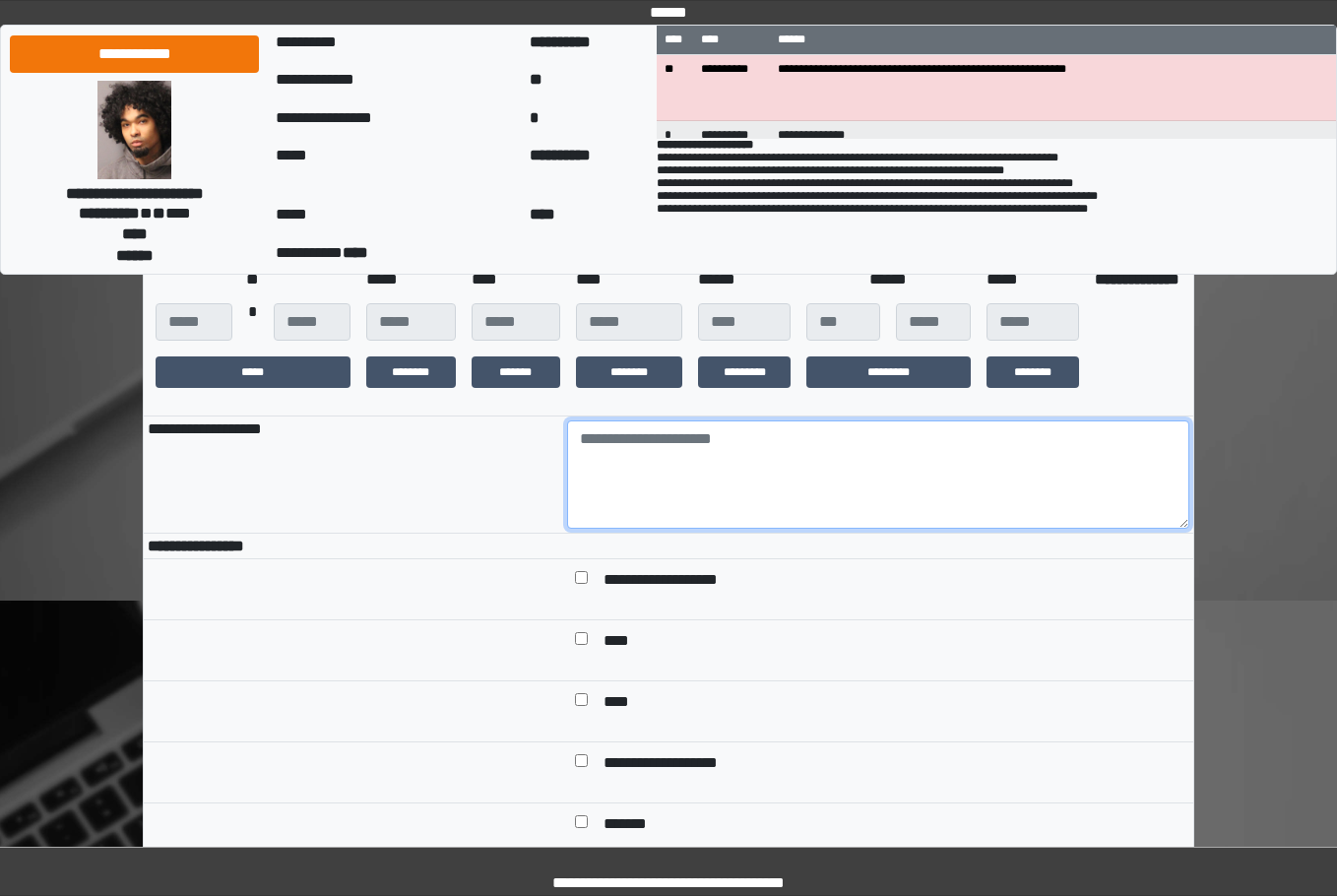 click at bounding box center [878, 475] 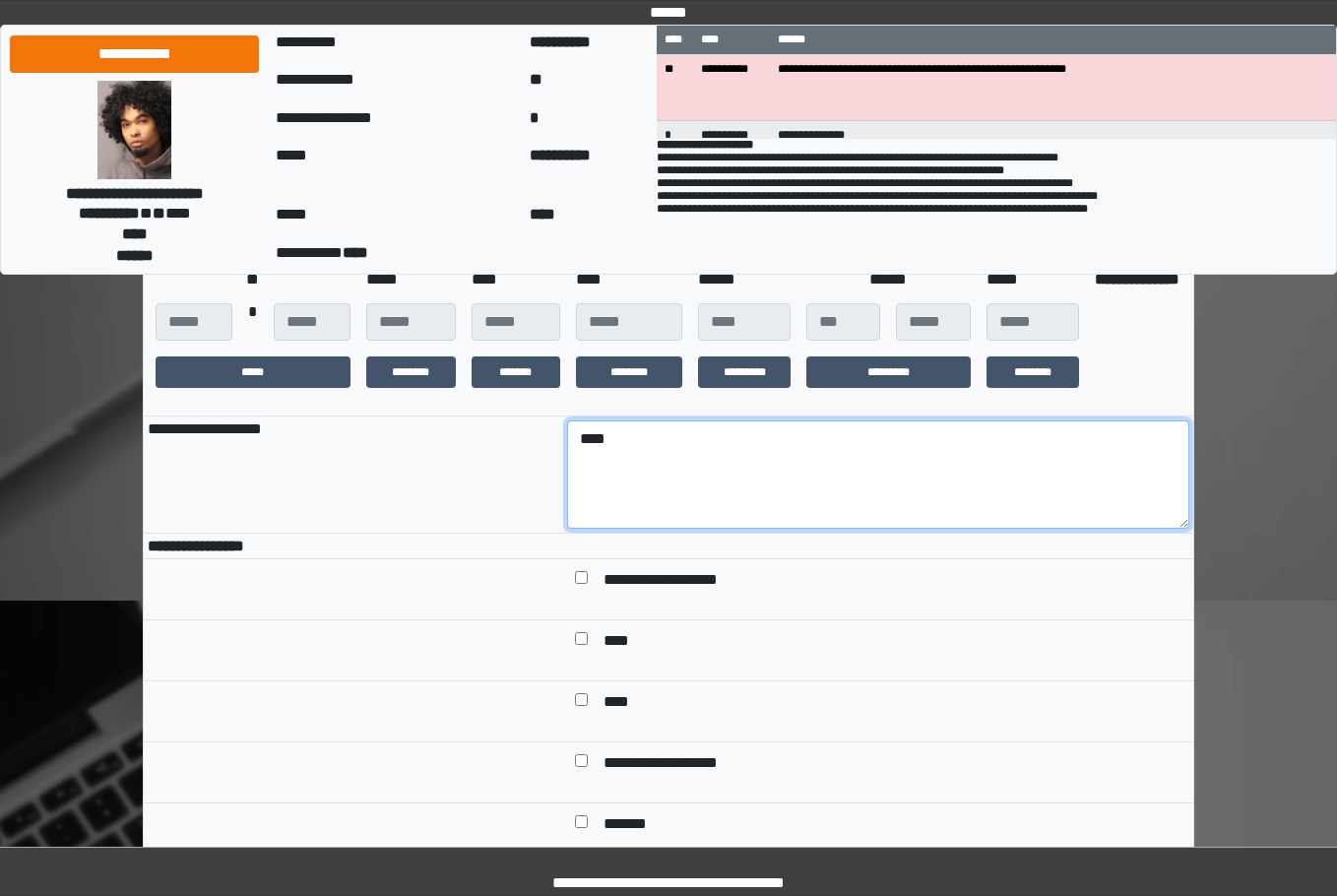 type on "****" 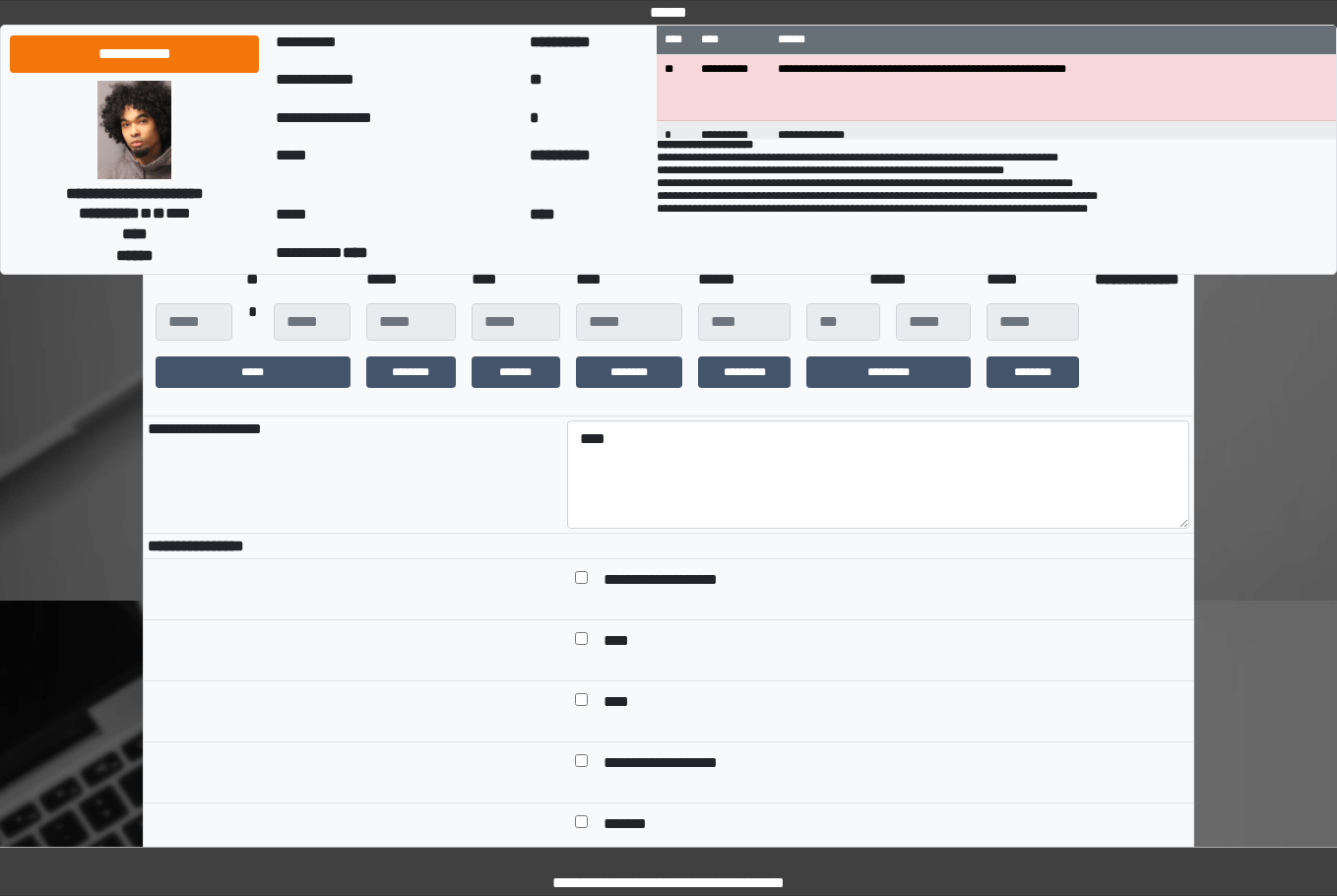 click on "**********" at bounding box center (353, 546) 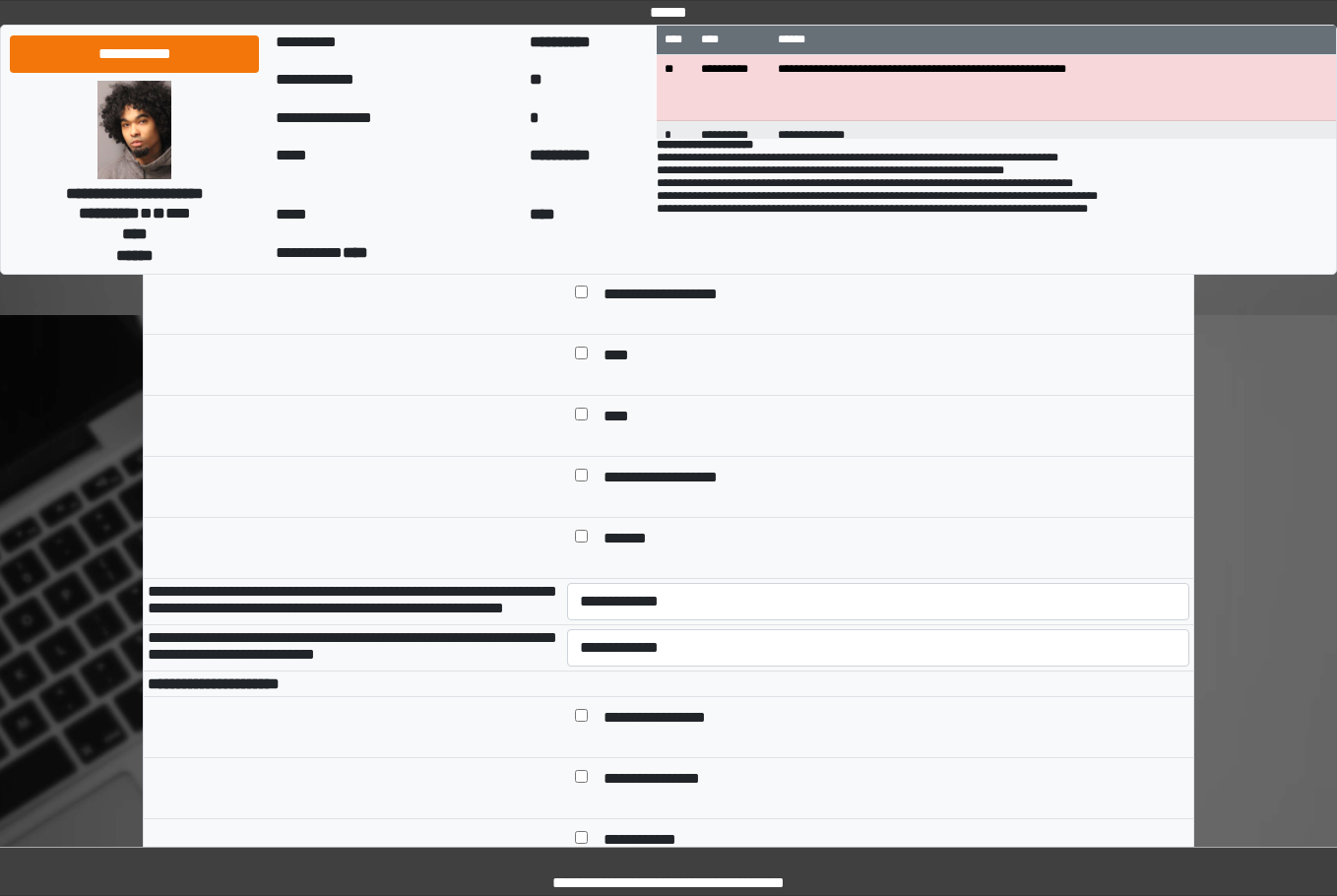 scroll, scrollTop: 591, scrollLeft: 0, axis: vertical 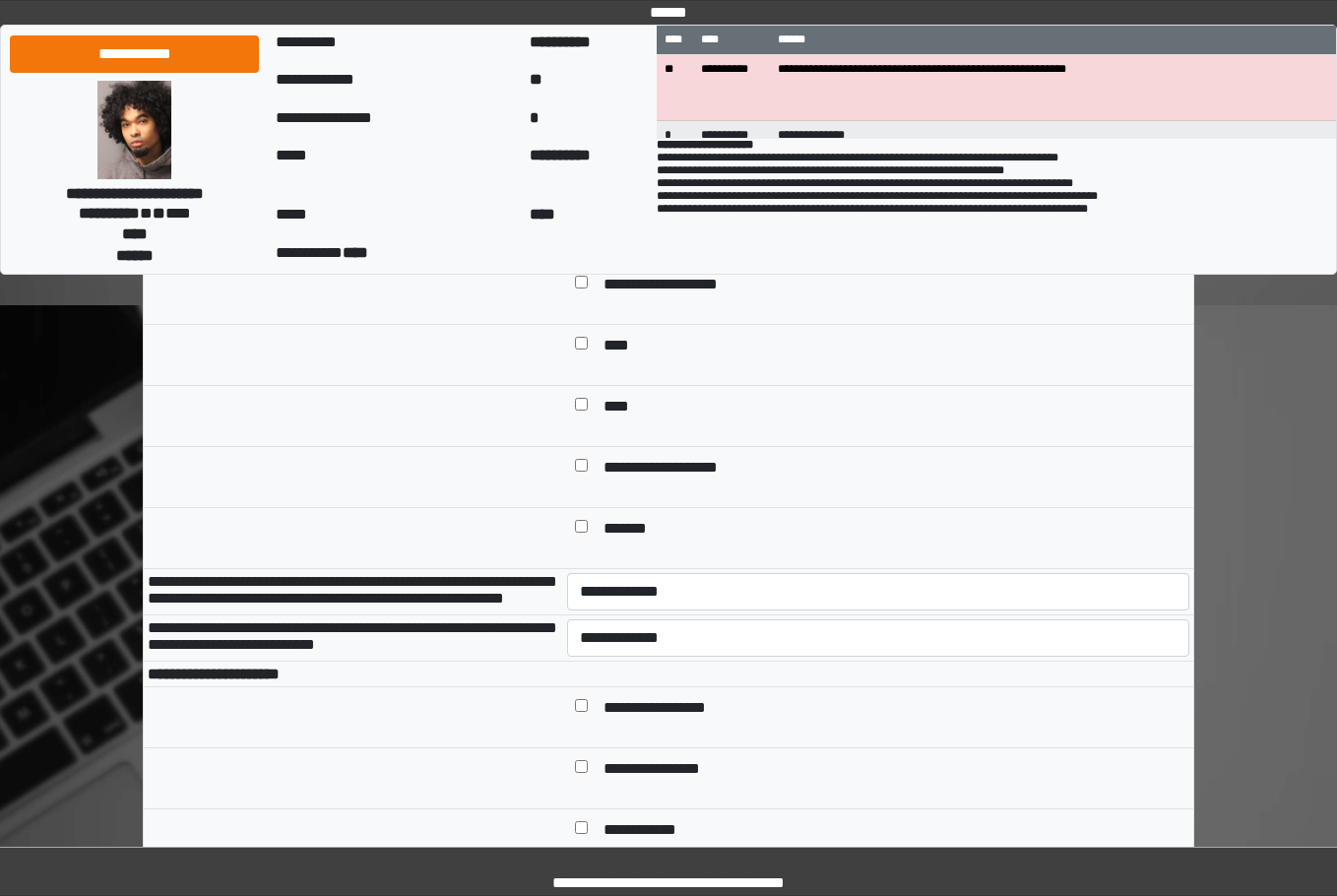 click on "**********" at bounding box center (892, 469) 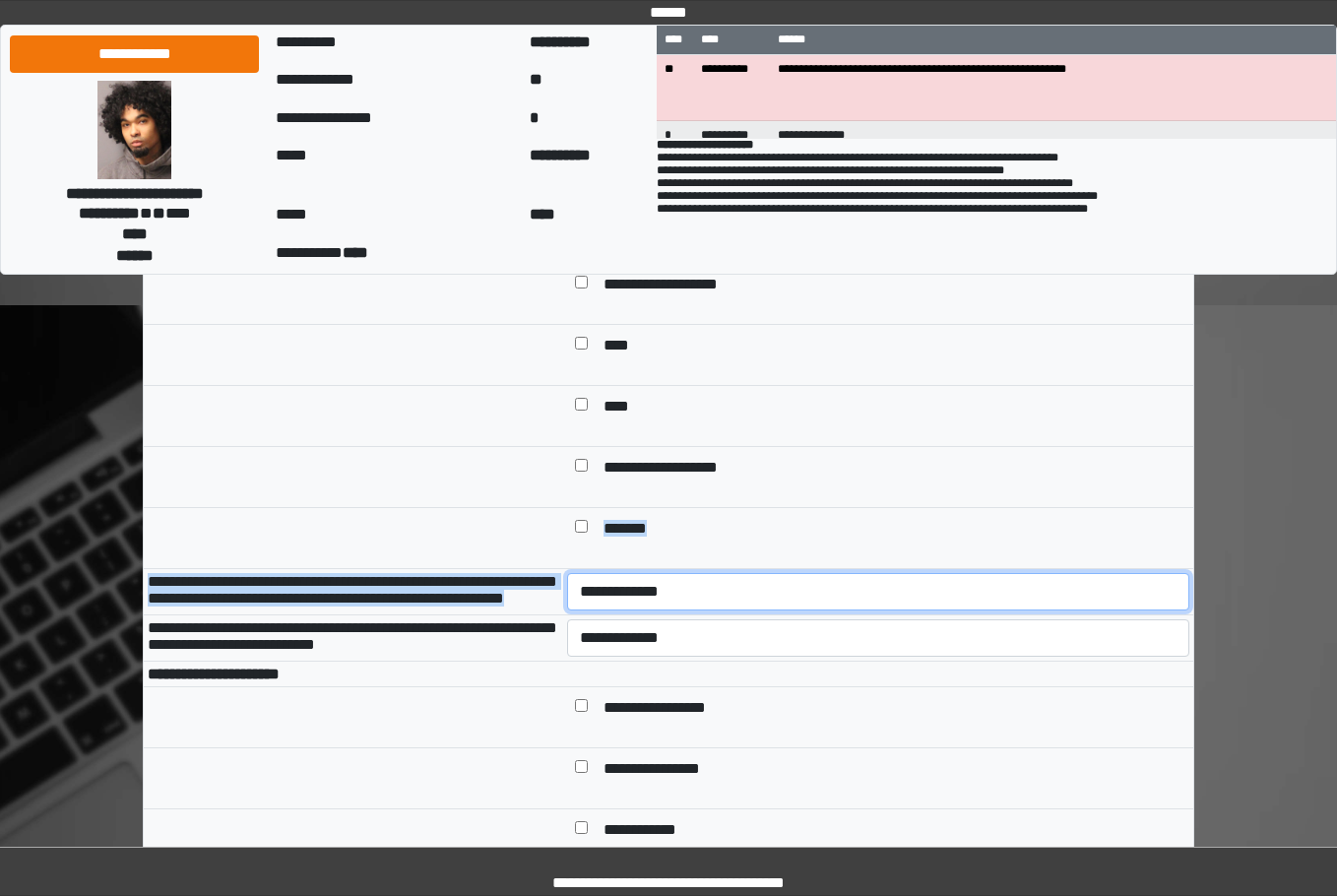 click on "**********" at bounding box center (878, 592) 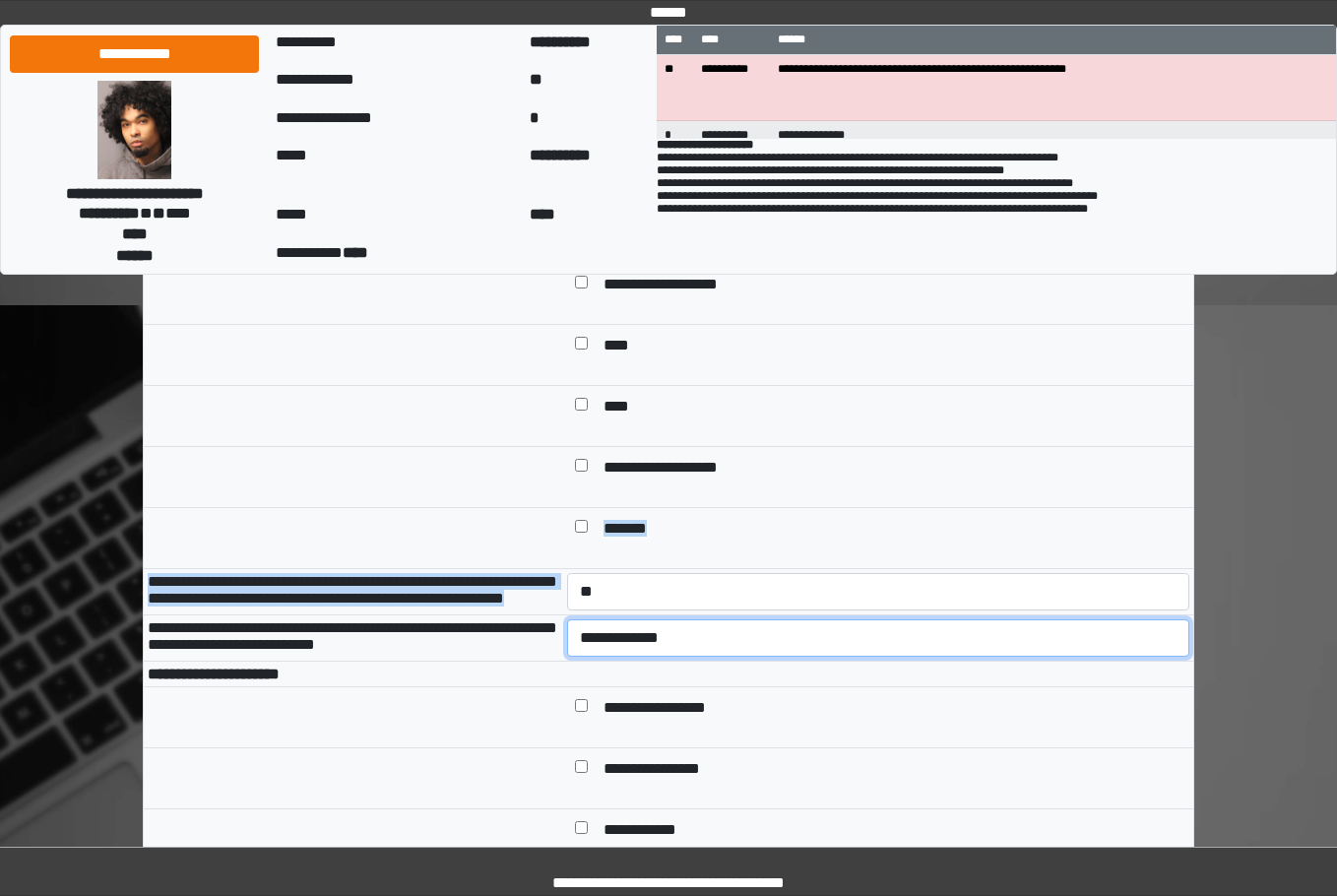 click on "**********" at bounding box center (878, 638) 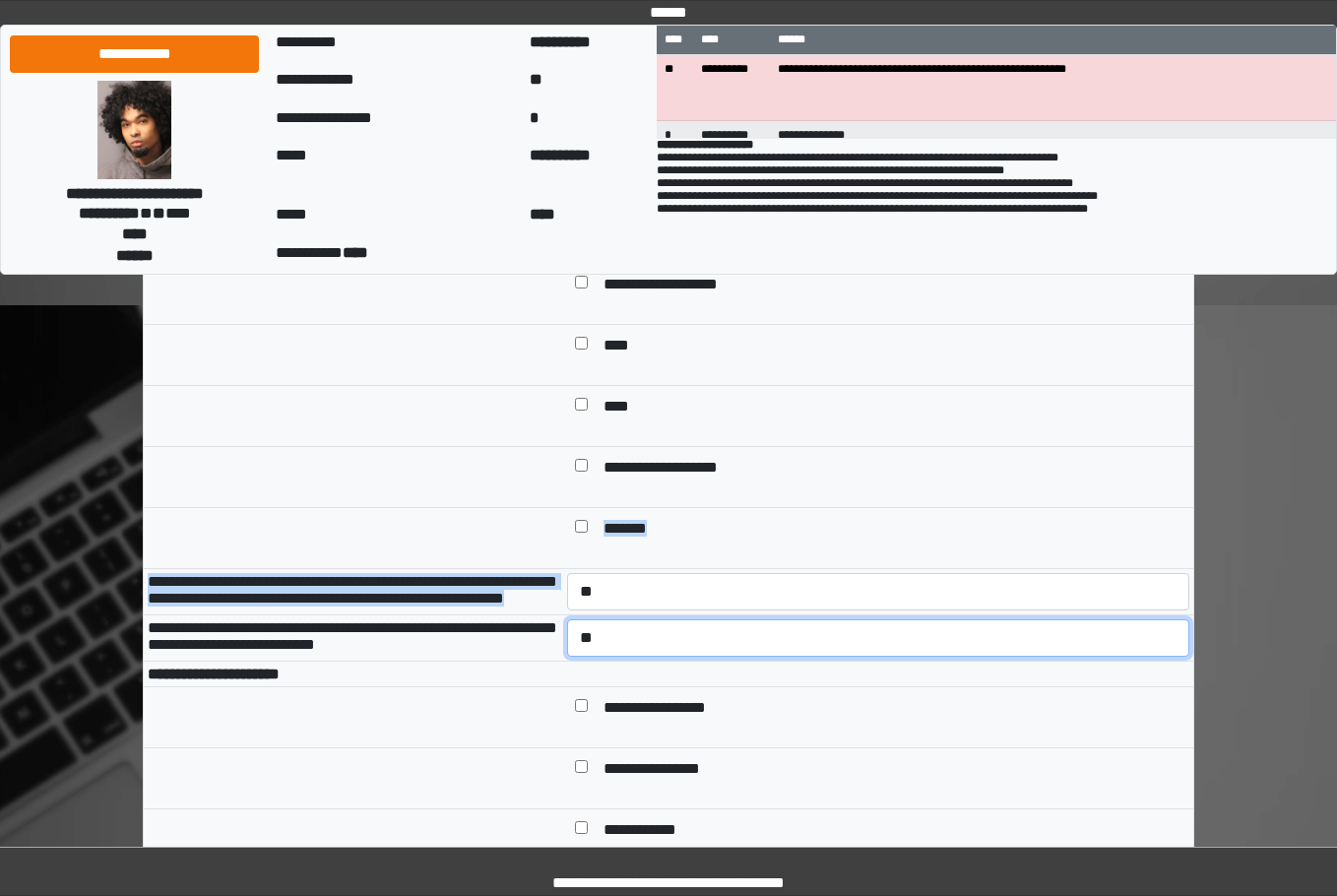 click on "**********" at bounding box center (878, 638) 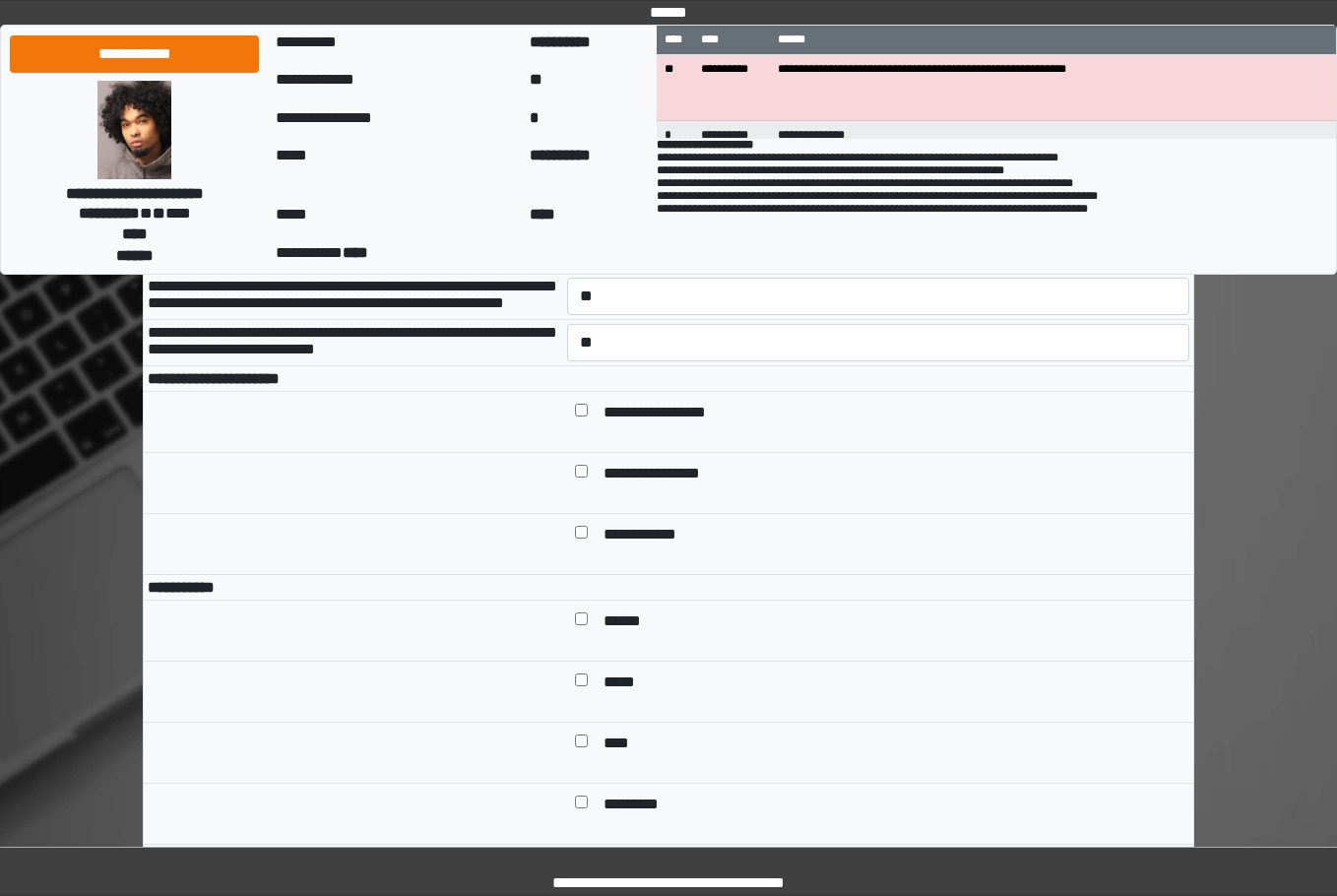 click on "**********" at bounding box center [669, 414] 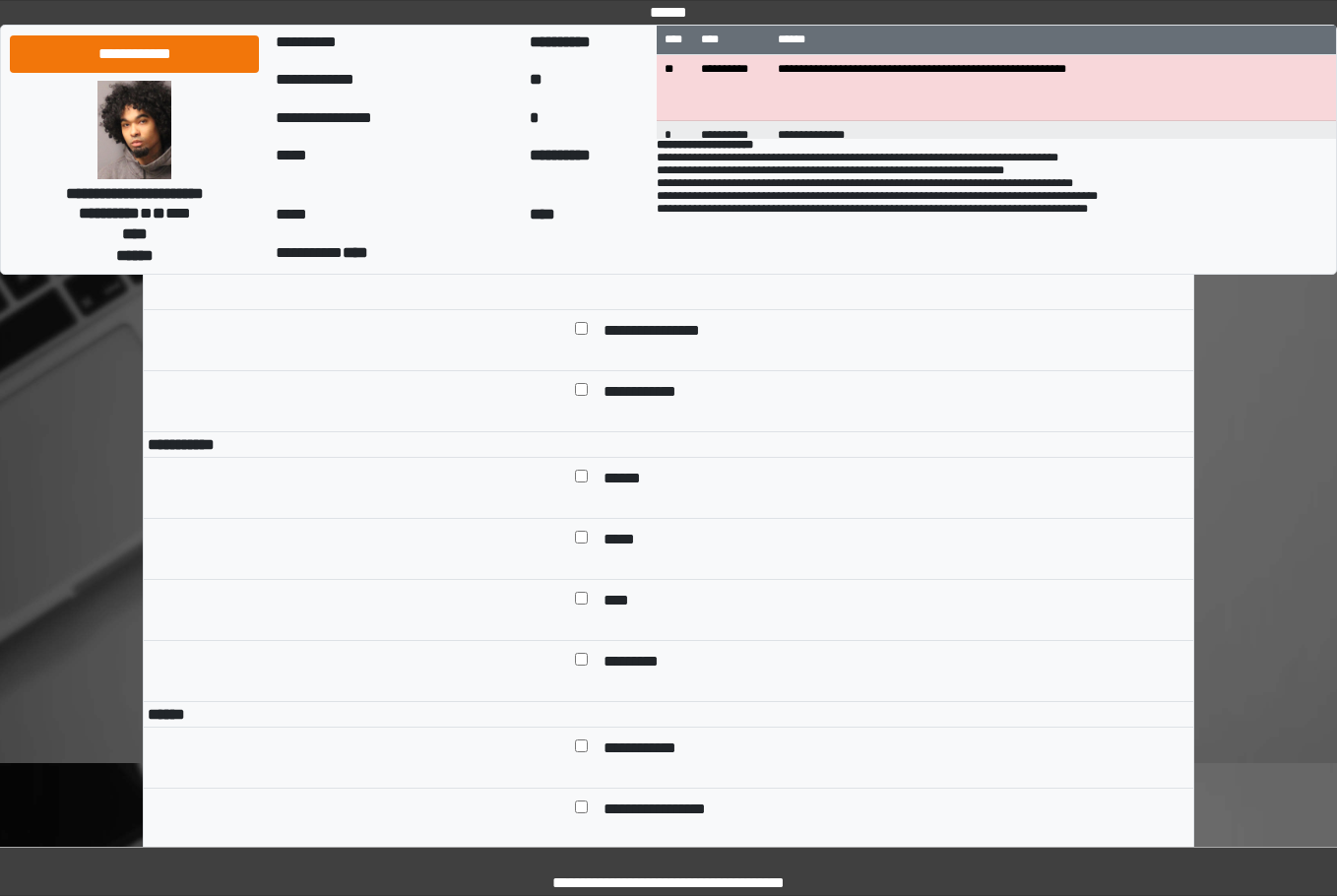 scroll, scrollTop: 1083, scrollLeft: 0, axis: vertical 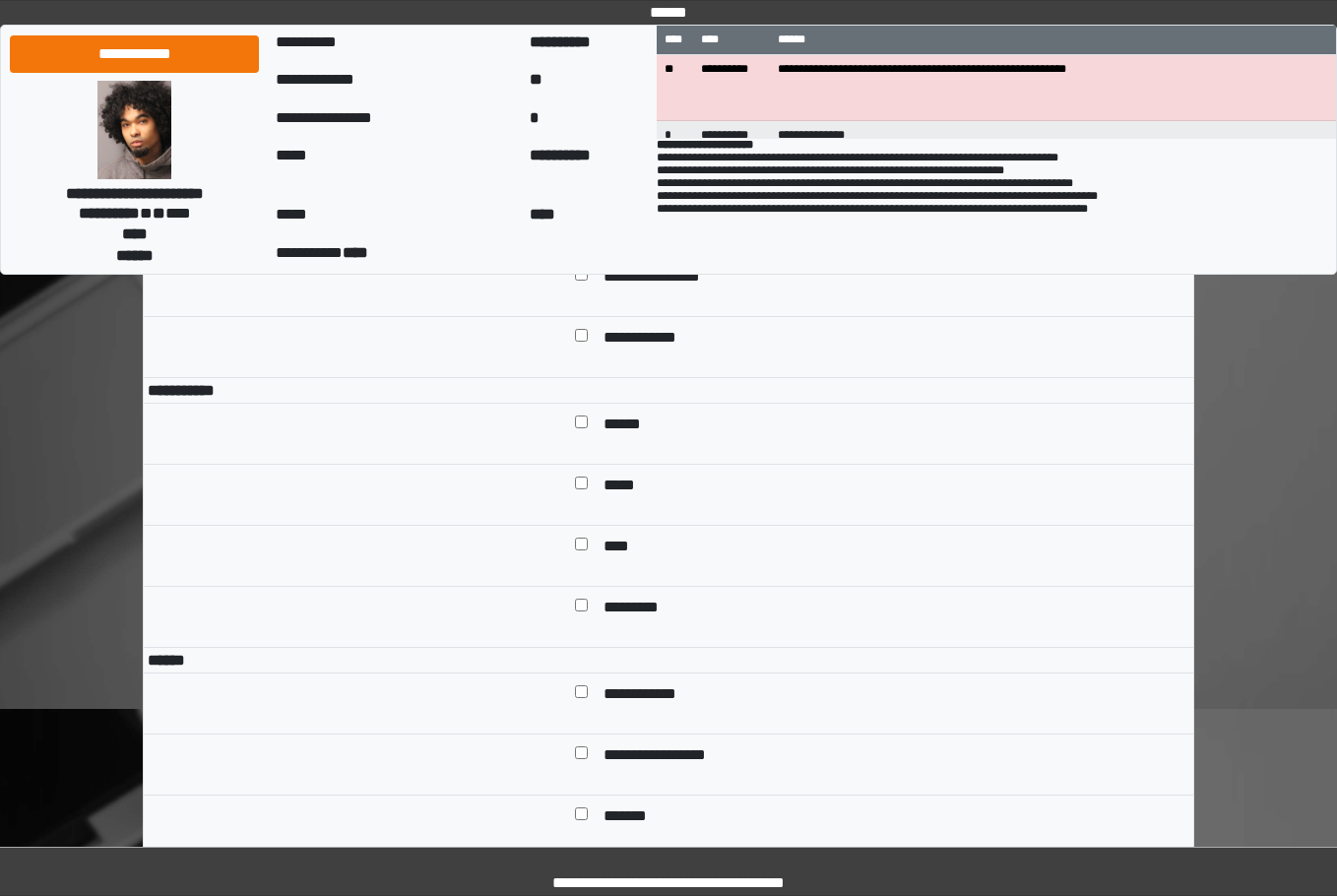 click on "******" at bounding box center [629, 425] 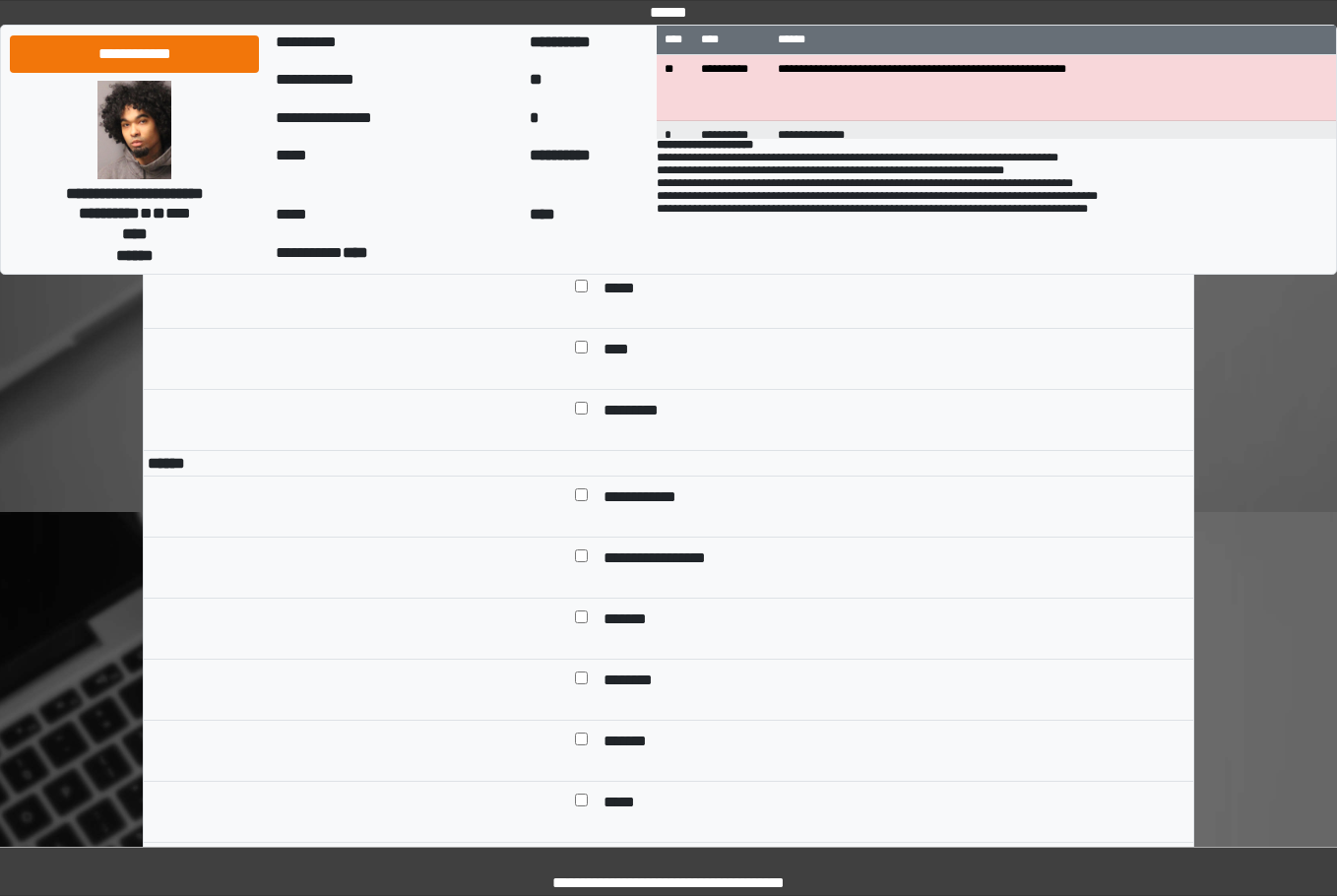 click on "**********" at bounding box center (655, 498) 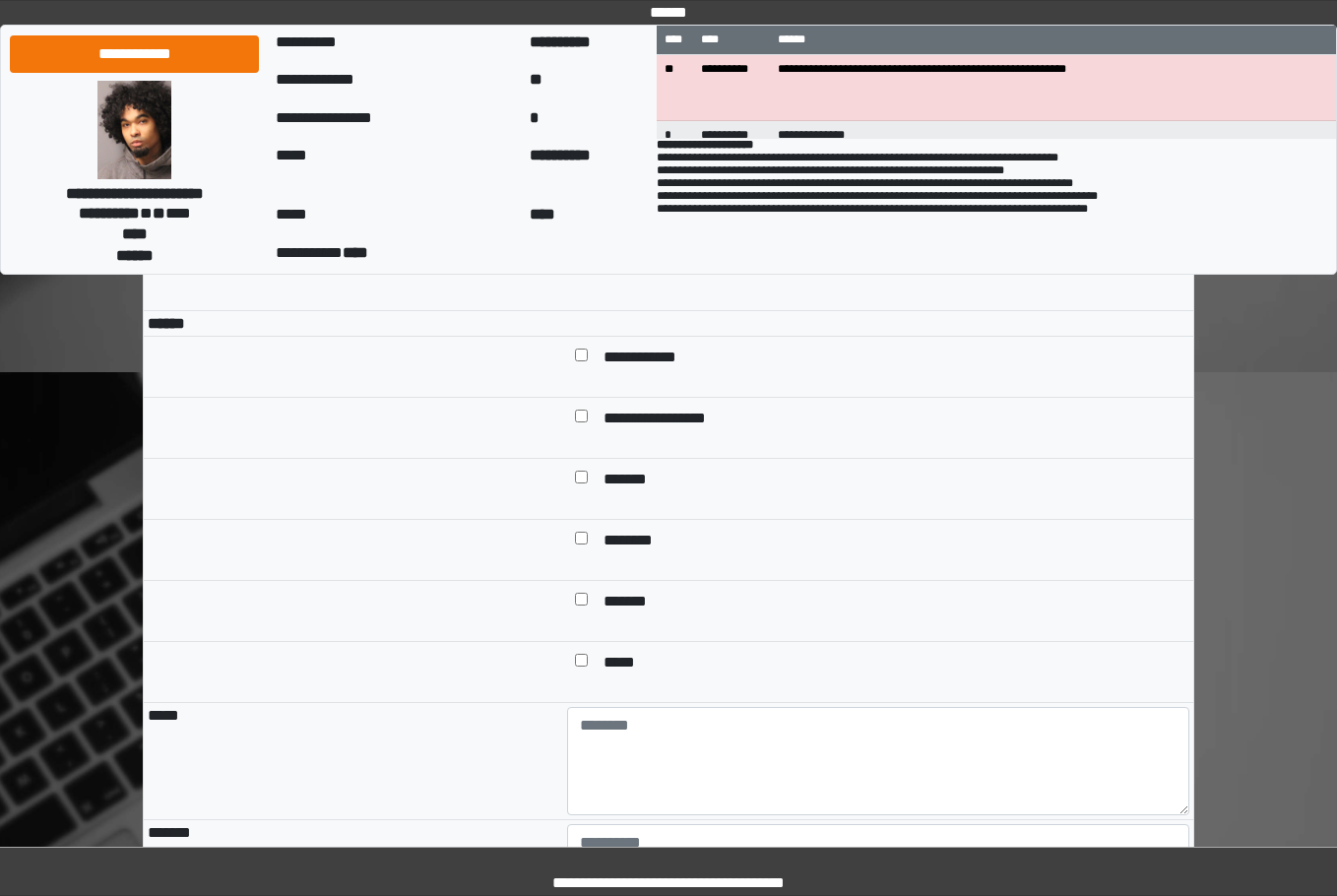 scroll, scrollTop: 1772, scrollLeft: 0, axis: vertical 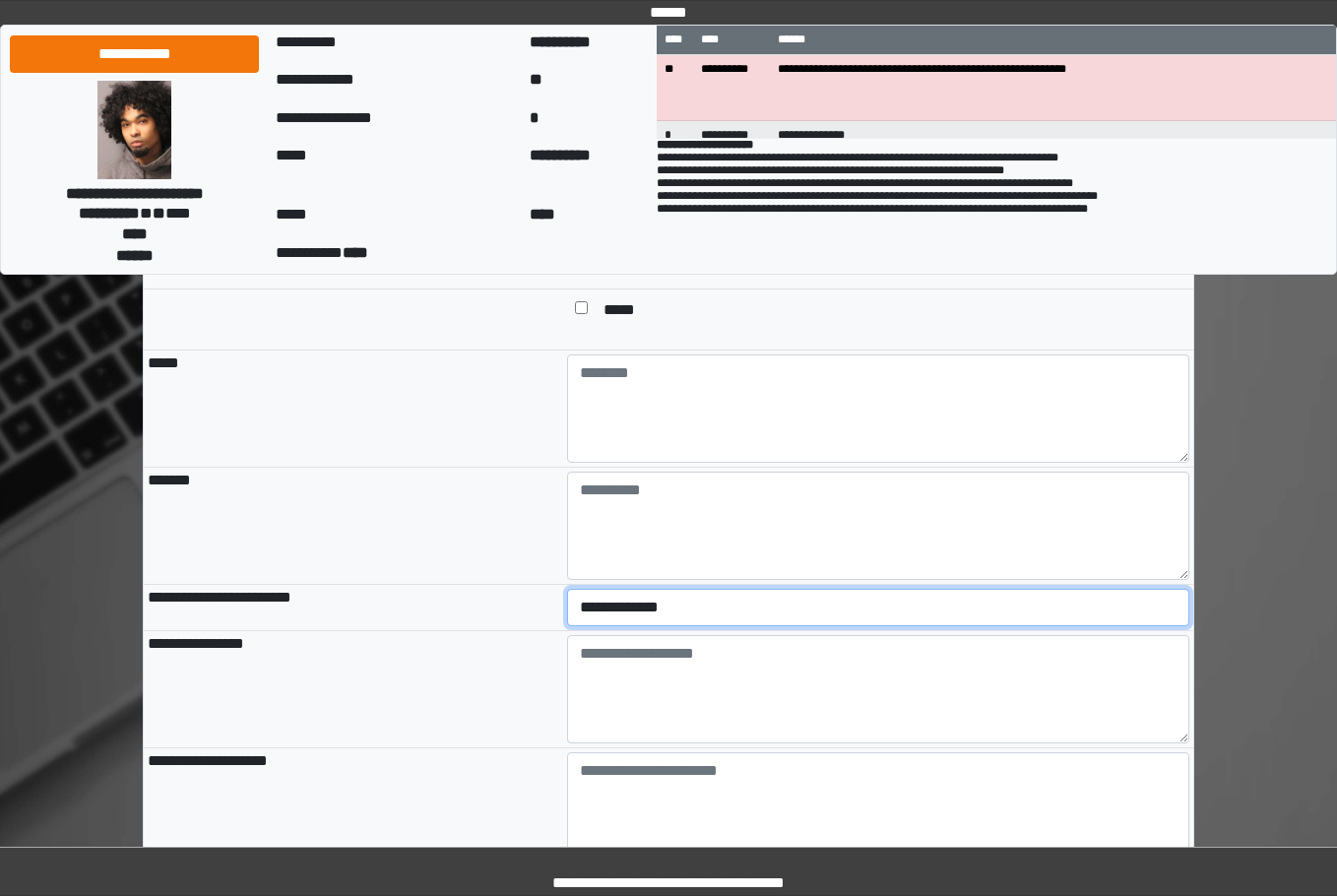 click on "**********" at bounding box center [878, 608] 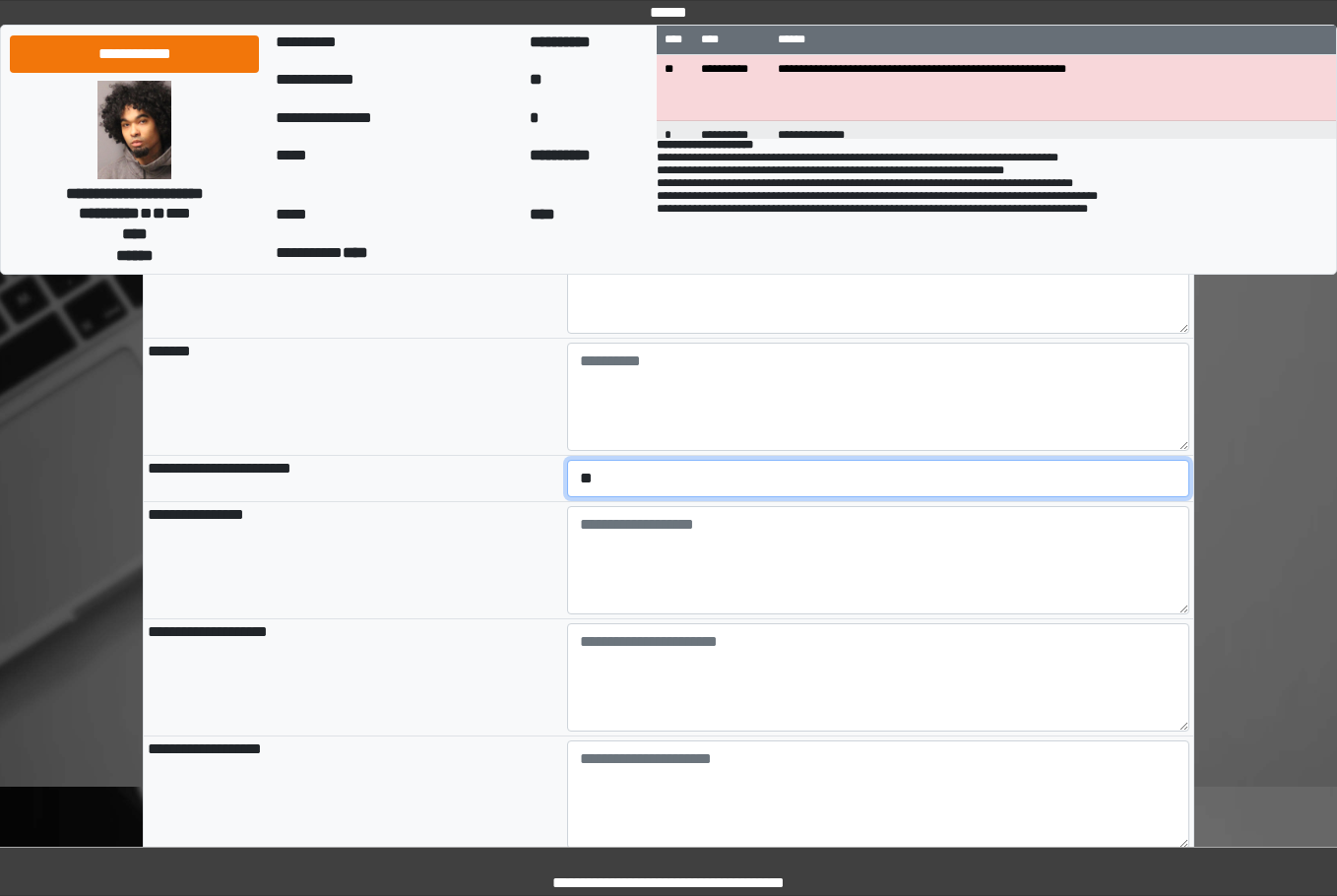 scroll, scrollTop: 2148, scrollLeft: 0, axis: vertical 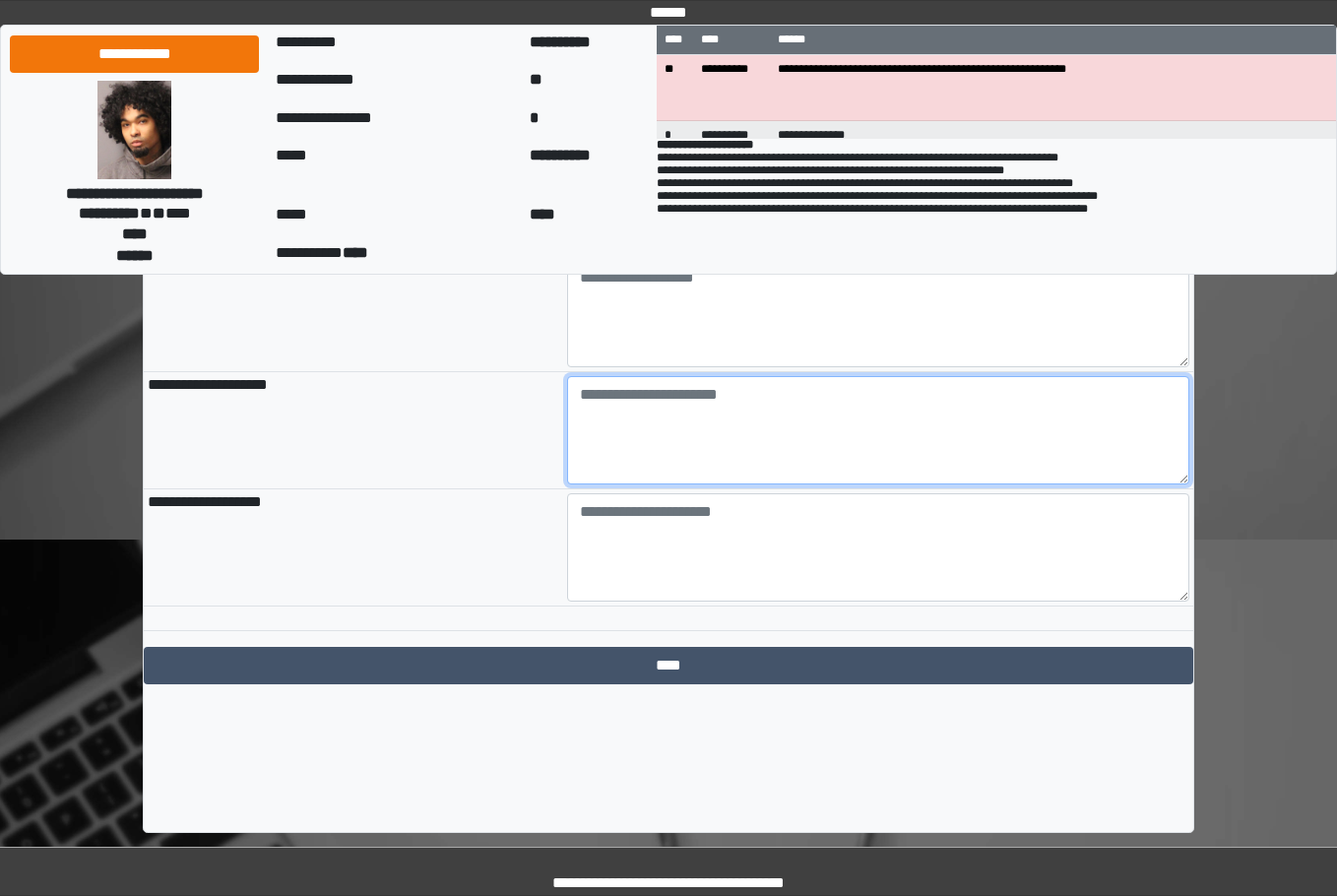 click at bounding box center [878, 430] 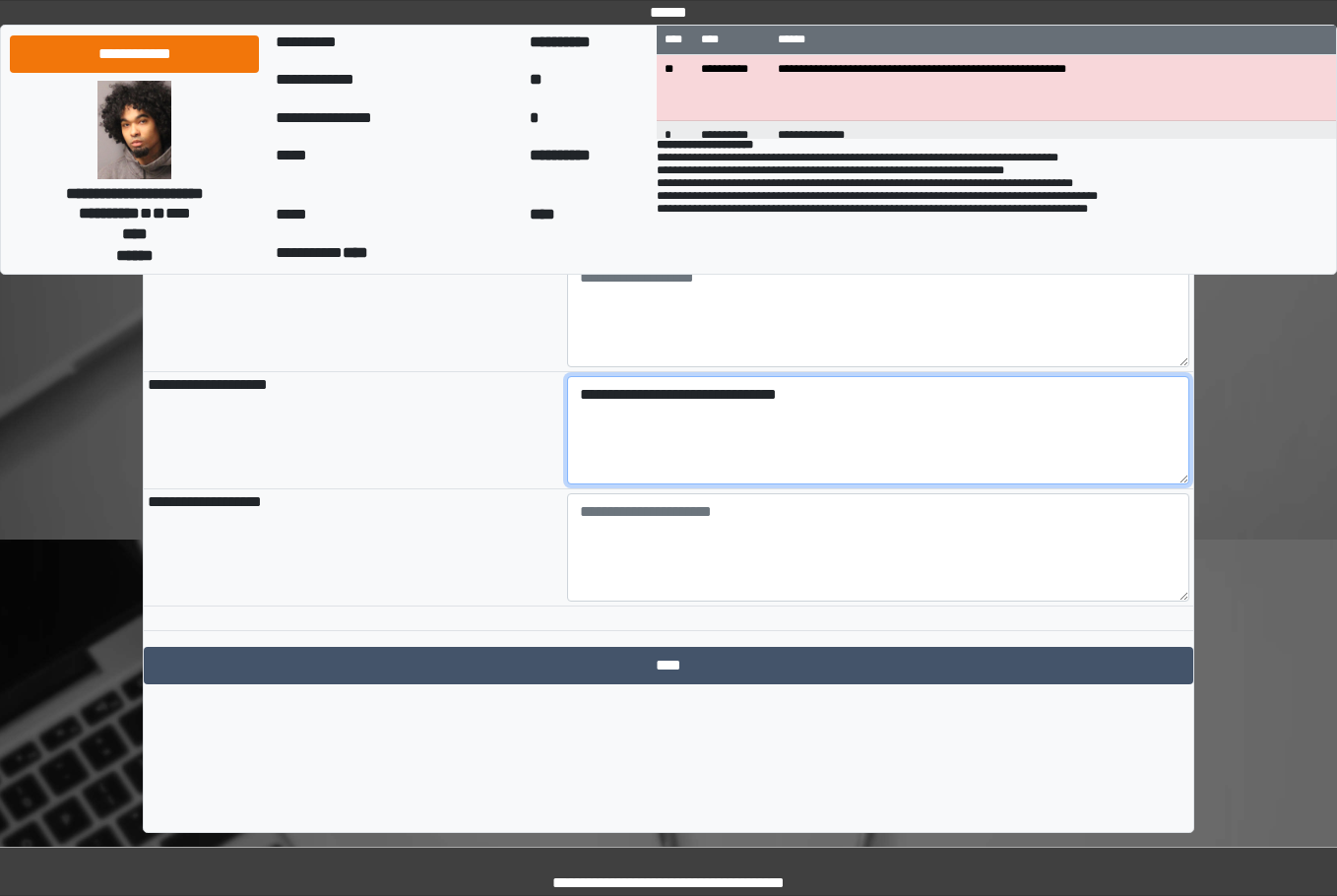 type on "**********" 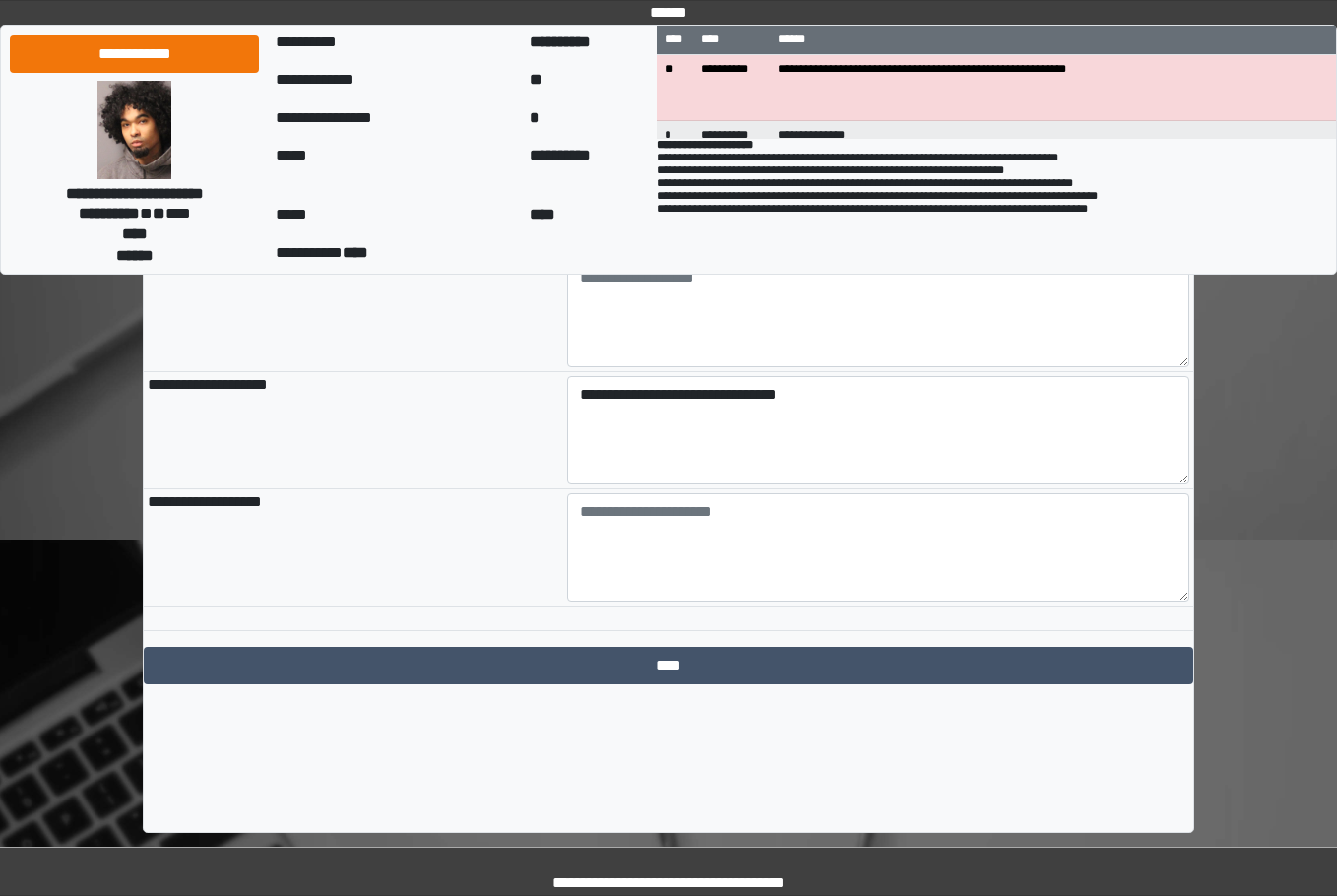 drag, startPoint x: 356, startPoint y: 403, endPoint x: 497, endPoint y: 490, distance: 165.68042 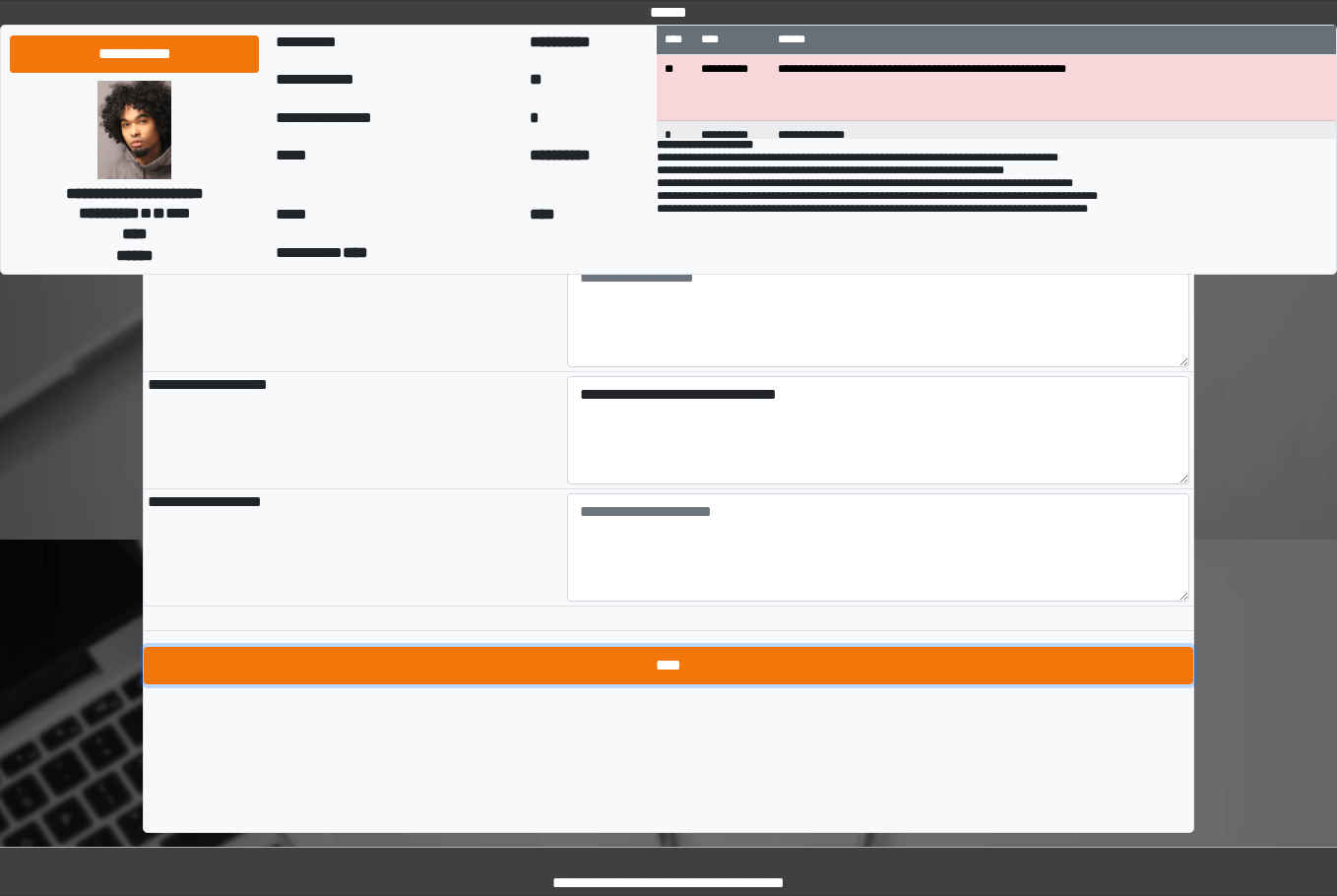 click on "****" at bounding box center (668, 666) 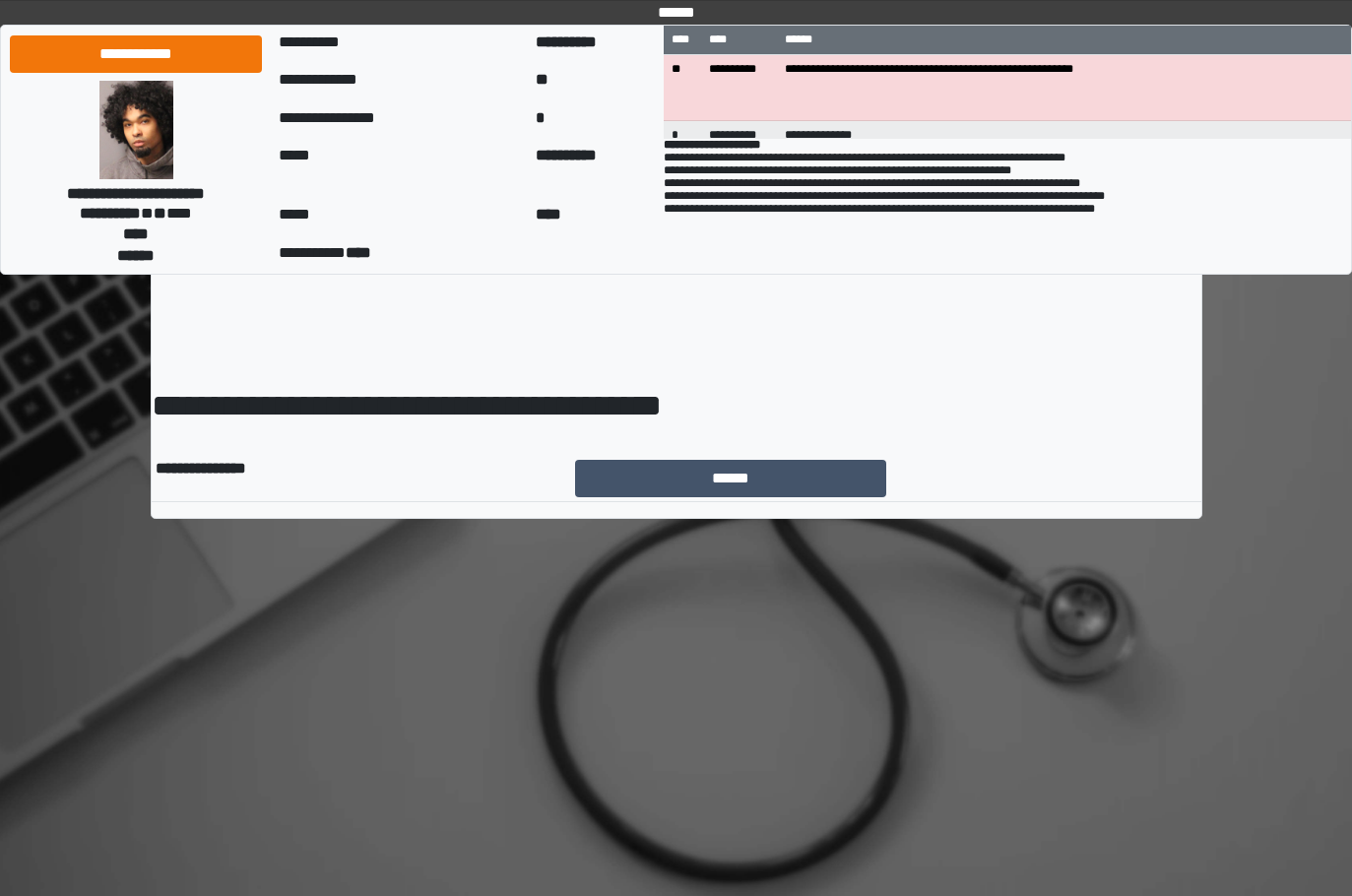 scroll, scrollTop: 0, scrollLeft: 0, axis: both 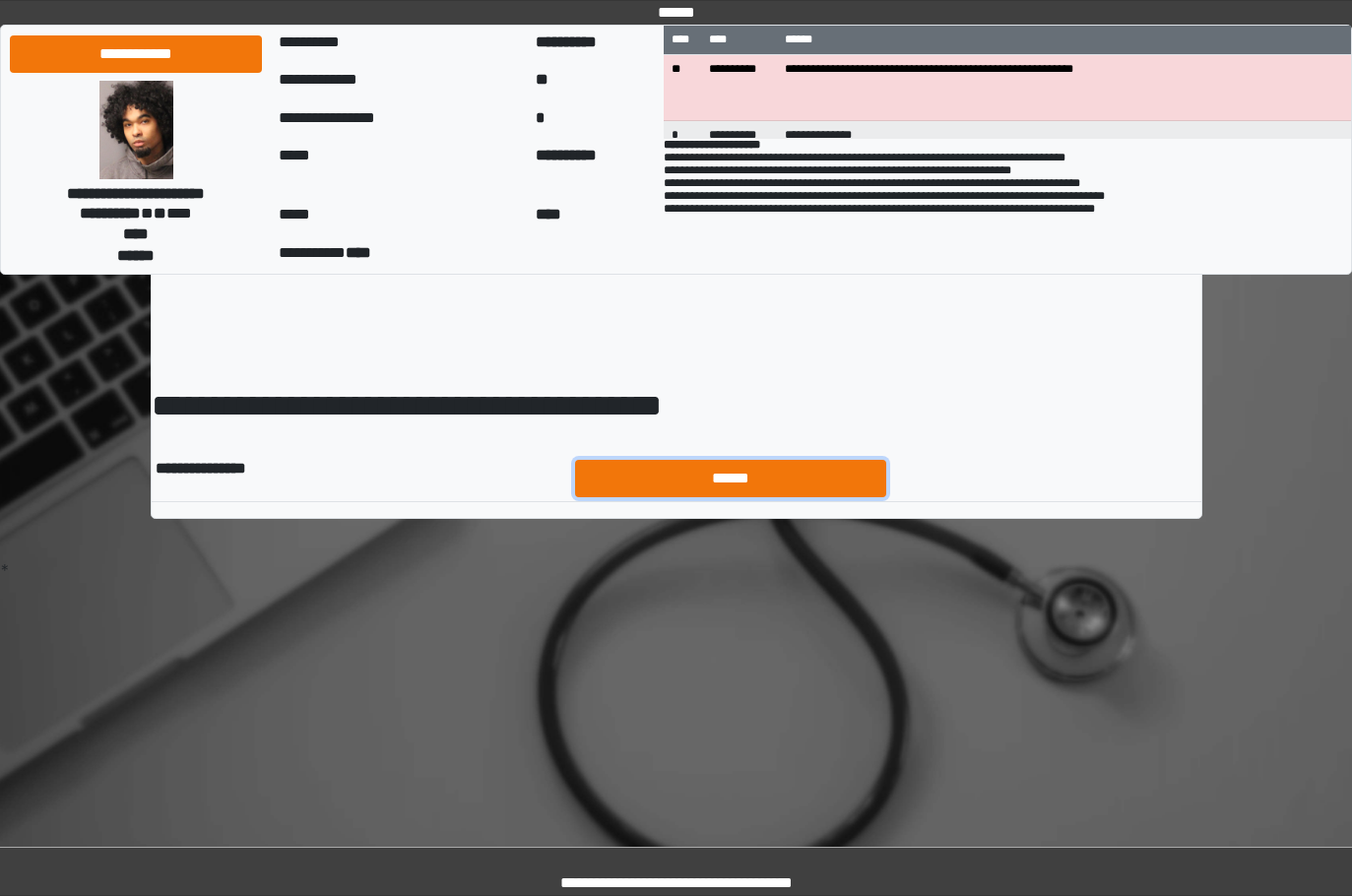click on "******" at bounding box center [731, 479] 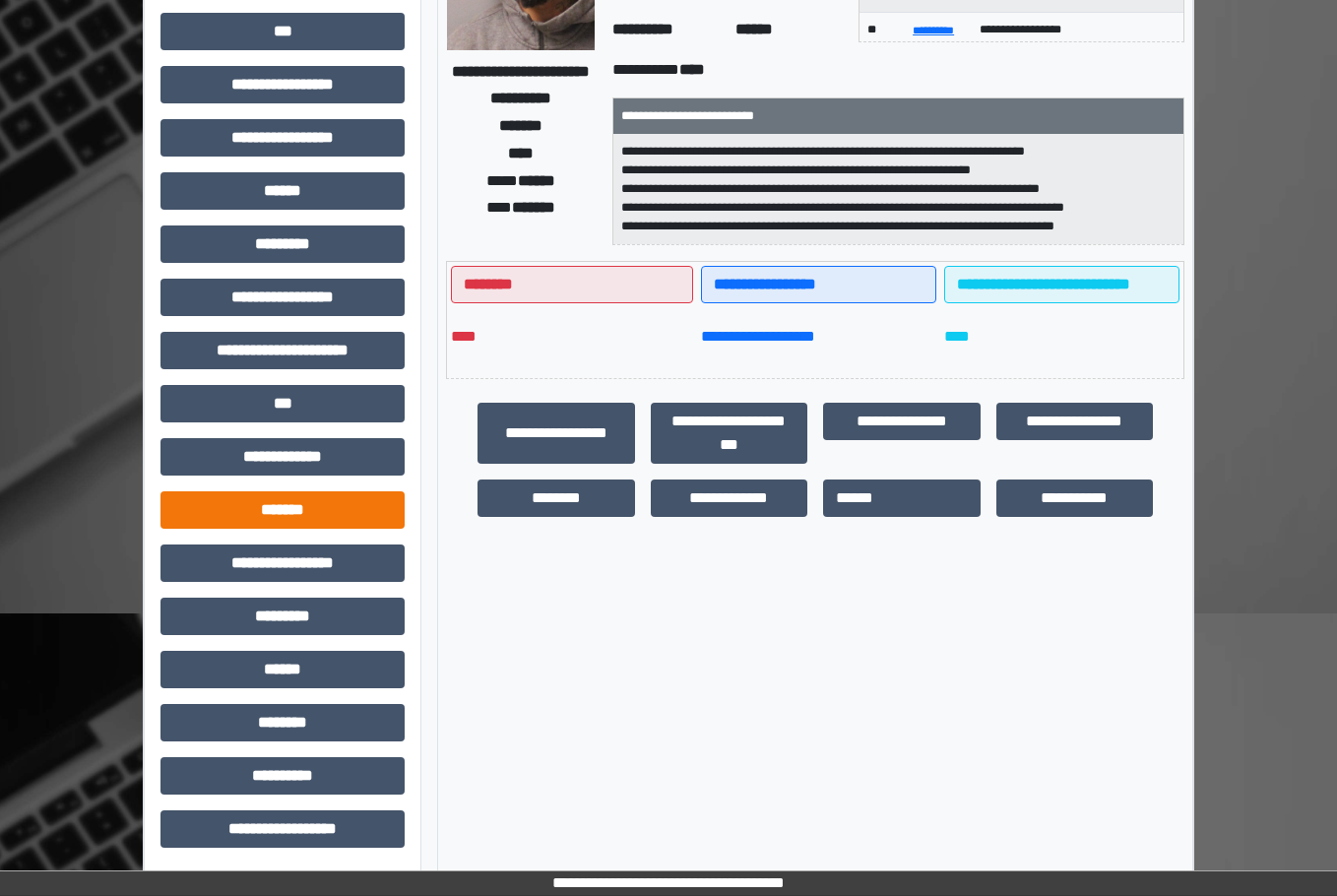 scroll, scrollTop: 284, scrollLeft: 0, axis: vertical 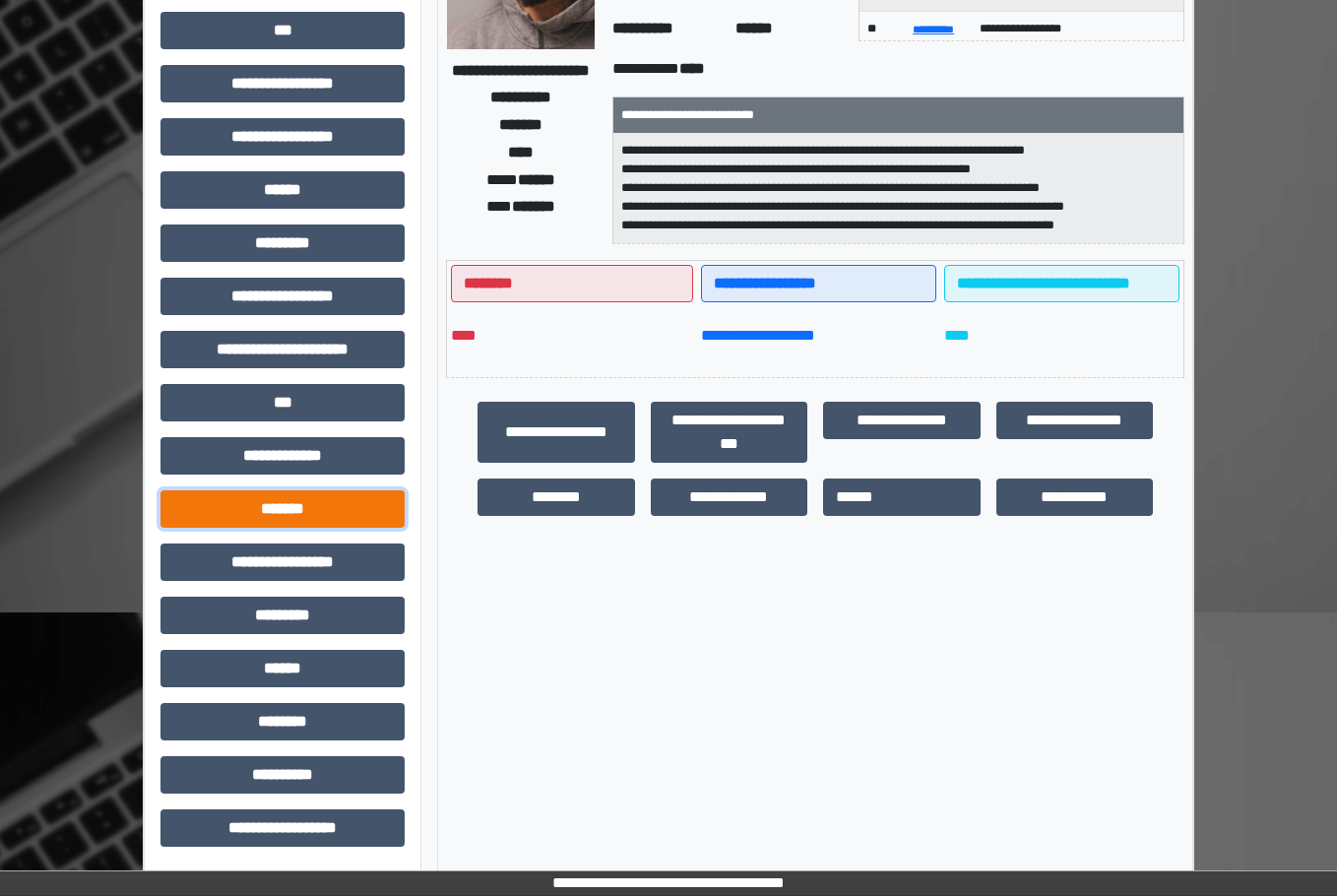 click on "*******" at bounding box center (283, 509) 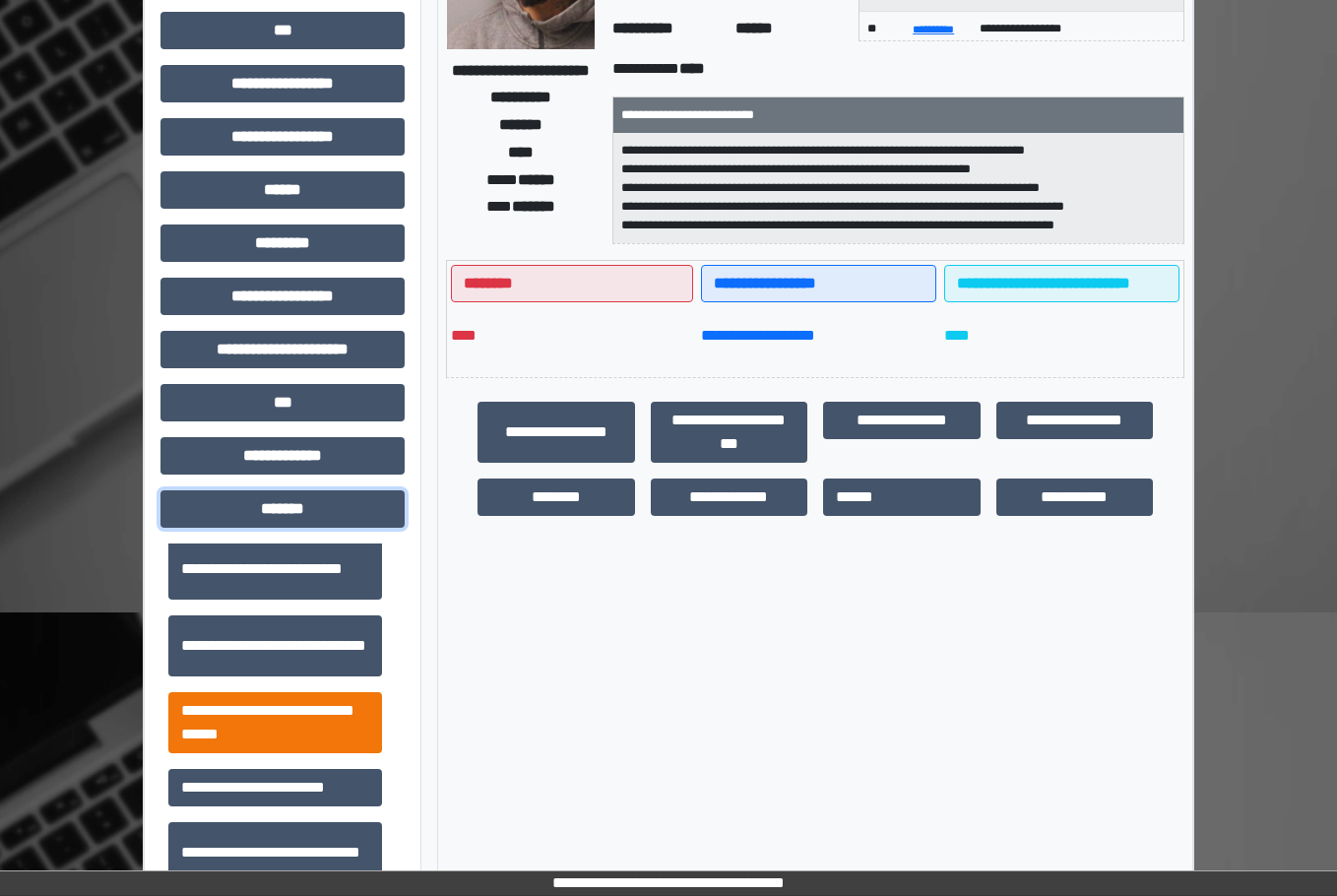 scroll, scrollTop: 689, scrollLeft: 0, axis: vertical 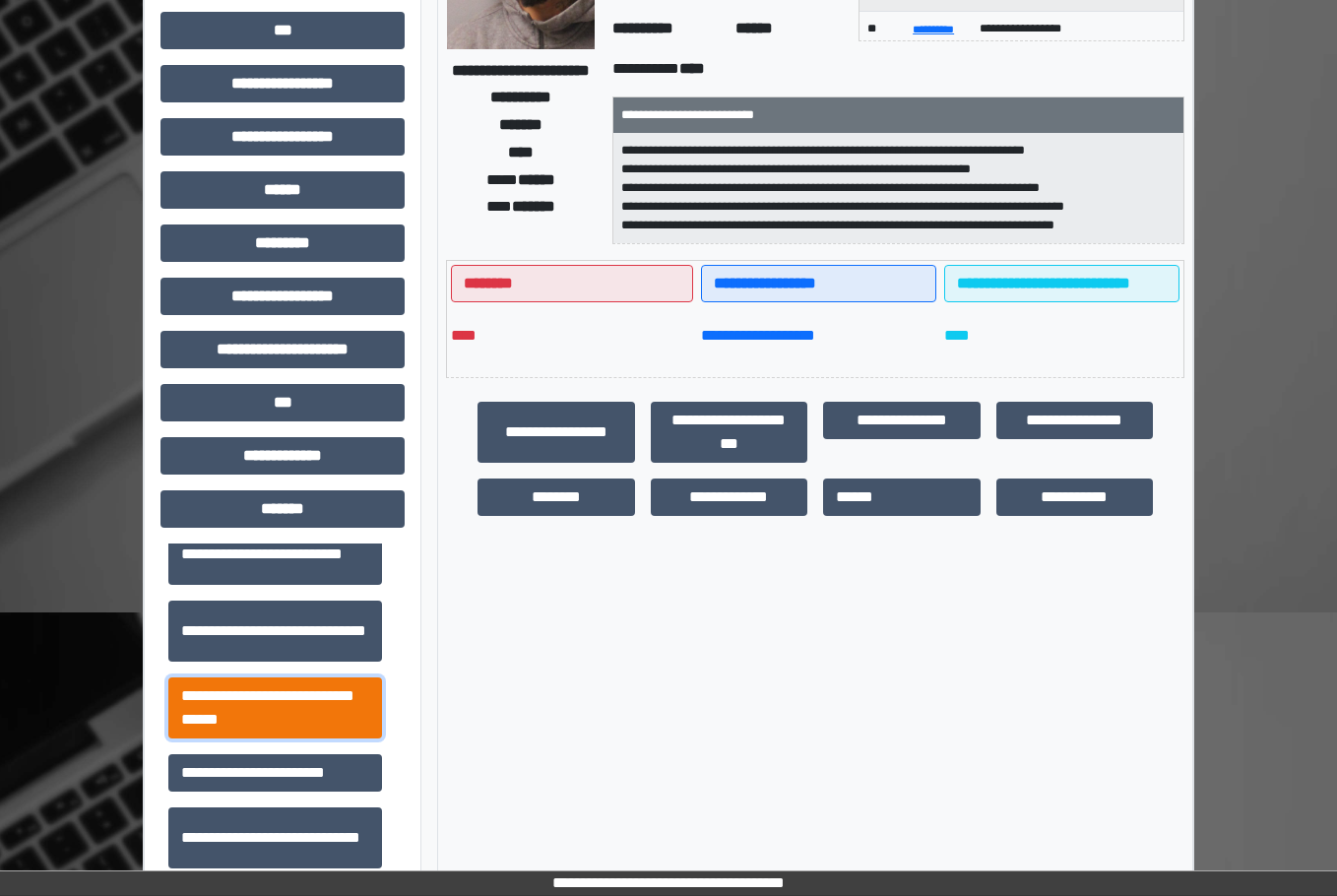 click on "**********" at bounding box center [275, 708] 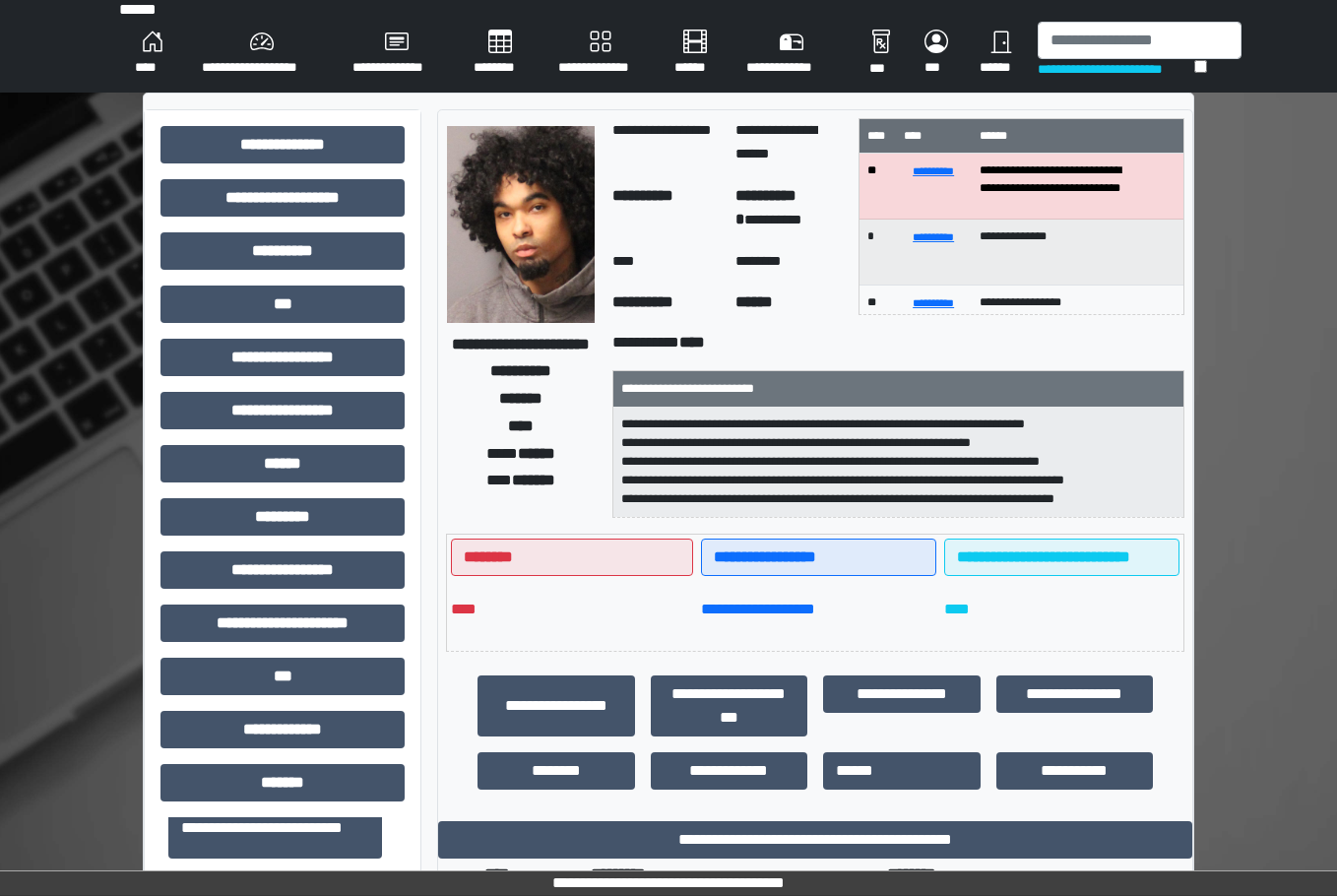 scroll, scrollTop: 0, scrollLeft: 0, axis: both 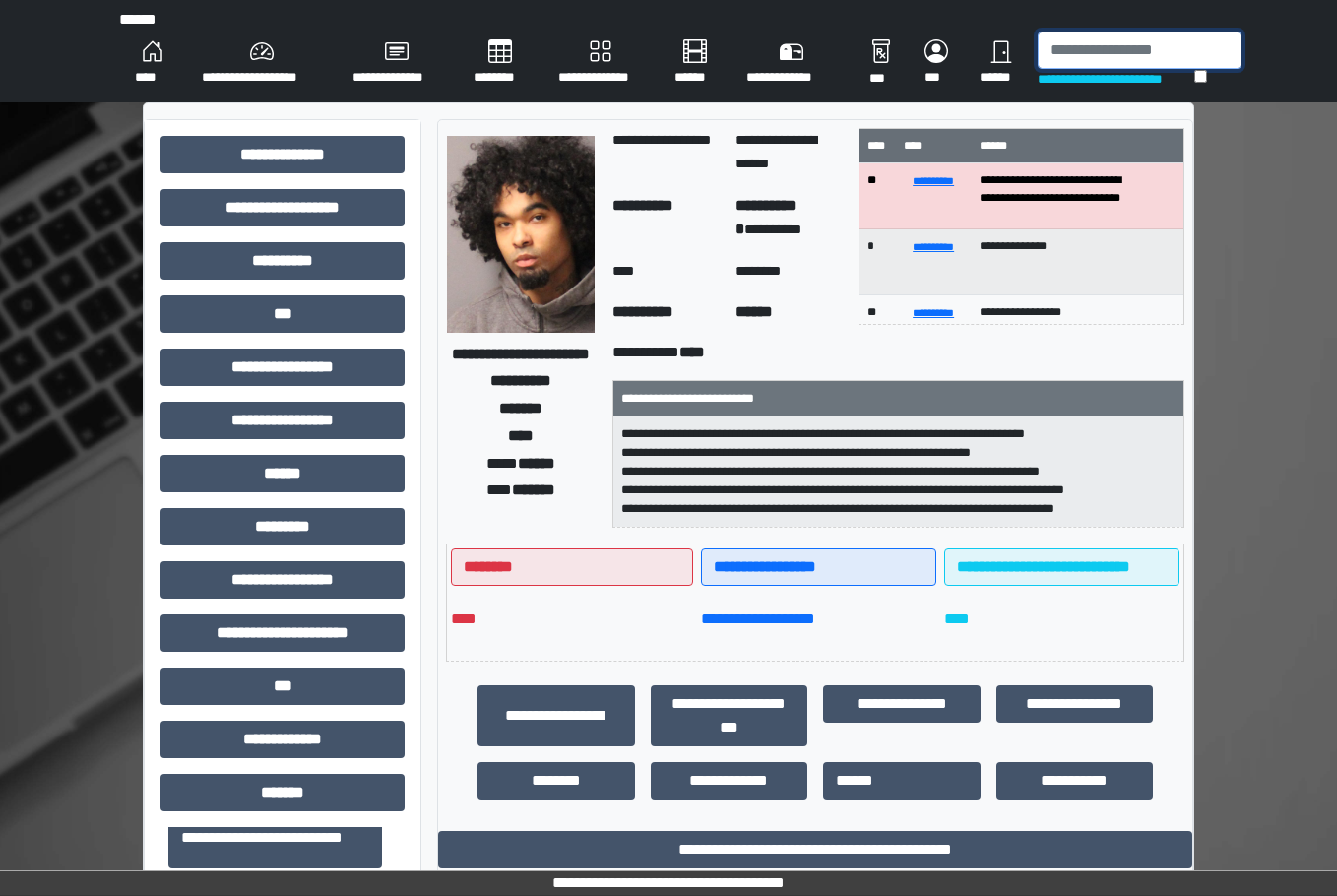 click at bounding box center [1139, 50] 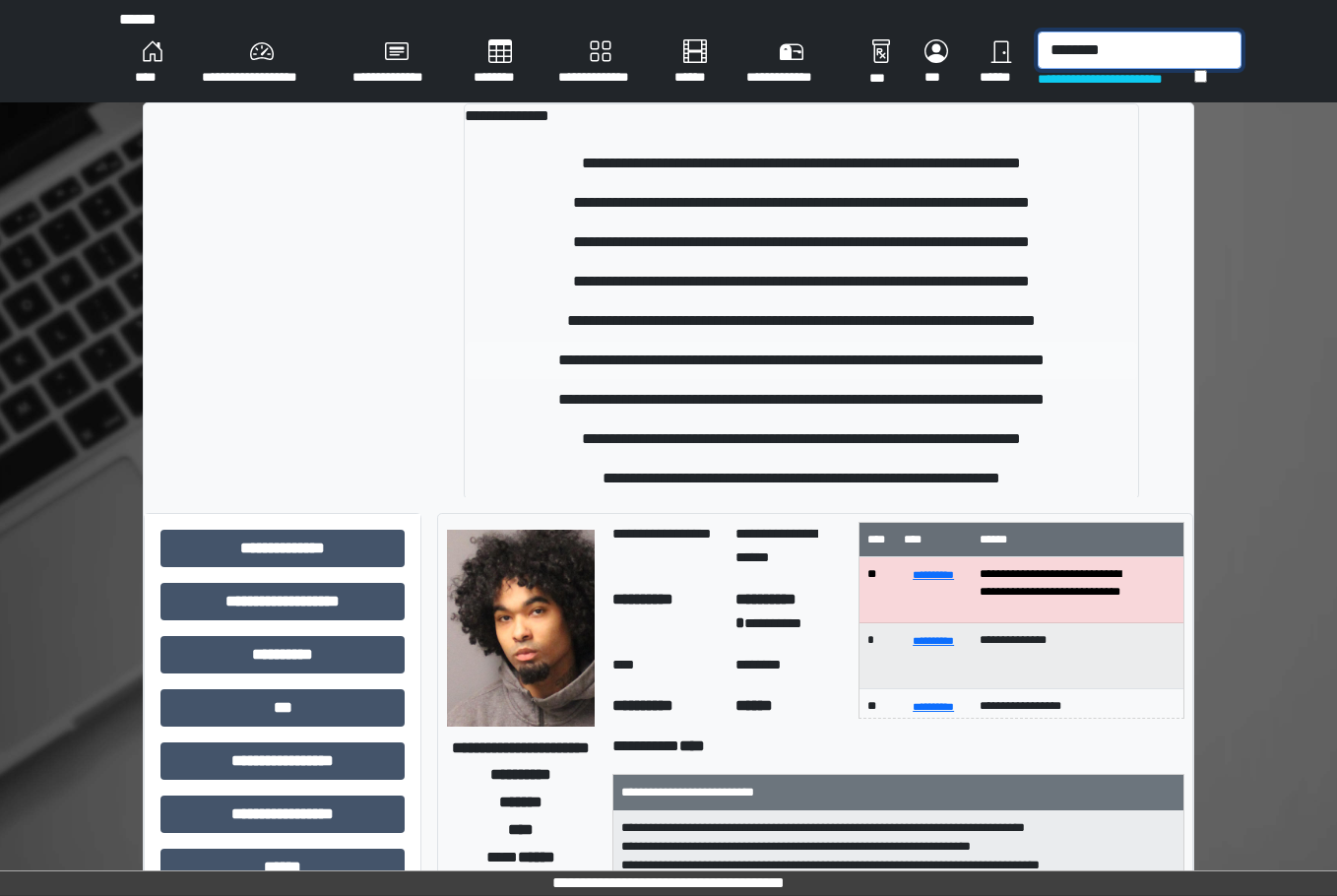type on "********" 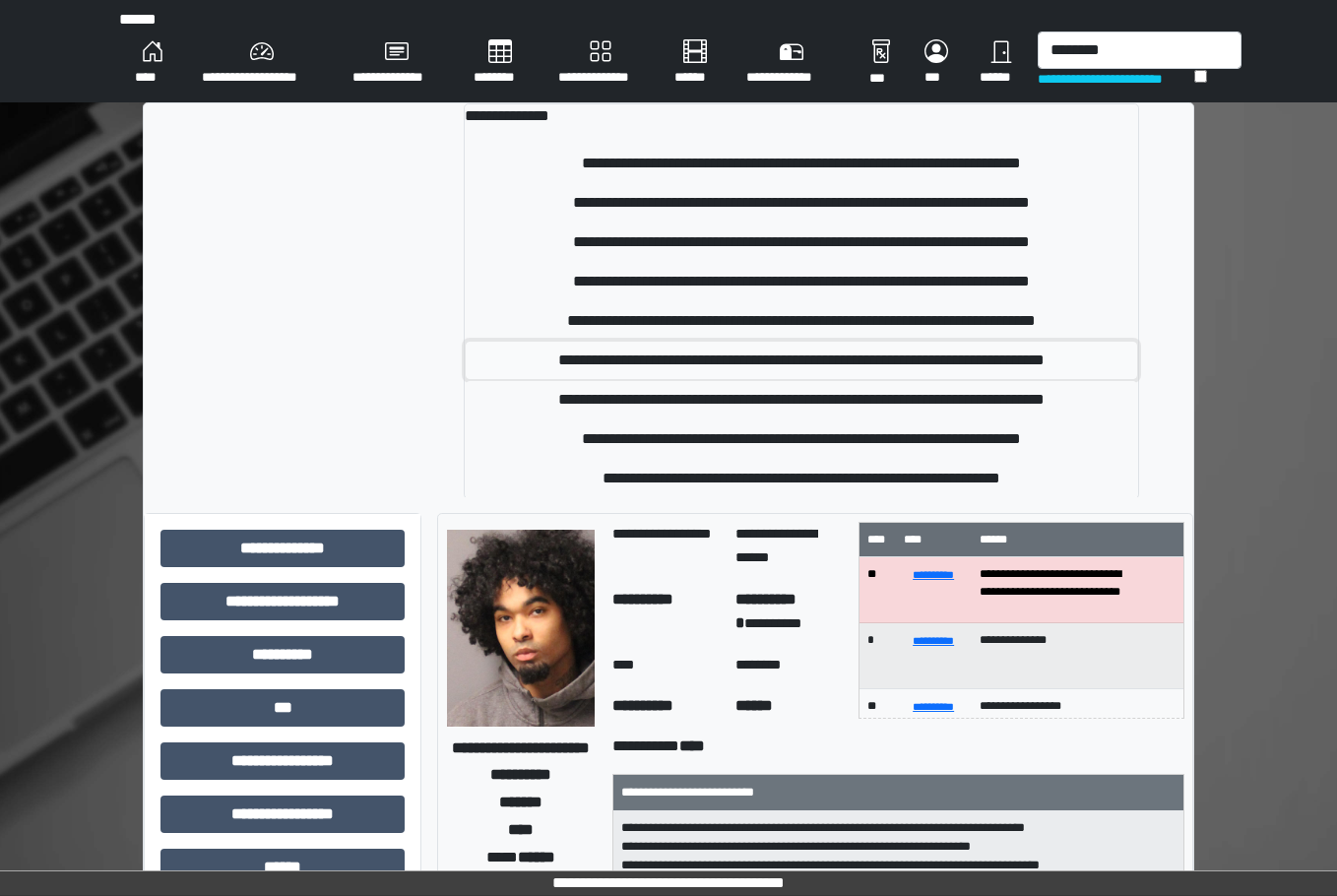 click on "**********" at bounding box center [801, 360] 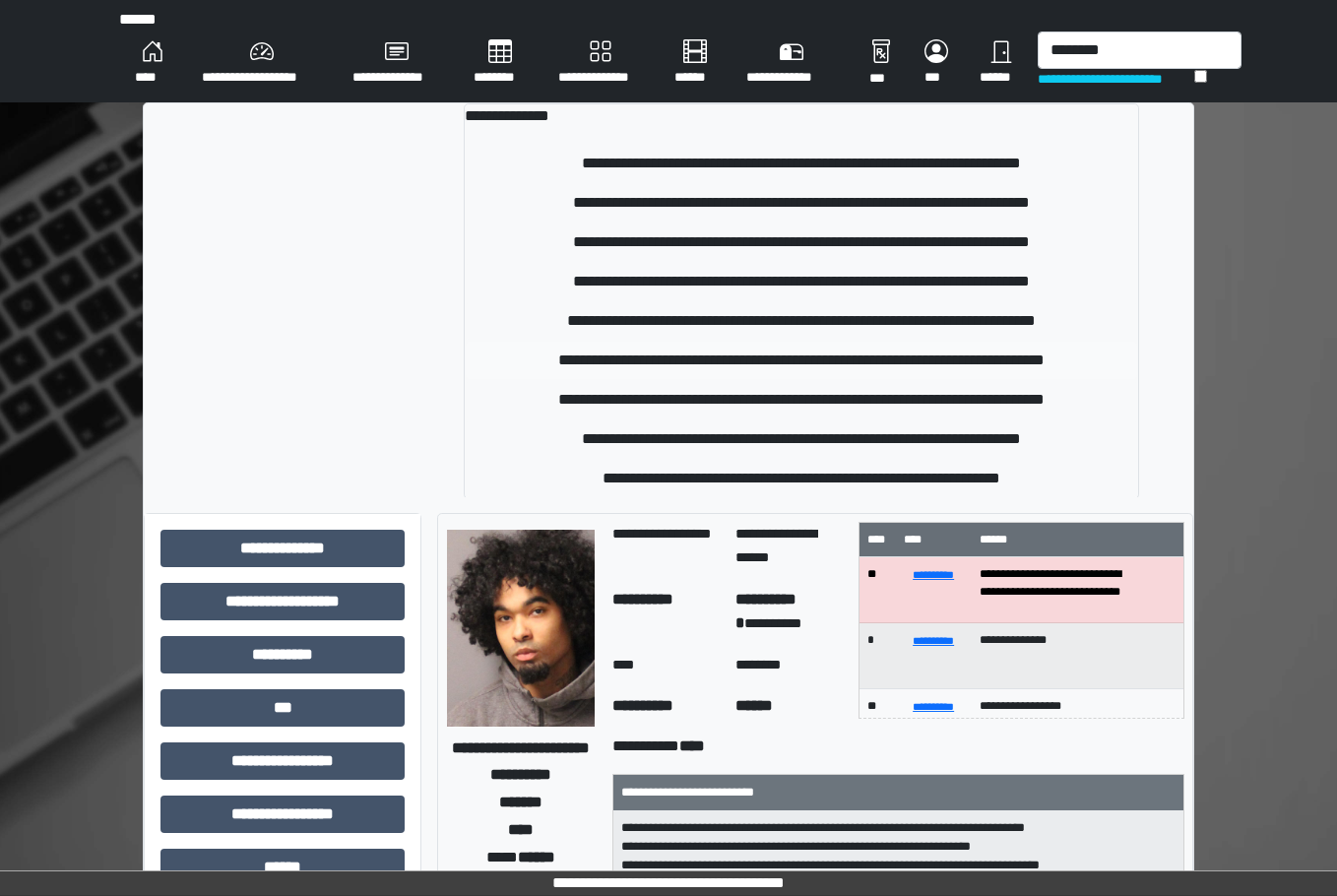 type 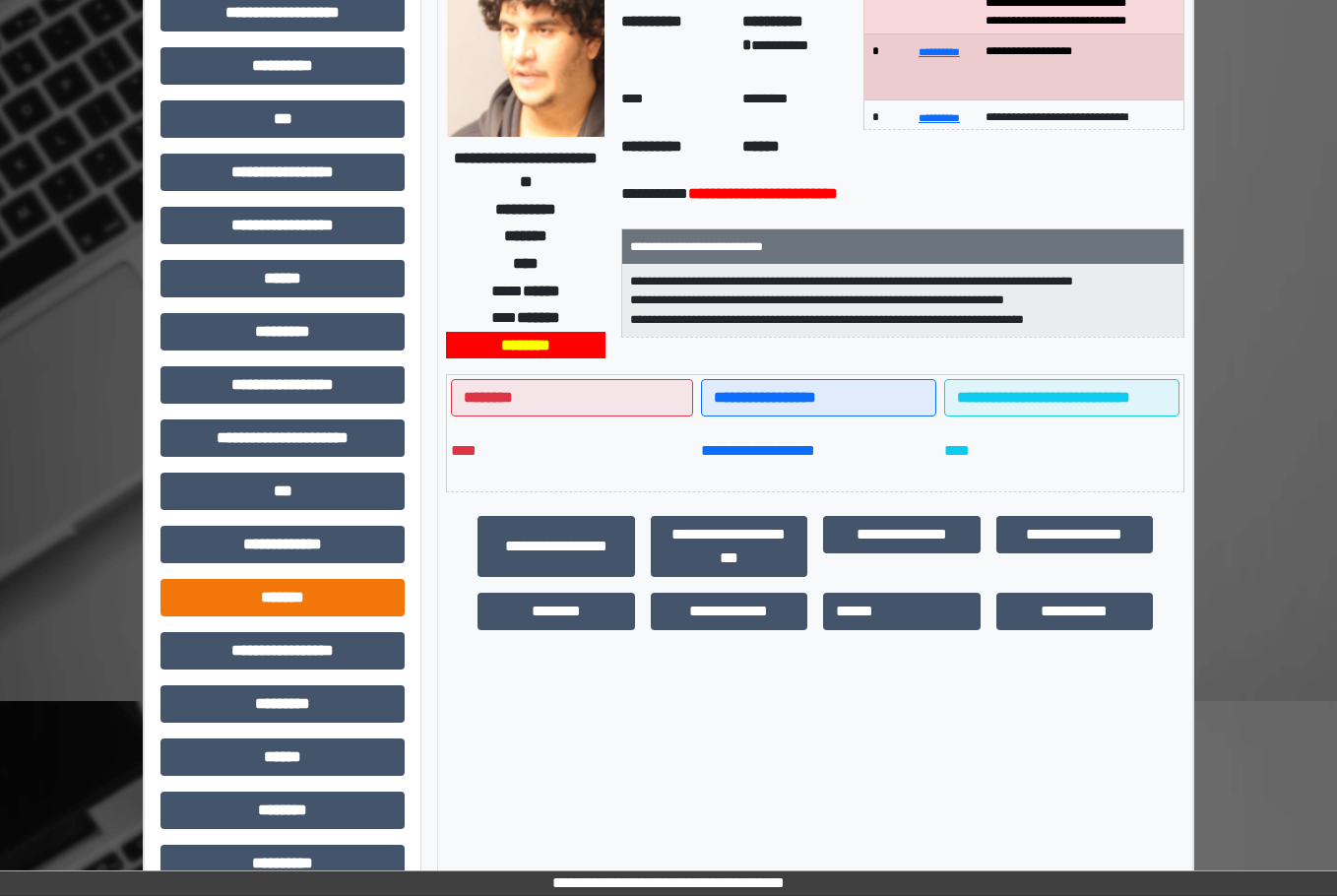 scroll, scrollTop: 197, scrollLeft: 0, axis: vertical 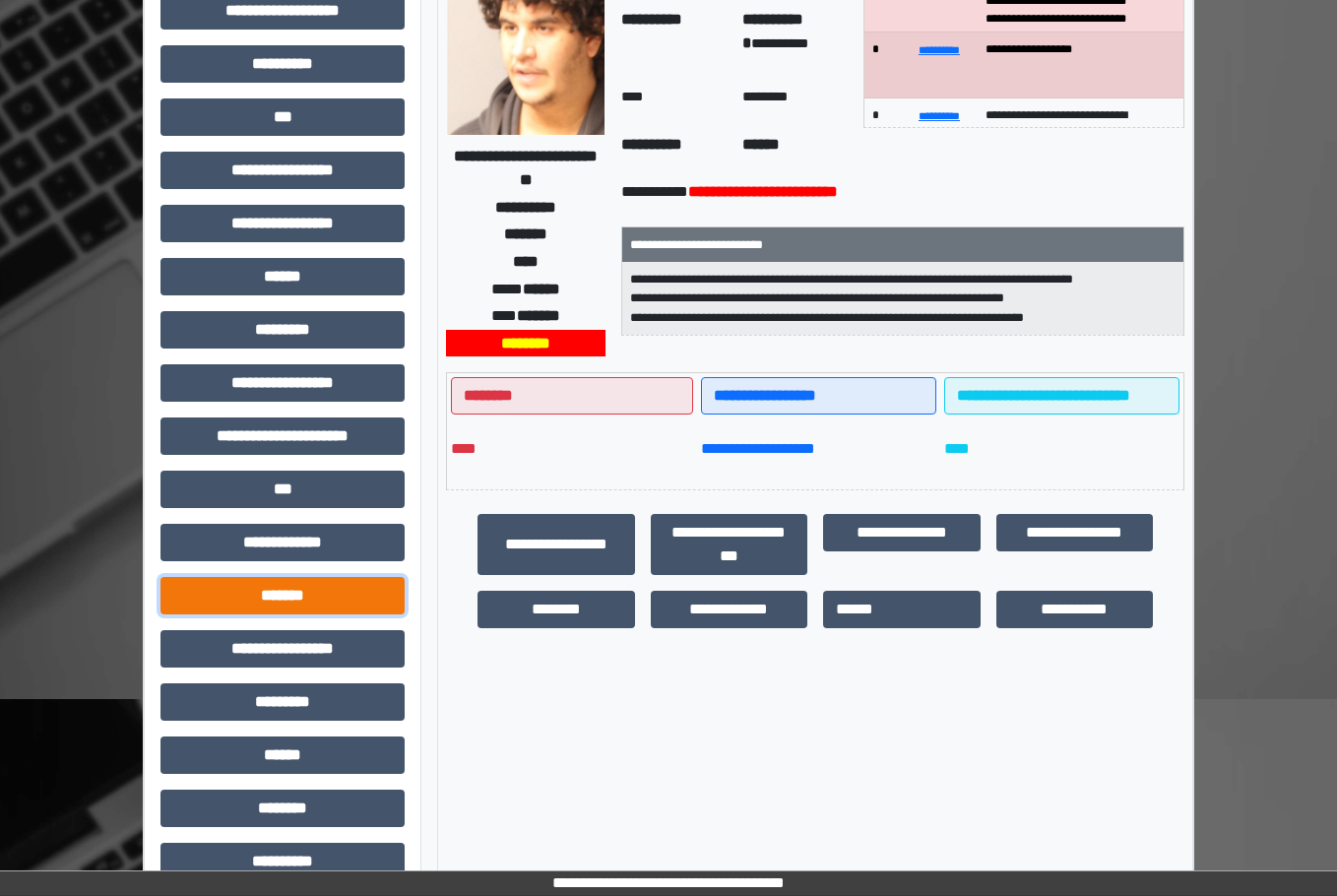 click on "*******" at bounding box center [283, 596] 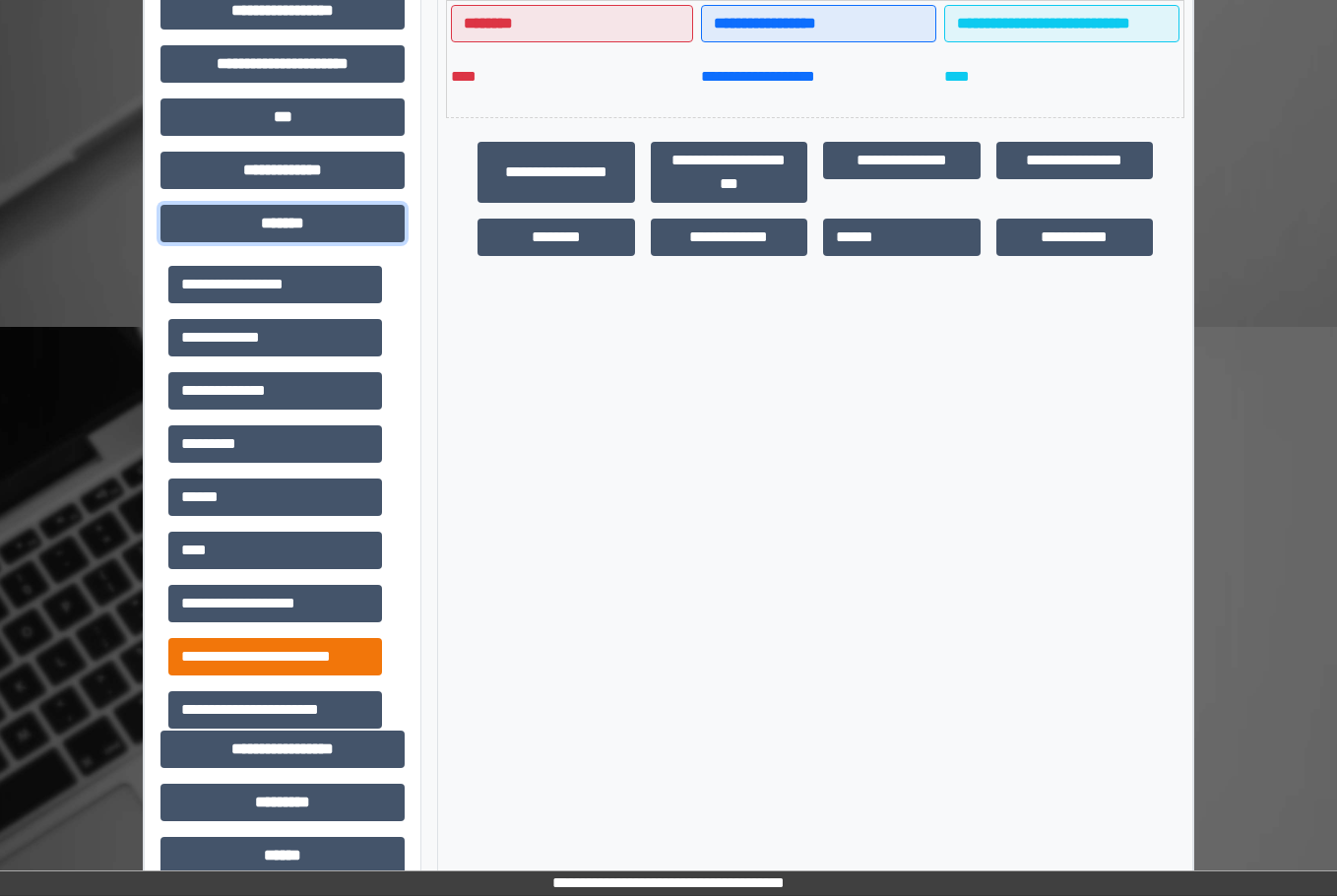 scroll, scrollTop: 591, scrollLeft: 0, axis: vertical 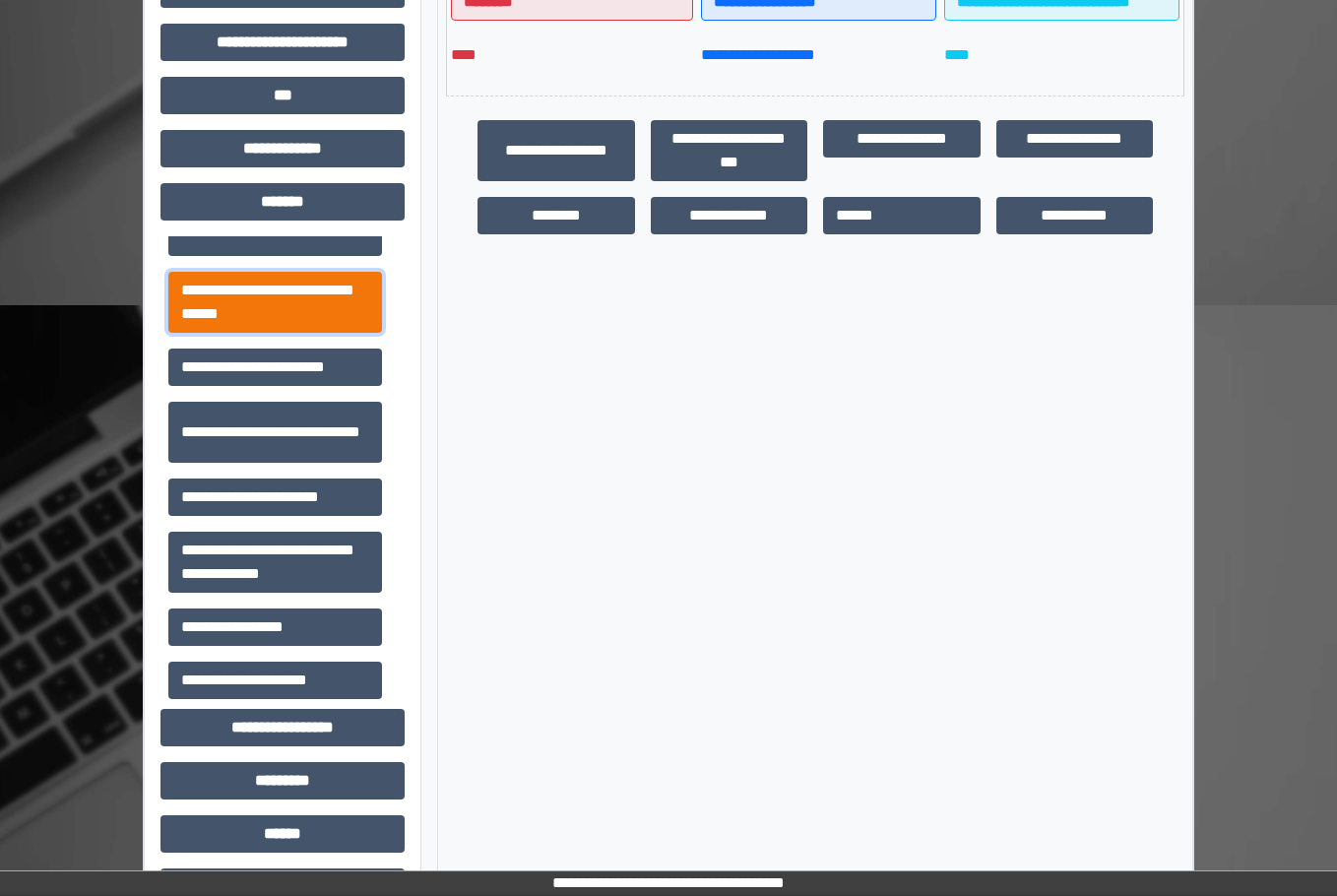 click on "**********" at bounding box center [275, 302] 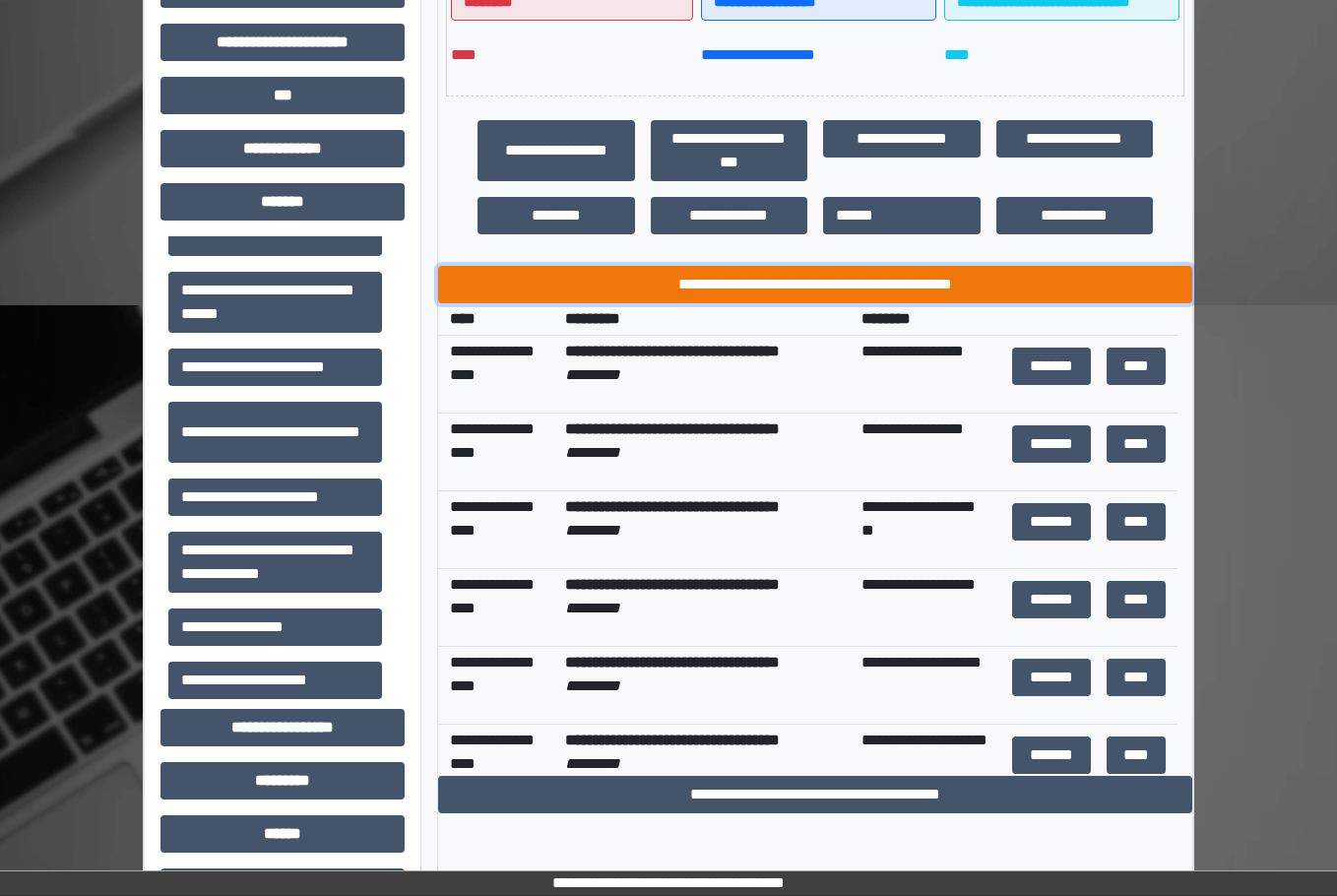 click on "**********" at bounding box center (815, 285) 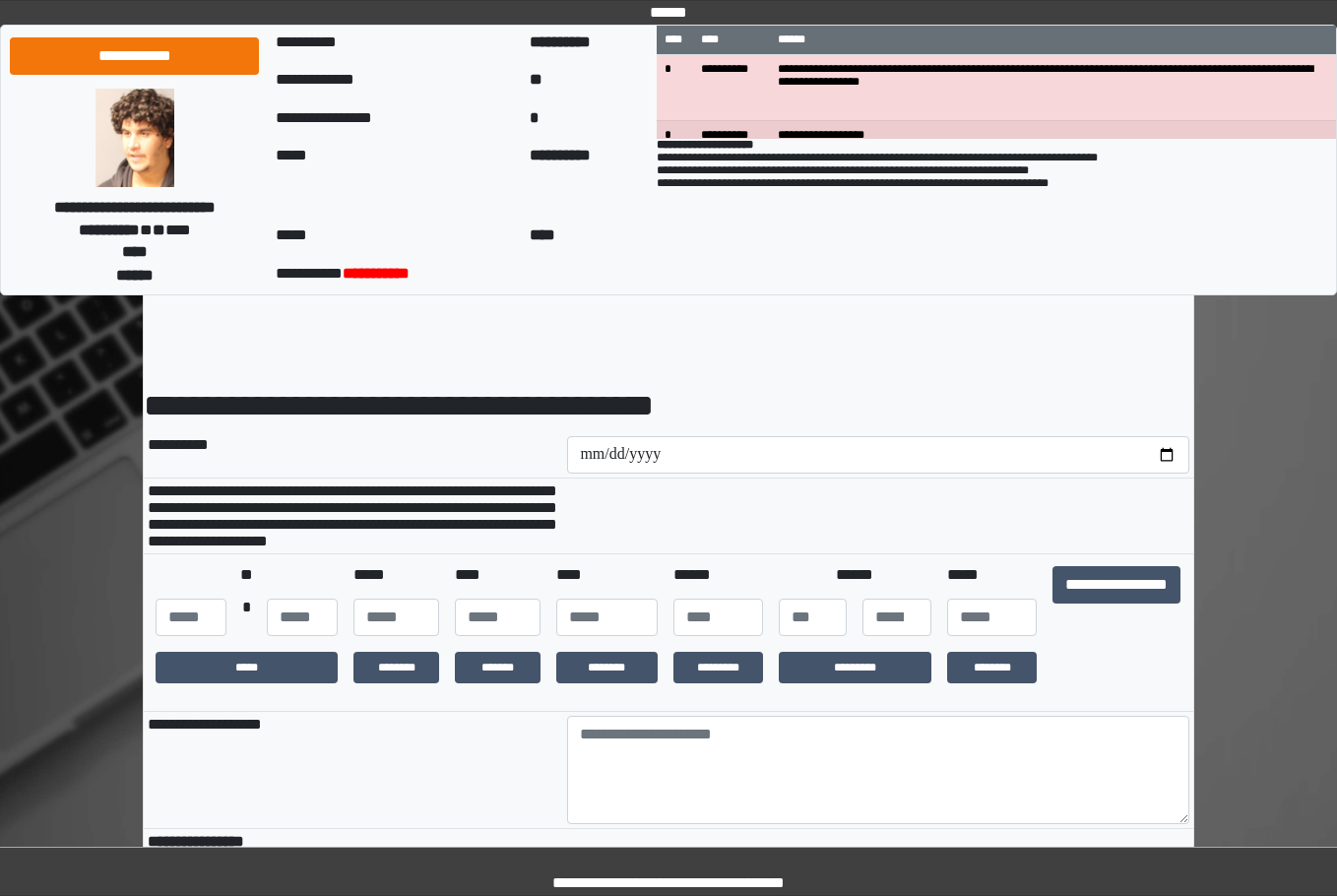scroll, scrollTop: 0, scrollLeft: 0, axis: both 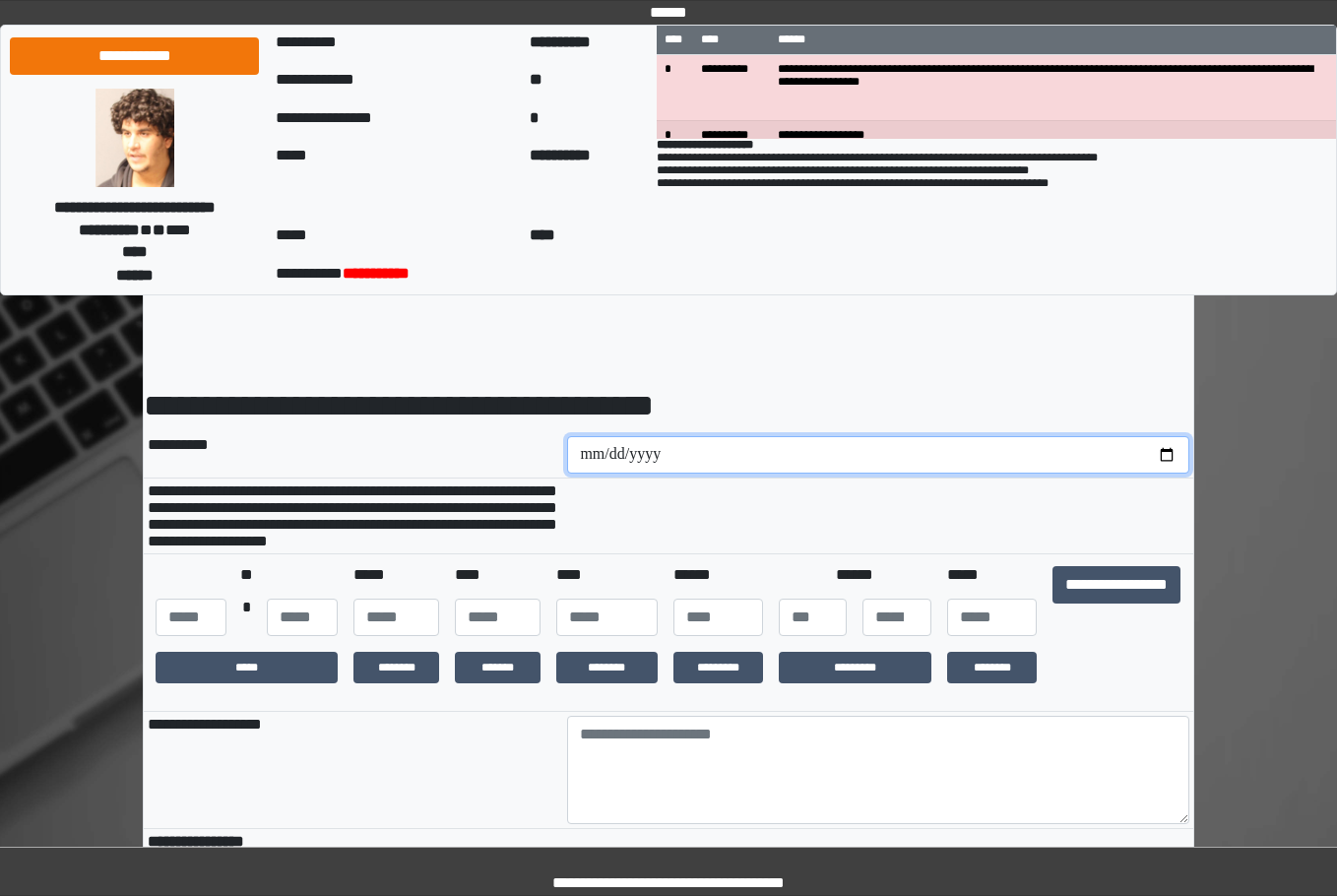 click at bounding box center [878, 455] 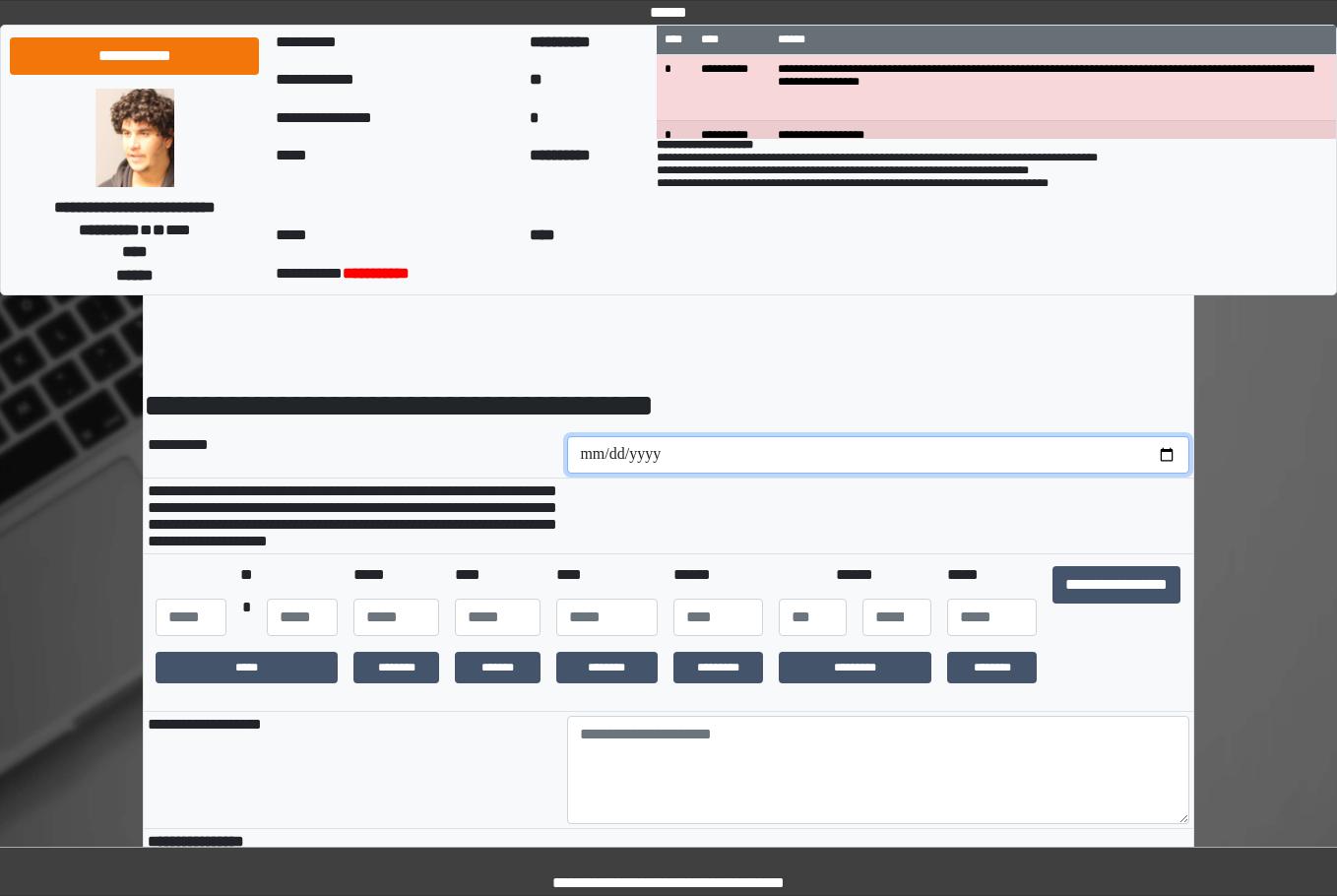 type on "**********" 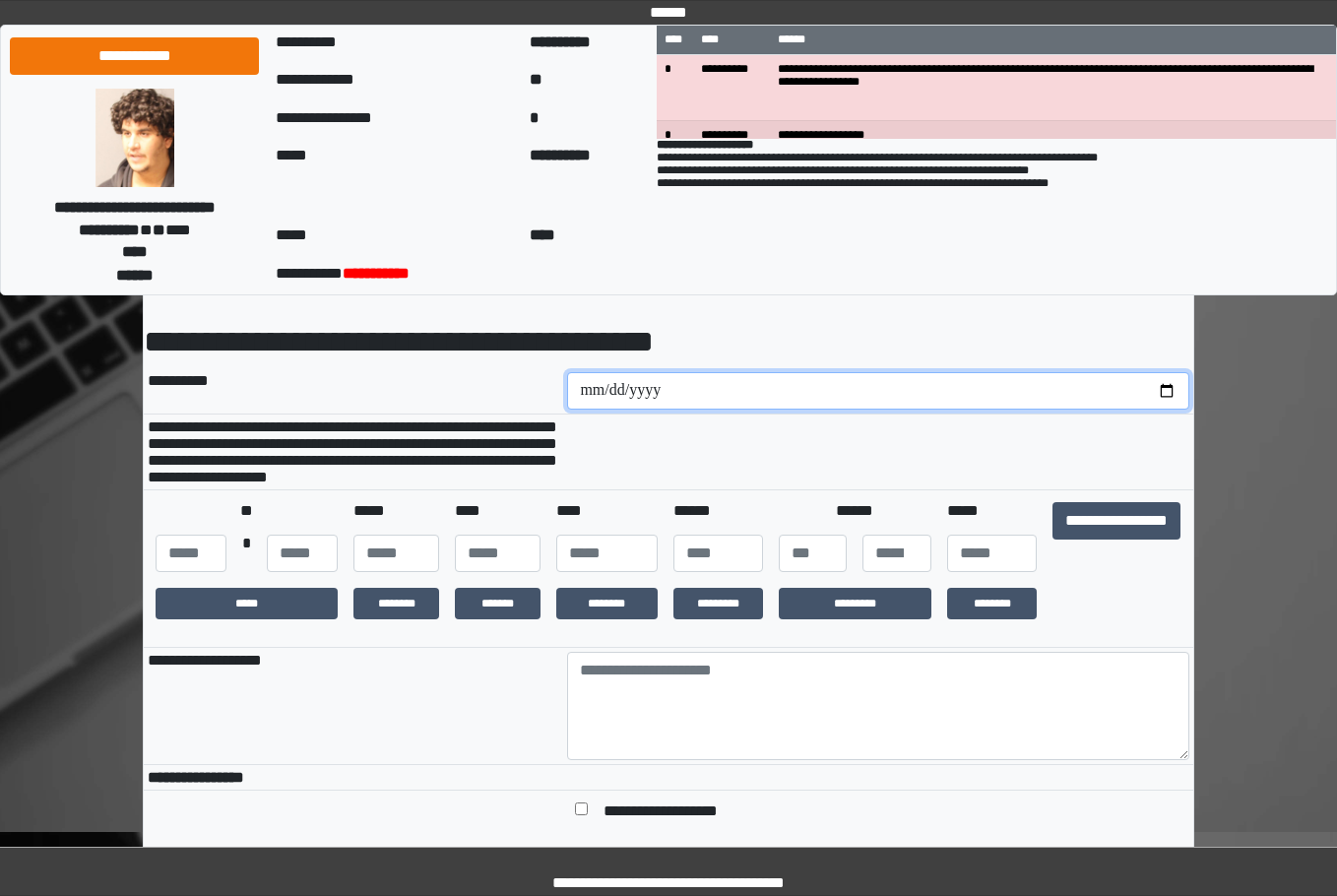scroll, scrollTop: 98, scrollLeft: 0, axis: vertical 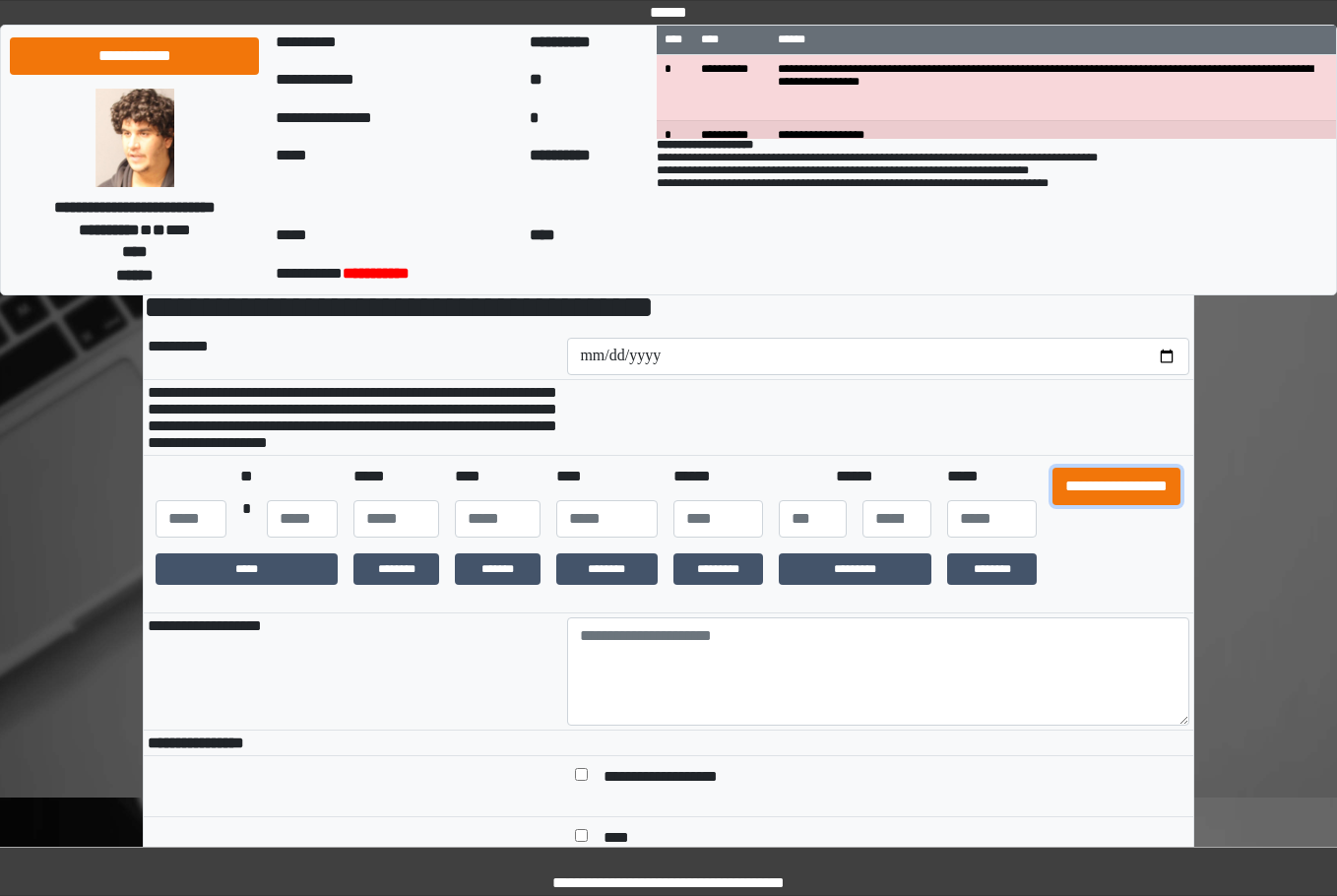 click on "**********" at bounding box center (1116, 486) 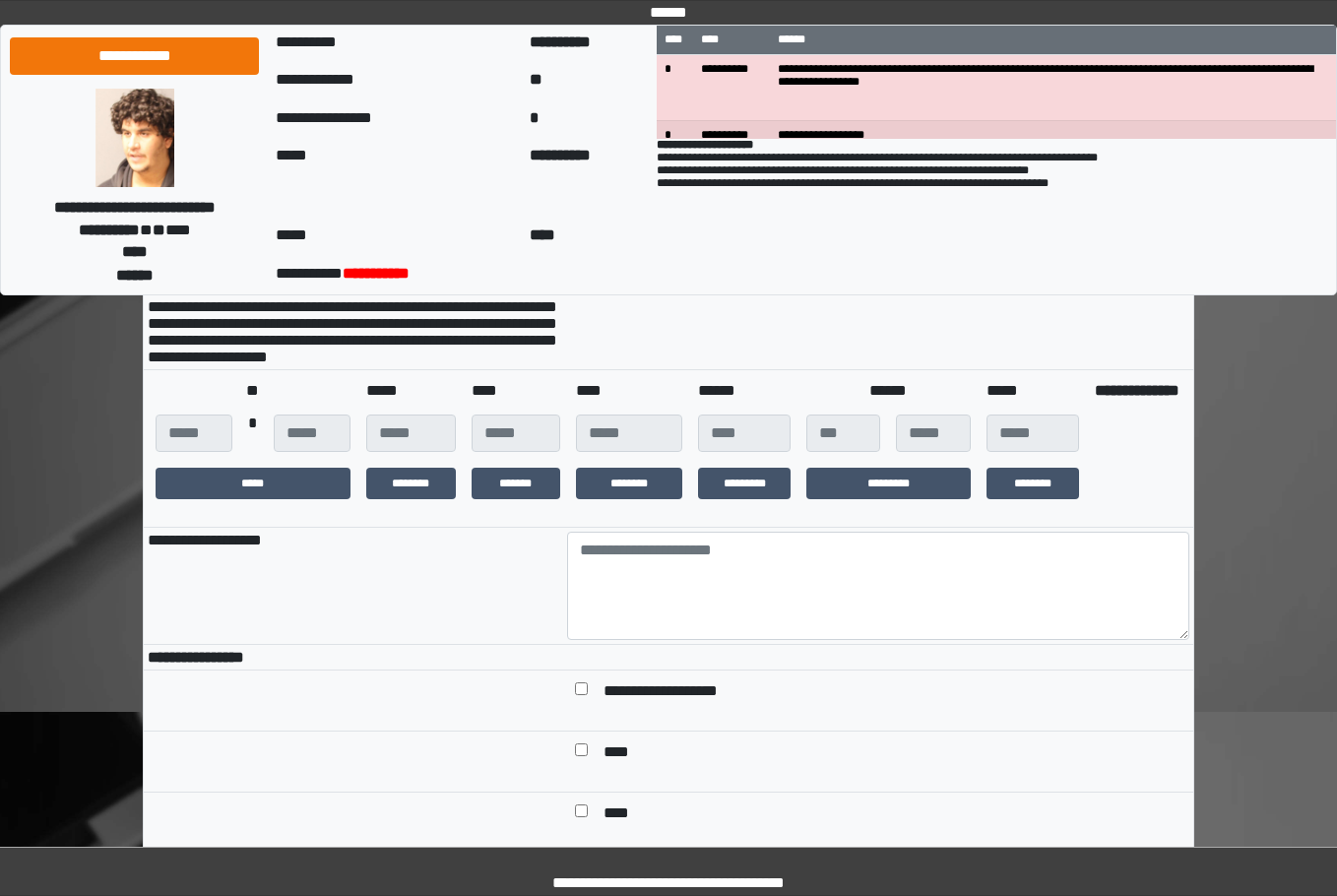 scroll, scrollTop: 295, scrollLeft: 0, axis: vertical 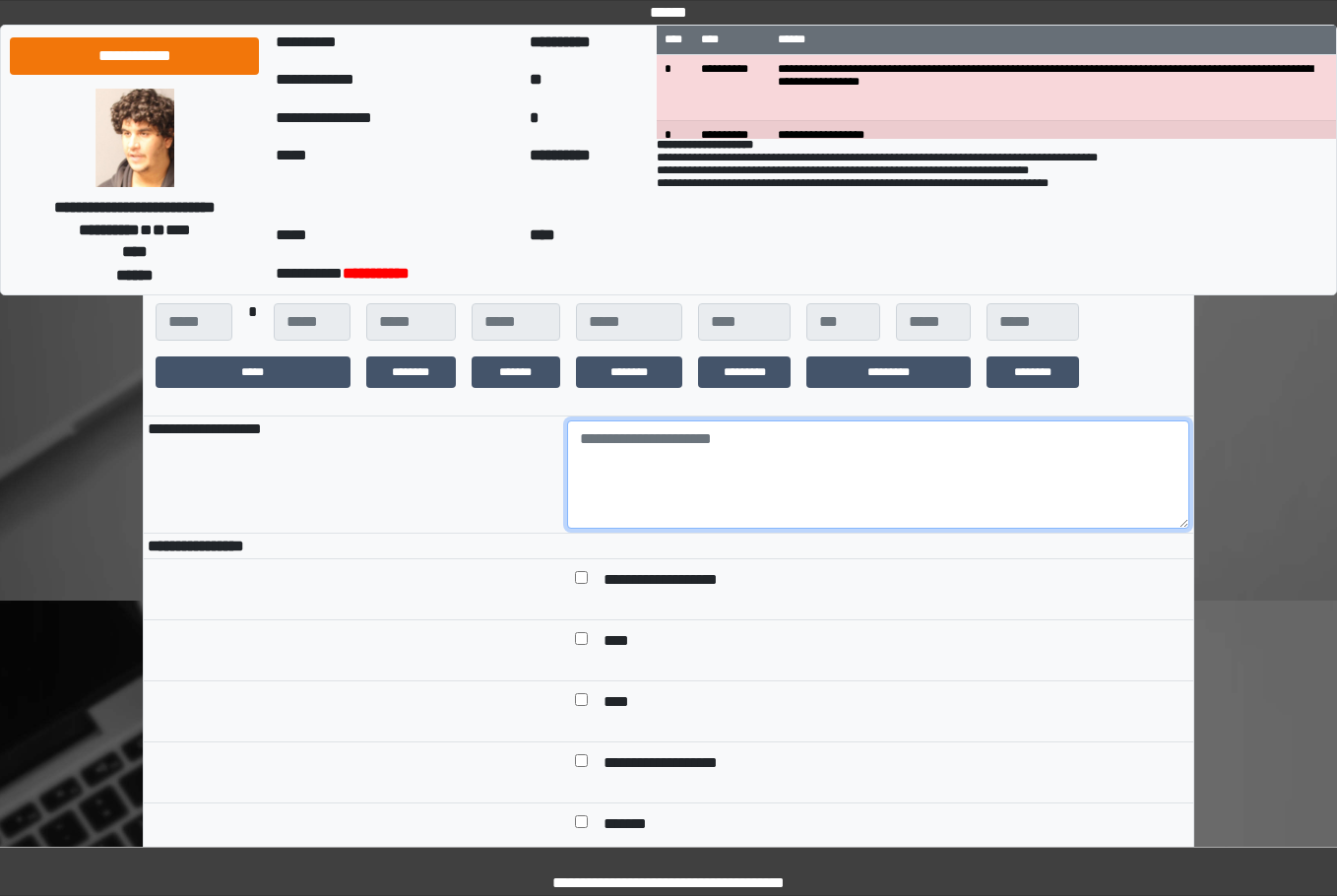 click at bounding box center [878, 475] 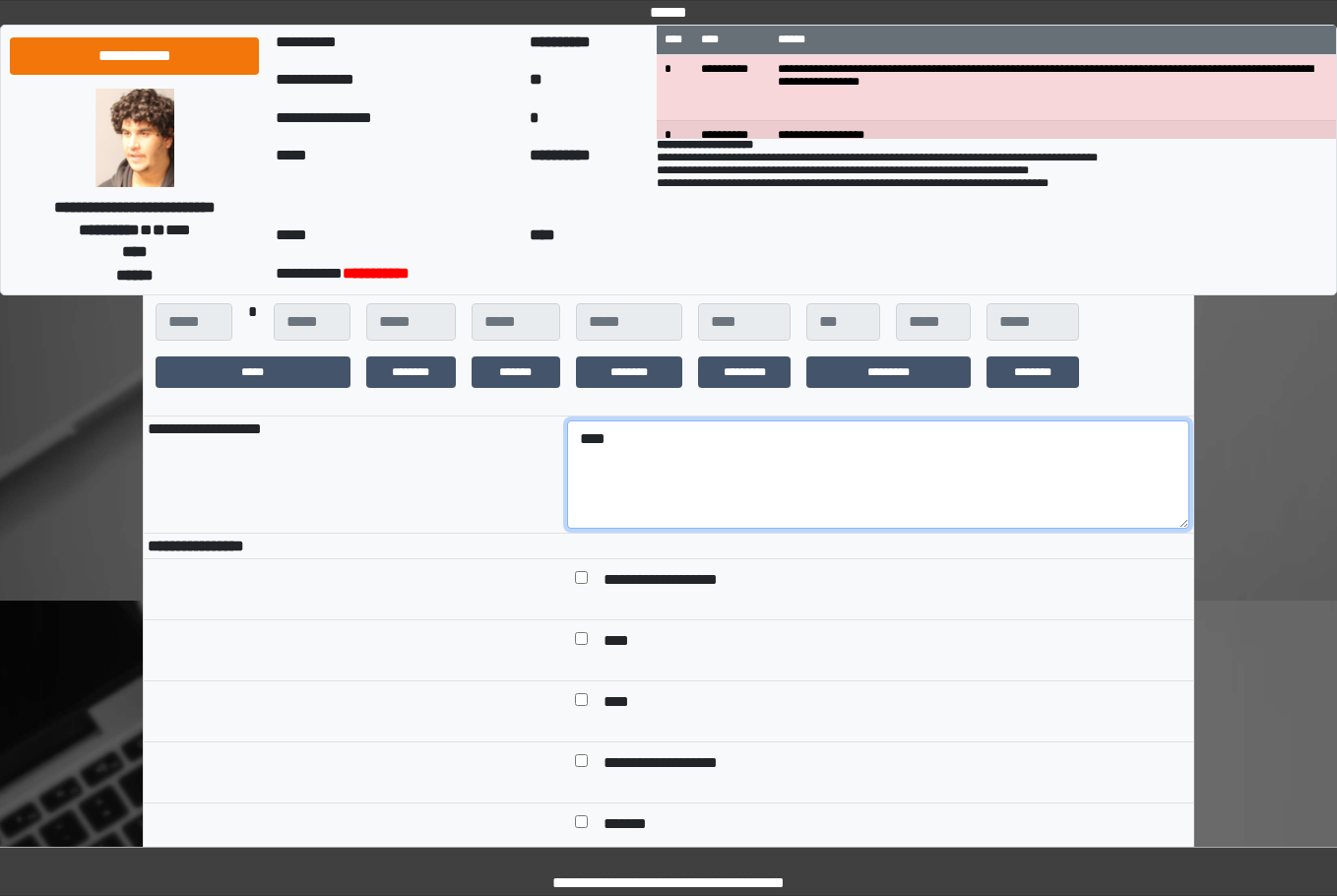 type on "****" 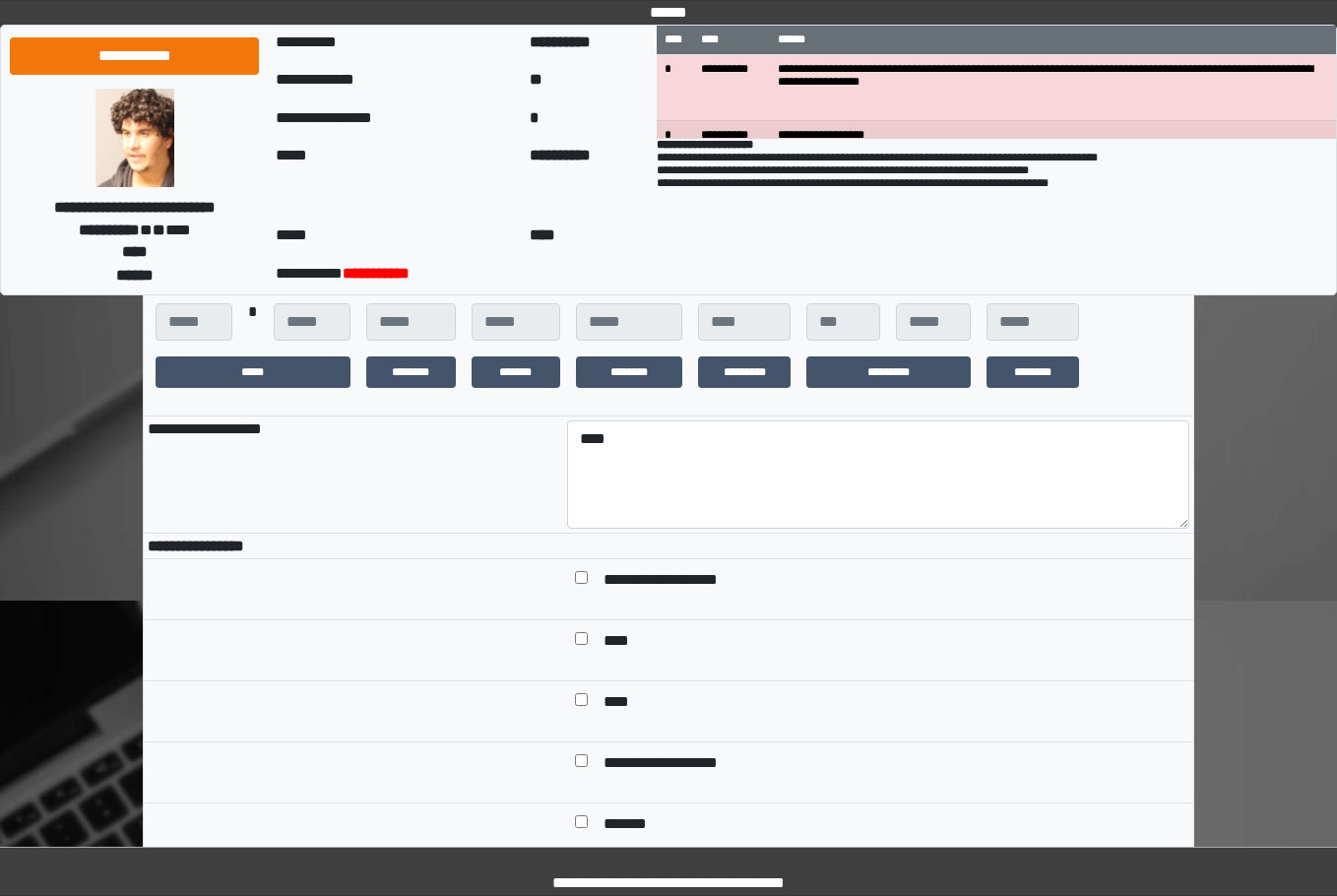 click on "**********" at bounding box center [353, 475] 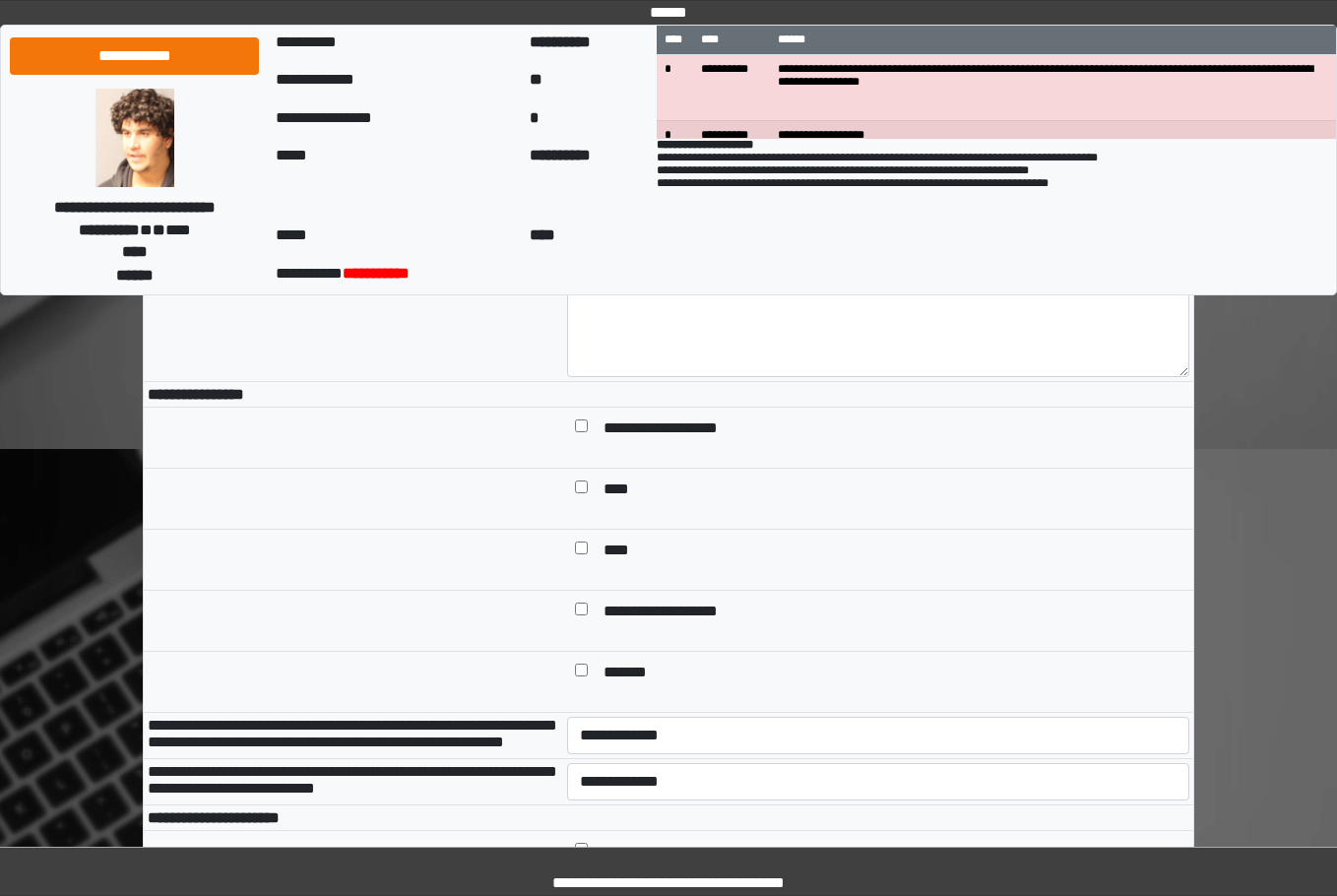 scroll, scrollTop: 492, scrollLeft: 0, axis: vertical 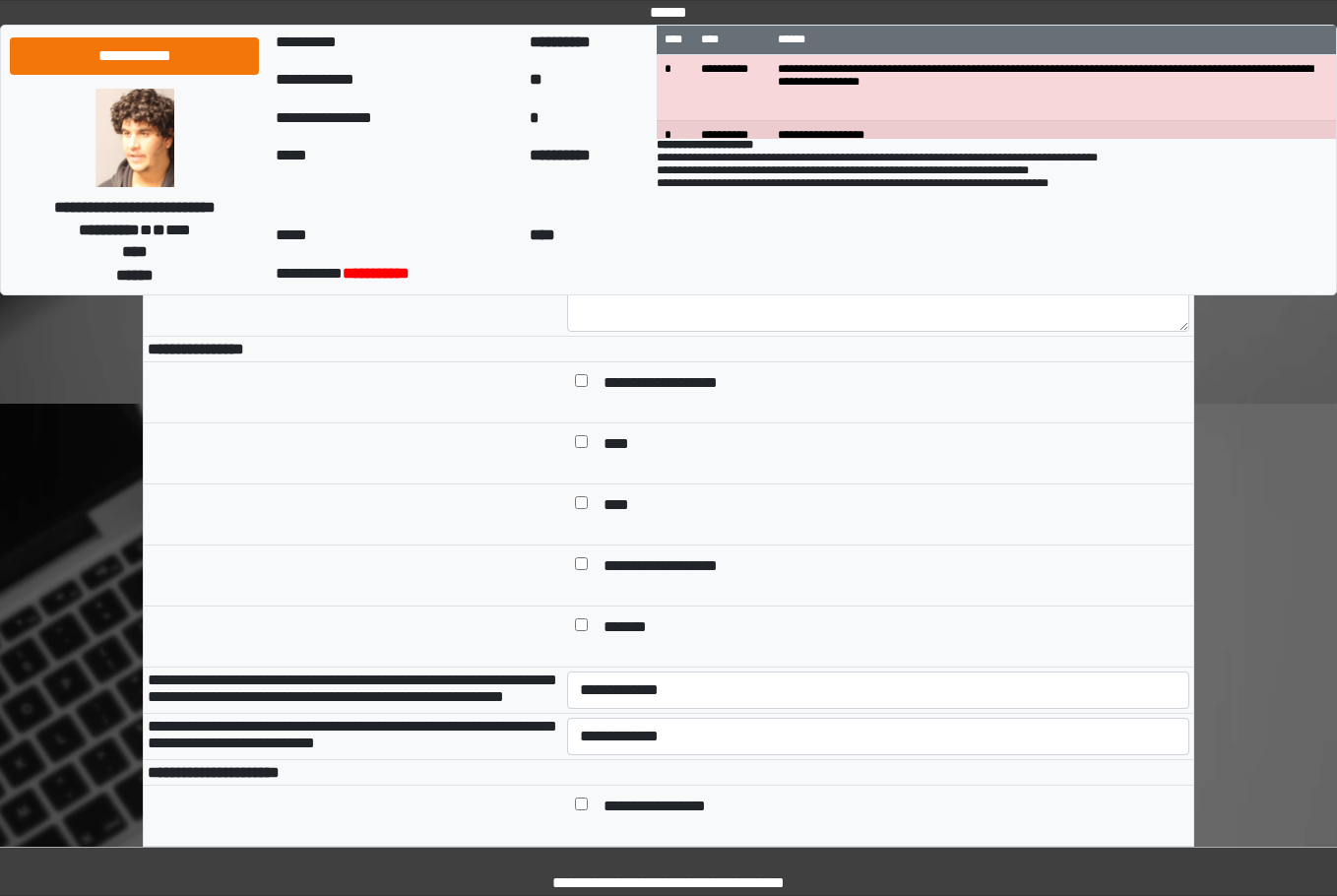 click on "**********" at bounding box center [878, 576] 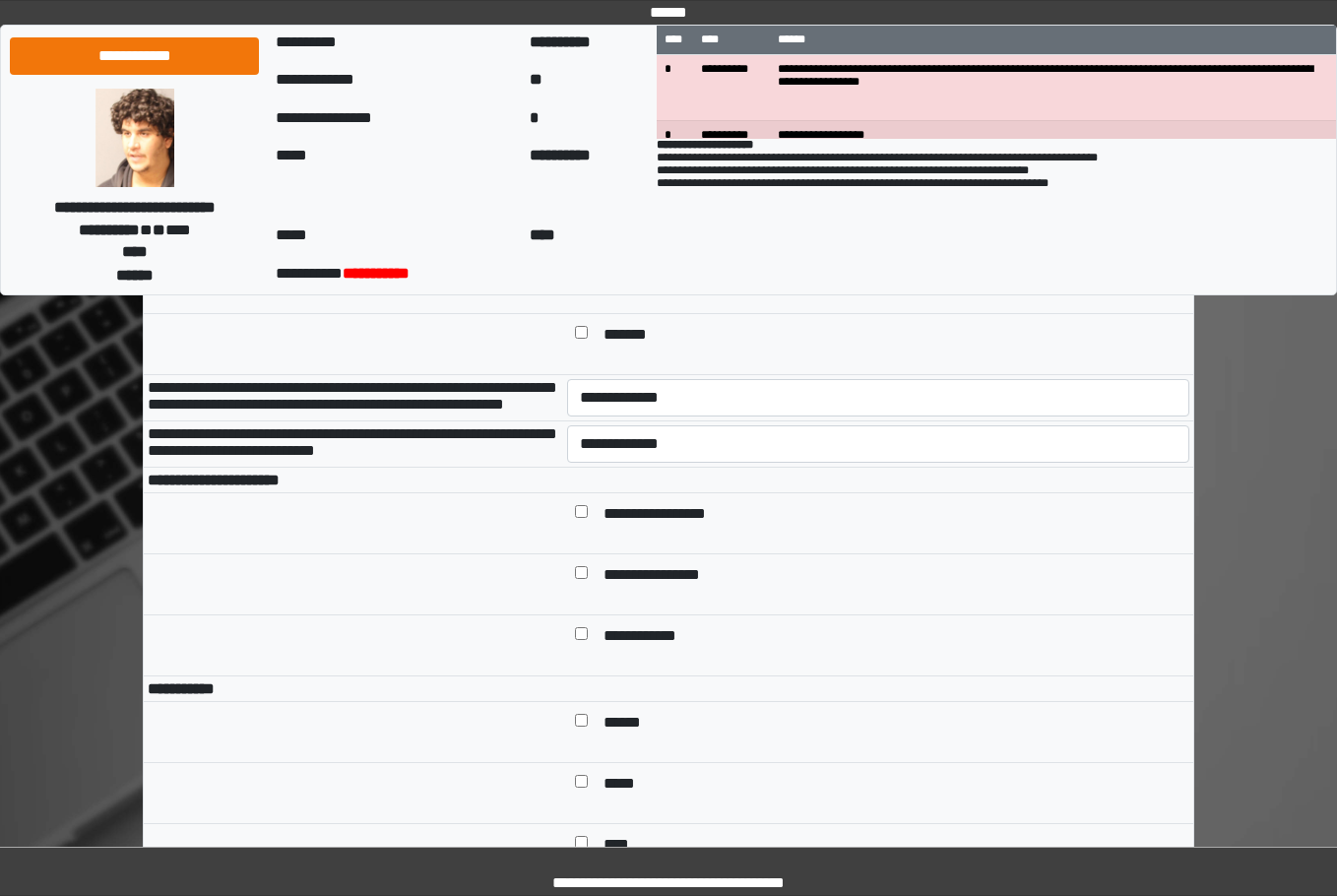 scroll, scrollTop: 788, scrollLeft: 0, axis: vertical 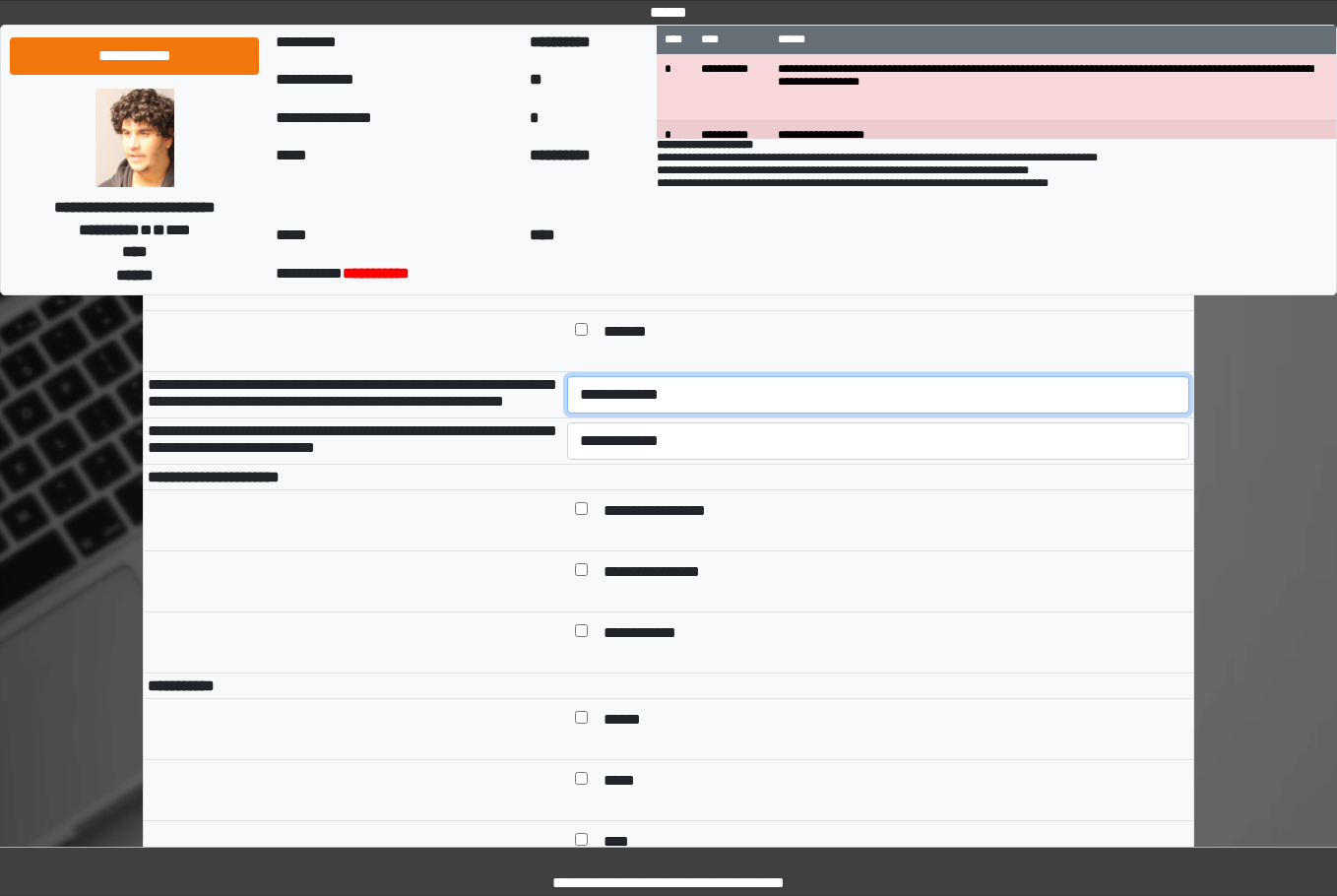 drag, startPoint x: 658, startPoint y: 428, endPoint x: 654, endPoint y: 471, distance: 43.185646 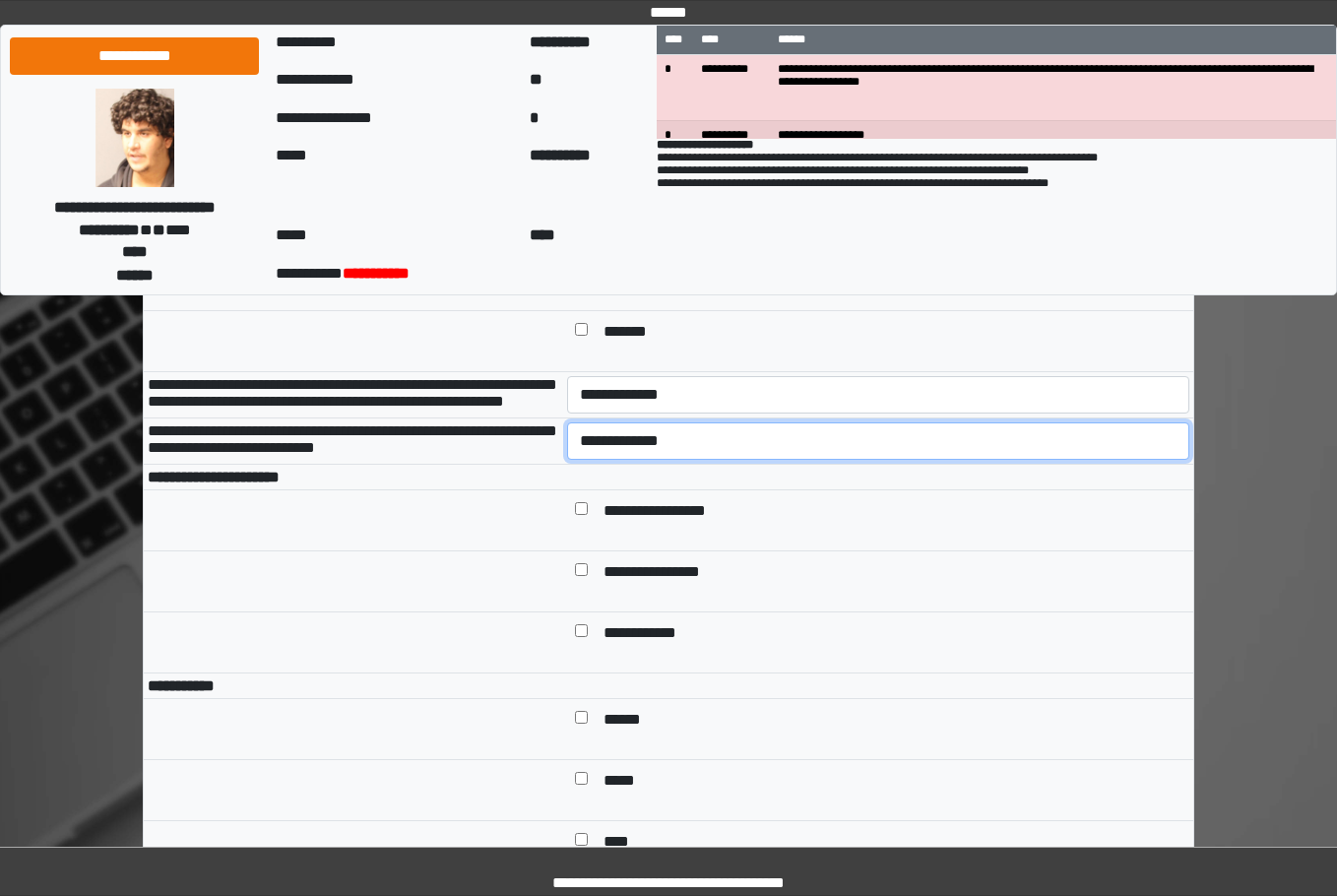 drag, startPoint x: 654, startPoint y: 495, endPoint x: 635, endPoint y: 447, distance: 51.623638 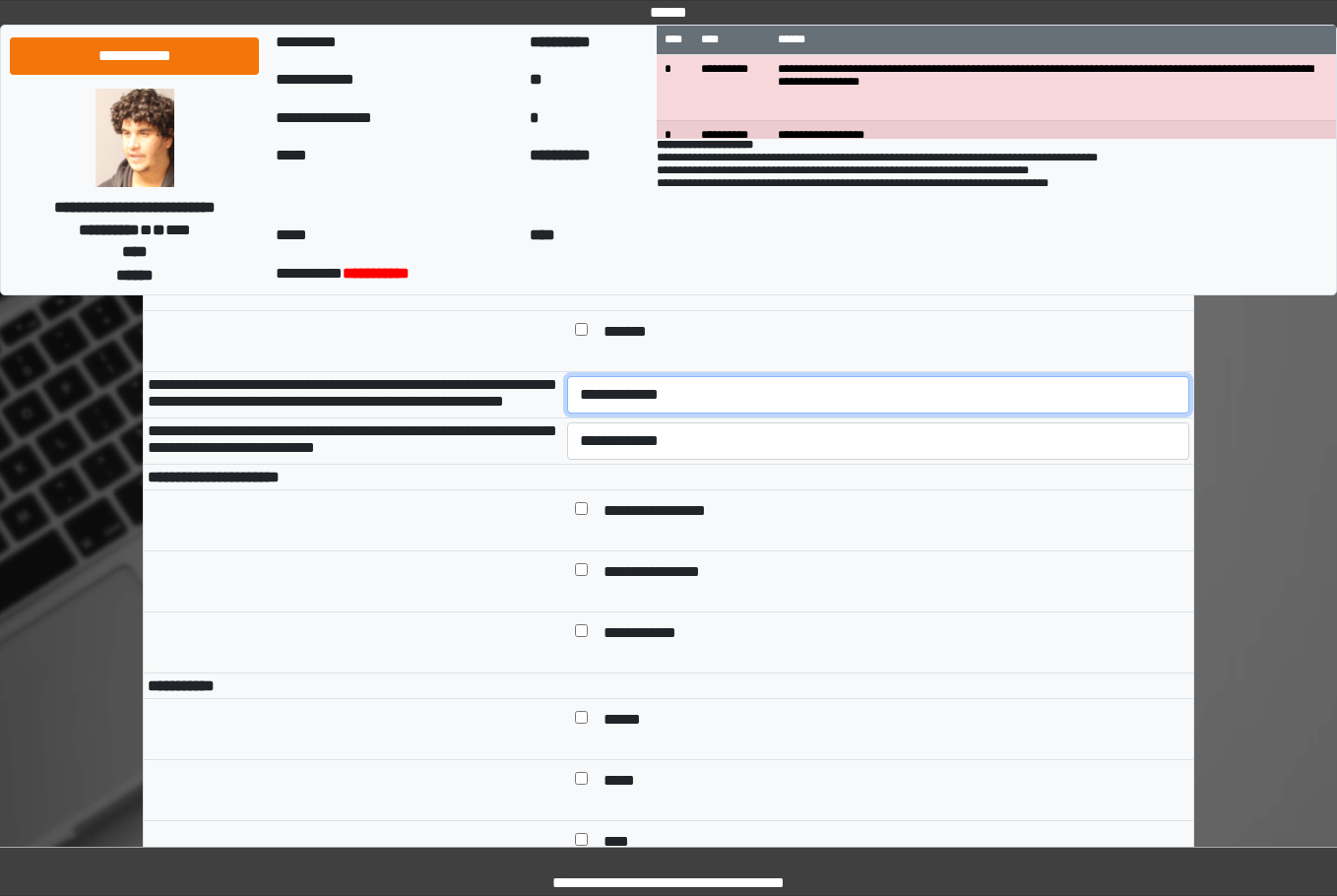 click on "**********" at bounding box center (878, 395) 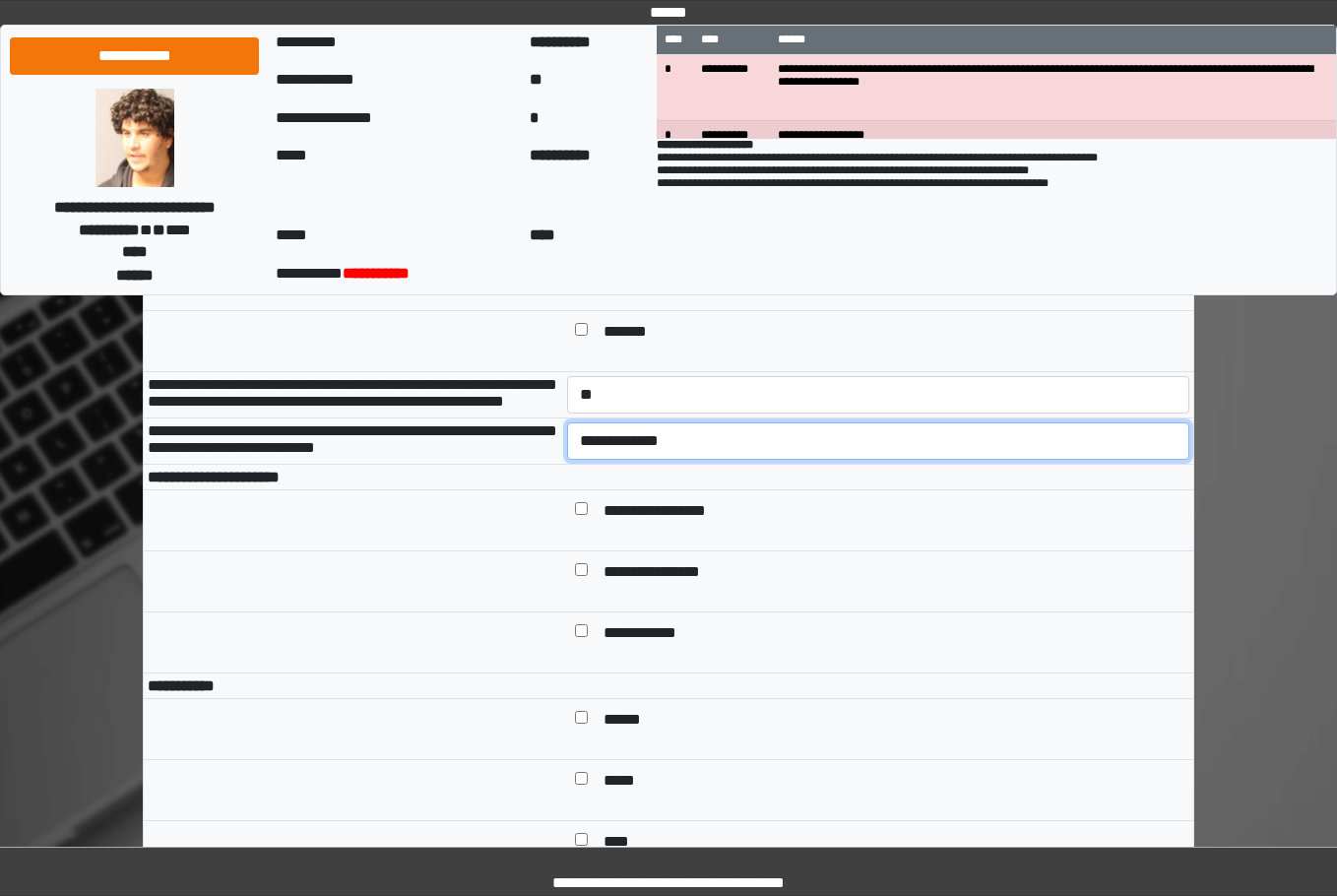 click on "**********" at bounding box center (878, 441) 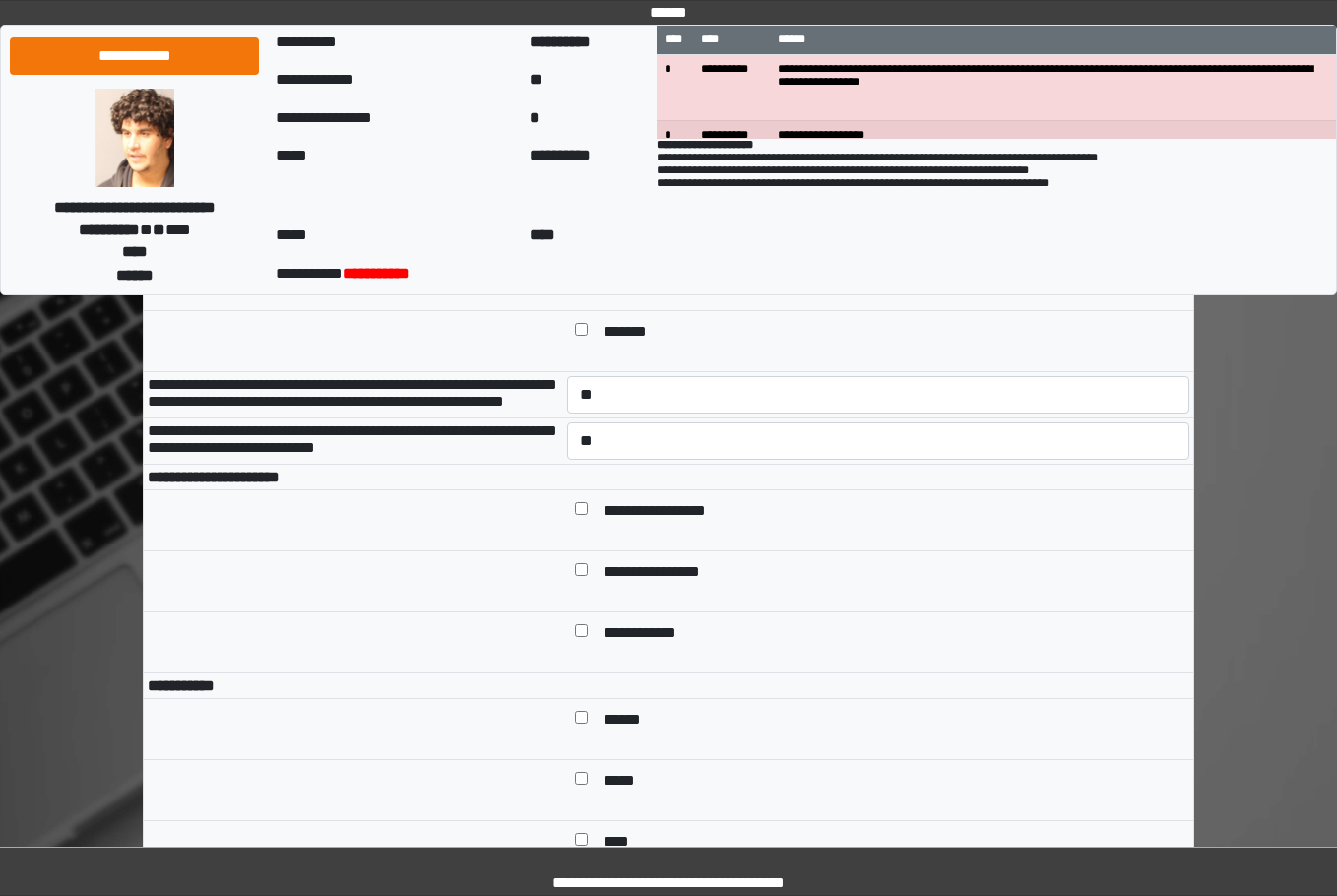 click on "**********" at bounding box center (353, 478) 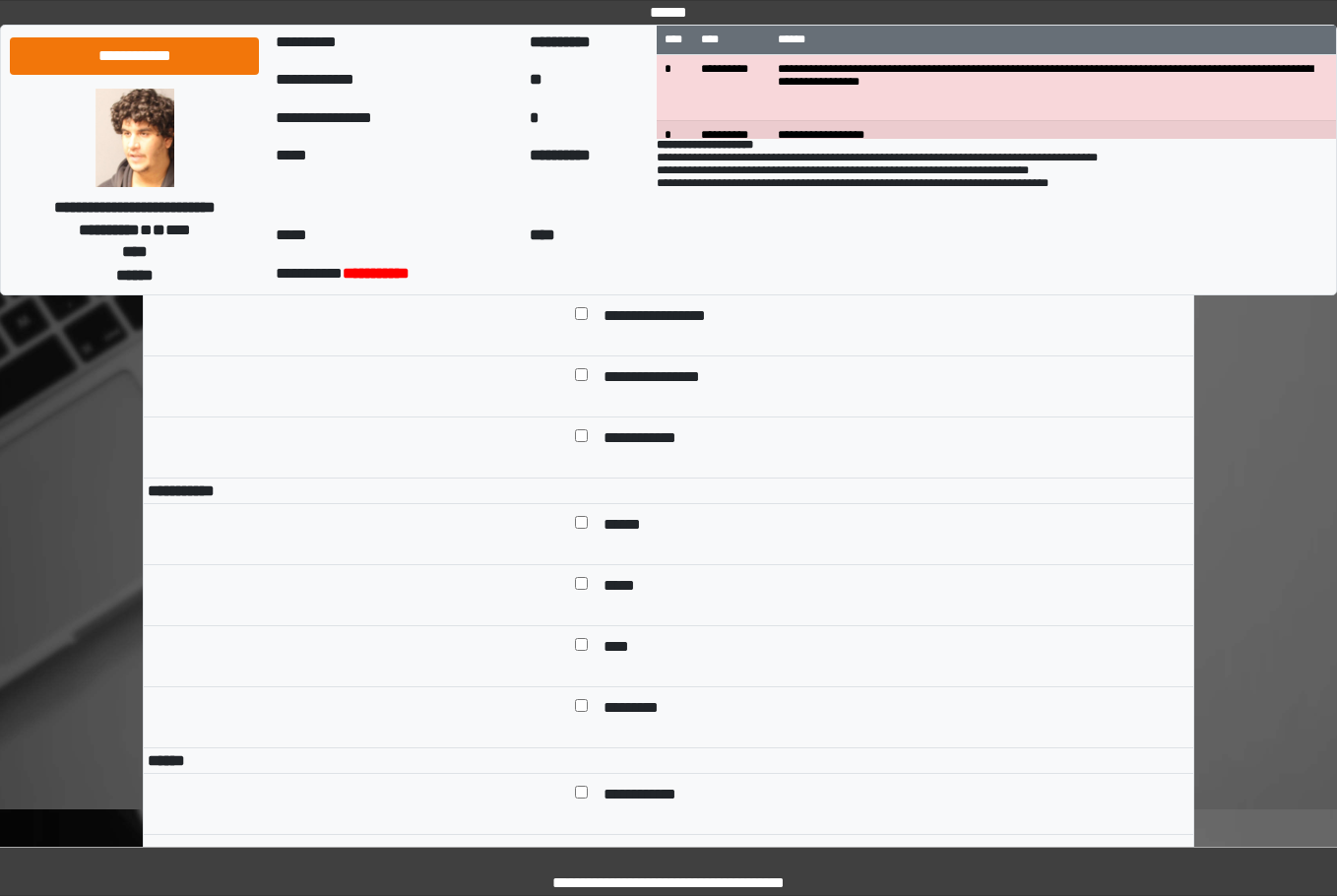 scroll, scrollTop: 985, scrollLeft: 0, axis: vertical 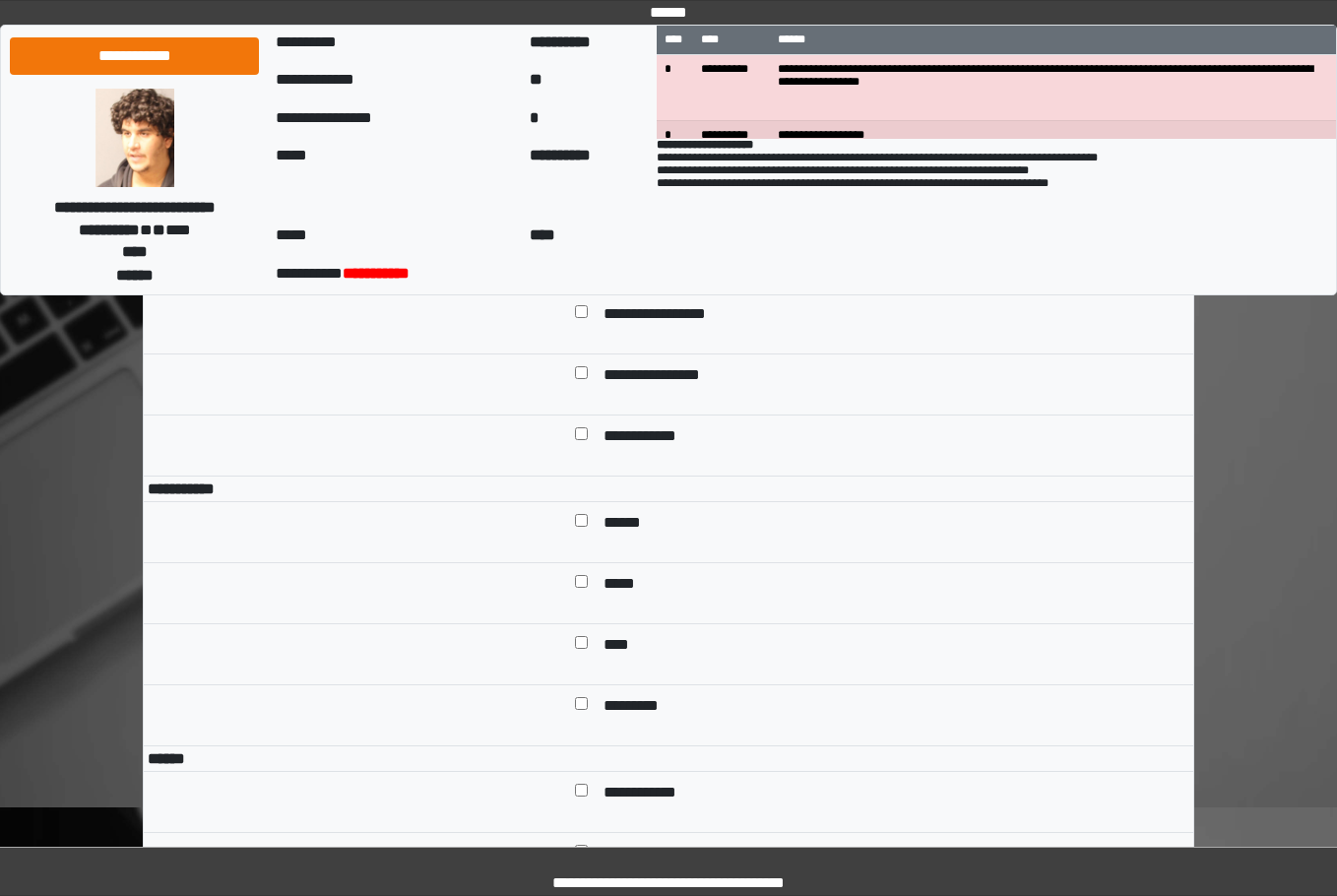 click on "**********" at bounding box center (878, 324) 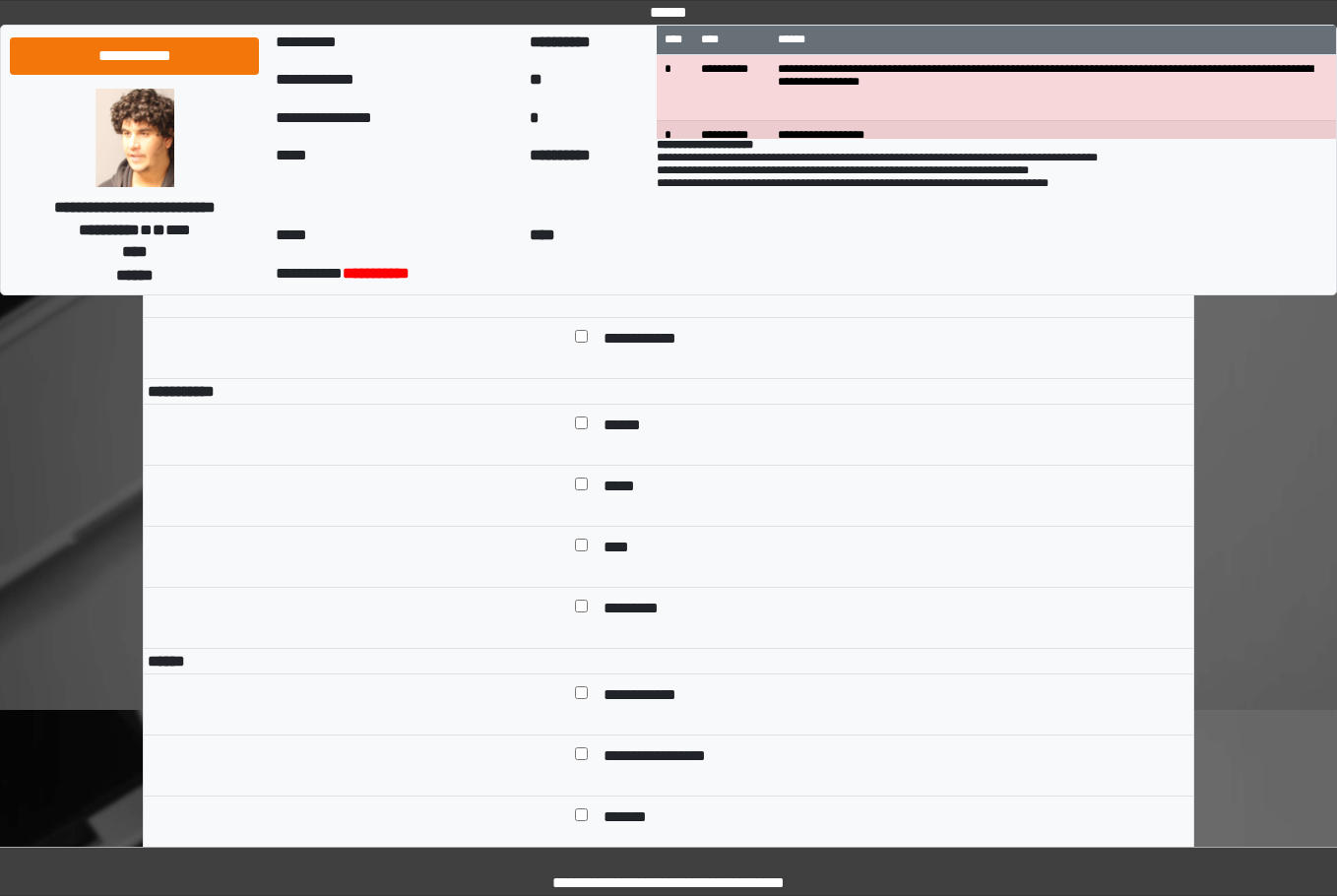 scroll, scrollTop: 1280, scrollLeft: 0, axis: vertical 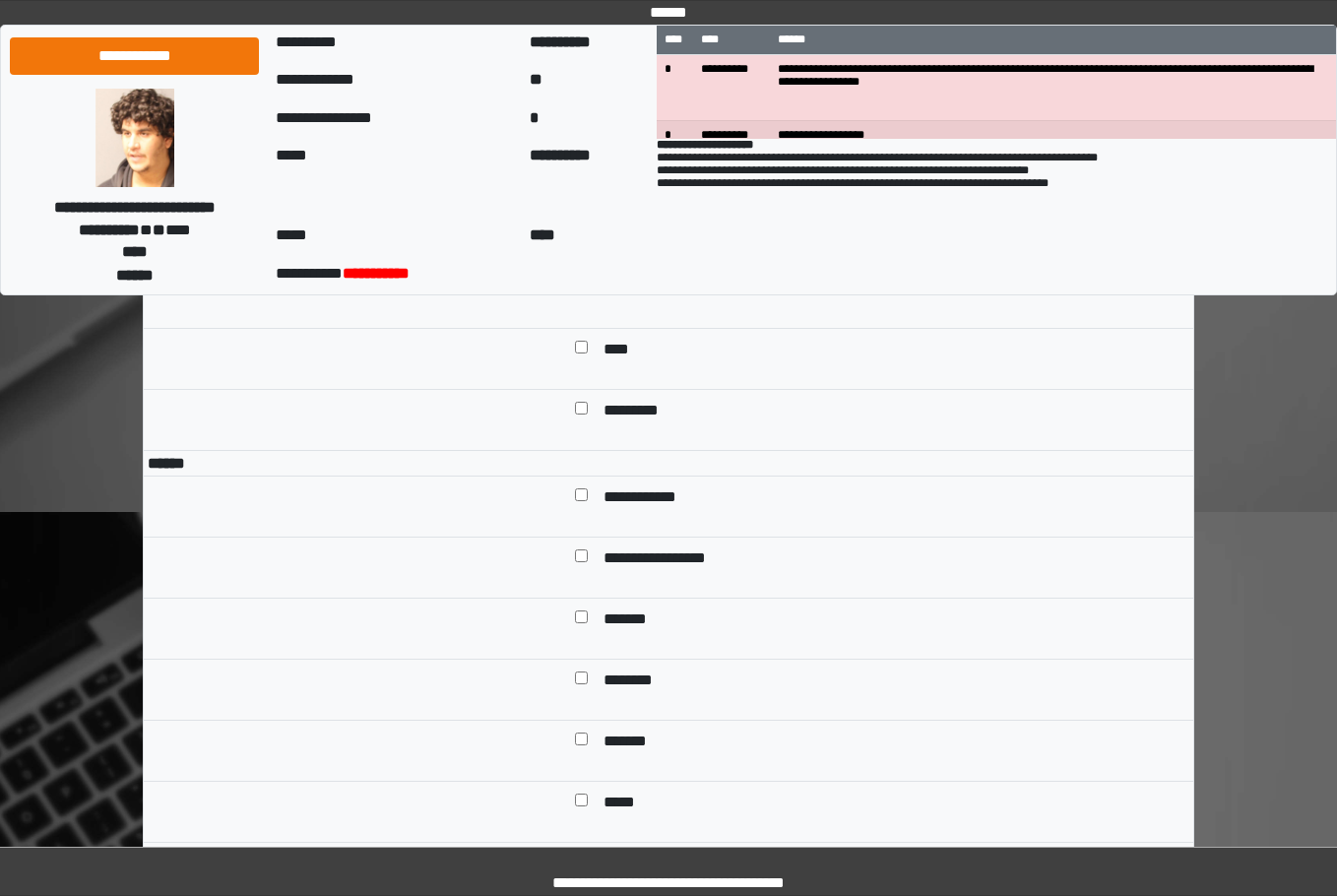 click on "**********" at bounding box center [892, 498] 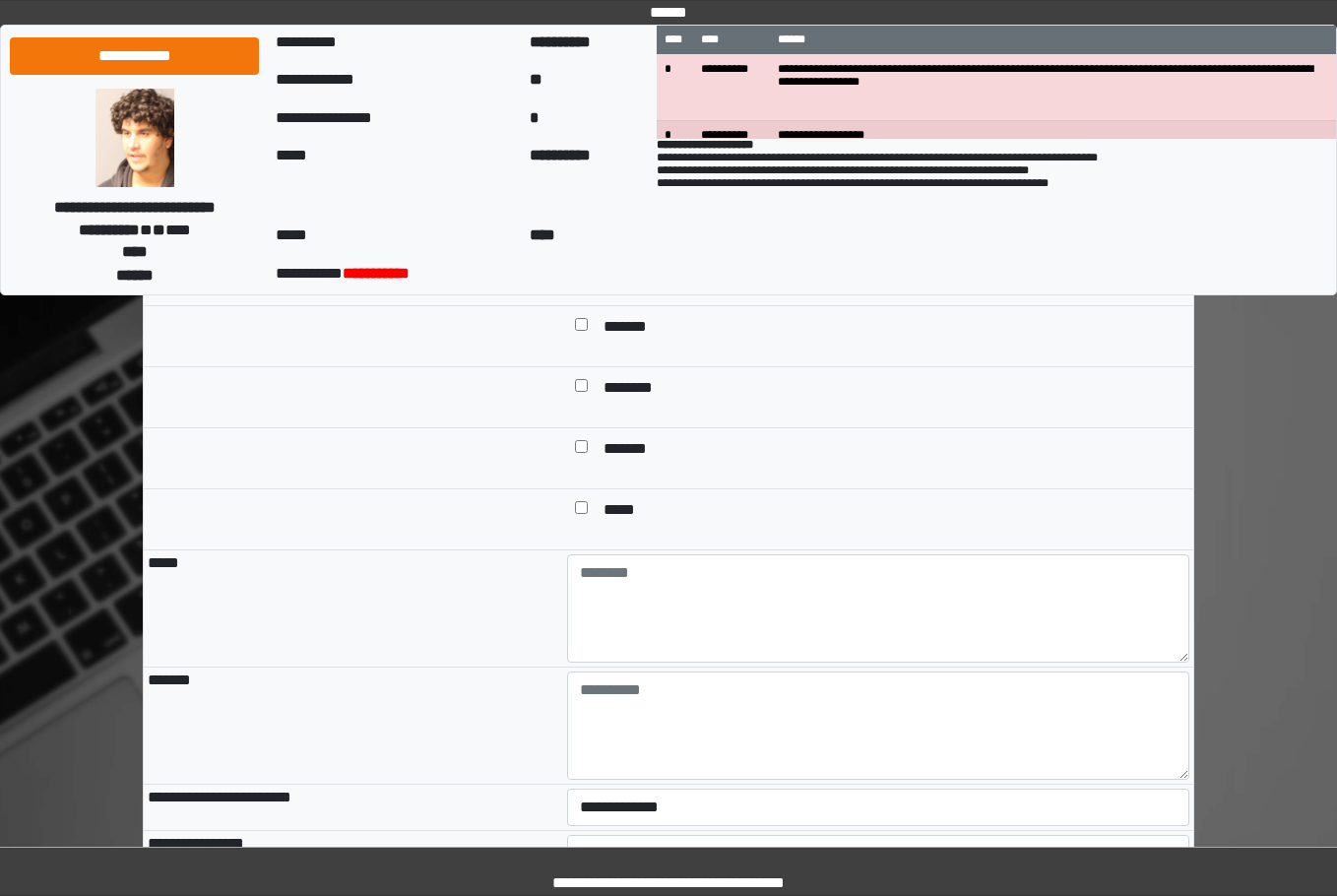 scroll, scrollTop: 1772, scrollLeft: 0, axis: vertical 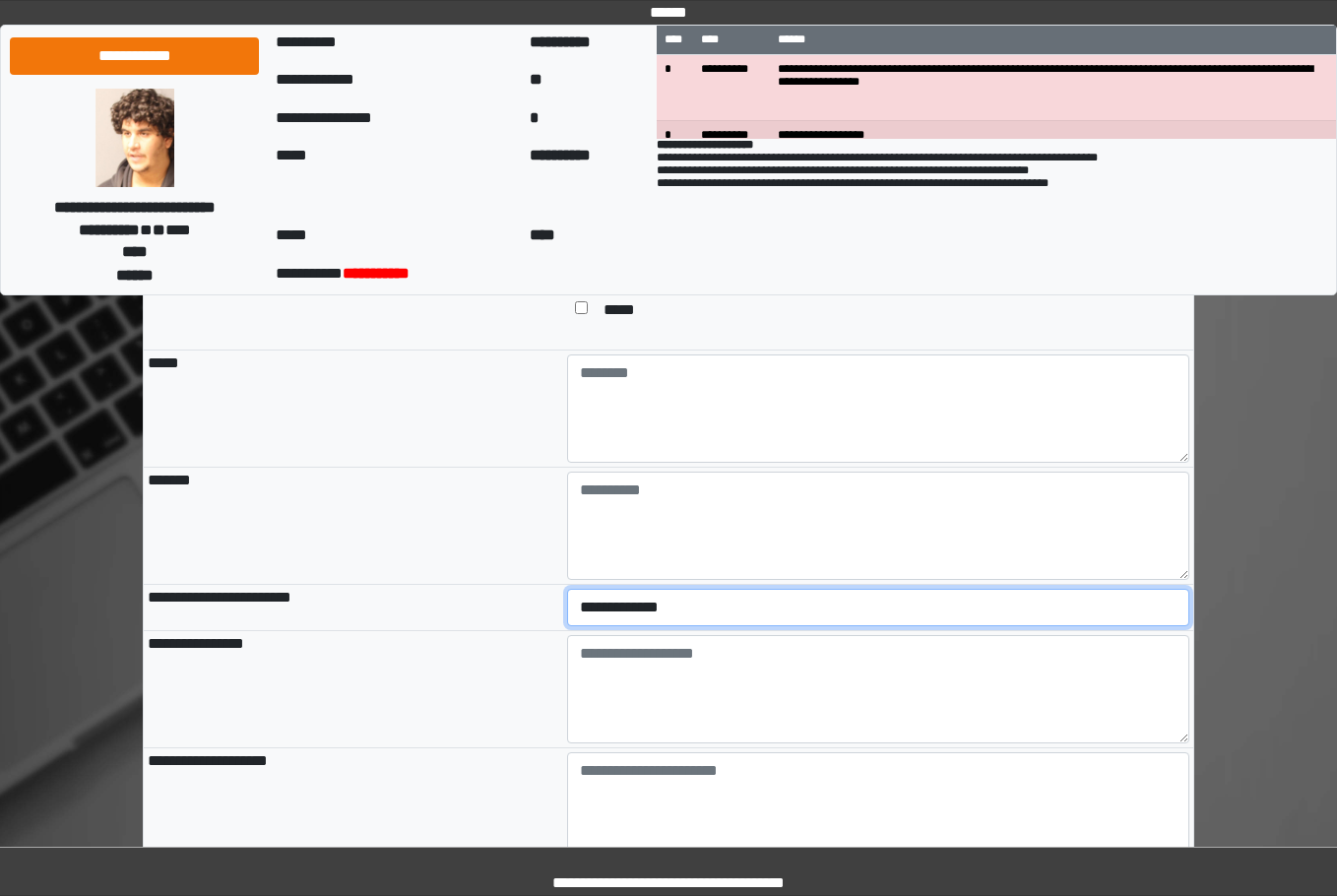 click on "**********" at bounding box center [878, 608] 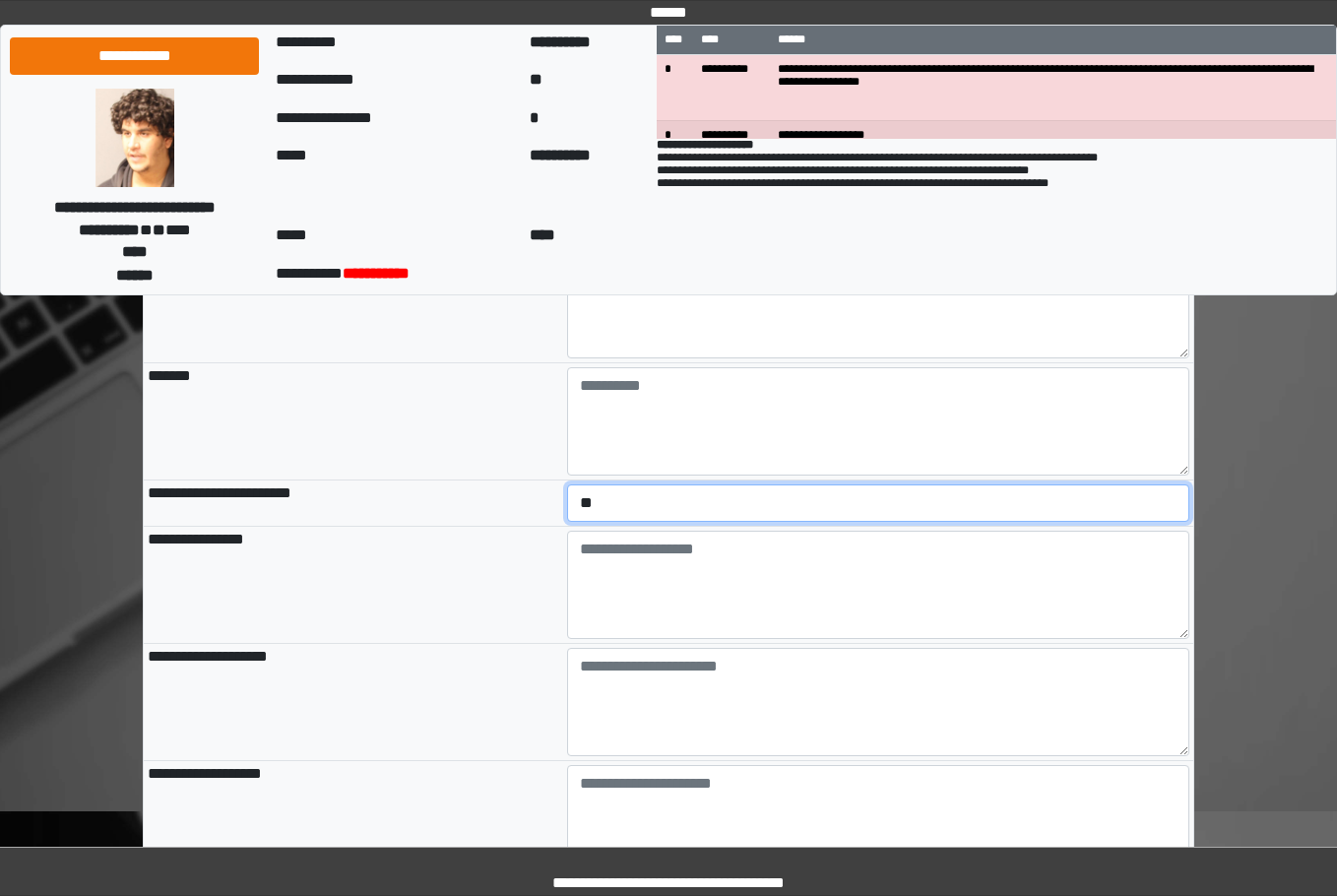 scroll, scrollTop: 2148, scrollLeft: 0, axis: vertical 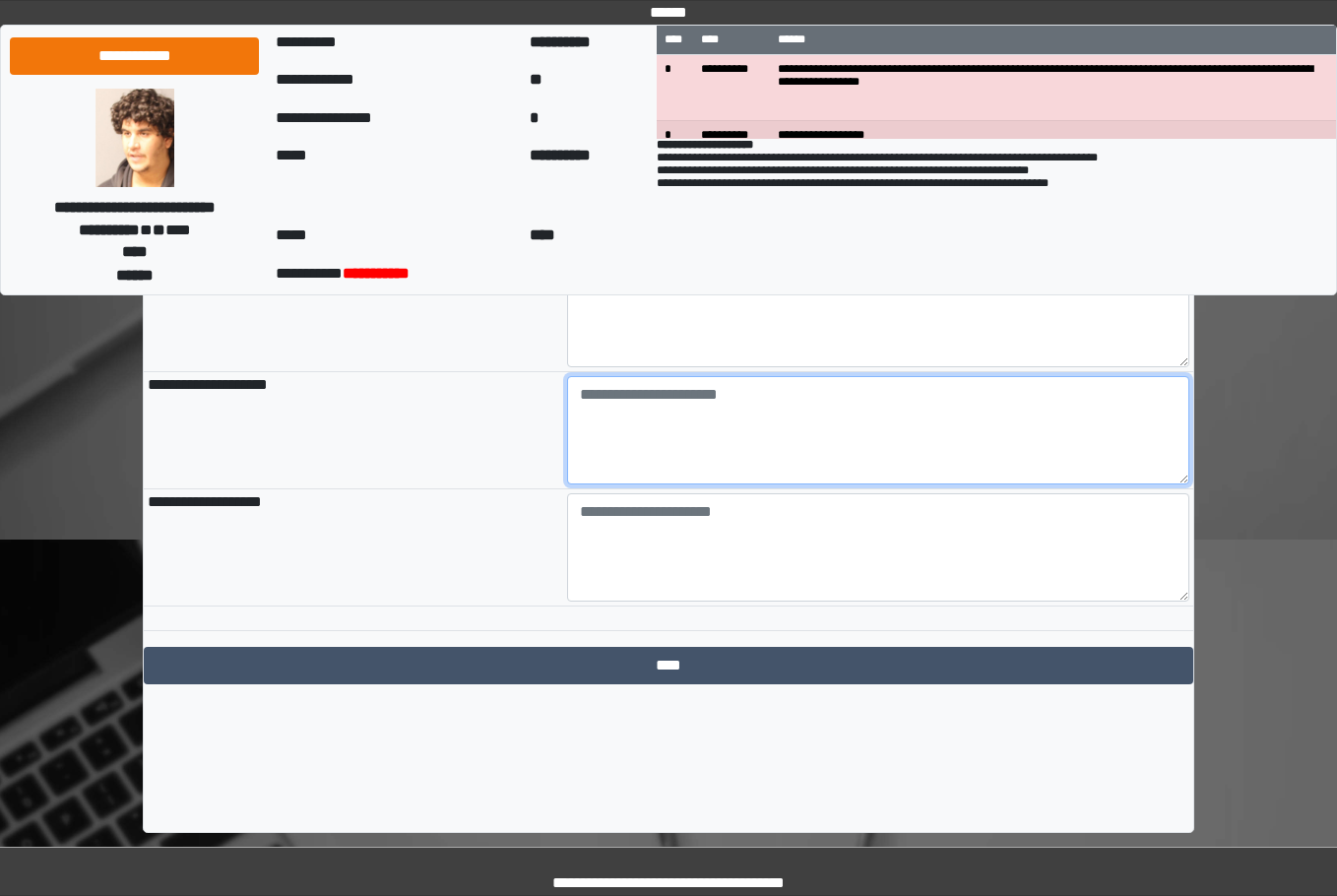 click at bounding box center (878, 430) 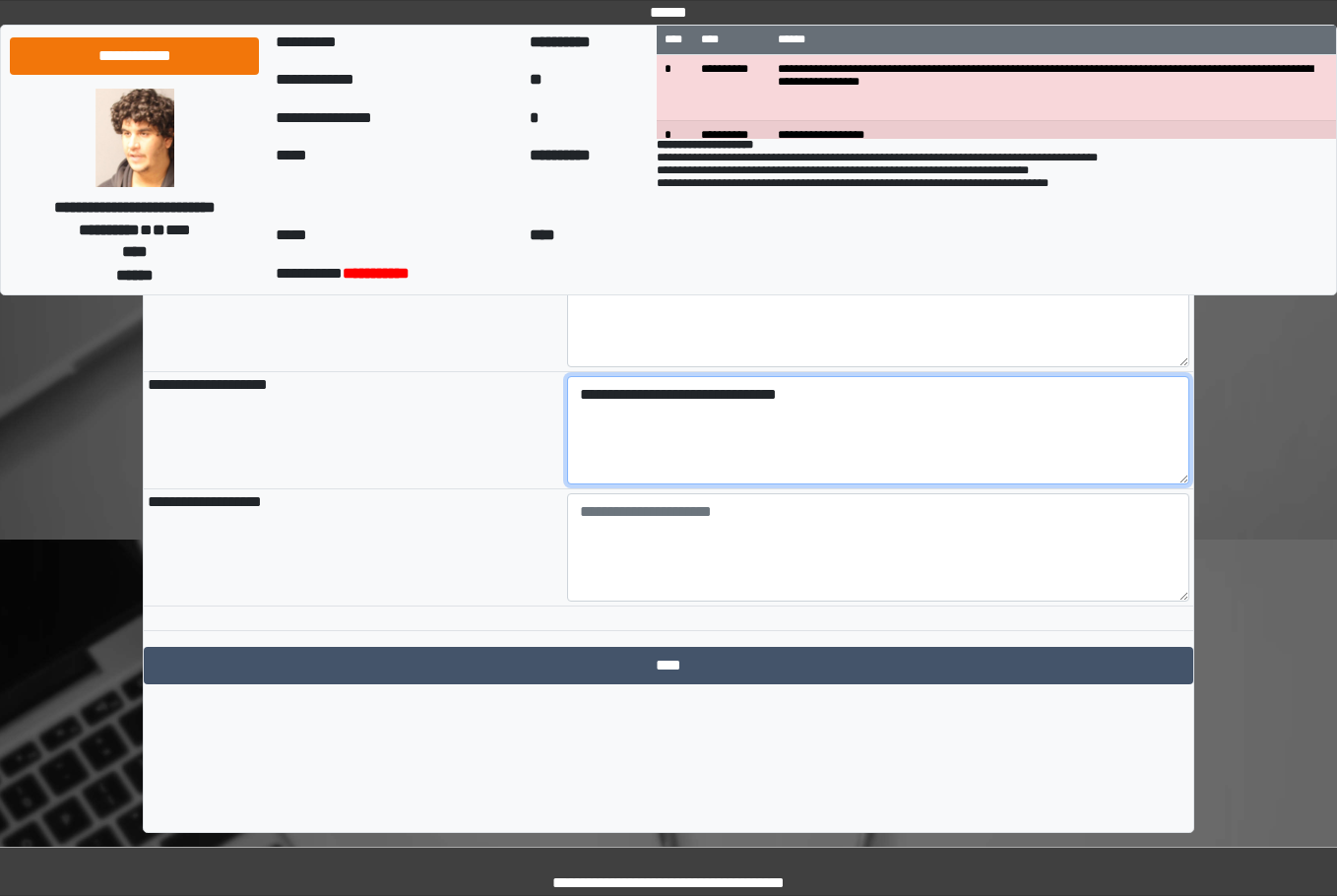 type on "**********" 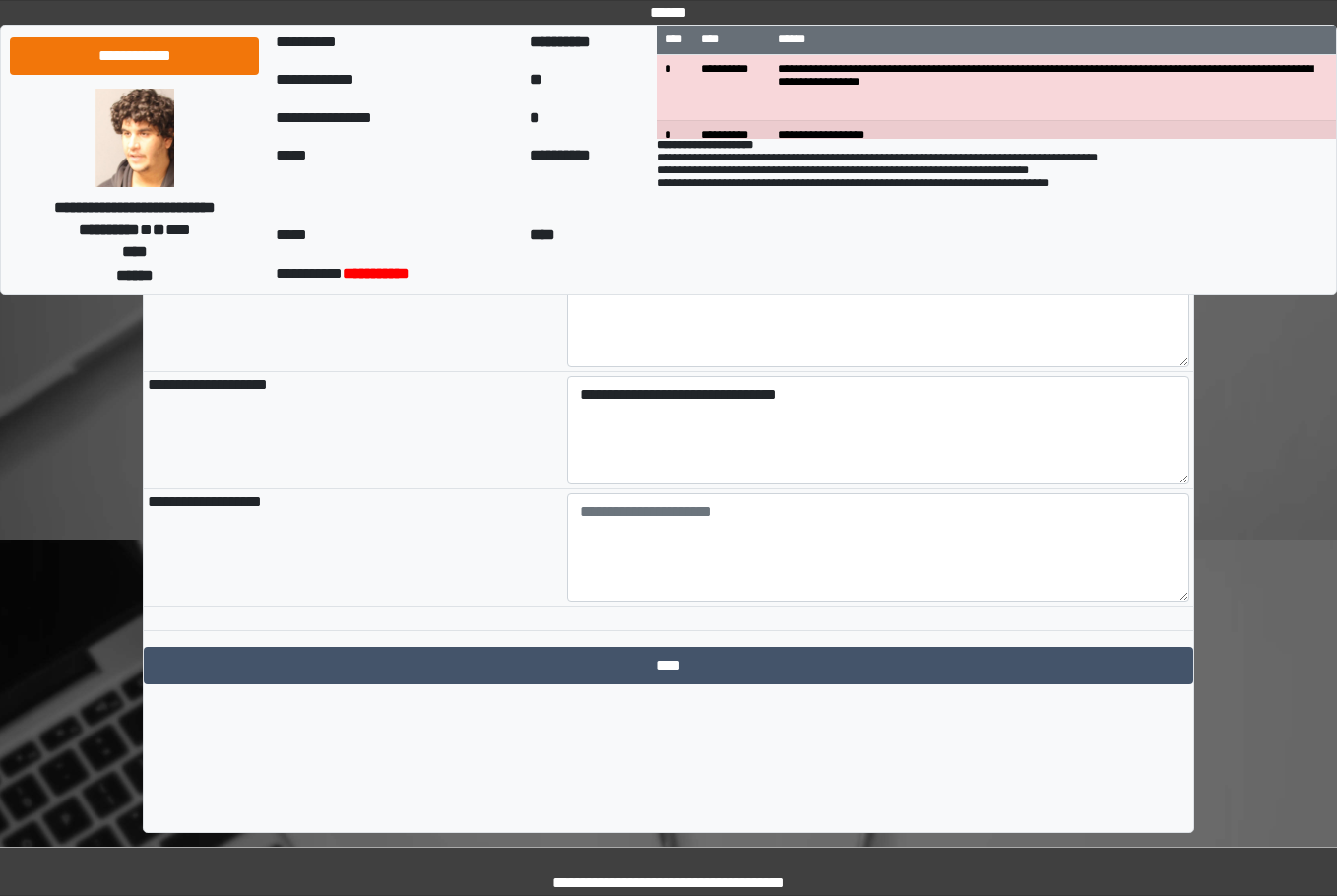 click on "**********" at bounding box center (353, 313) 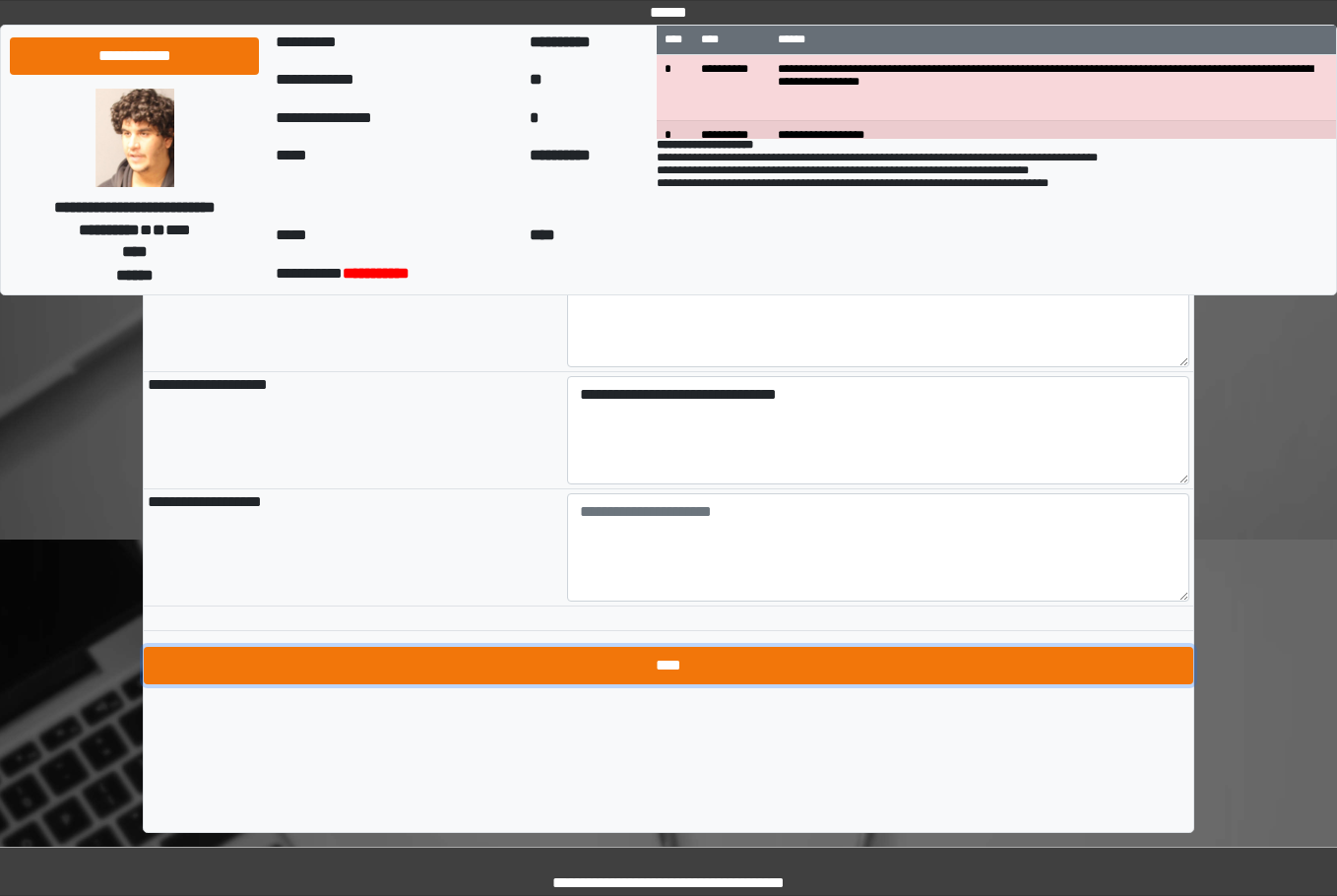 click on "****" at bounding box center (668, 666) 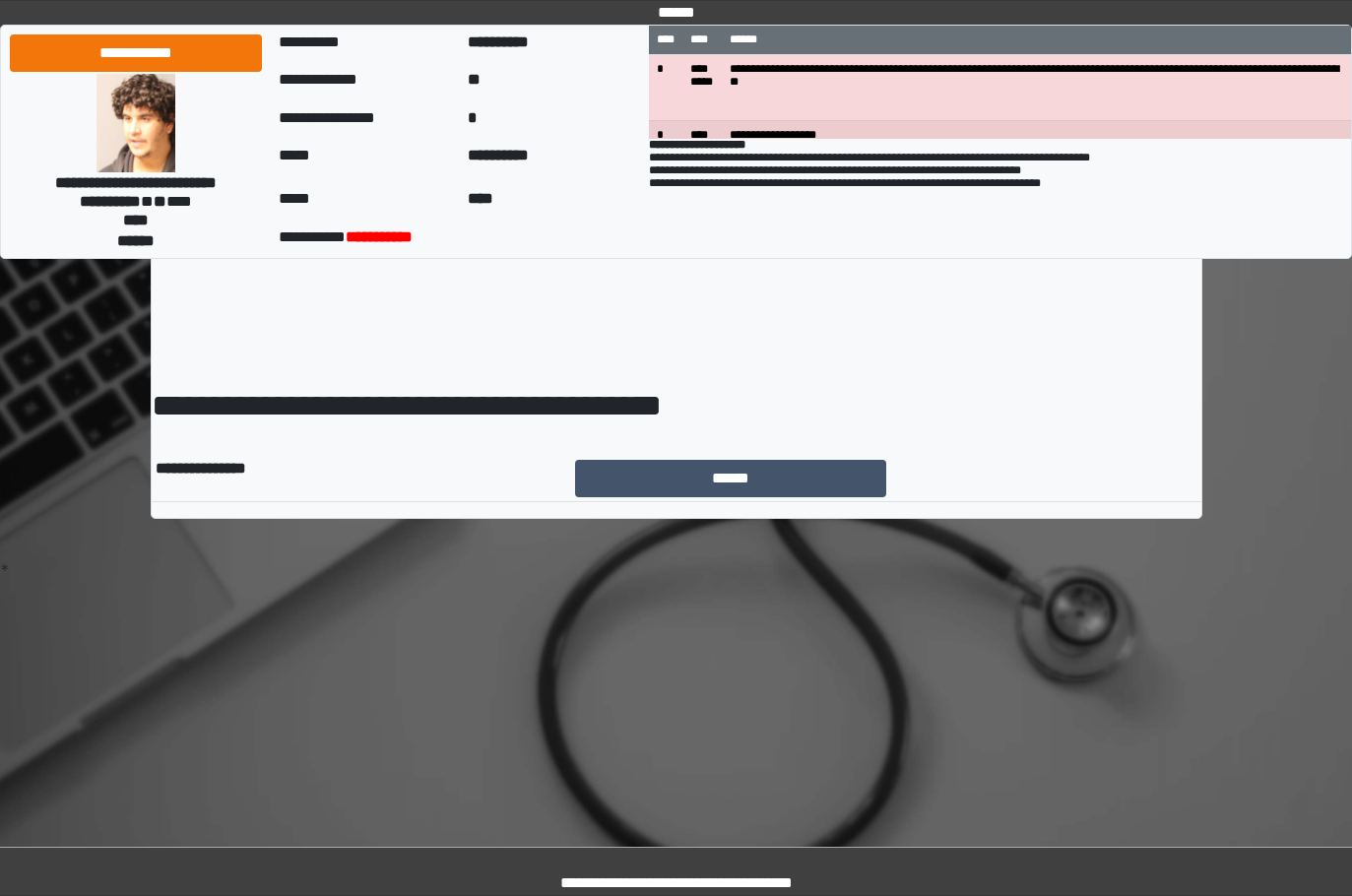 scroll, scrollTop: 0, scrollLeft: 0, axis: both 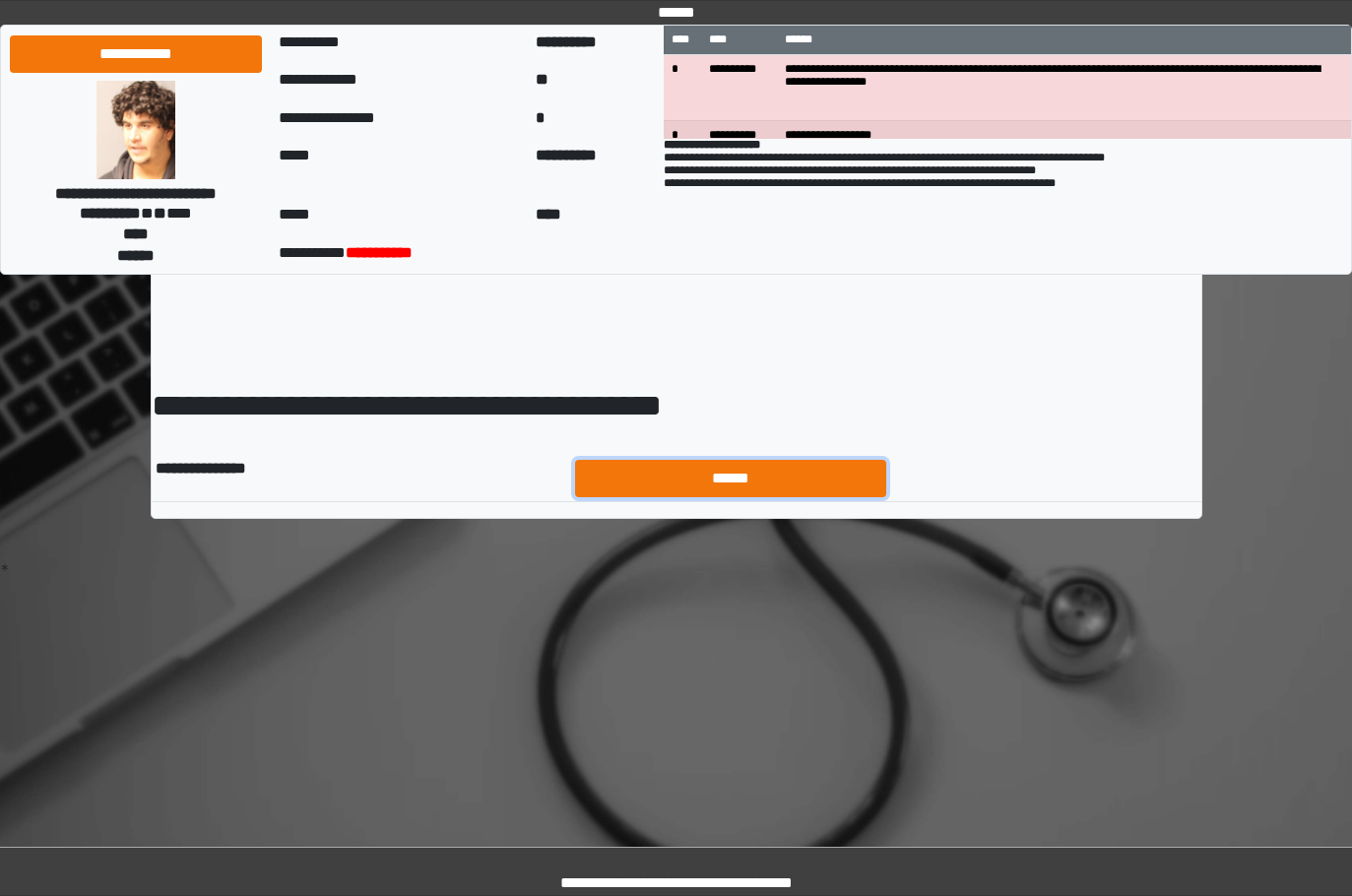 click on "******" at bounding box center (731, 479) 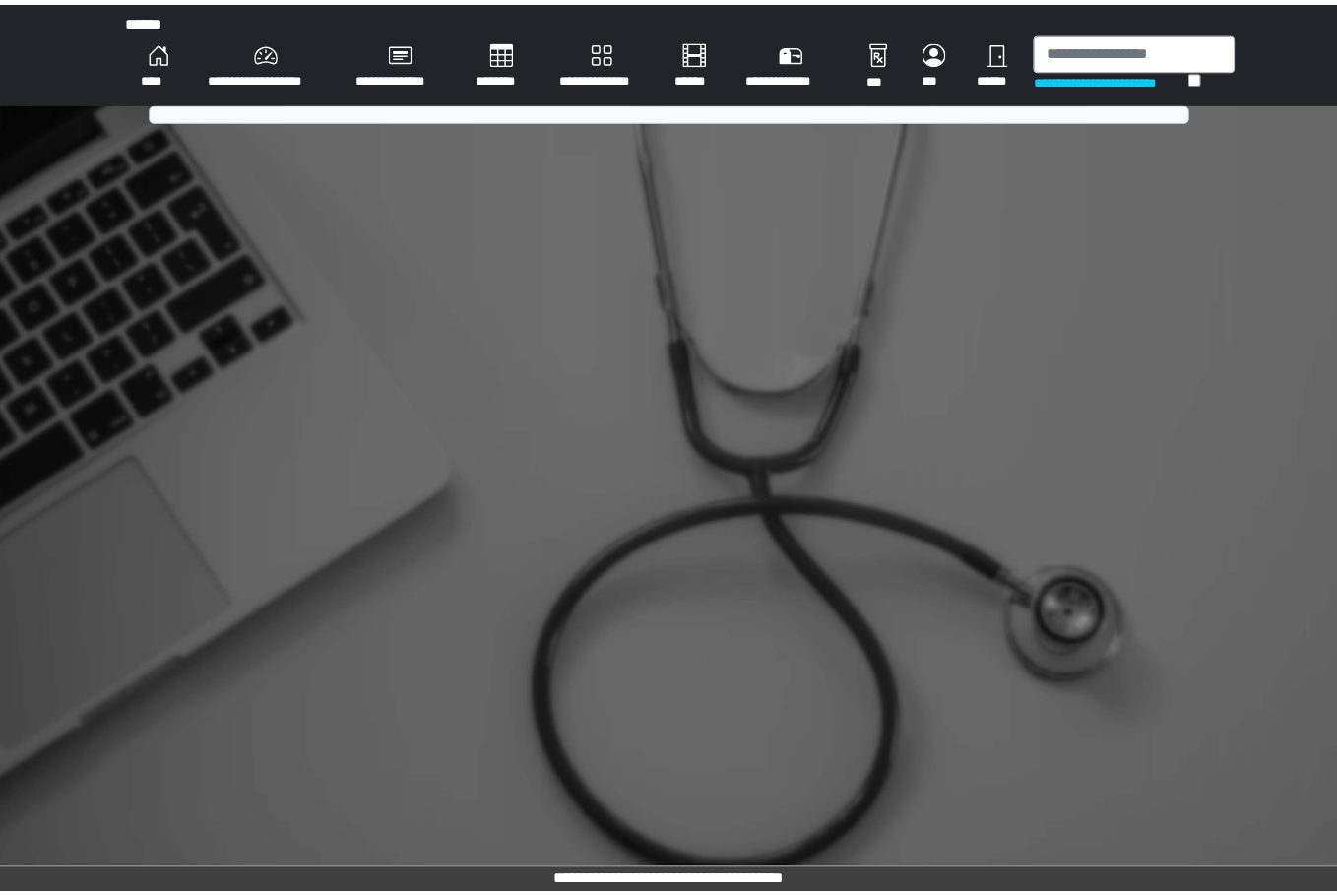 scroll, scrollTop: 0, scrollLeft: 0, axis: both 